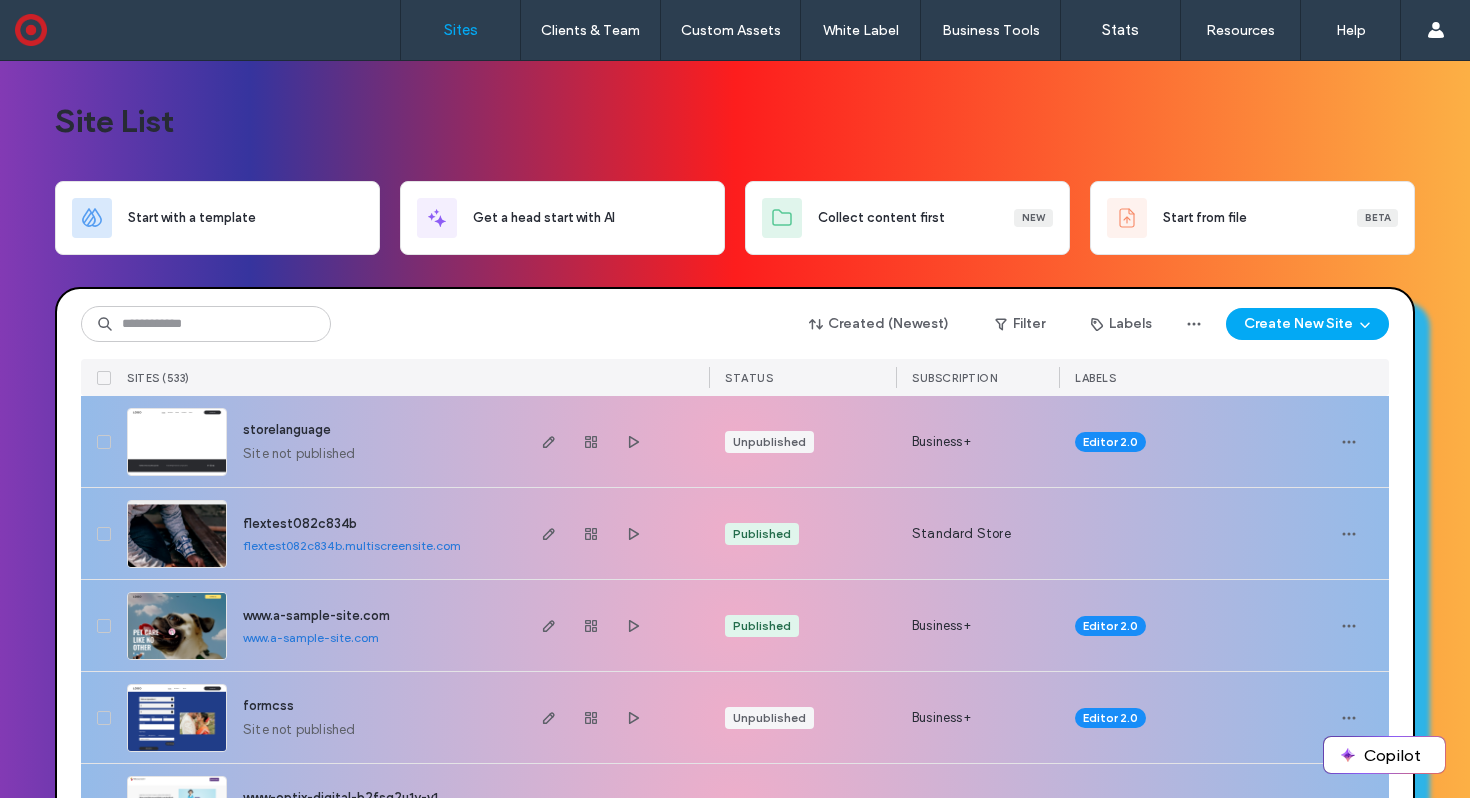 scroll, scrollTop: 0, scrollLeft: 0, axis: both 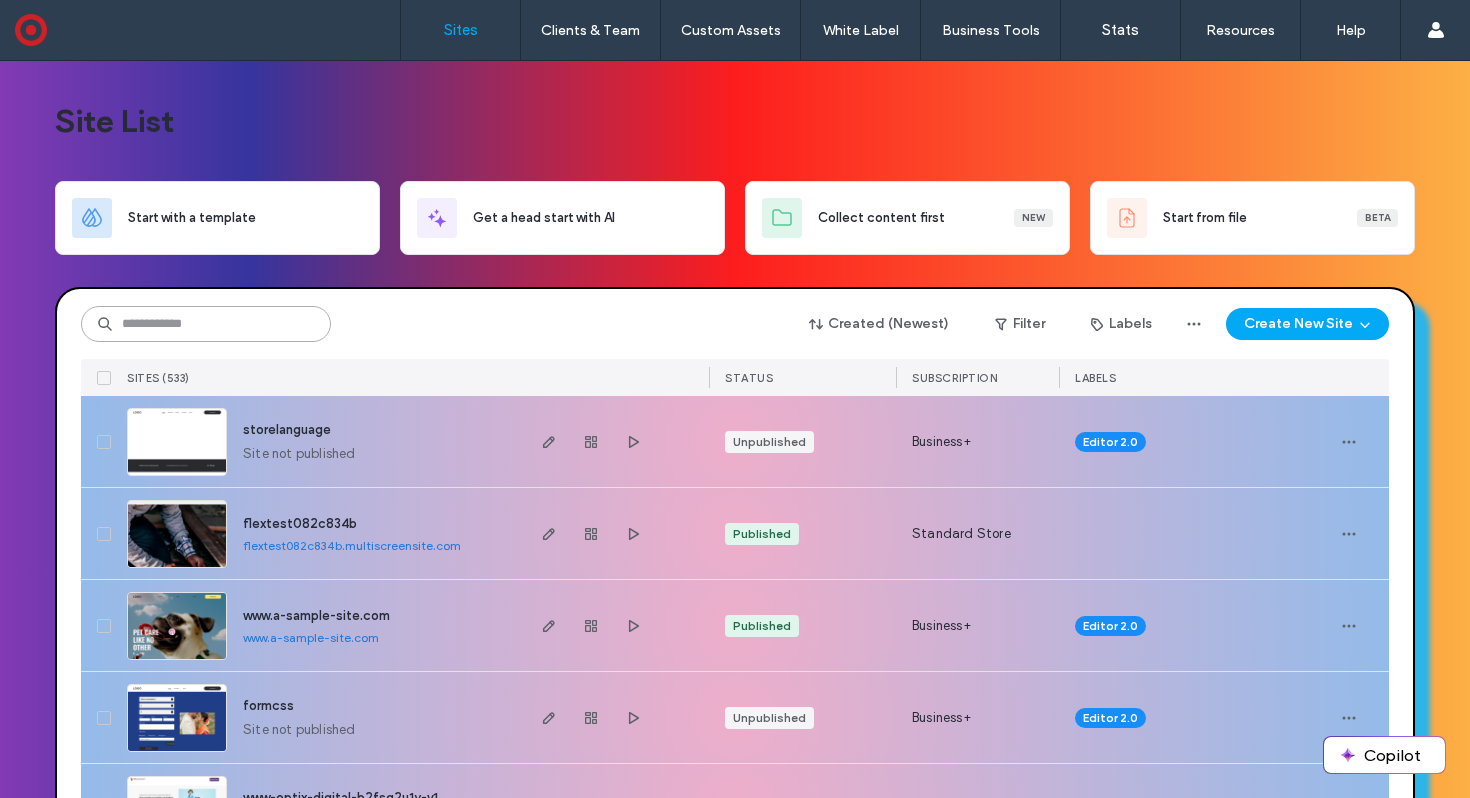click at bounding box center (206, 324) 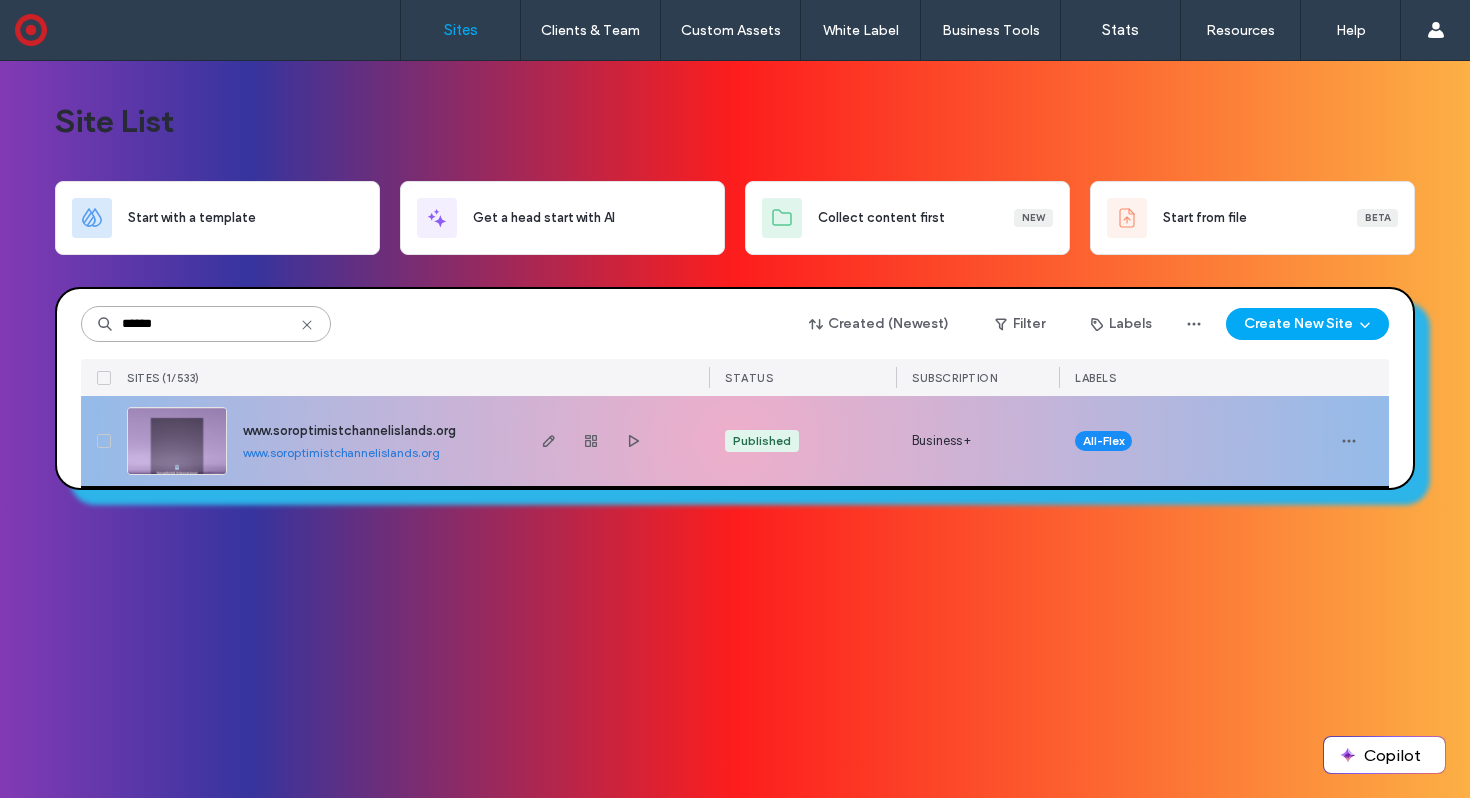 type on "******" 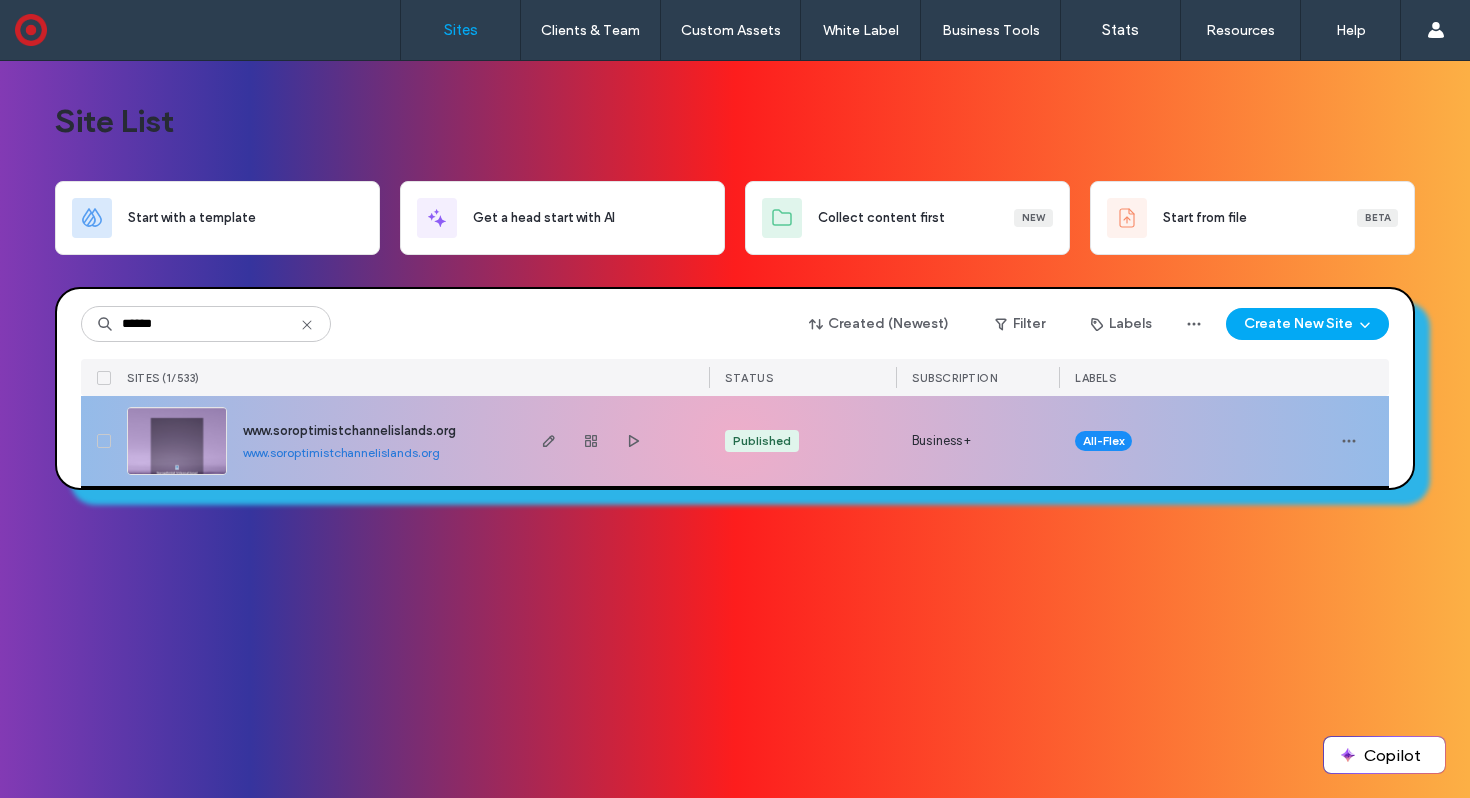 click at bounding box center (177, 476) 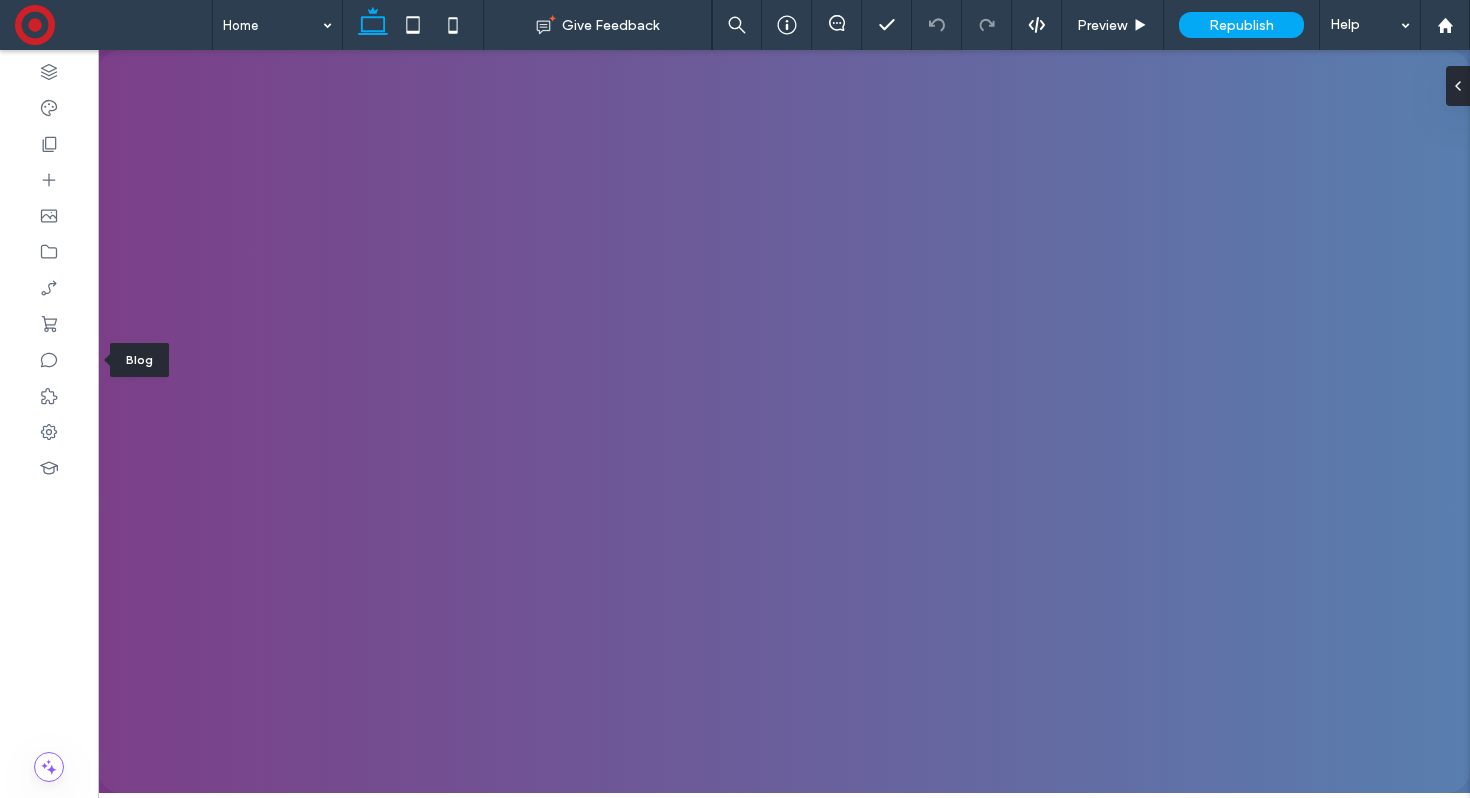 scroll, scrollTop: 0, scrollLeft: 0, axis: both 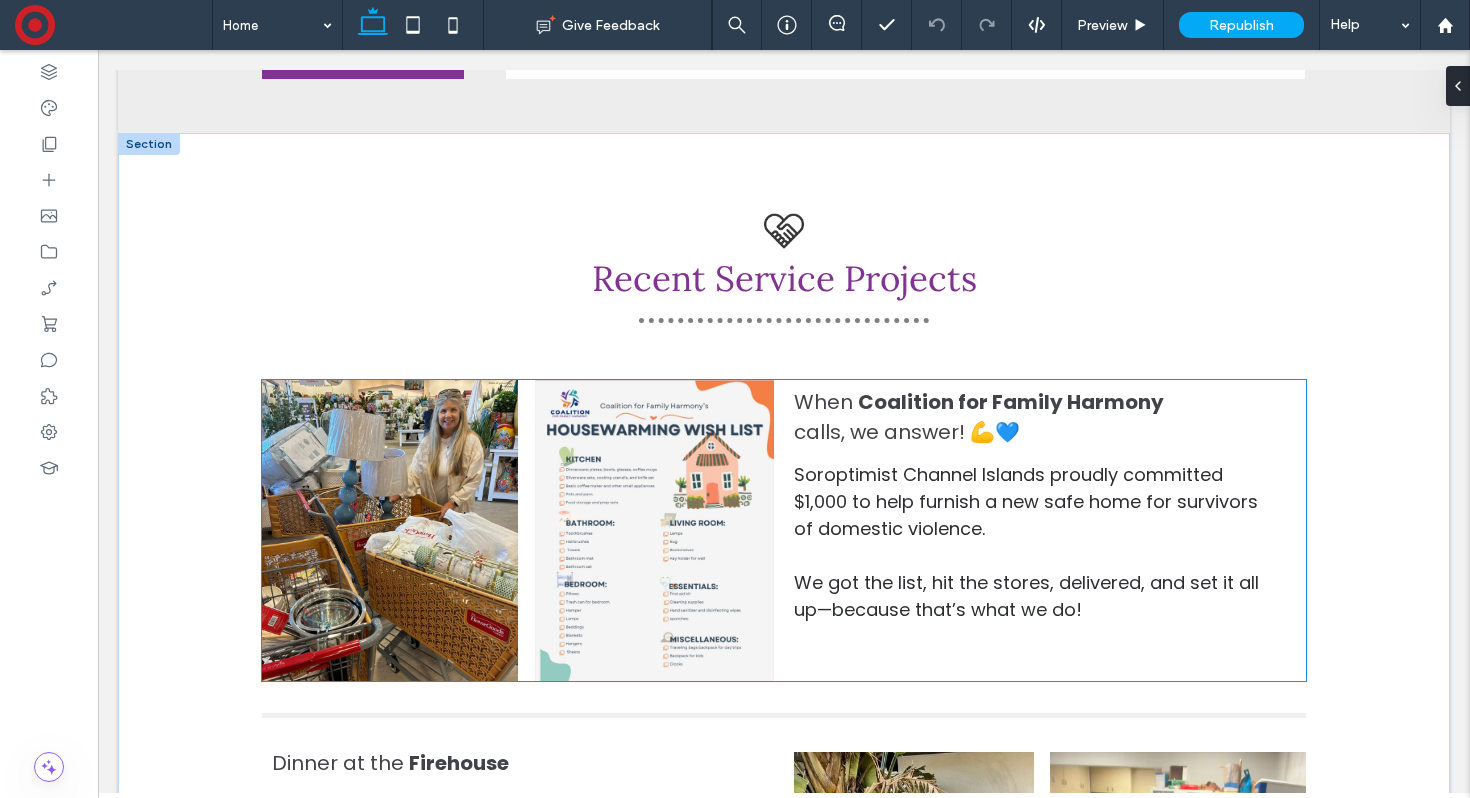click on "When
Coalition for Family Harmony   calls, we answer! 💪💙" at bounding box center [1005, 417] 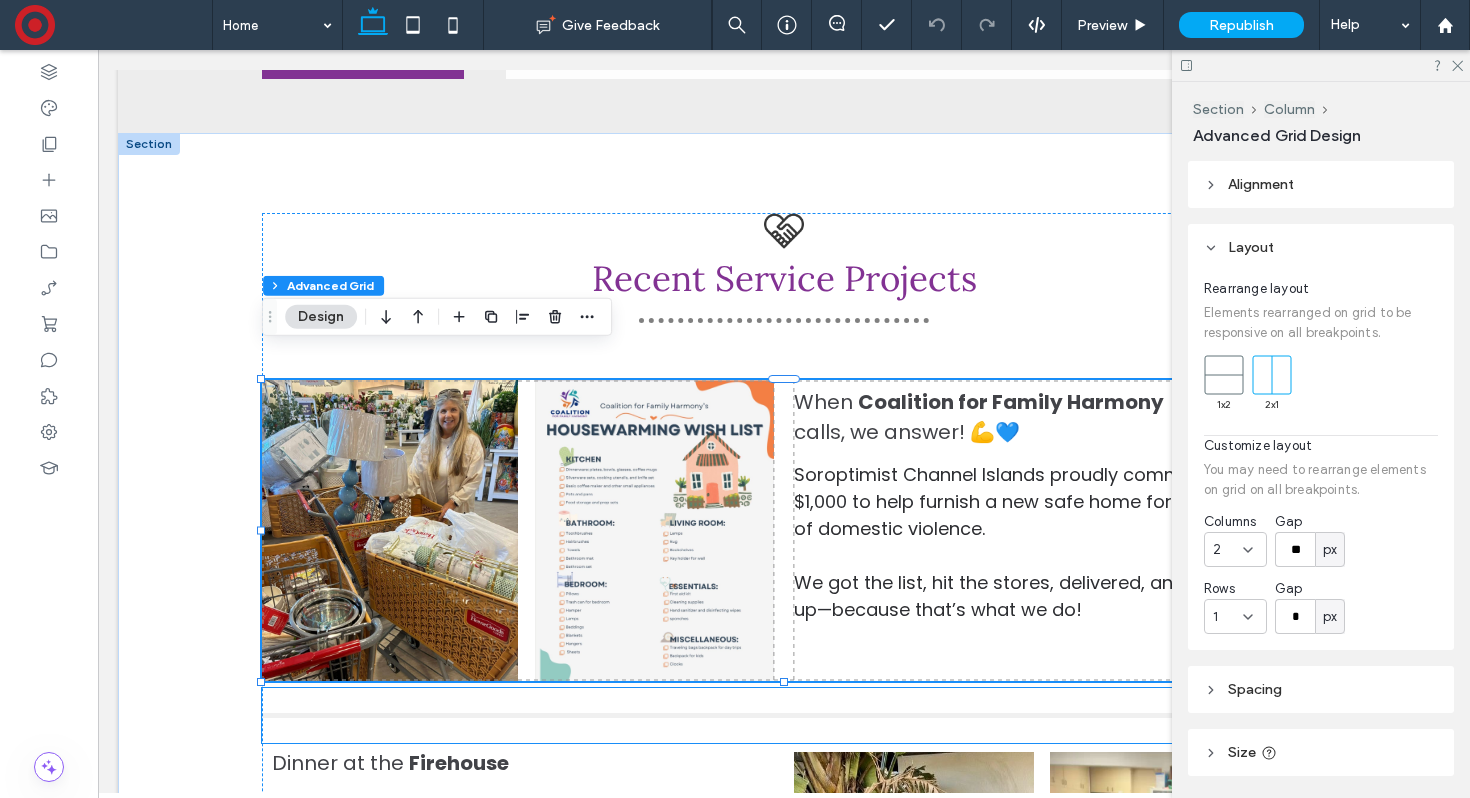 click at bounding box center (784, 715) 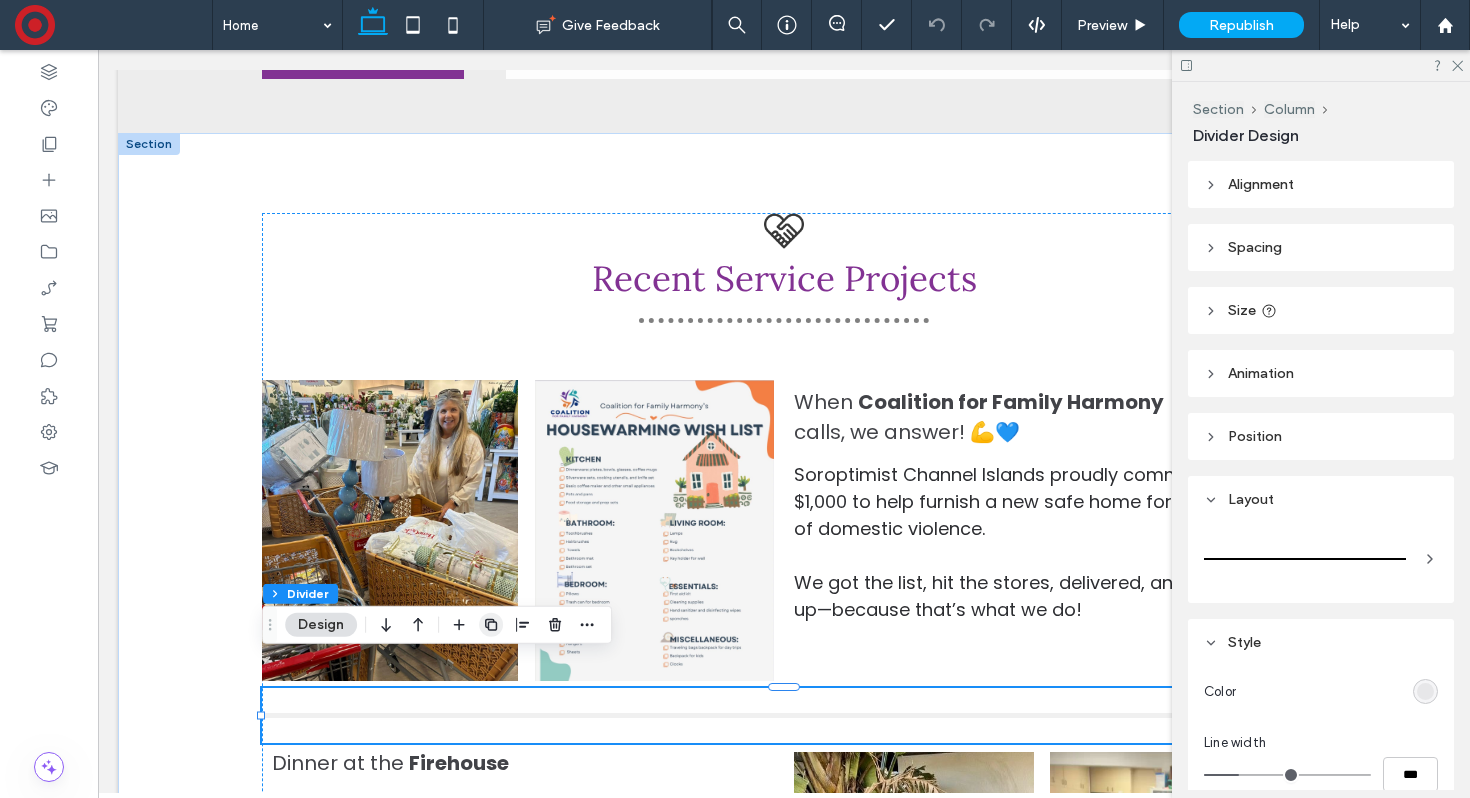click 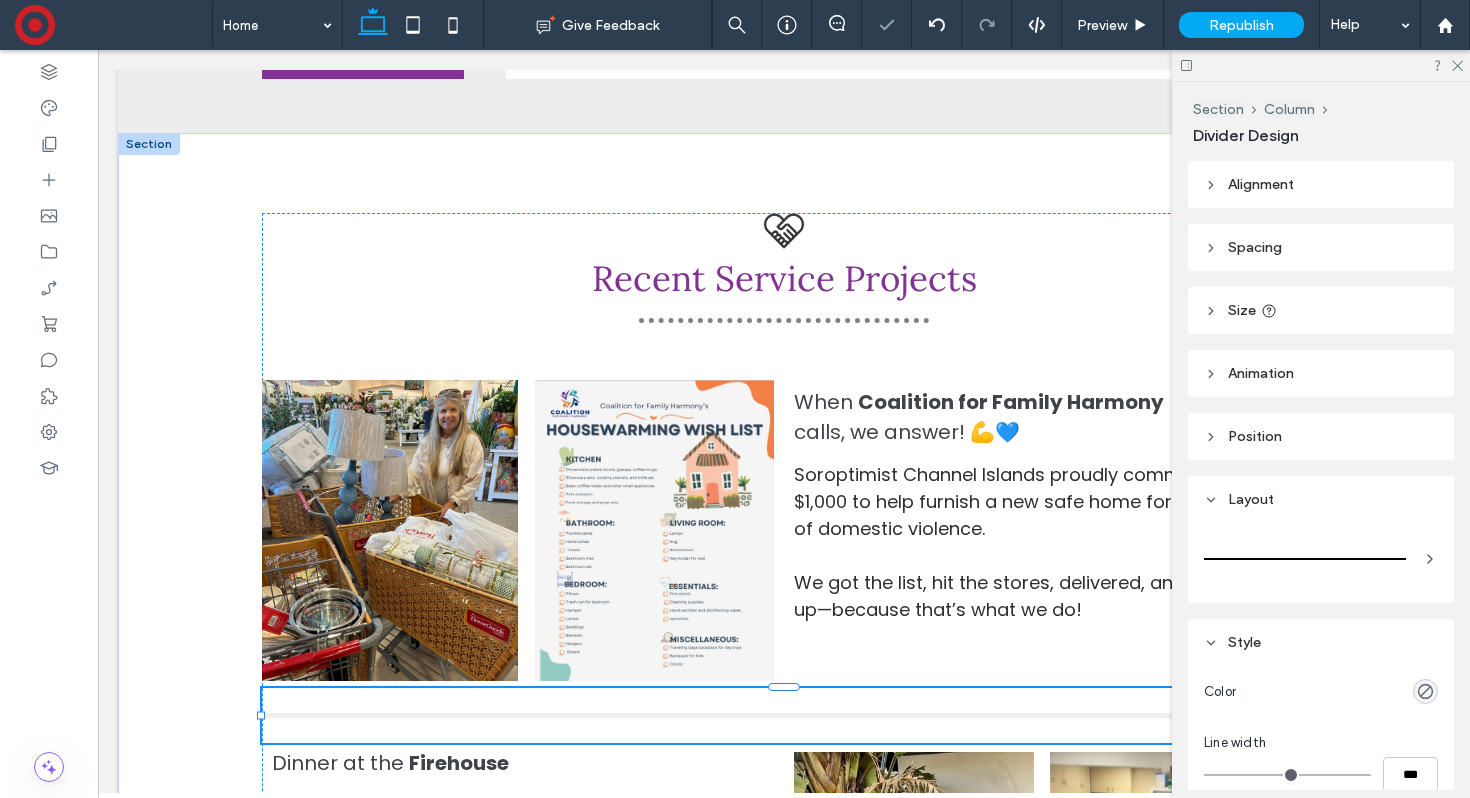 type on "*" 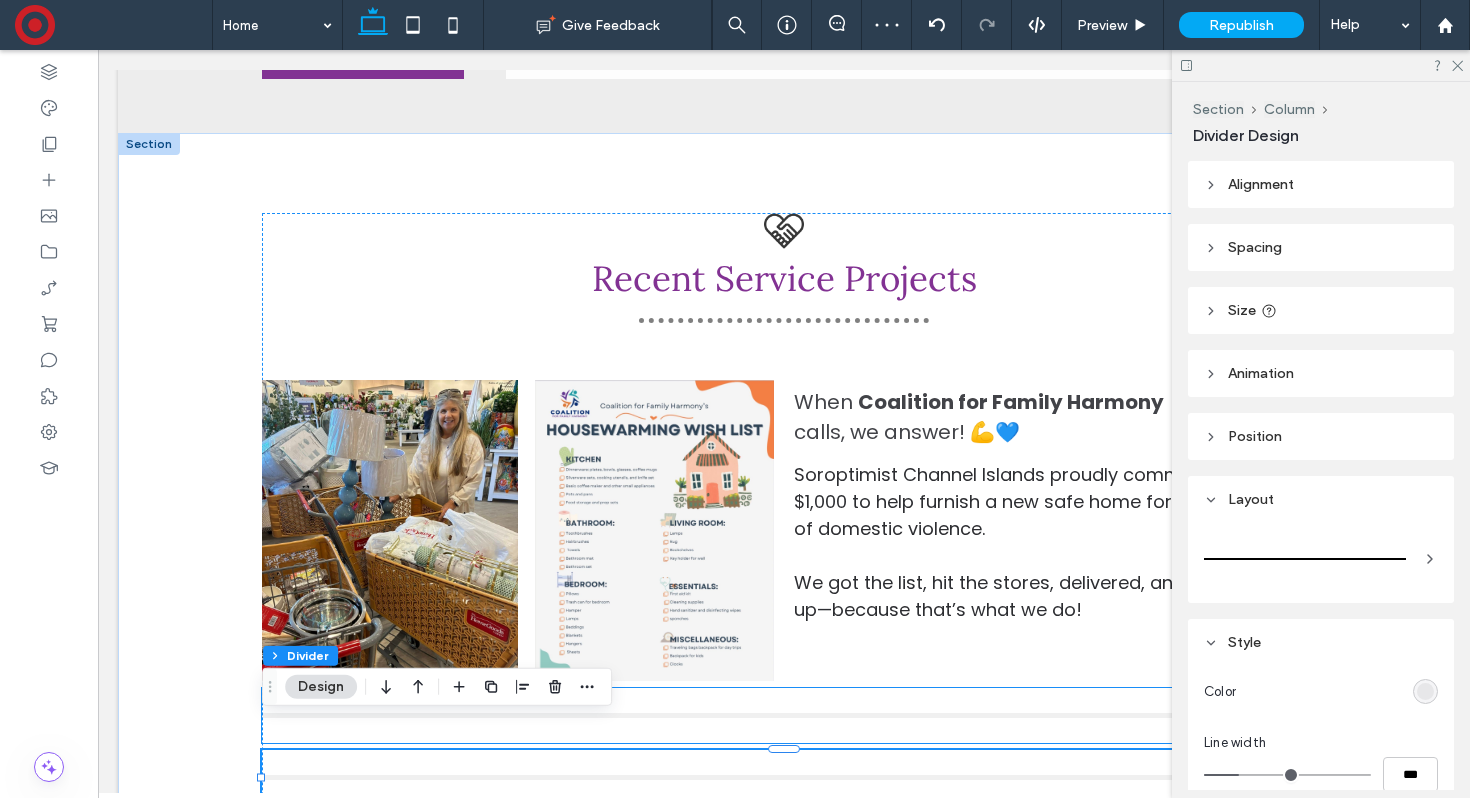 click at bounding box center (784, 715) 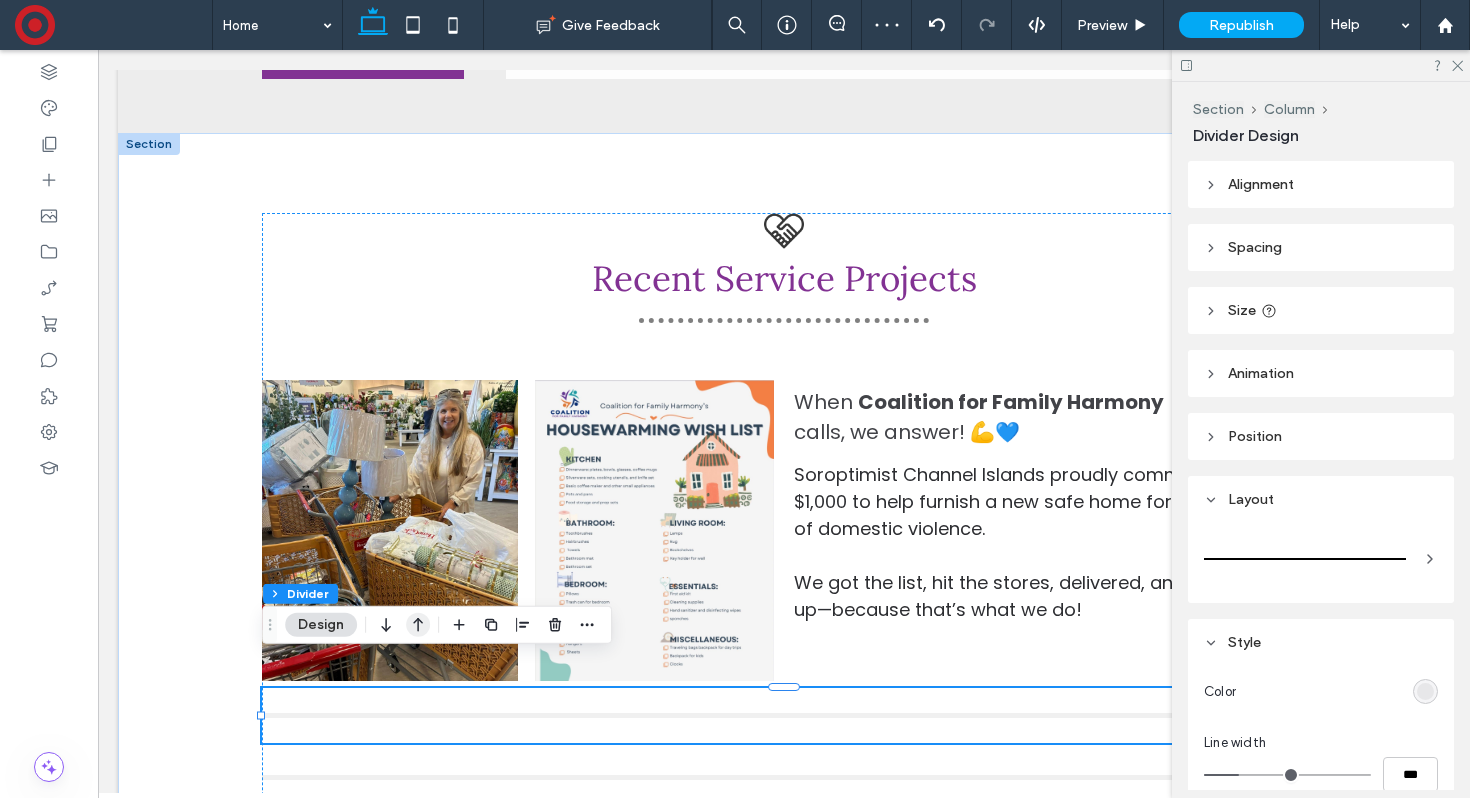 click 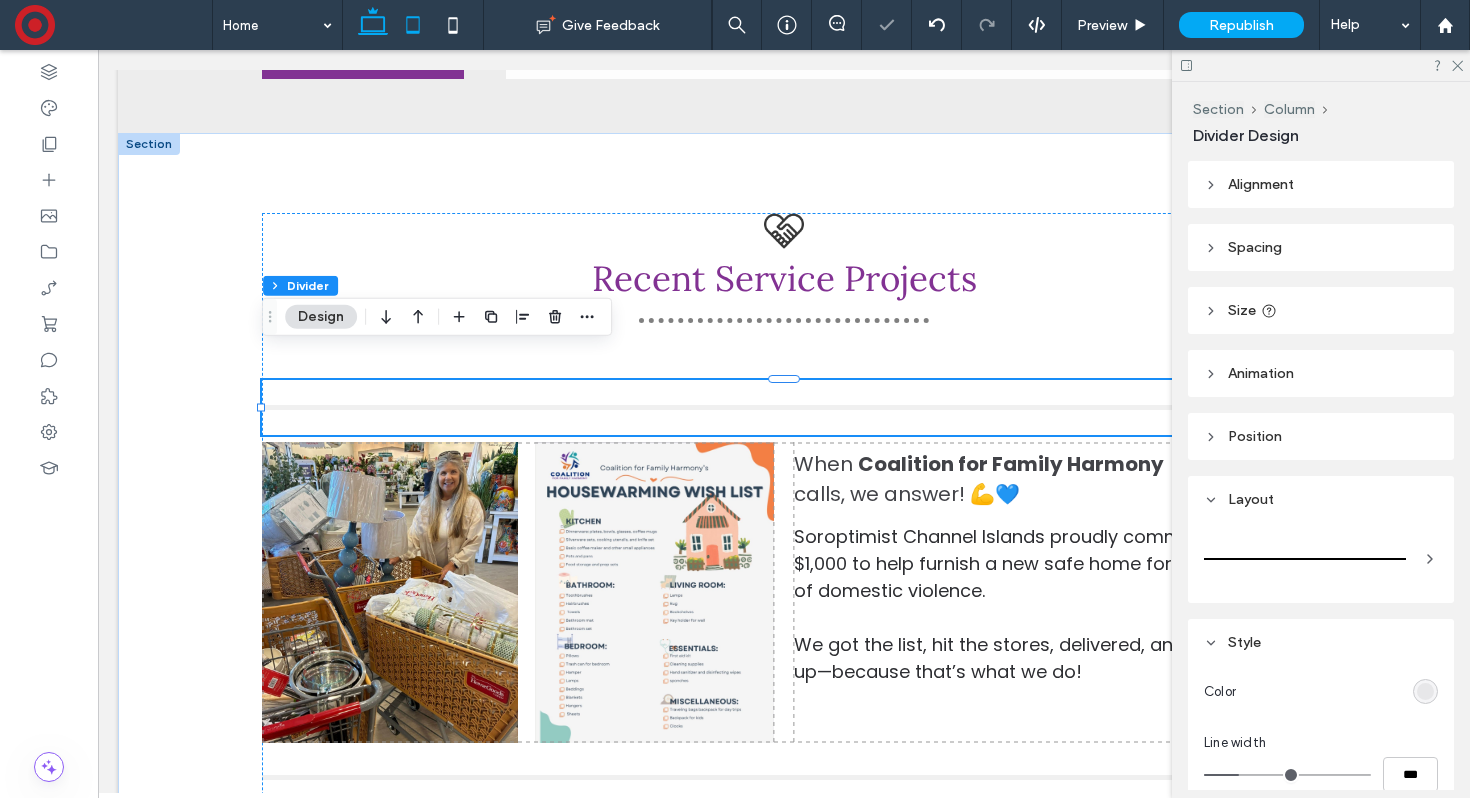 click 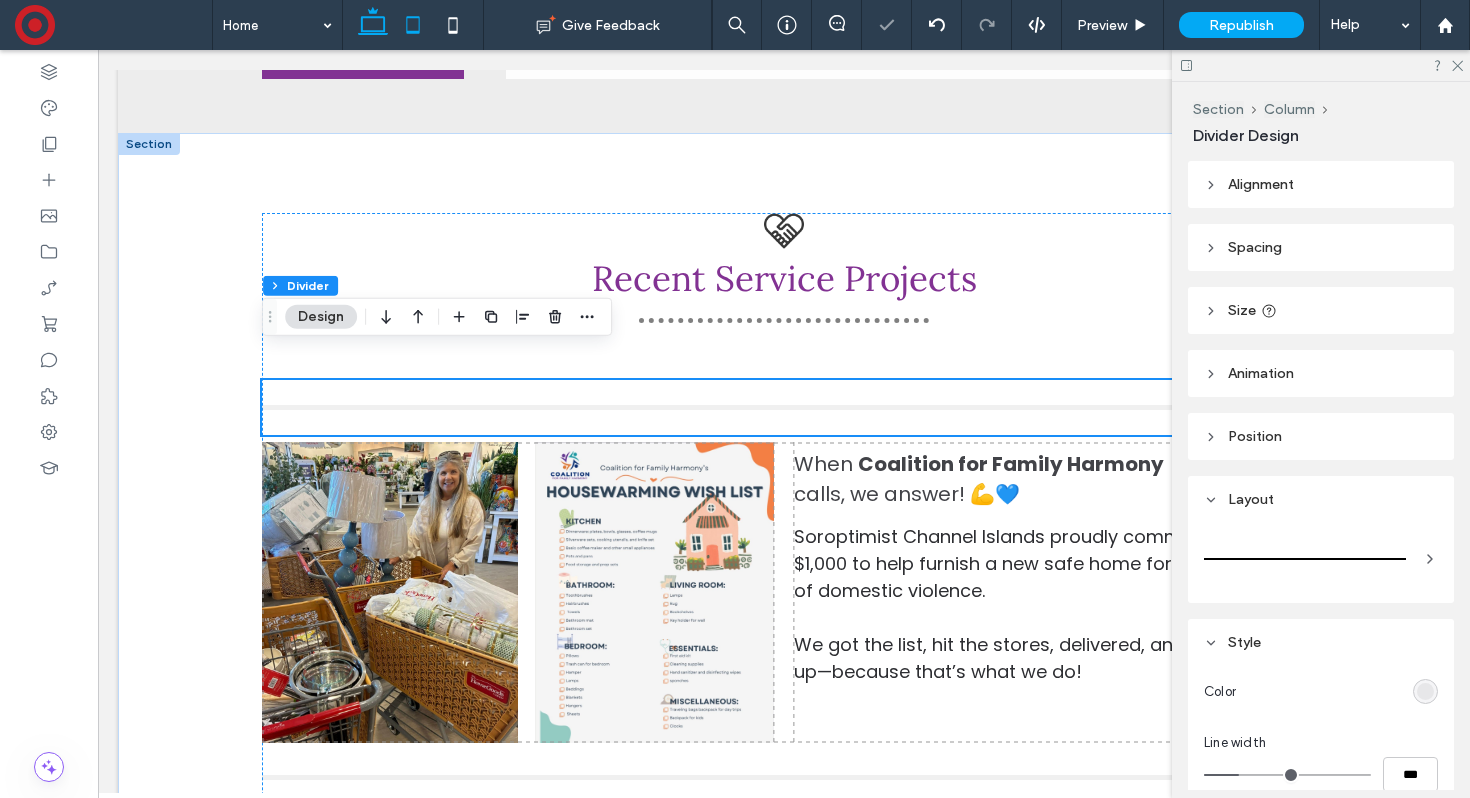 scroll, scrollTop: 5189, scrollLeft: 0, axis: vertical 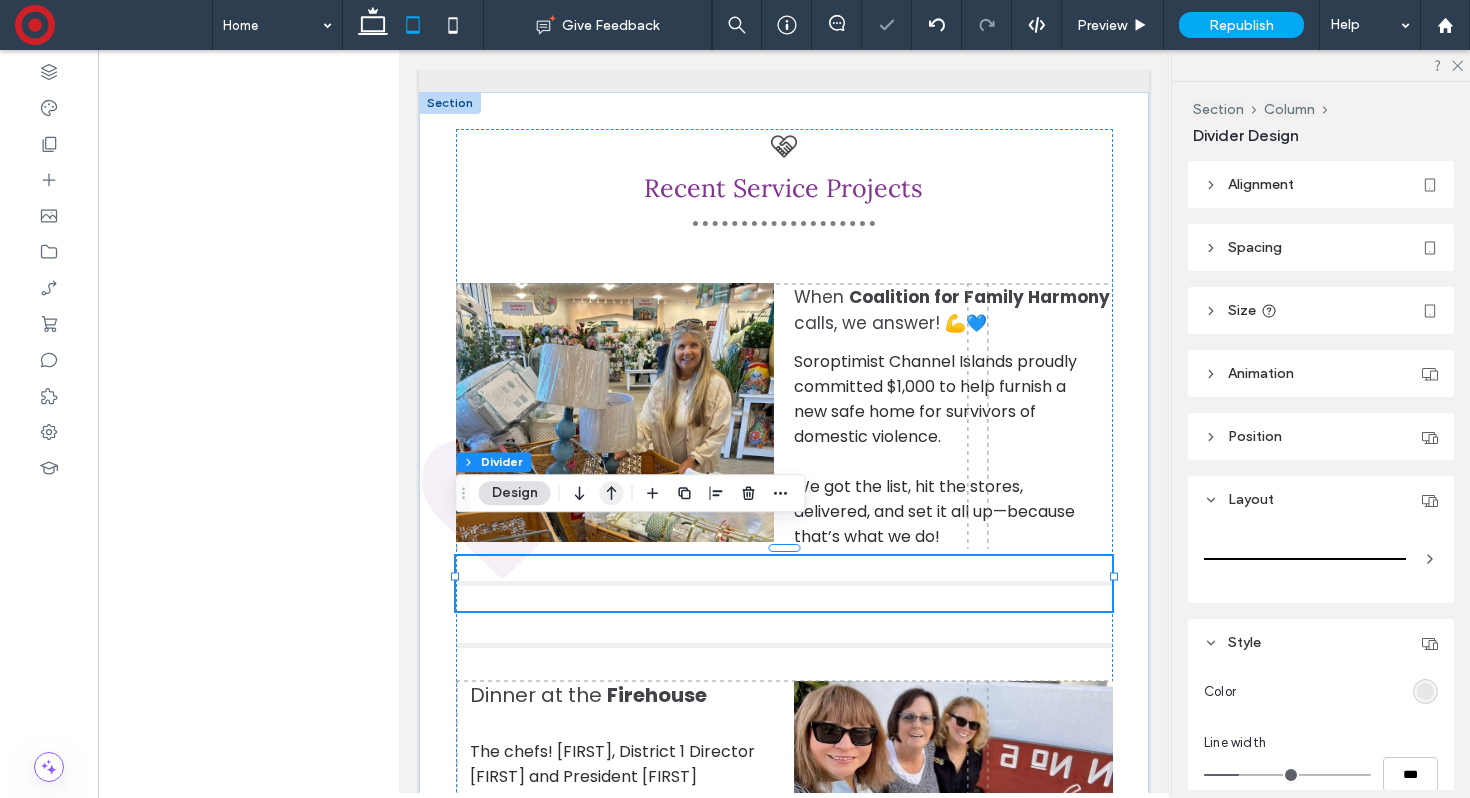 click 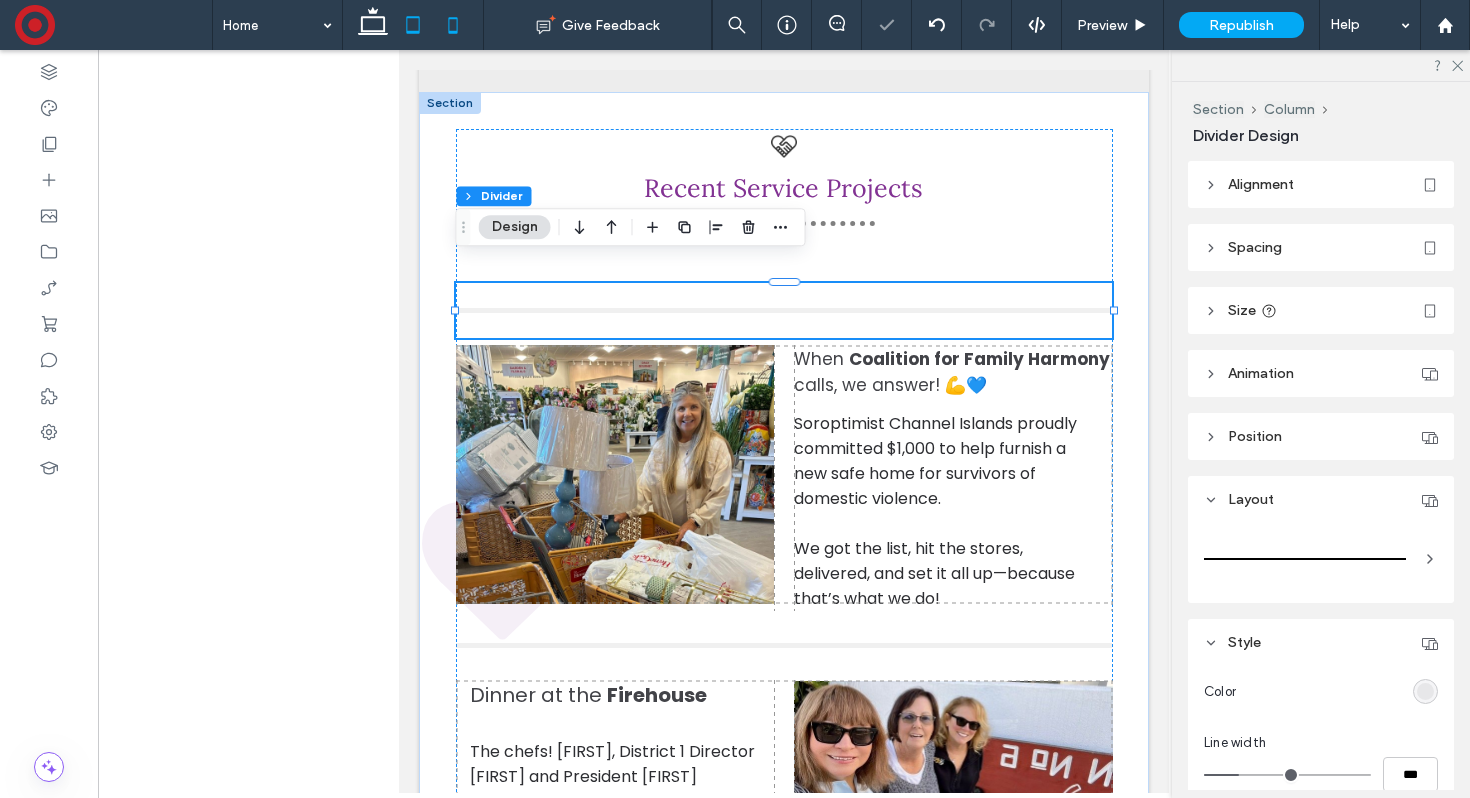 click 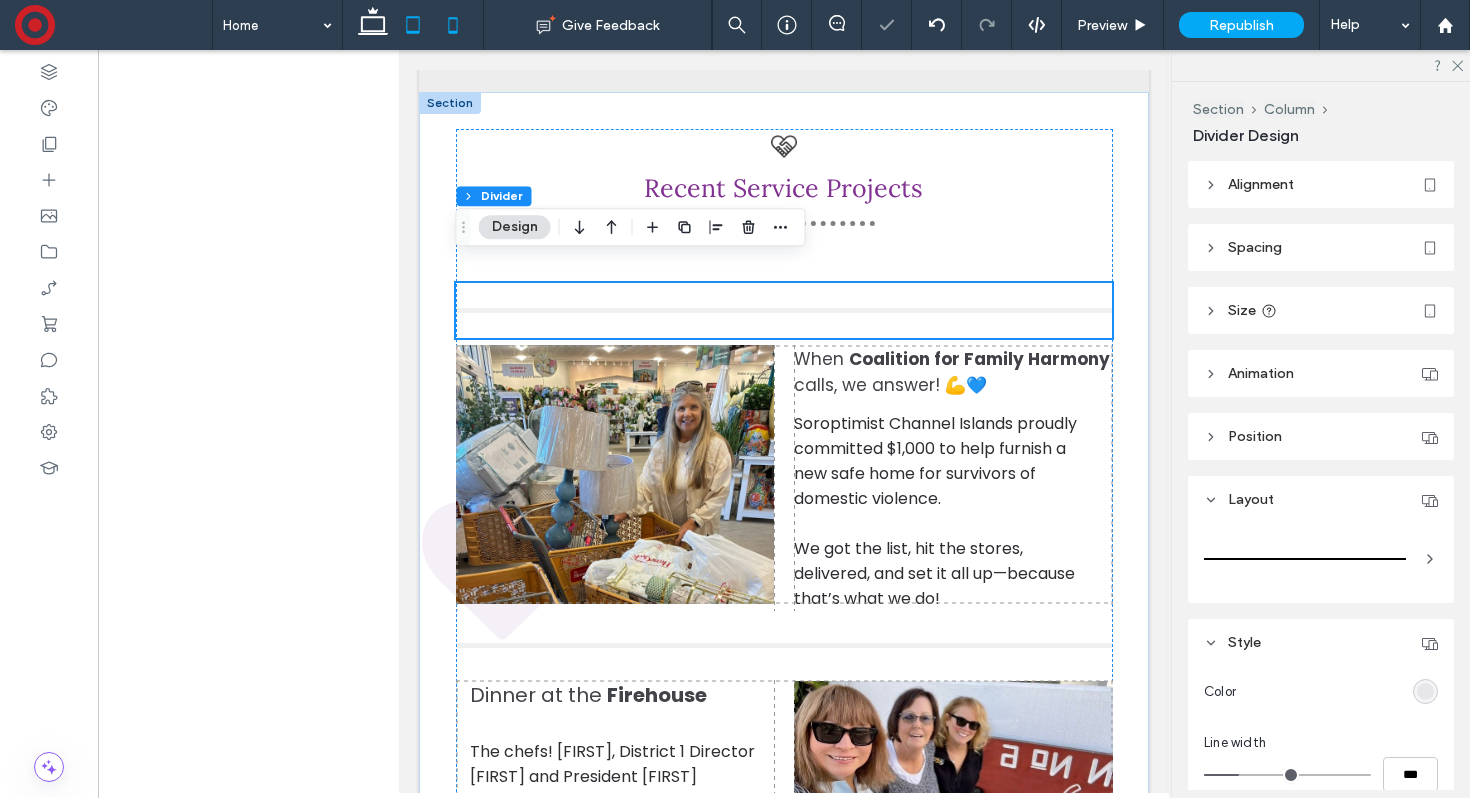 scroll, scrollTop: 5658, scrollLeft: 0, axis: vertical 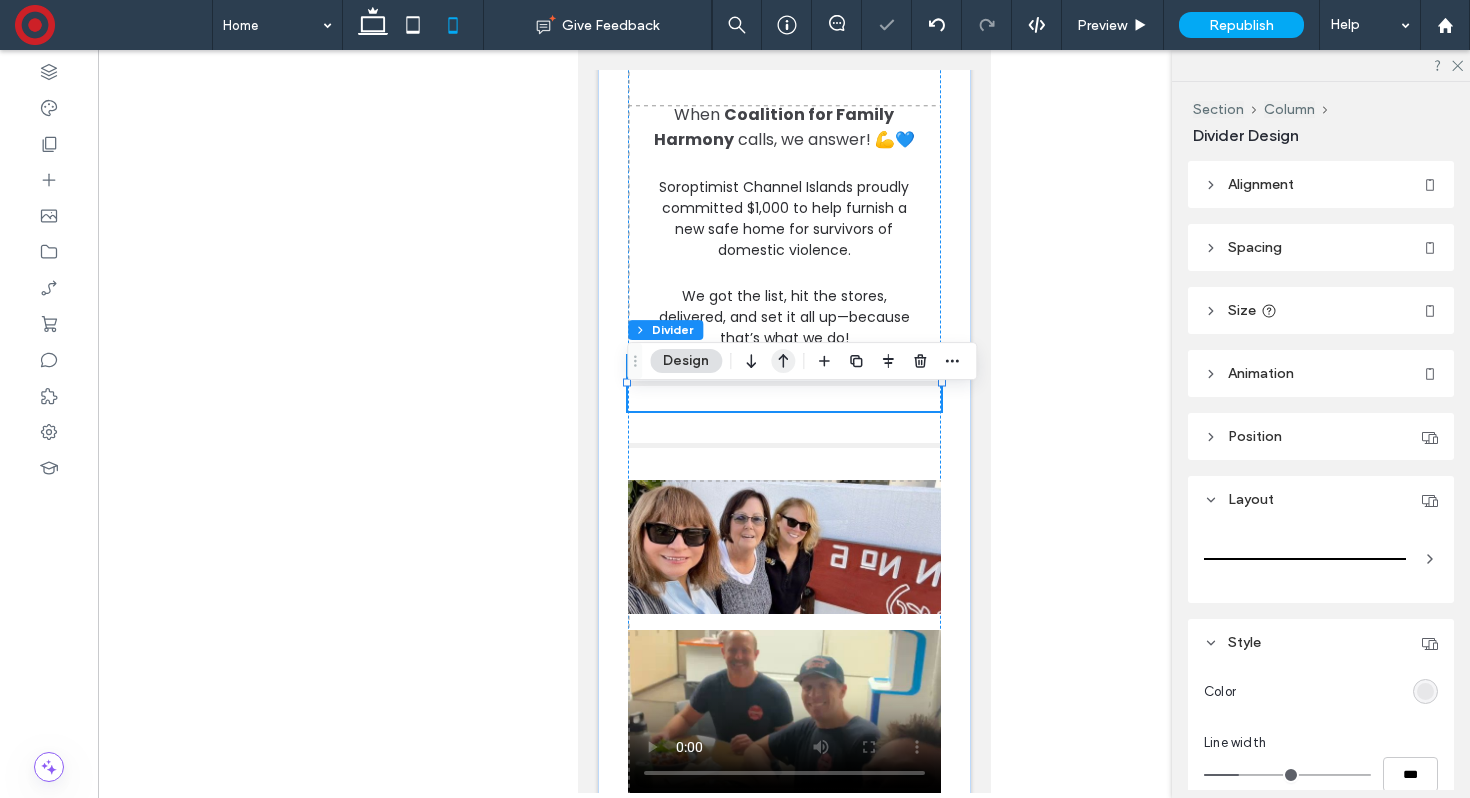 click 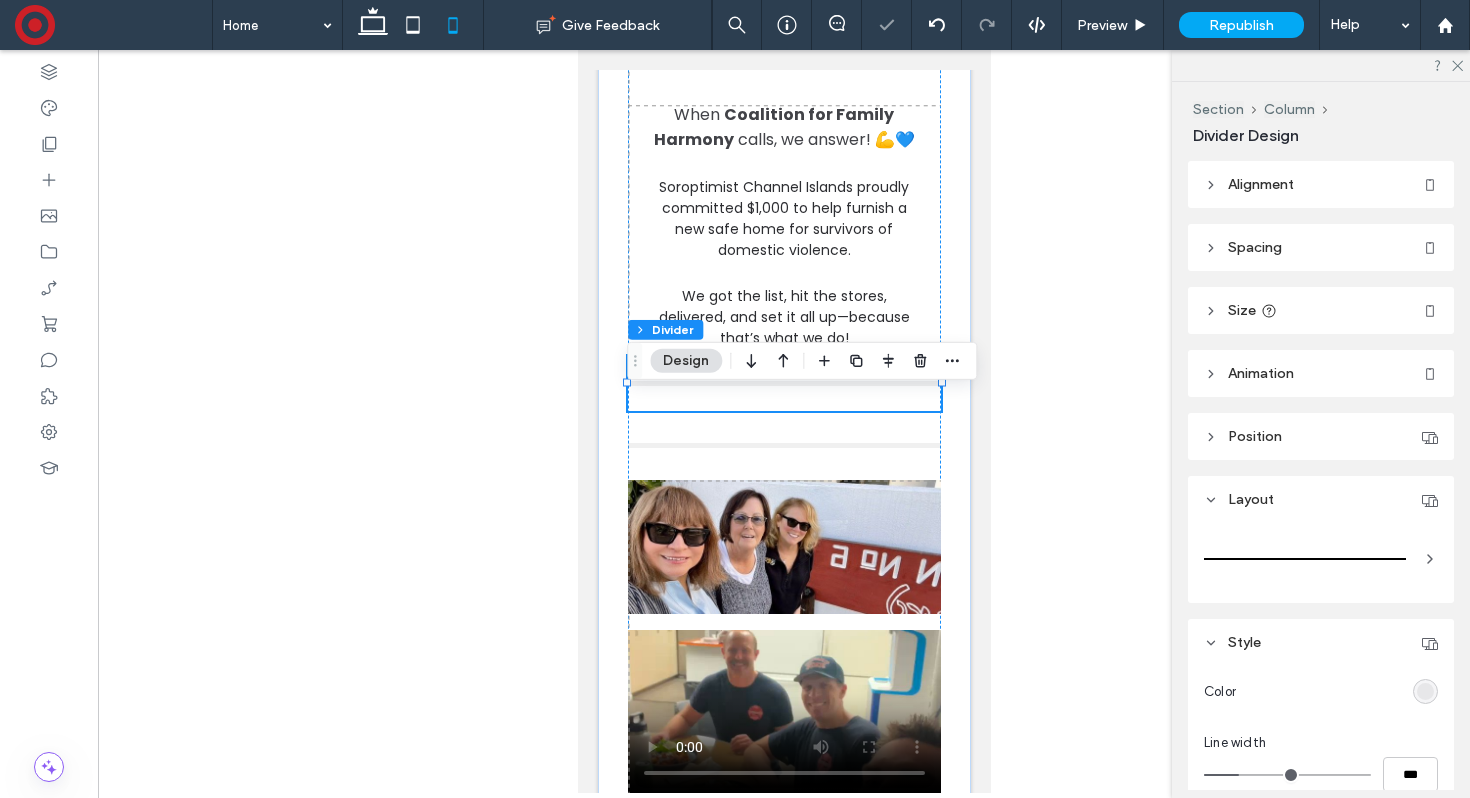 scroll, scrollTop: 5151, scrollLeft: 0, axis: vertical 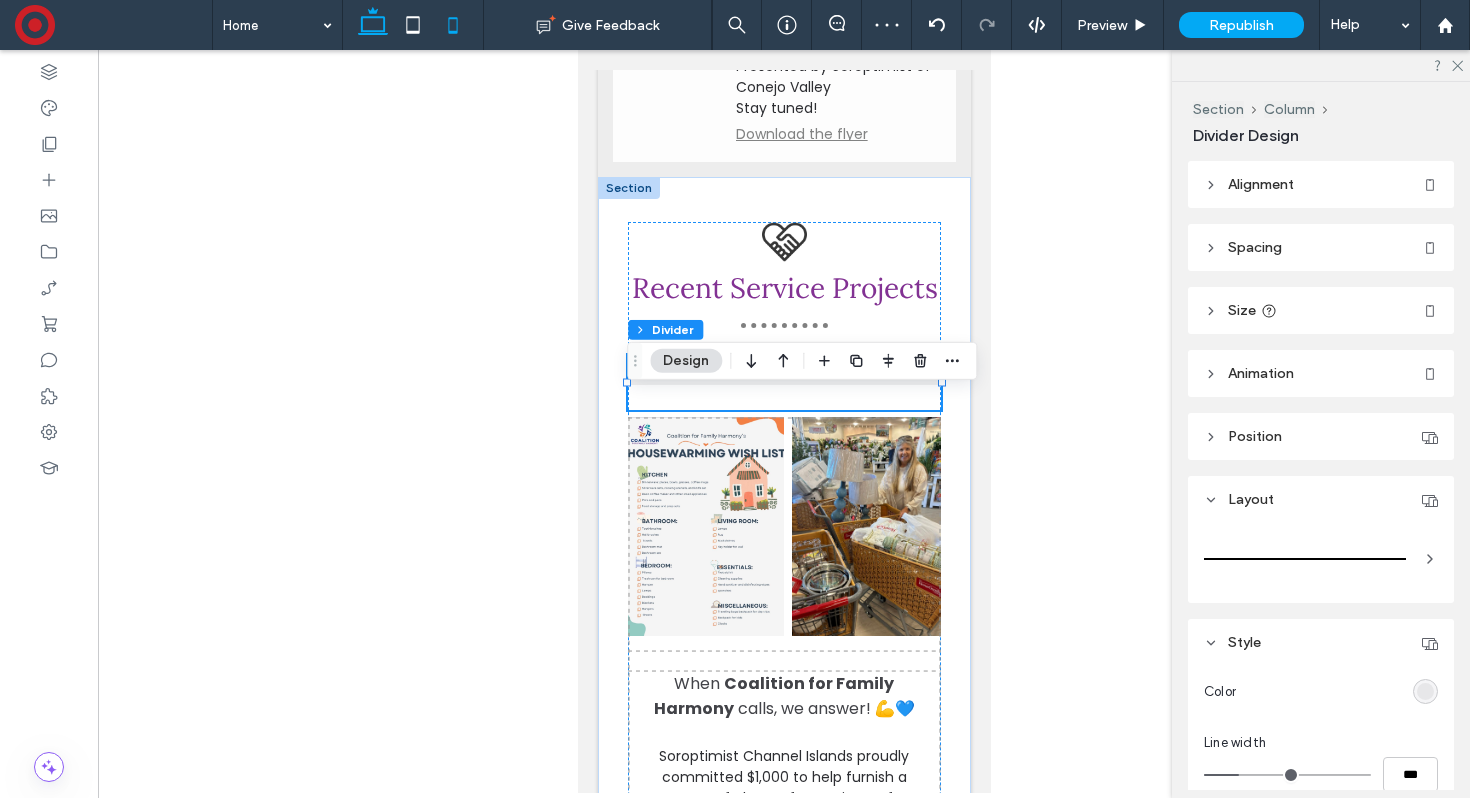 click 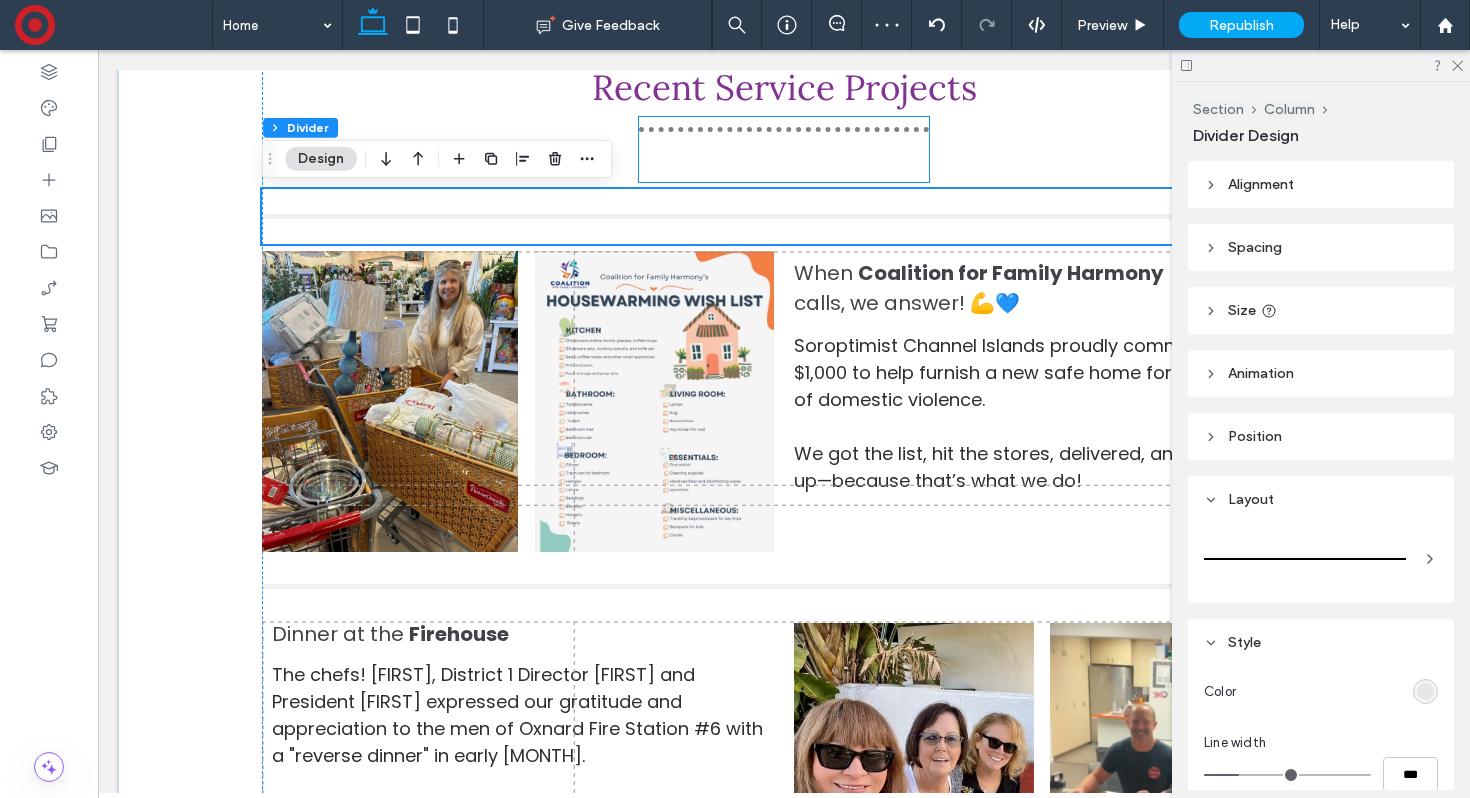 scroll, scrollTop: 4847, scrollLeft: 0, axis: vertical 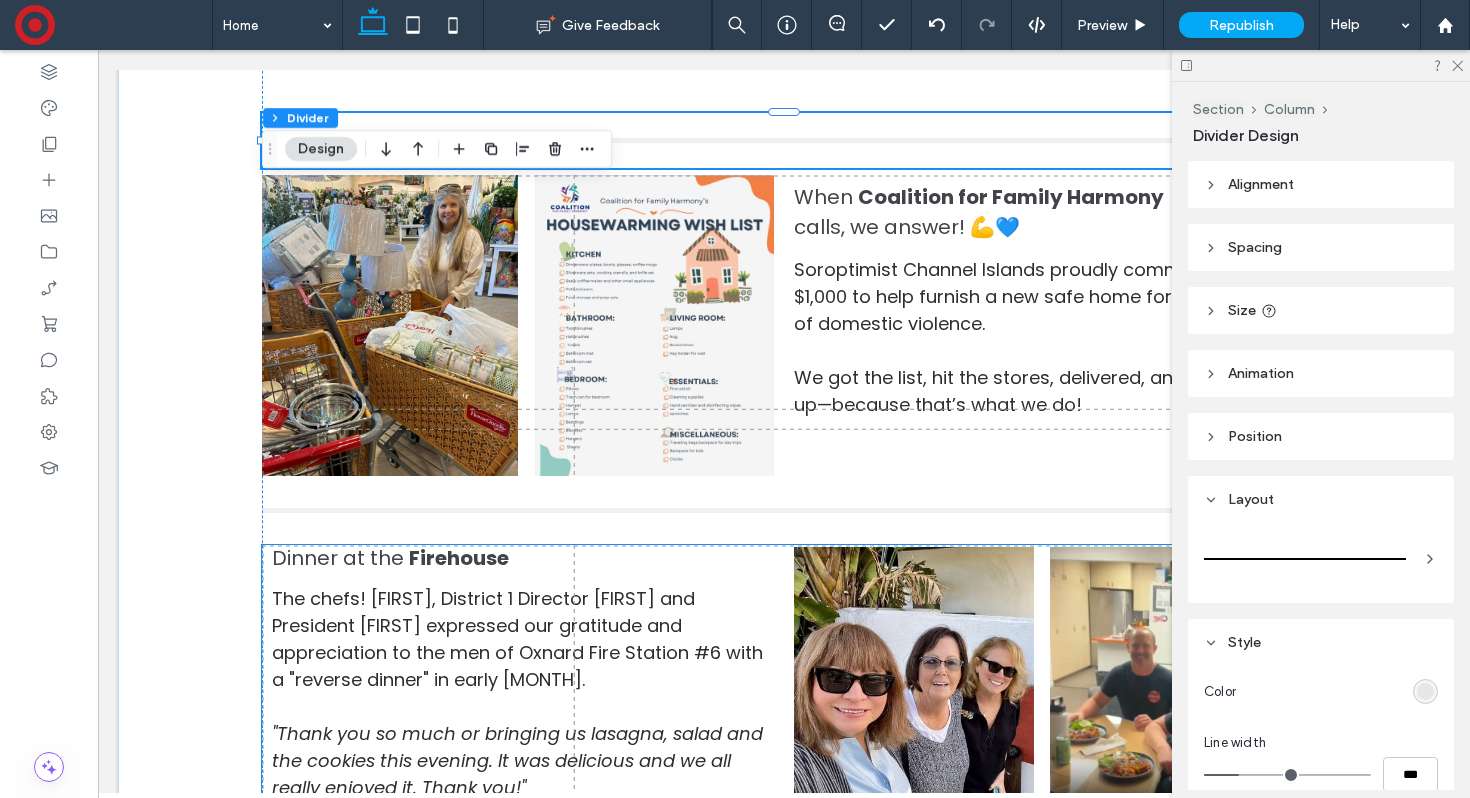 click on "The chefs! Kathy Gray, District 1 Director Carole Savala and President JuliAnn Laufer expressed our gratitude and appreciation to the men of Oxnard Fire Station #6 with a "reverse dinner" in early February. "Thank you so much or bringing us lasagna, salad and the cookies this evening. It was delicious and we all really enjoyed it. Thank you!" ~ Kyle Vondrak / Fire Captain, E66B
Dinner at the
Firehouse" at bounding box center (784, 696) 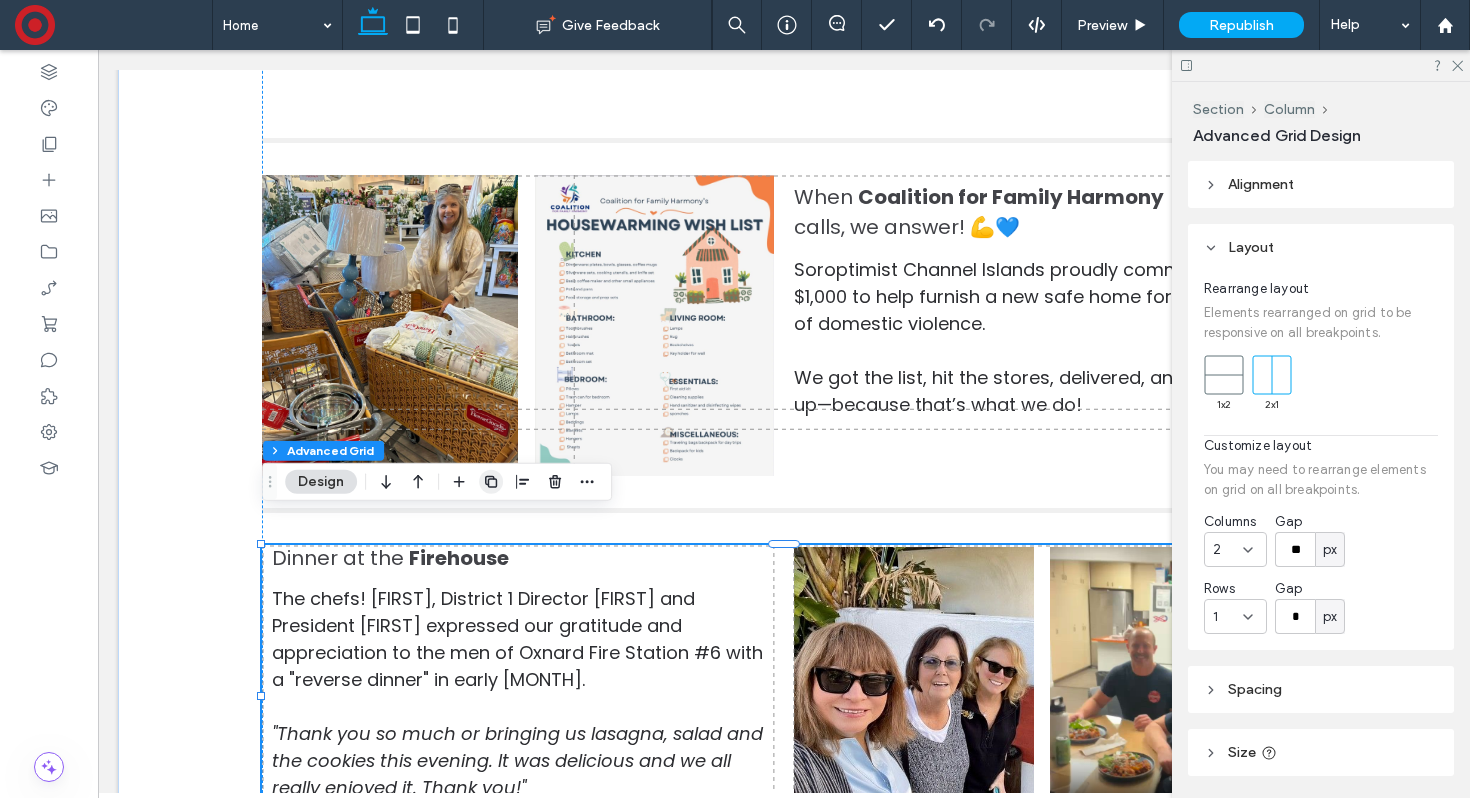 click 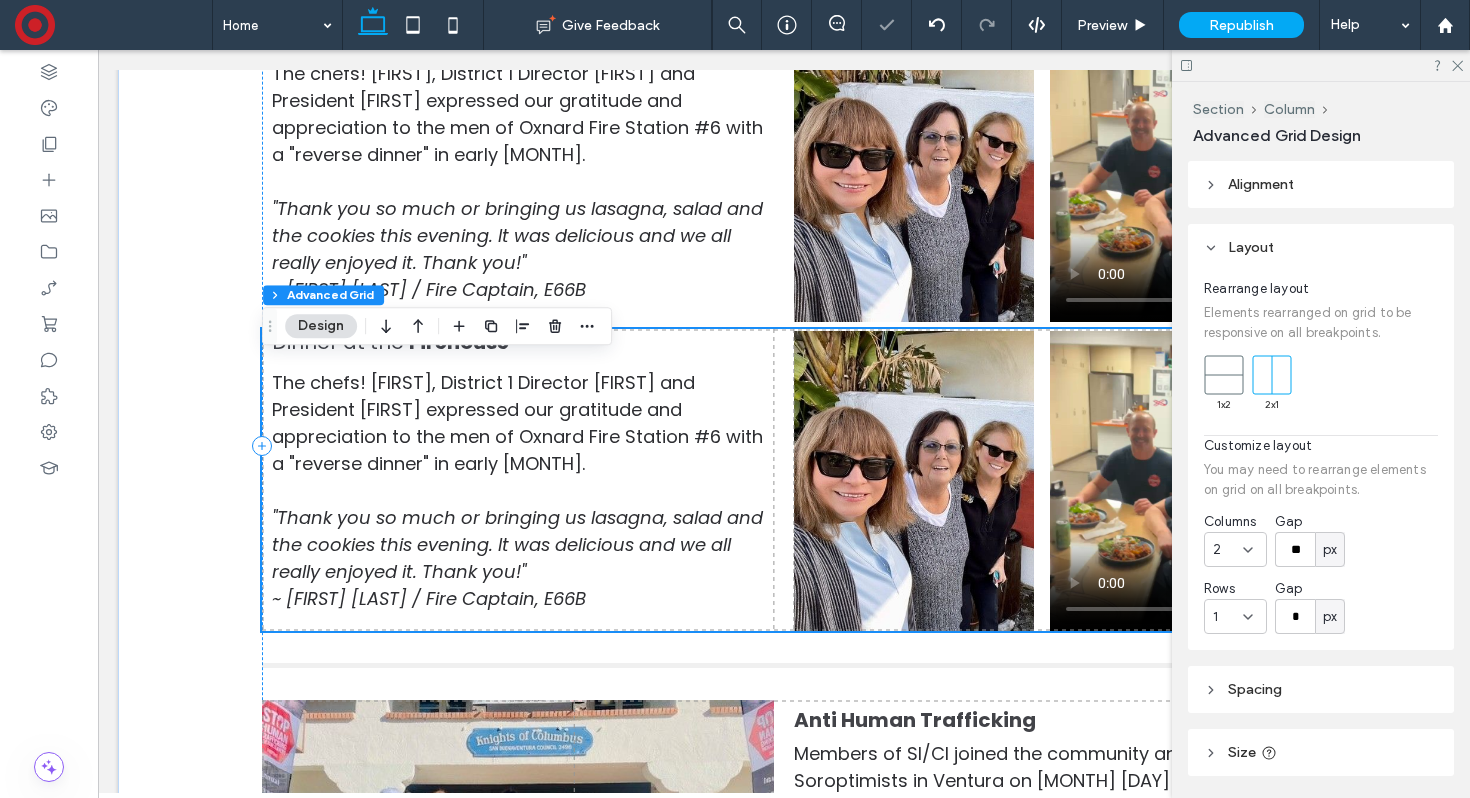 scroll, scrollTop: 5400, scrollLeft: 0, axis: vertical 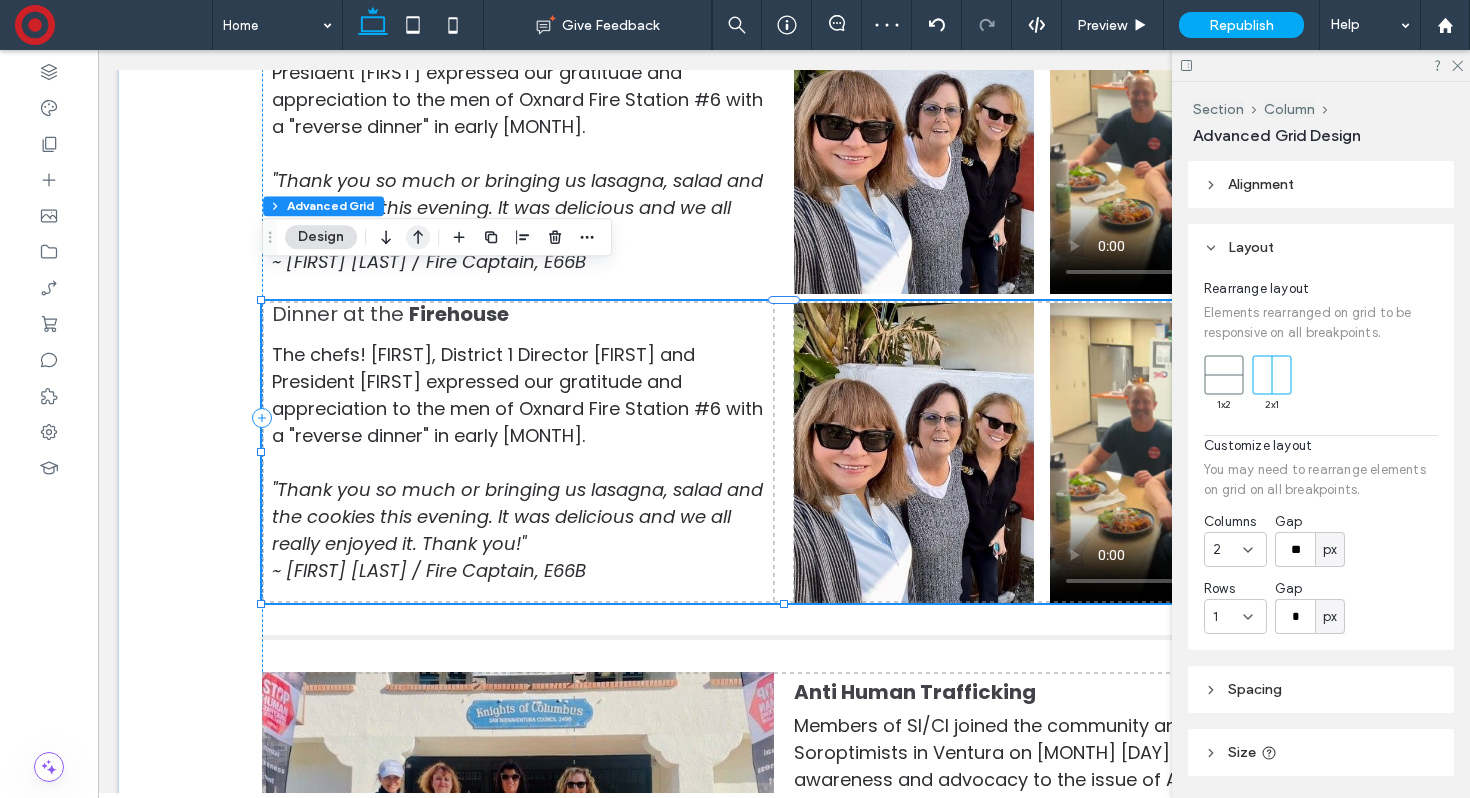 click 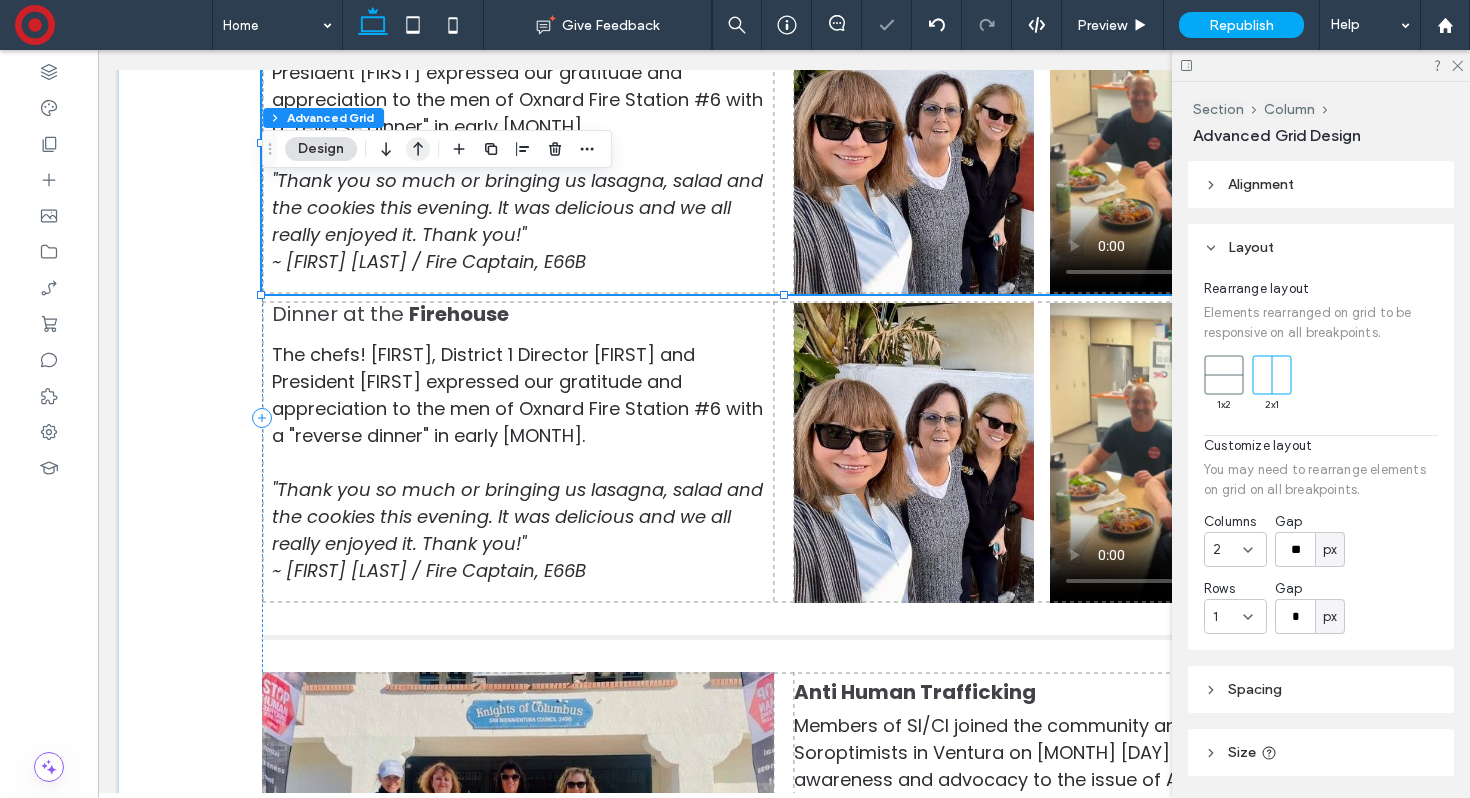 click 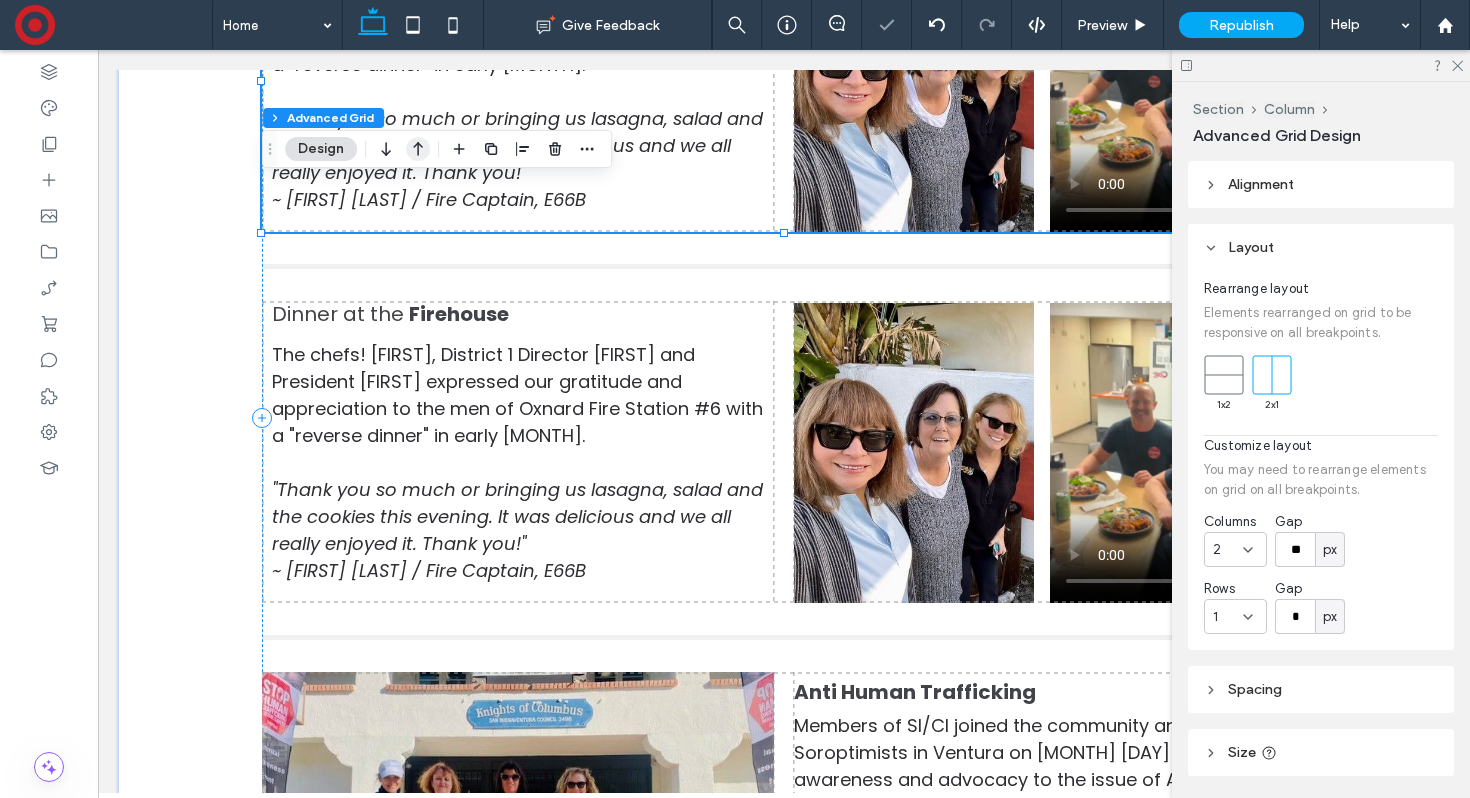 click 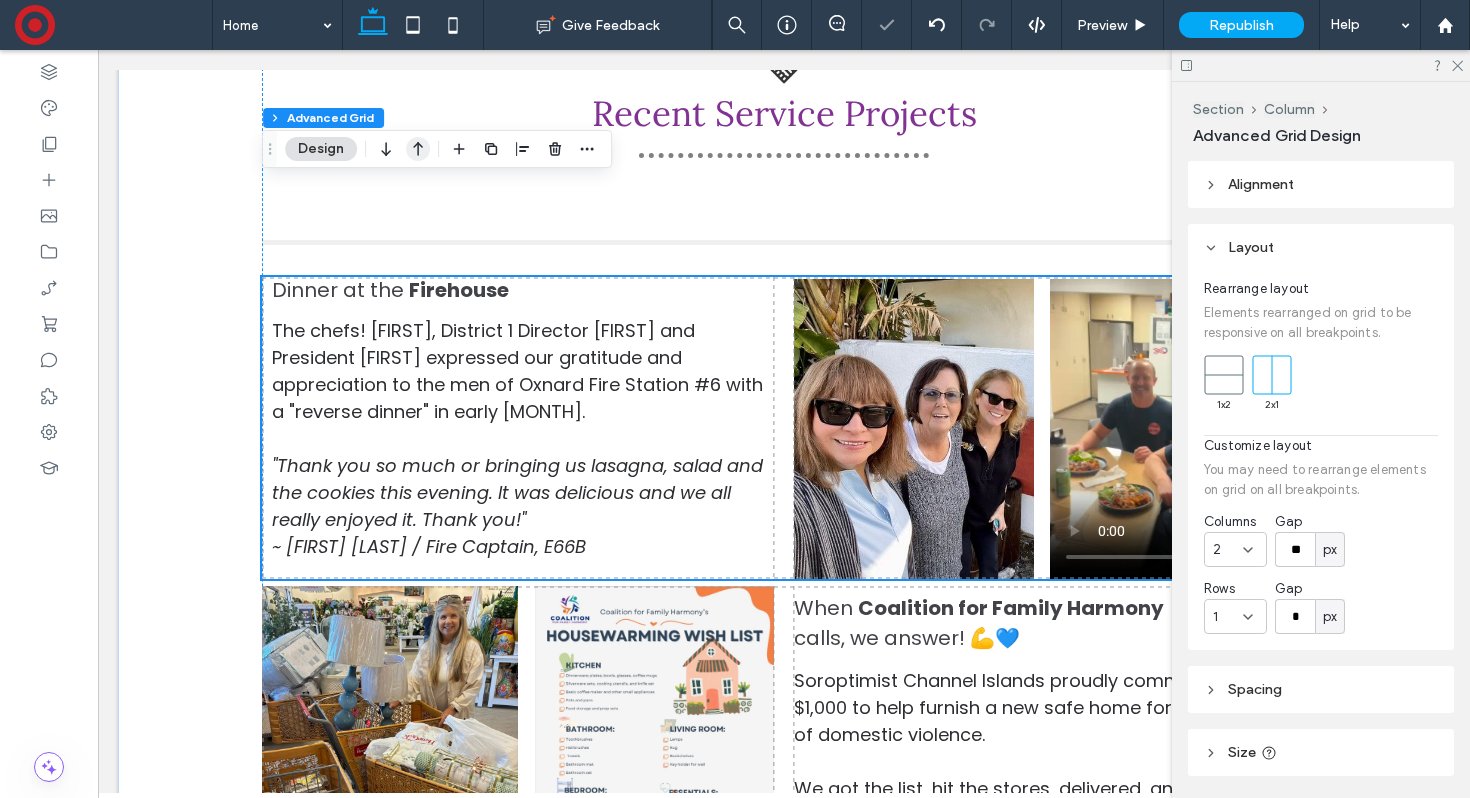 scroll, scrollTop: 4721, scrollLeft: 0, axis: vertical 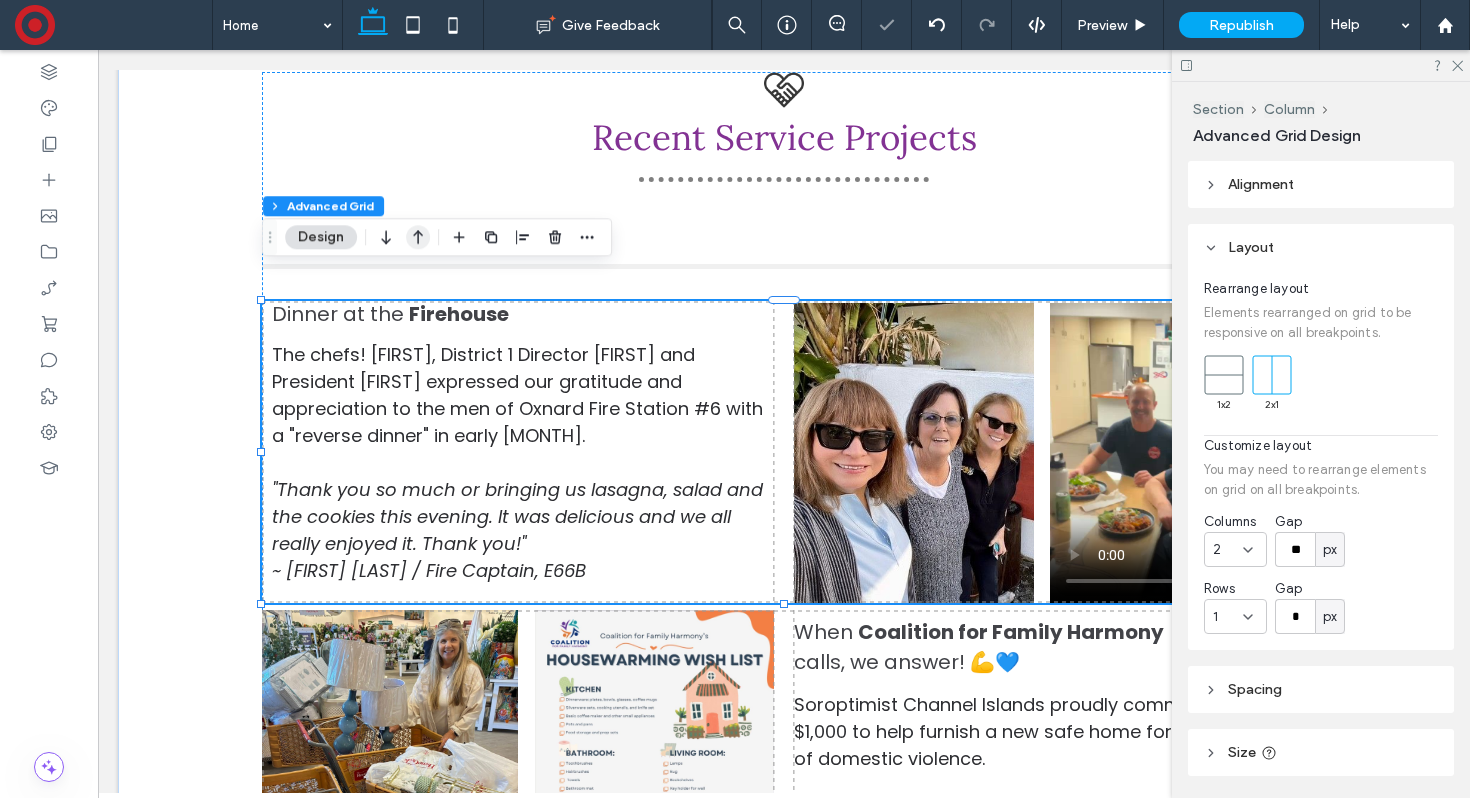 click 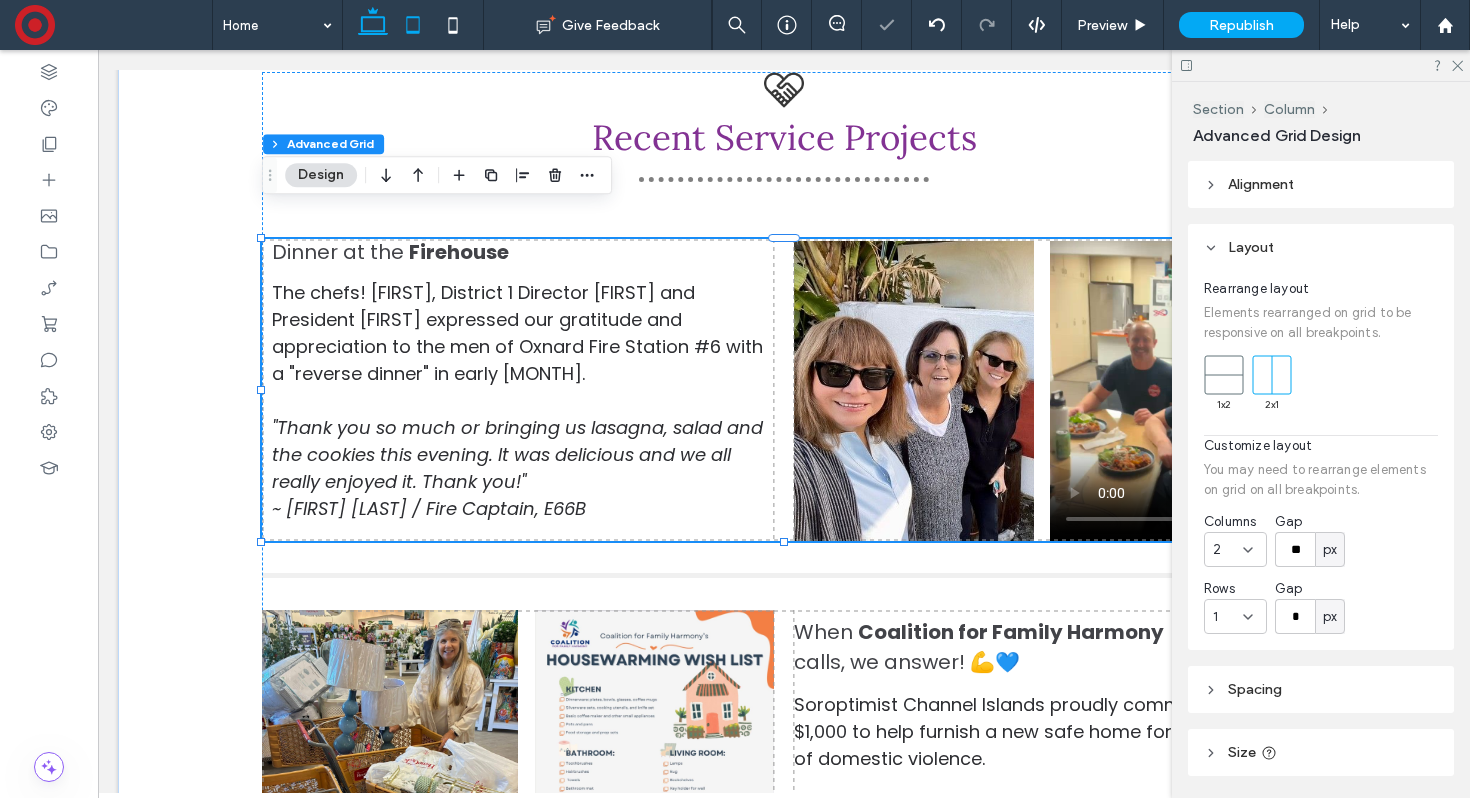click 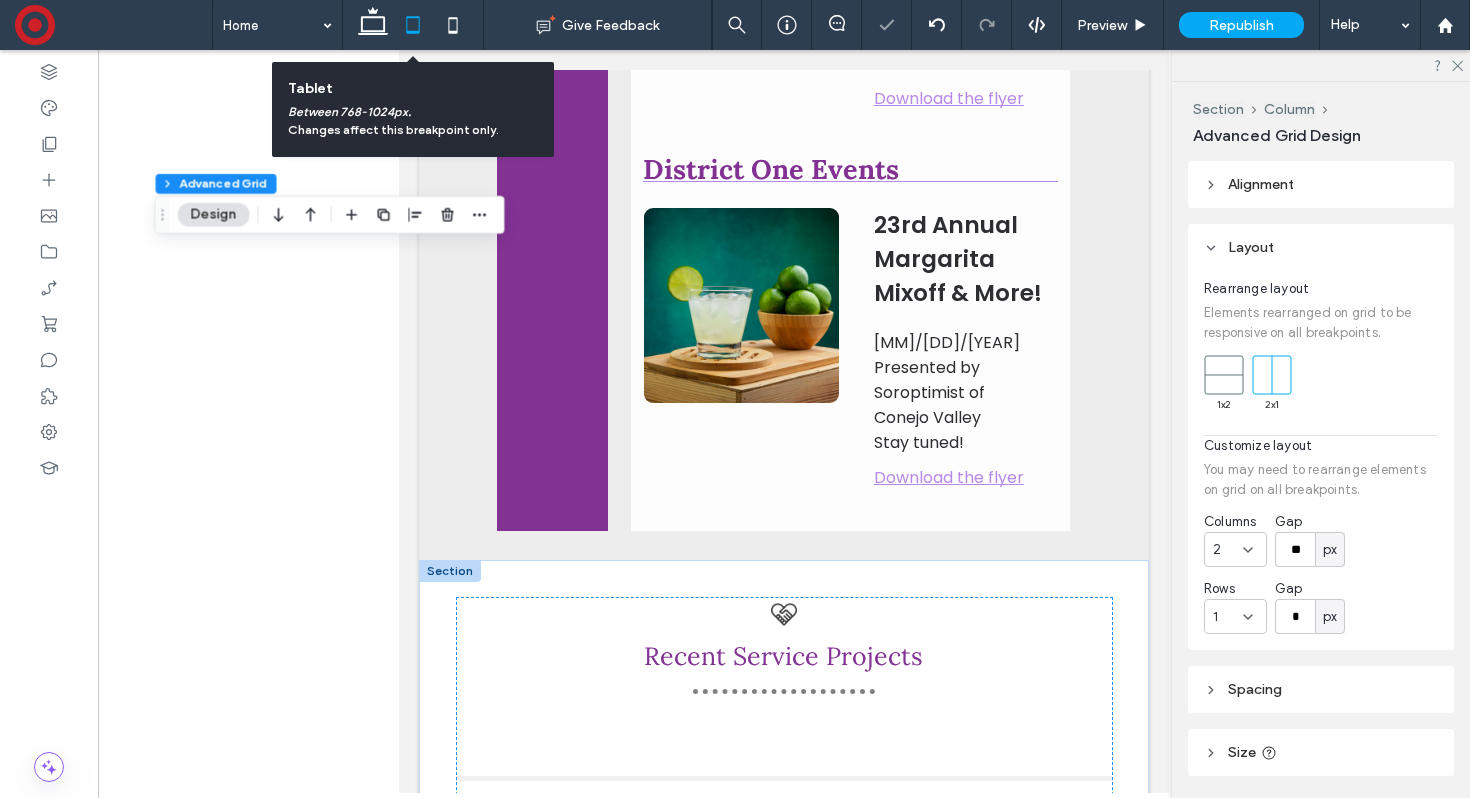 scroll, scrollTop: 5592, scrollLeft: 0, axis: vertical 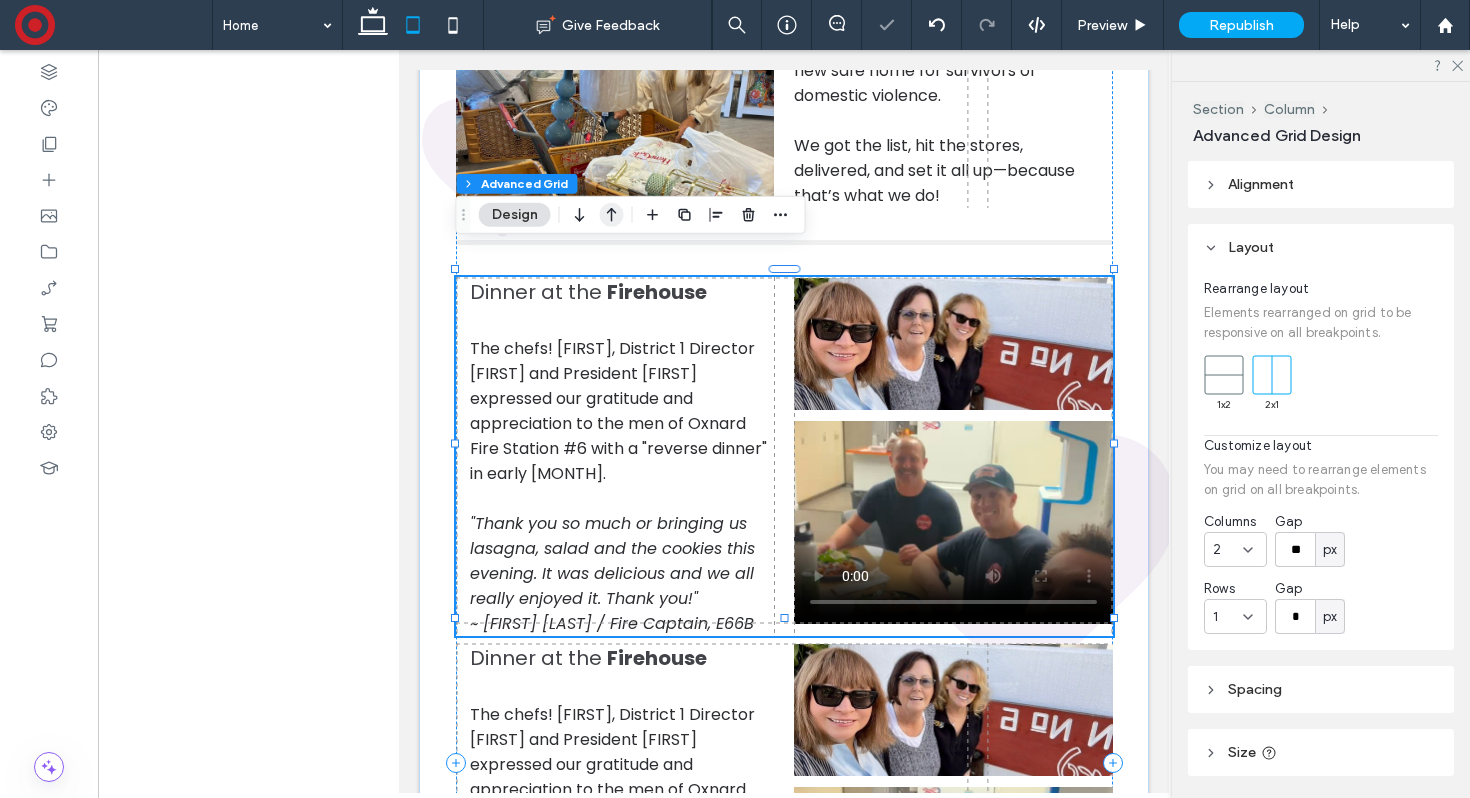 click 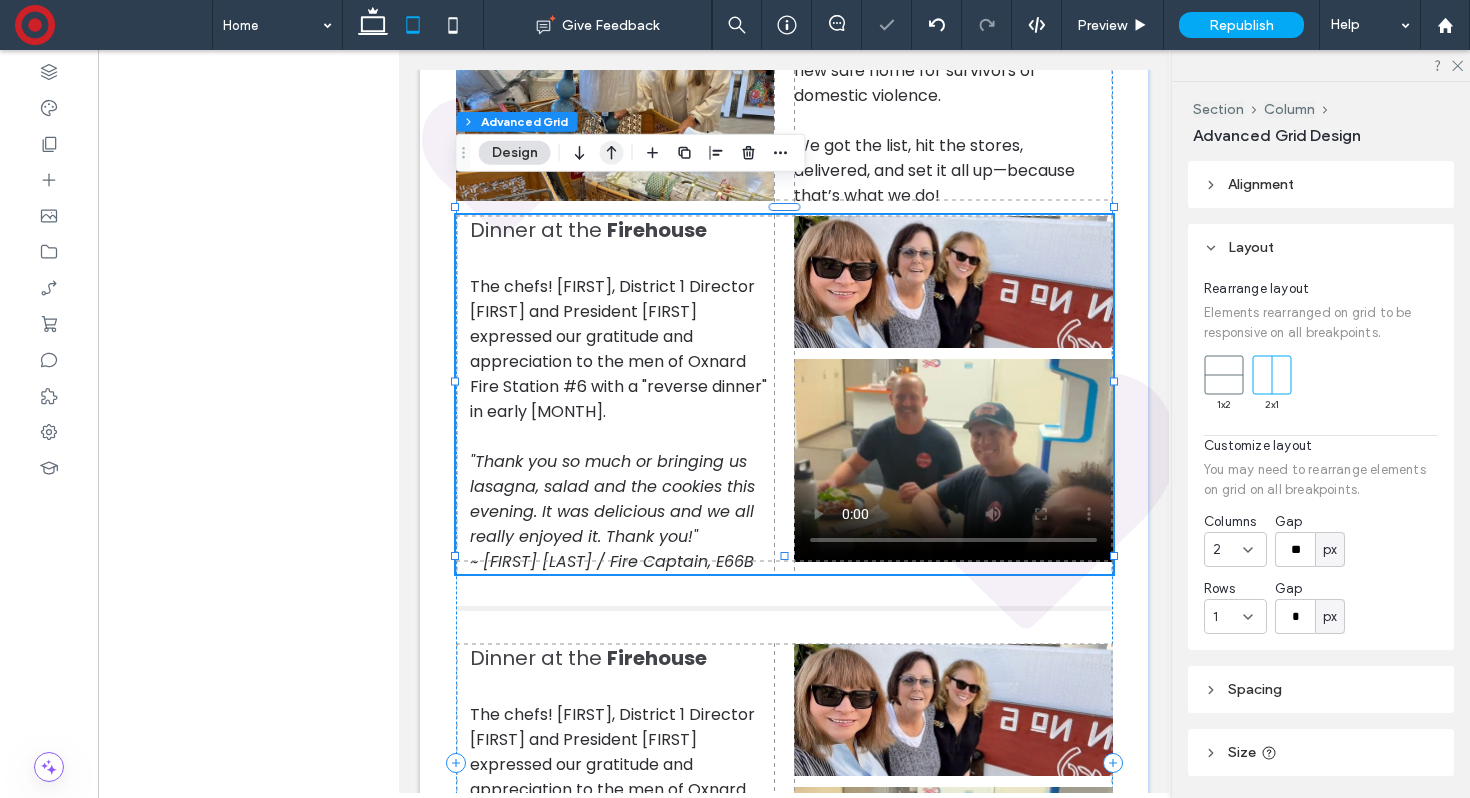 click 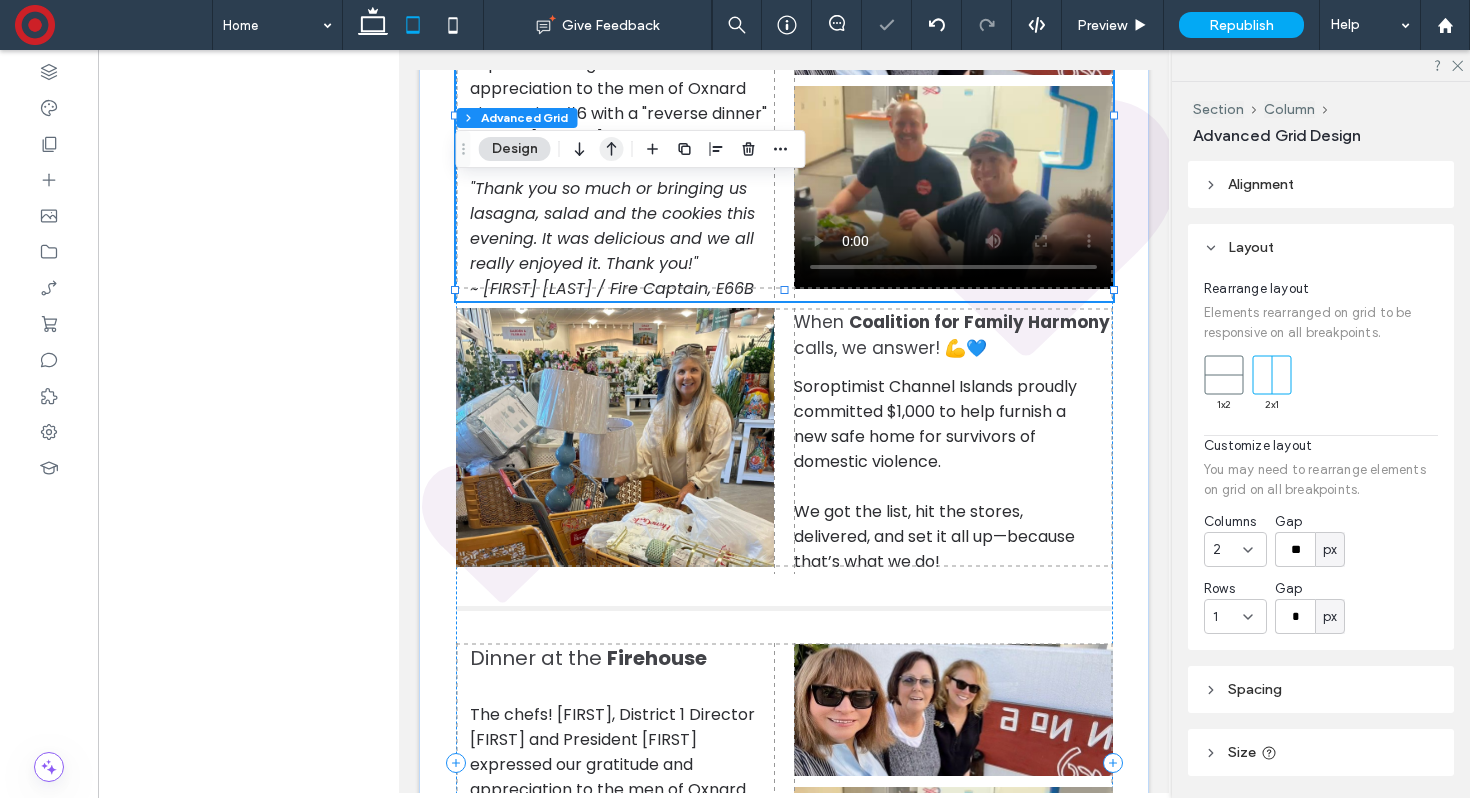 click 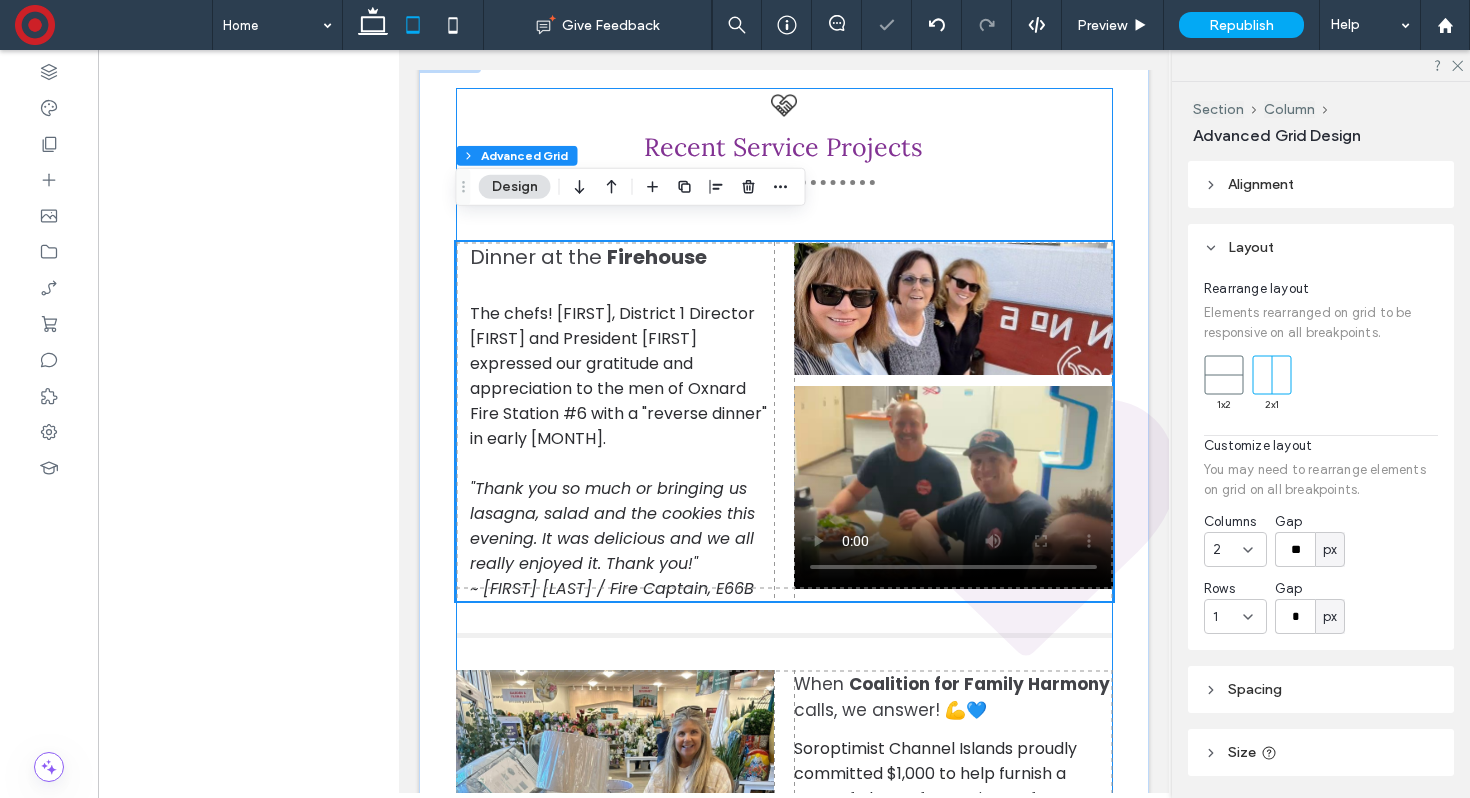 scroll, scrollTop: 5097, scrollLeft: 0, axis: vertical 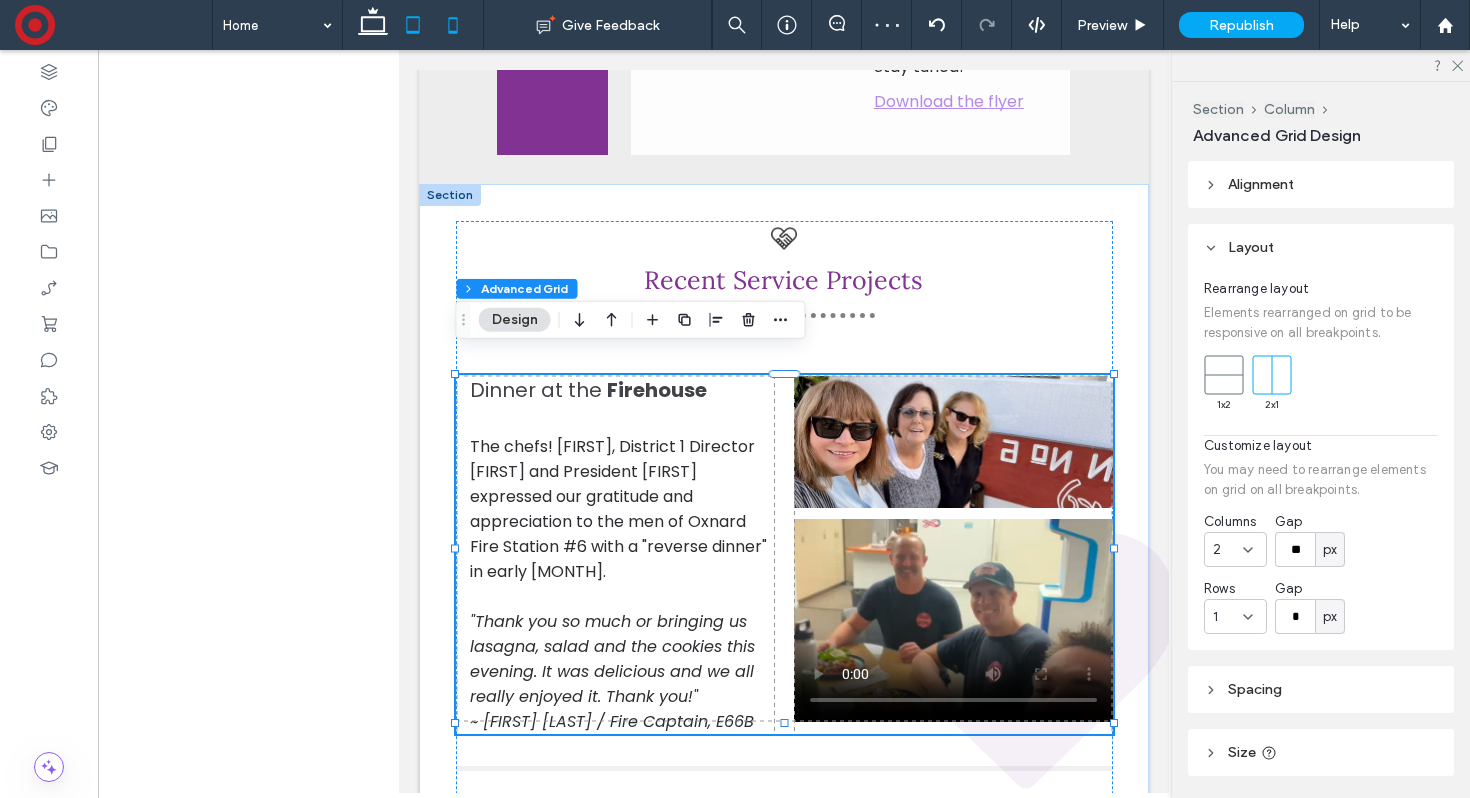 click 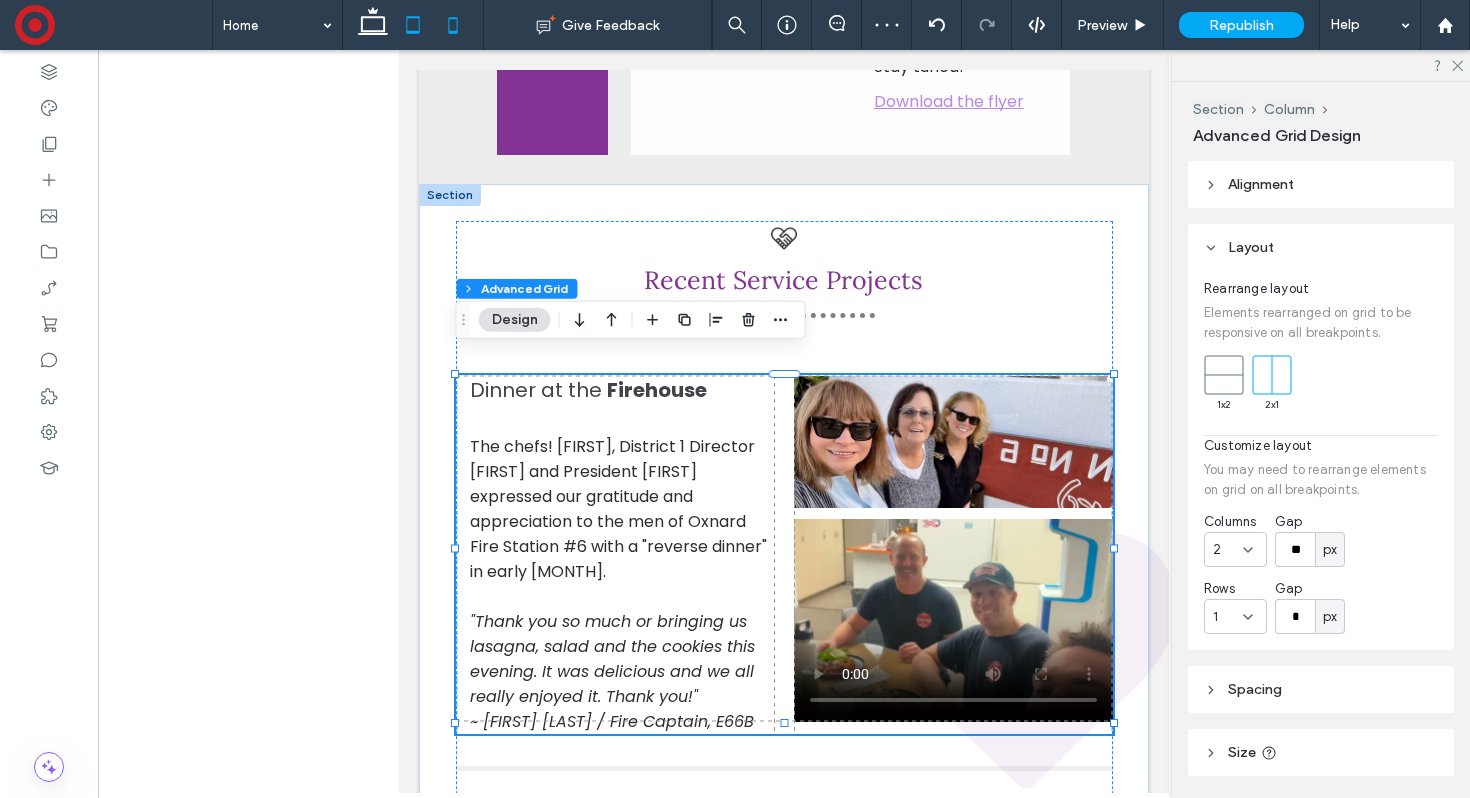 type on "*" 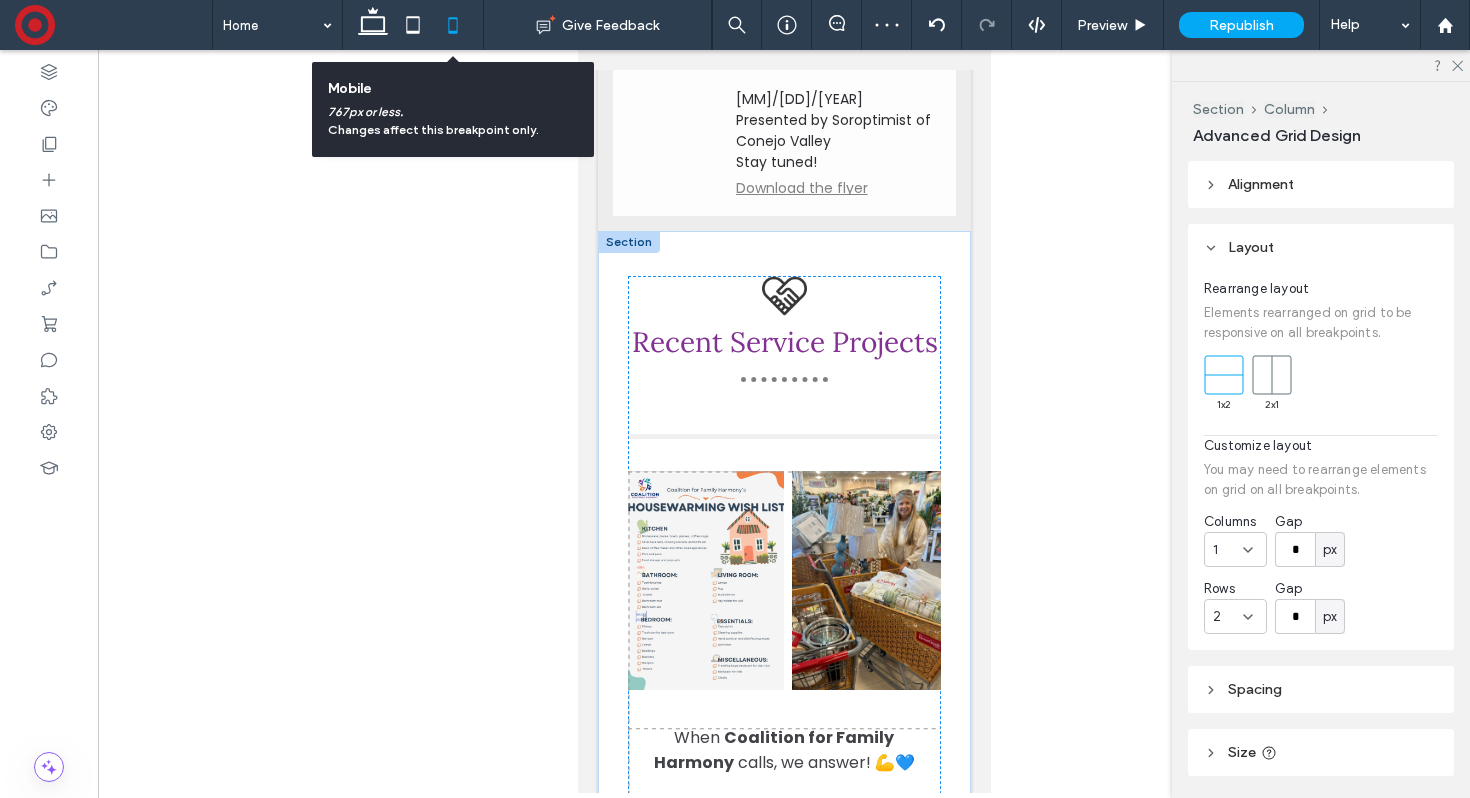 scroll, scrollTop: 6073, scrollLeft: 0, axis: vertical 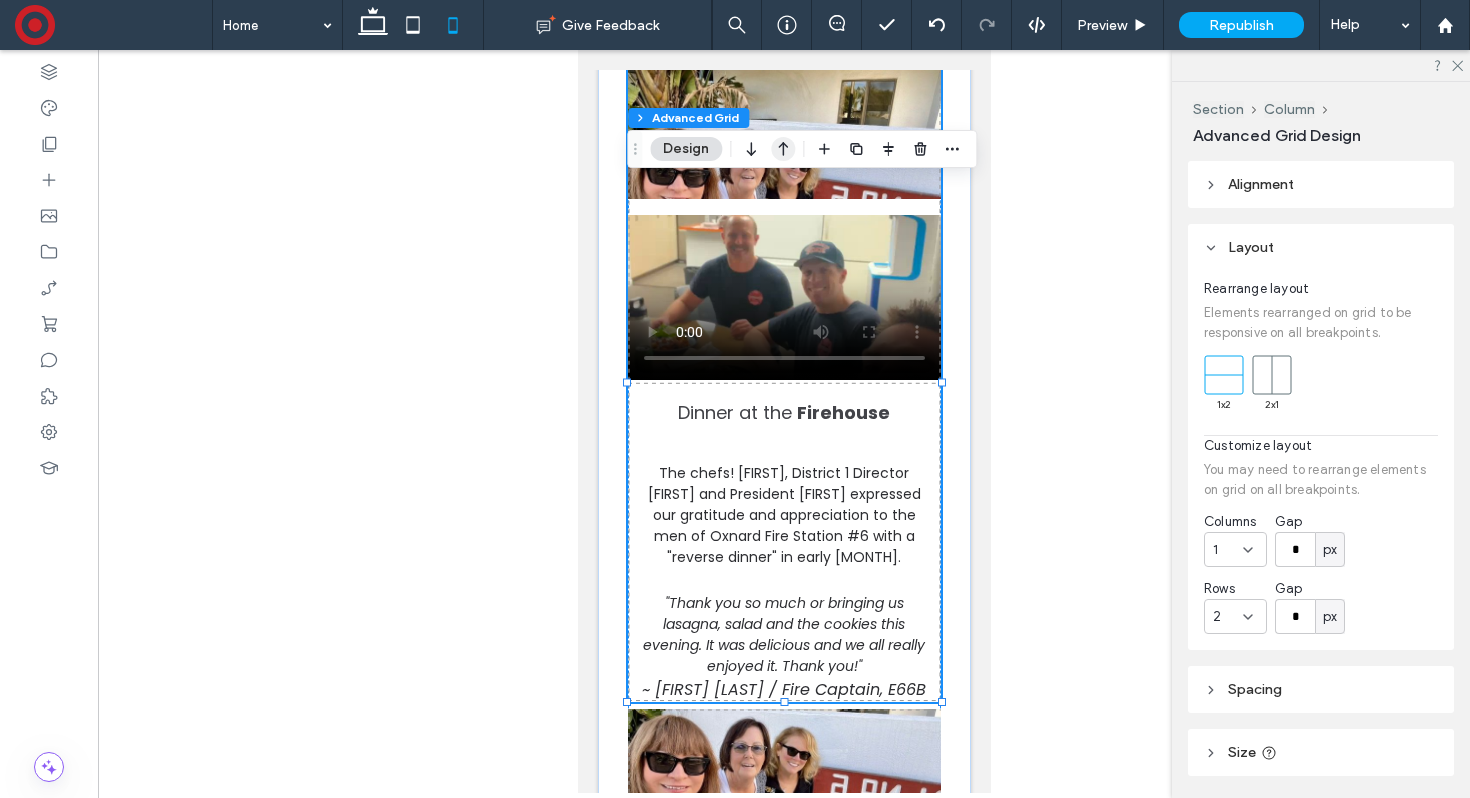 click 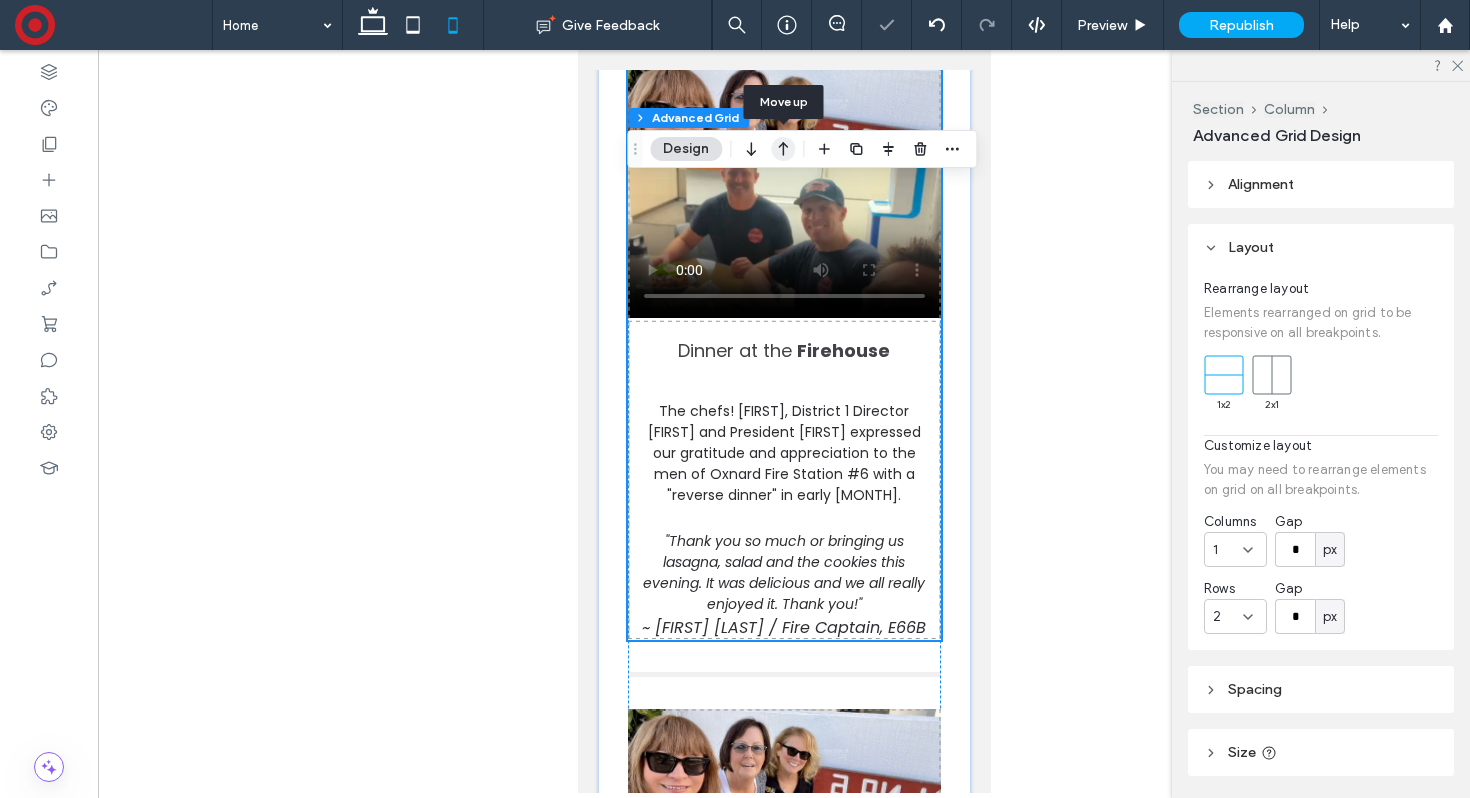 scroll, scrollTop: 6011, scrollLeft: 0, axis: vertical 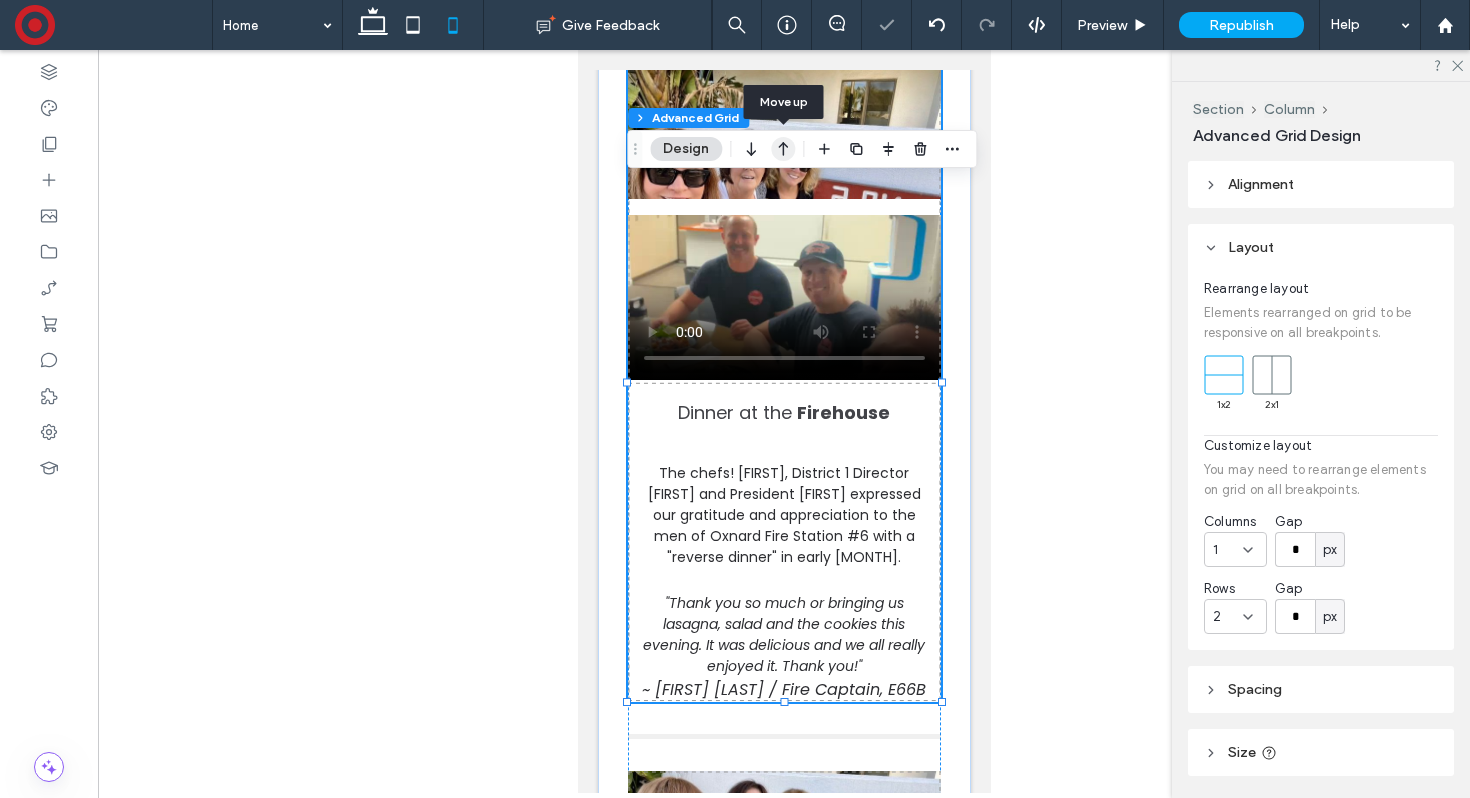 click 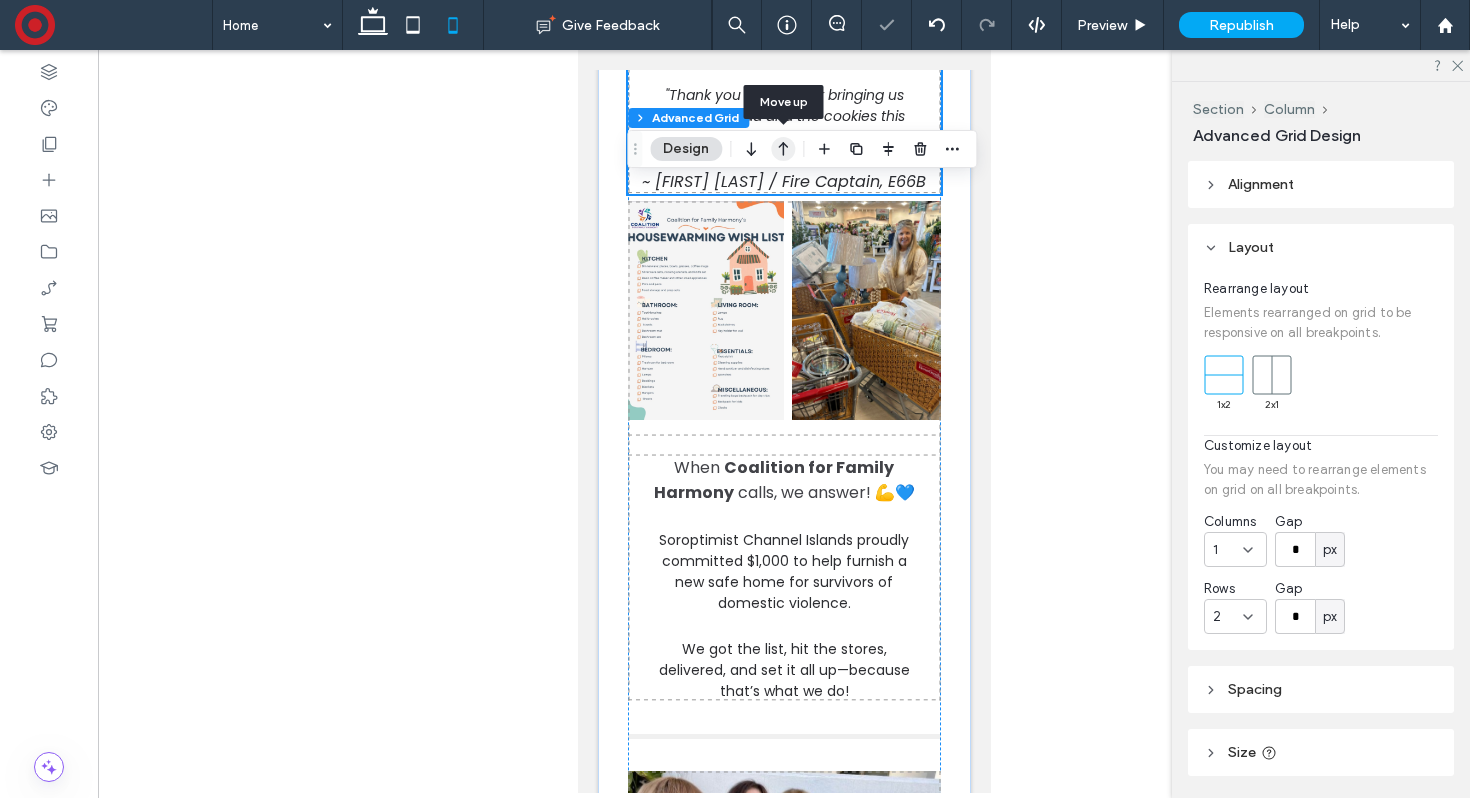 scroll, scrollTop: 5504, scrollLeft: 0, axis: vertical 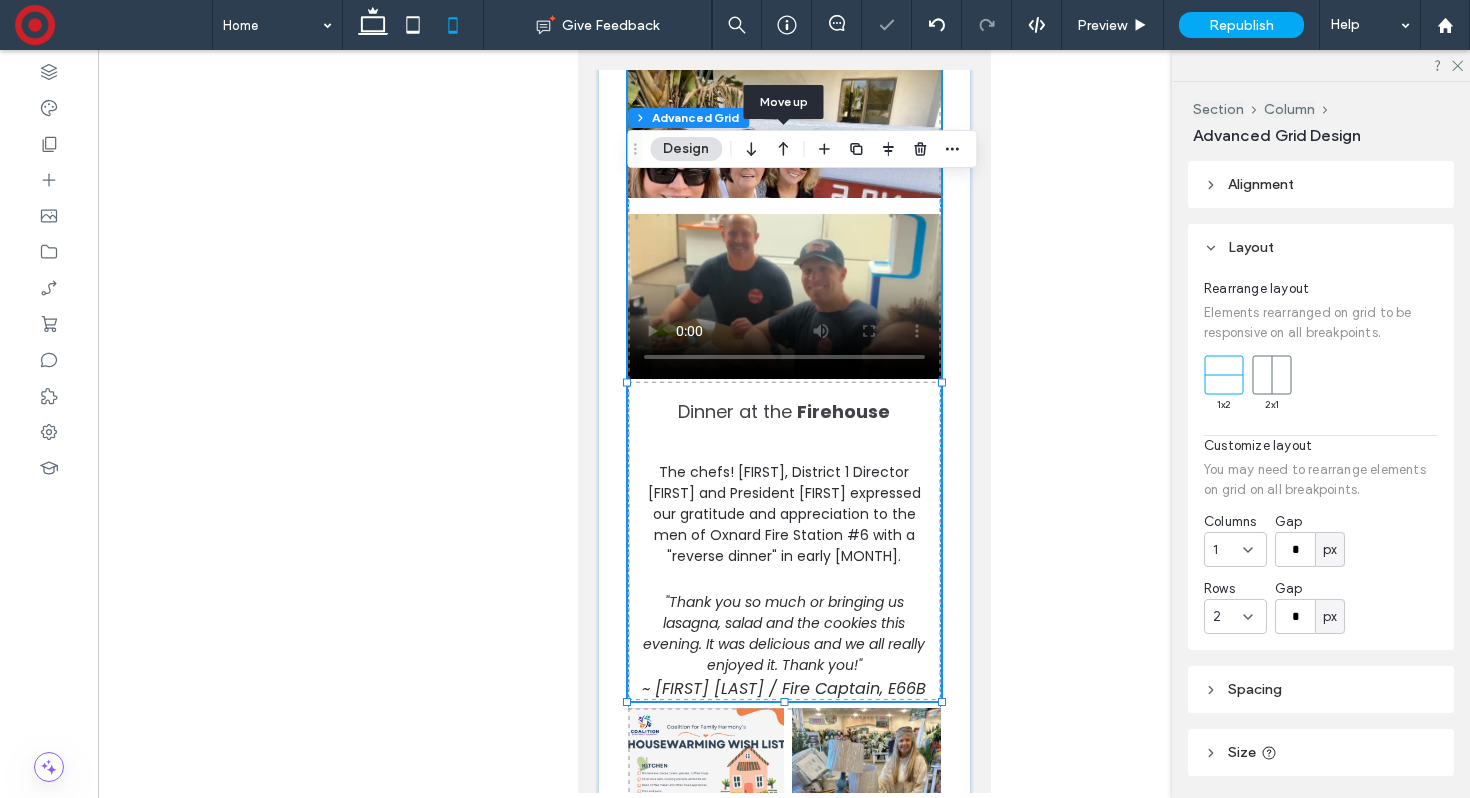 click 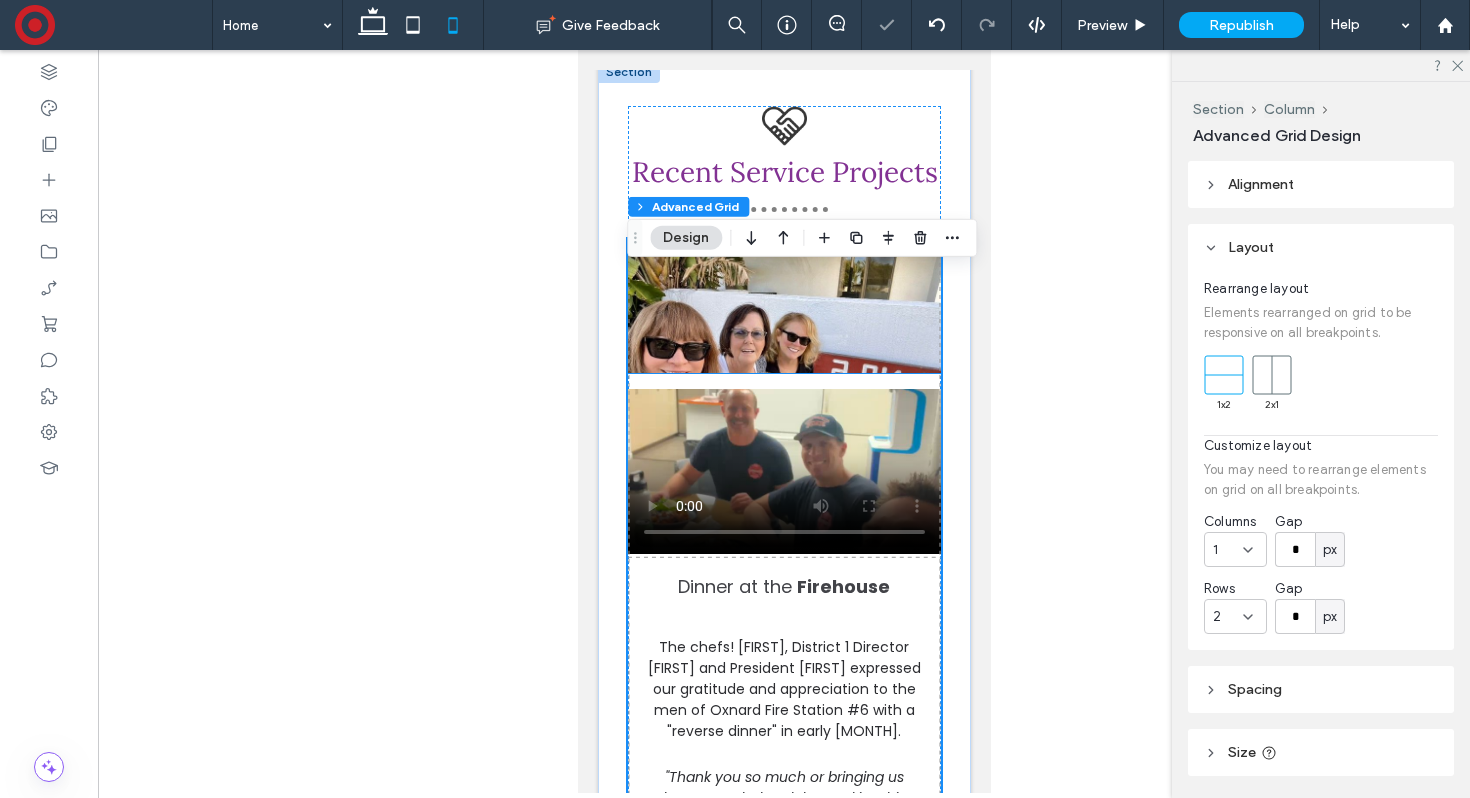 scroll, scrollTop: 5252, scrollLeft: 0, axis: vertical 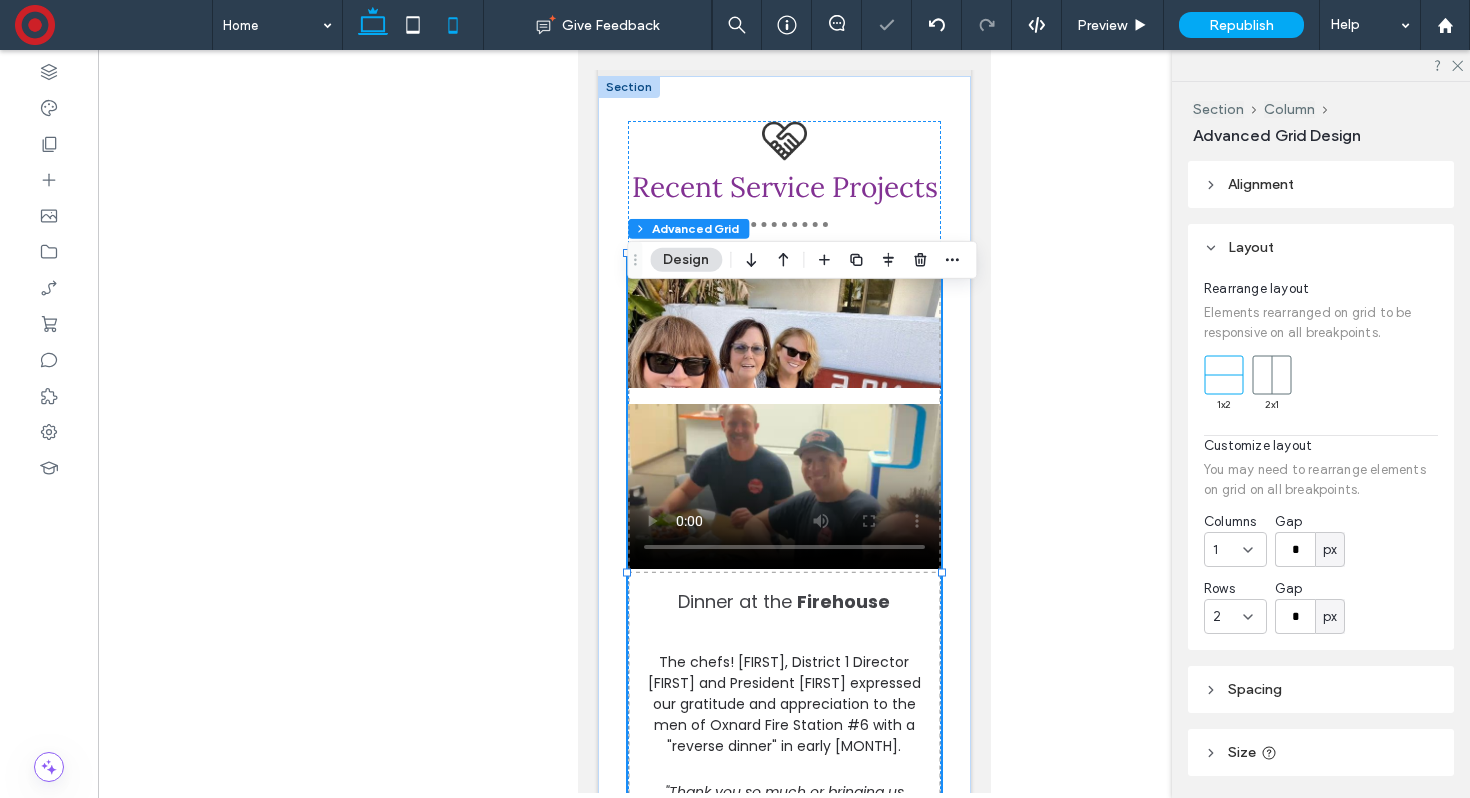 click 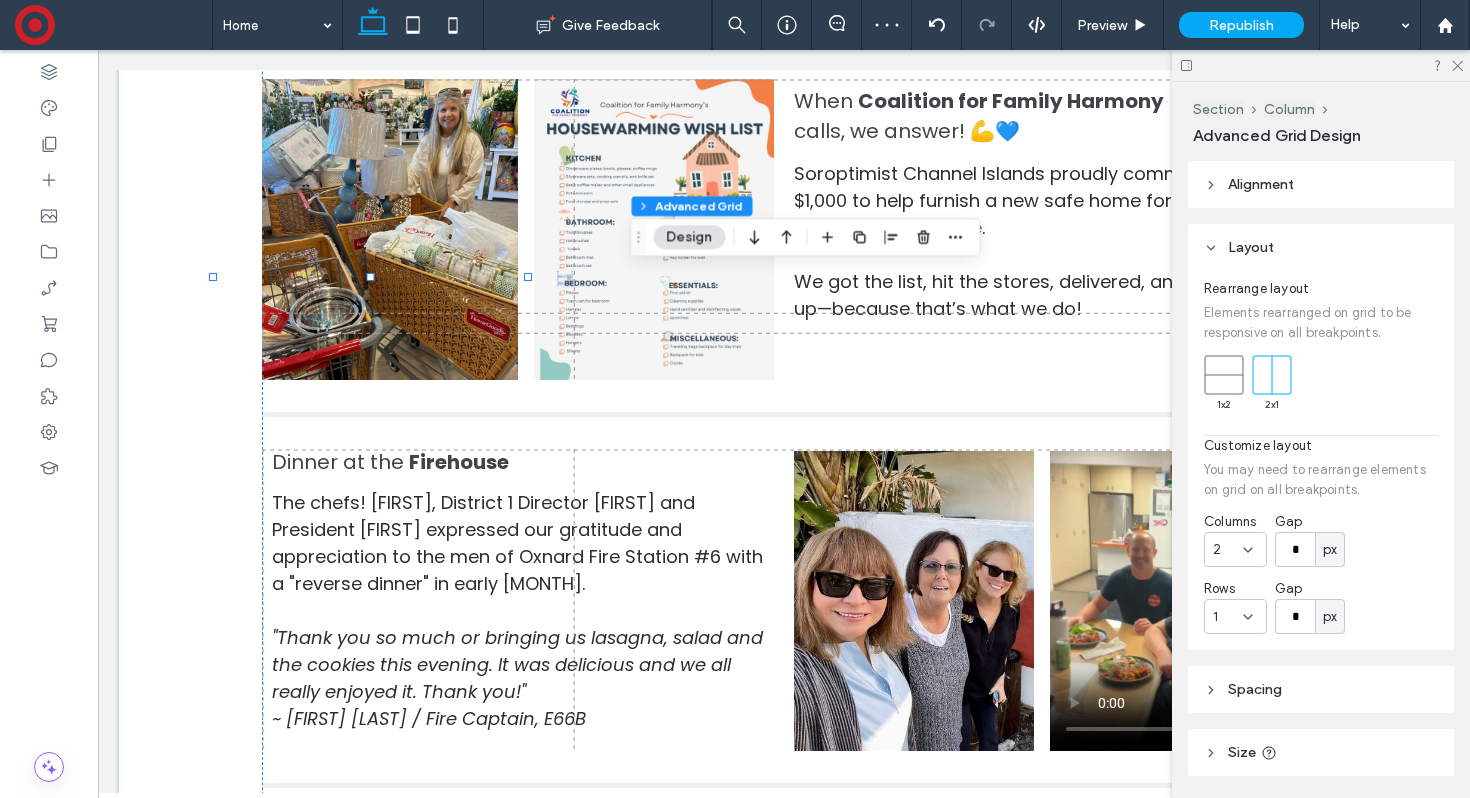 type on "**" 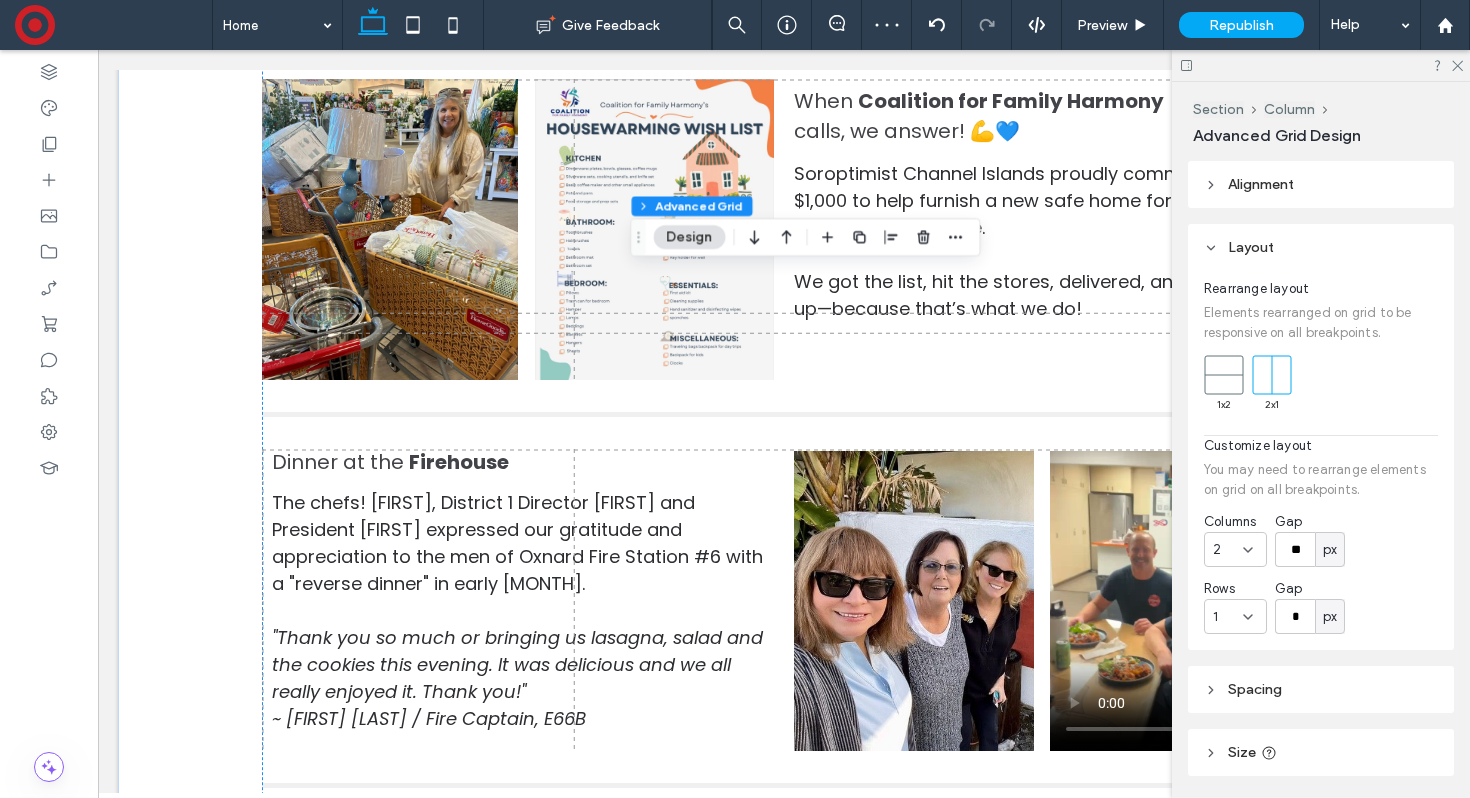 scroll, scrollTop: 4659, scrollLeft: 0, axis: vertical 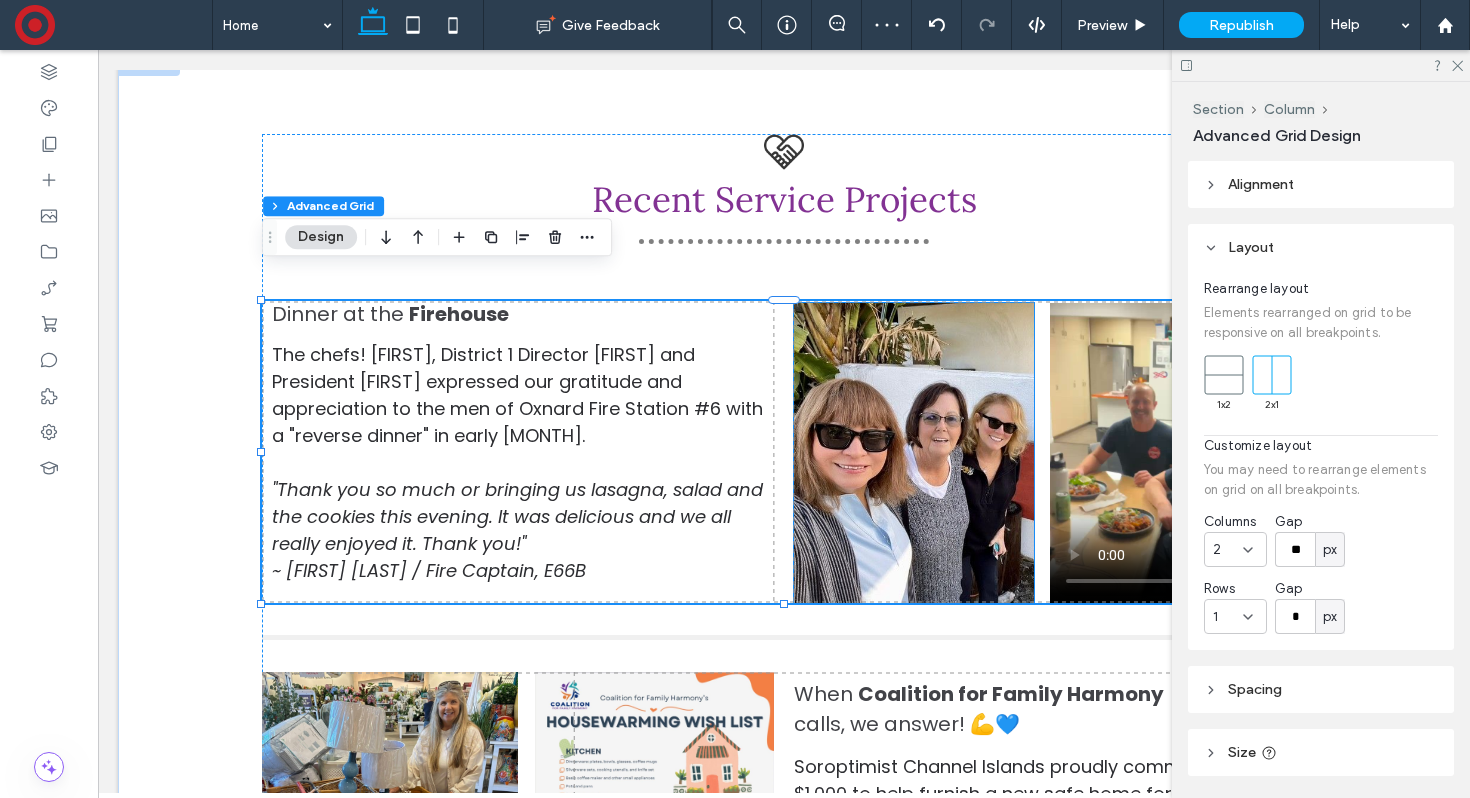 click at bounding box center [914, 453] 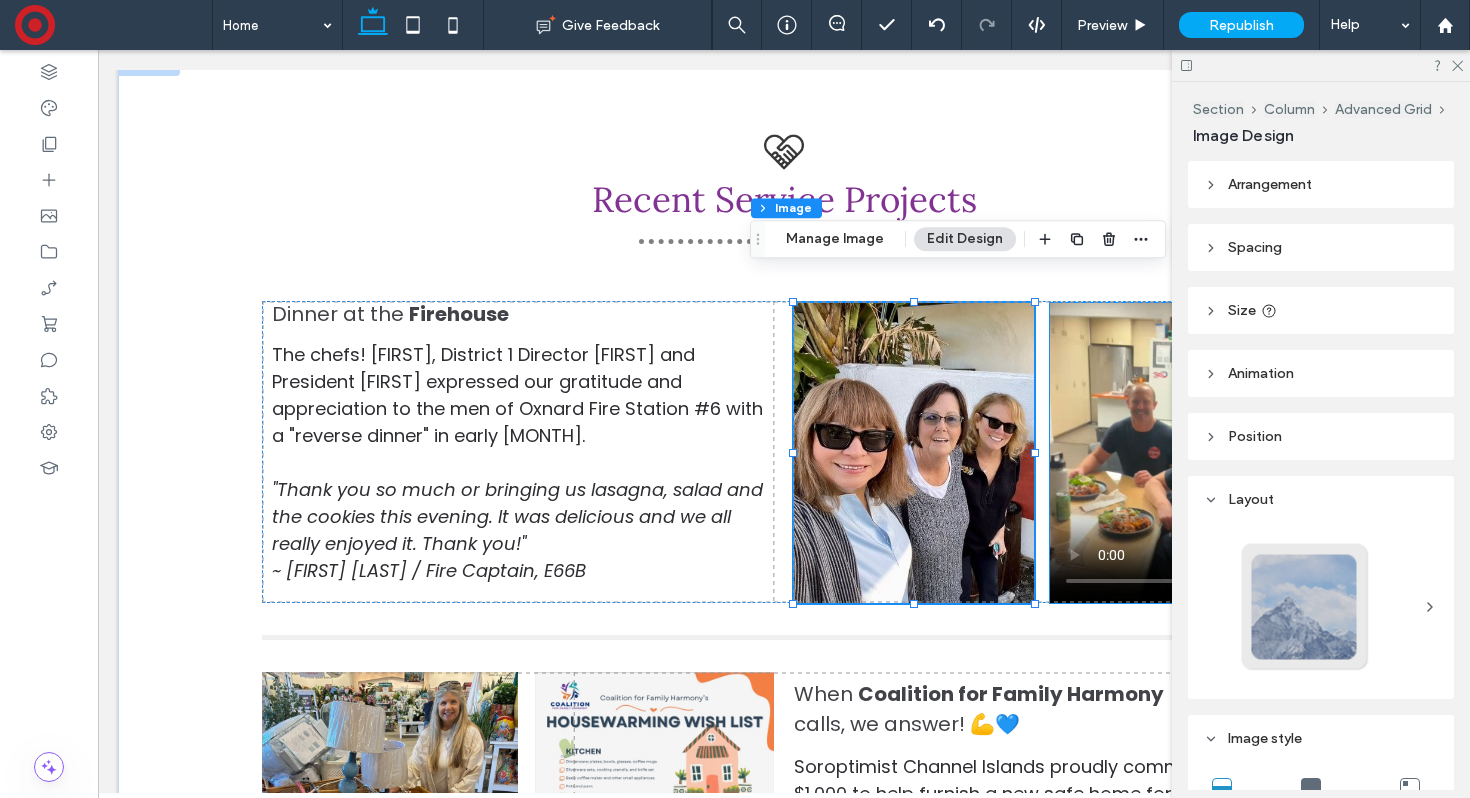 click at bounding box center [1178, 453] 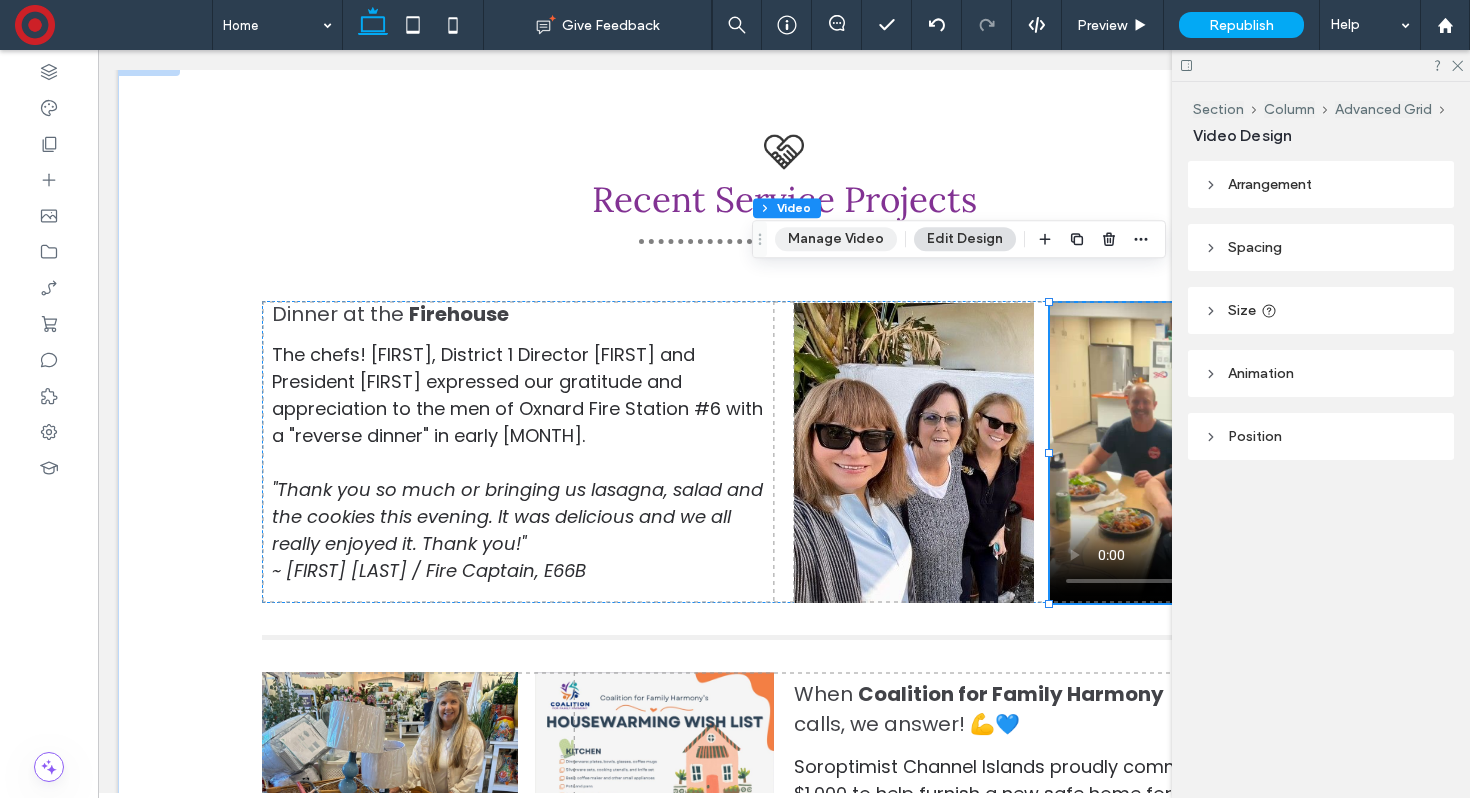 click on "Manage Video" at bounding box center (836, 239) 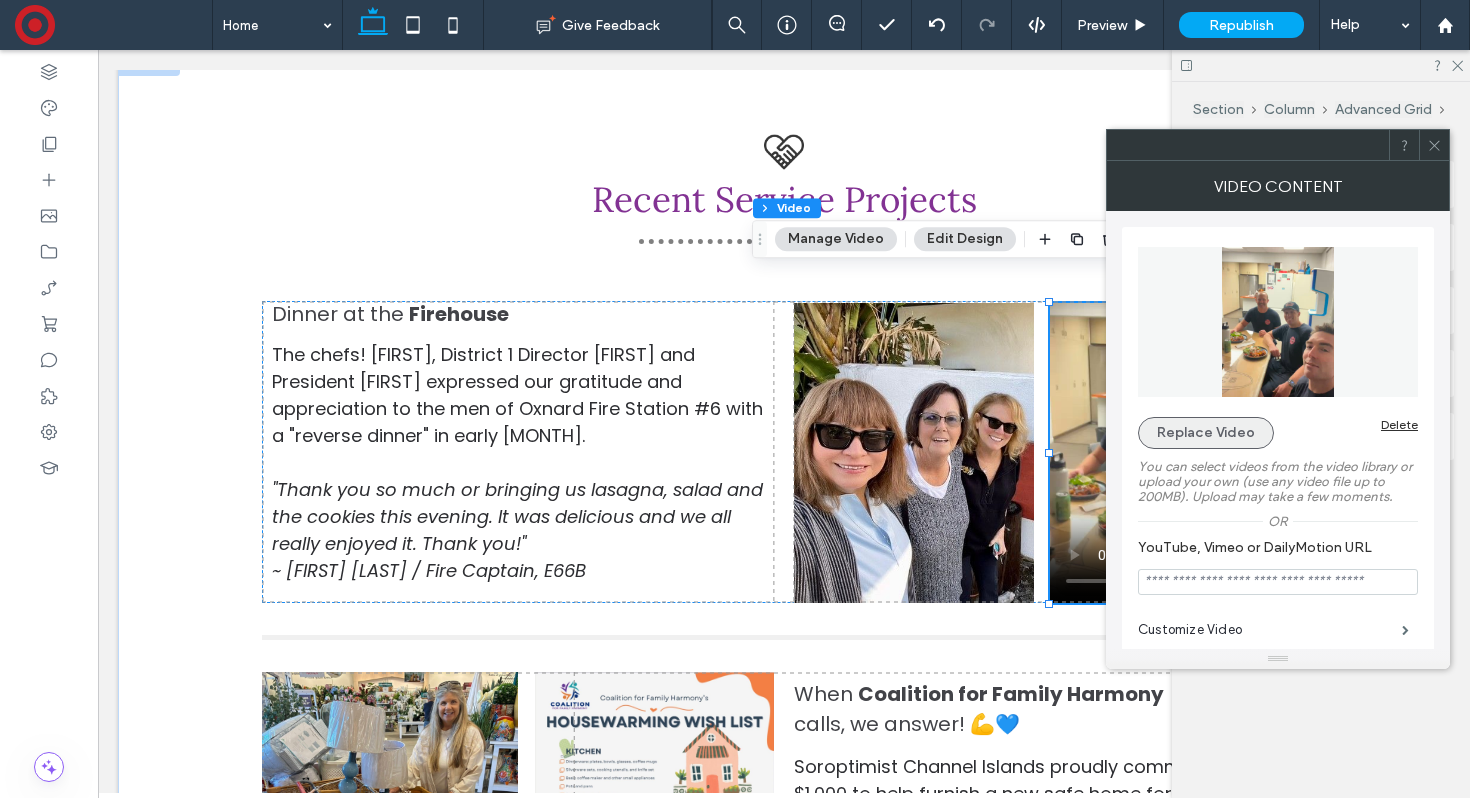 click on "Replace Video" at bounding box center [1206, 433] 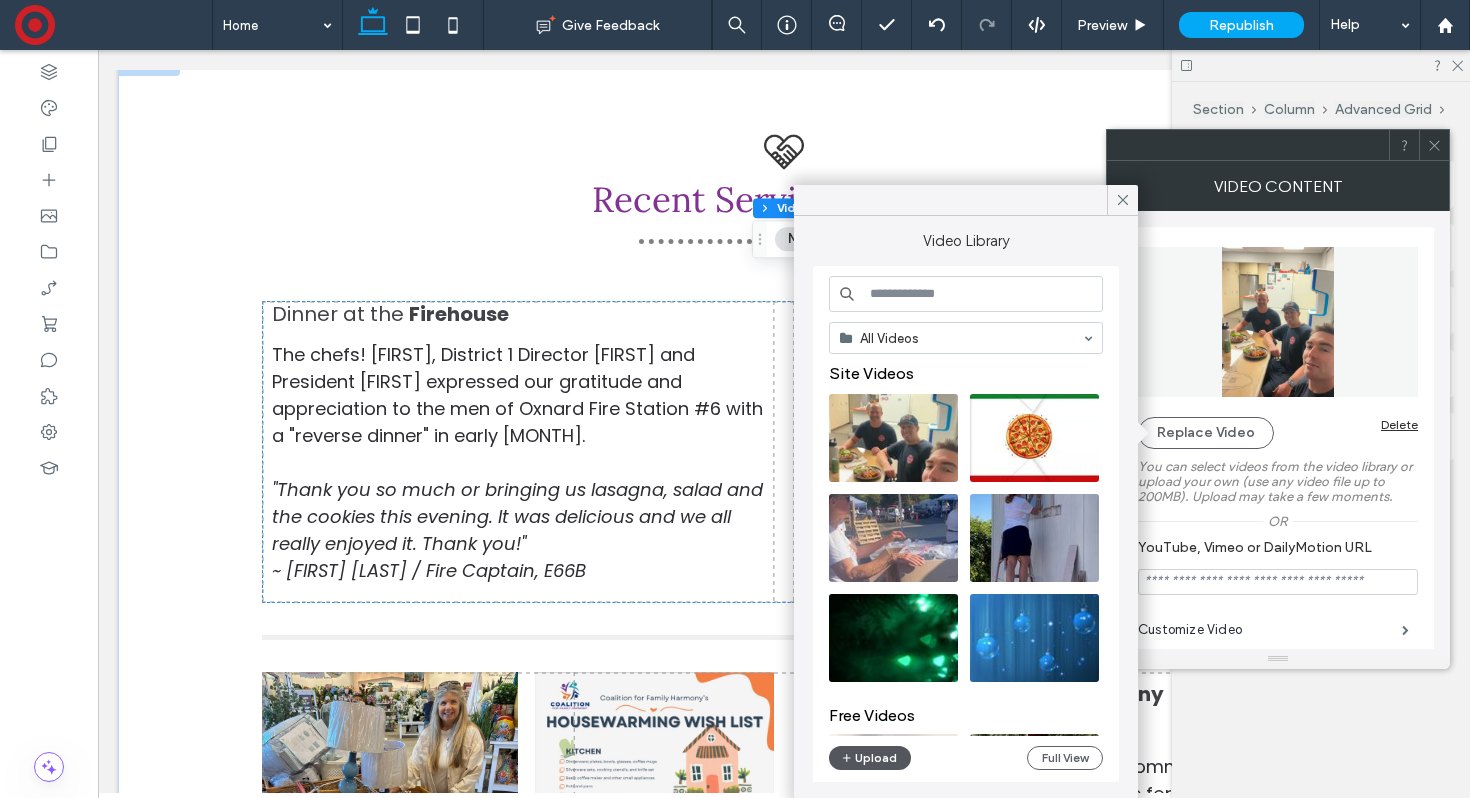 click on "Upload" at bounding box center [870, 758] 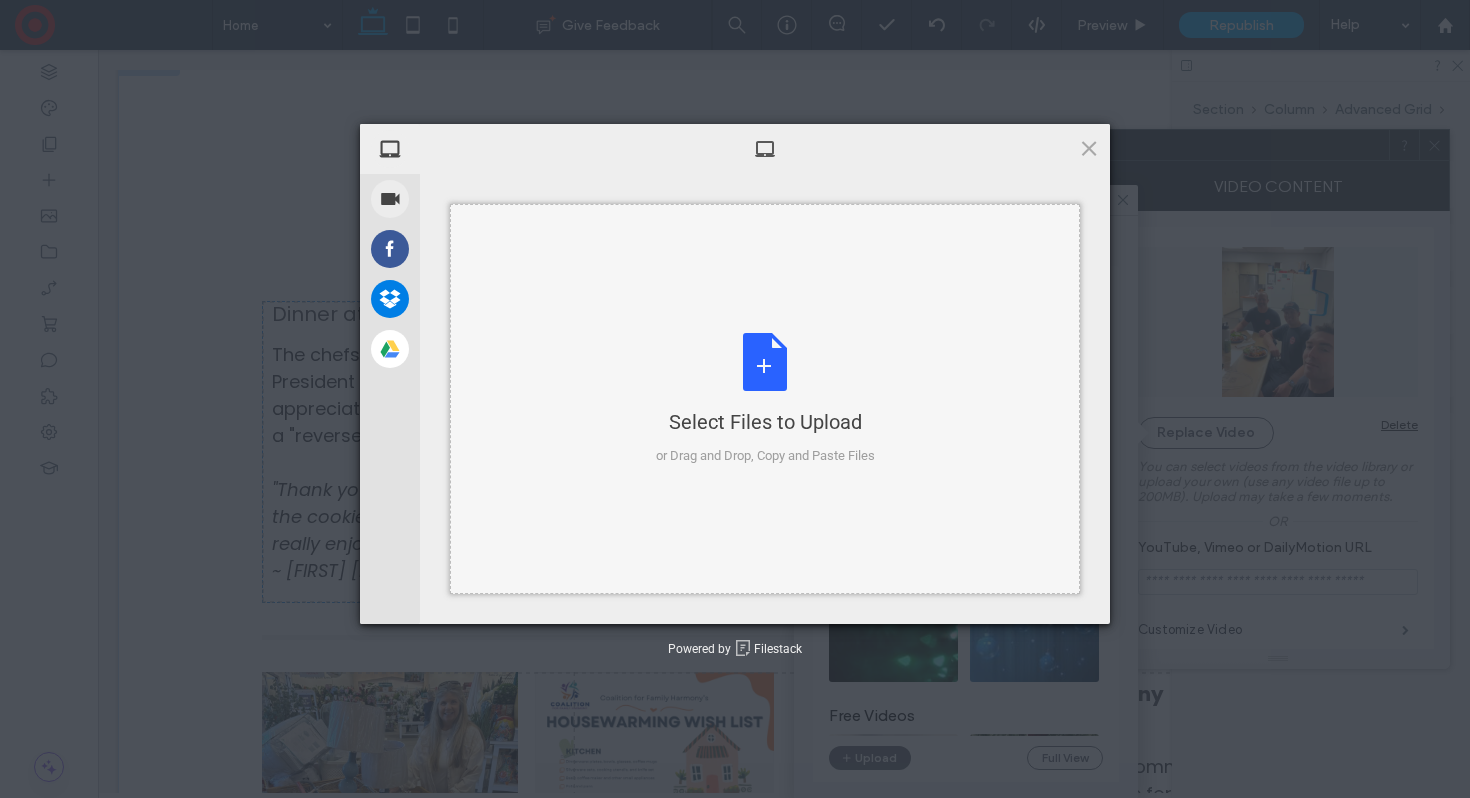 click on "Select Files to Upload
or Drag and Drop, Copy and Paste Files" at bounding box center [765, 399] 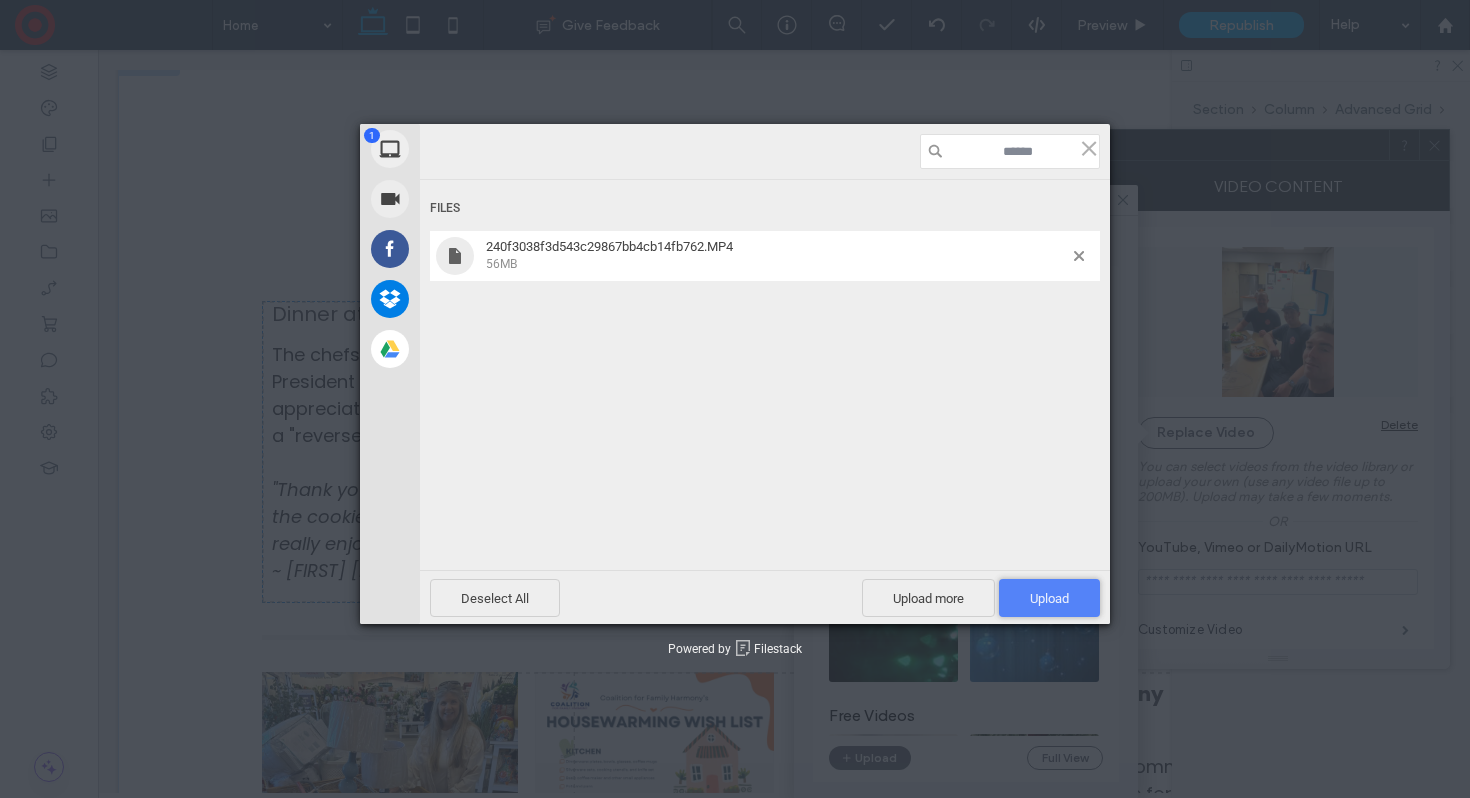 click on "Upload
1" at bounding box center (1049, 598) 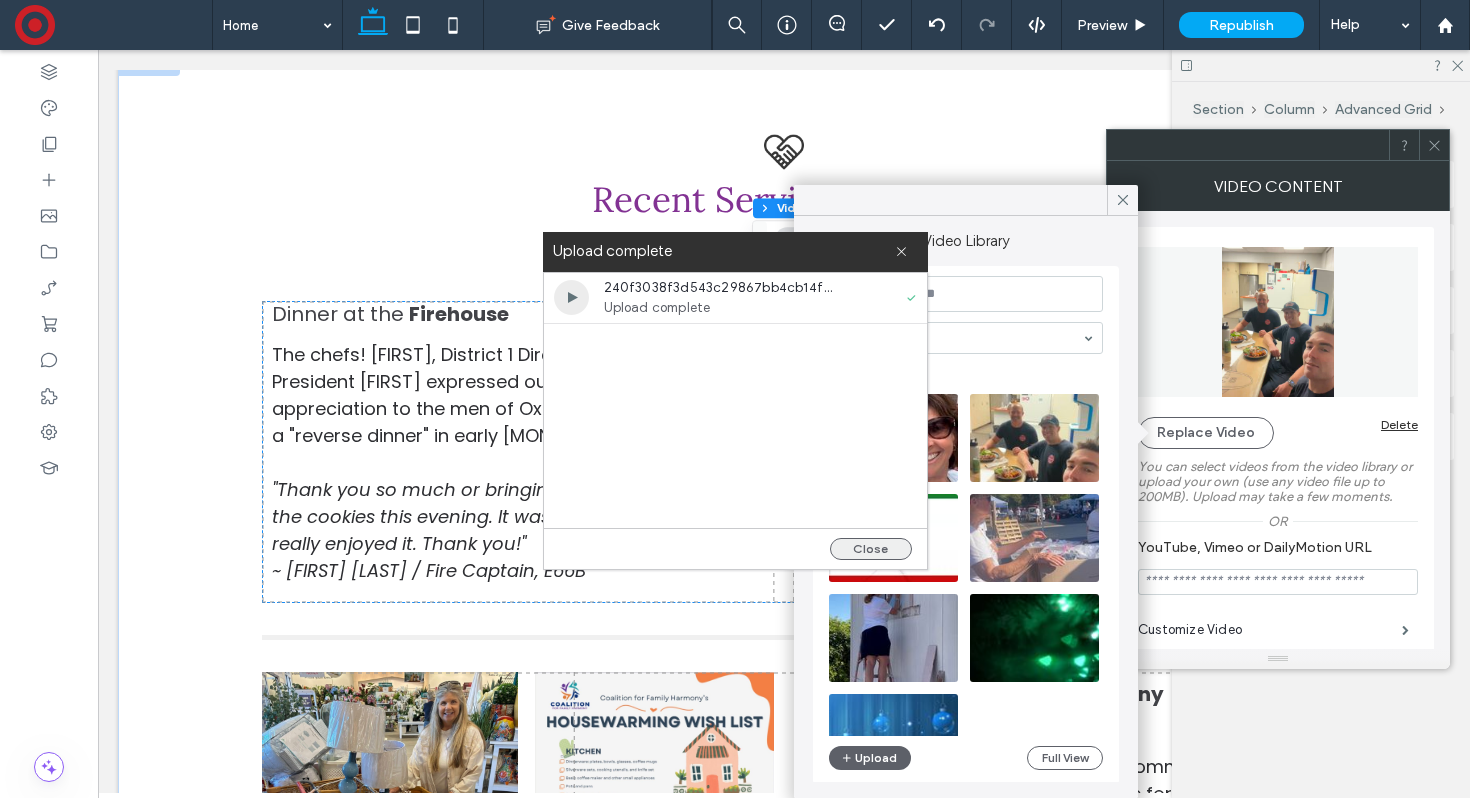 click on "Close" at bounding box center [871, 549] 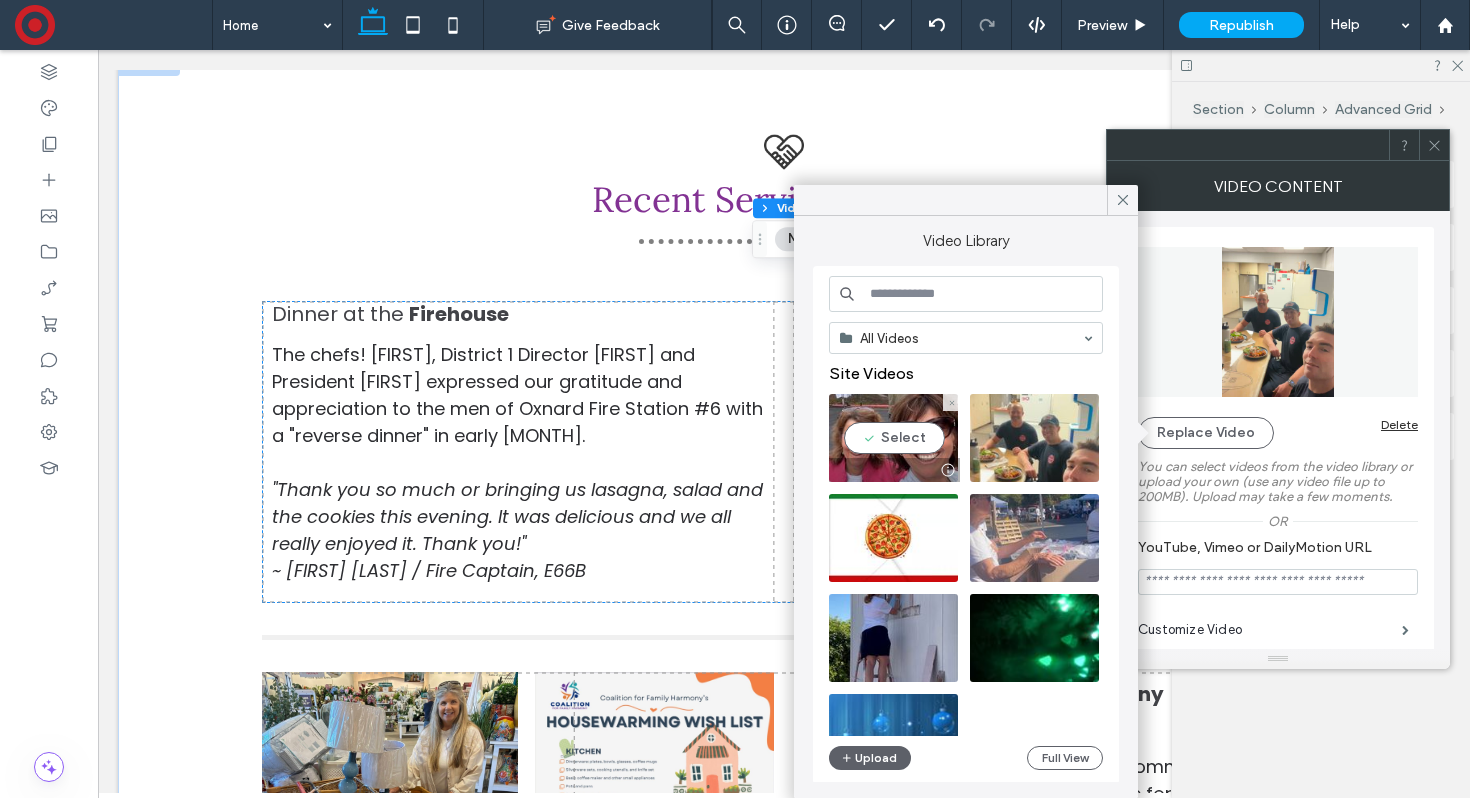 click at bounding box center (893, 438) 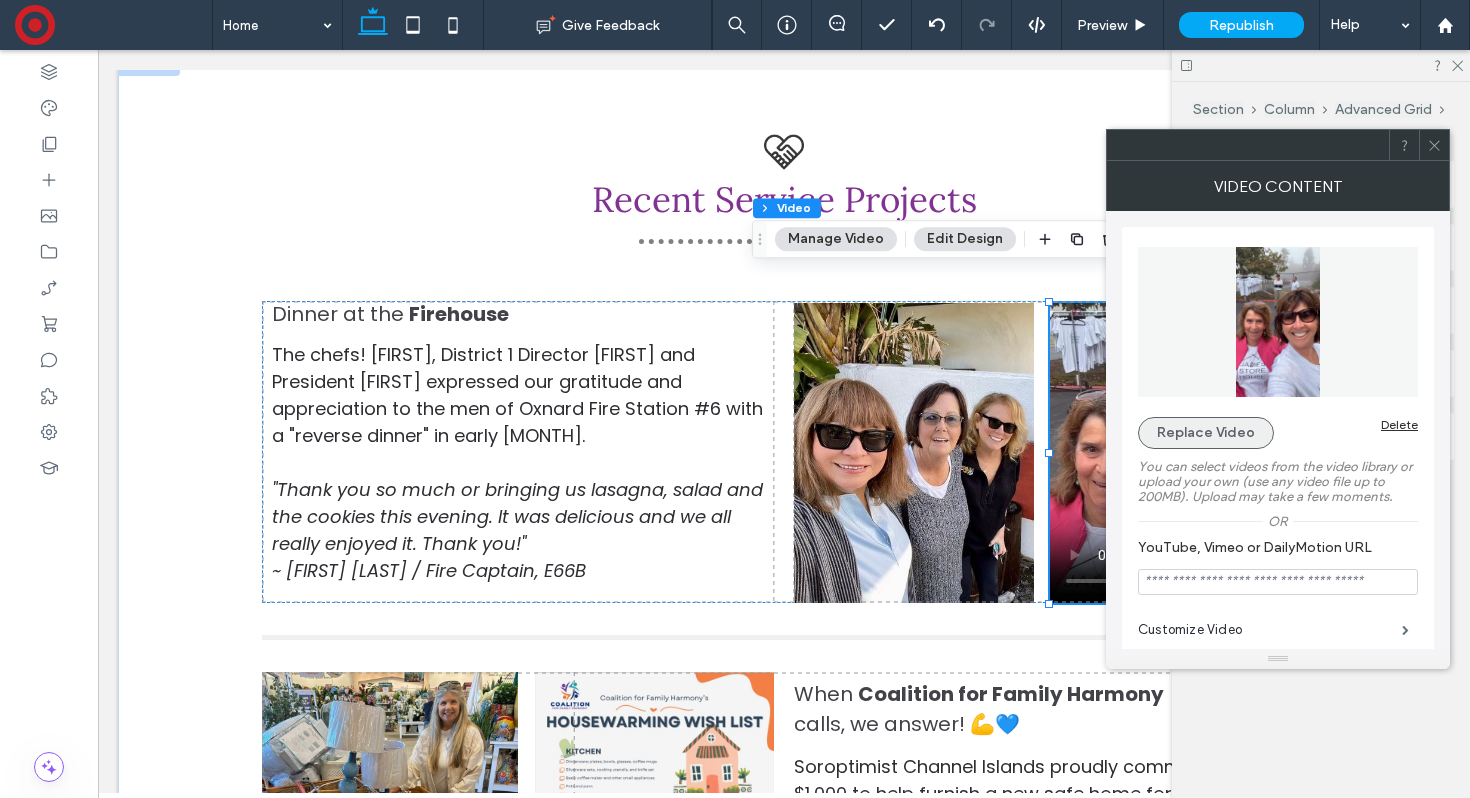 click on "Replace Video" at bounding box center (1206, 433) 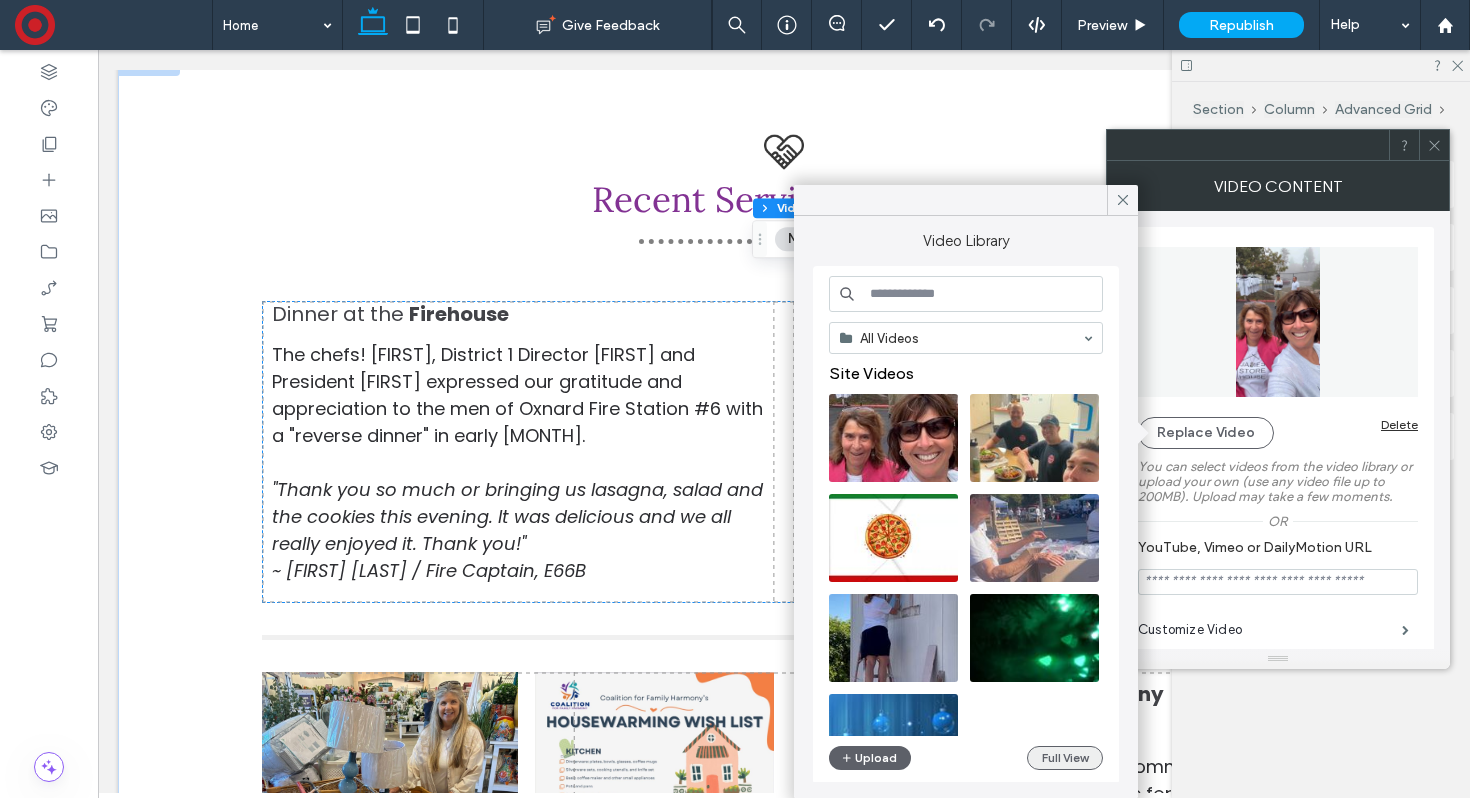 click on "Full View" at bounding box center (1065, 758) 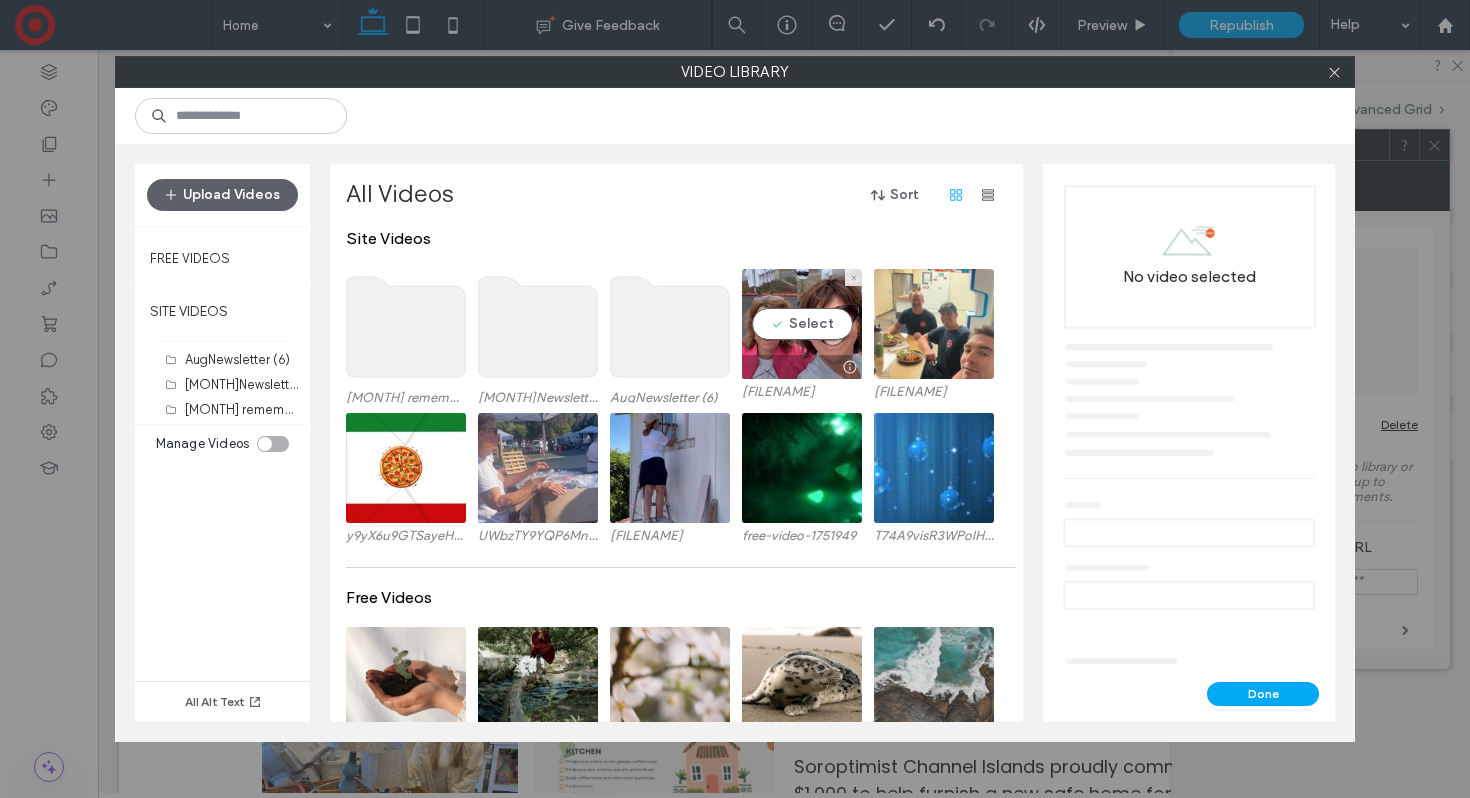 click at bounding box center [802, 367] 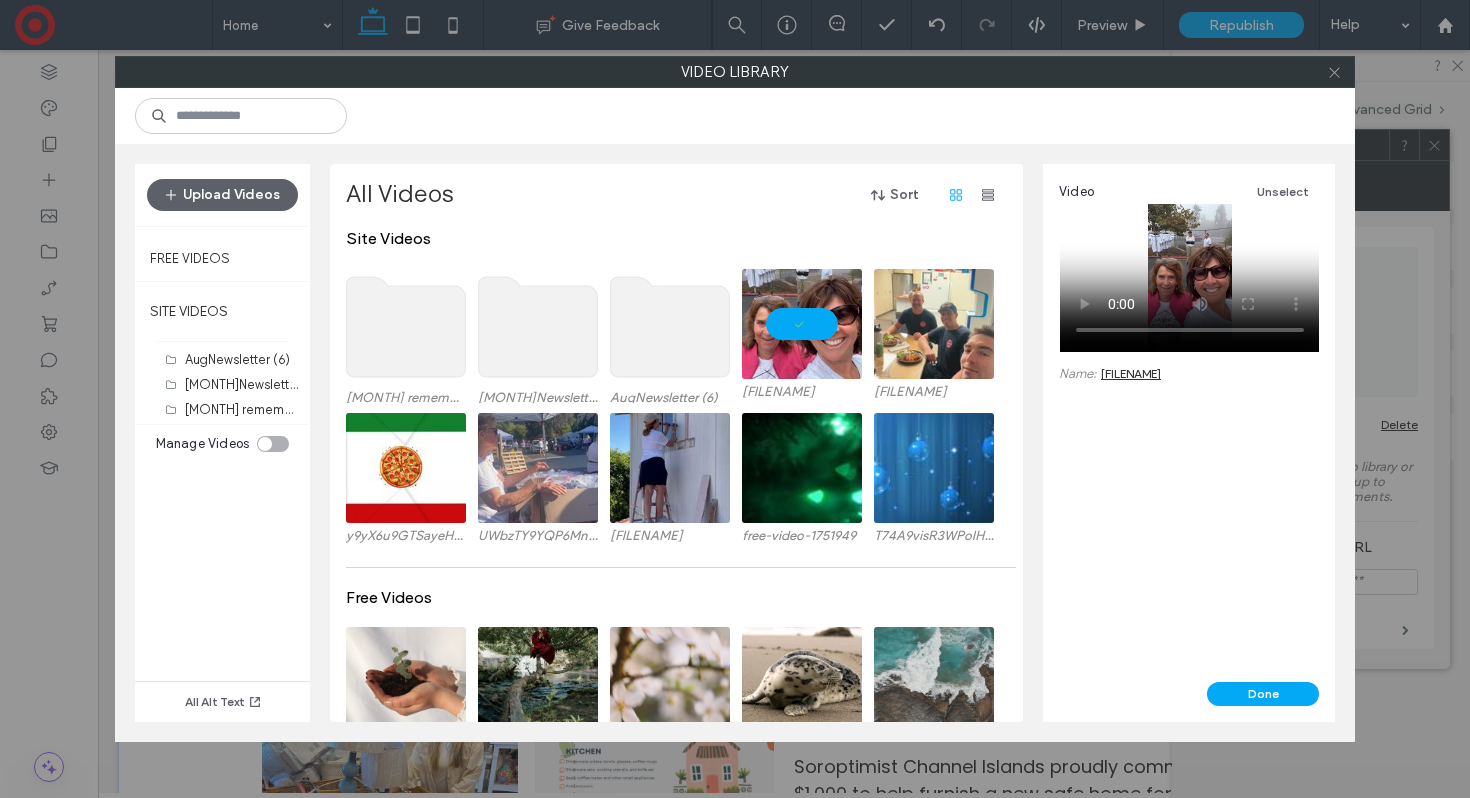 click 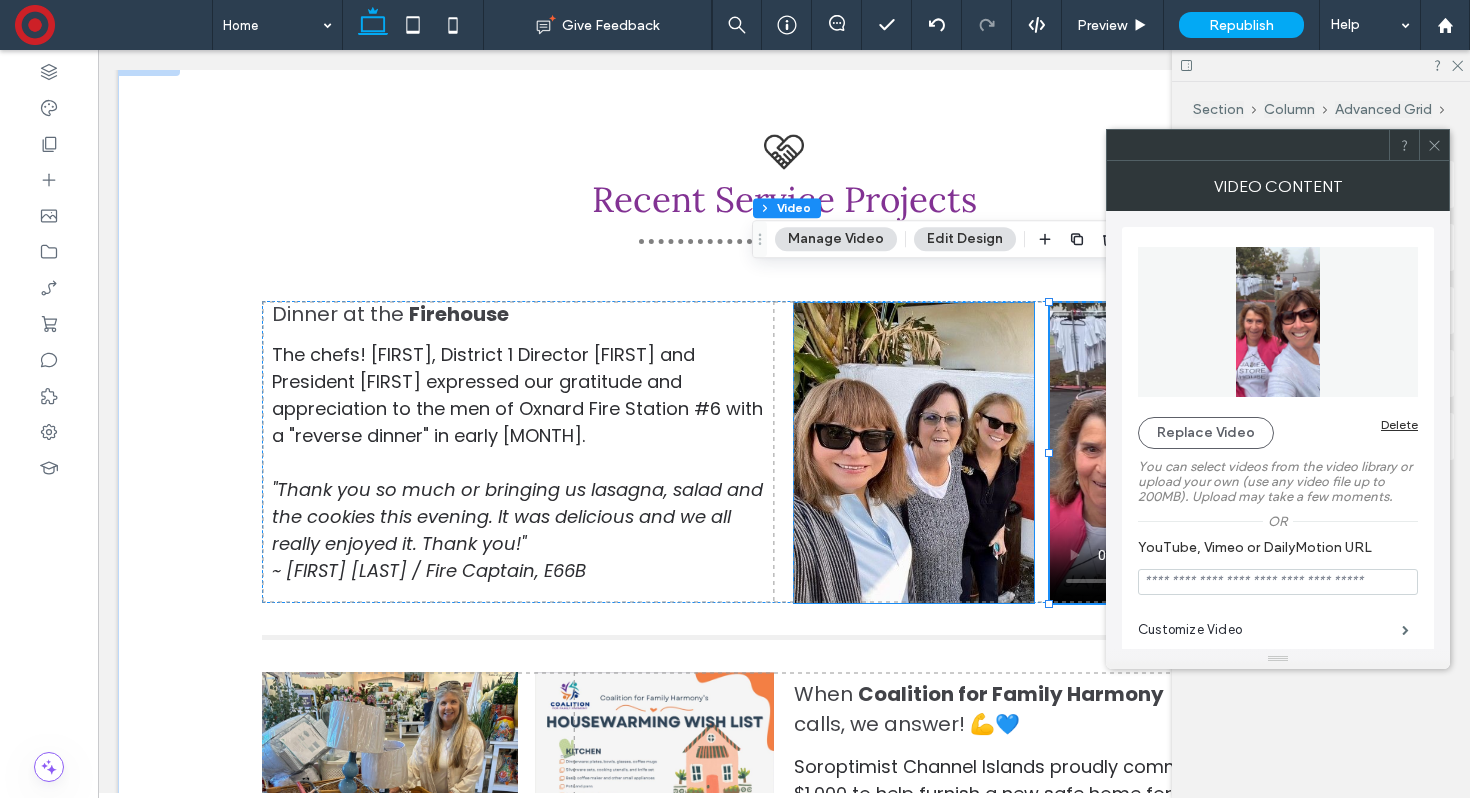 click at bounding box center (914, 453) 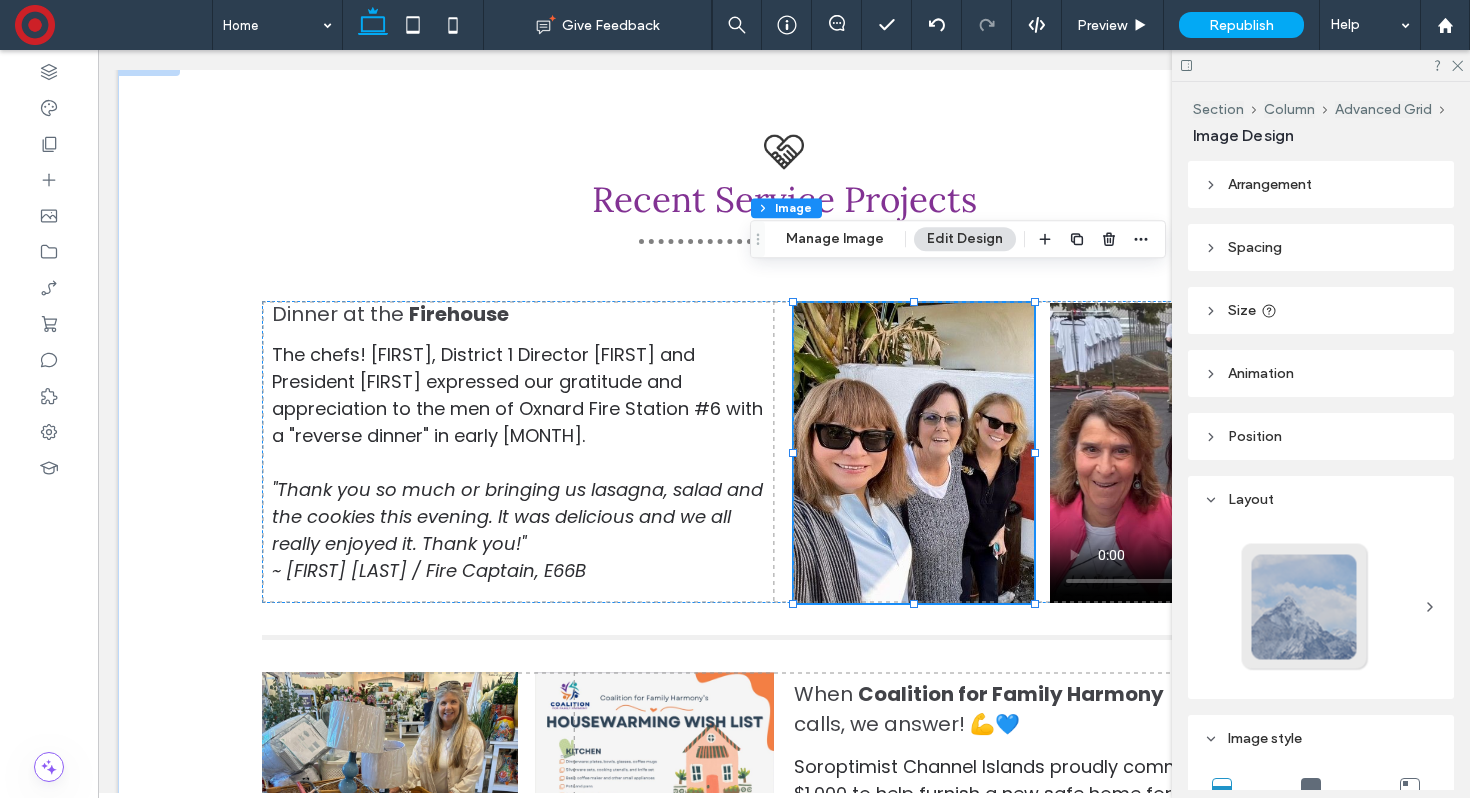 click at bounding box center [914, 453] 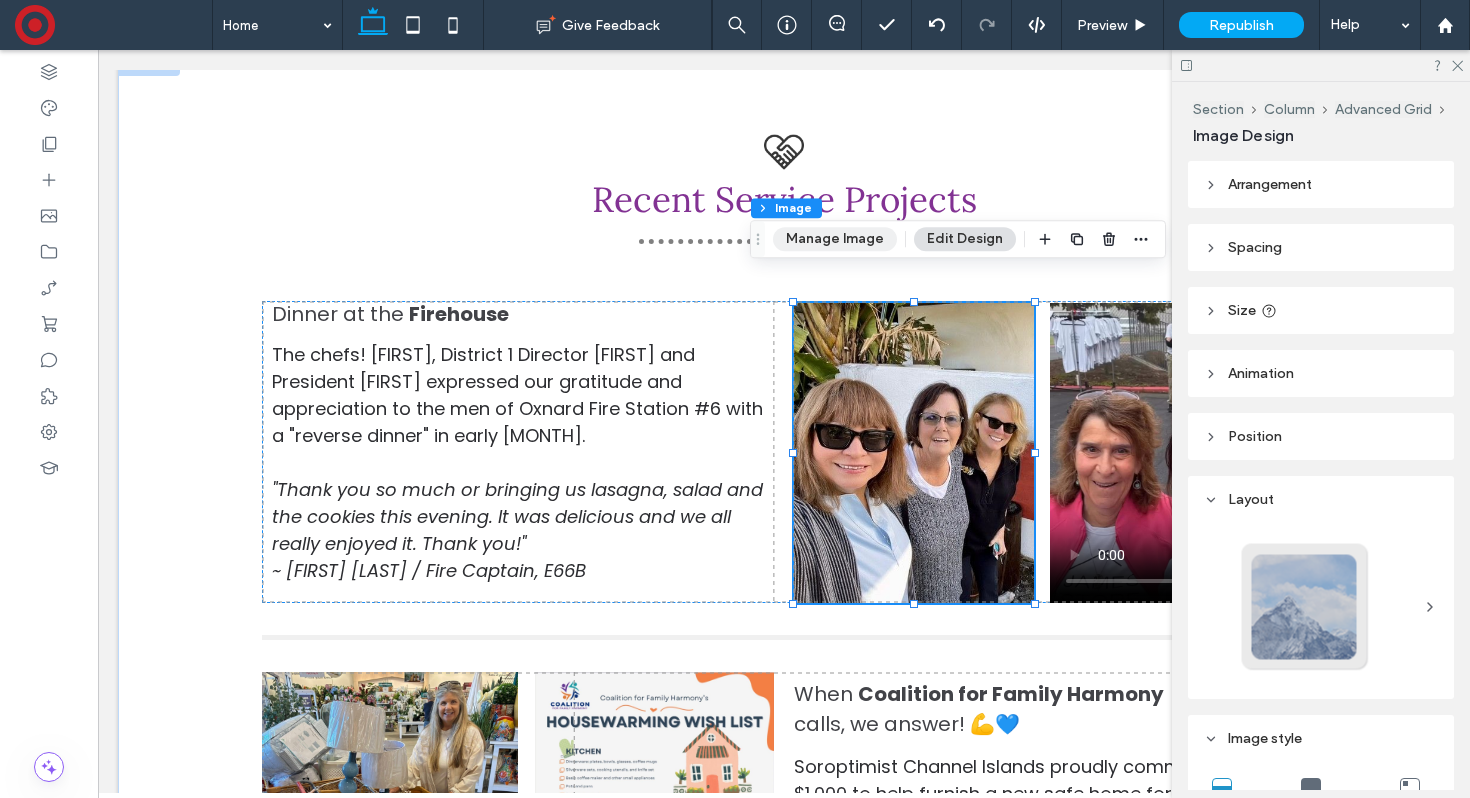 click on "Manage Image" at bounding box center [835, 239] 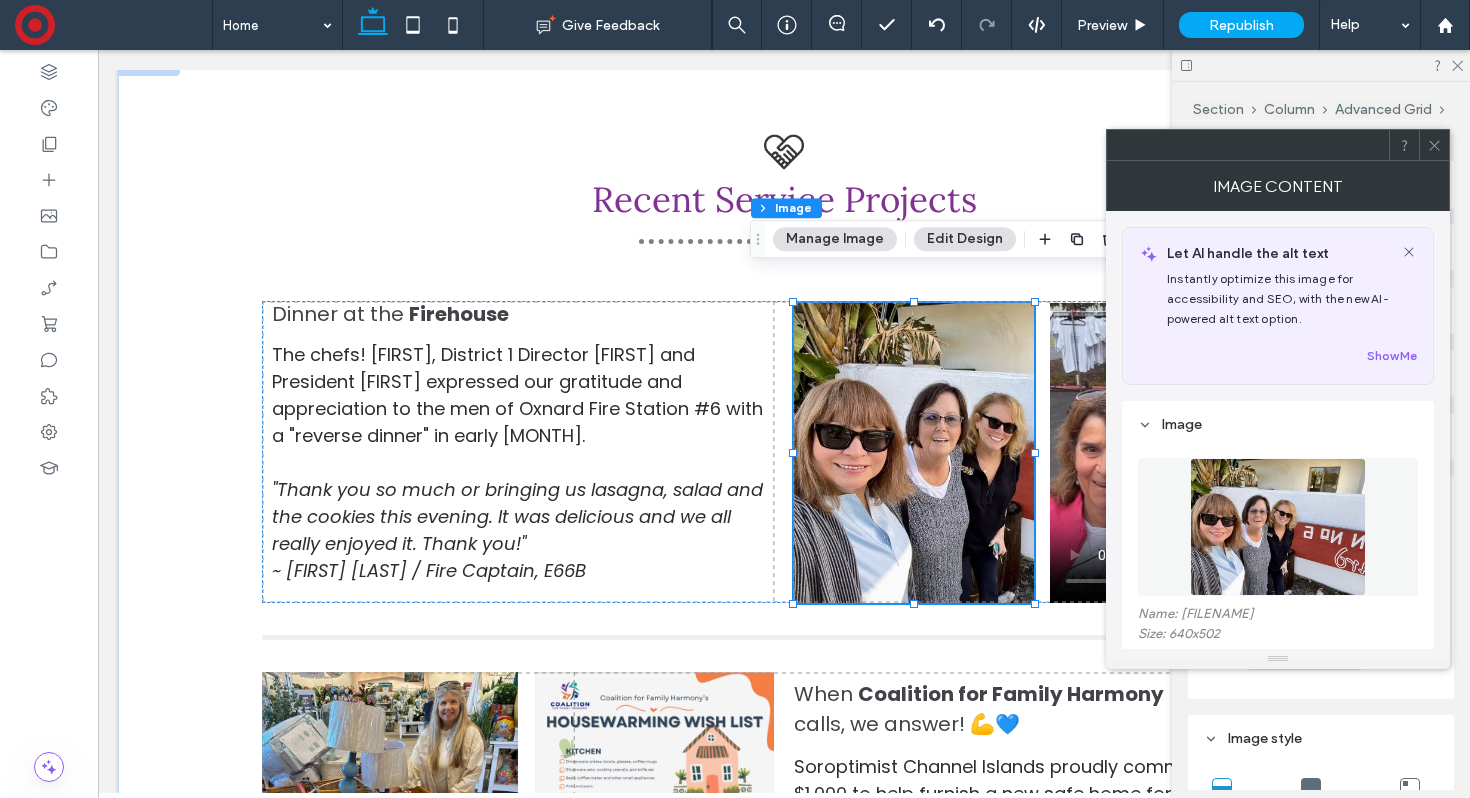 click at bounding box center [1277, 527] 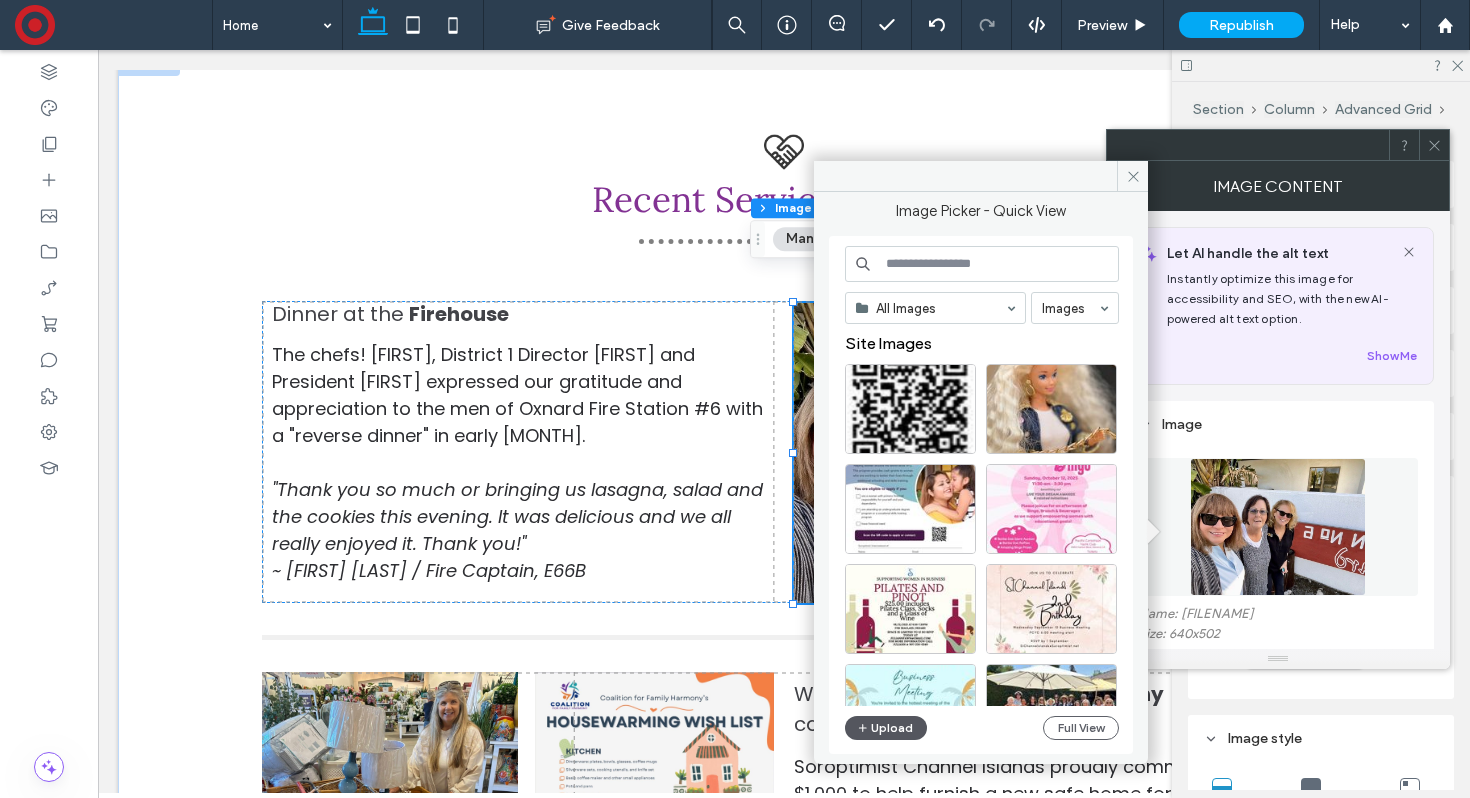 click on "Upload" at bounding box center (886, 728) 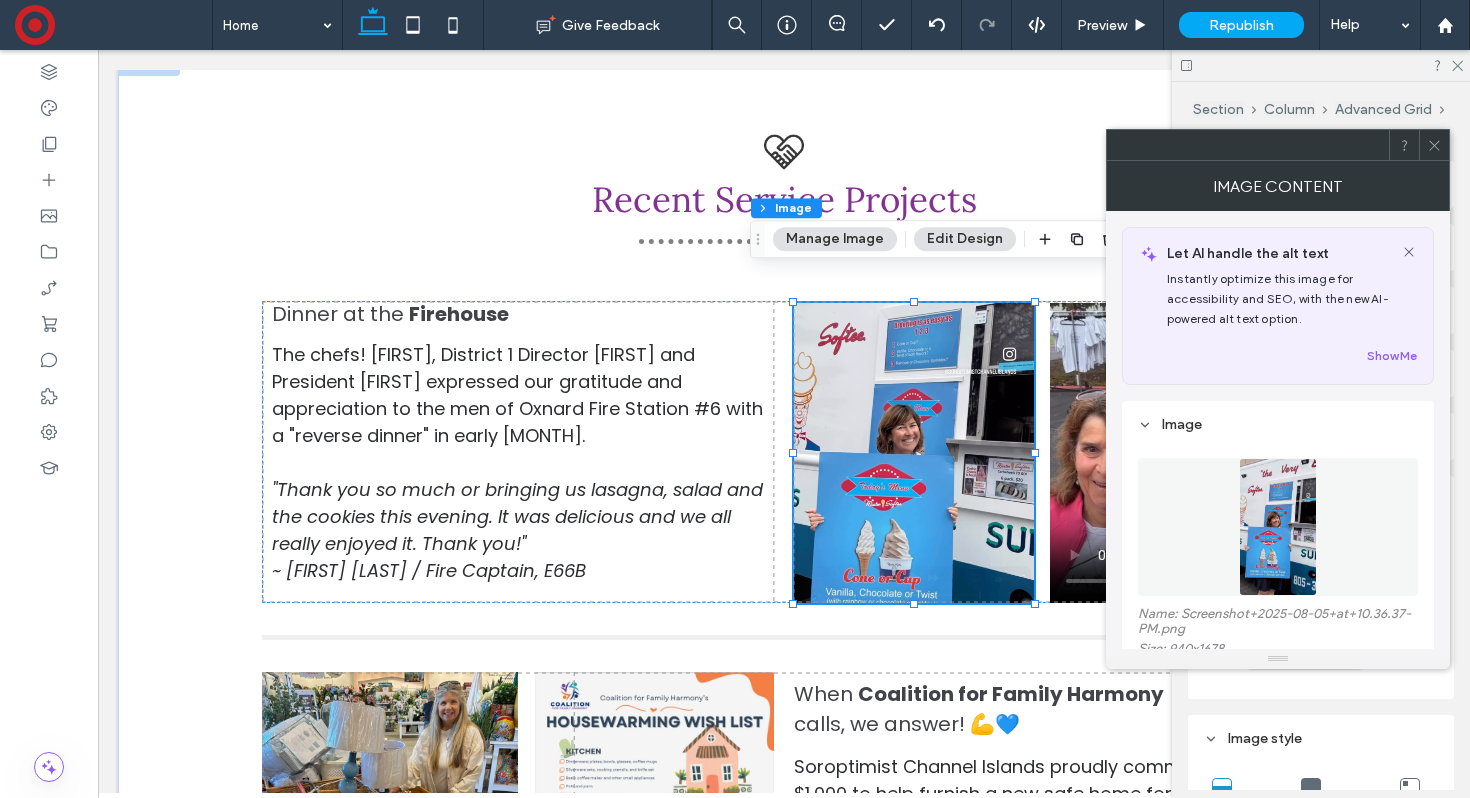 click 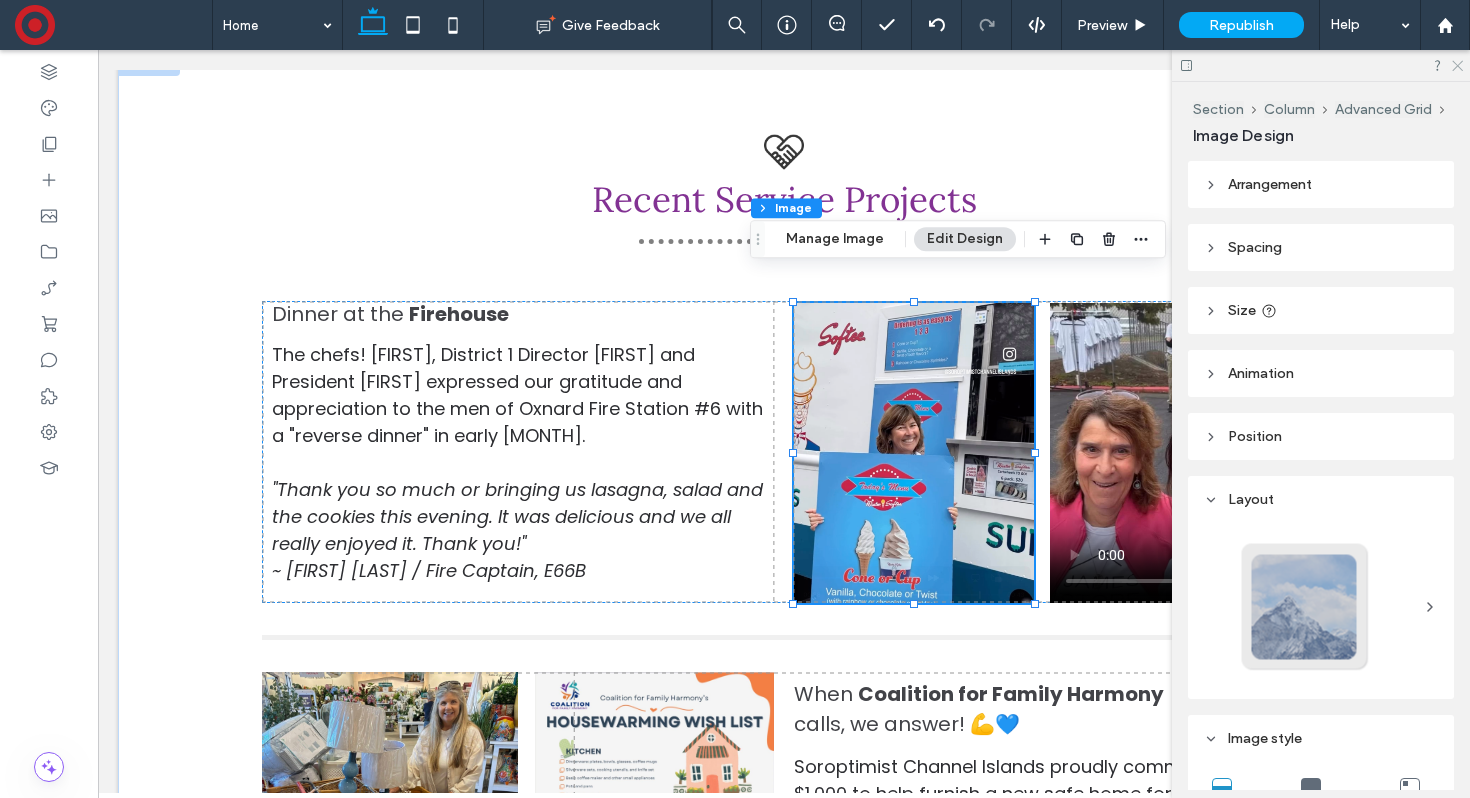 click 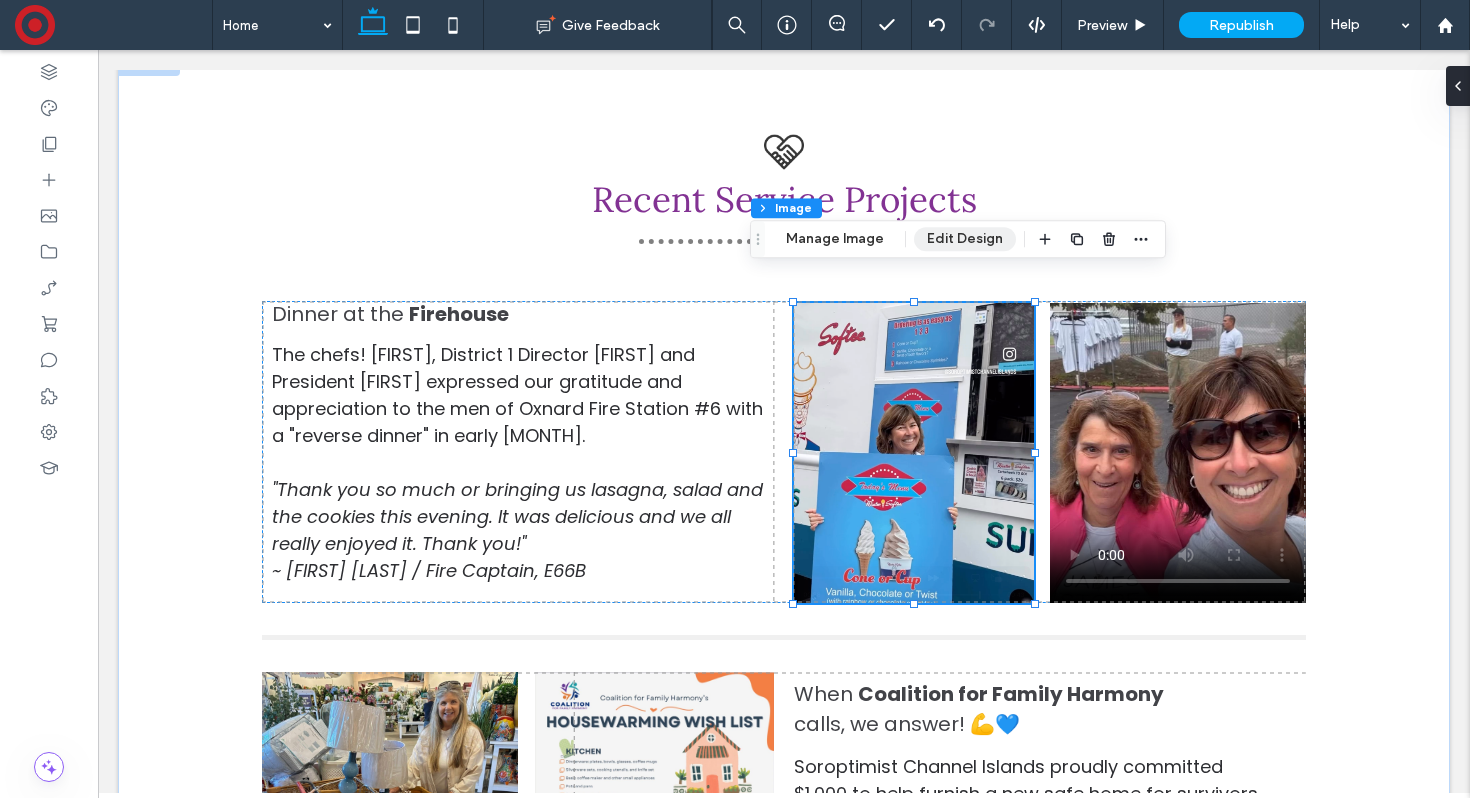 click on "Edit Design" at bounding box center [965, 239] 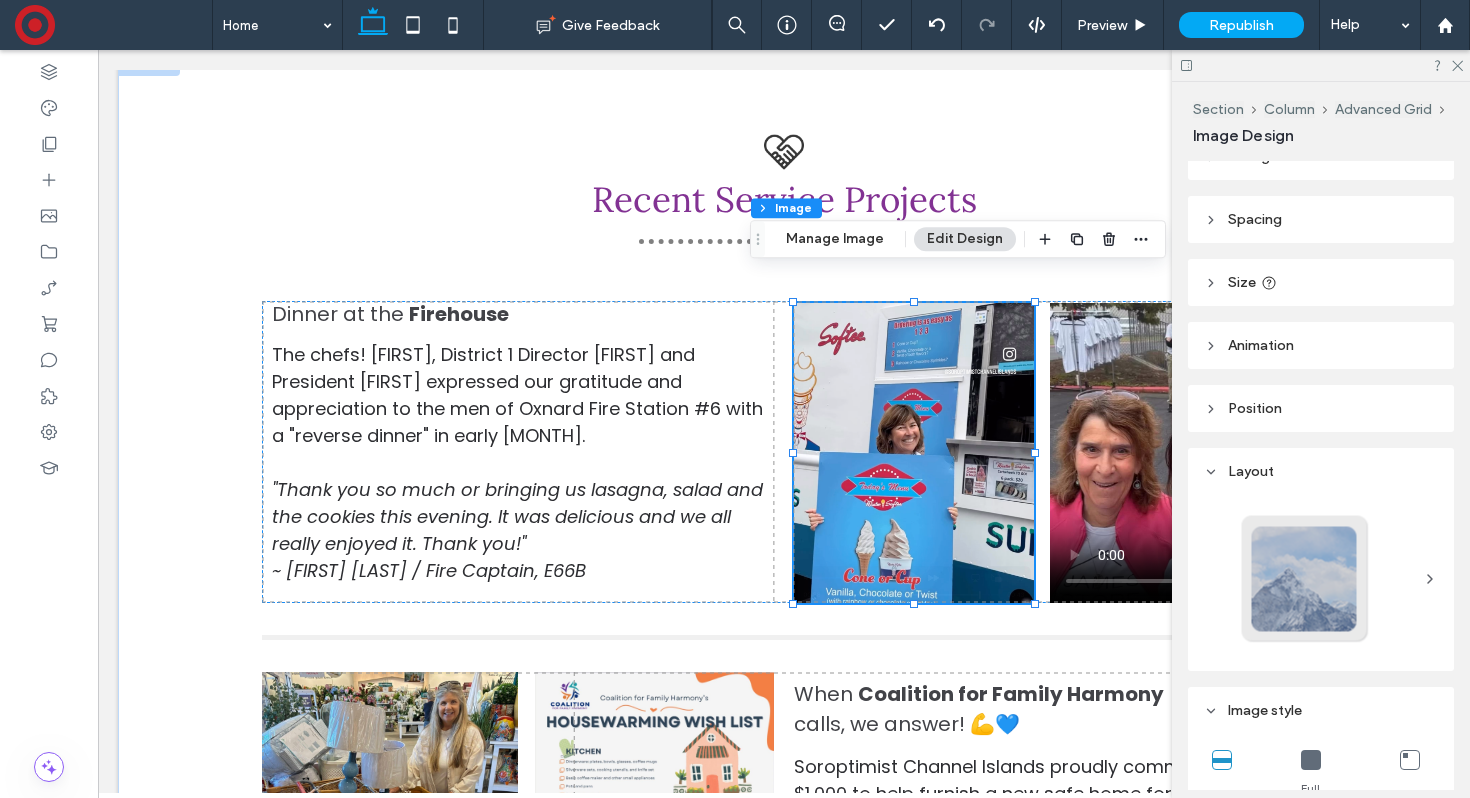 scroll, scrollTop: 0, scrollLeft: 0, axis: both 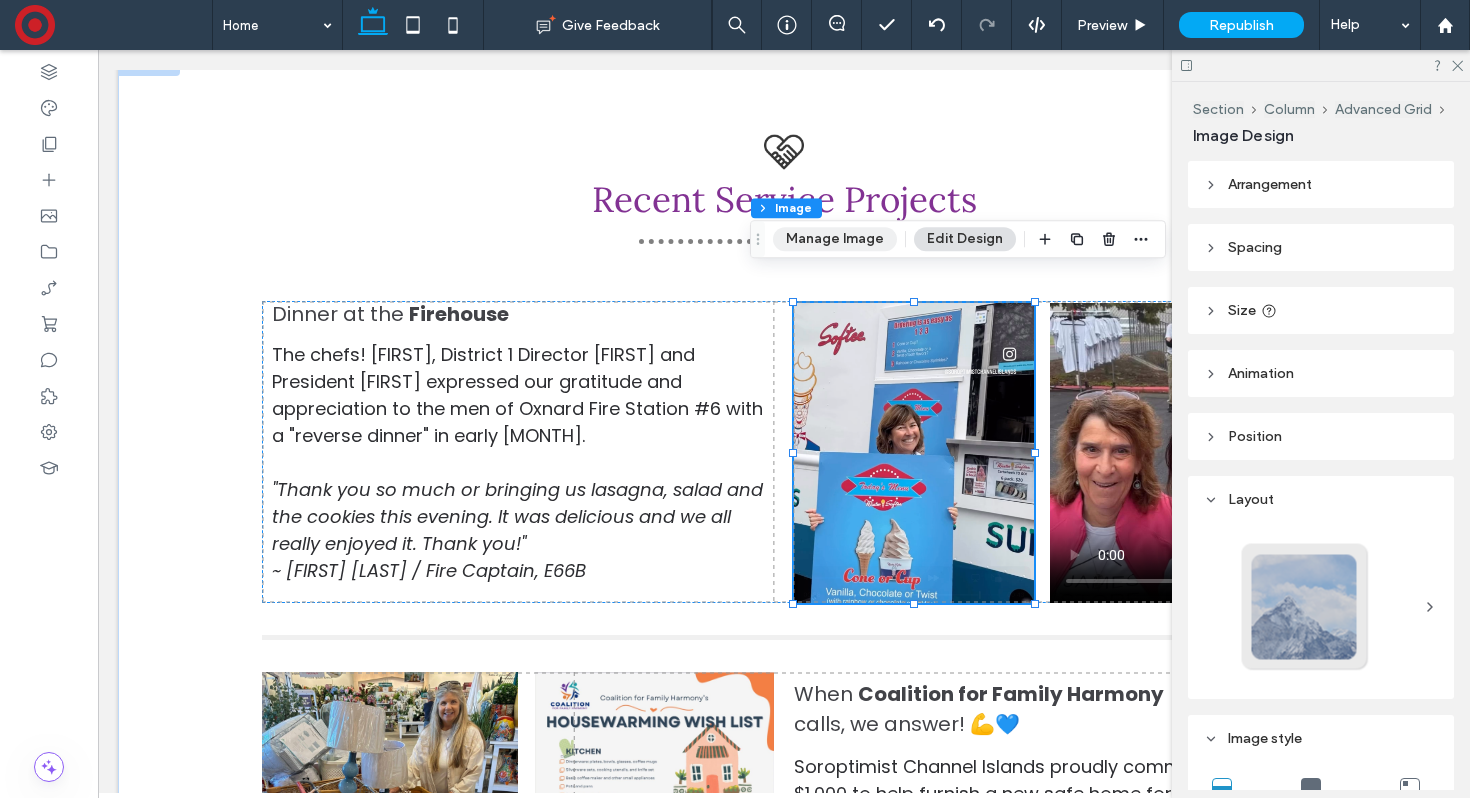 click on "Manage Image" at bounding box center (835, 239) 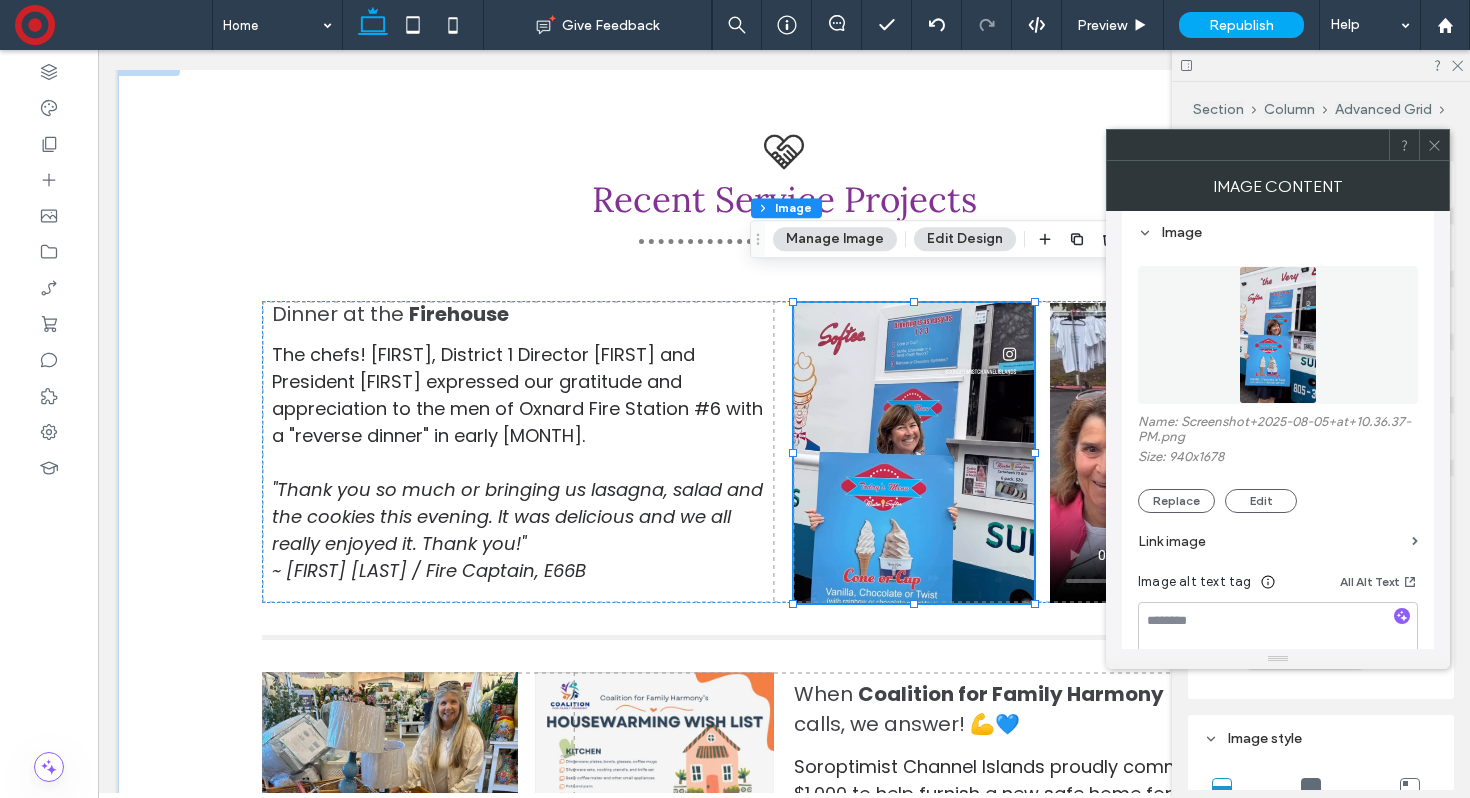 scroll, scrollTop: 197, scrollLeft: 0, axis: vertical 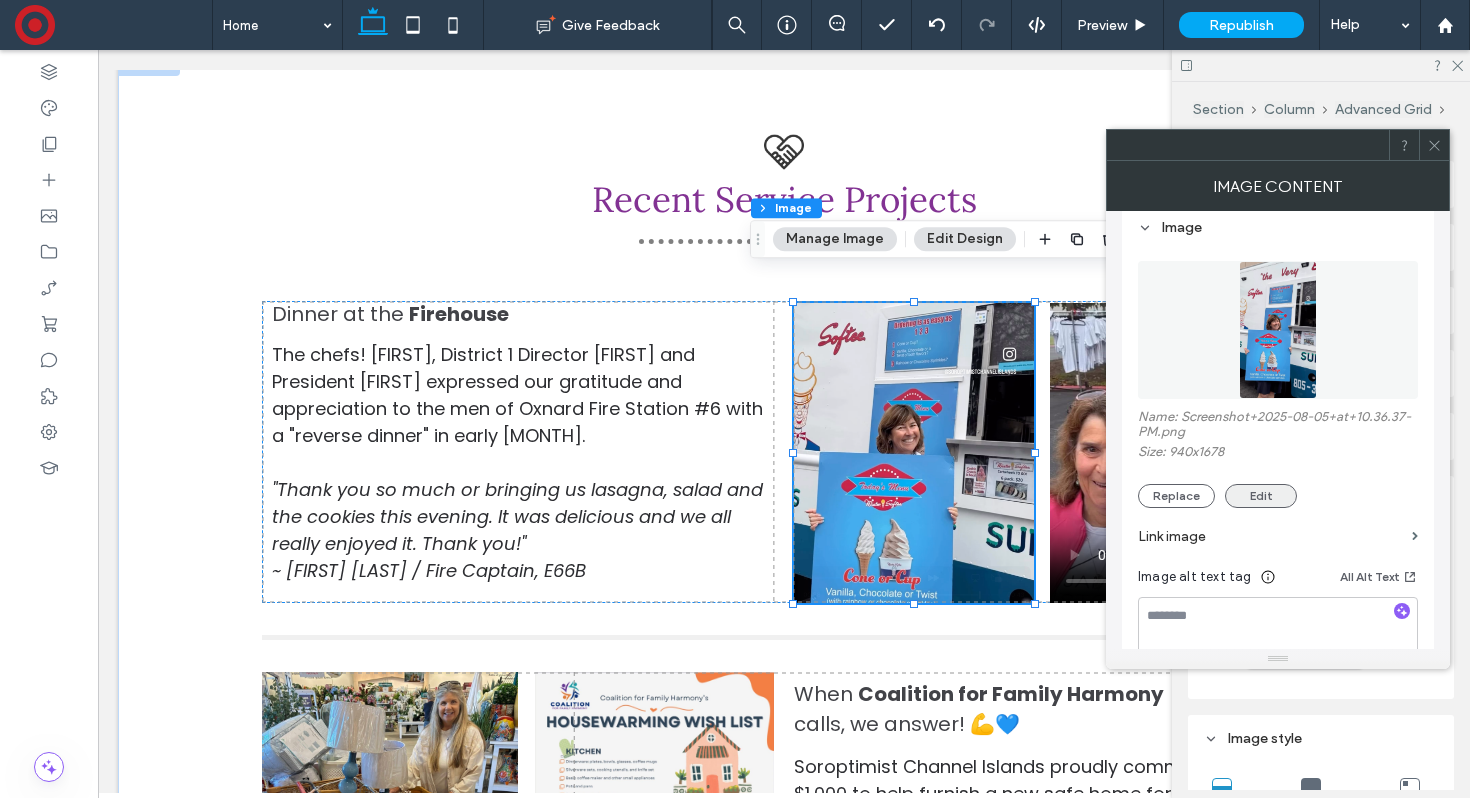 click on "Edit" at bounding box center (1261, 496) 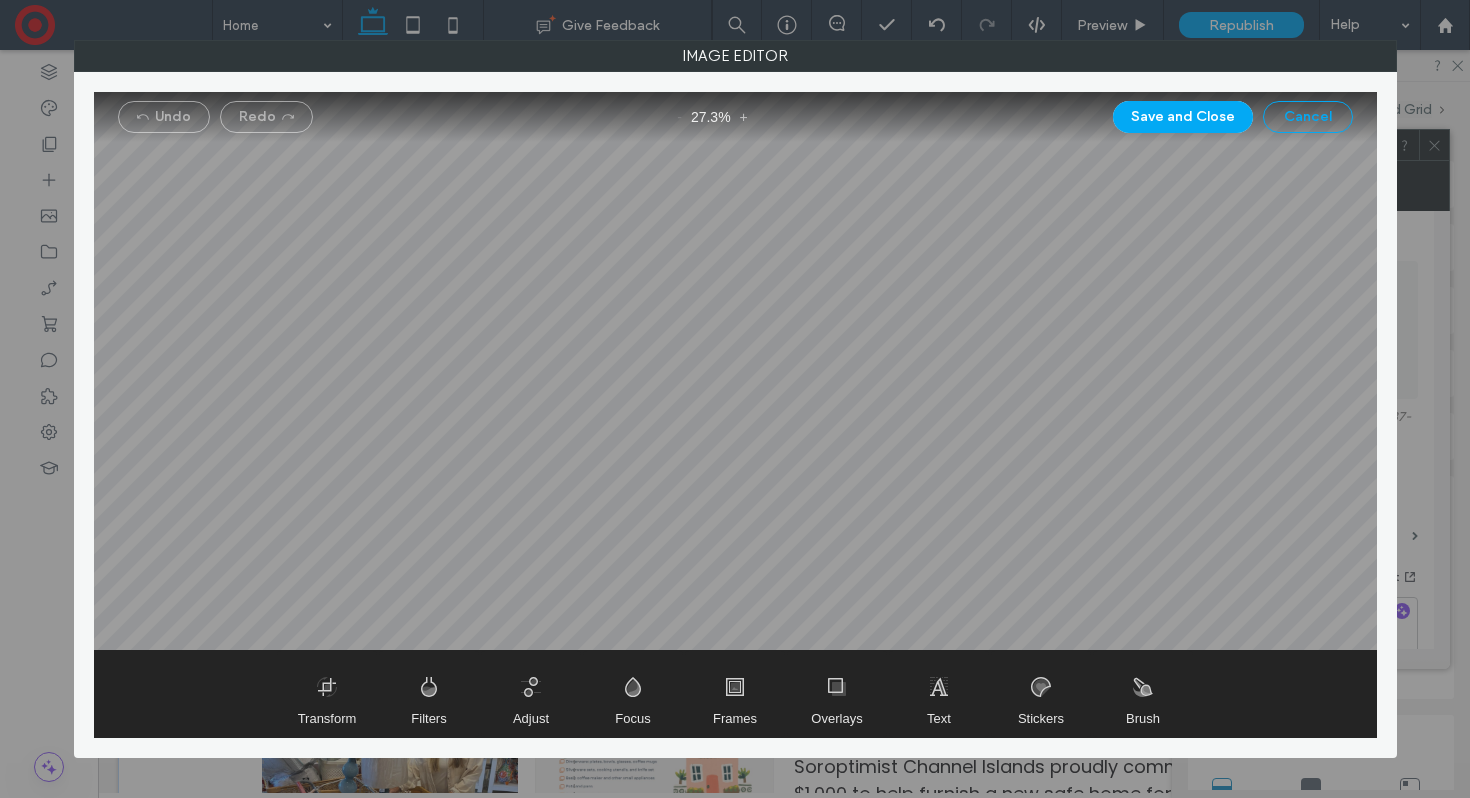 click on "Cancel" at bounding box center [1308, 117] 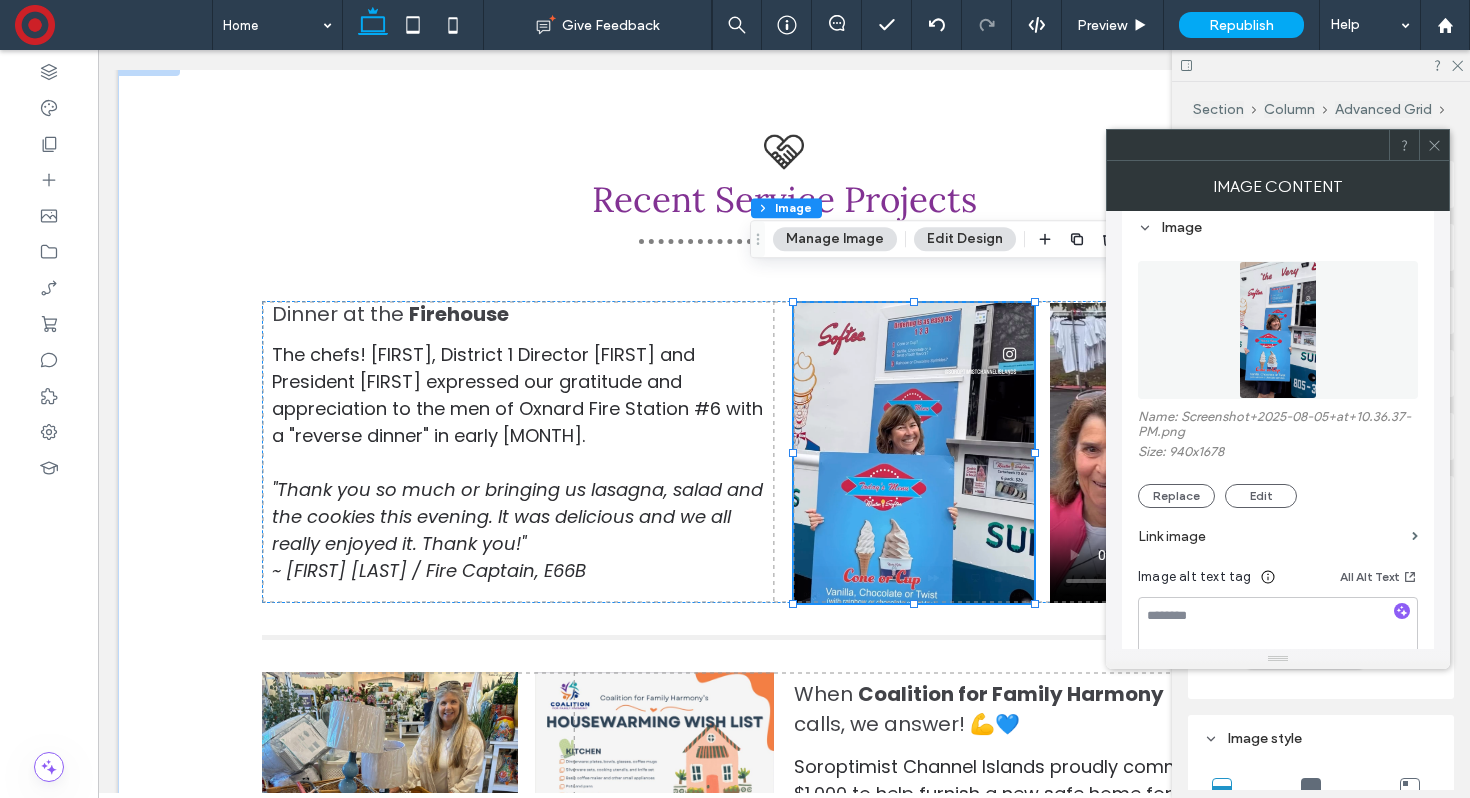 click at bounding box center [1434, 145] 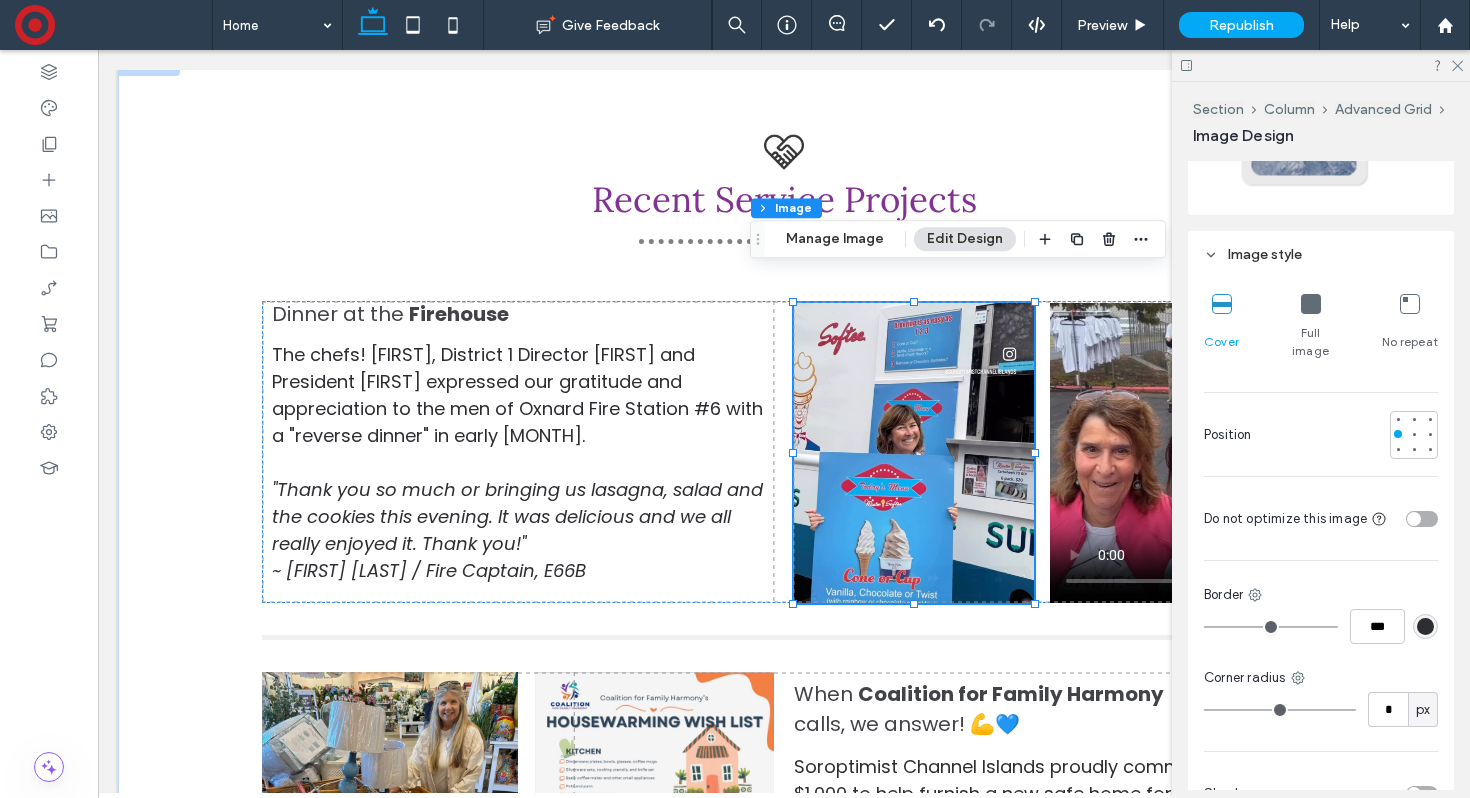 scroll, scrollTop: 600, scrollLeft: 0, axis: vertical 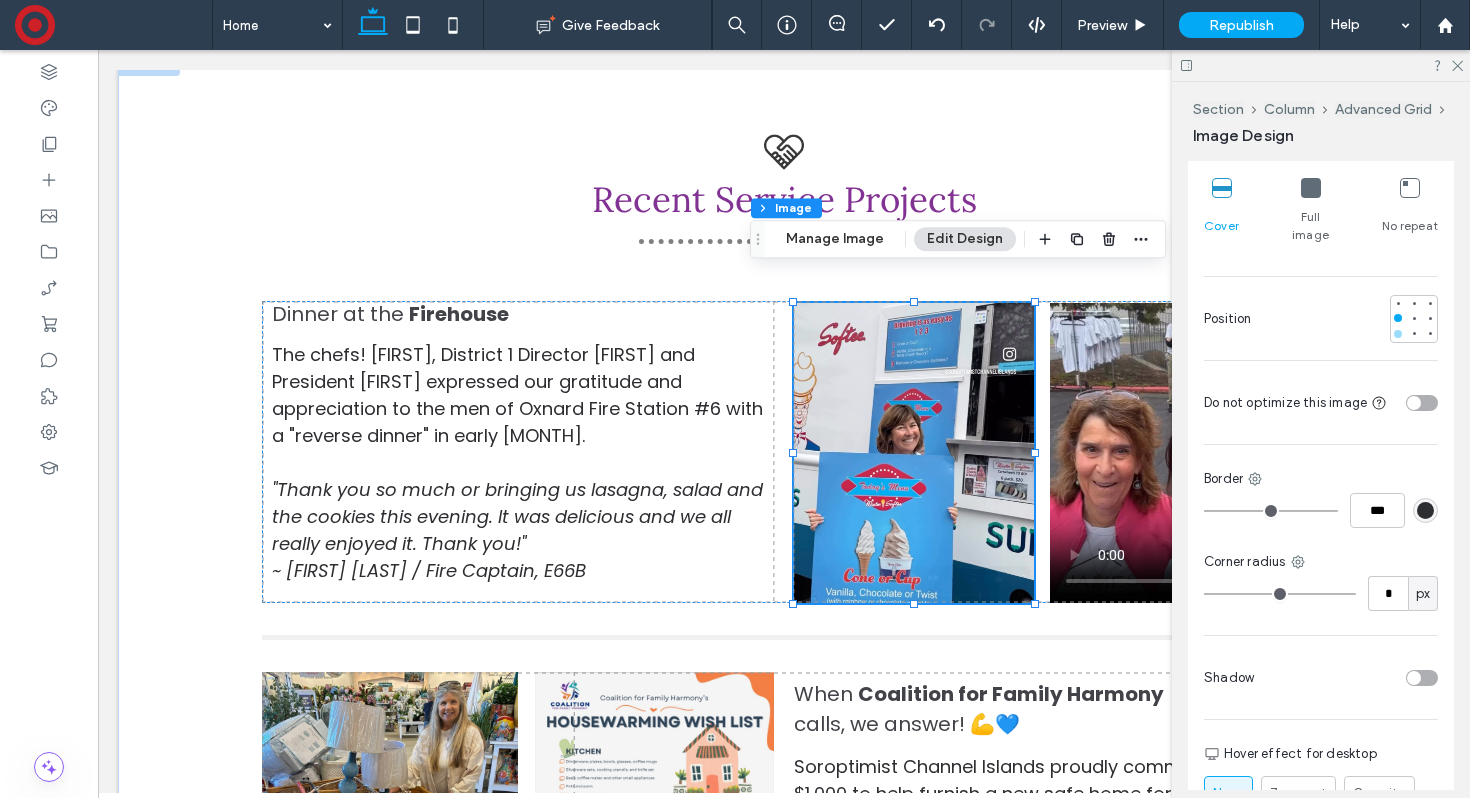 click at bounding box center (1398, 334) 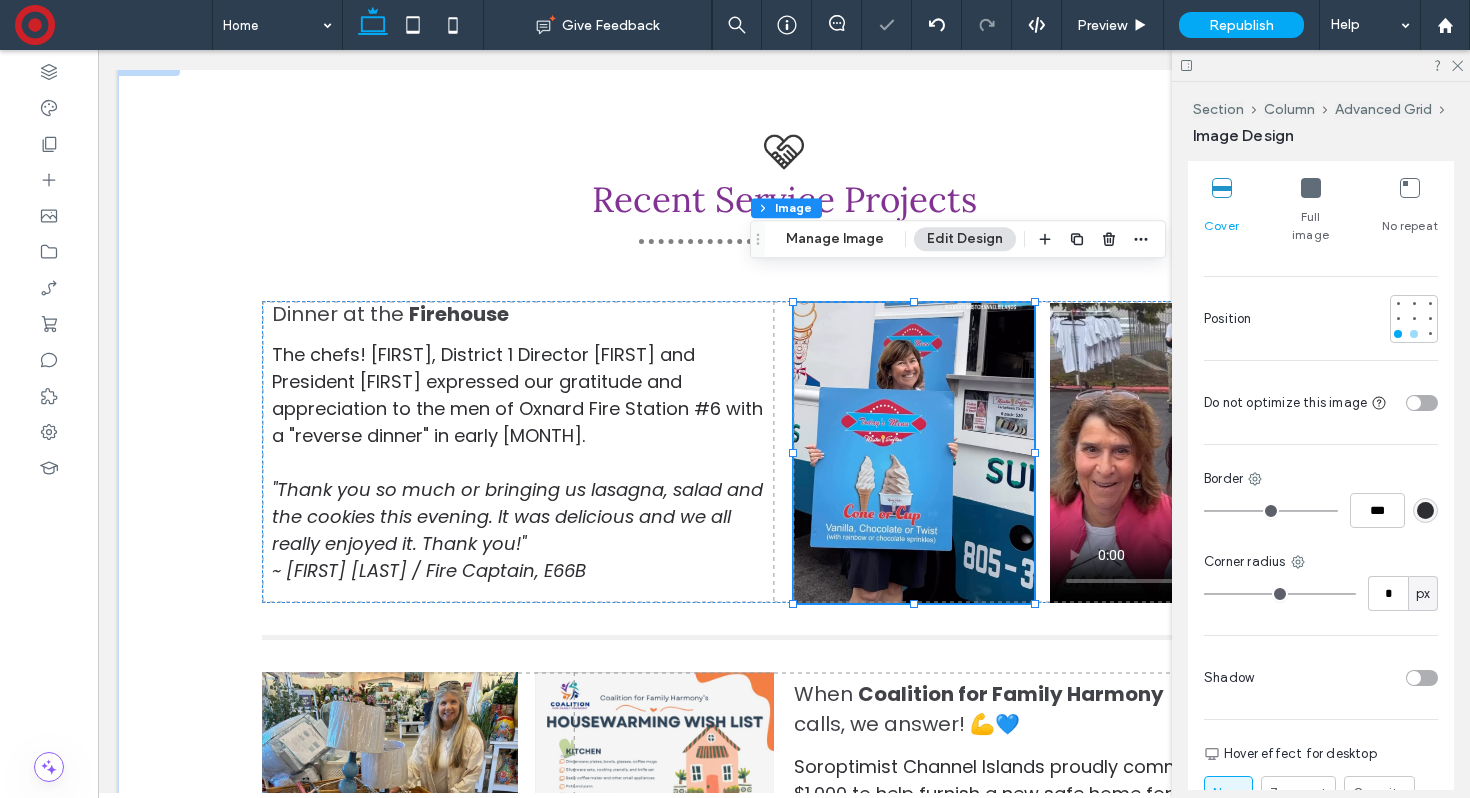 click at bounding box center [1414, 334] 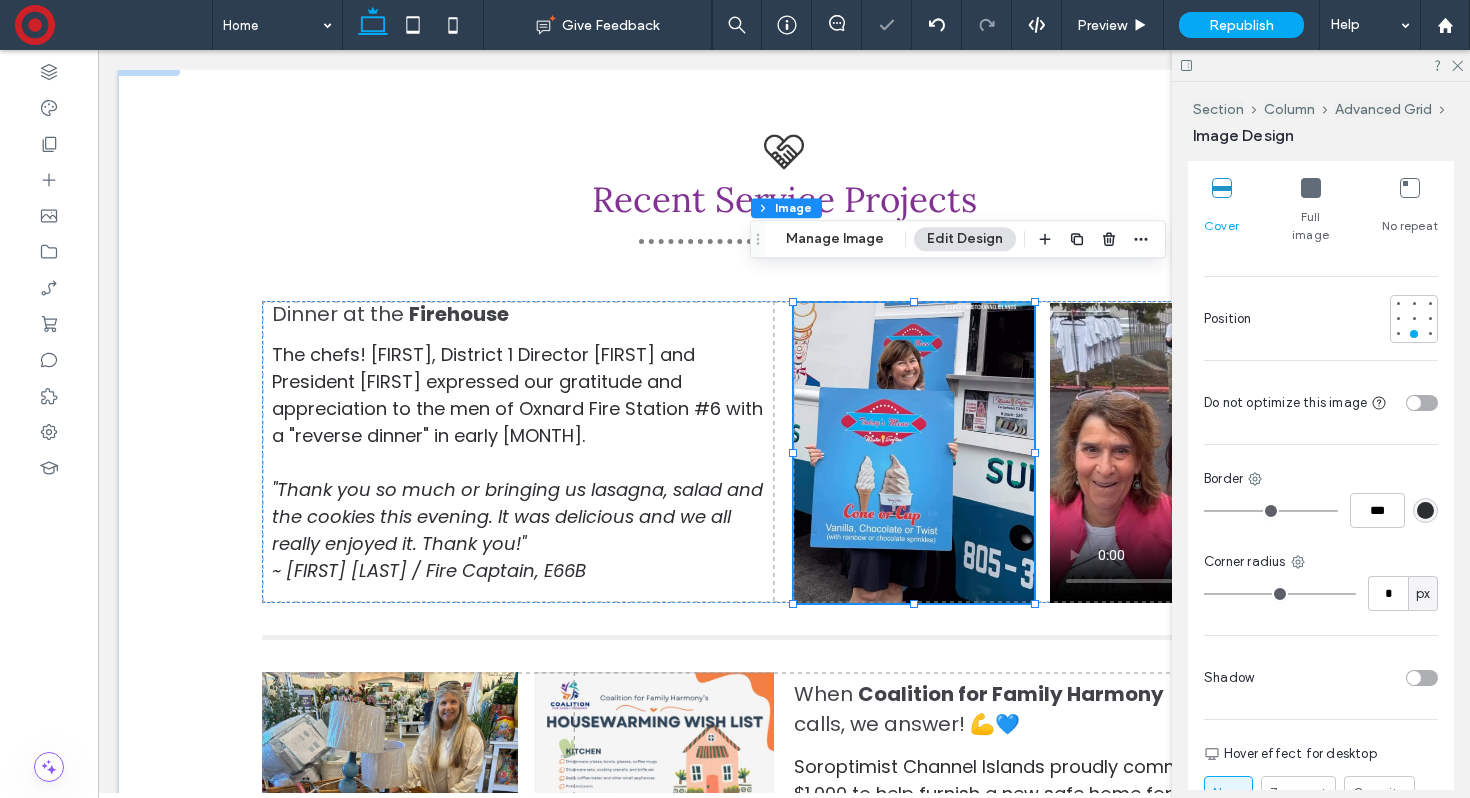 click at bounding box center (1321, 65) 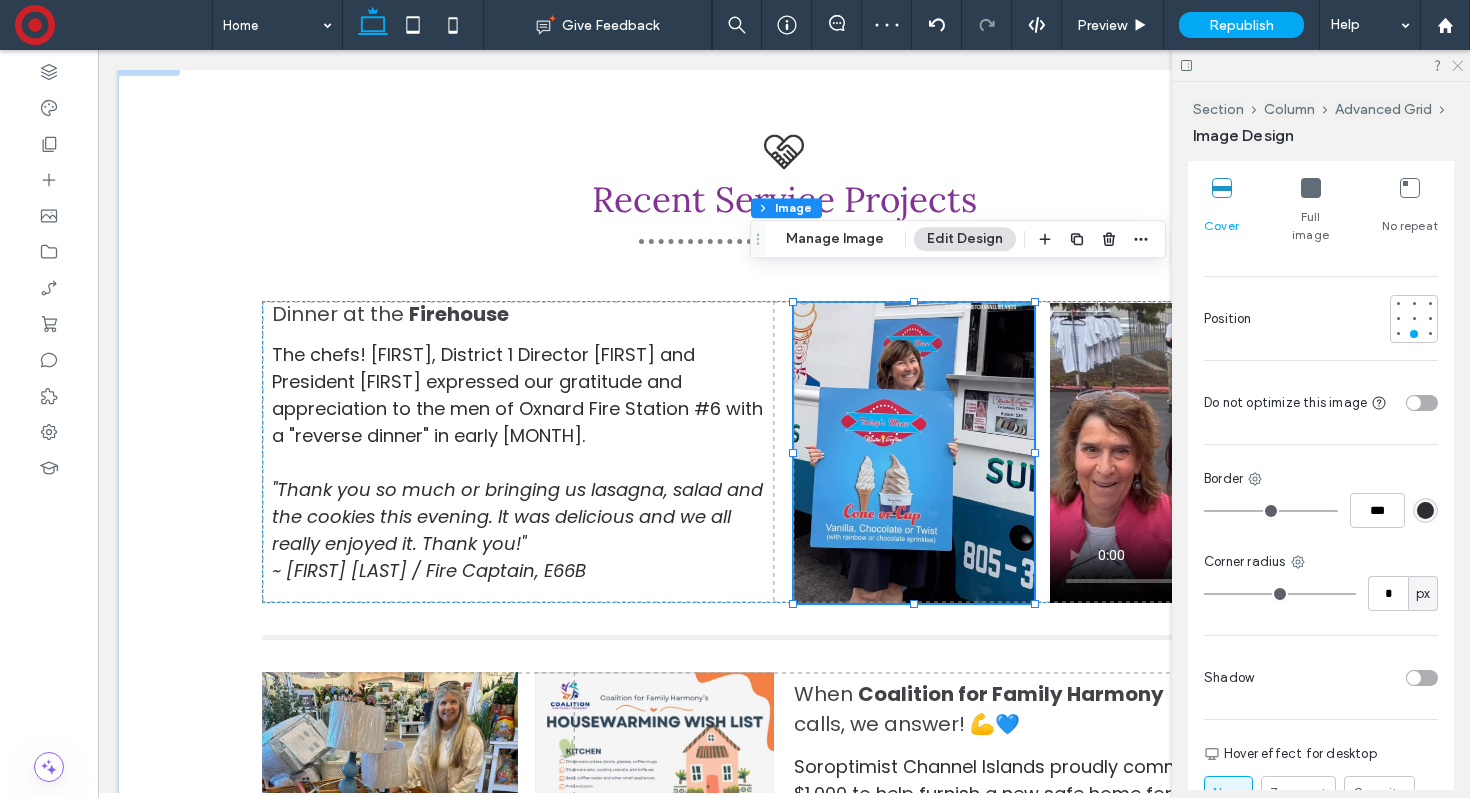 click 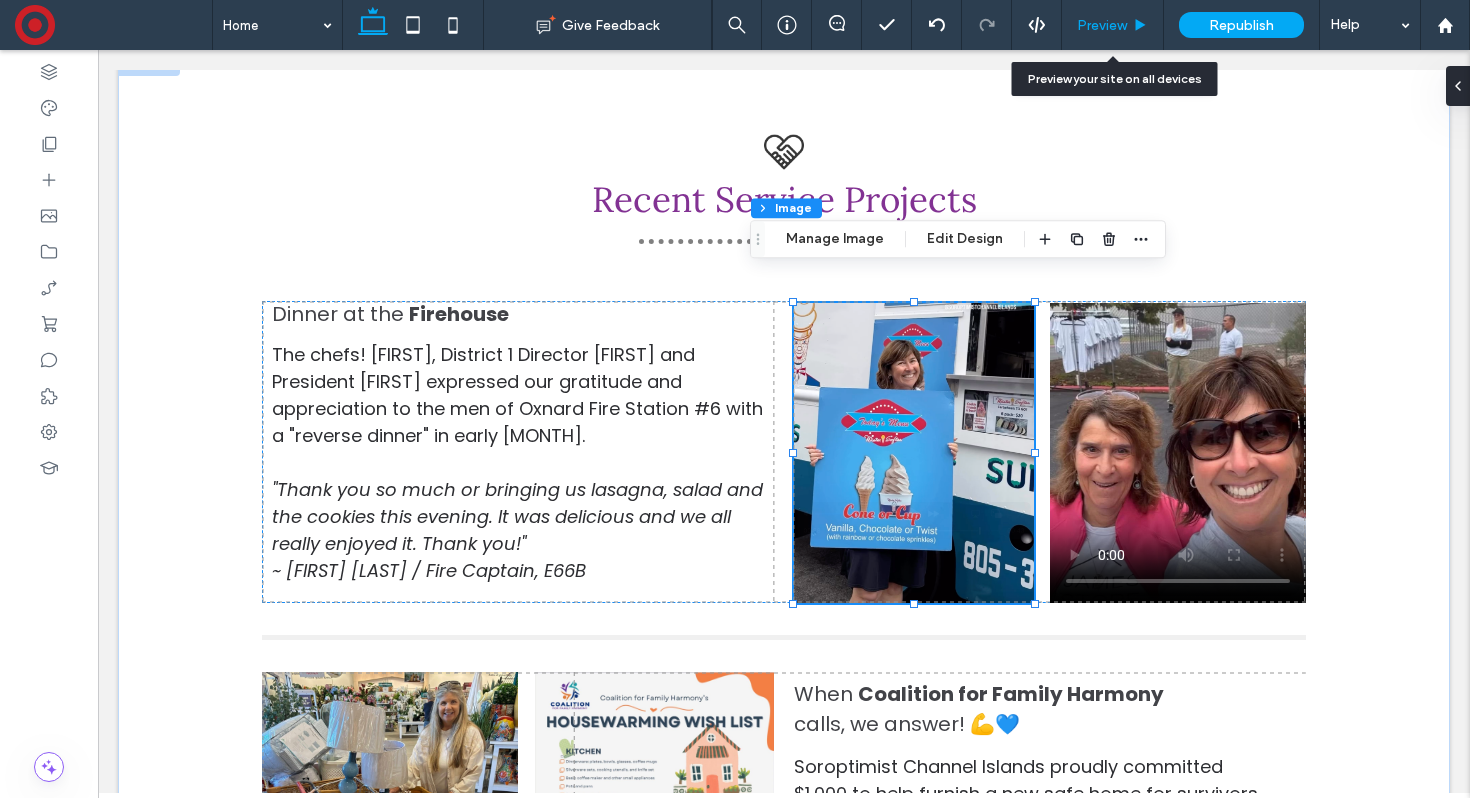 click on "Preview" at bounding box center [1102, 25] 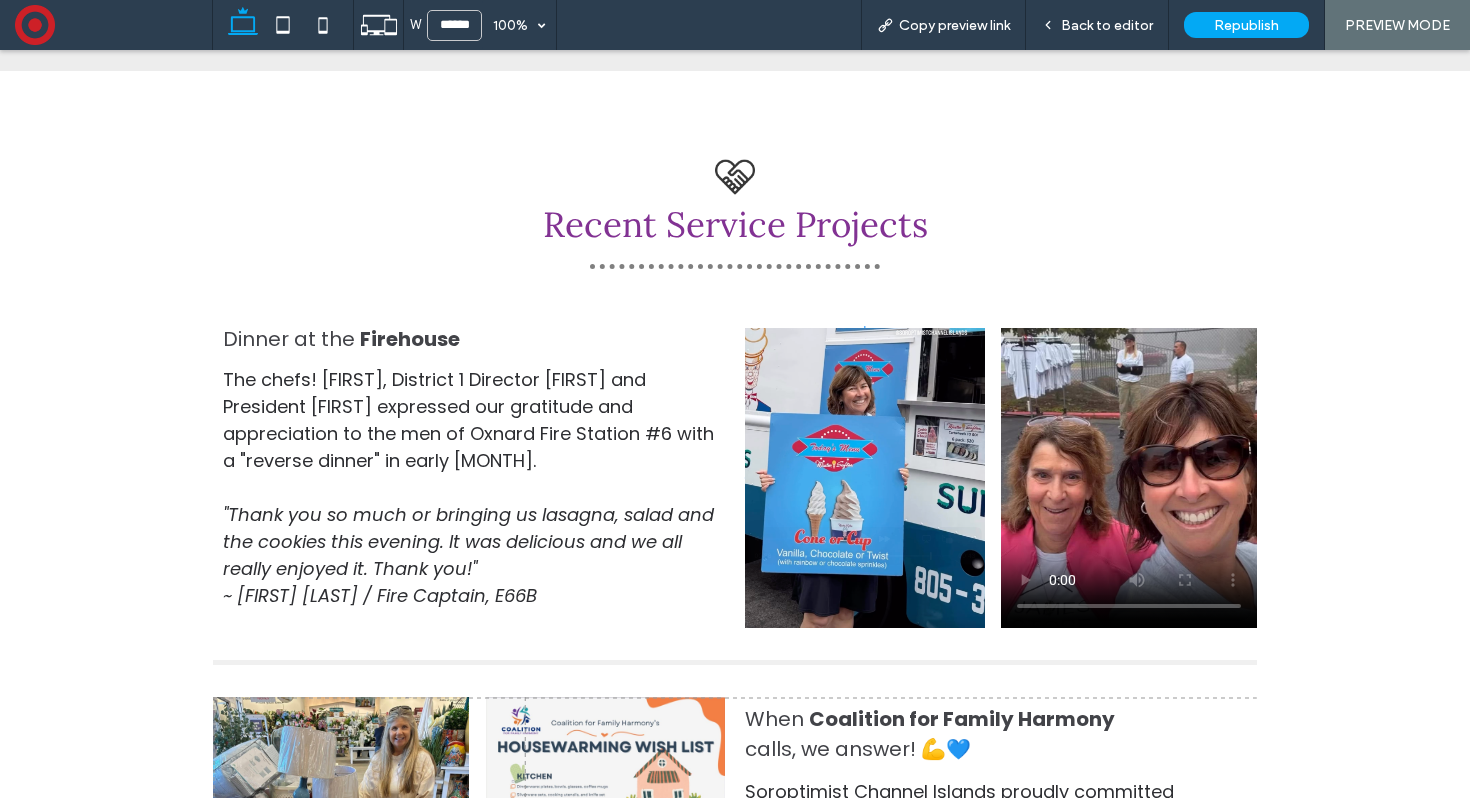 scroll, scrollTop: 4702, scrollLeft: 0, axis: vertical 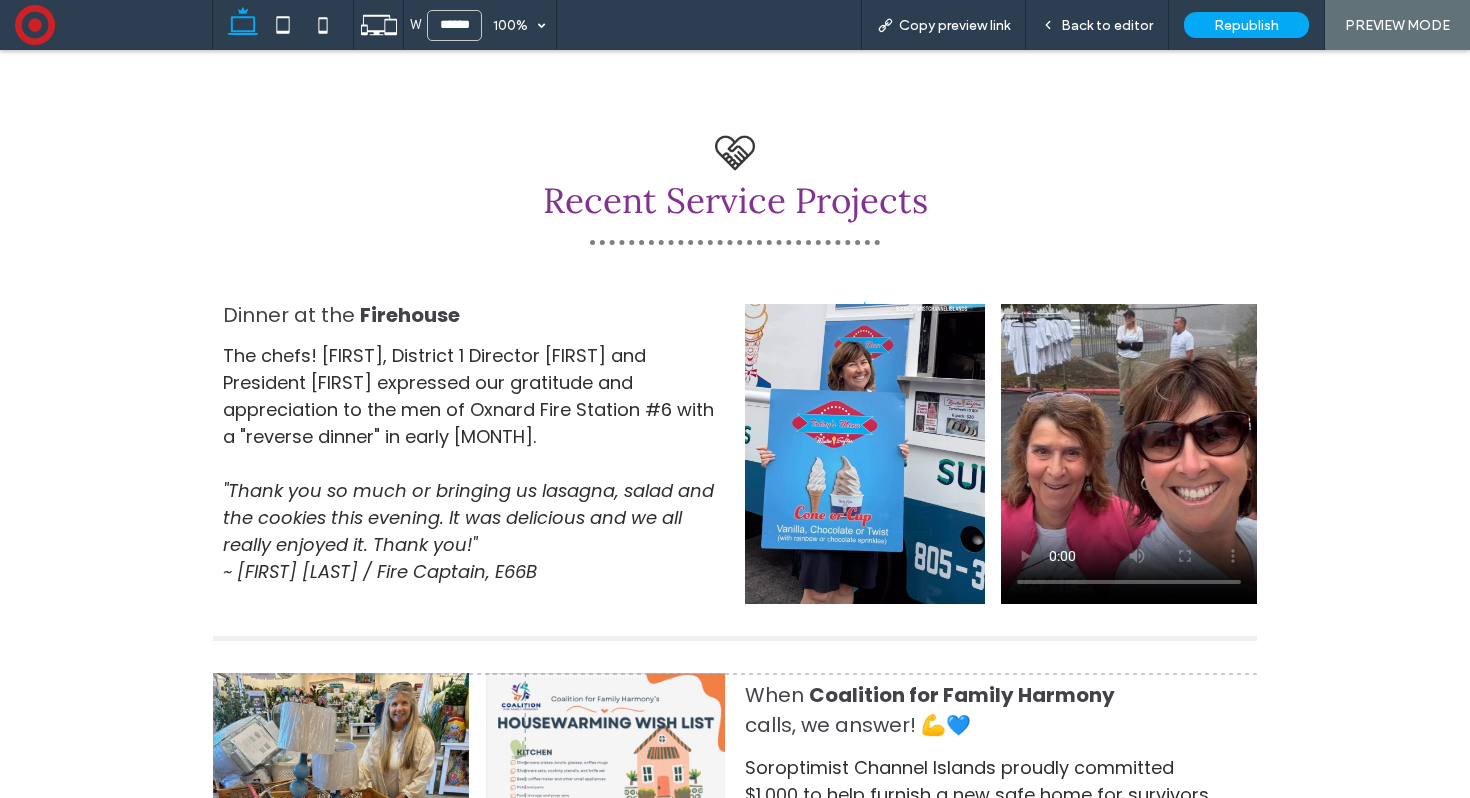 type 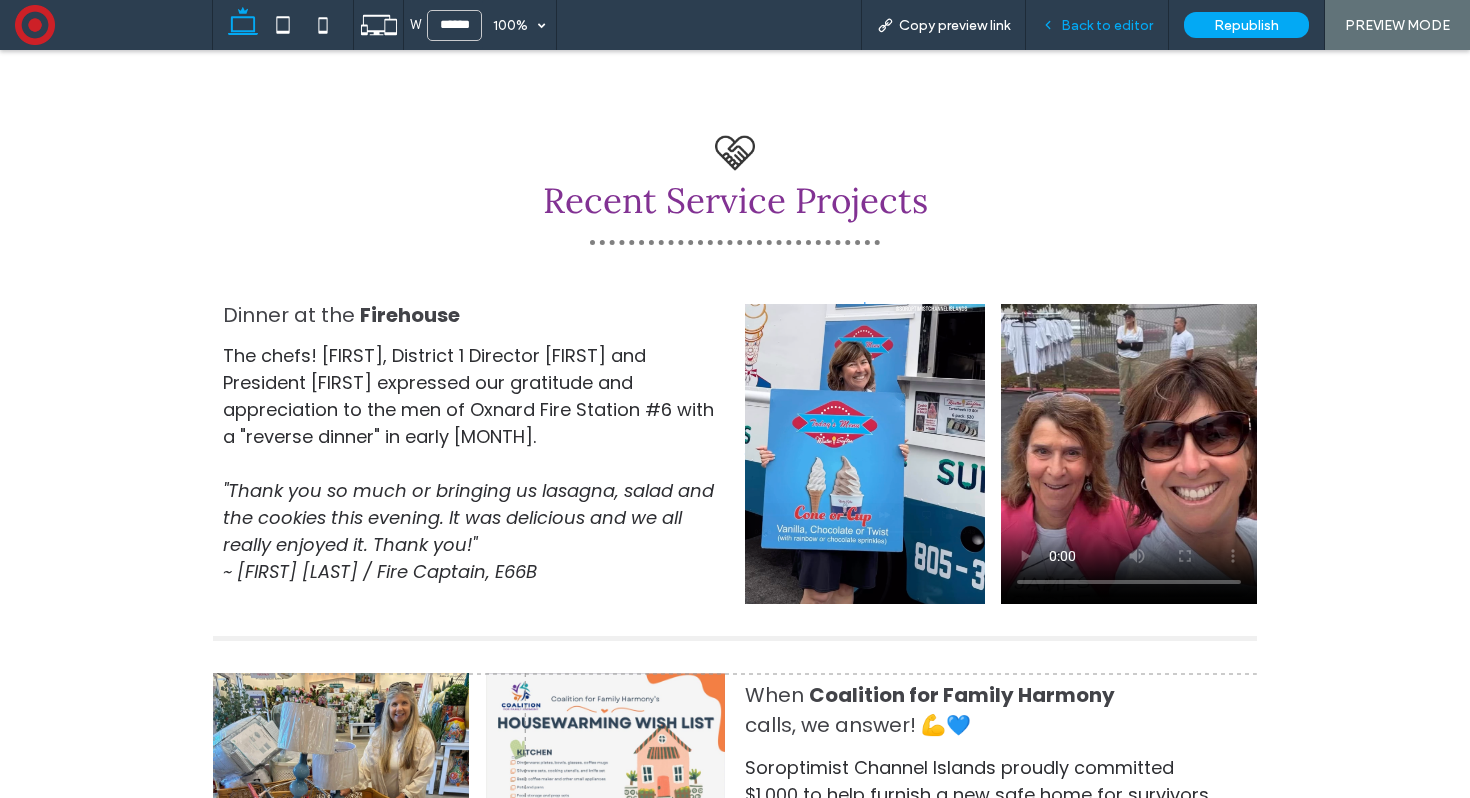 click on "Back to editor" at bounding box center (1107, 25) 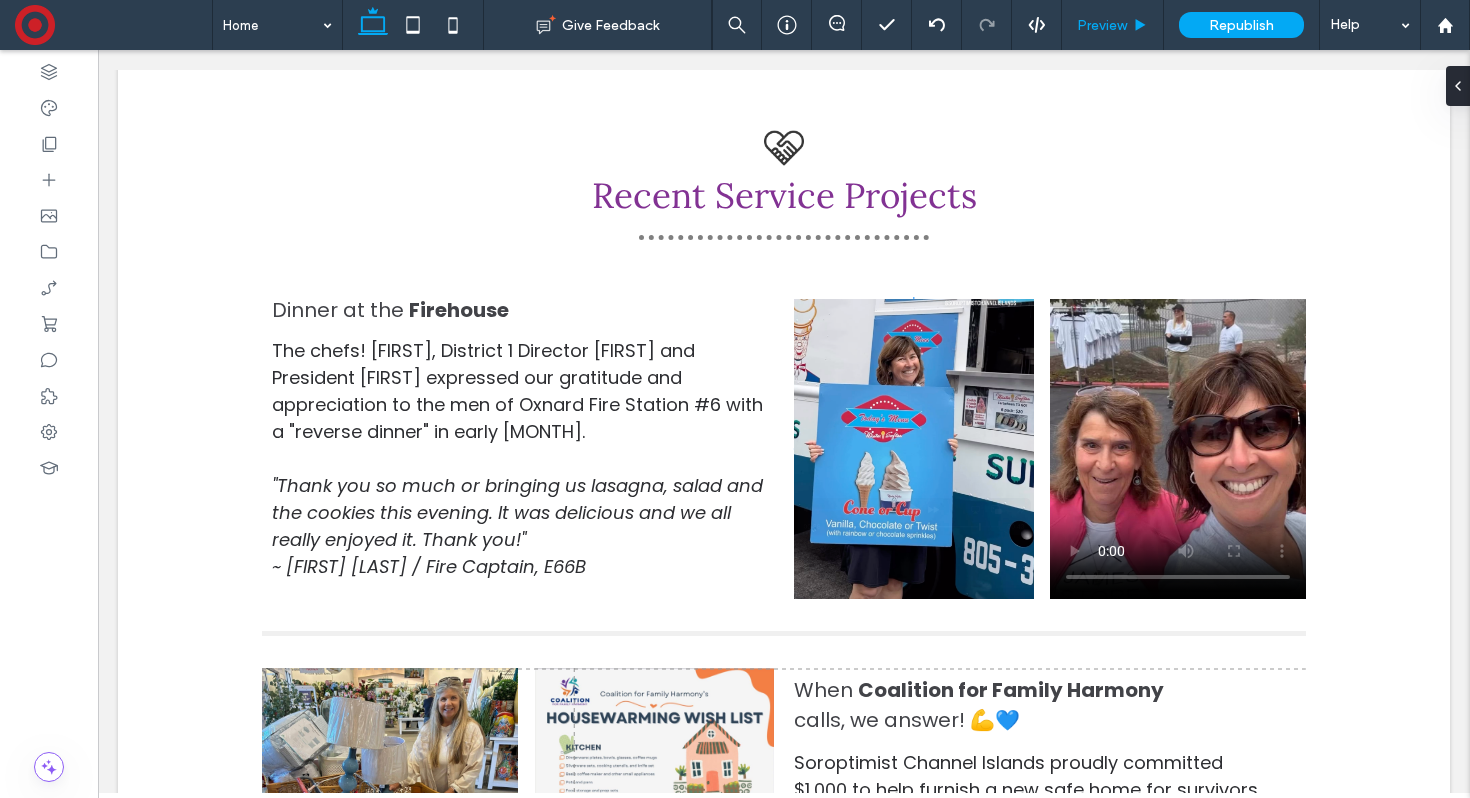 scroll, scrollTop: 4660, scrollLeft: 0, axis: vertical 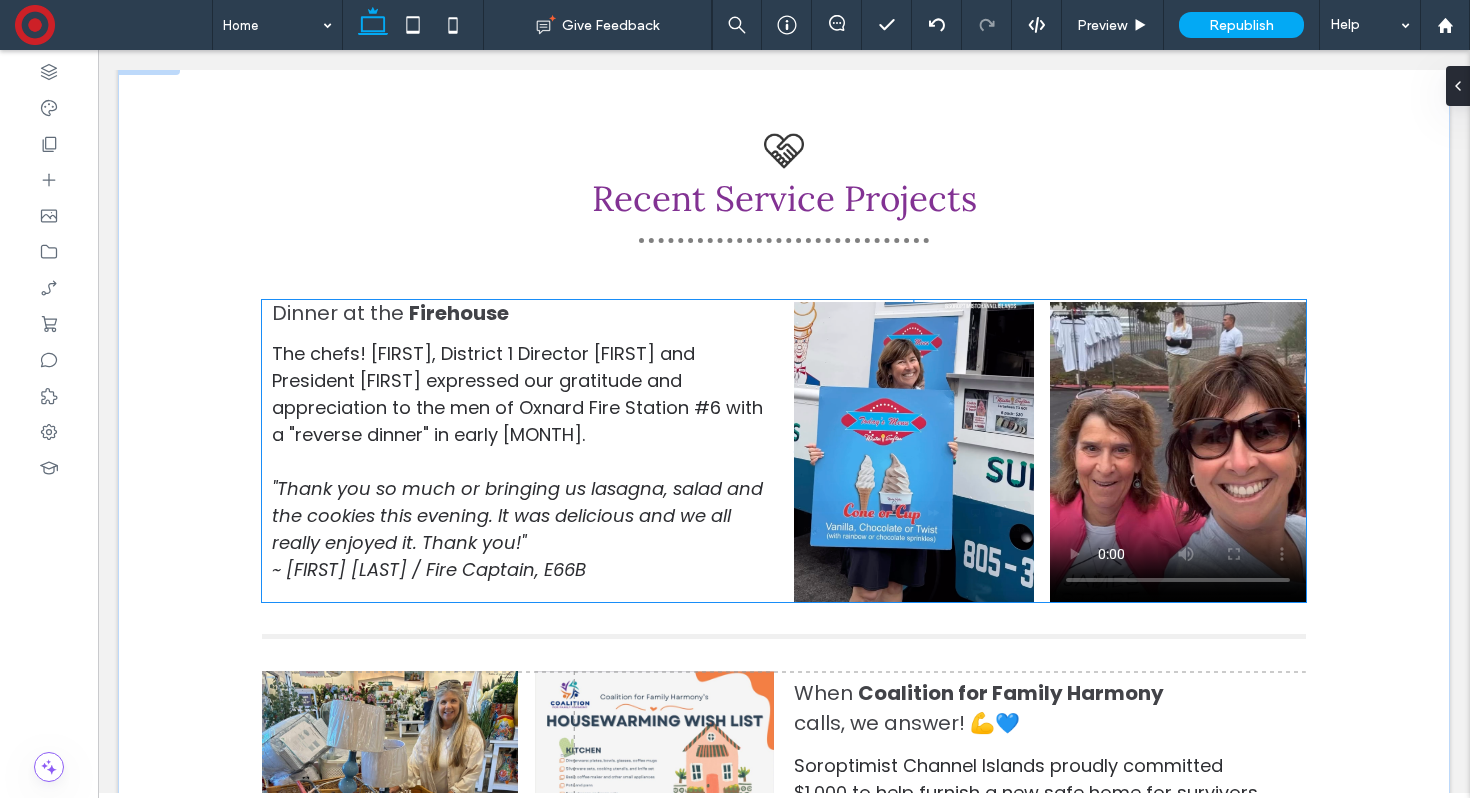 click on "Firehouse" at bounding box center [459, 313] 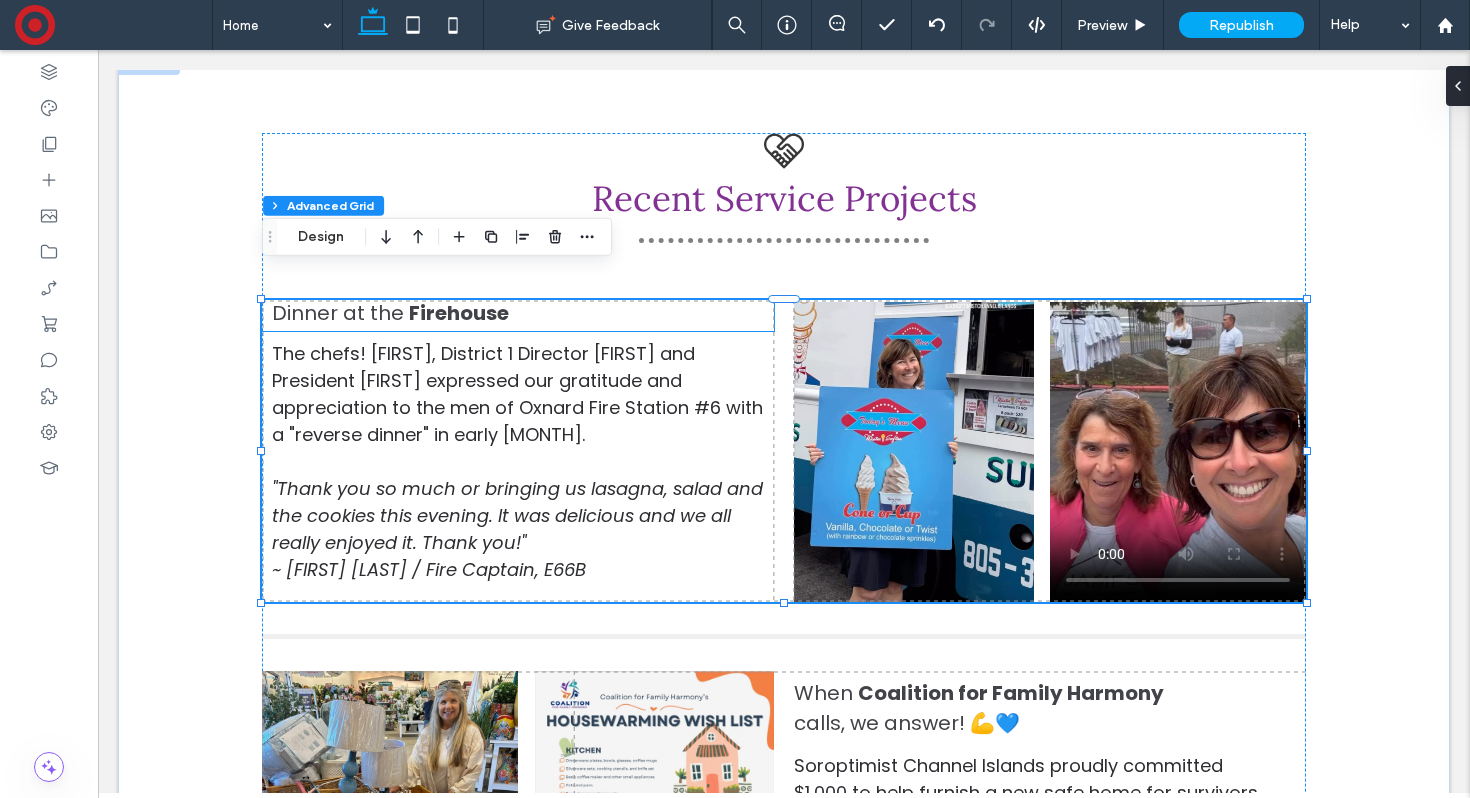 click on "Dinner at the" at bounding box center (338, 313) 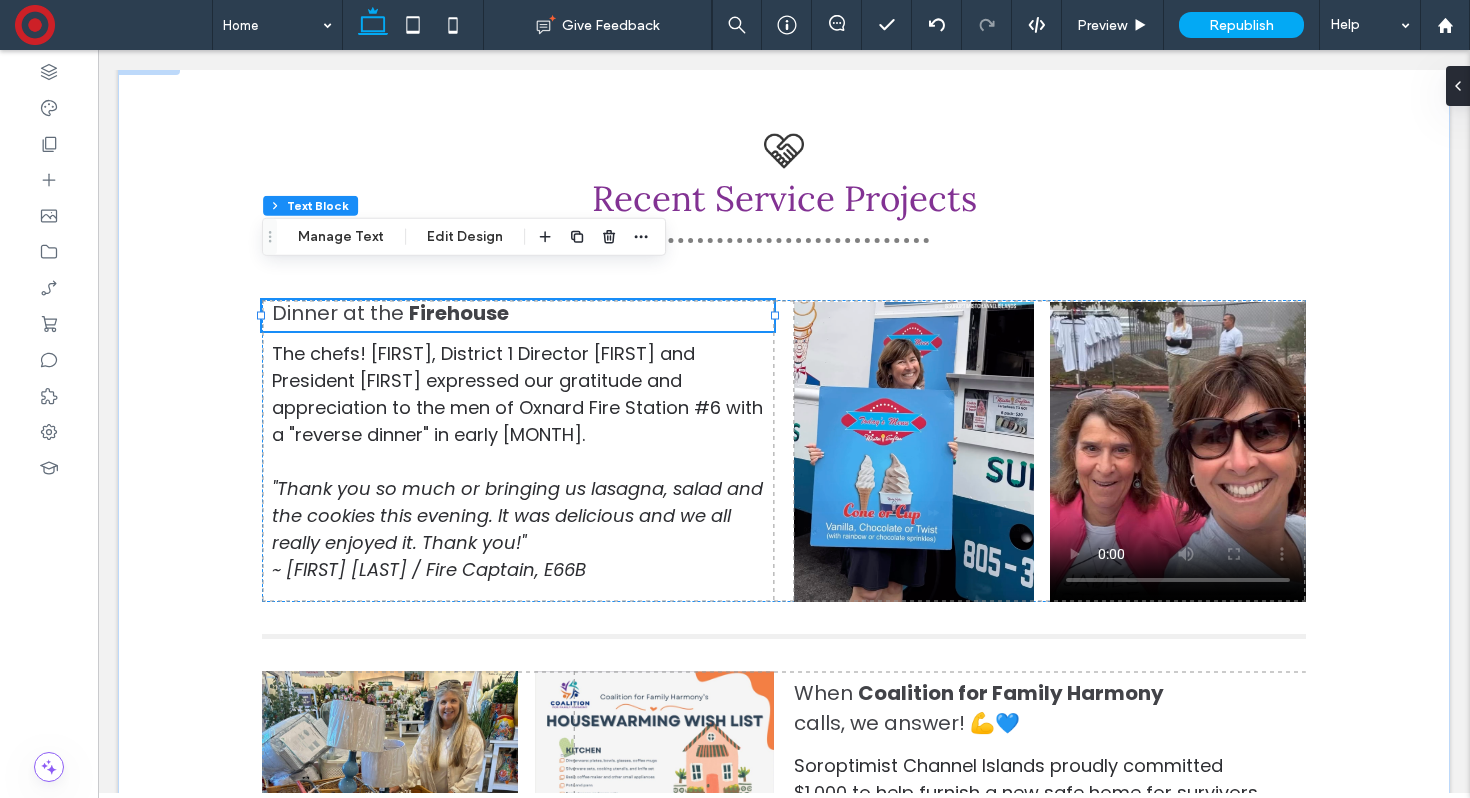 click on "Dinner at the" at bounding box center [338, 313] 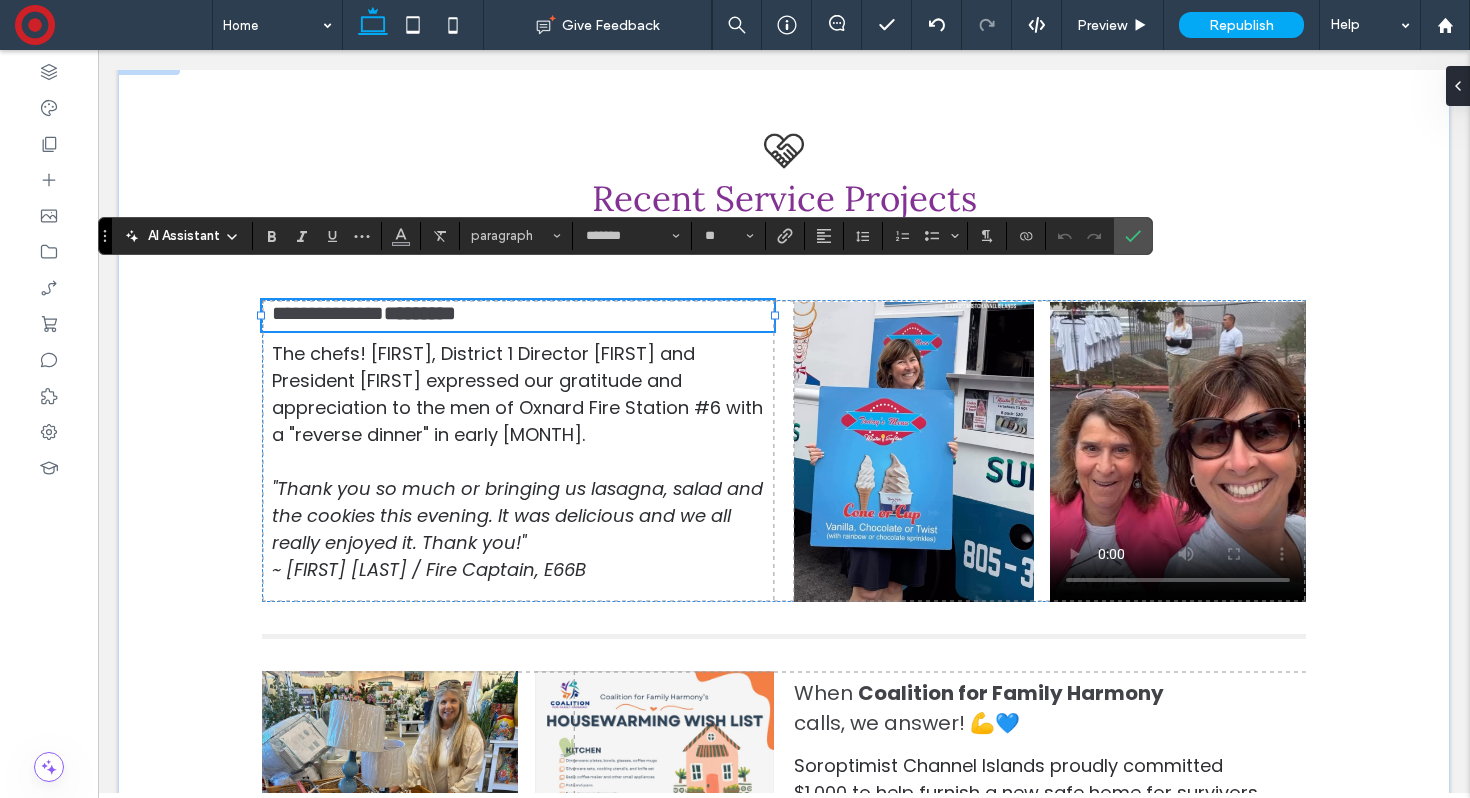 click on "**********" at bounding box center [328, 313] 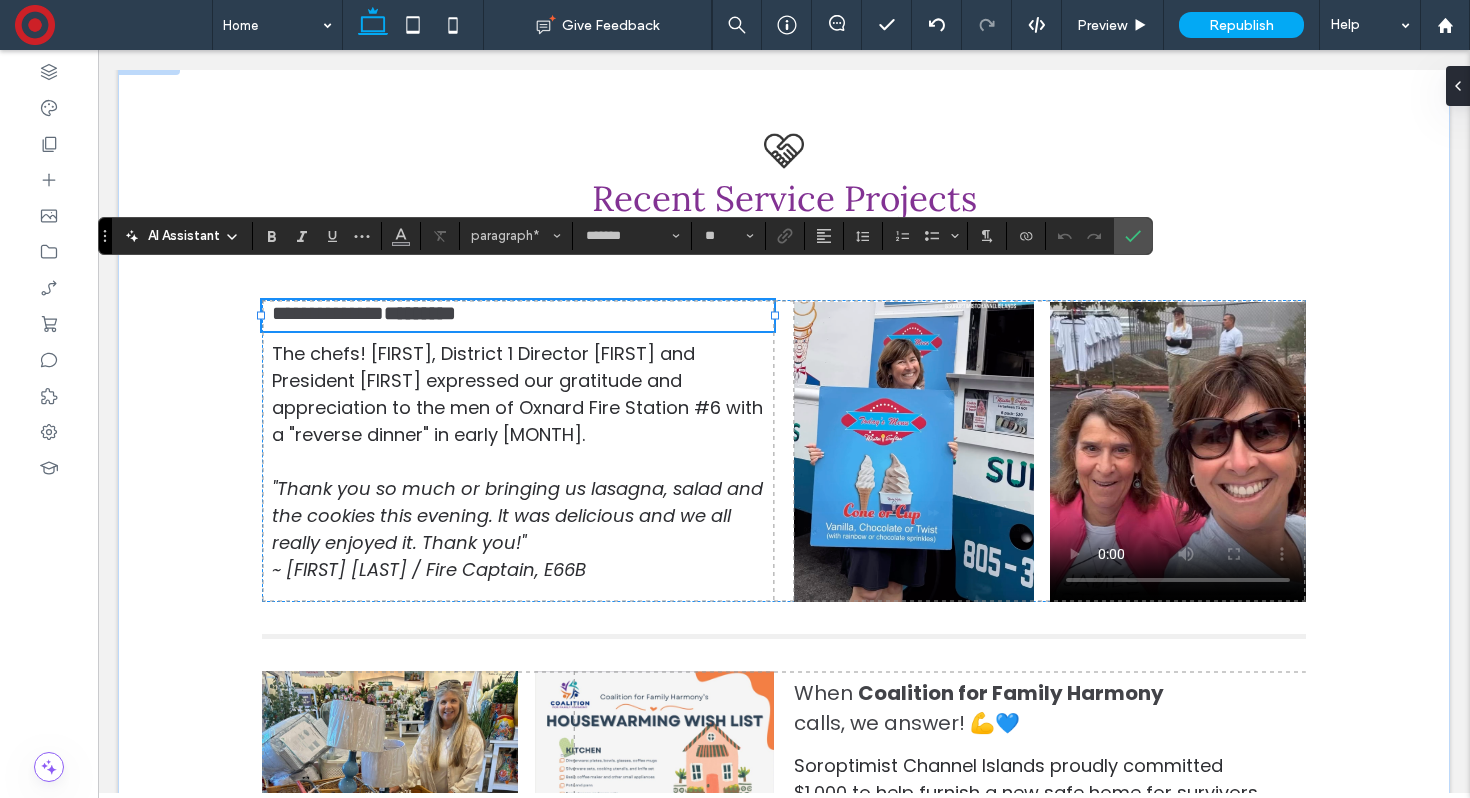 click on "**********" at bounding box center [328, 313] 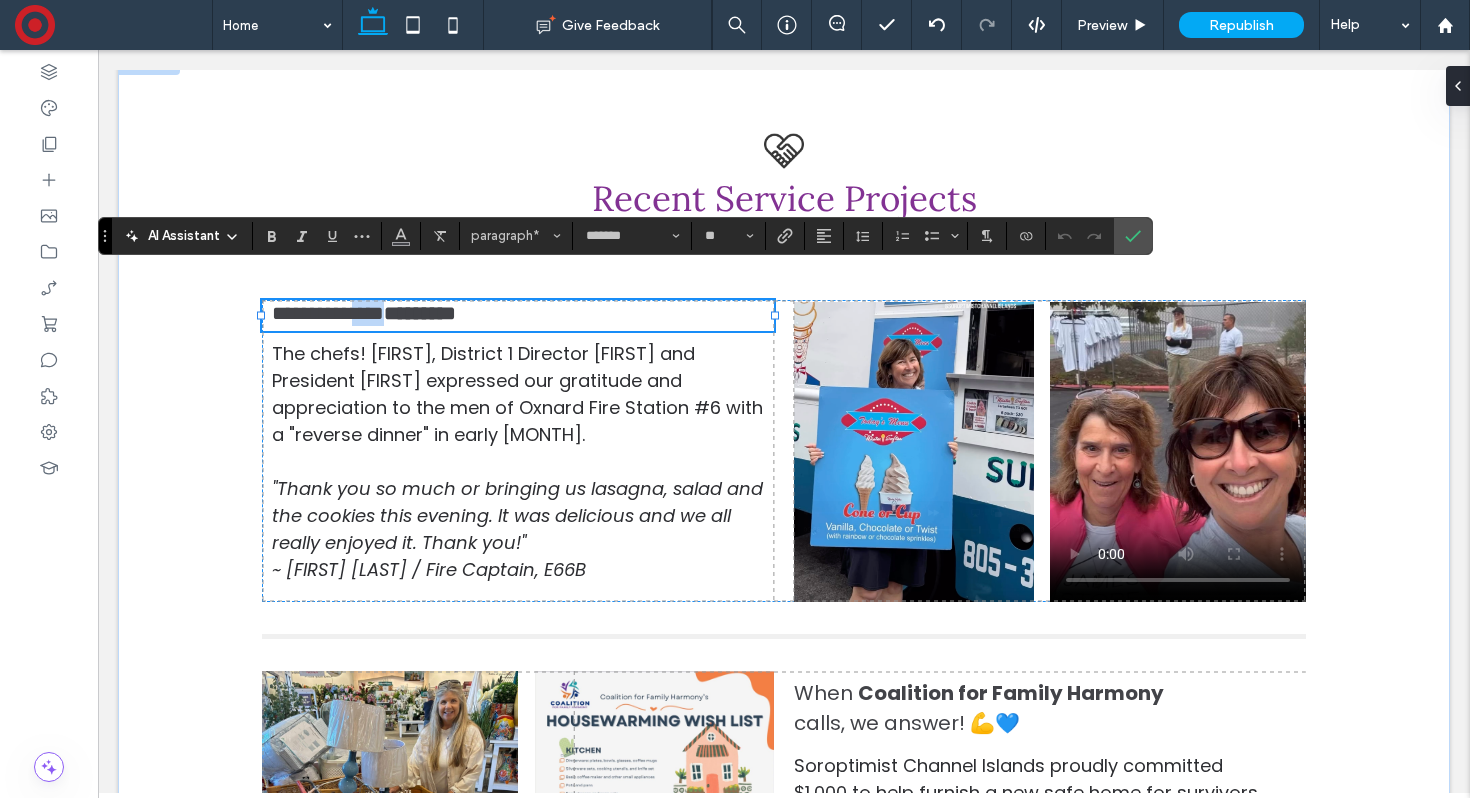 click on "**********" at bounding box center (328, 313) 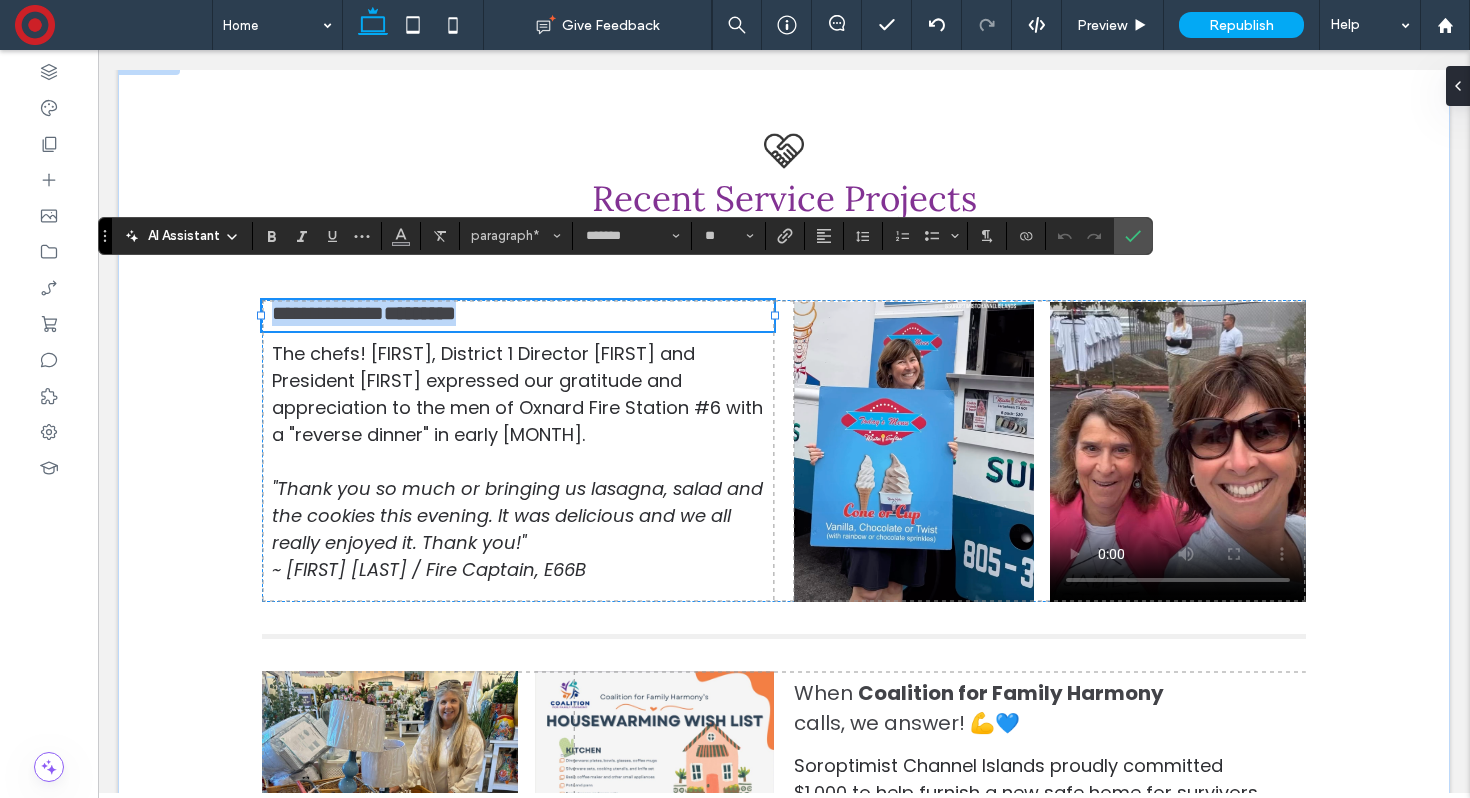 click on "**********" at bounding box center (328, 313) 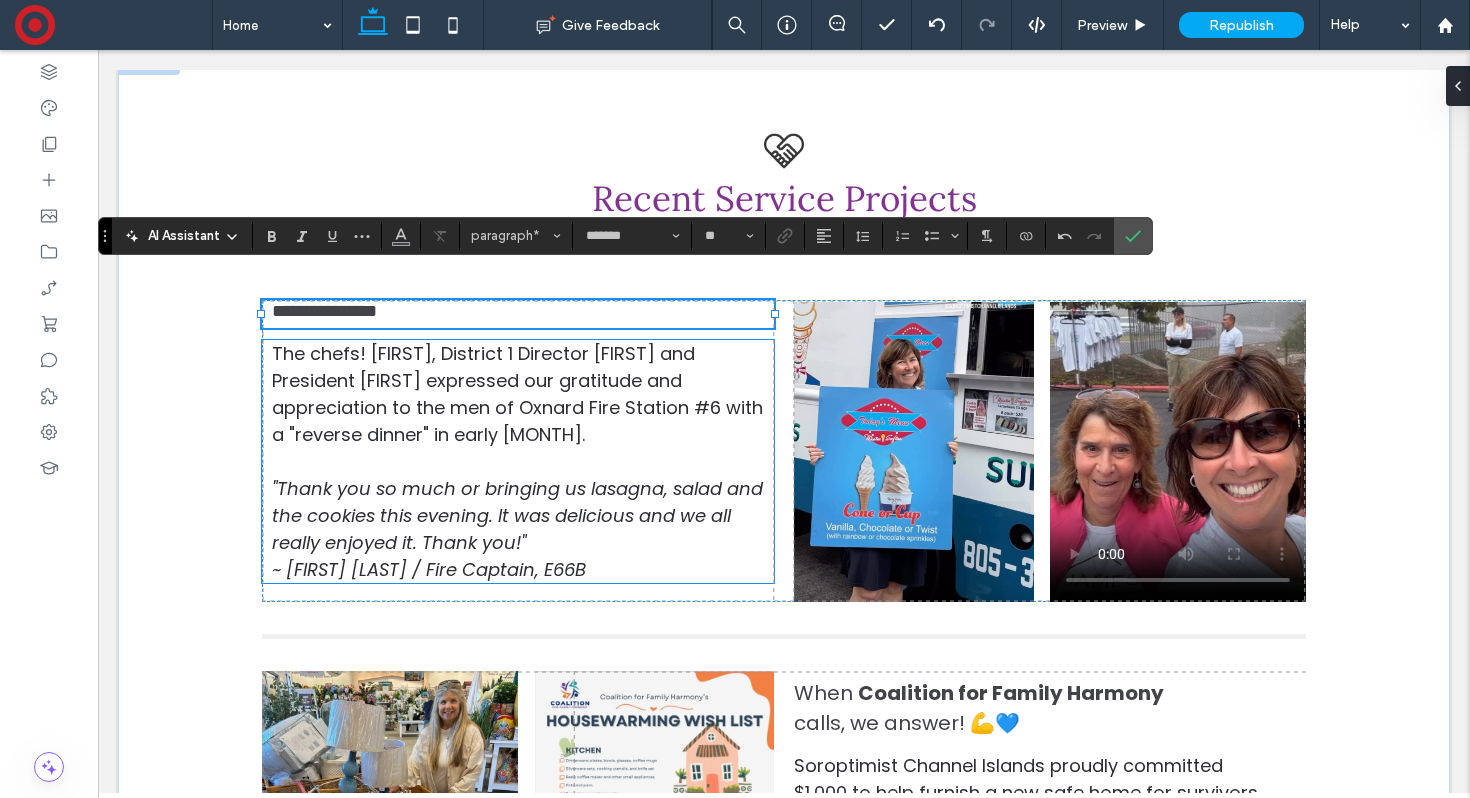 click on "The chefs! Kathy Gray, District 1 Director Carole Savala and President JuliAnn Laufer expressed our gratitude and appreciation to the men of Oxnard Fire Station #6 with a "reverse dinner" in early February." at bounding box center (517, 394) 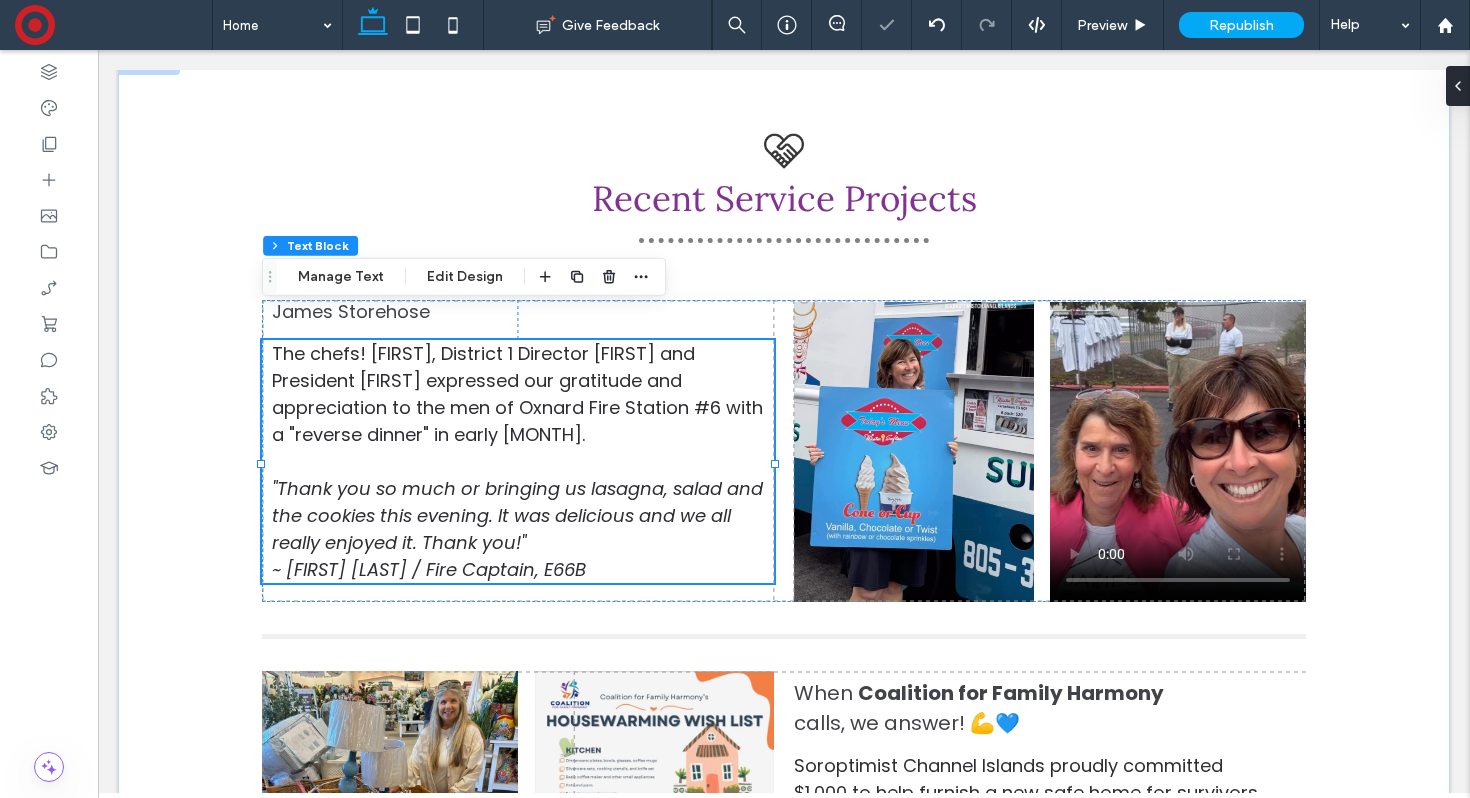 click on "The chefs! Kathy Gray, District 1 Director Carole Savala and President JuliAnn Laufer expressed our gratitude and appreciation to the men of Oxnard Fire Station #6 with a "reverse dinner" in early February." at bounding box center [517, 394] 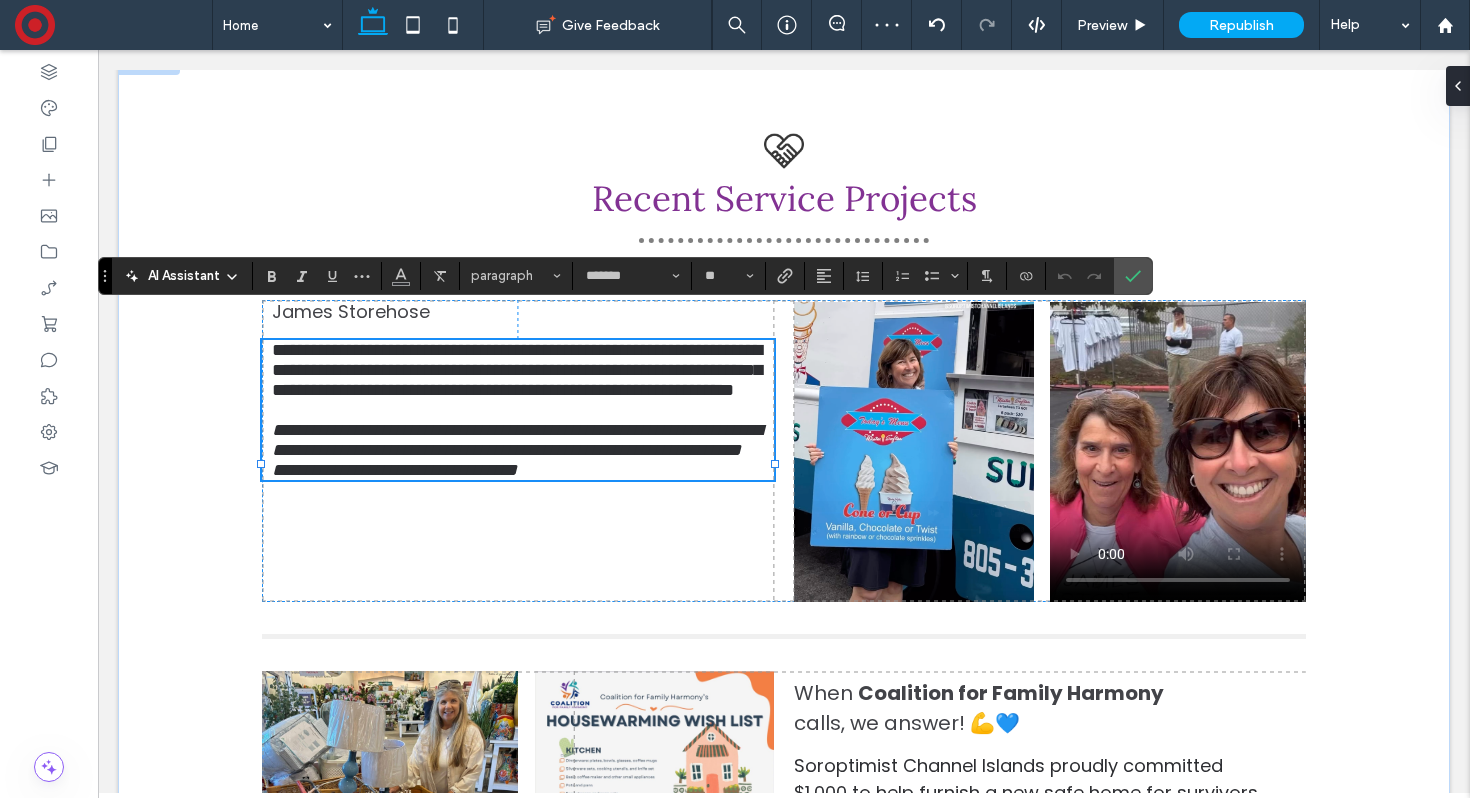 click on "**********" at bounding box center (517, 440) 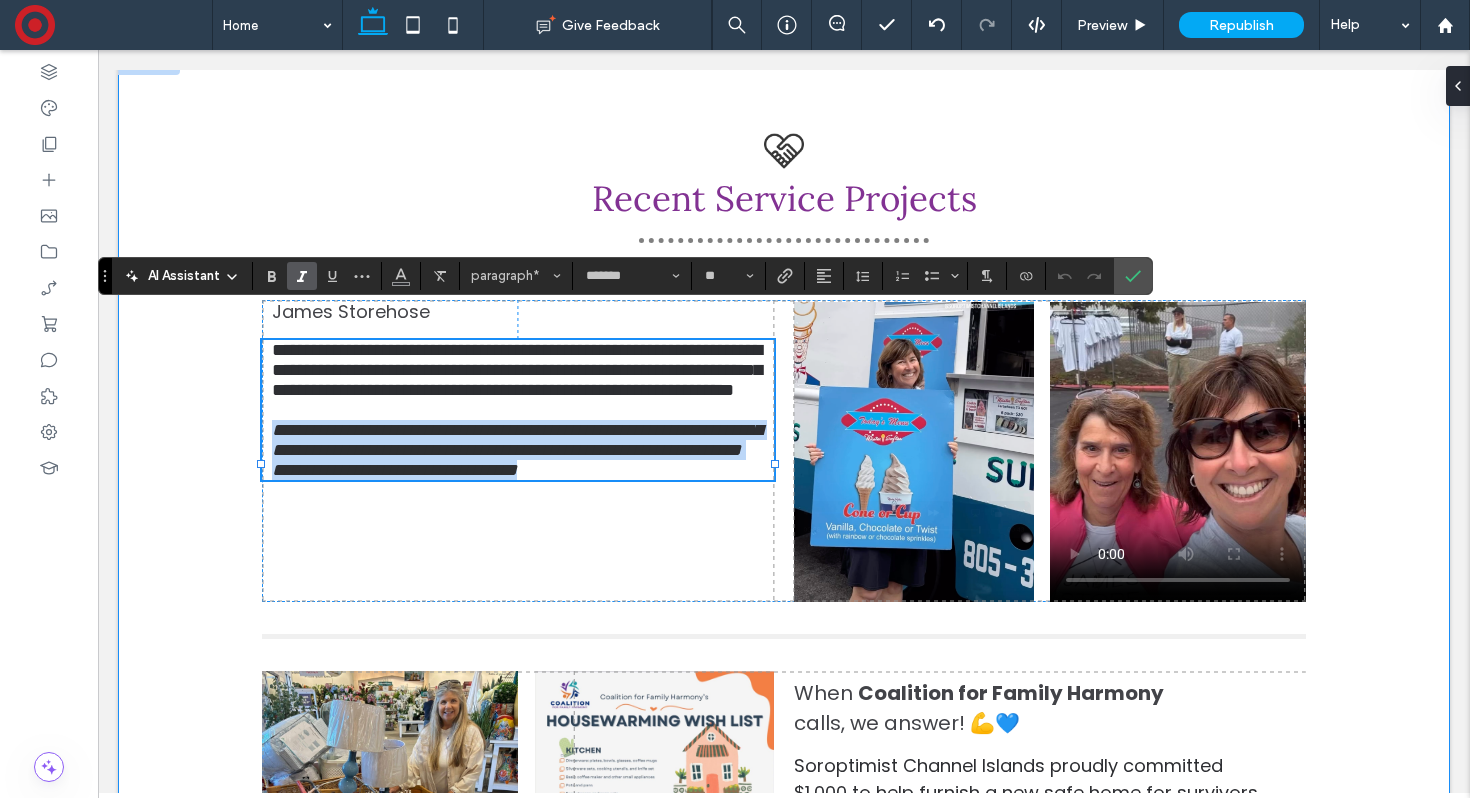 drag, startPoint x: 608, startPoint y: 542, endPoint x: 259, endPoint y: 461, distance: 358.27643 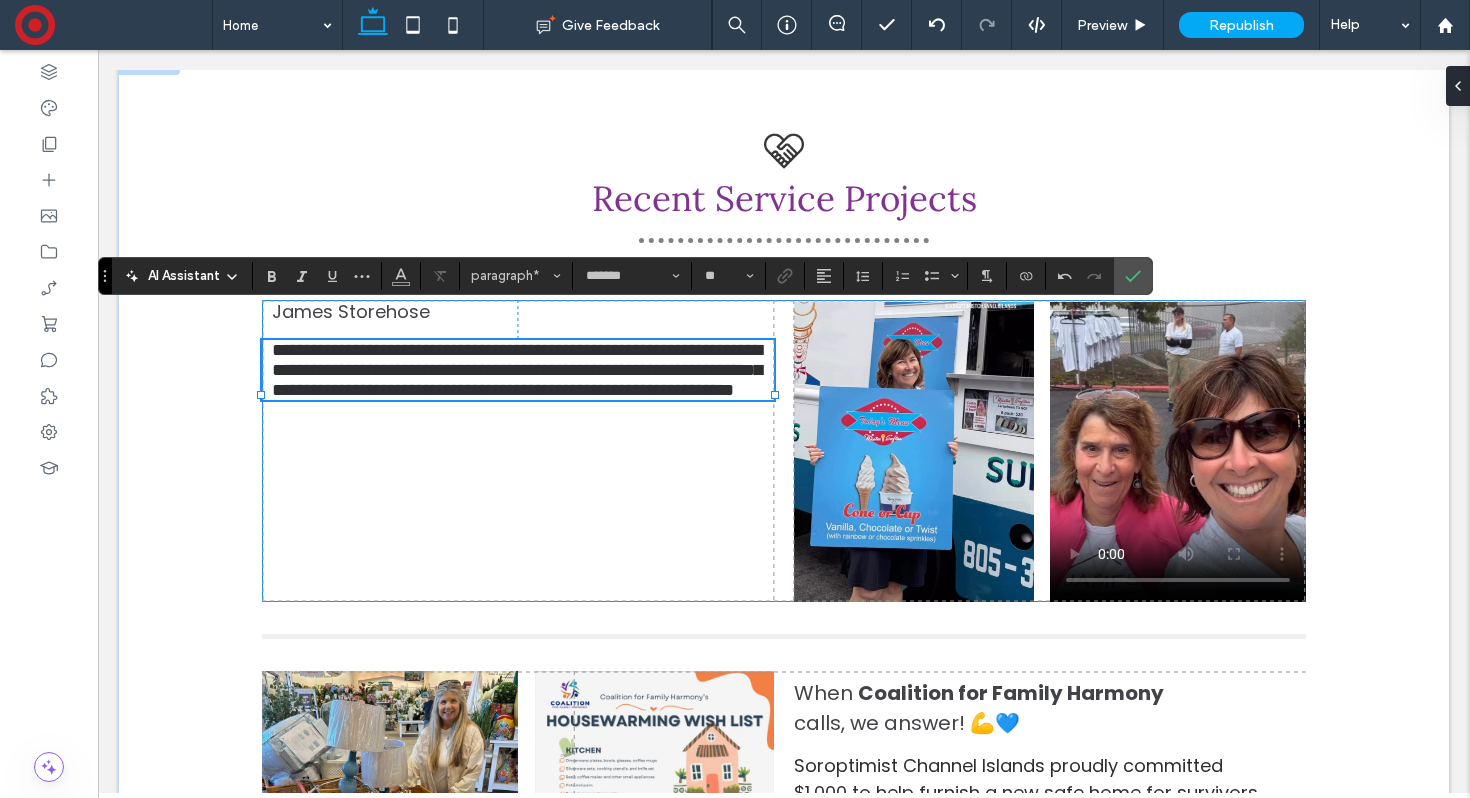 drag, startPoint x: 270, startPoint y: 319, endPoint x: 632, endPoint y: 420, distance: 375.82574 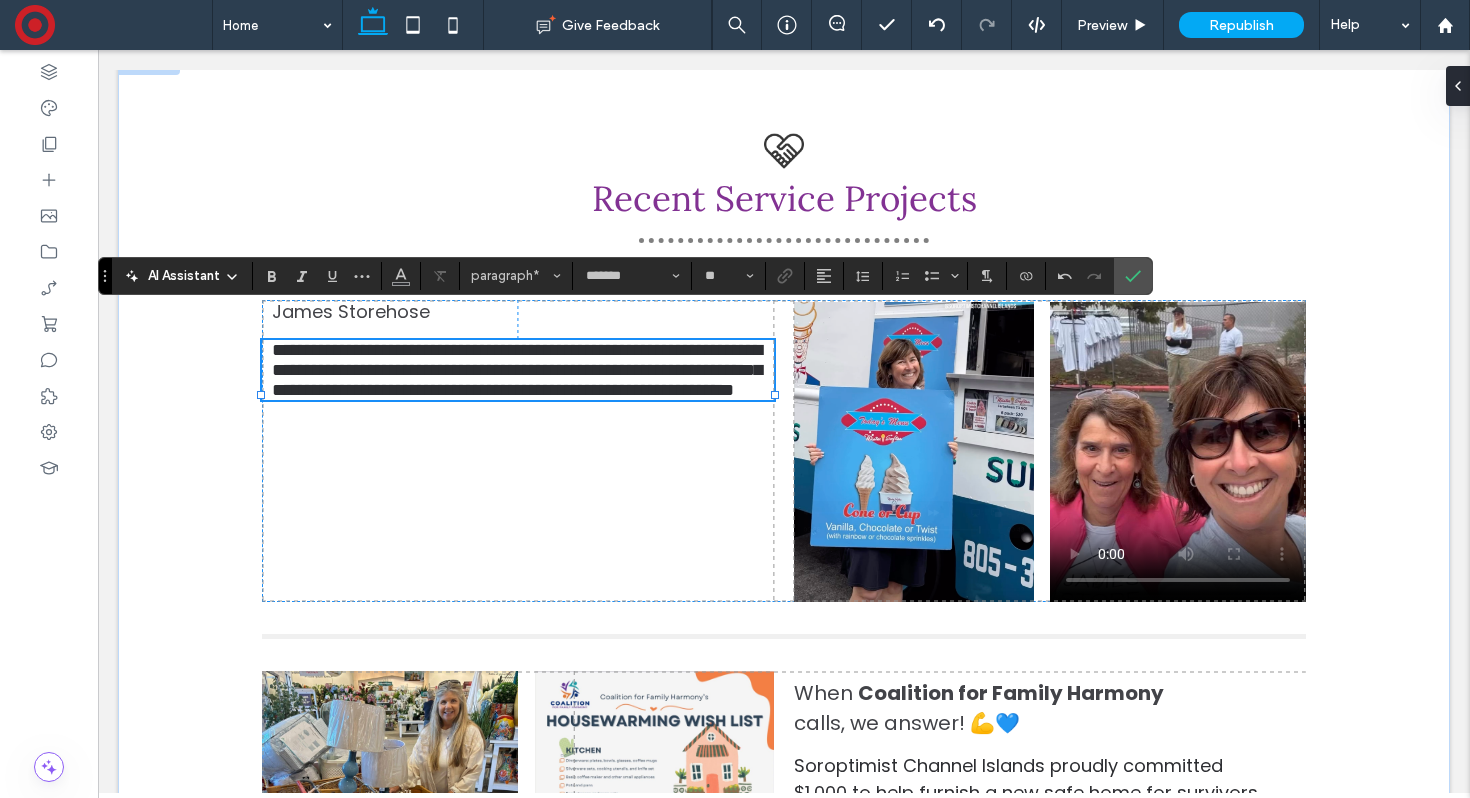 click on "**********" at bounding box center [523, 370] 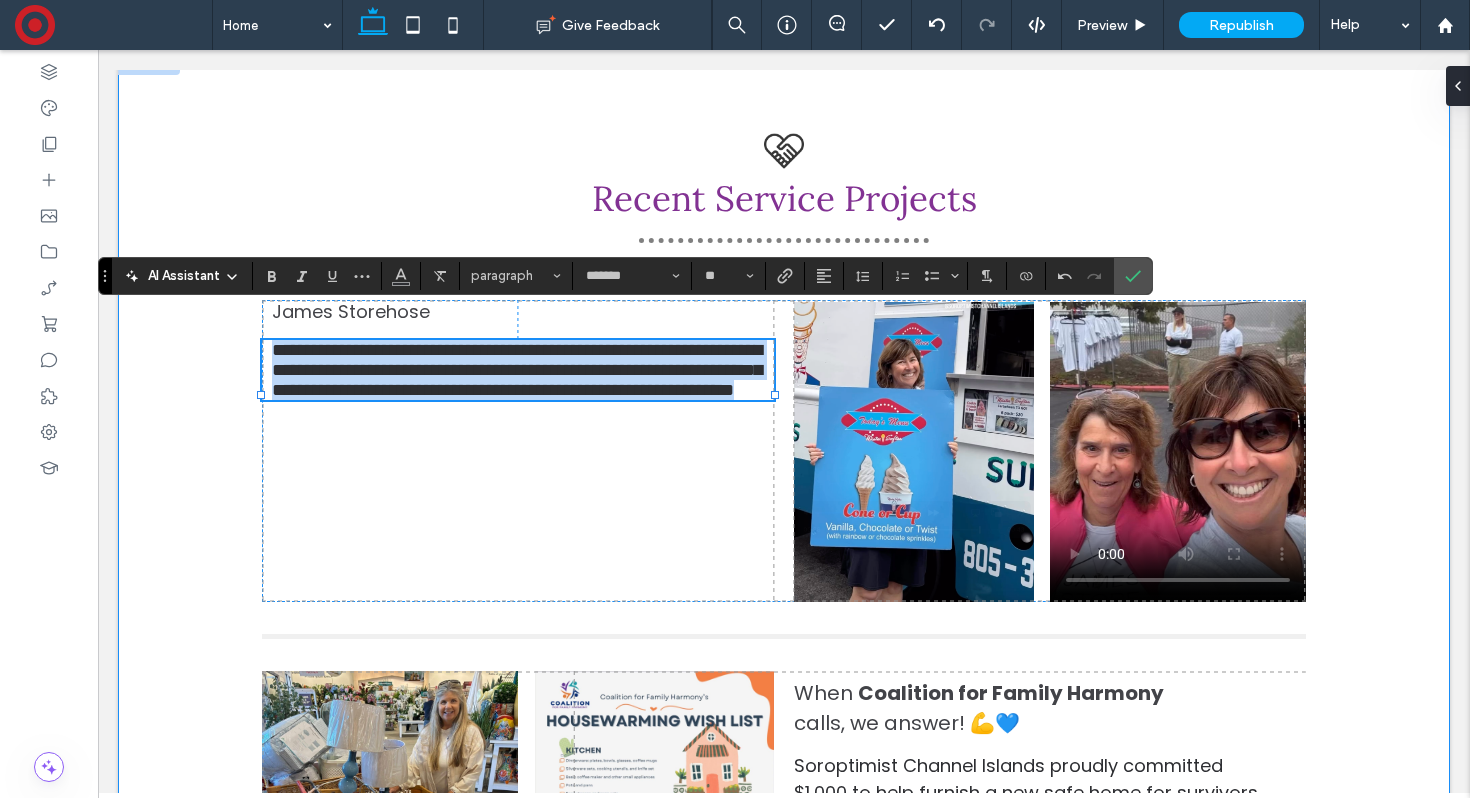 drag, startPoint x: 642, startPoint y: 414, endPoint x: 252, endPoint y: 318, distance: 401.64163 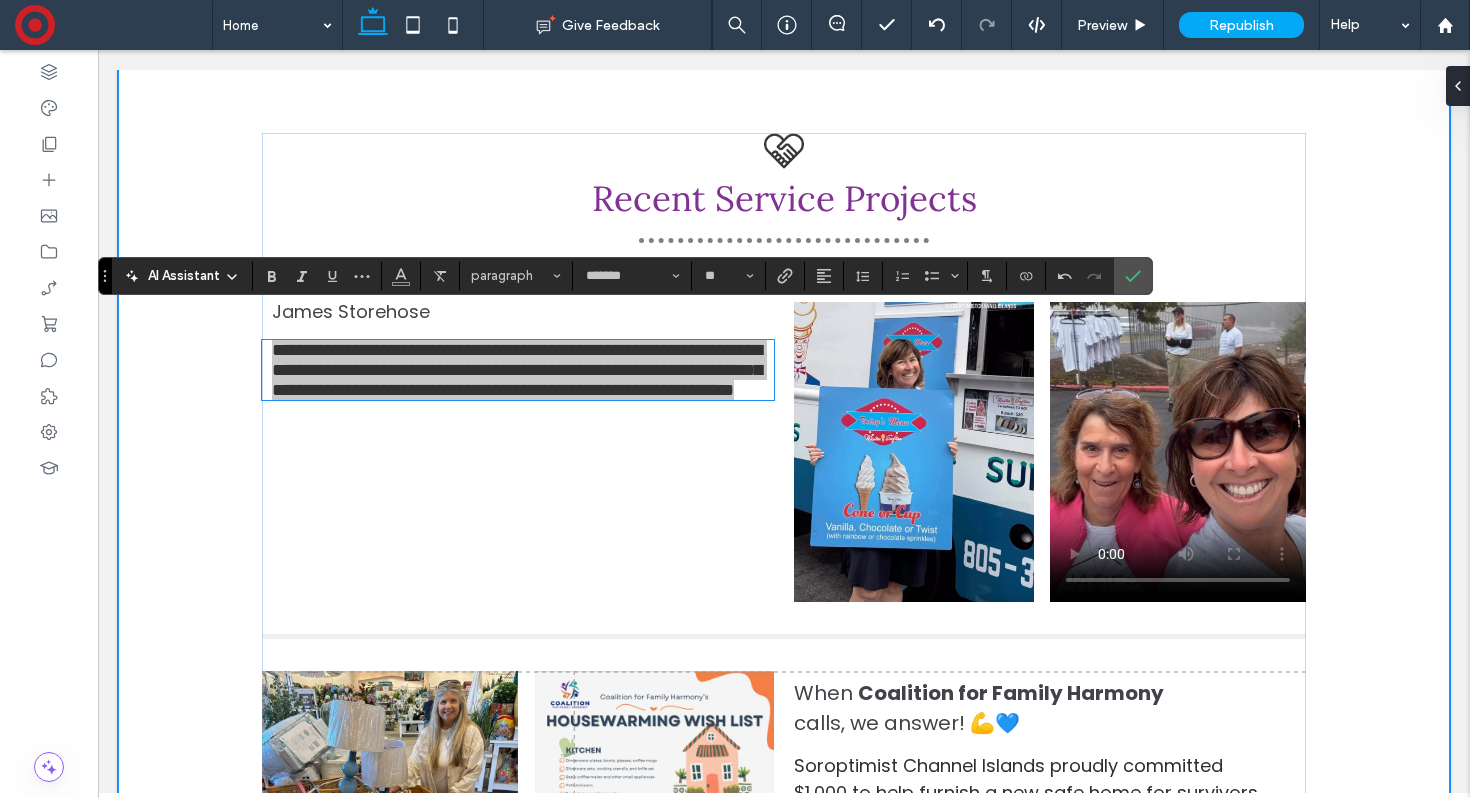 scroll, scrollTop: 0, scrollLeft: 2392, axis: horizontal 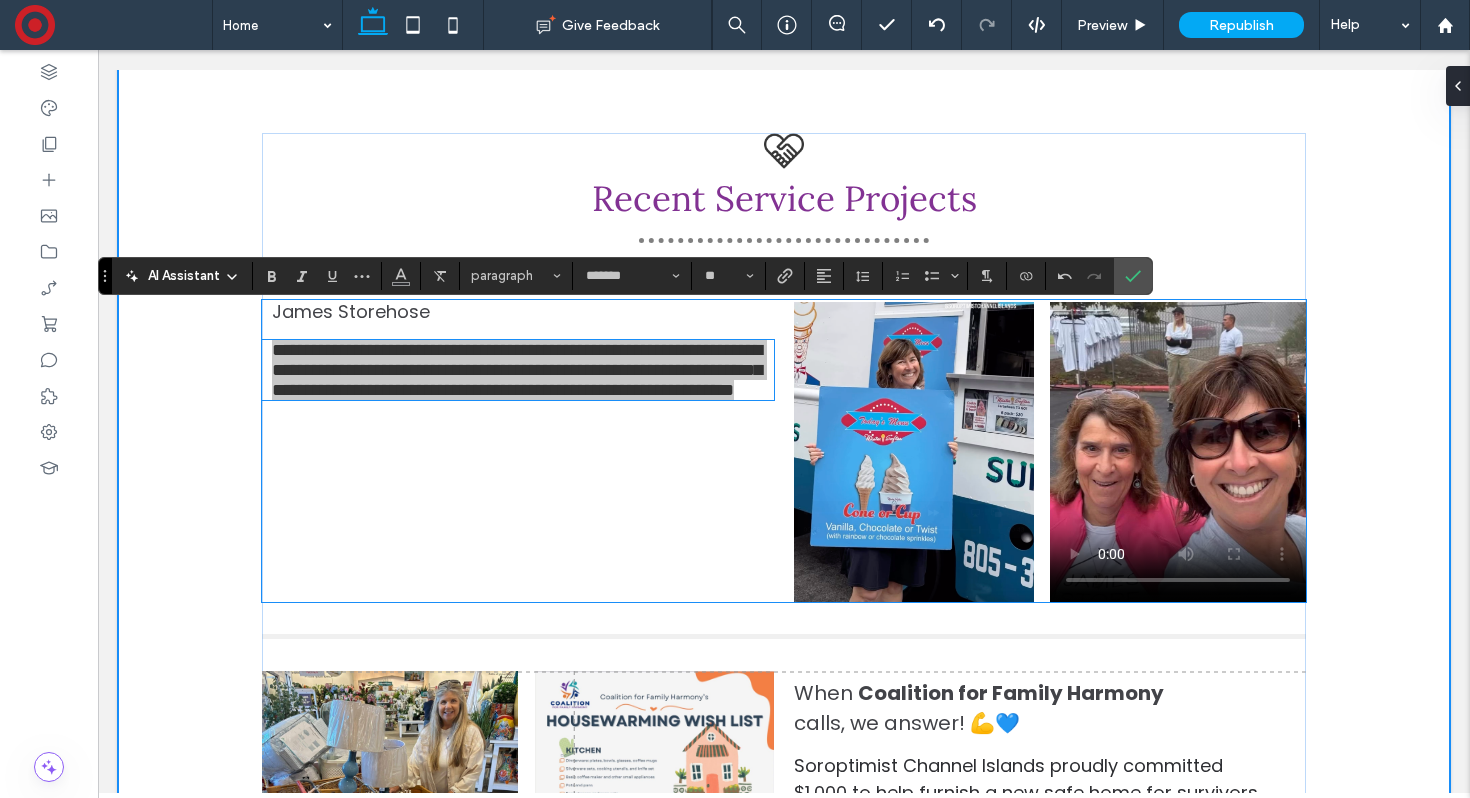 type on "**********" 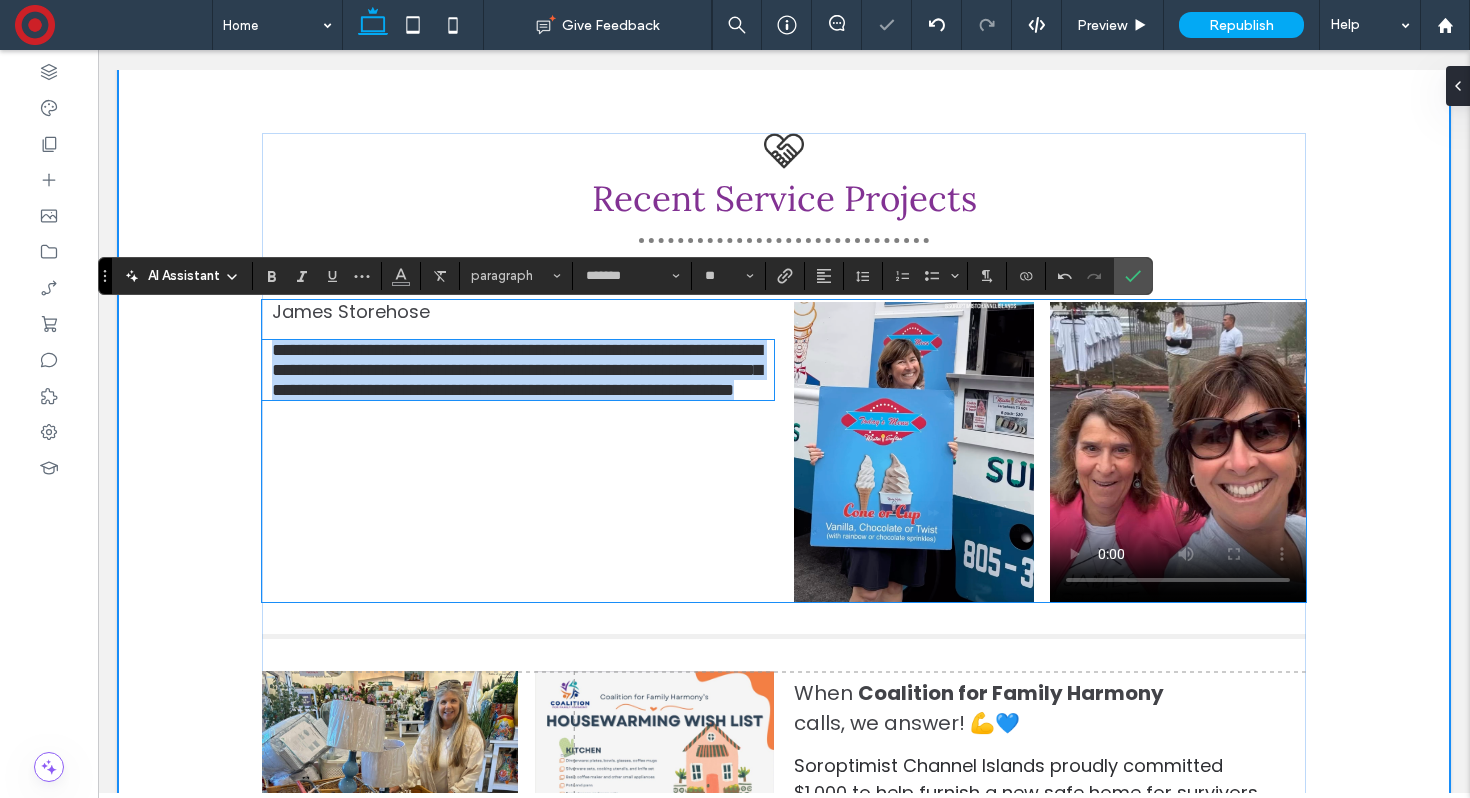 type on "***" 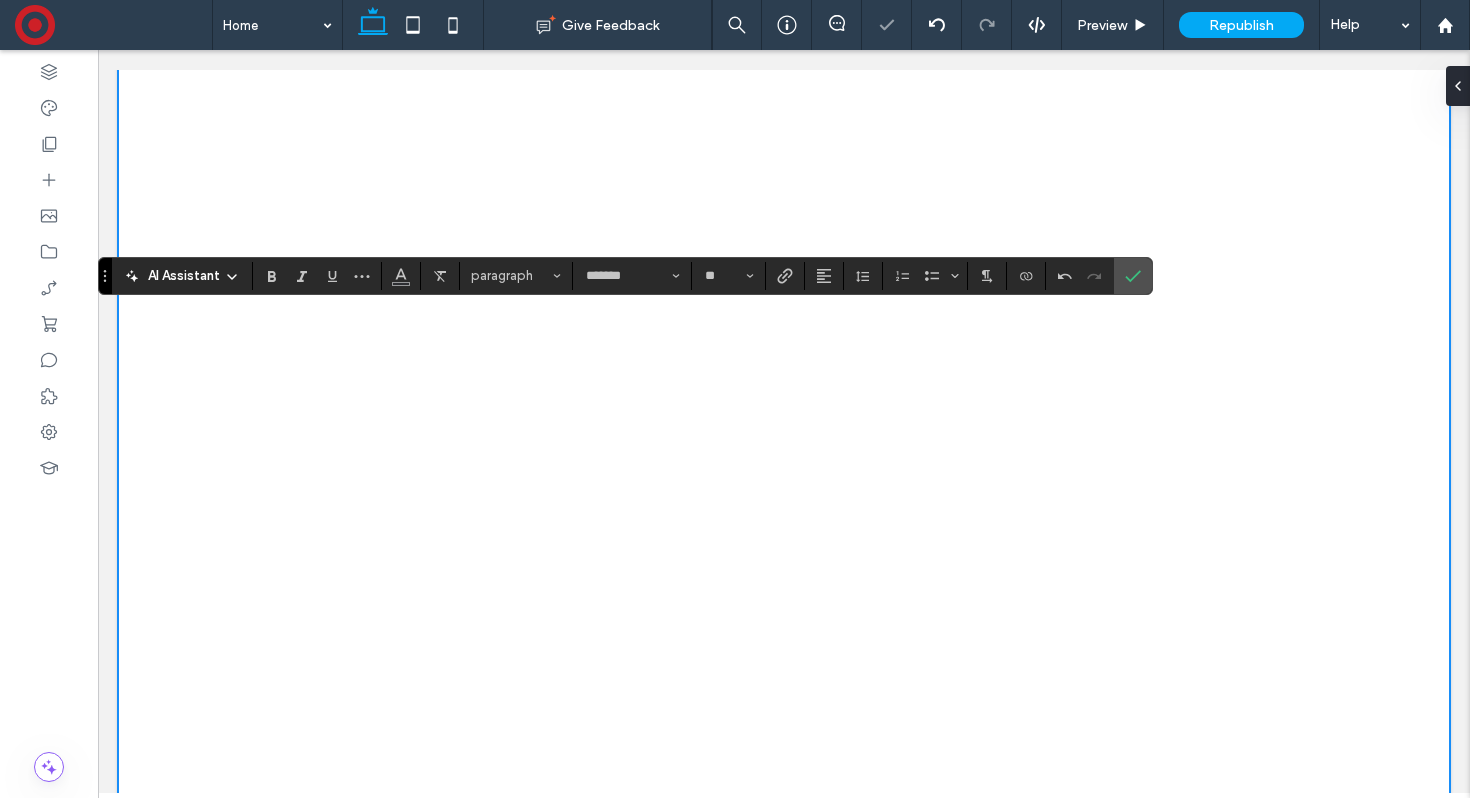 type on "***" 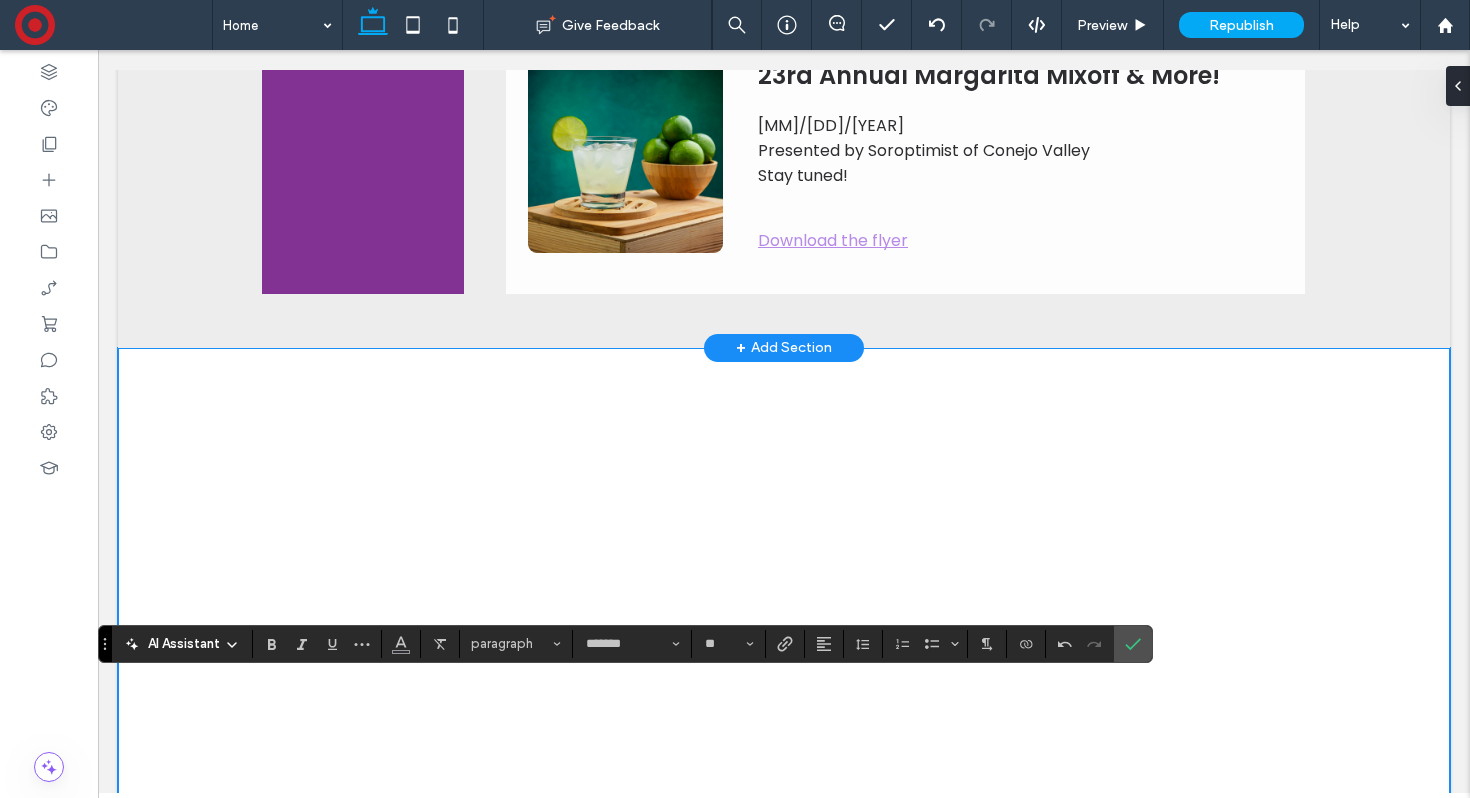 scroll, scrollTop: 4469, scrollLeft: 0, axis: vertical 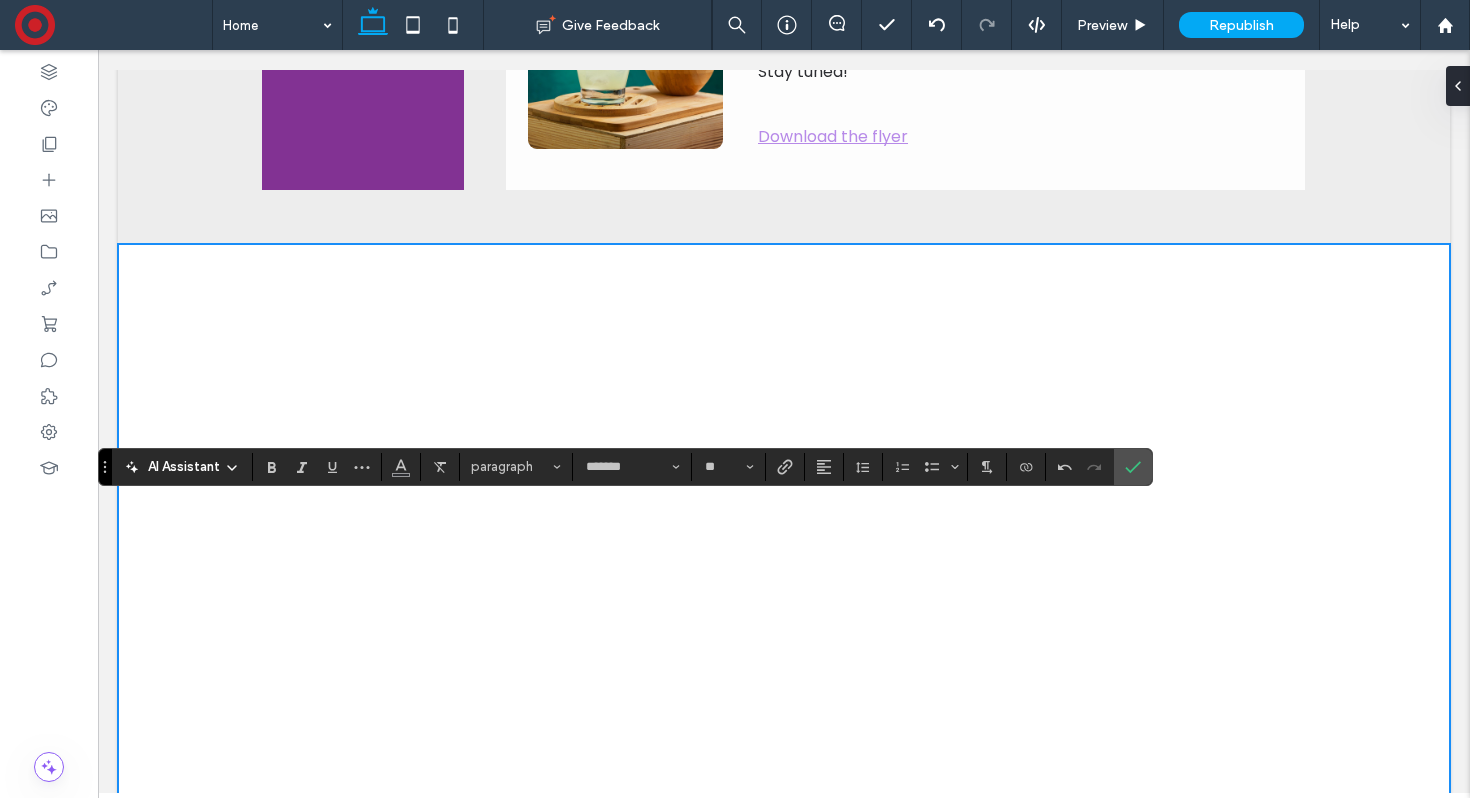 click on "**********" at bounding box center (784, 8275) 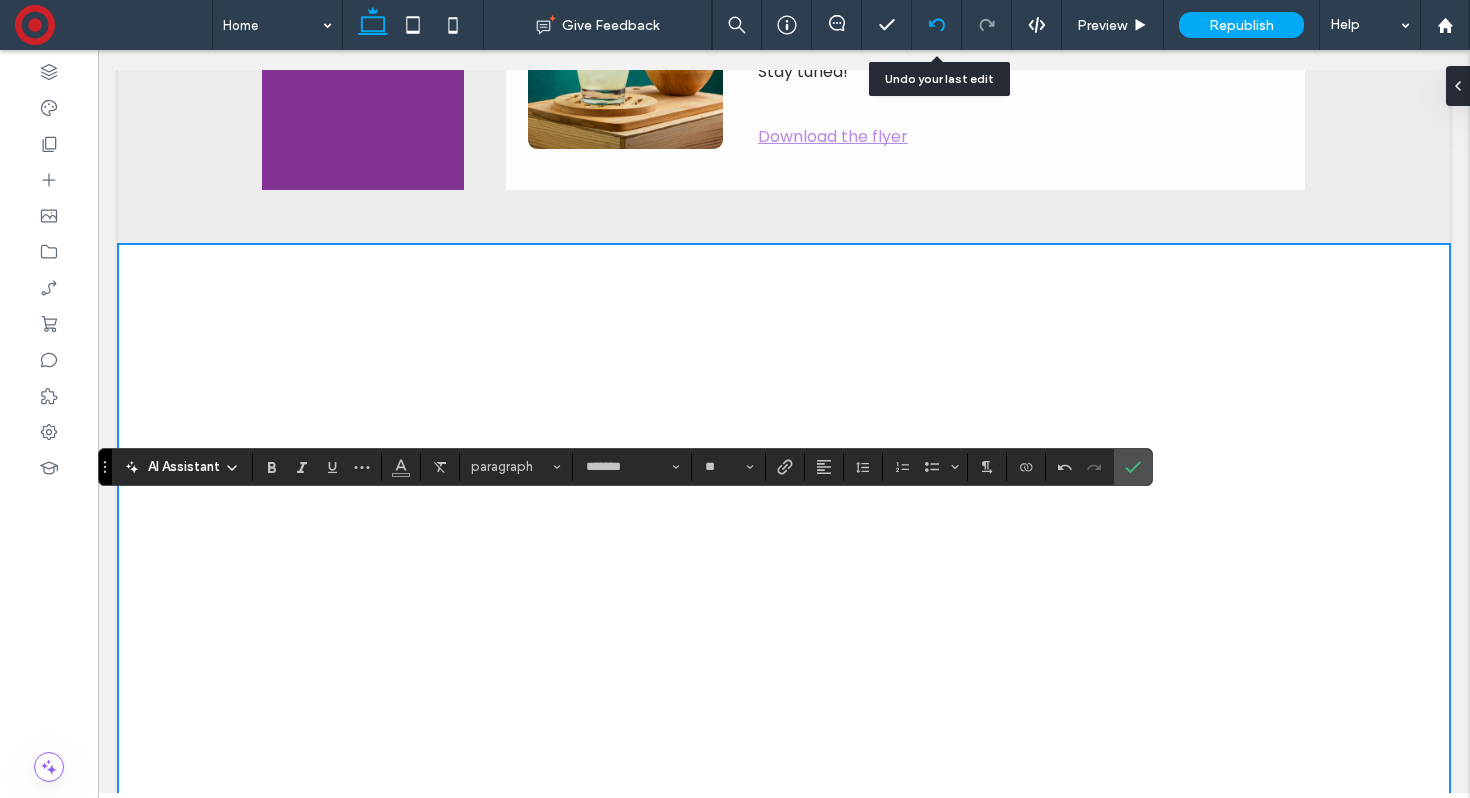 click 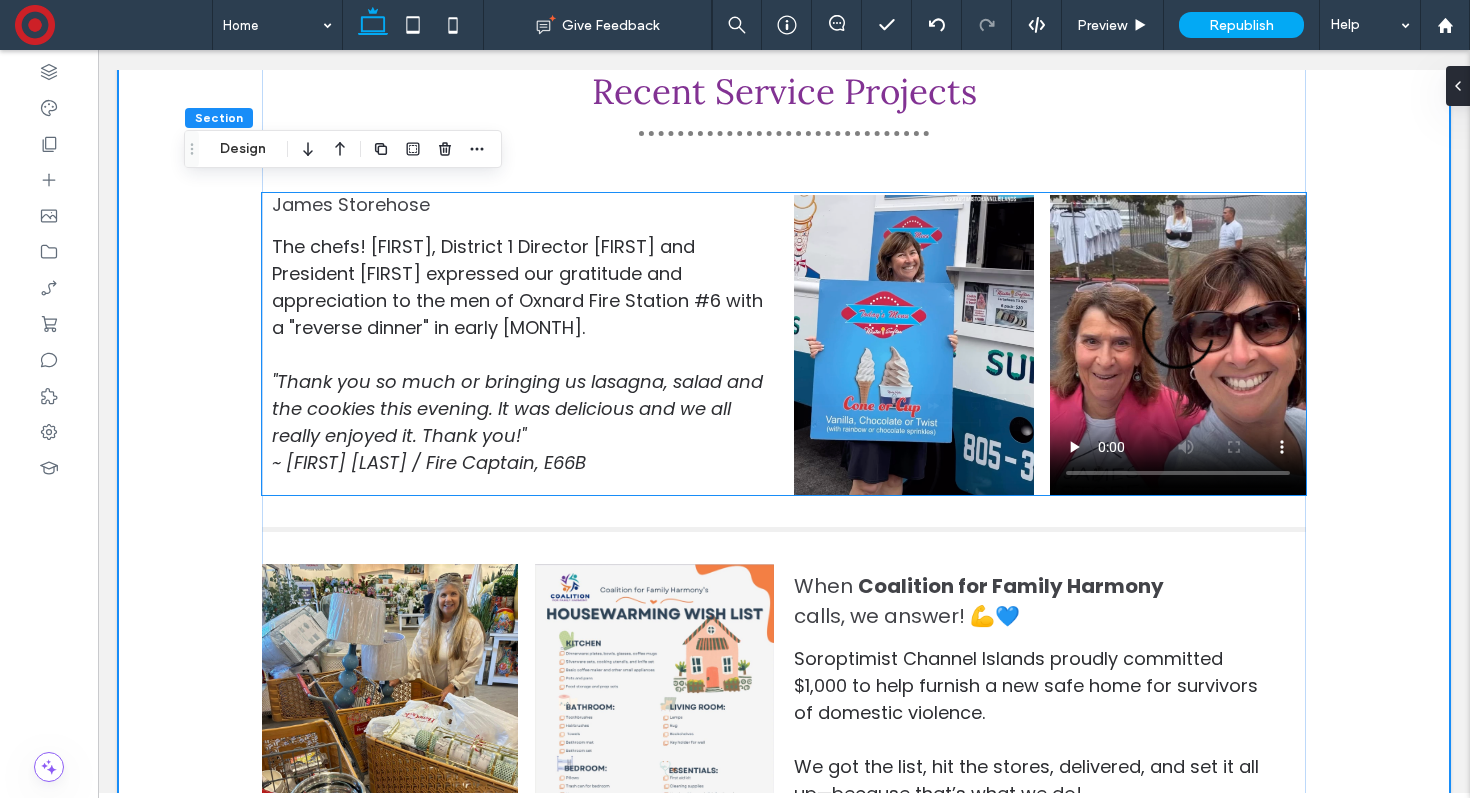 scroll, scrollTop: 4773, scrollLeft: 0, axis: vertical 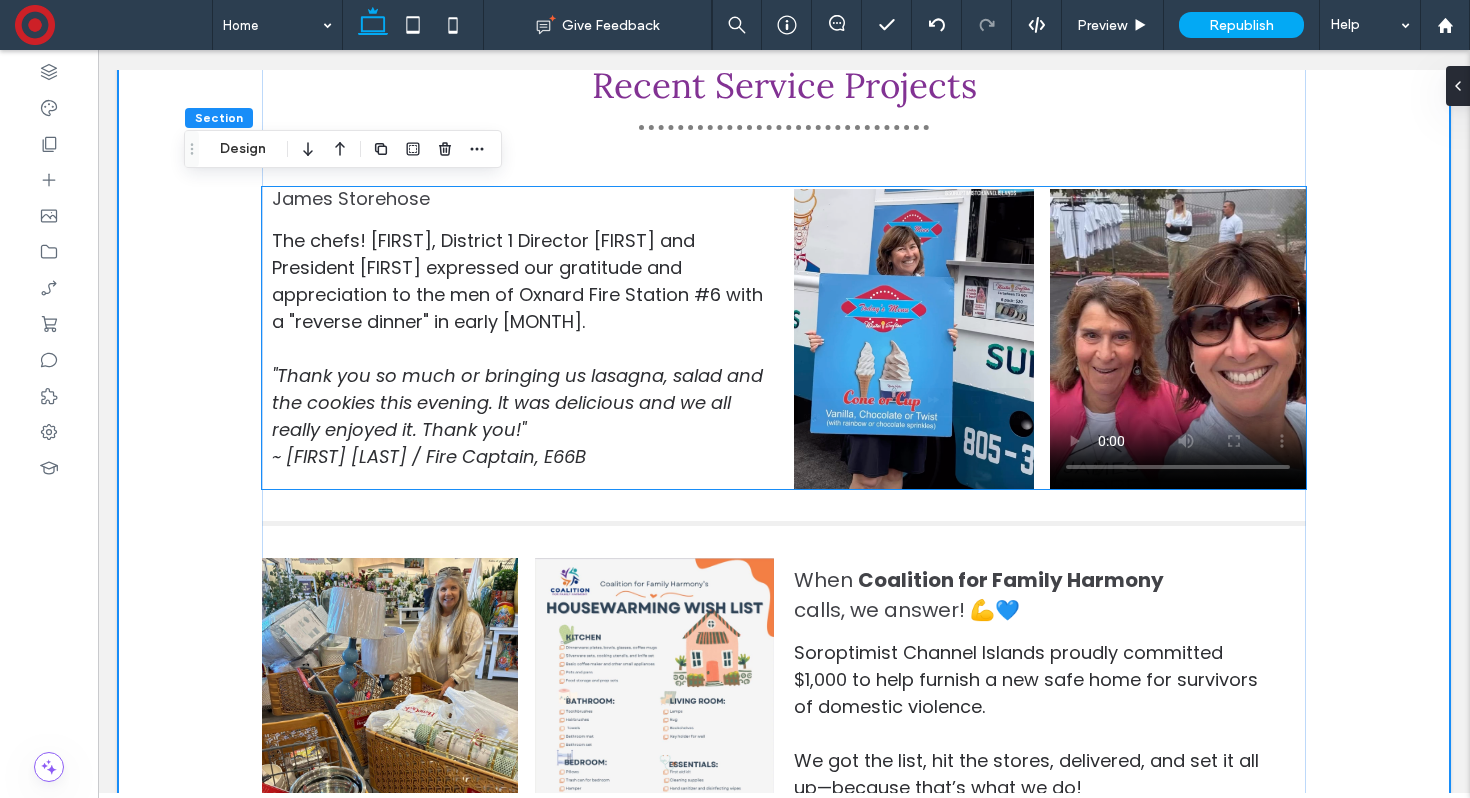 click on ""Thank you so much or bringing us lasagna, salad and the cookies this evening. It was delicious and we all really enjoyed it. Thank you!"" at bounding box center (517, 402) 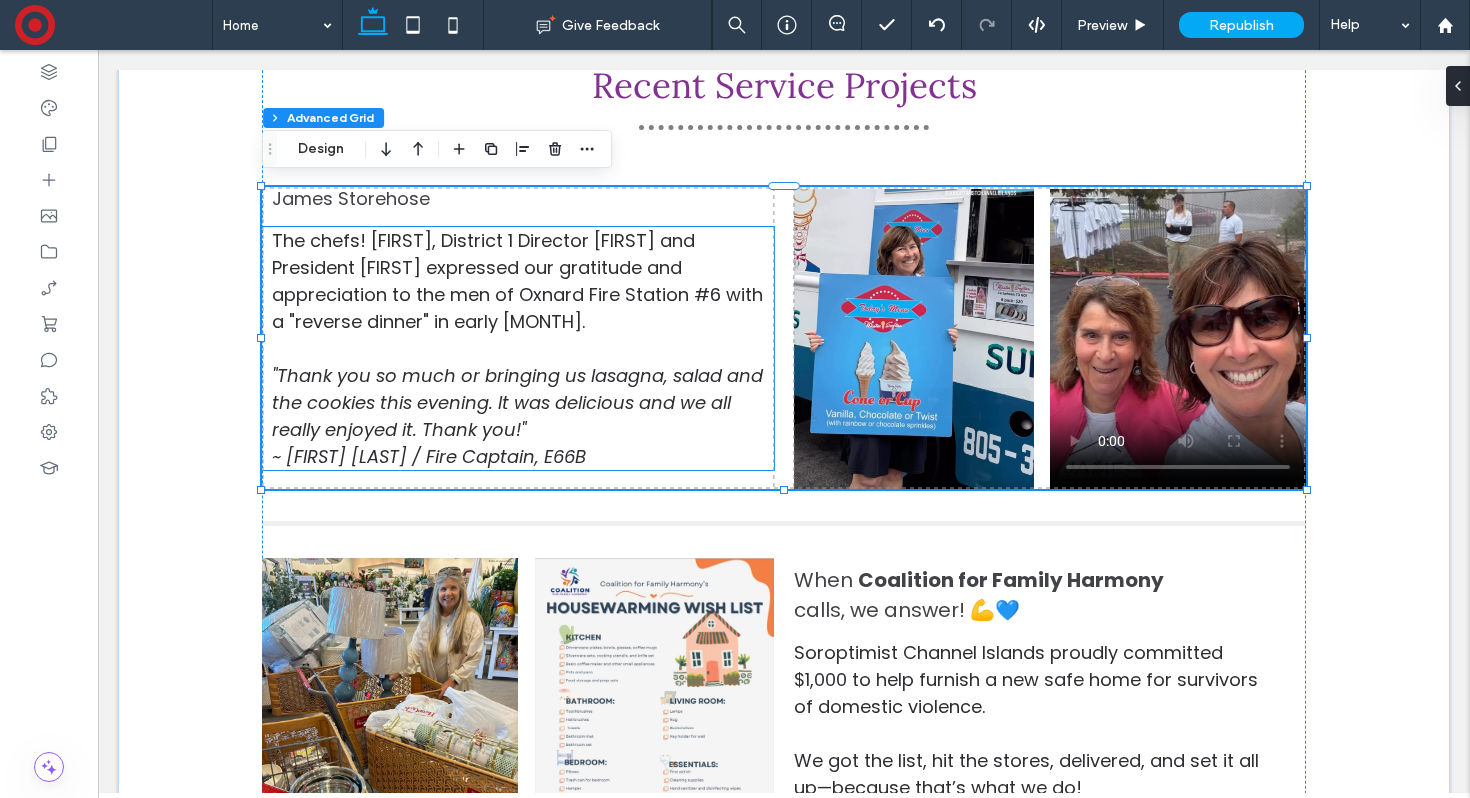 click on "The chefs! Kathy Gray, District 1 Director Carole Savala and President JuliAnn Laufer expressed our gratitude and appreciation to the men of Oxnard Fire Station #6 with a "reverse dinner" in early February." at bounding box center [517, 281] 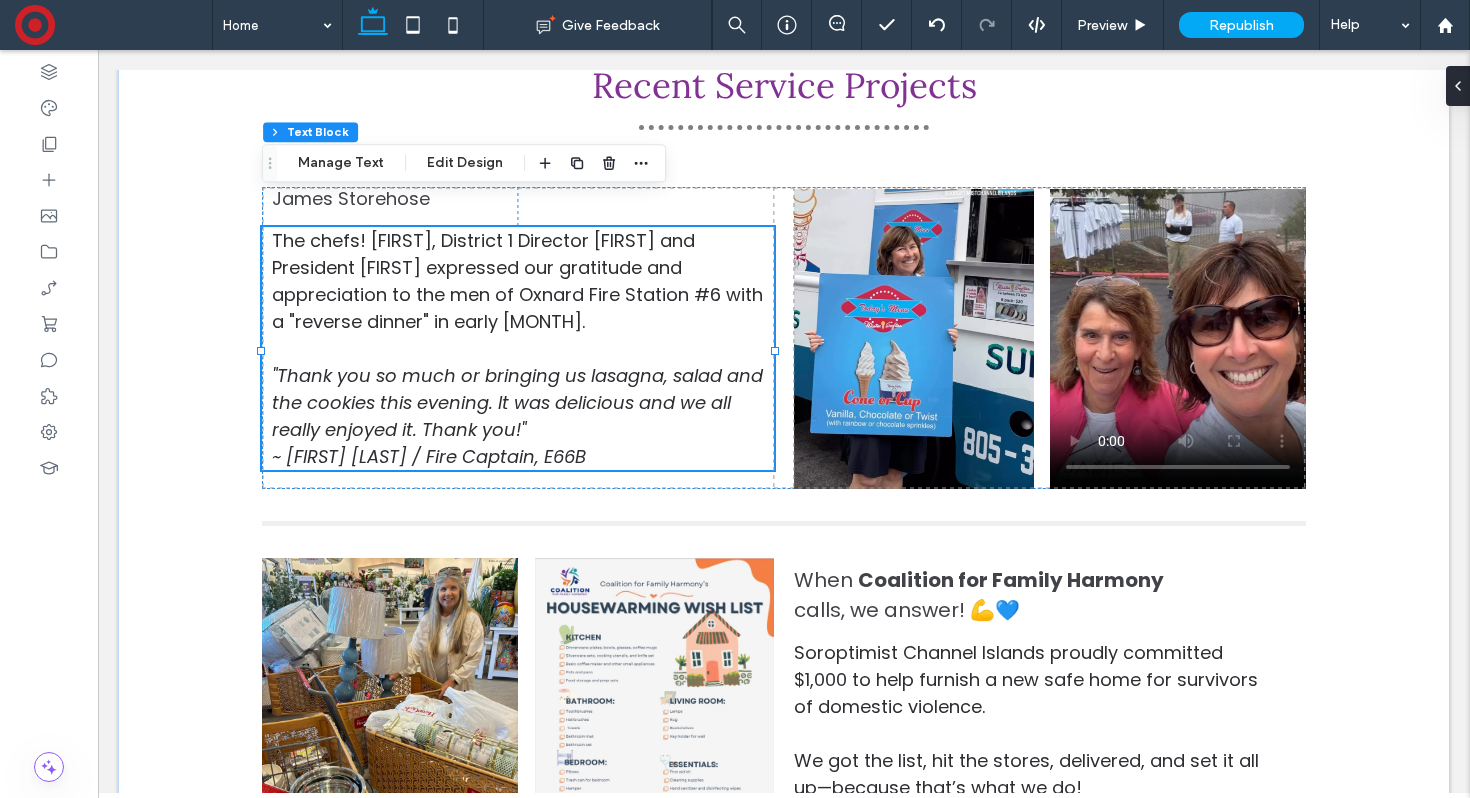 click on "The chefs! Kathy Gray, District 1 Director Carole Savala and President JuliAnn Laufer expressed our gratitude and appreciation to the men of Oxnard Fire Station #6 with a "reverse dinner" in early February." at bounding box center [517, 281] 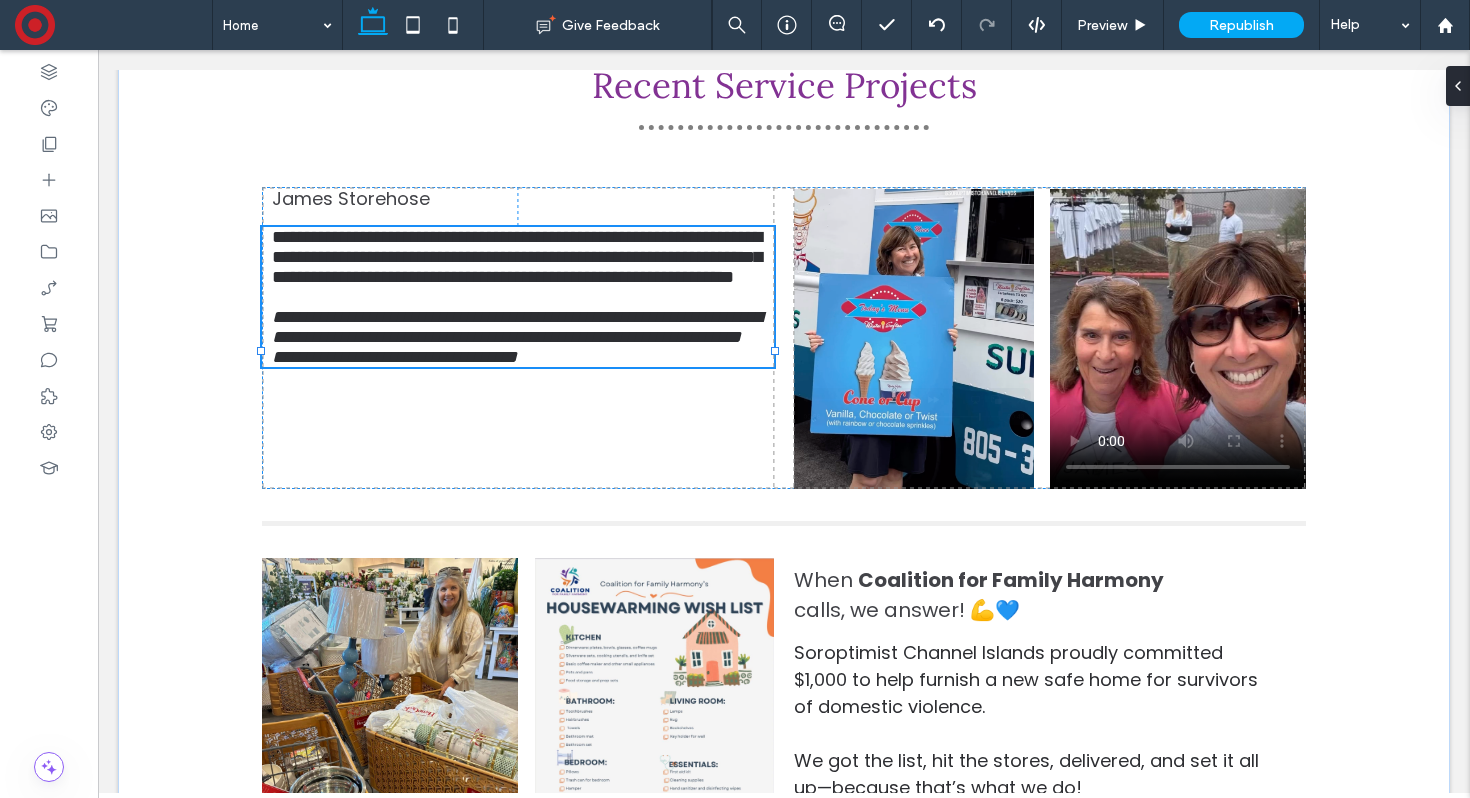 type on "*******" 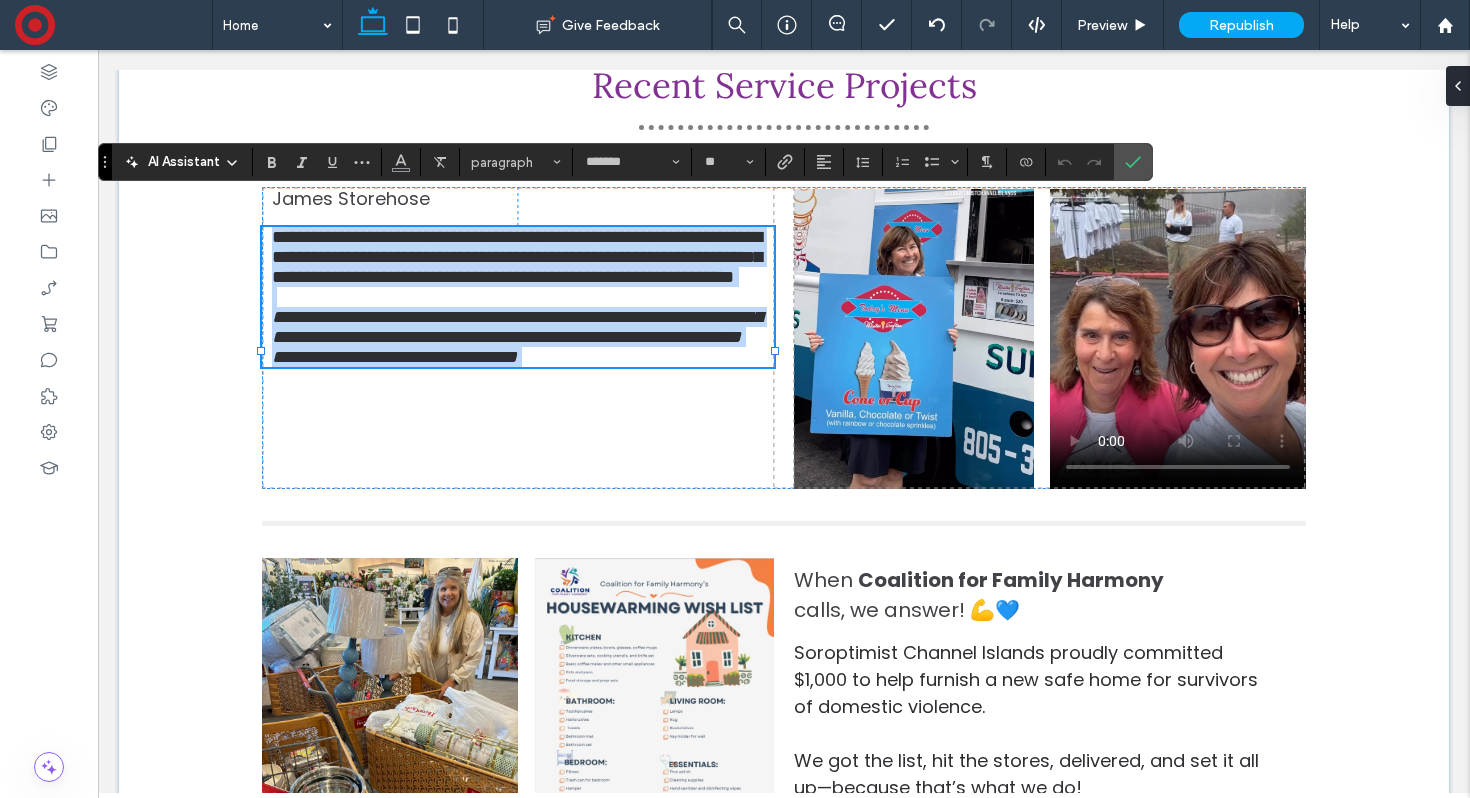 scroll, scrollTop: 0, scrollLeft: 0, axis: both 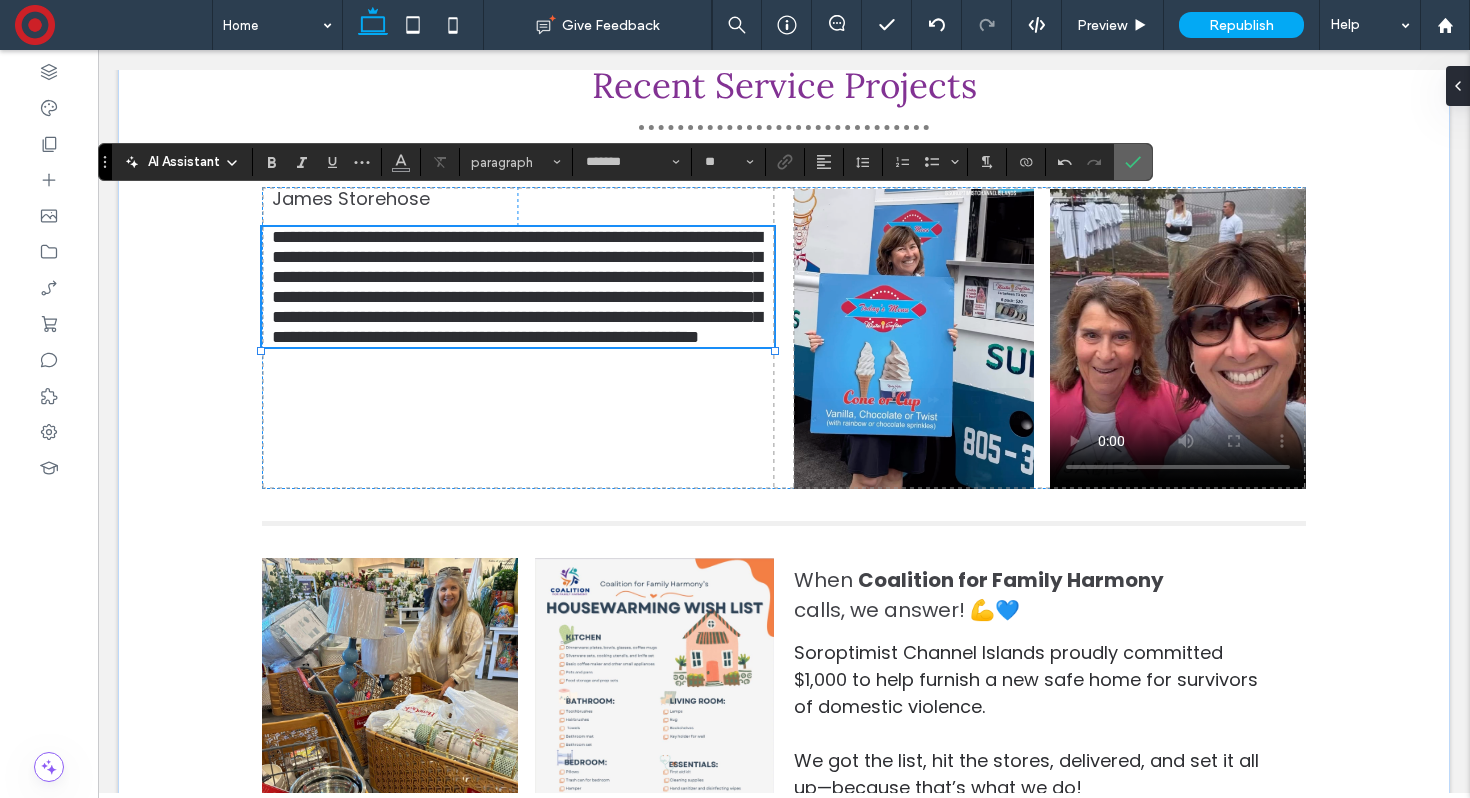 click 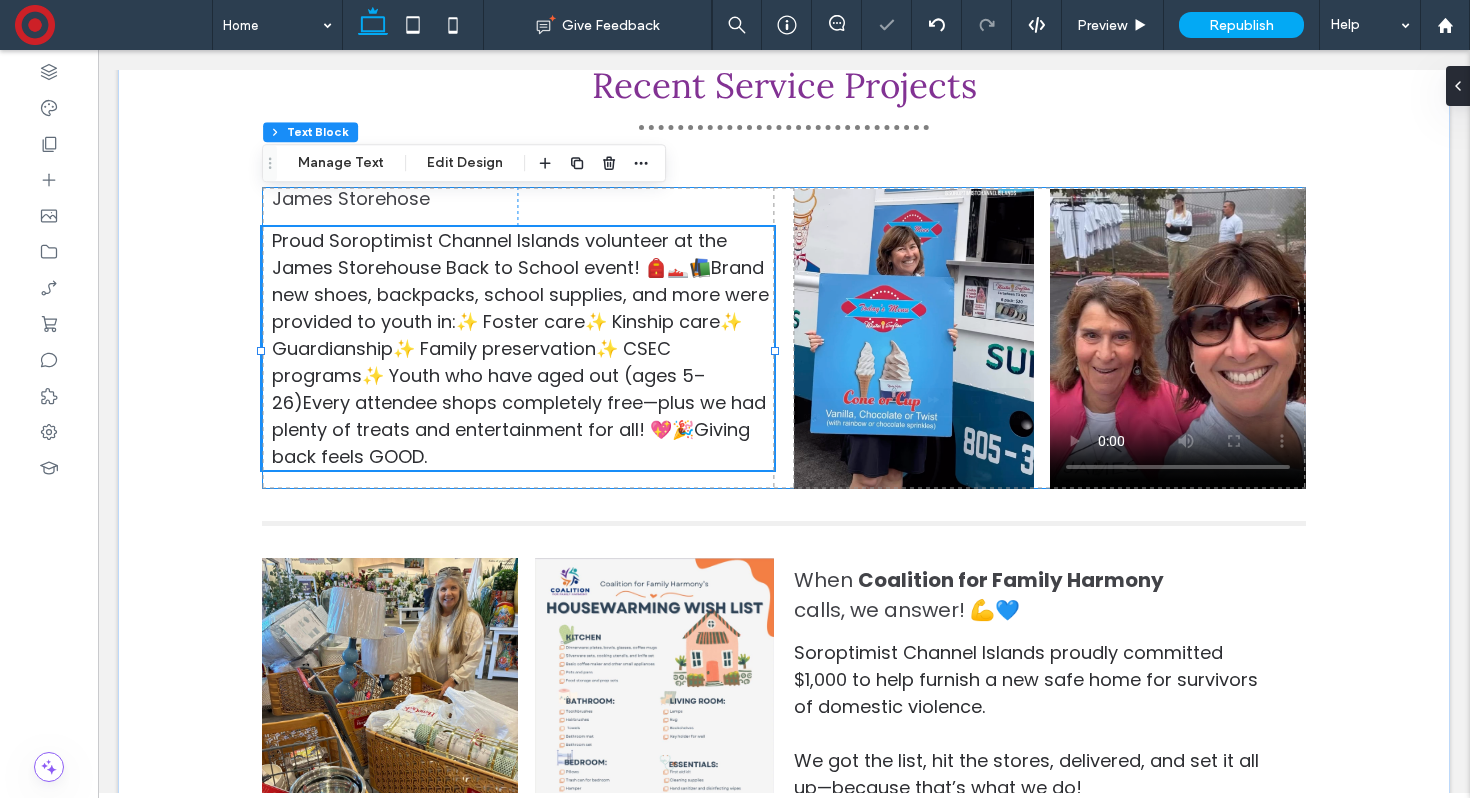 click on "Proud Soroptimist Channel Islands volunteer at the James Storehouse Back to School event! 🎒👟📚Brand new shoes, backpacks, school supplies, and more were provided to youth in:✨ Foster care✨ Kinship care✨ Guardianship✨ Family preservation✨ CSEC programs✨ Youth who have aged out (ages 5–26)Every attendee shops completely free—plus we had plenty of treats and entertainment for all! 💖🎉Giving back feels GOOD.
James Storehose ﻿
0px
40px" at bounding box center [784, 338] 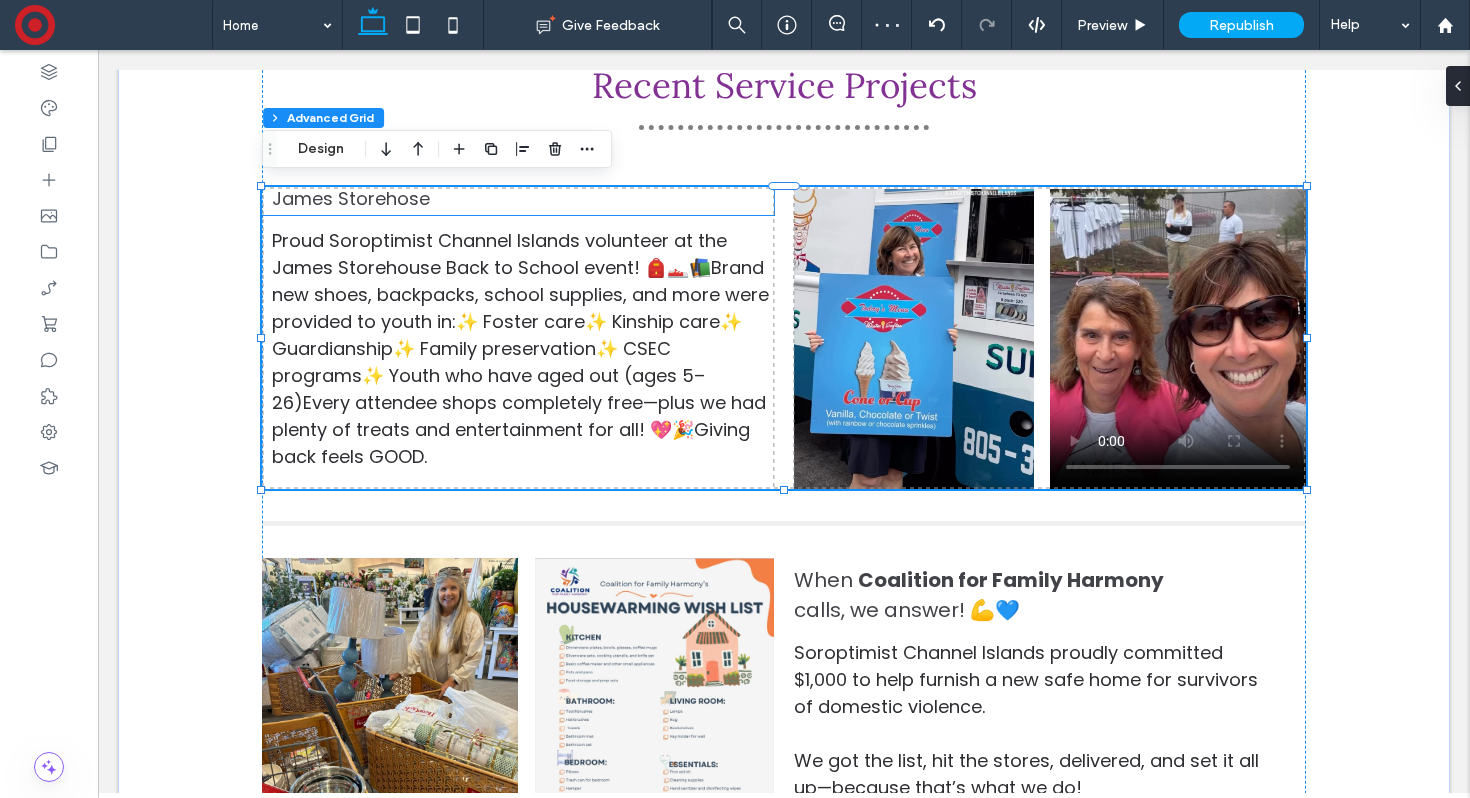 click on "James Storehose ﻿" at bounding box center [512, 198] 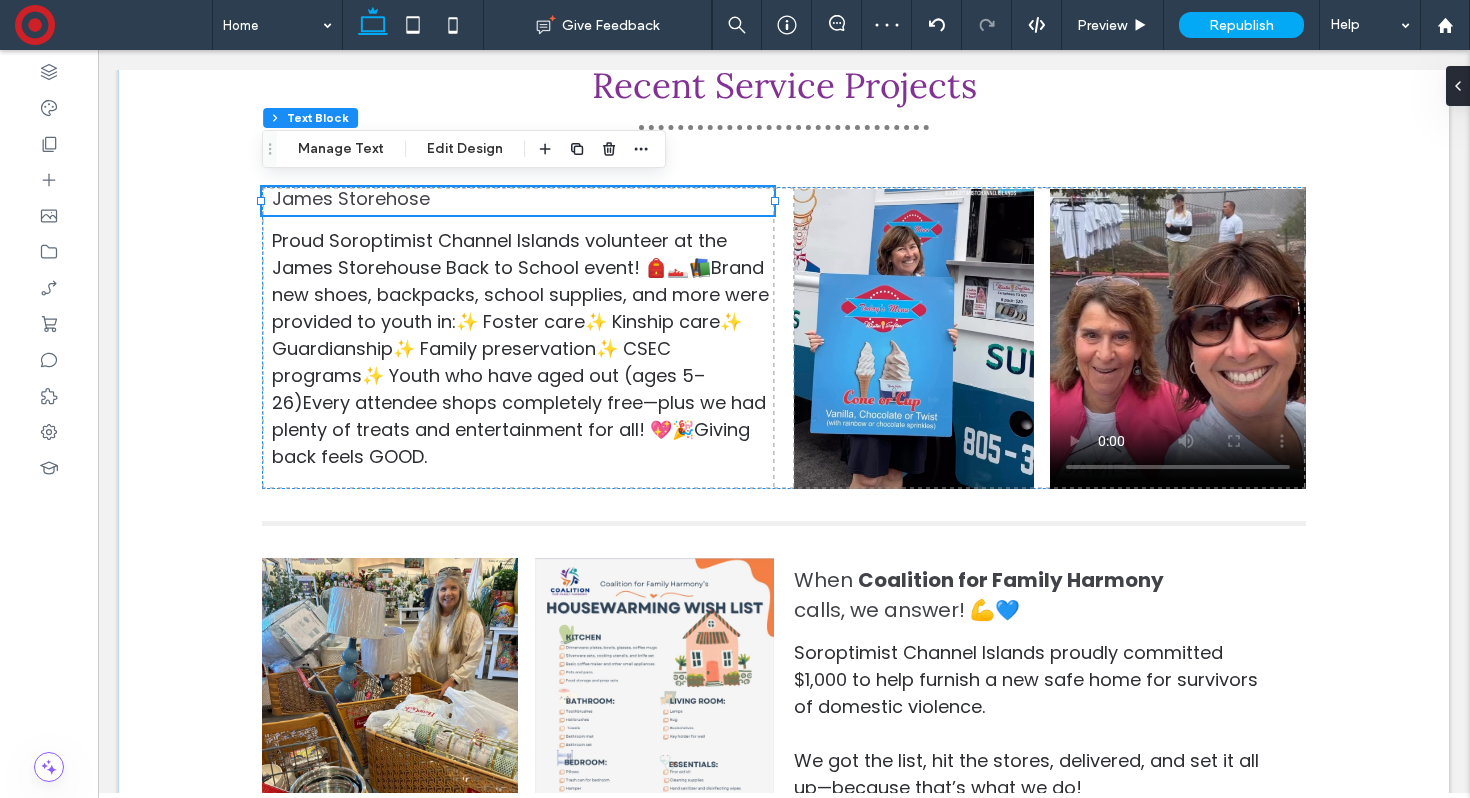 click on "James Storehose ﻿" at bounding box center (512, 198) 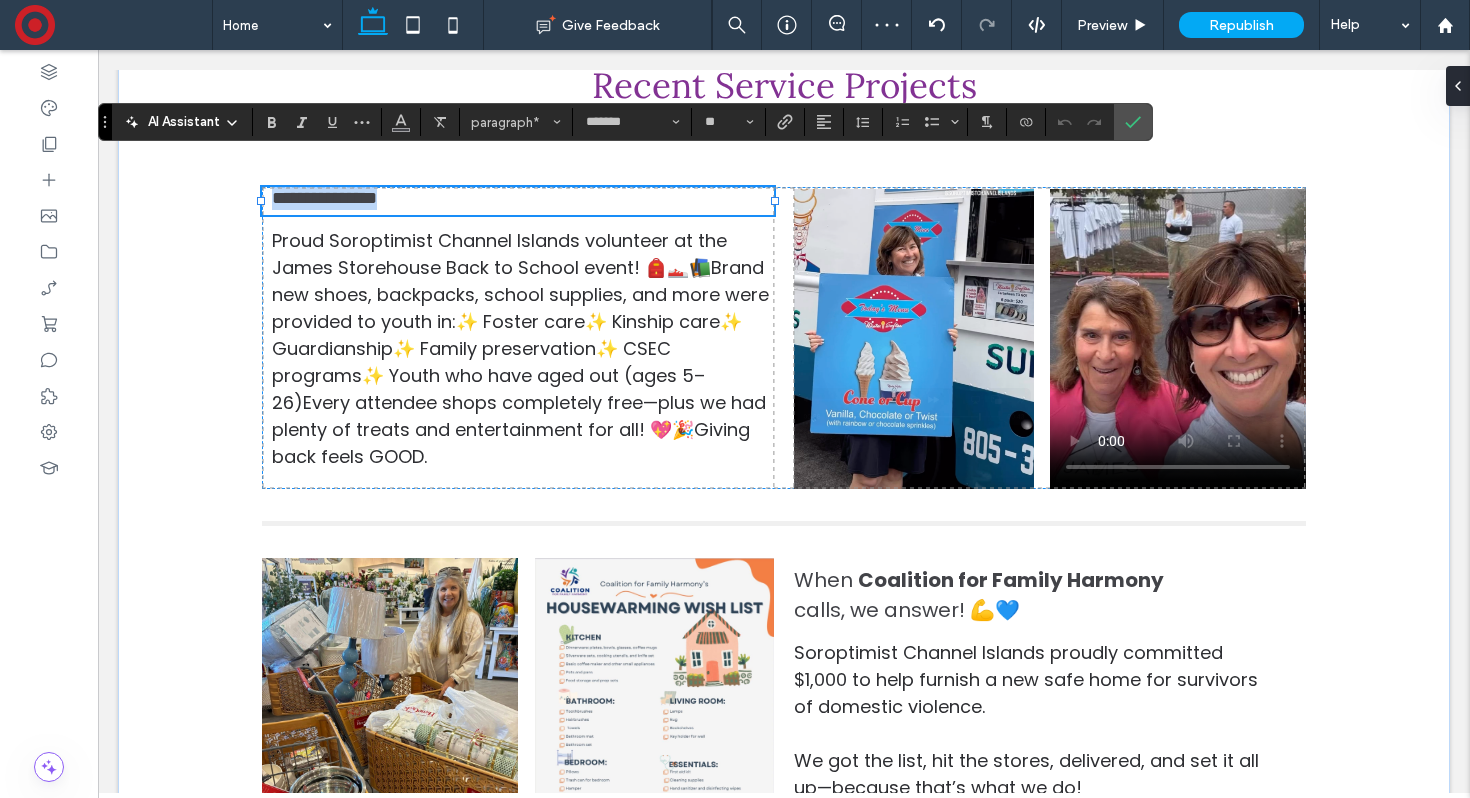 click on "**********" at bounding box center [512, 198] 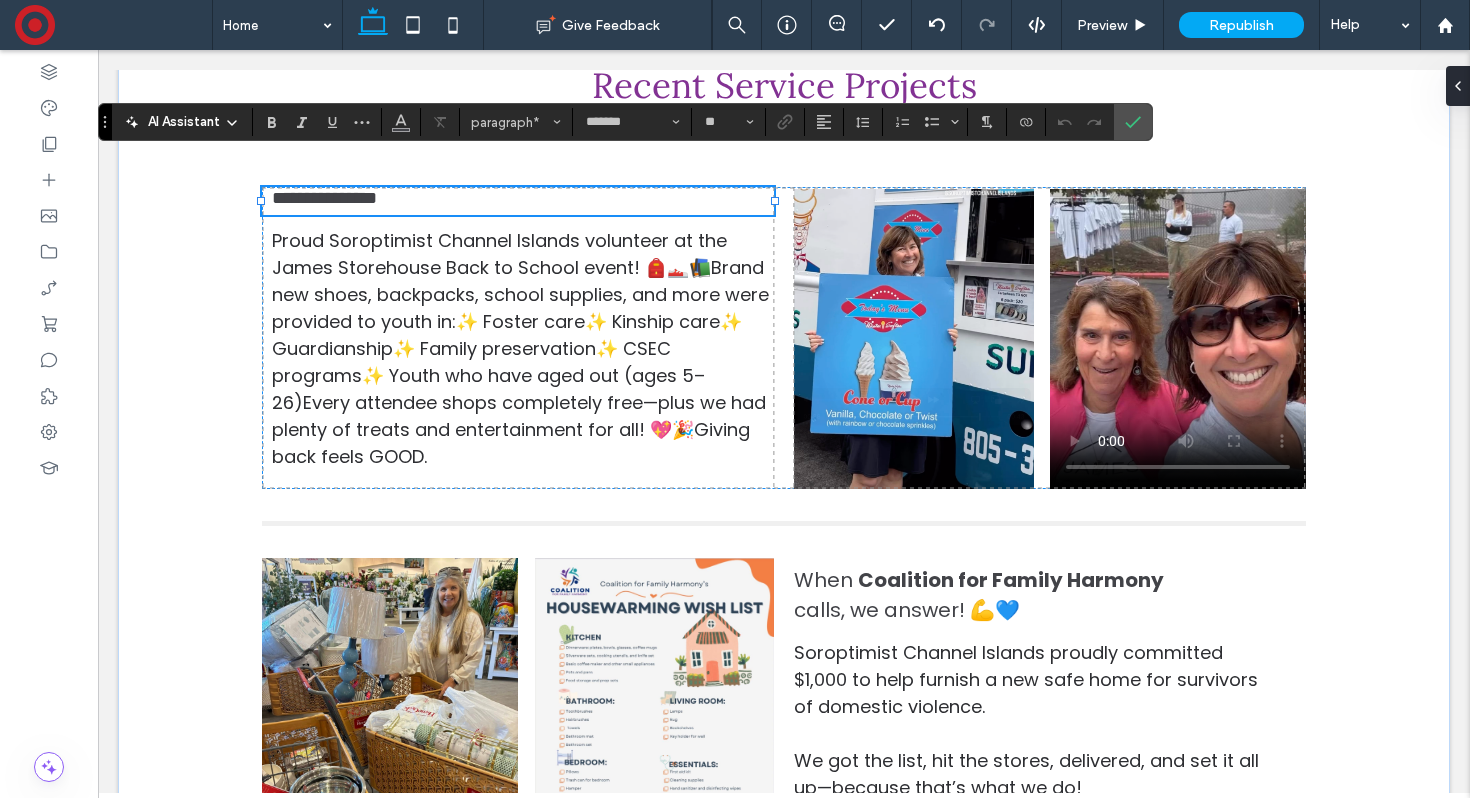 type 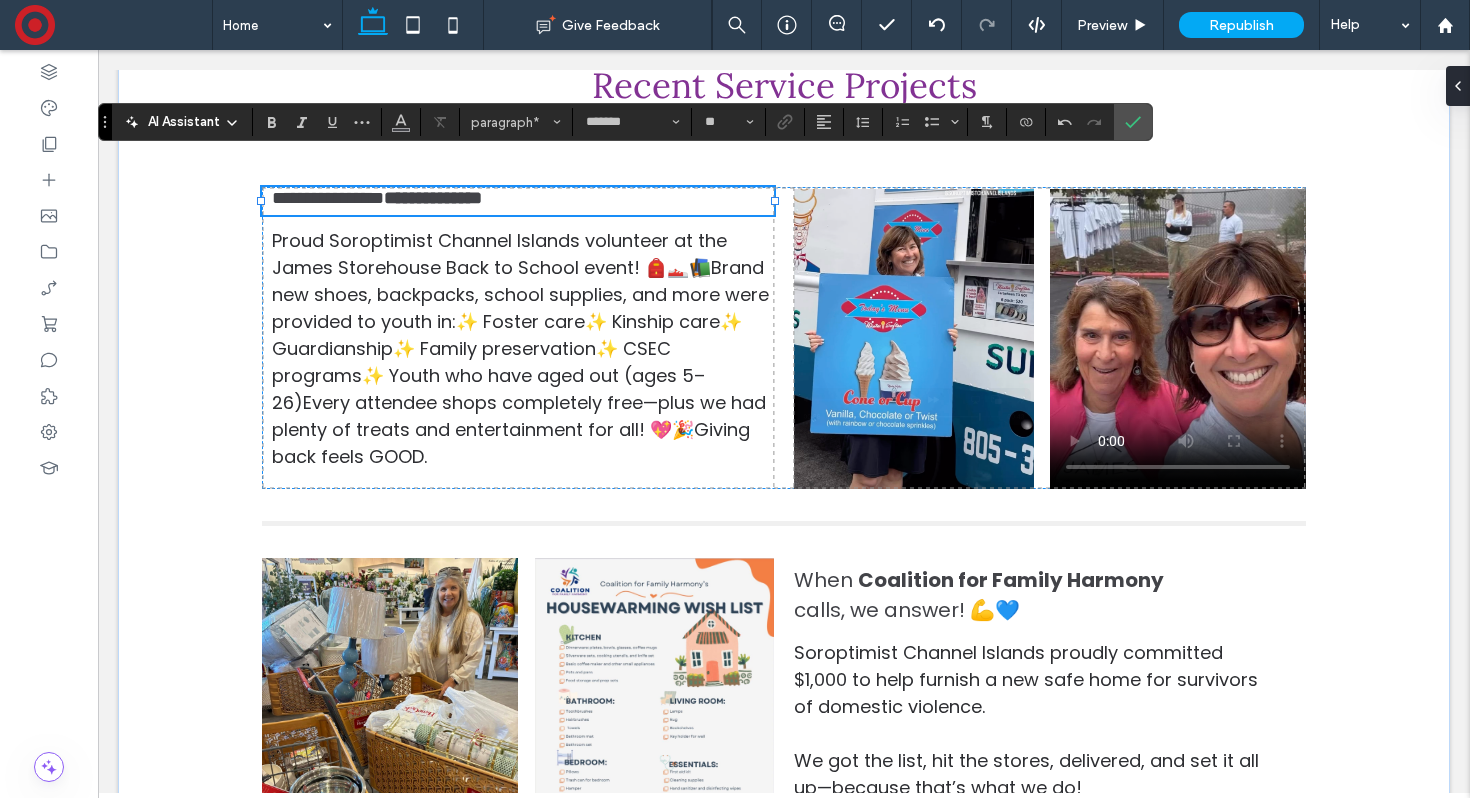 click on "**********" at bounding box center [328, 198] 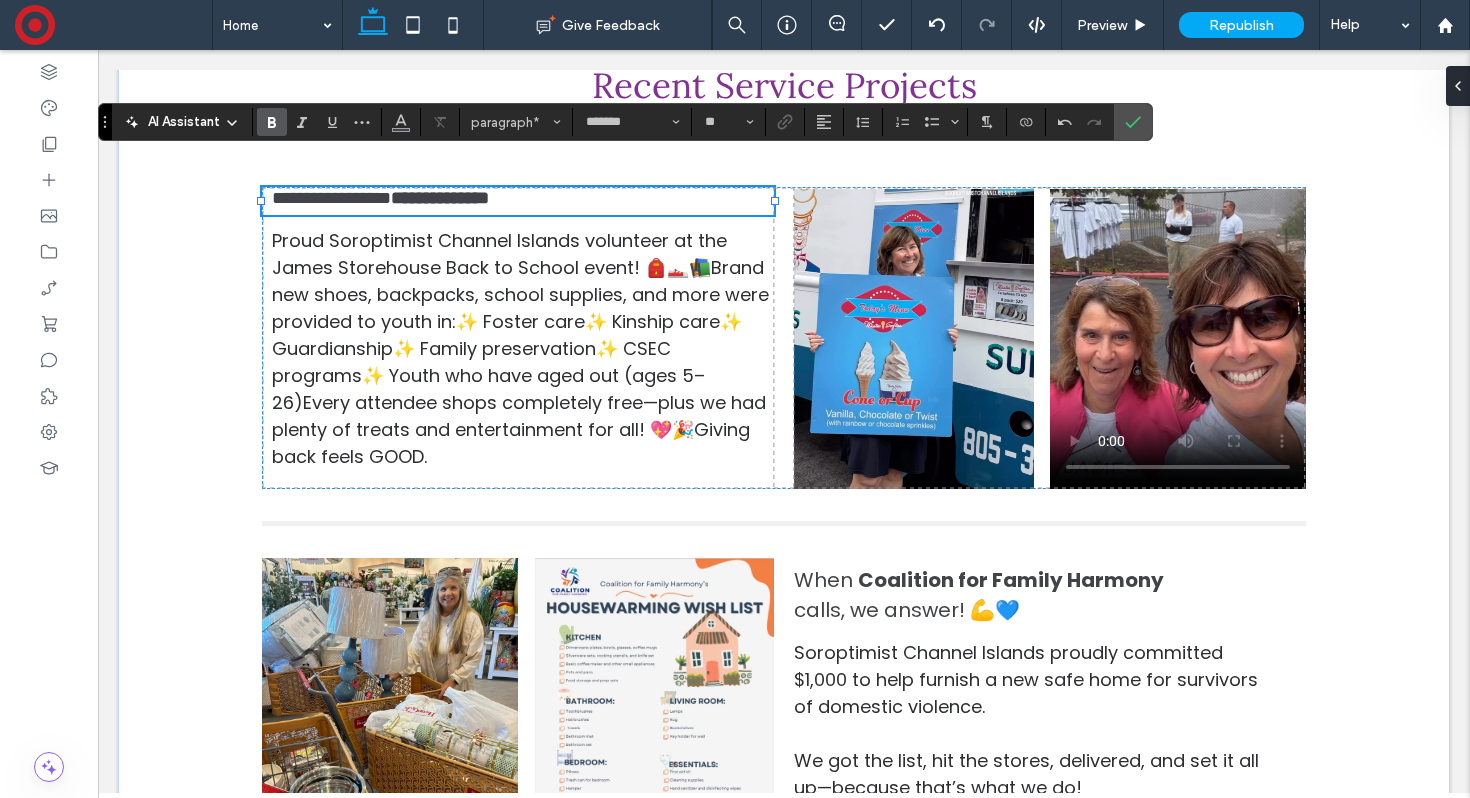 click on "**********" at bounding box center (512, 198) 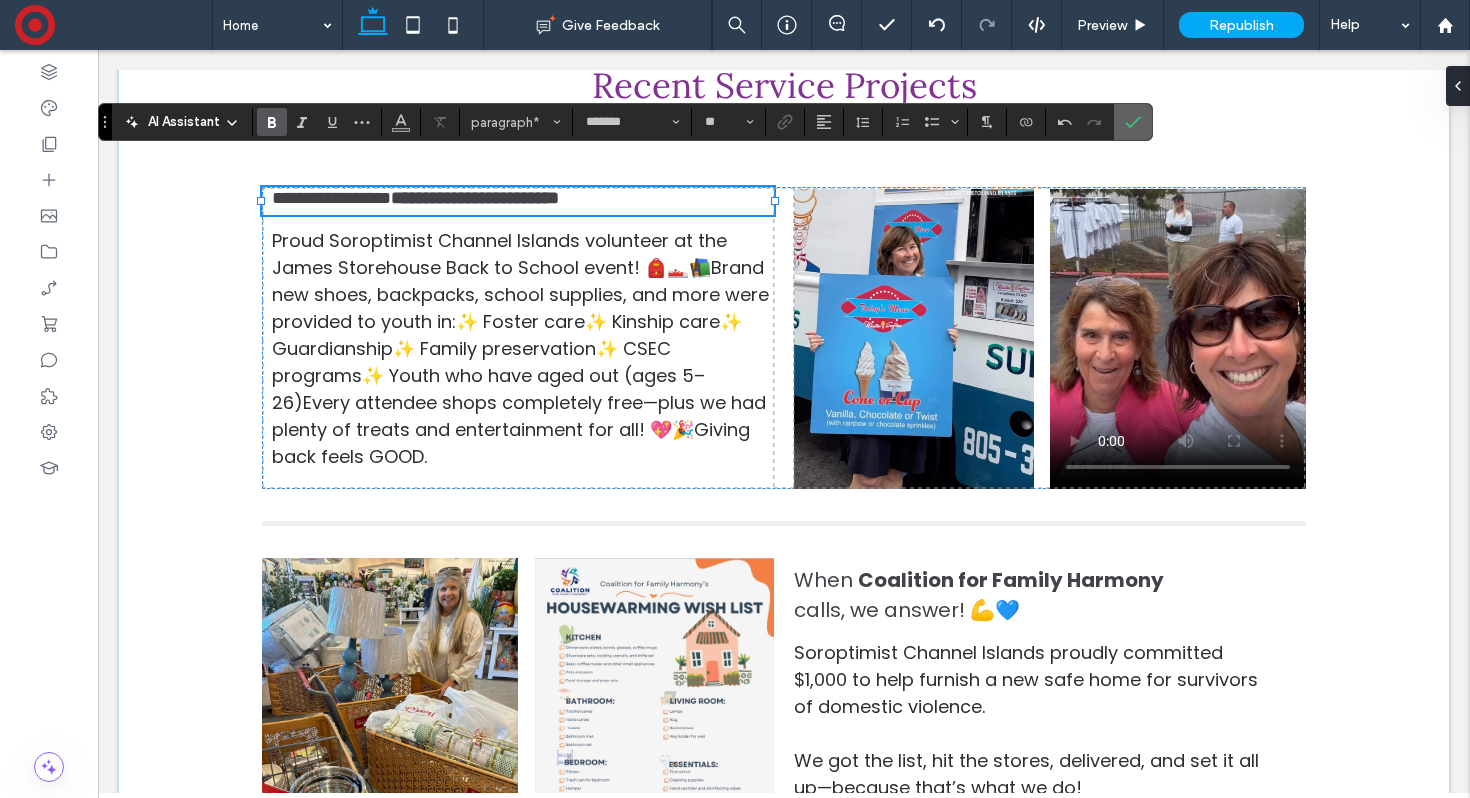 click at bounding box center [1133, 122] 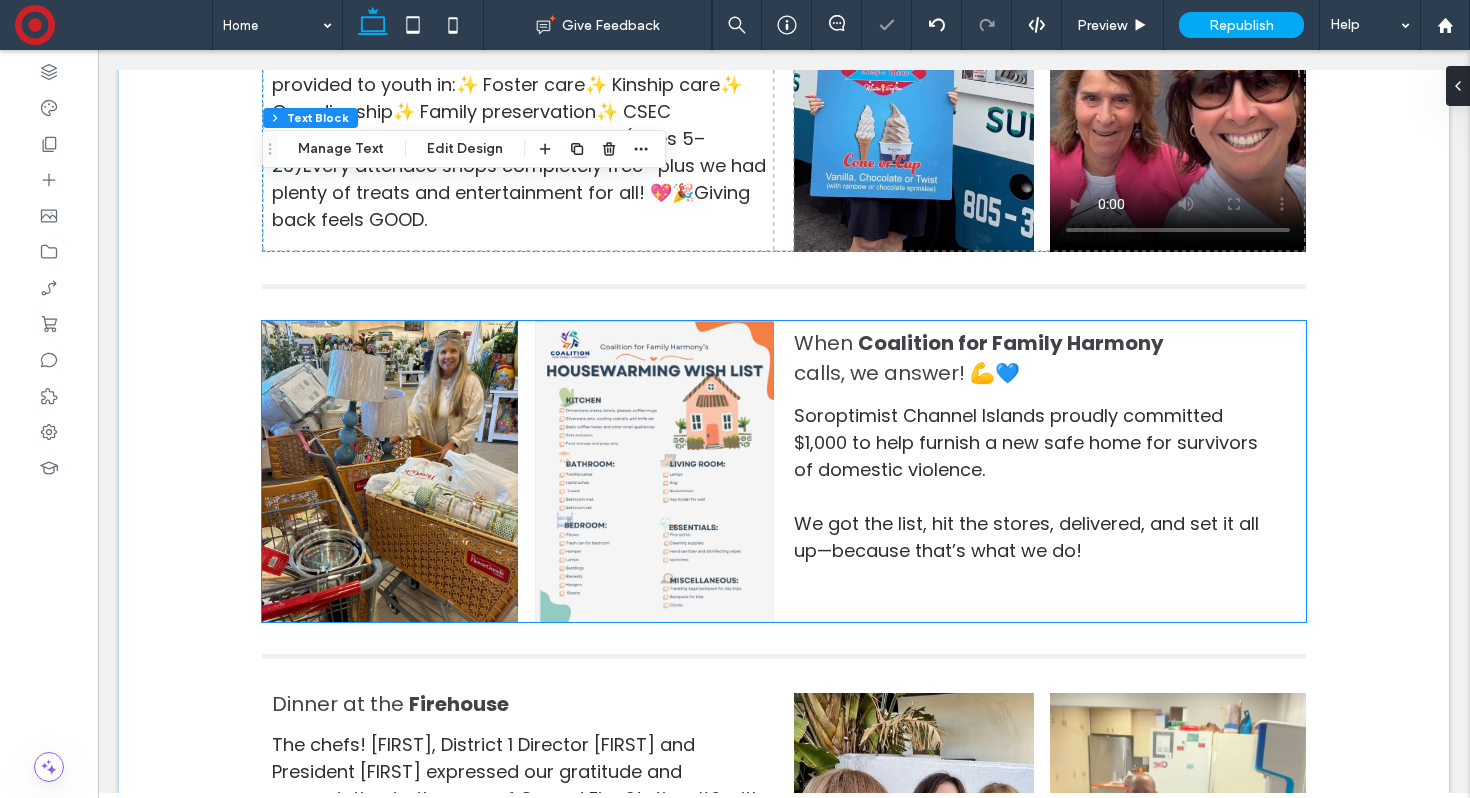 scroll, scrollTop: 4997, scrollLeft: 0, axis: vertical 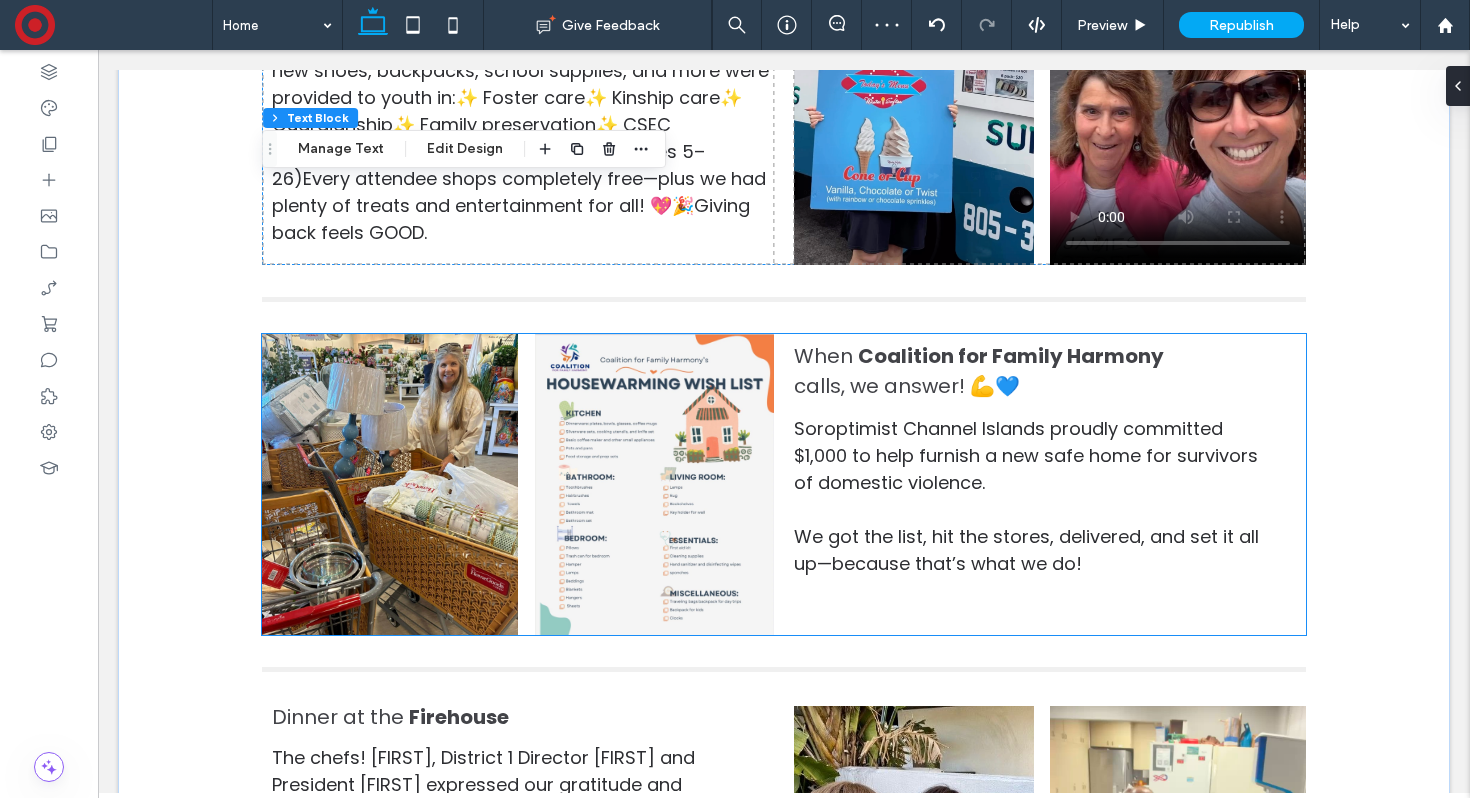 click on "Coalition for Family Harmony" at bounding box center (1011, 356) 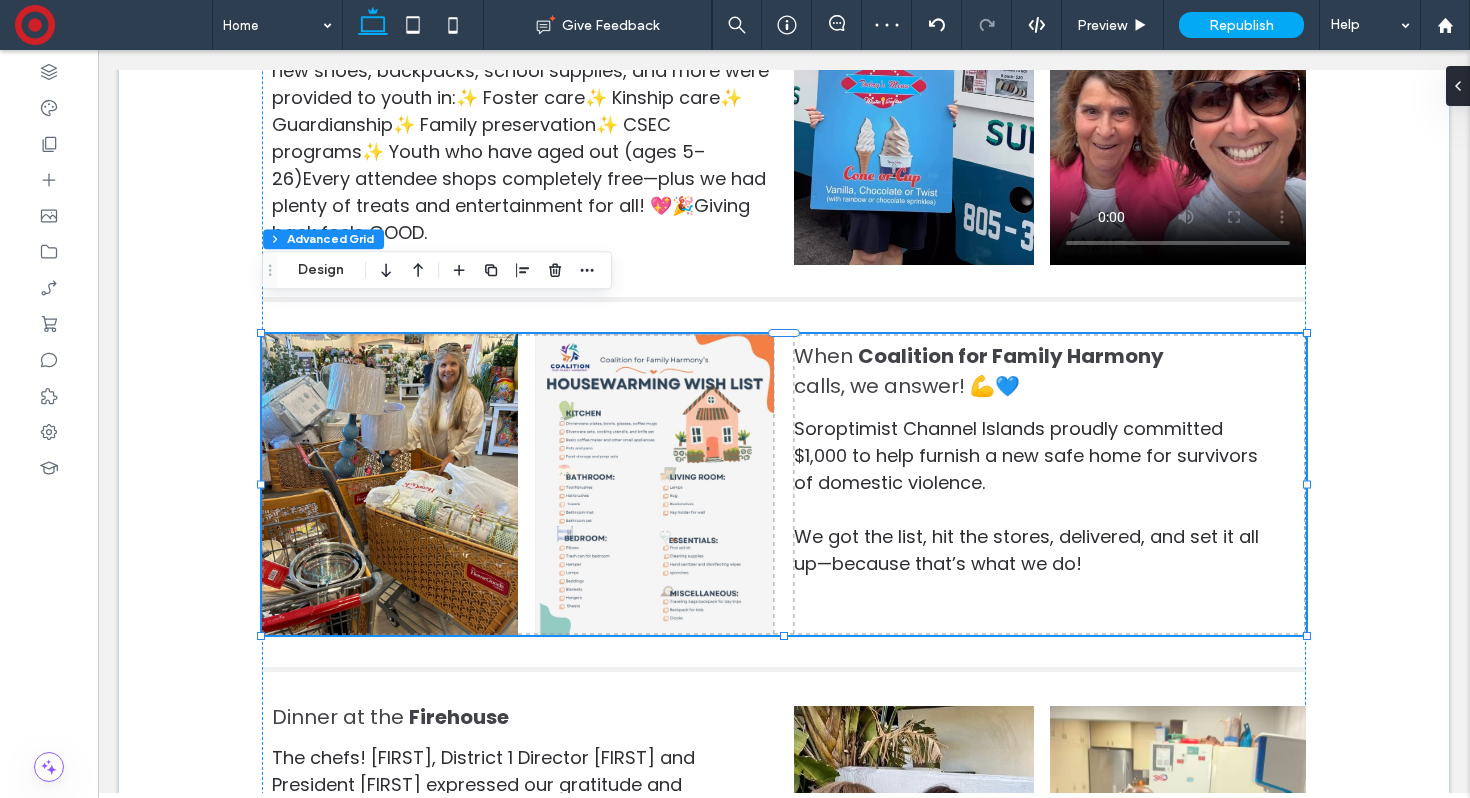 click on "Coalition for Family Harmony" at bounding box center (1011, 356) 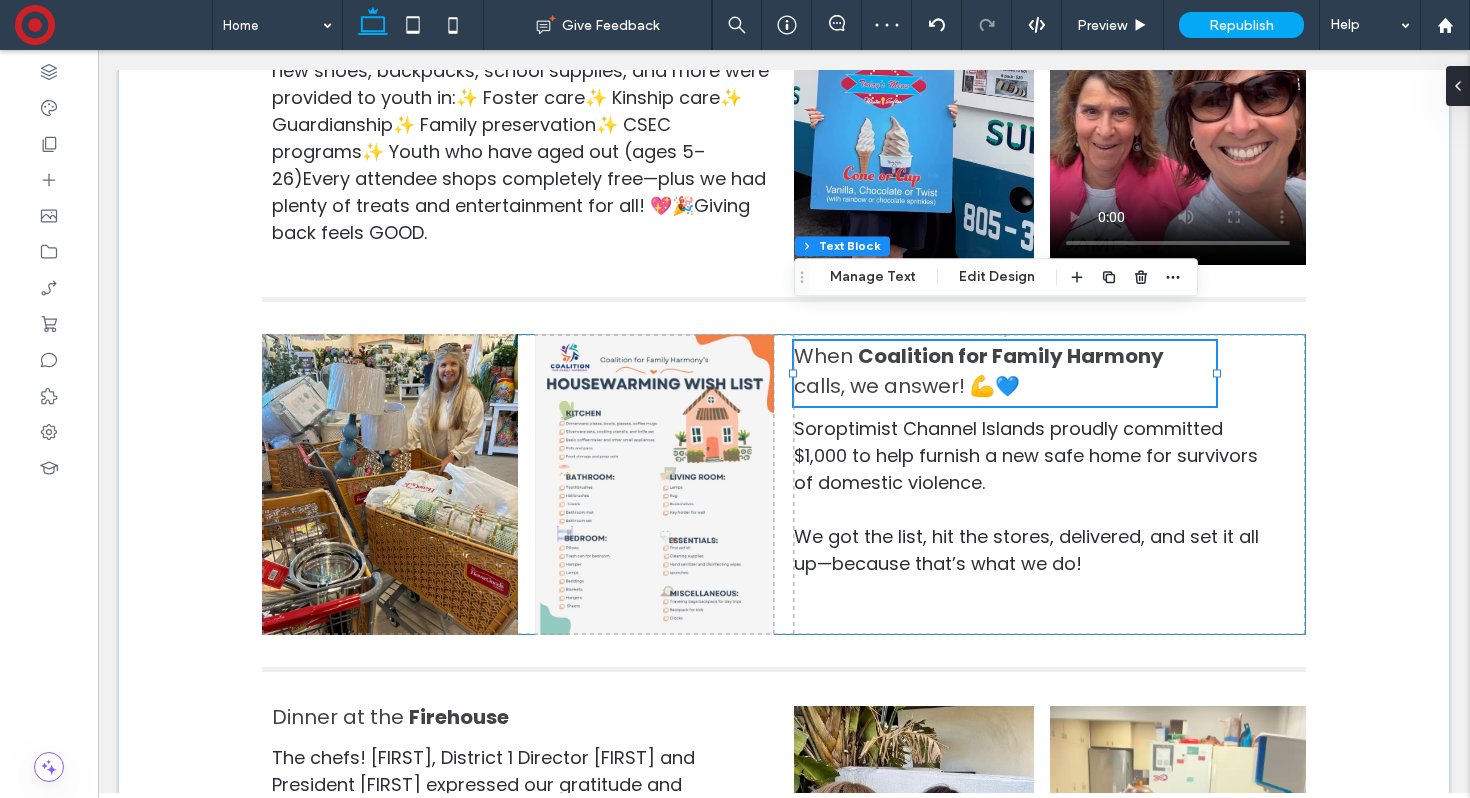 click on "Coalition for Family Harmony" at bounding box center [1011, 356] 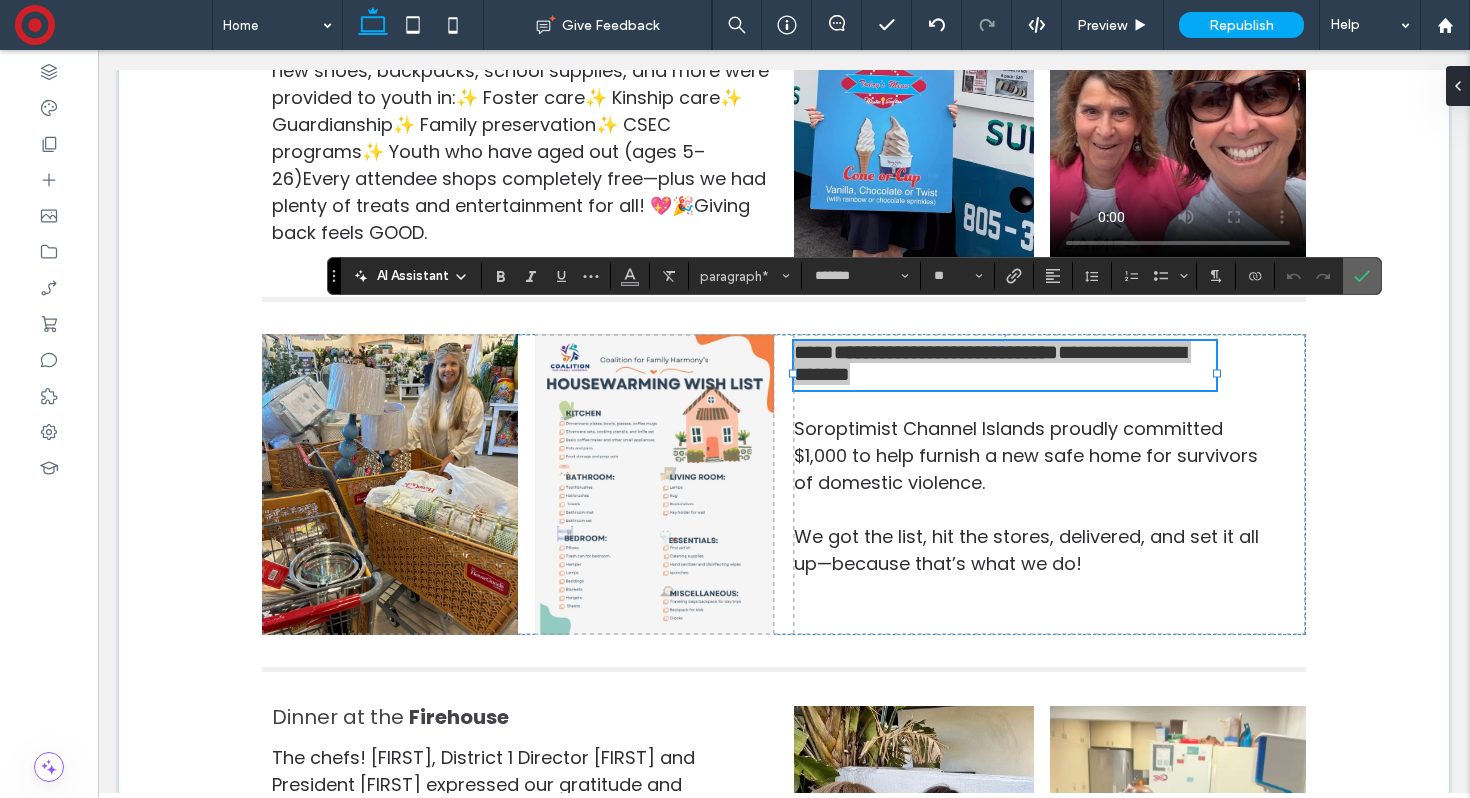 click at bounding box center (1362, 276) 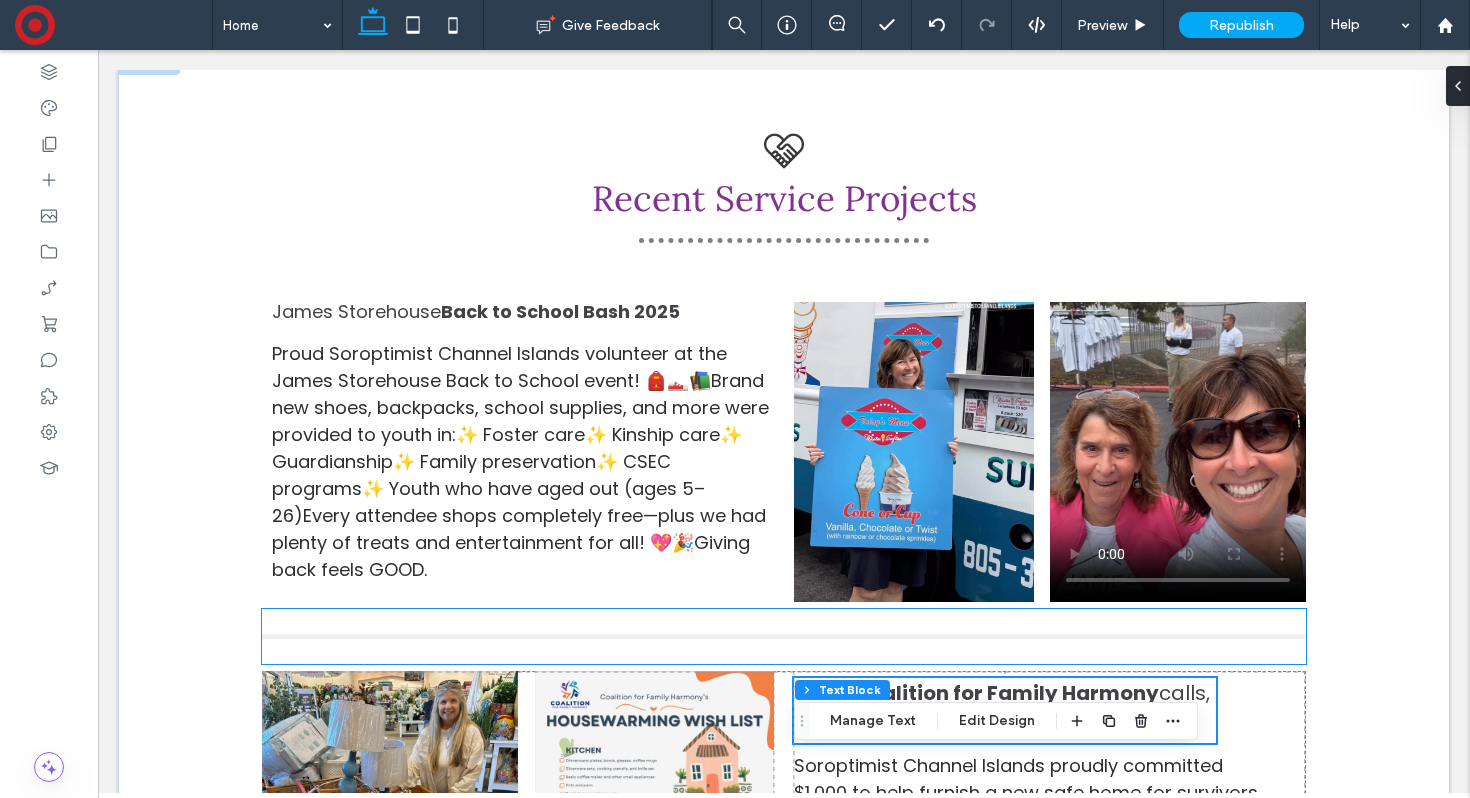 scroll, scrollTop: 4515, scrollLeft: 0, axis: vertical 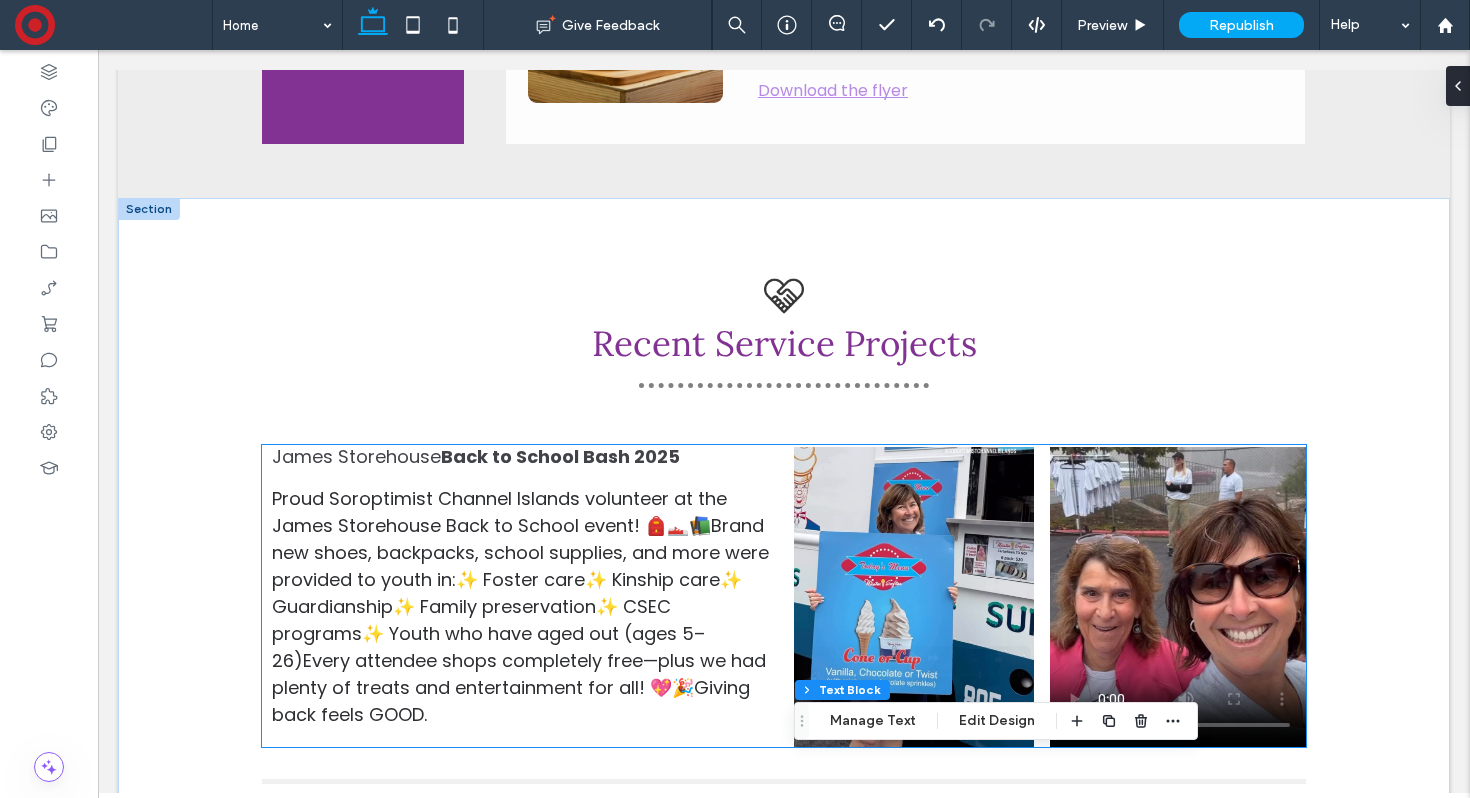 click on "Back to School Bash 2025" at bounding box center (560, 456) 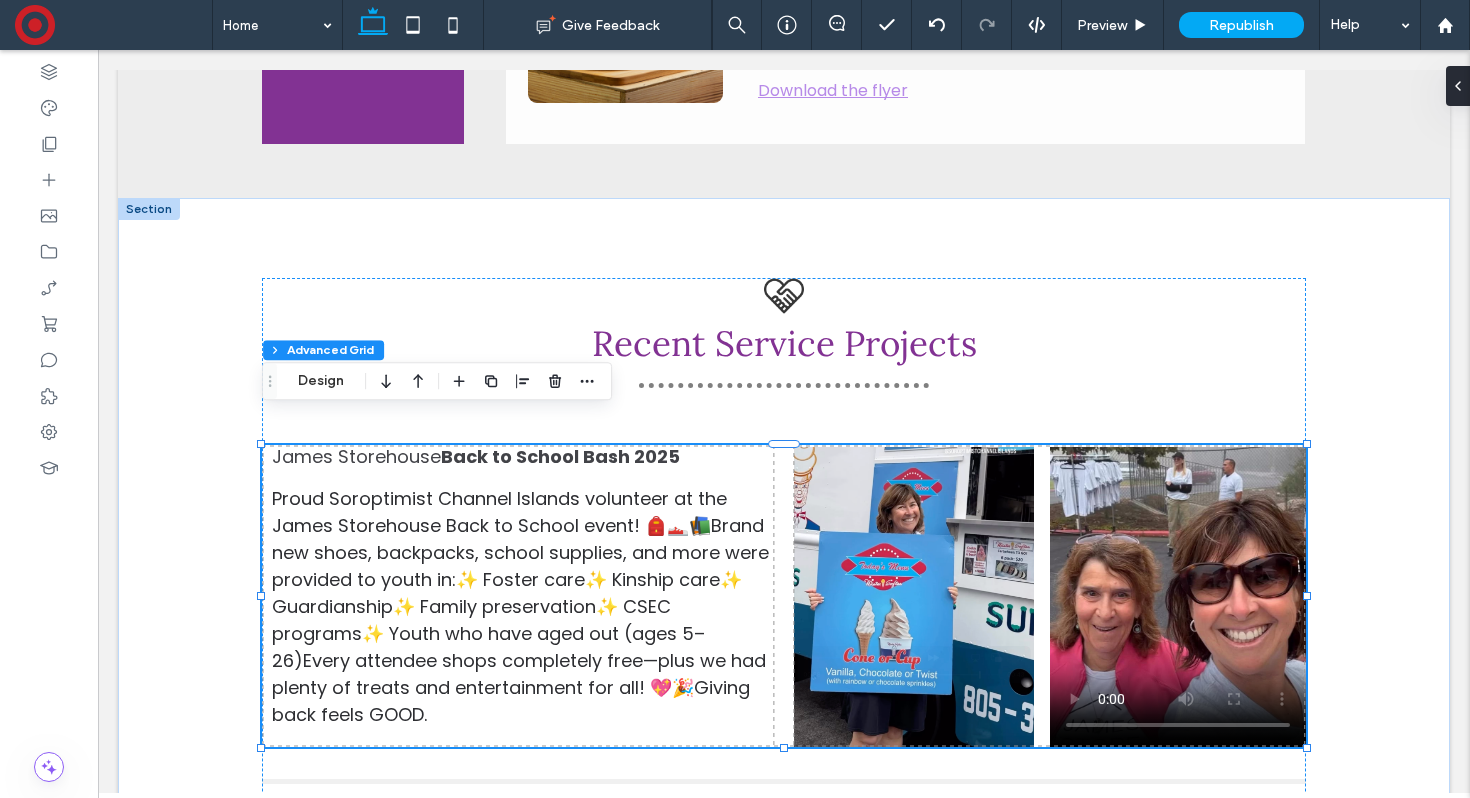 click on "Back to School Bash 2025" at bounding box center (560, 456) 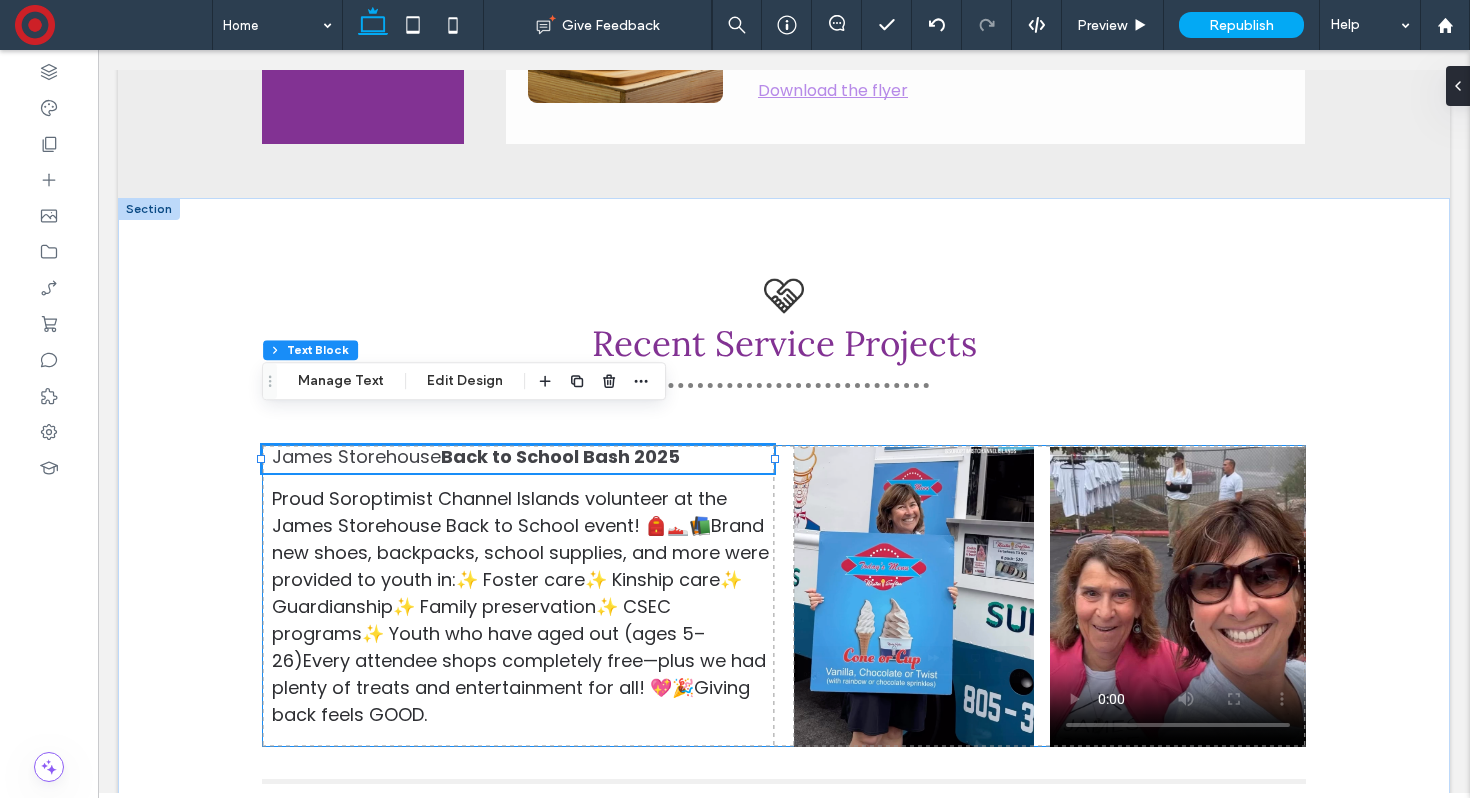 click on "Back to School Bash 2025" at bounding box center [560, 456] 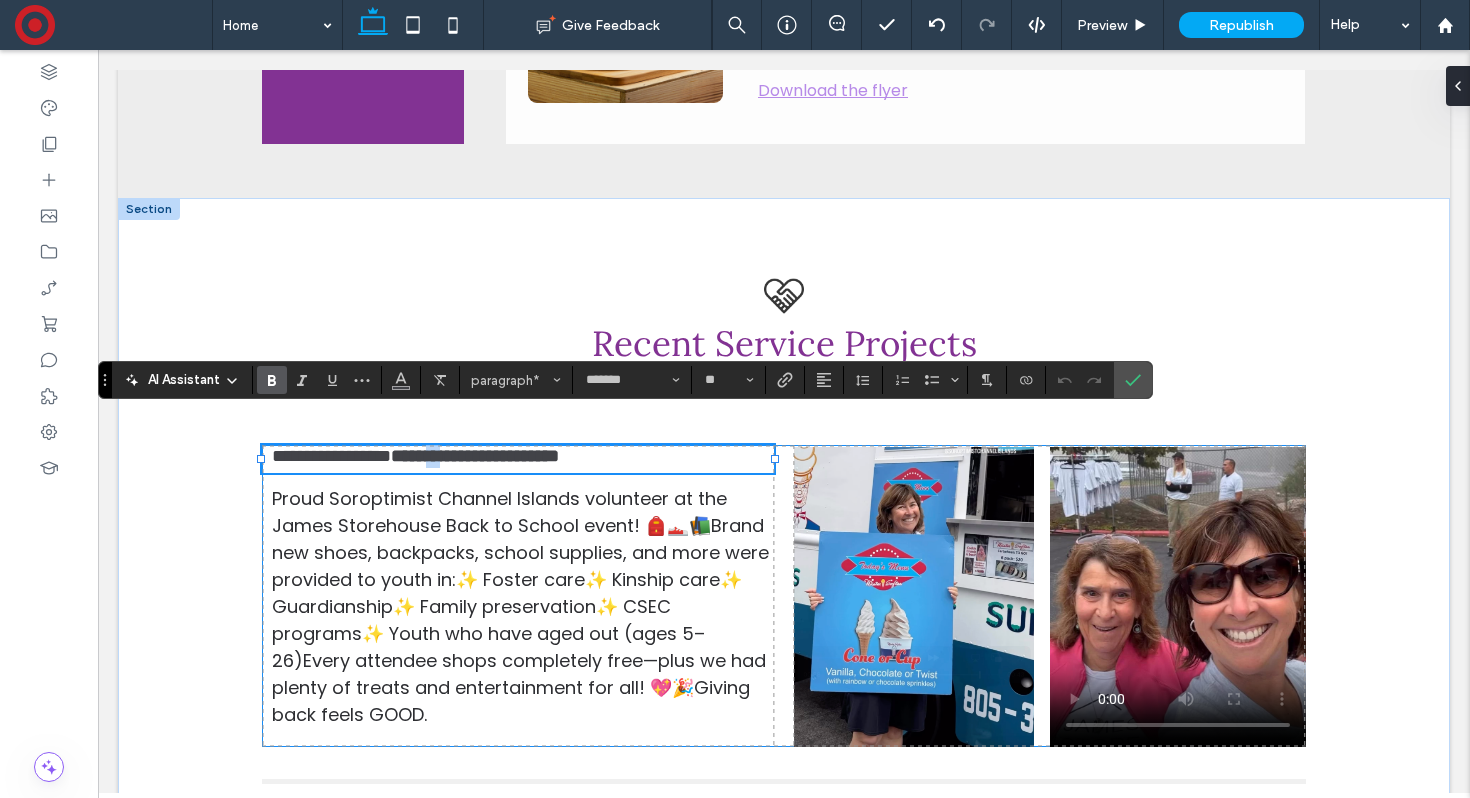 click on "**********" at bounding box center [475, 456] 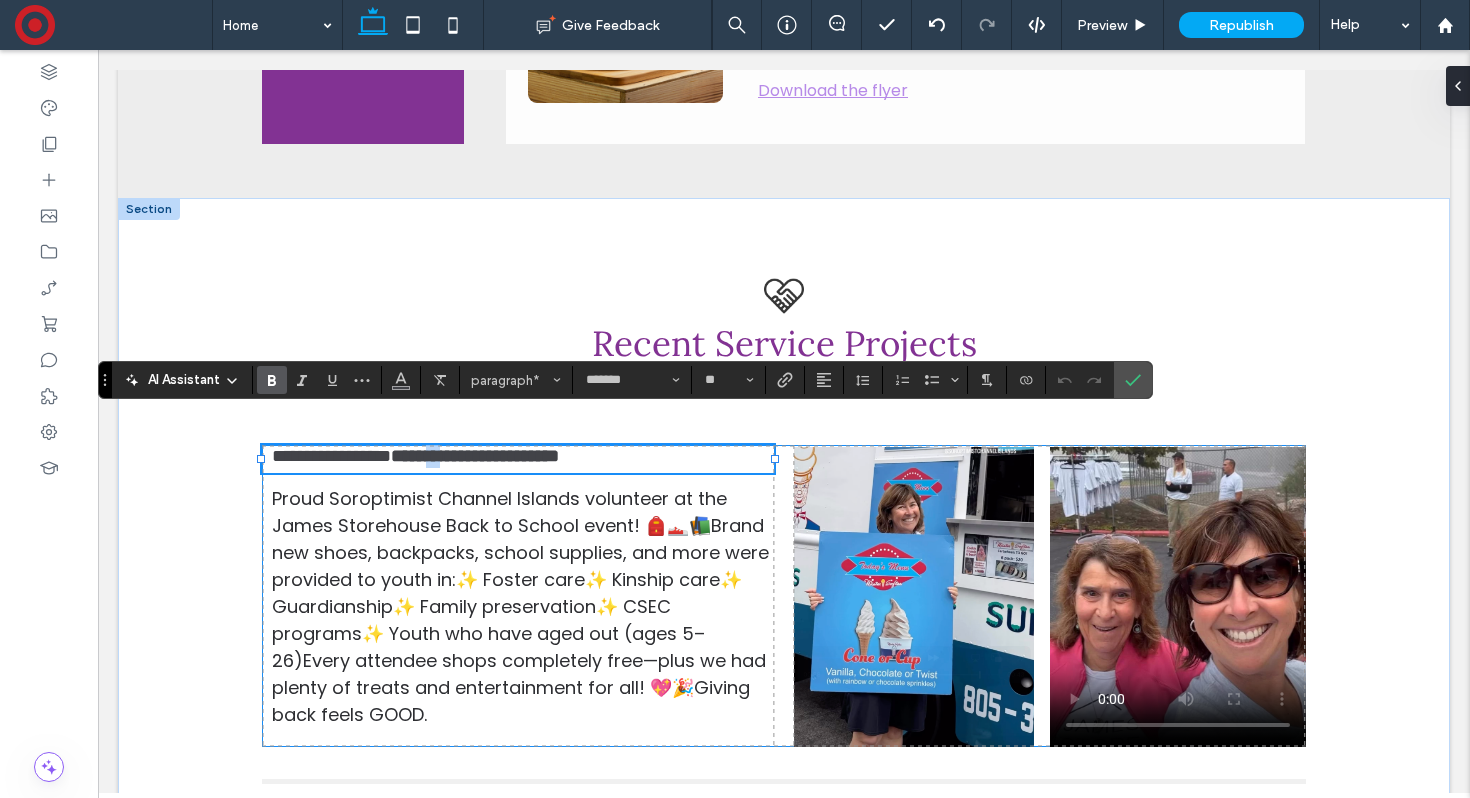 click on "**********" at bounding box center [475, 456] 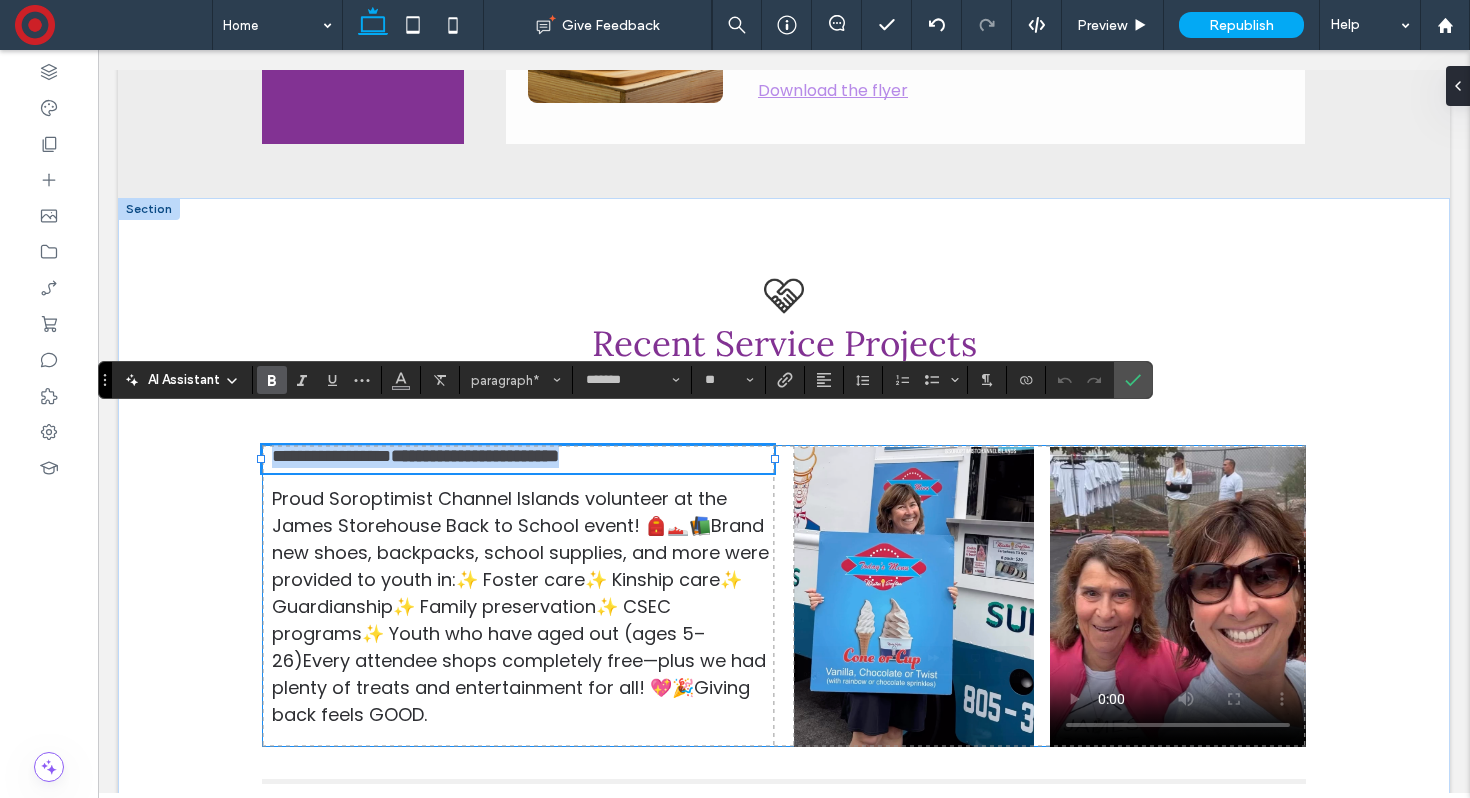 click on "**********" at bounding box center [475, 456] 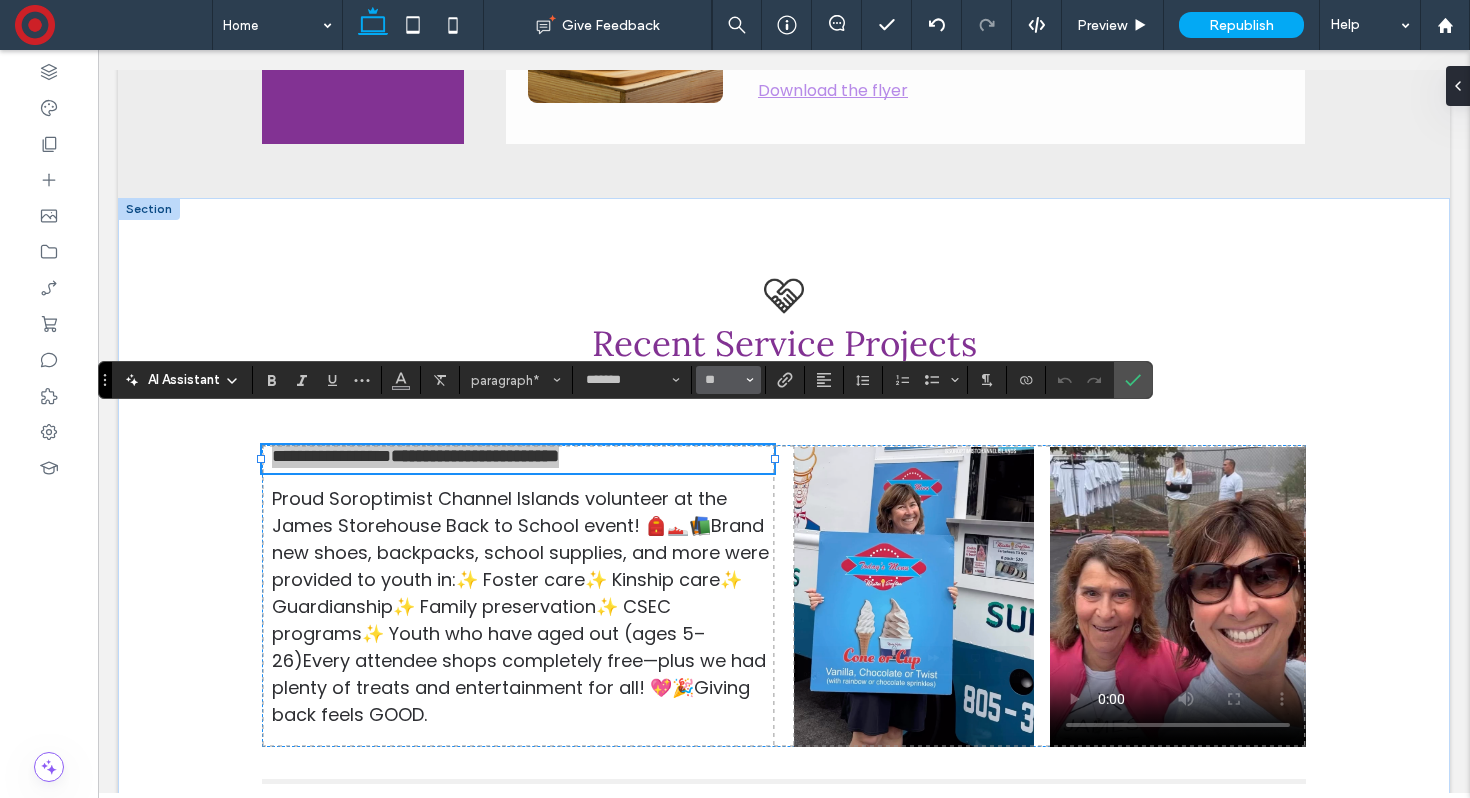 click on "**" at bounding box center [728, 380] 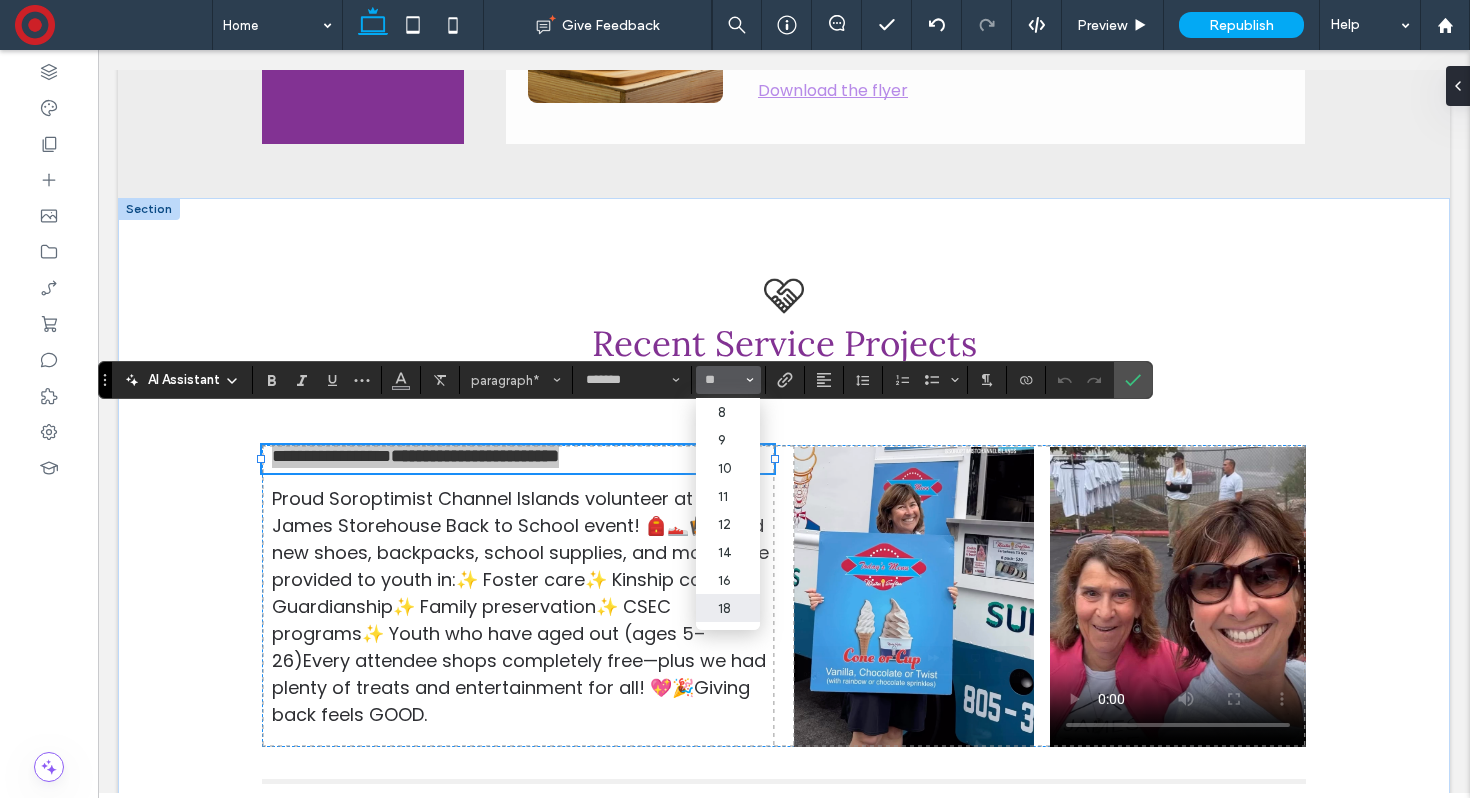 type 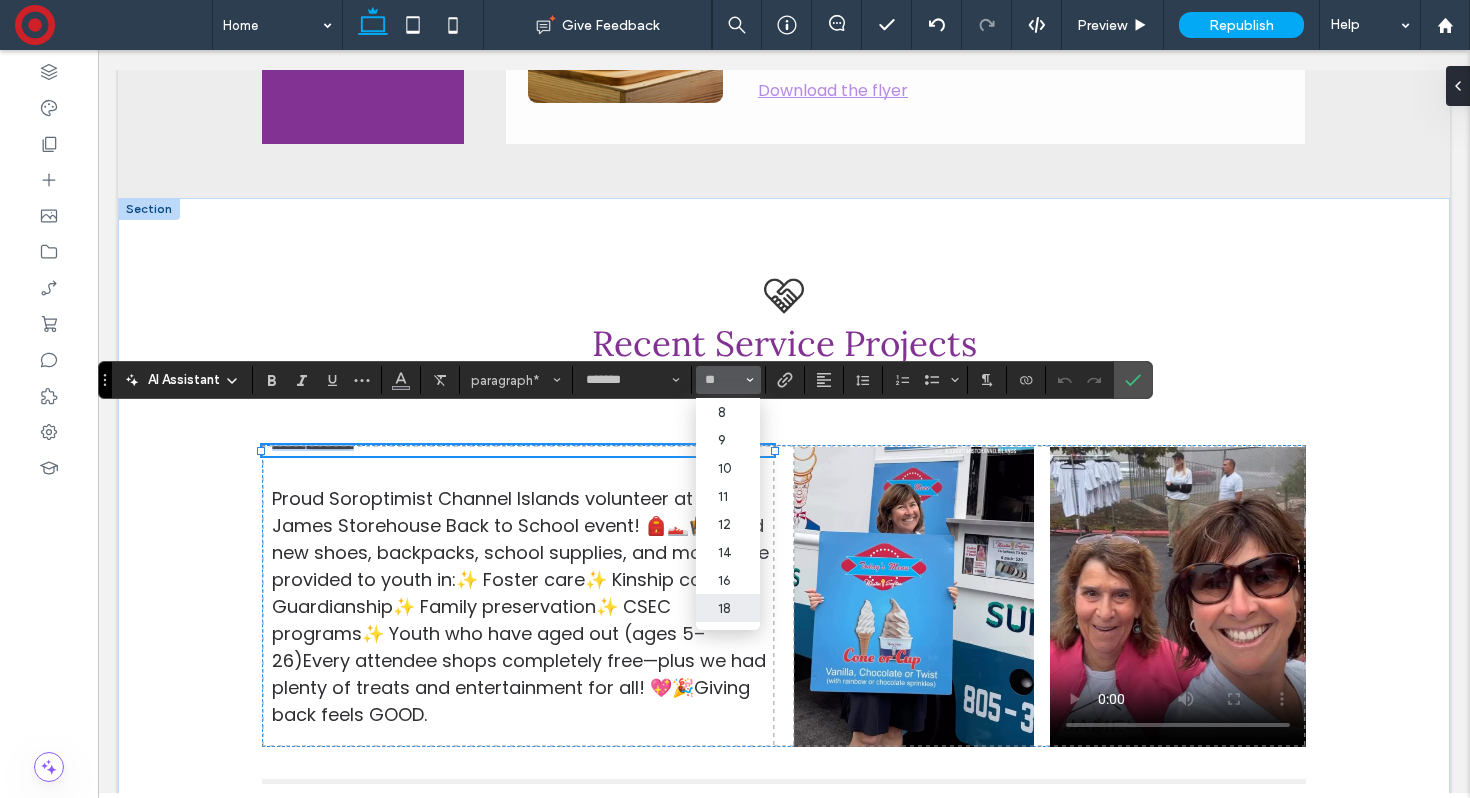 type on "*" 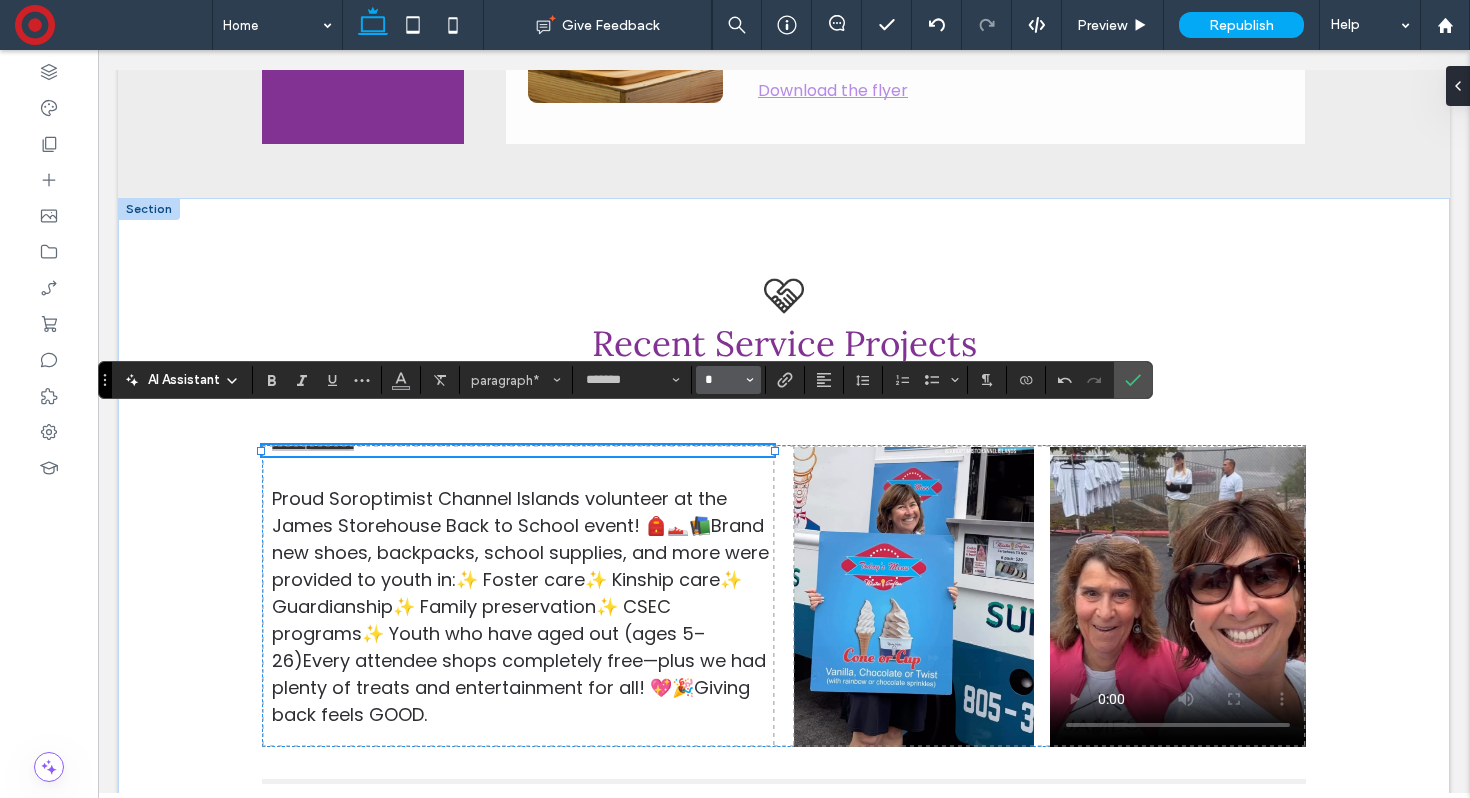 click on "*" at bounding box center (722, 380) 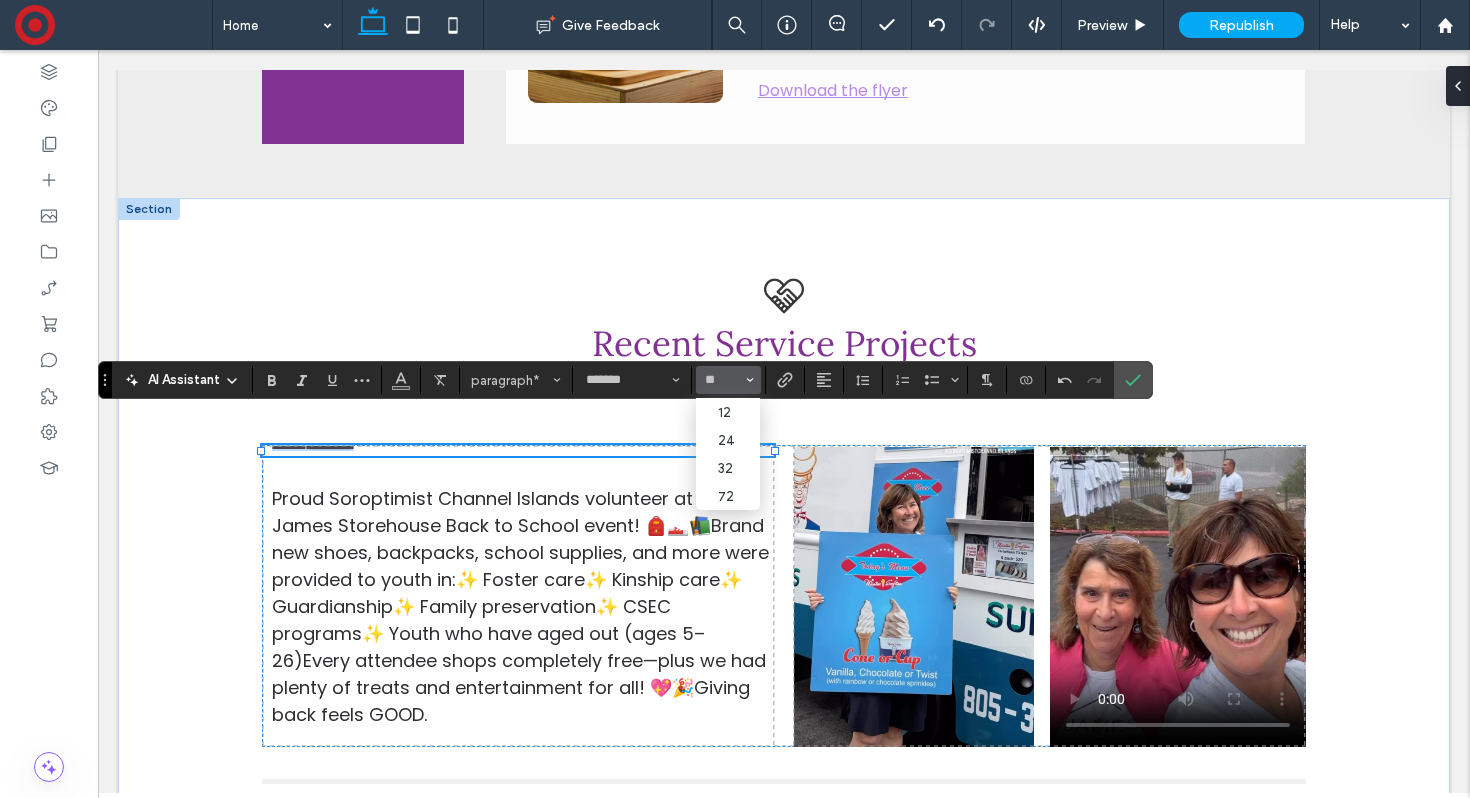 type on "**" 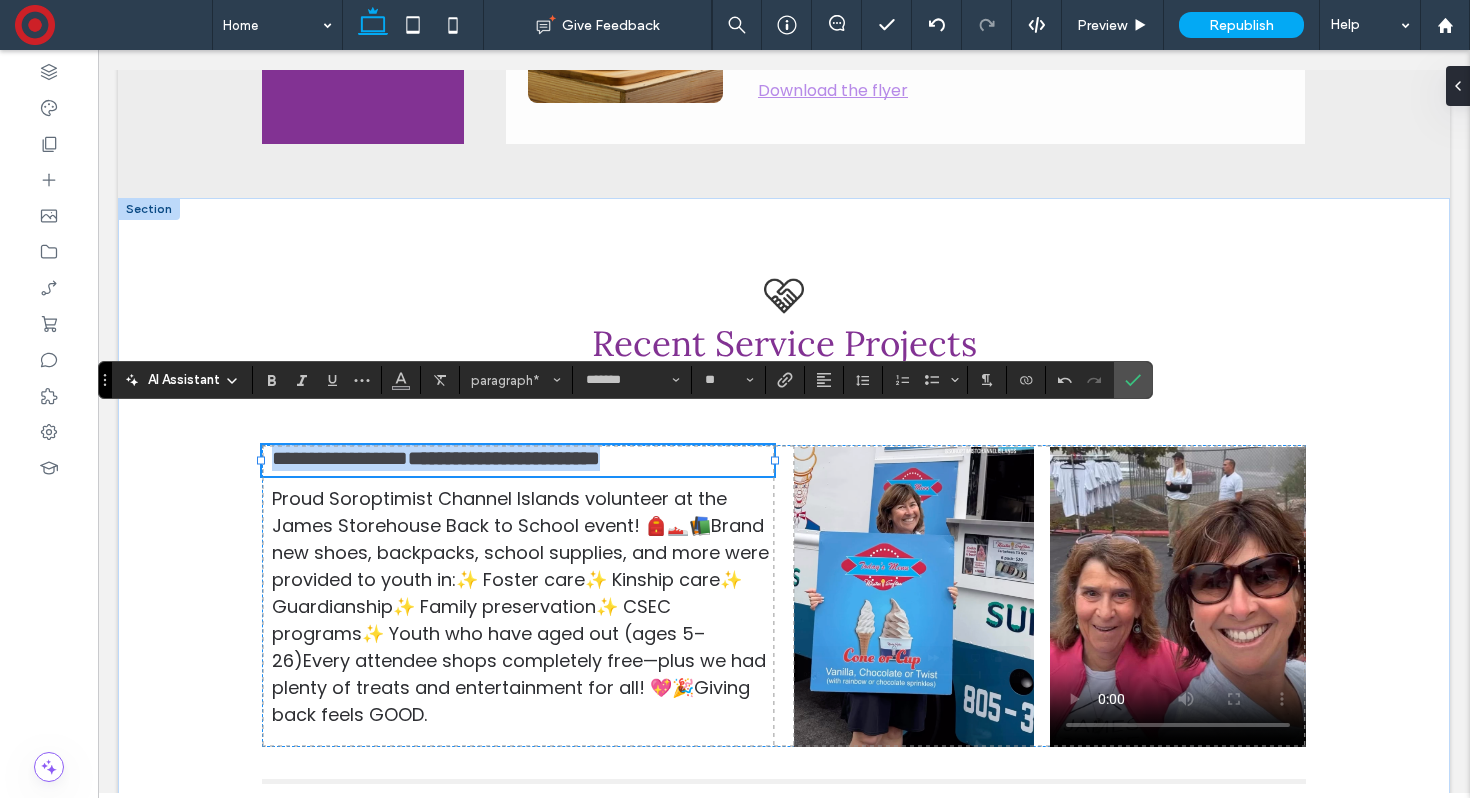 click on "**********" at bounding box center [512, 458] 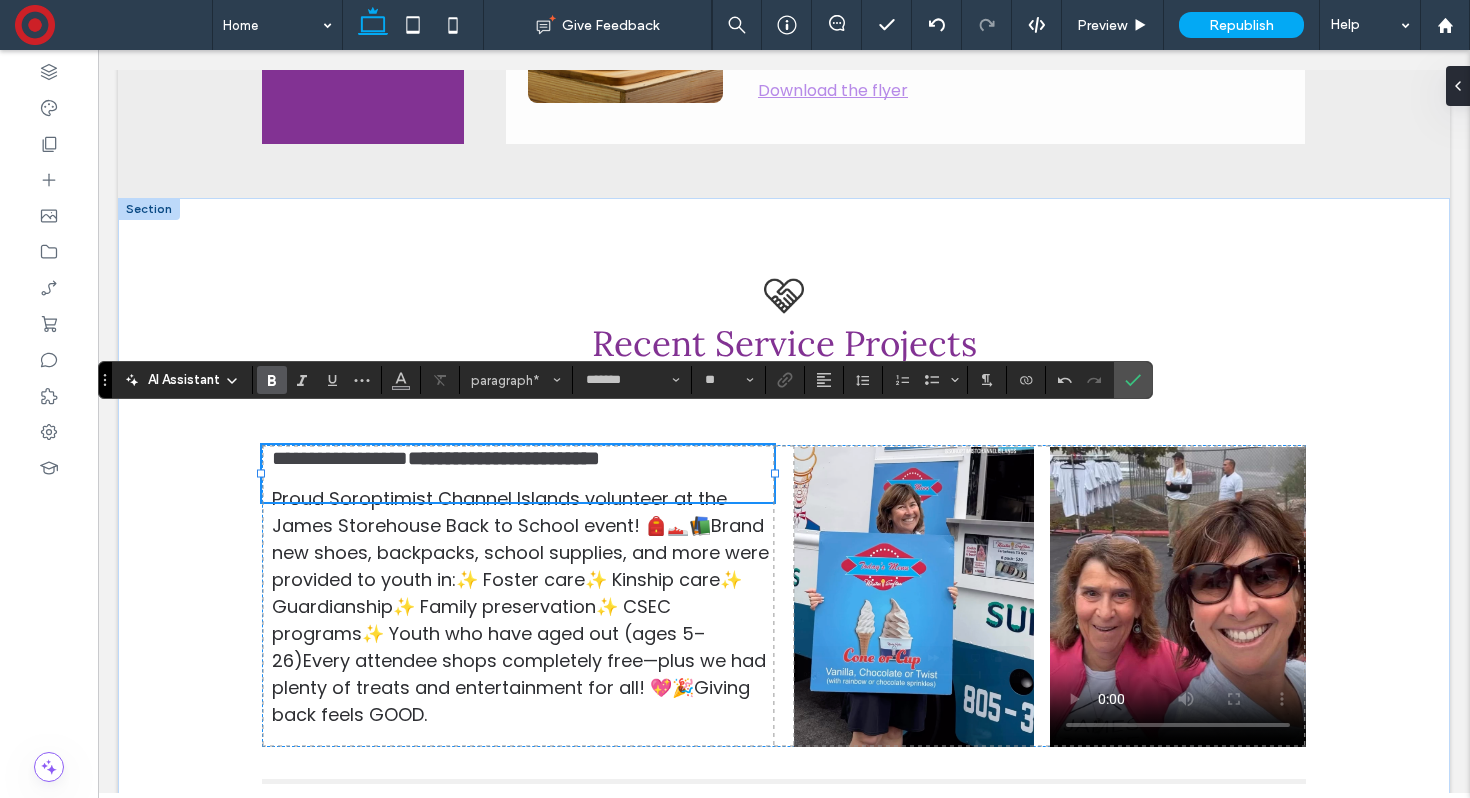 type 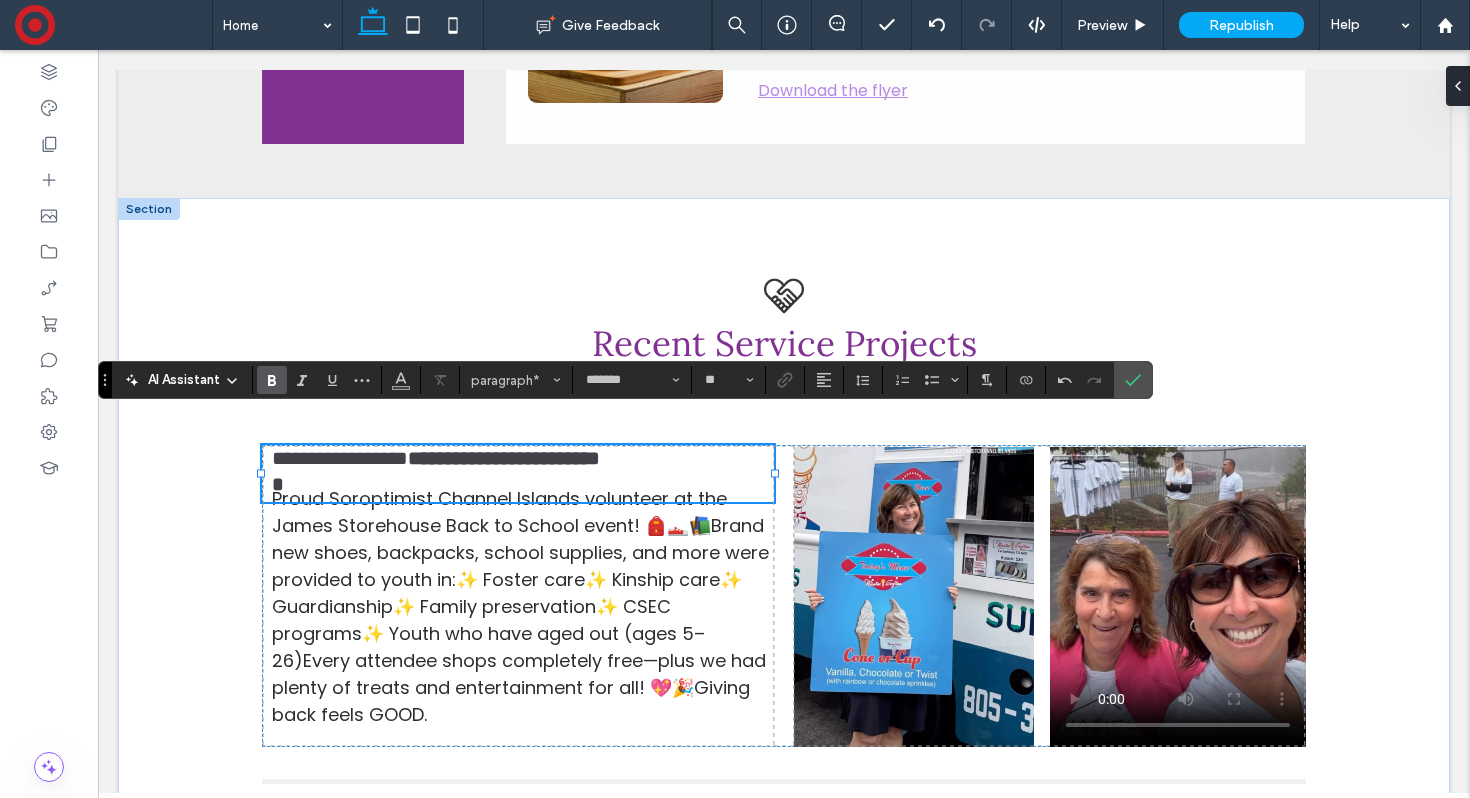 scroll, scrollTop: 1, scrollLeft: 0, axis: vertical 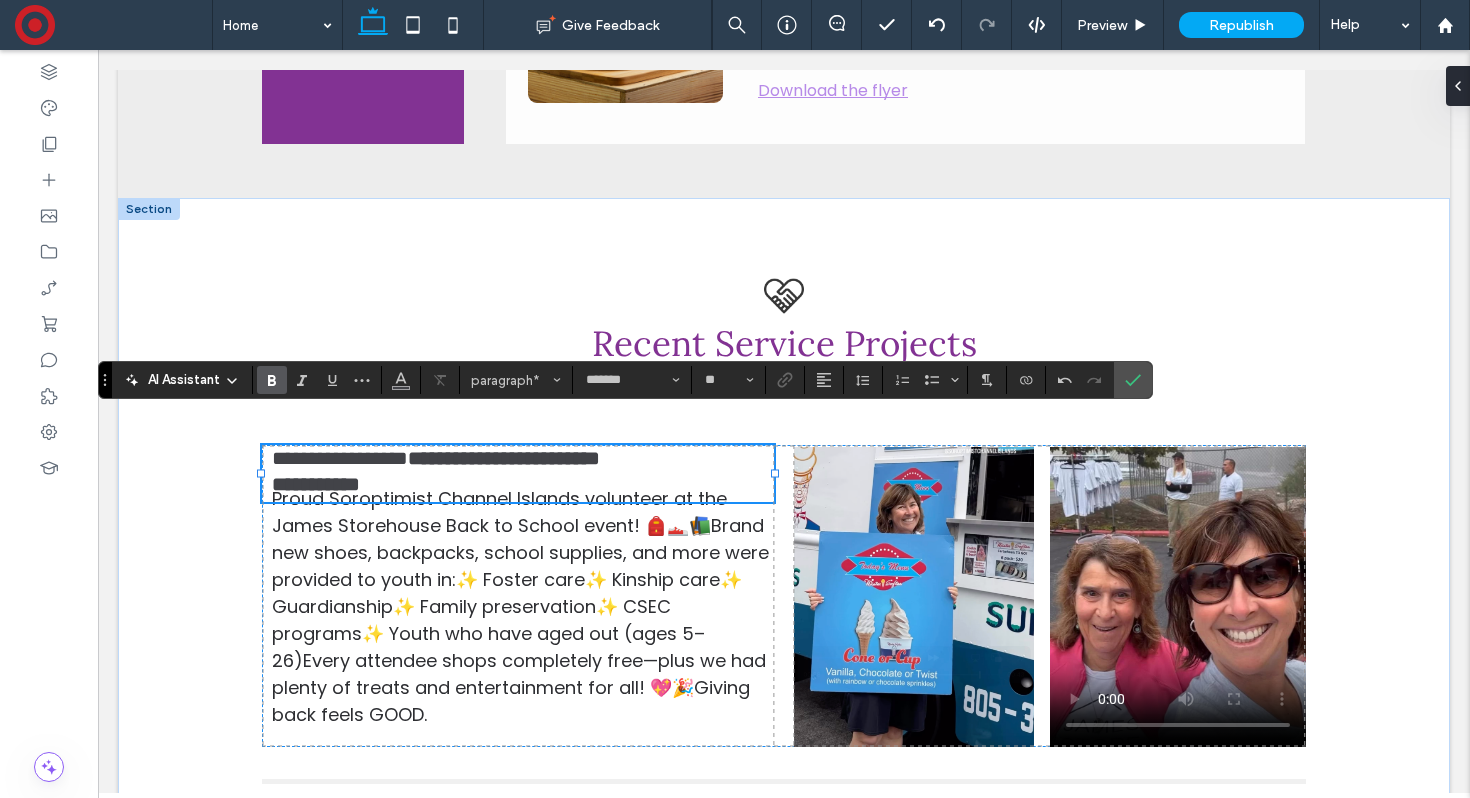 click on "**********" at bounding box center (316, 484) 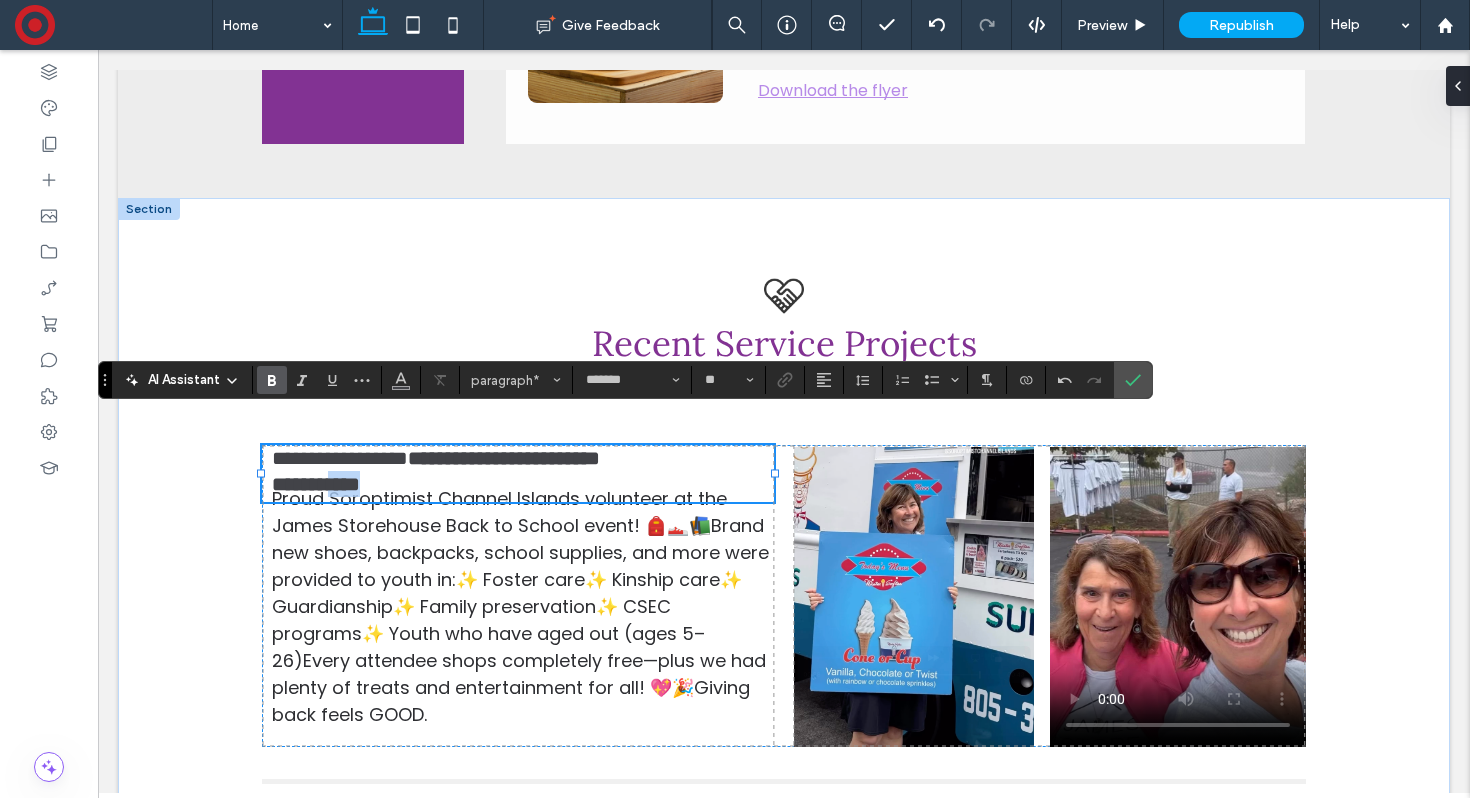 click on "**********" at bounding box center [316, 484] 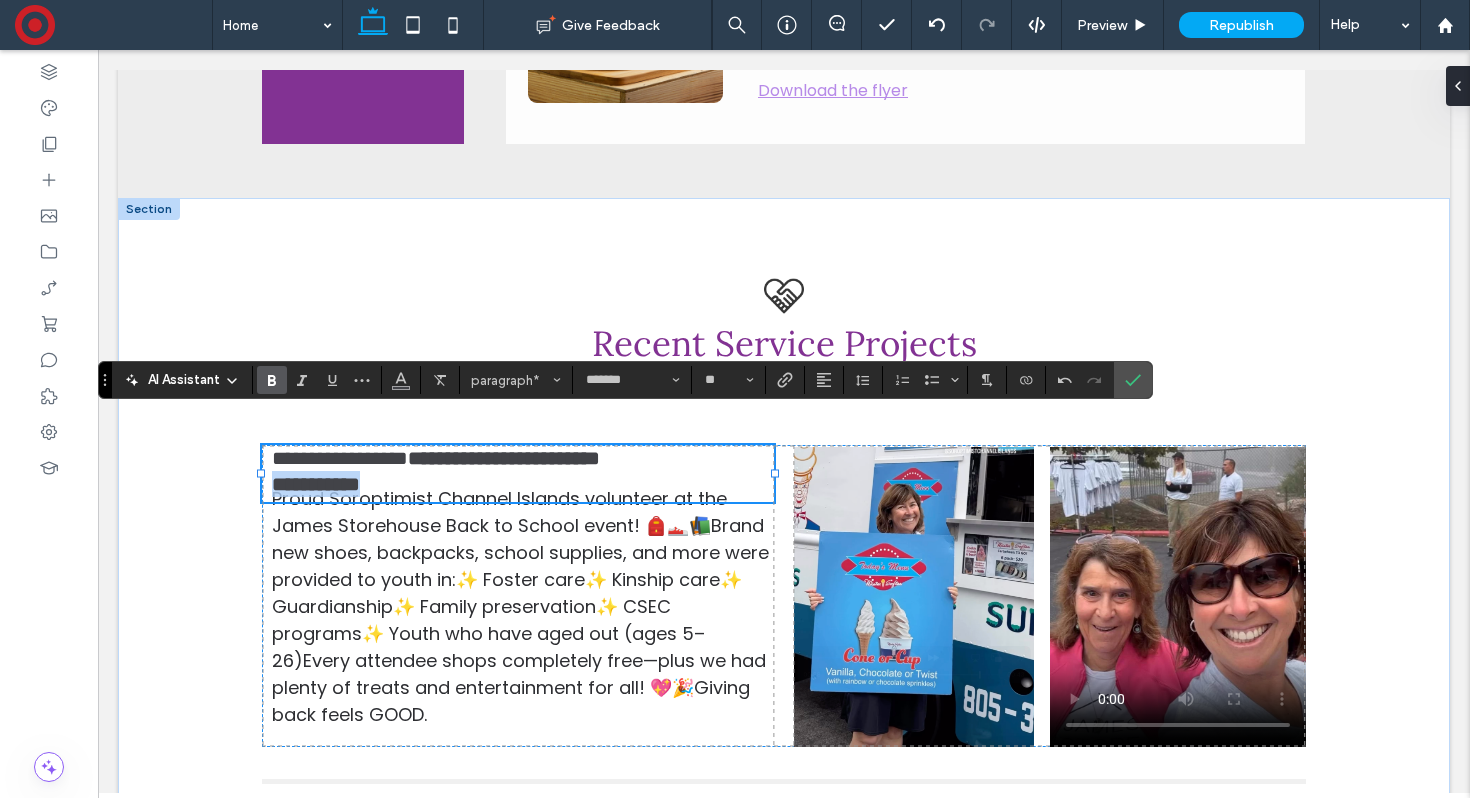 click on "**********" at bounding box center (316, 484) 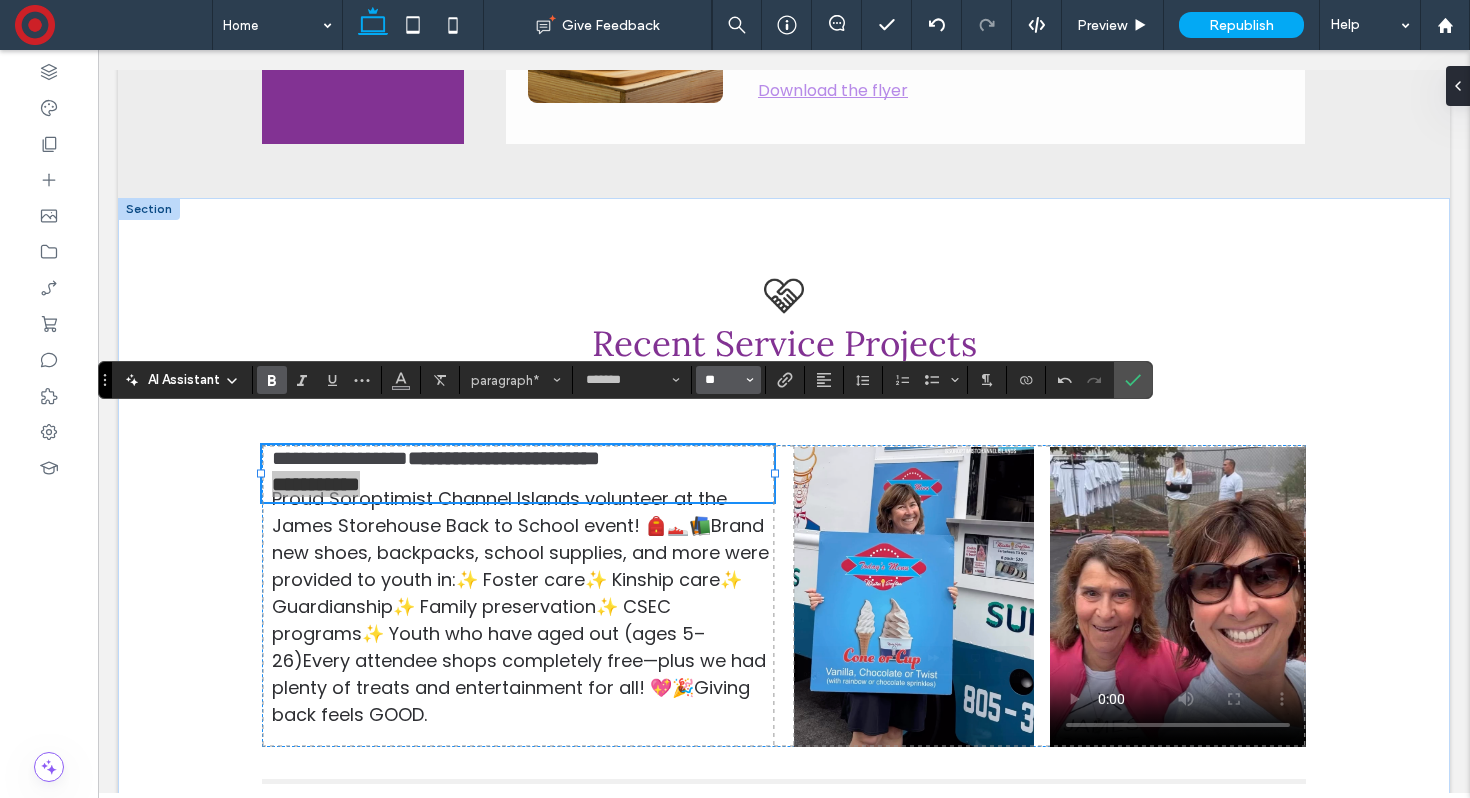 click on "**" at bounding box center [722, 380] 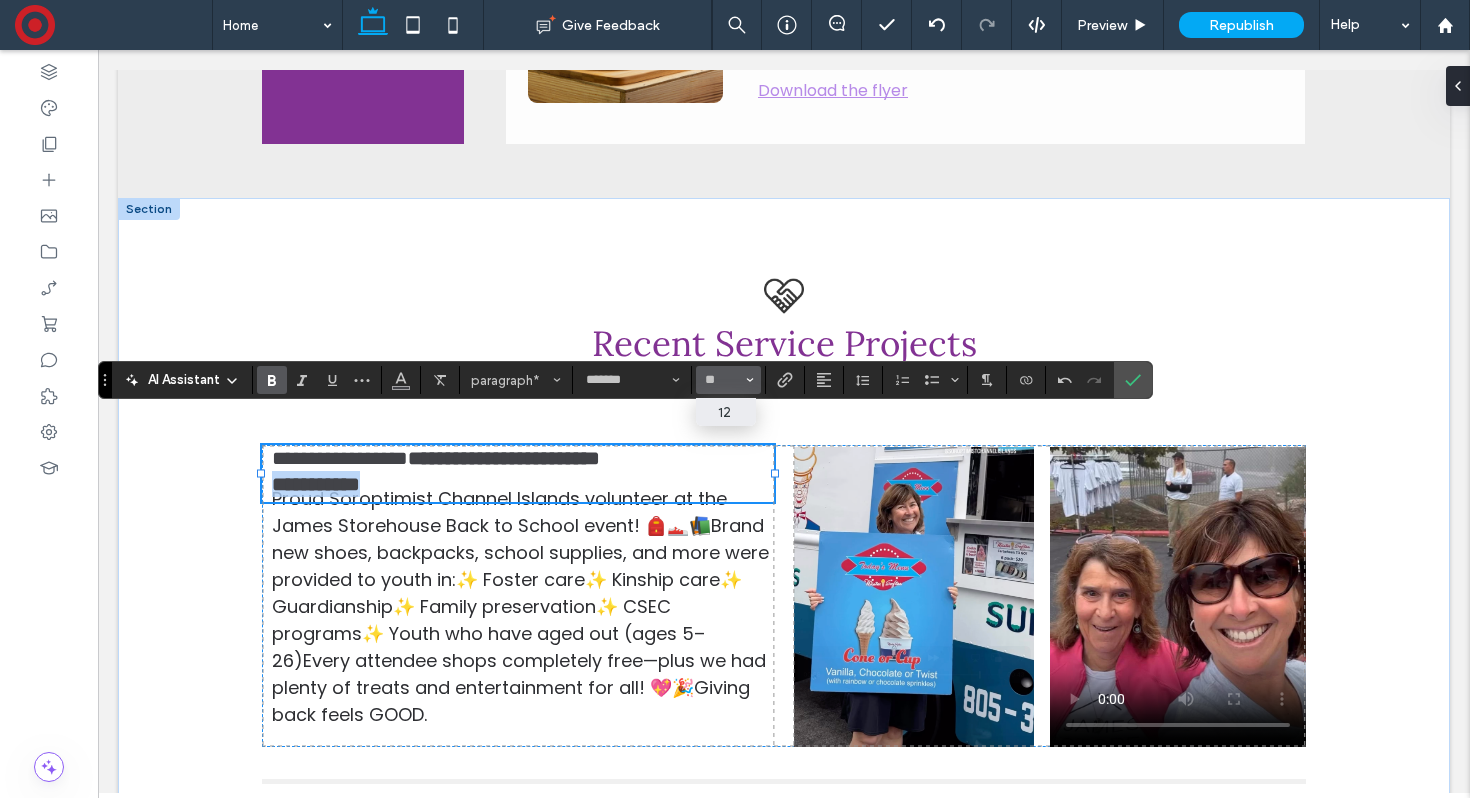 type on "**" 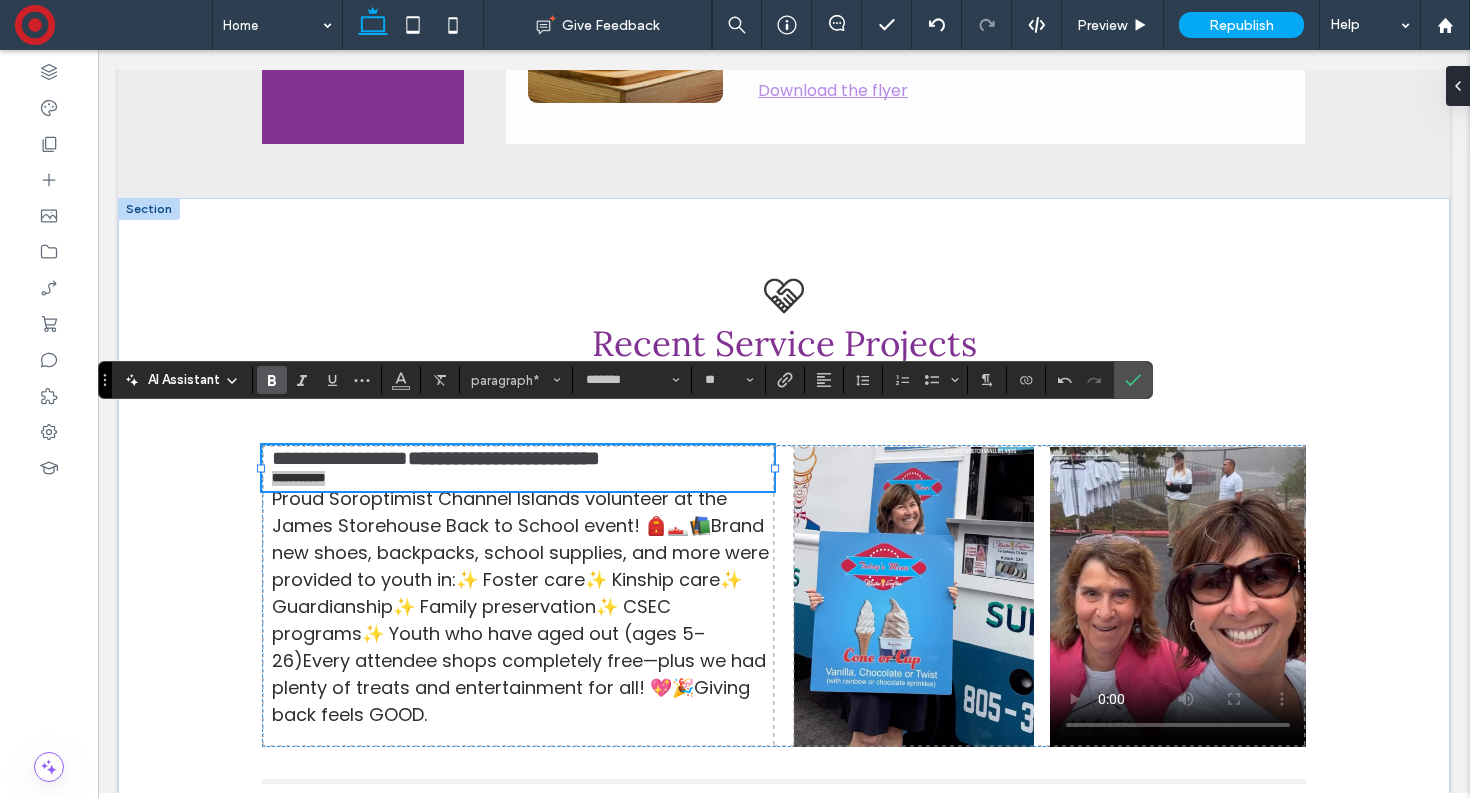 click 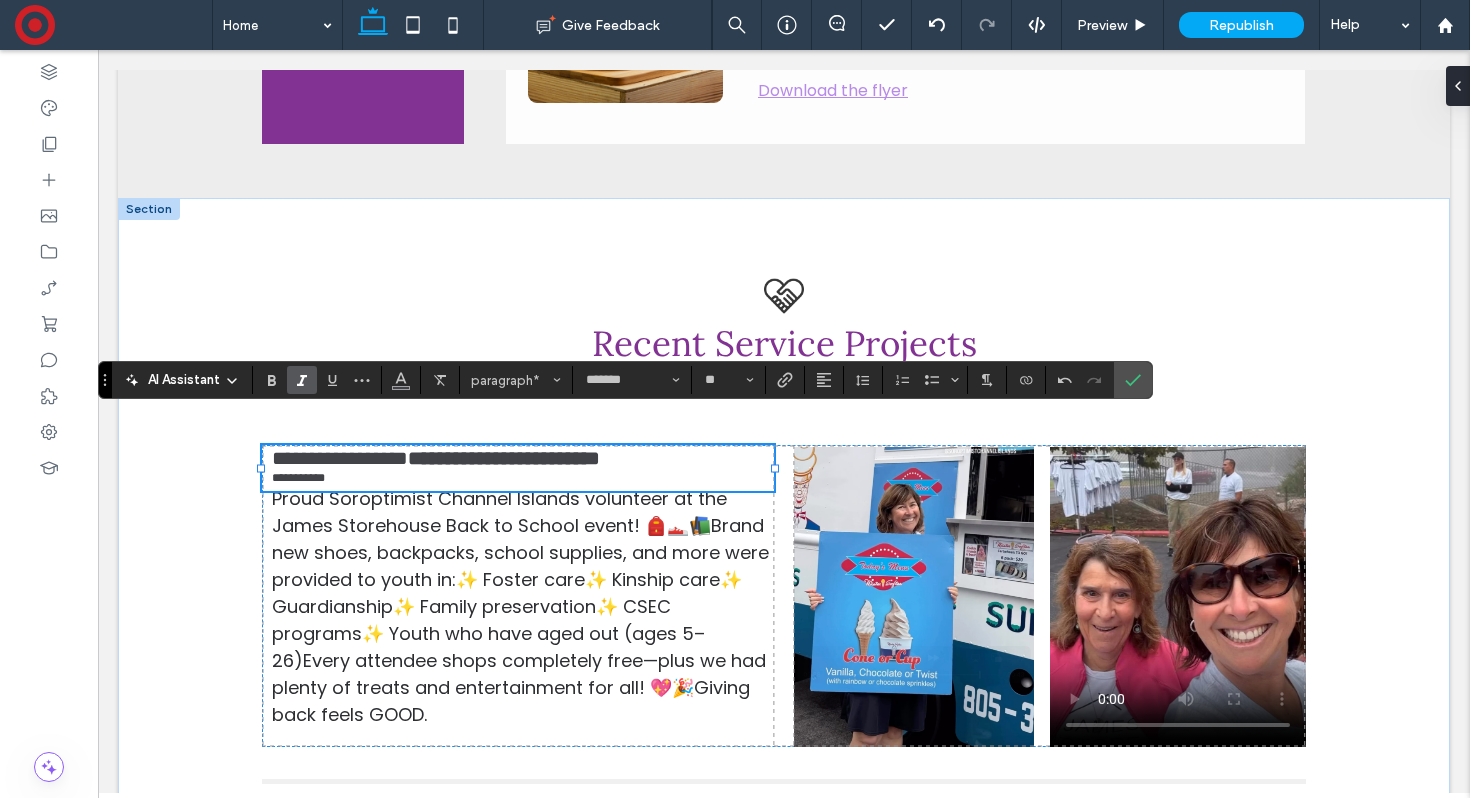 click 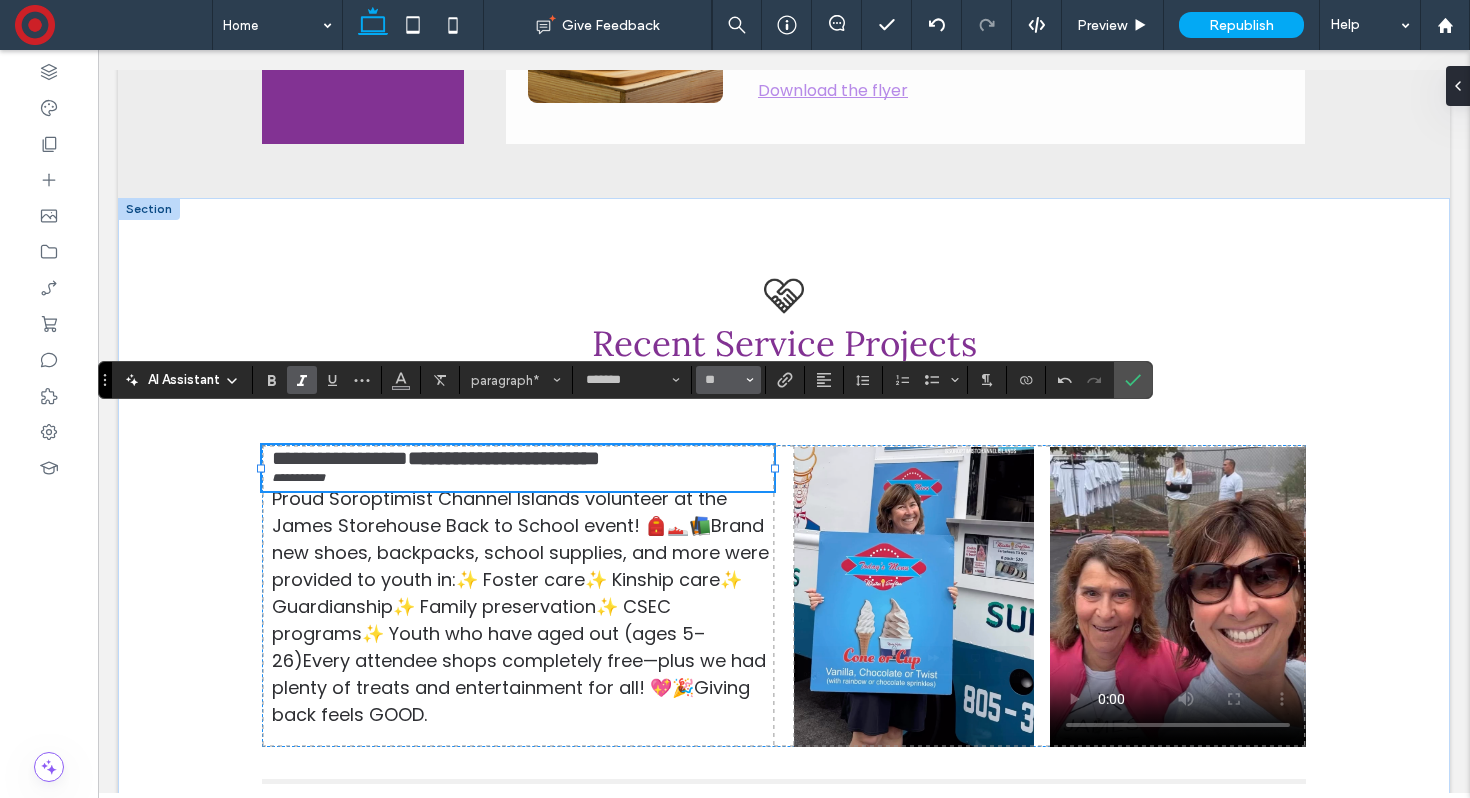 click on "**" at bounding box center (722, 380) 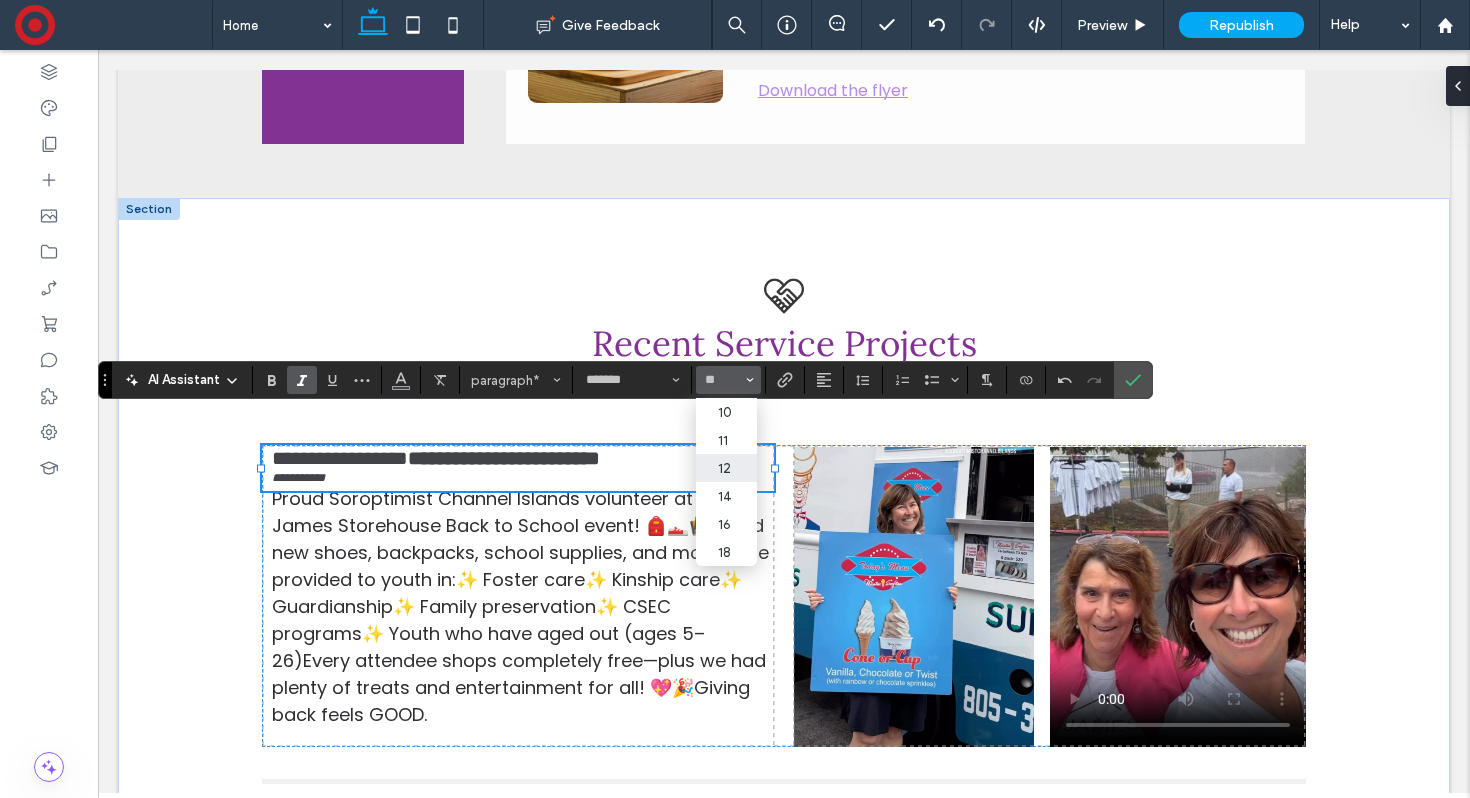 type on "**" 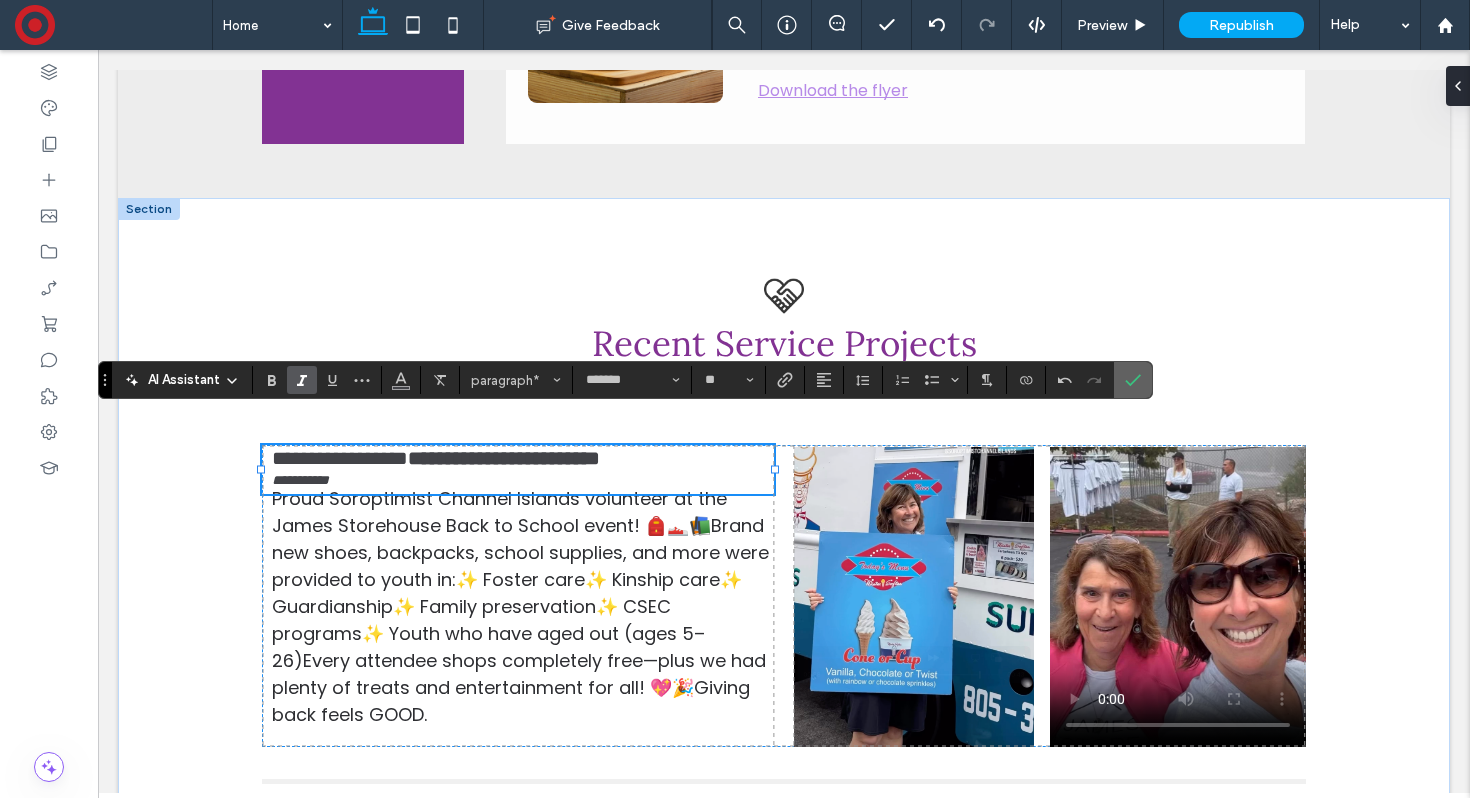 click 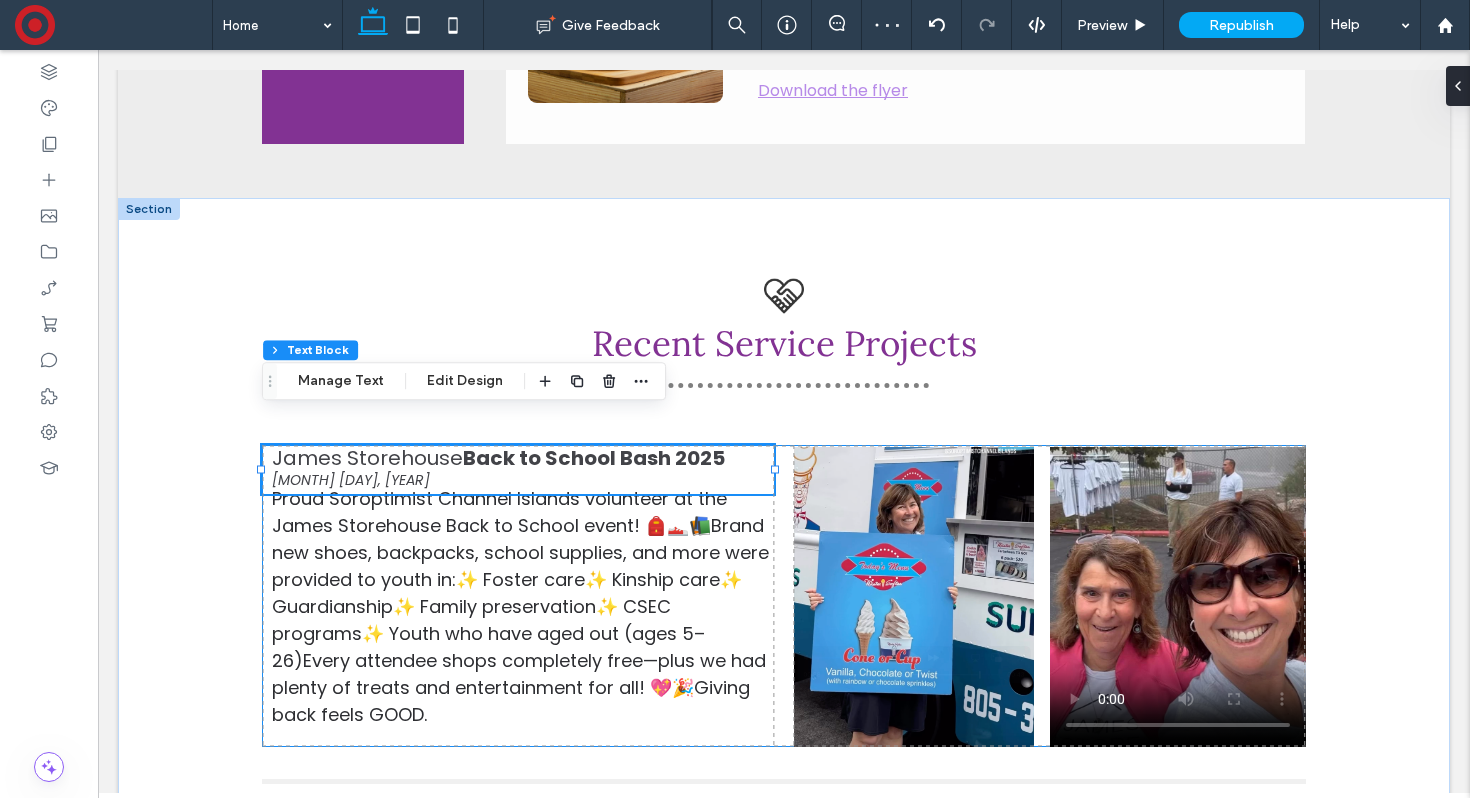 click on "Proud Soroptimist Channel Islands volunteer at the James Storehouse Back to School event! 🎒👟📚Brand new shoes, backpacks, school supplies, and more were provided to youth in:✨ Foster care✨ Kinship care✨ Guardianship✨ Family preservation✨ CSEC programs✨ Youth who have aged out (ages 5–26)Every attendee shops completely free—plus we had plenty of treats and entertainment for all! 💖🎉Giving back feels GOOD.
James Storehouse  Back to School Bash 2025 Aug 2, 2025
0px
0px" at bounding box center (784, 596) 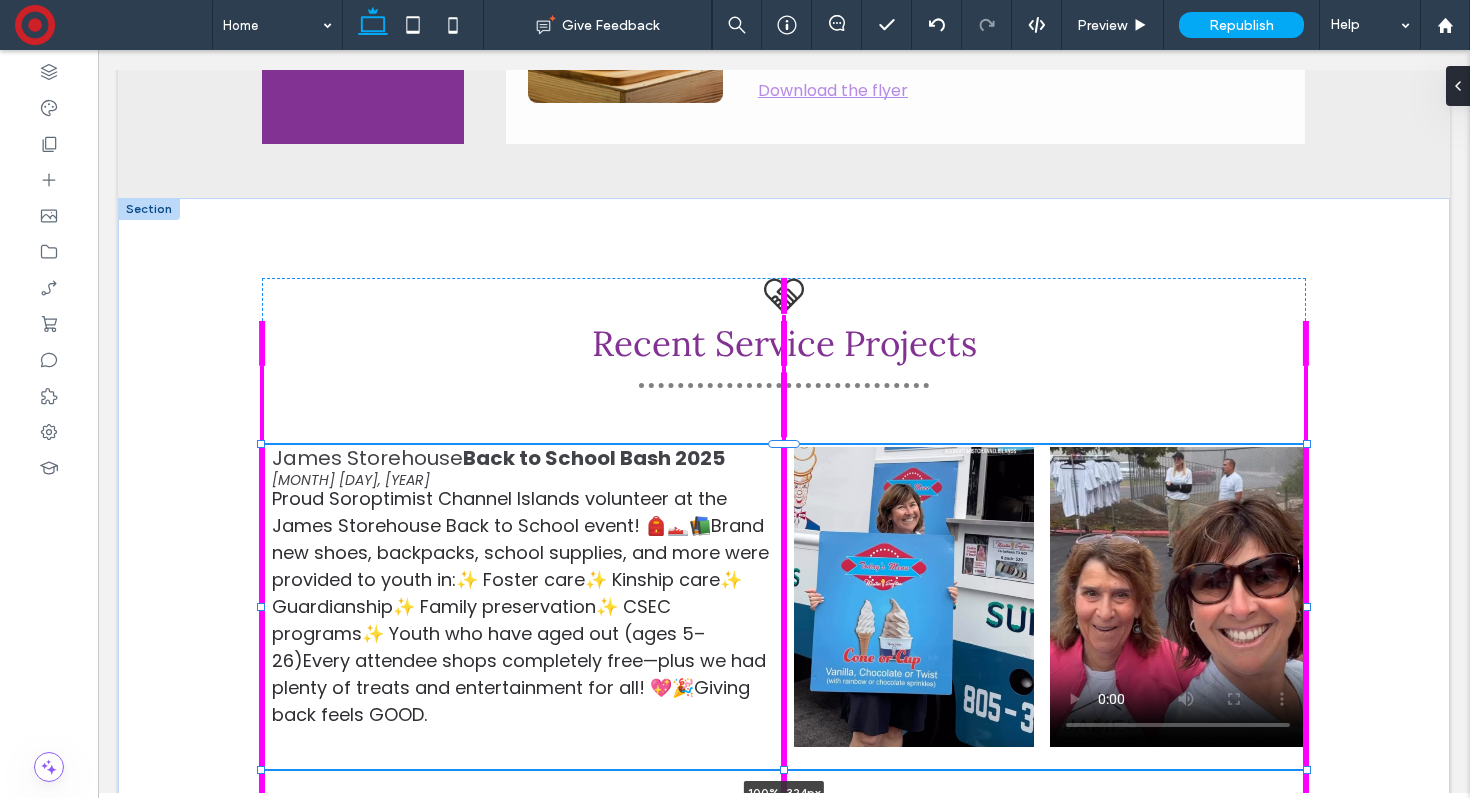 drag, startPoint x: 786, startPoint y: 716, endPoint x: 784, endPoint y: 738, distance: 22.090721 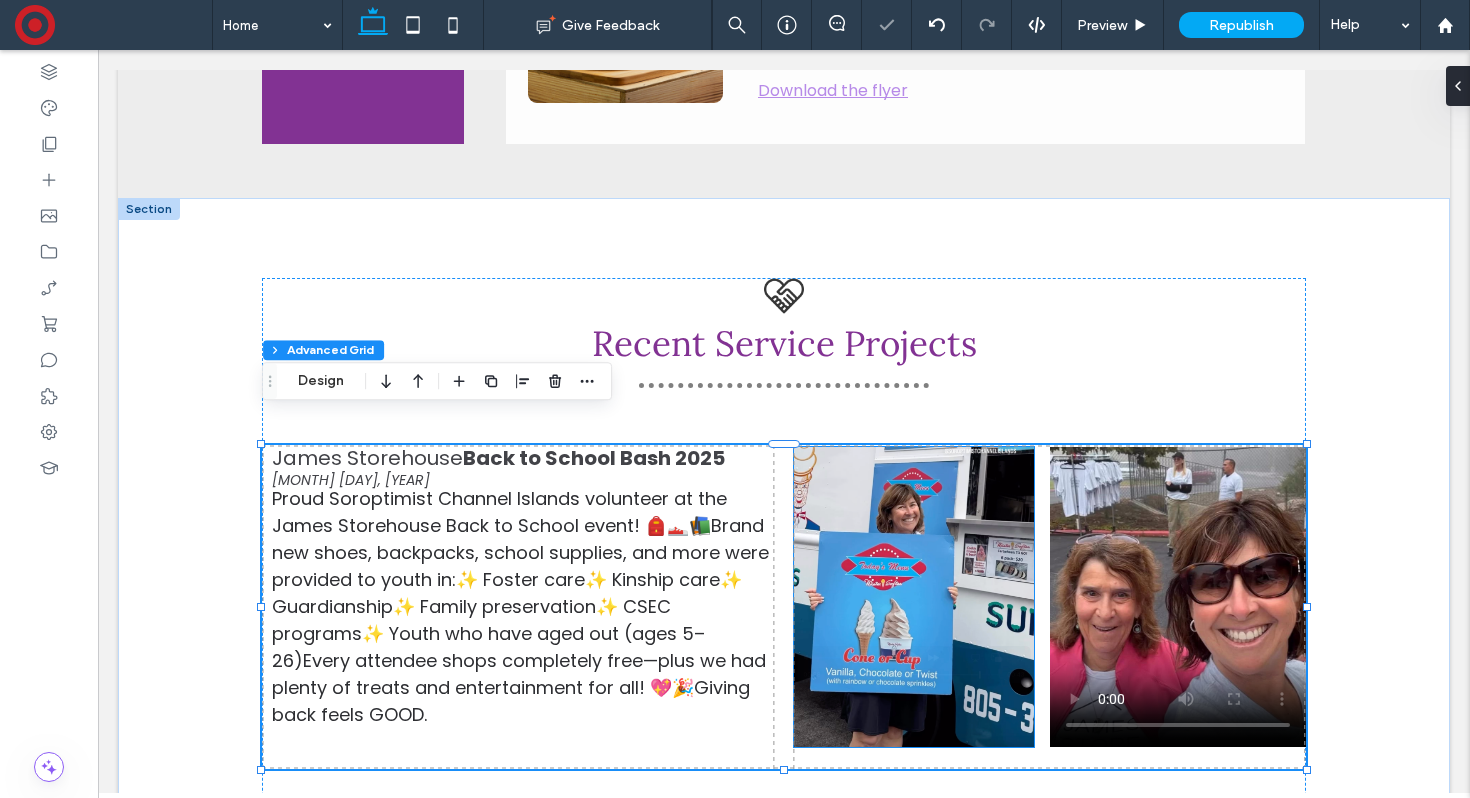 click at bounding box center (914, 597) 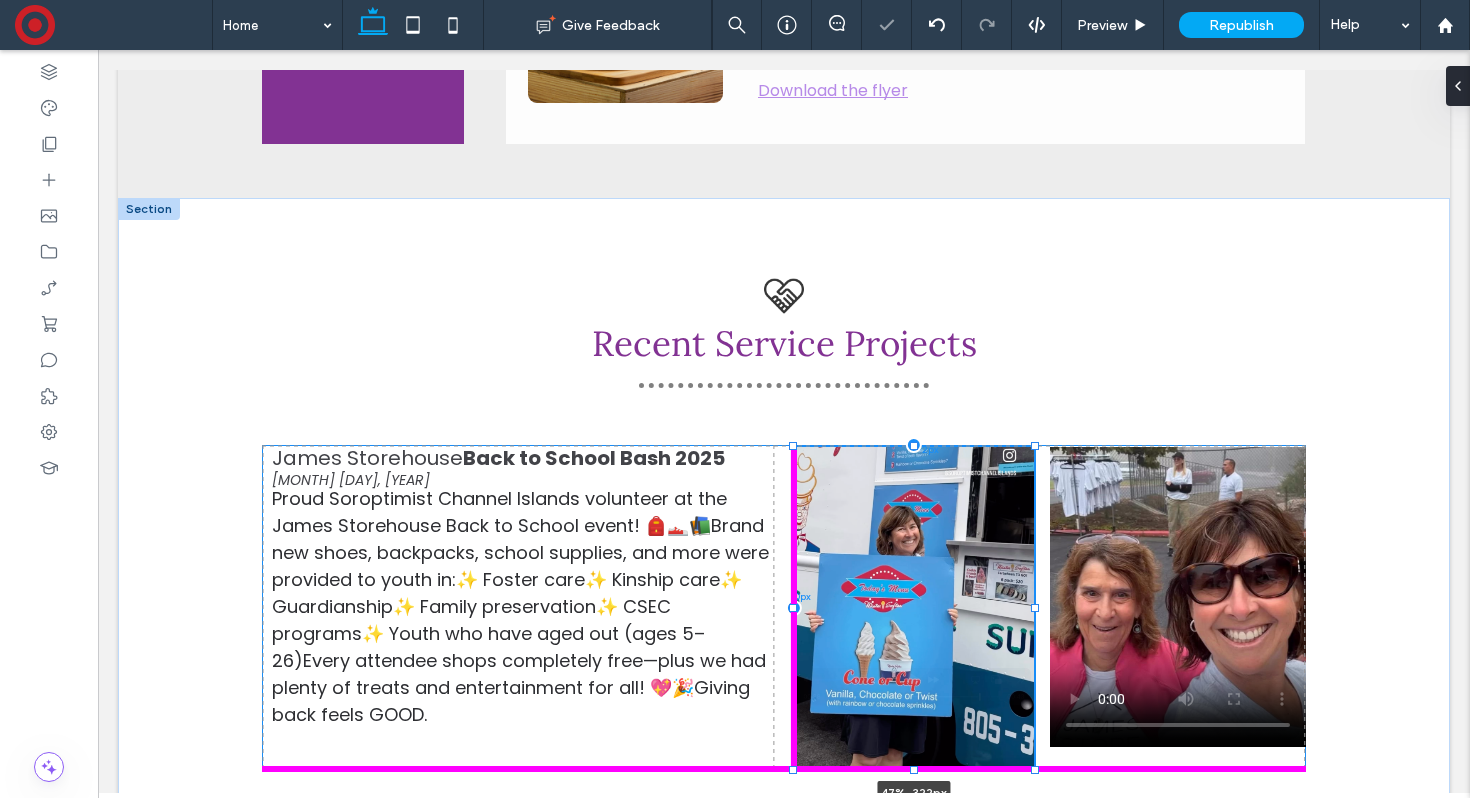 drag, startPoint x: 912, startPoint y: 718, endPoint x: 912, endPoint y: 737, distance: 19 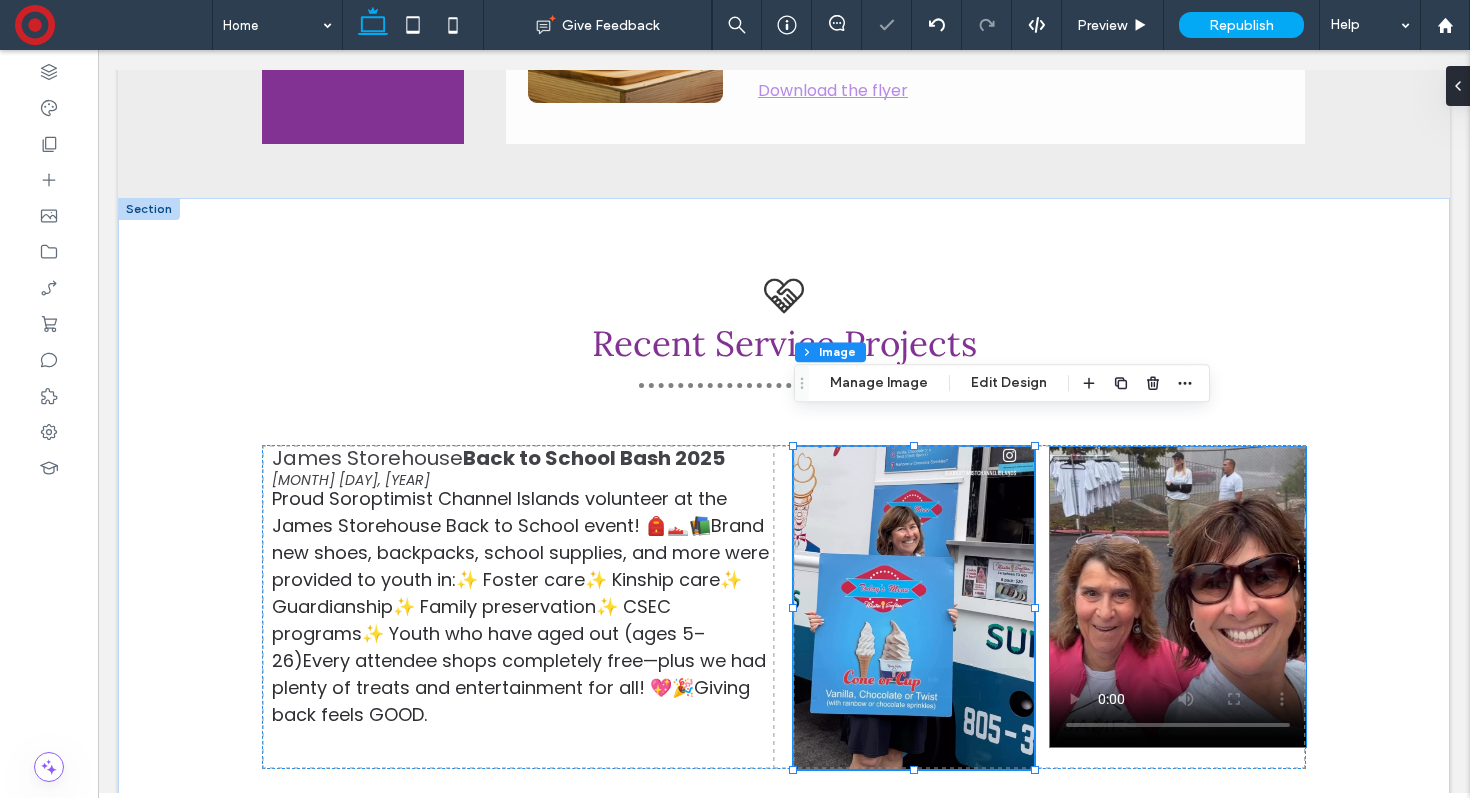 type 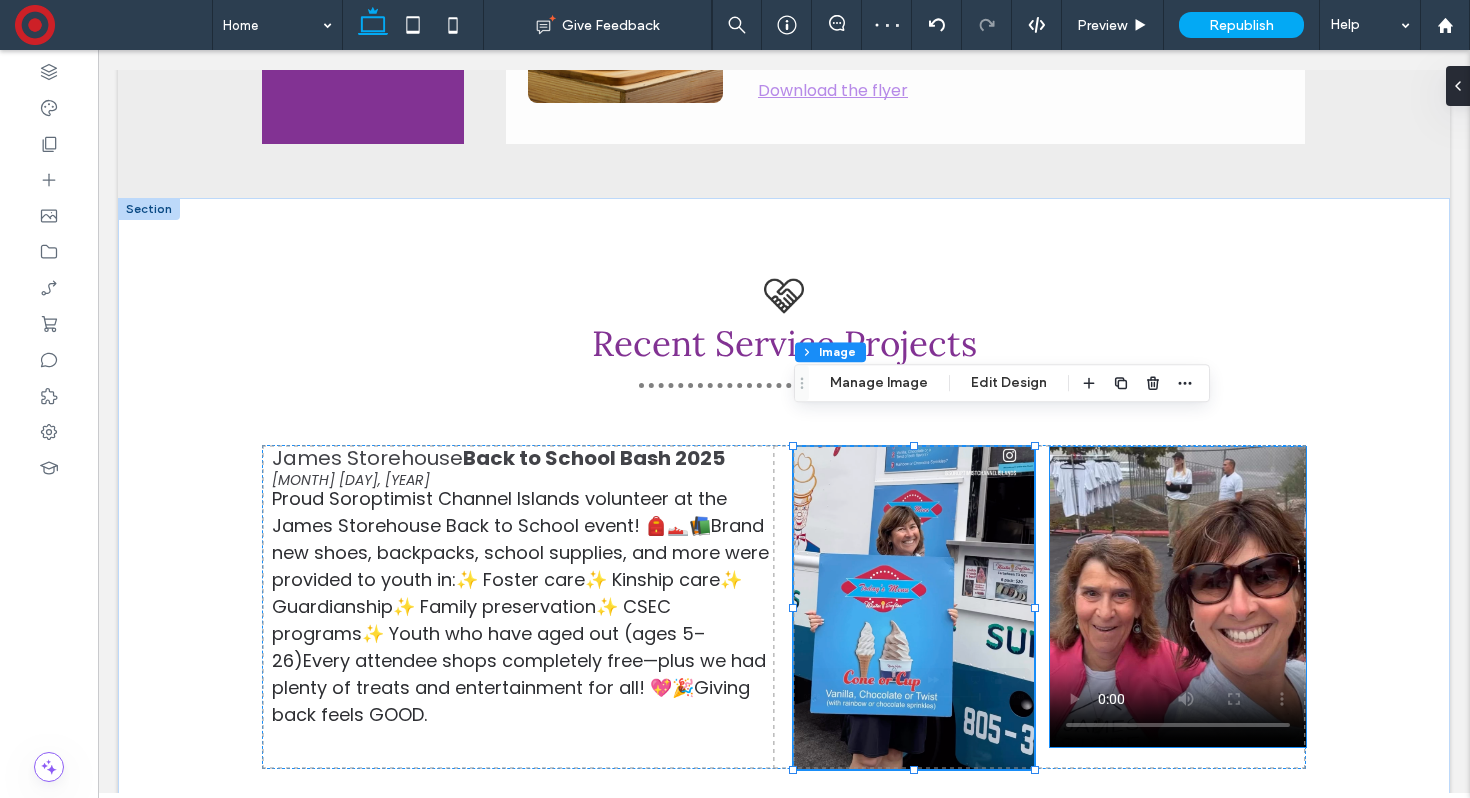 click at bounding box center (1178, 597) 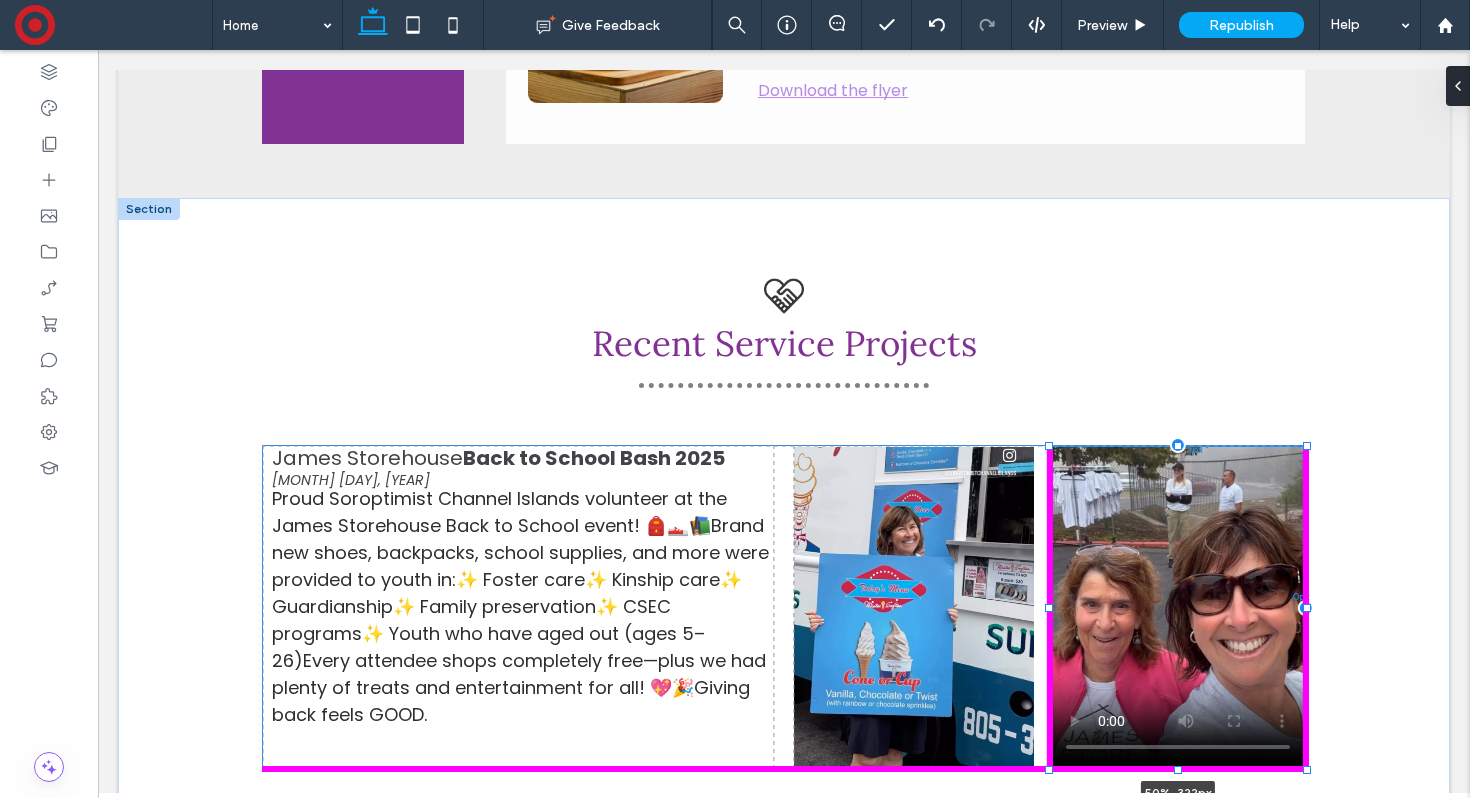 drag, startPoint x: 1179, startPoint y: 716, endPoint x: 1179, endPoint y: 739, distance: 23 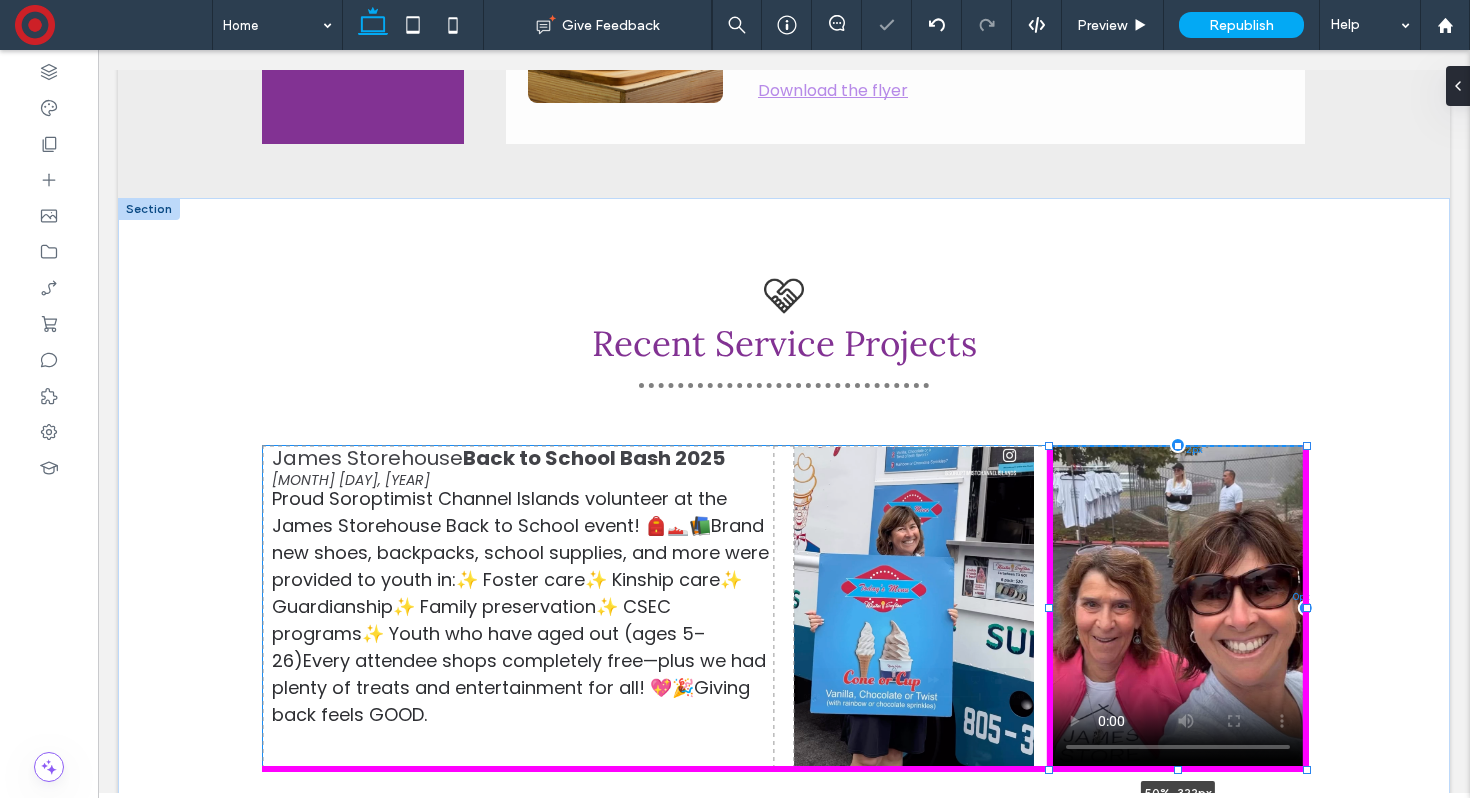type on "***" 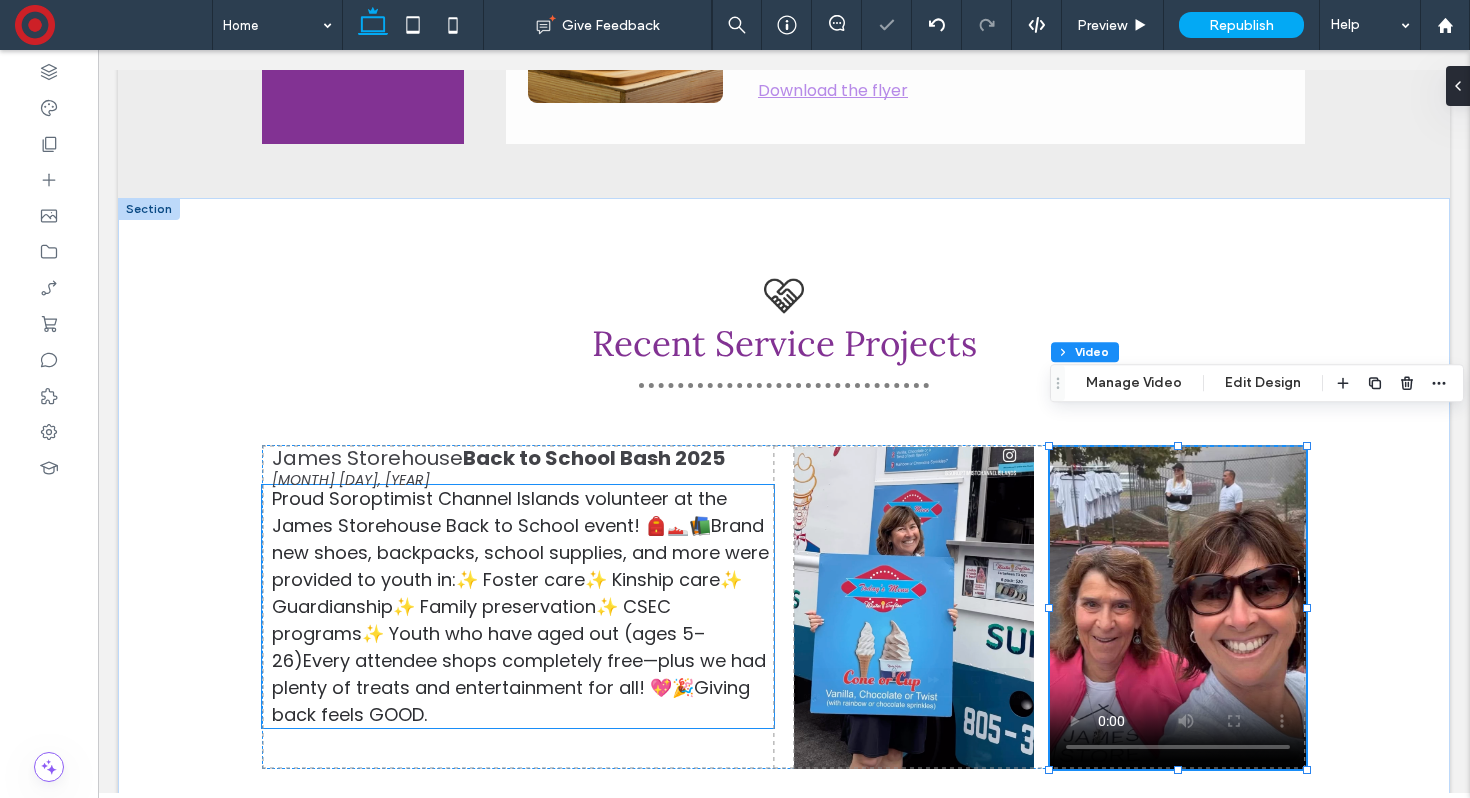 click on "Proud Soroptimist Channel Islands volunteer at the James Storehouse Back to School event! 🎒👟📚Brand new shoes, backpacks, school supplies, and more were provided to youth in:✨ Foster care✨ Kinship care✨ Guardianship✨ Family preservation✨ CSEC programs✨ Youth who have aged out (ages 5–26)Every attendee shops completely free—plus we had plenty of treats and entertainment for all! 💖🎉Giving back feels GOOD." at bounding box center (520, 606) 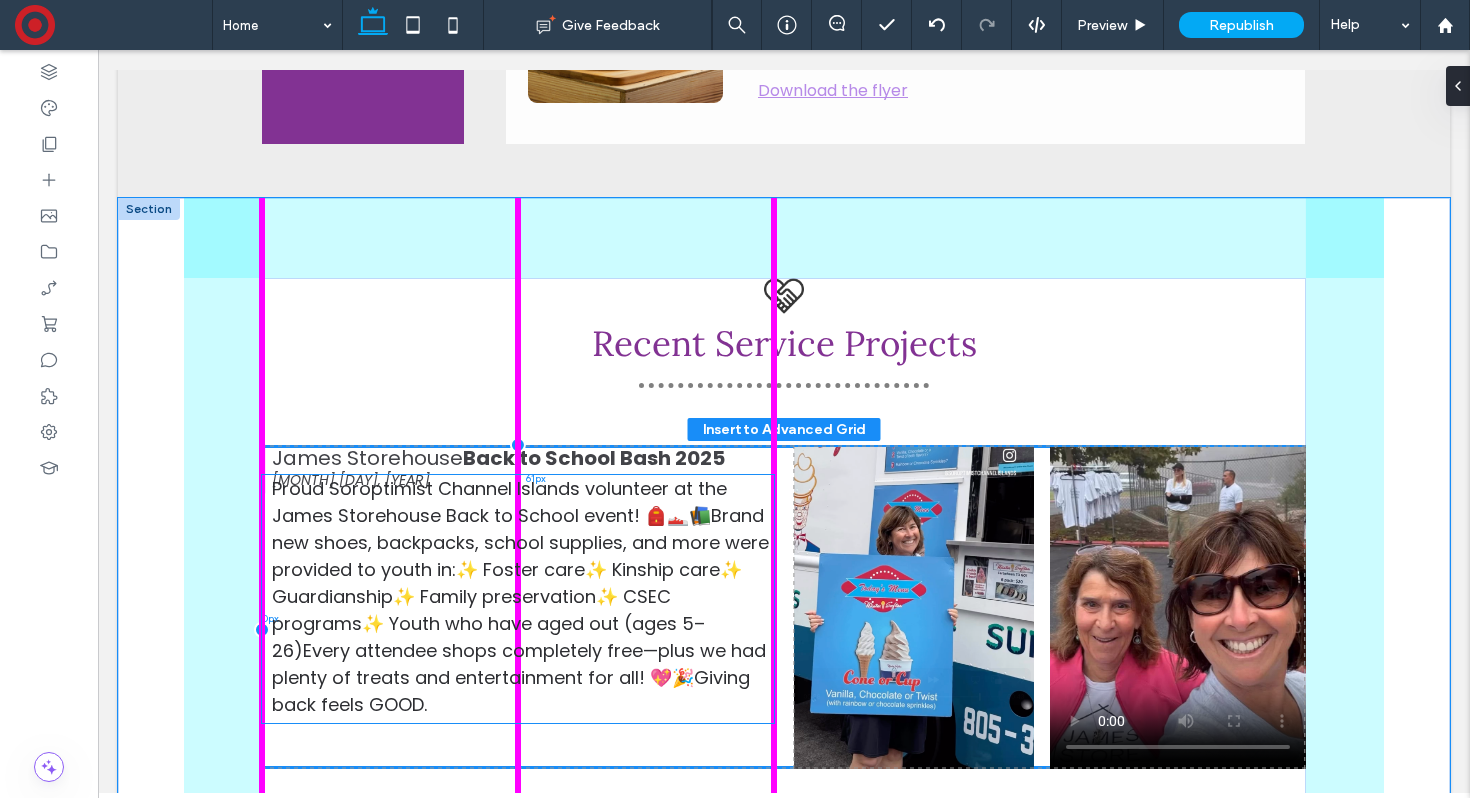 drag, startPoint x: 513, startPoint y: 562, endPoint x: 513, endPoint y: 583, distance: 21 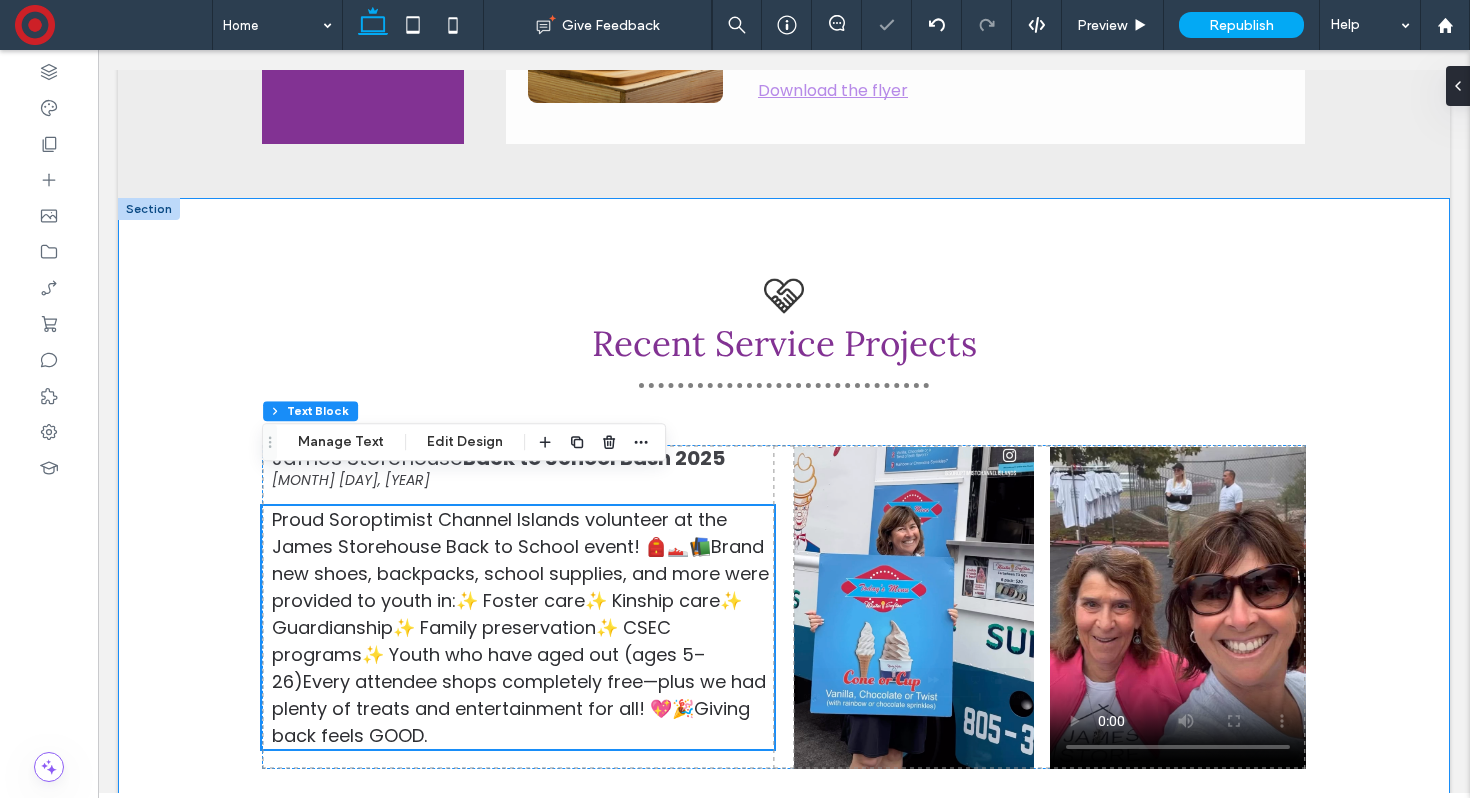click on "Recent Service Projects
Proud Soroptimist Channel Islands volunteer at the James Storehouse Back to School event! 🎒👟📚Brand new shoes, backpacks, school supplies, and more were provided to youth in:✨ Foster care✨ Kinship care✨ Guardianship✨ Family preservation✨ CSEC programs✨ Youth who have aged out (ages 5–26)Every attendee shops completely free—plus we had plenty of treats and entertainment for all! 💖🎉Giving back feels GOOD.
James Storehouse  Back to School Bash 2025 Aug 2, 2025
When  Coalition for Family Harmony  calls, we answer! 💪💙
Soroptimist Channel Islands proudly committed $1,000 to help furnish a new safe home for survivors of domestic violence. We got the list, hit the stores, delivered, and set it all up—because that’s what we do!" at bounding box center (784, 1314) 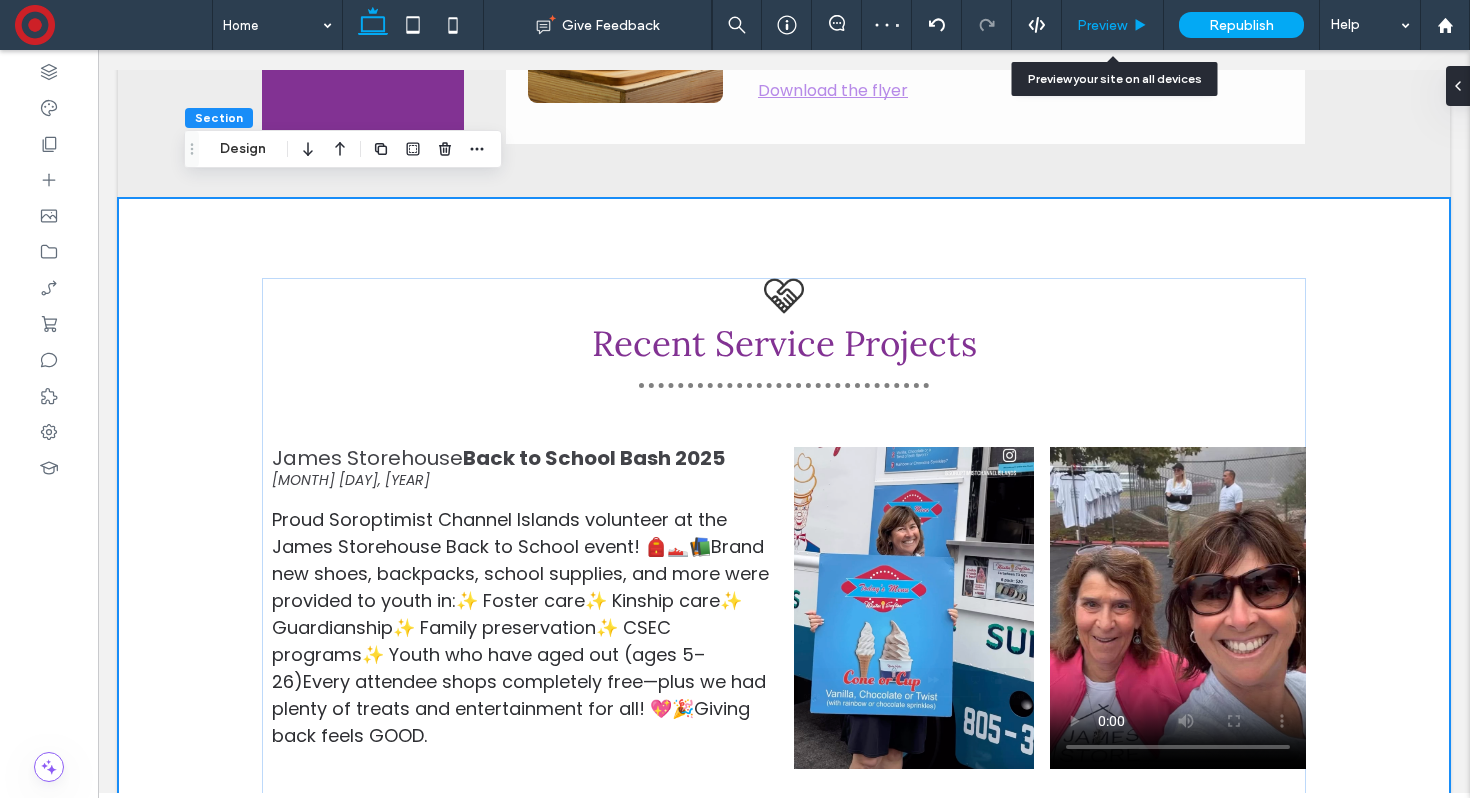 click on "Preview" at bounding box center [1102, 25] 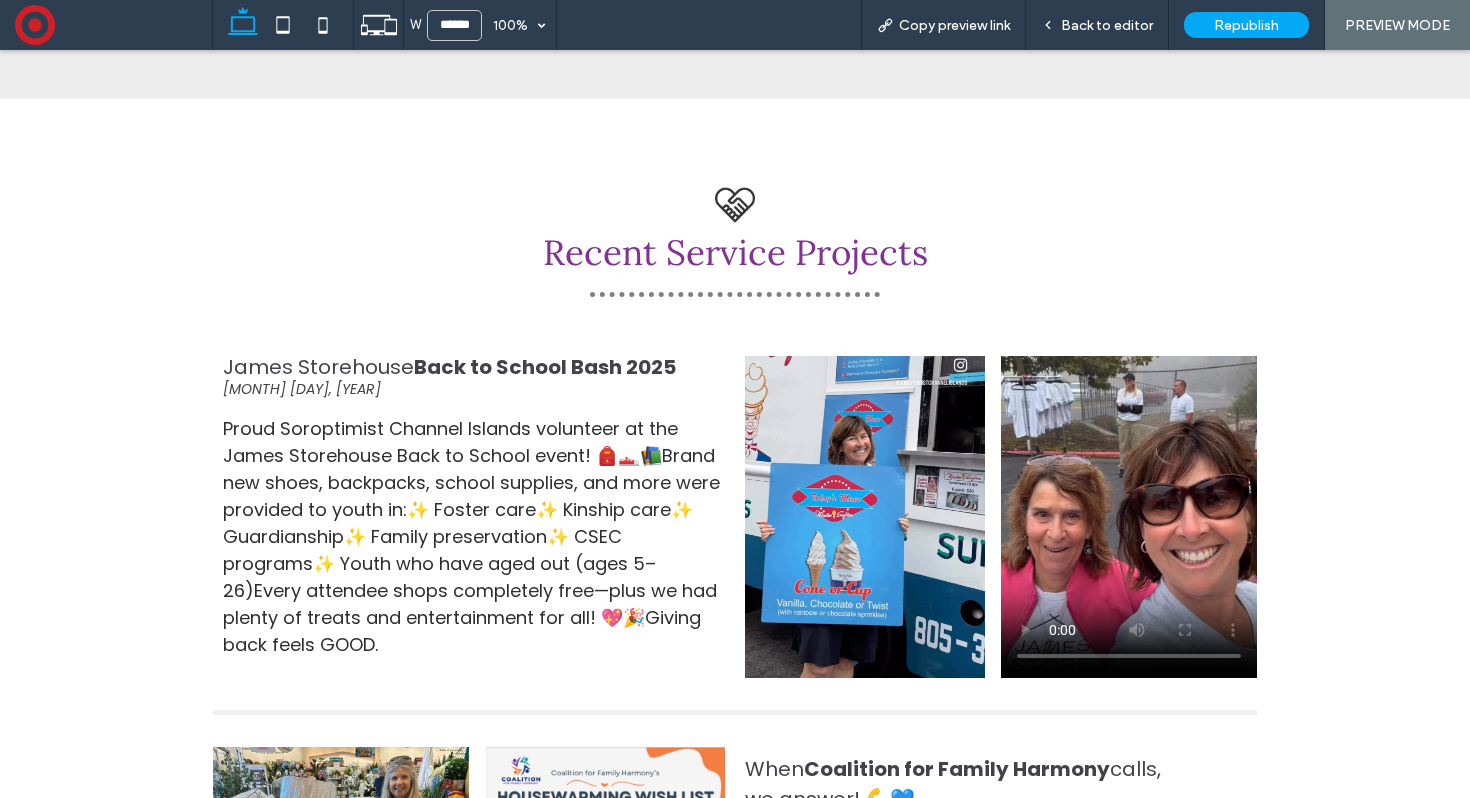scroll, scrollTop: 4654, scrollLeft: 0, axis: vertical 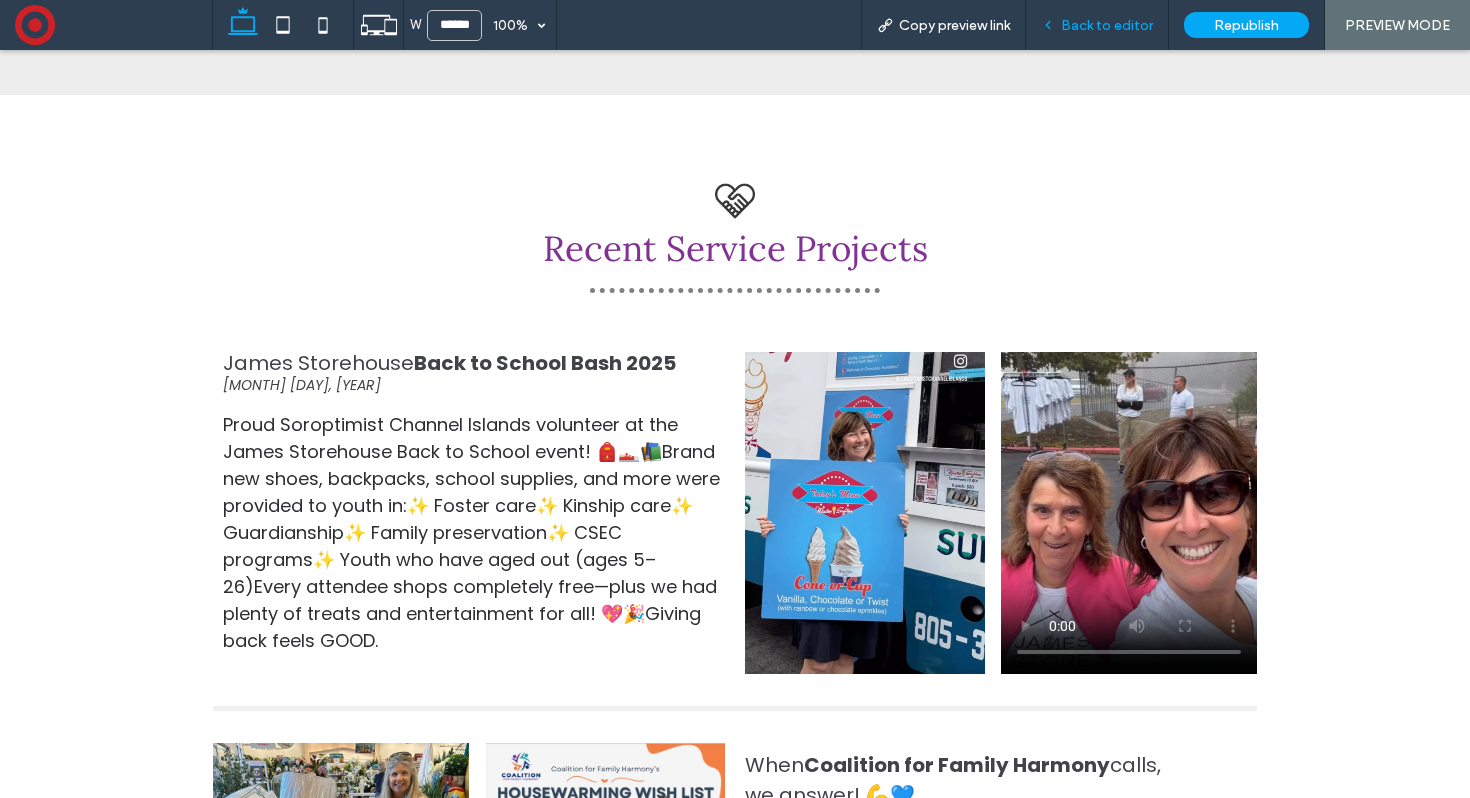 click on "Back to editor" at bounding box center [1097, 25] 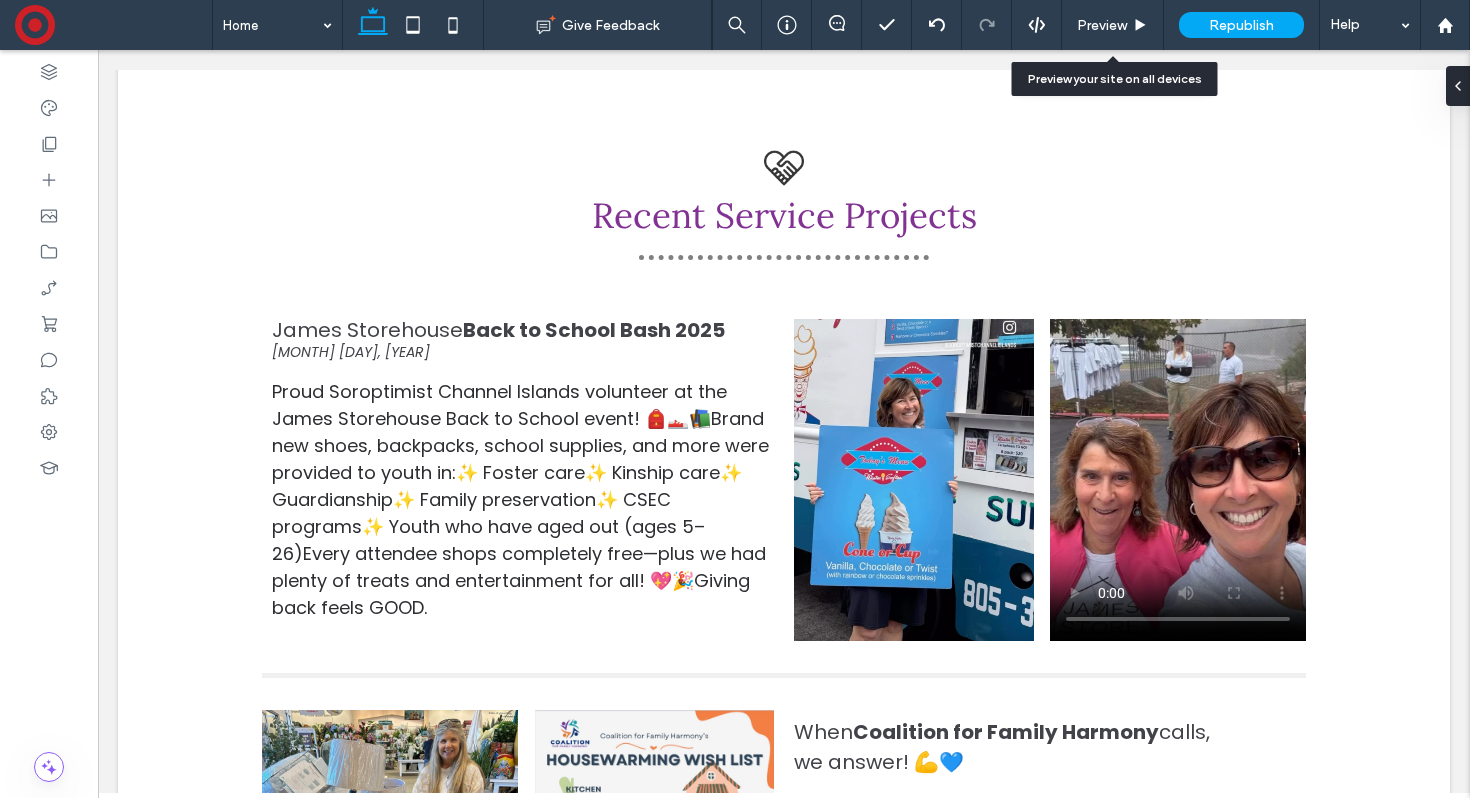 scroll, scrollTop: 4625, scrollLeft: 0, axis: vertical 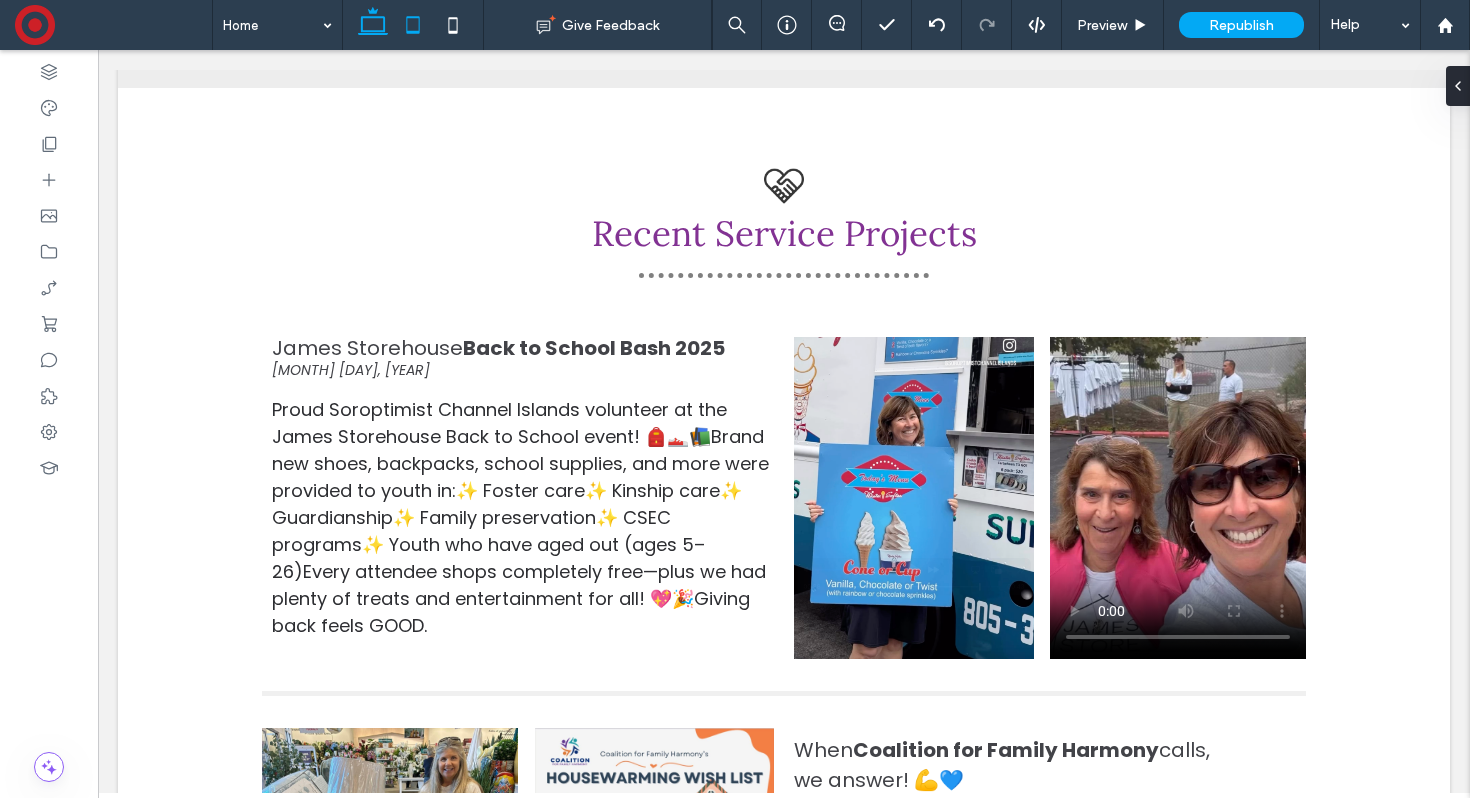 click 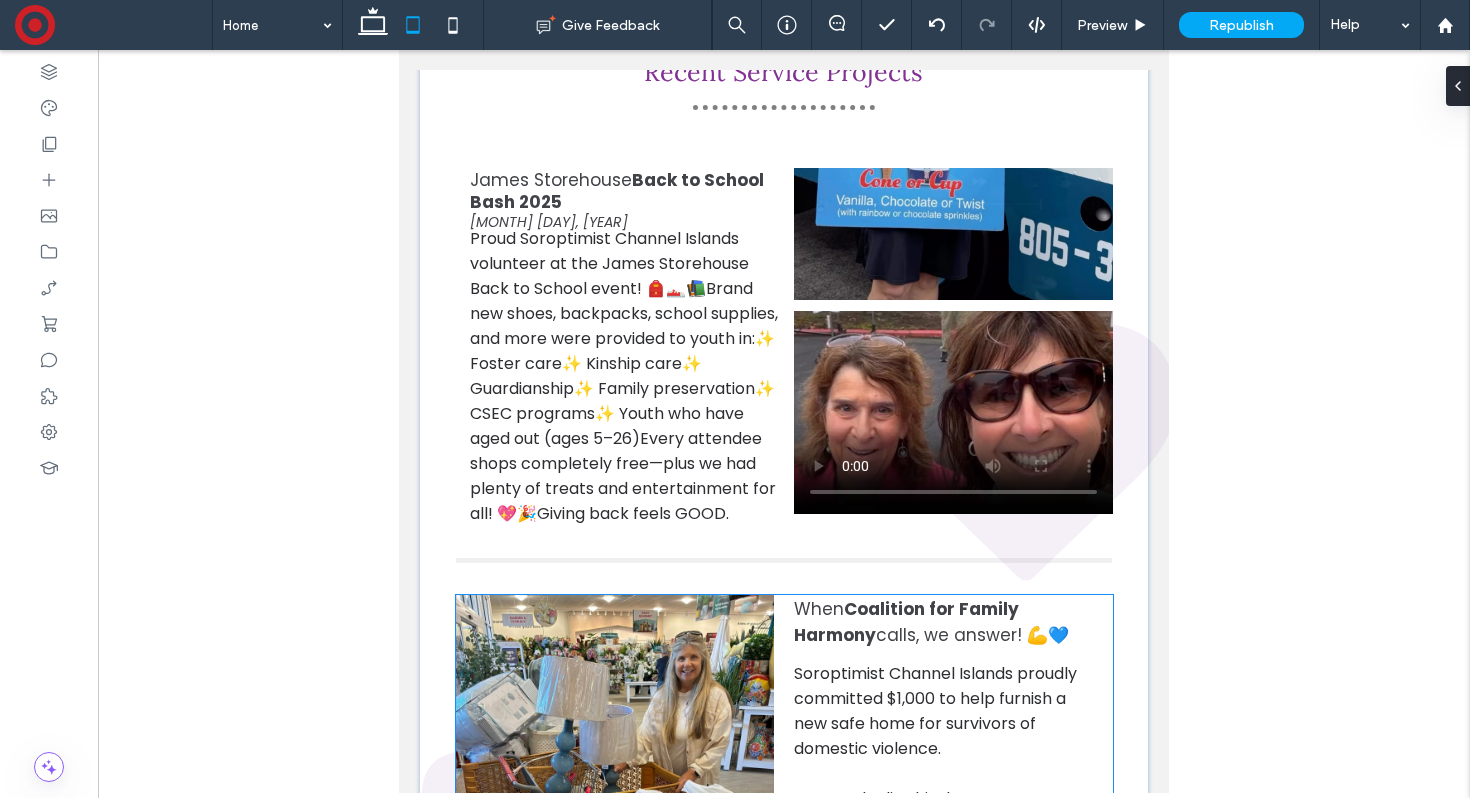 scroll, scrollTop: 5167, scrollLeft: 0, axis: vertical 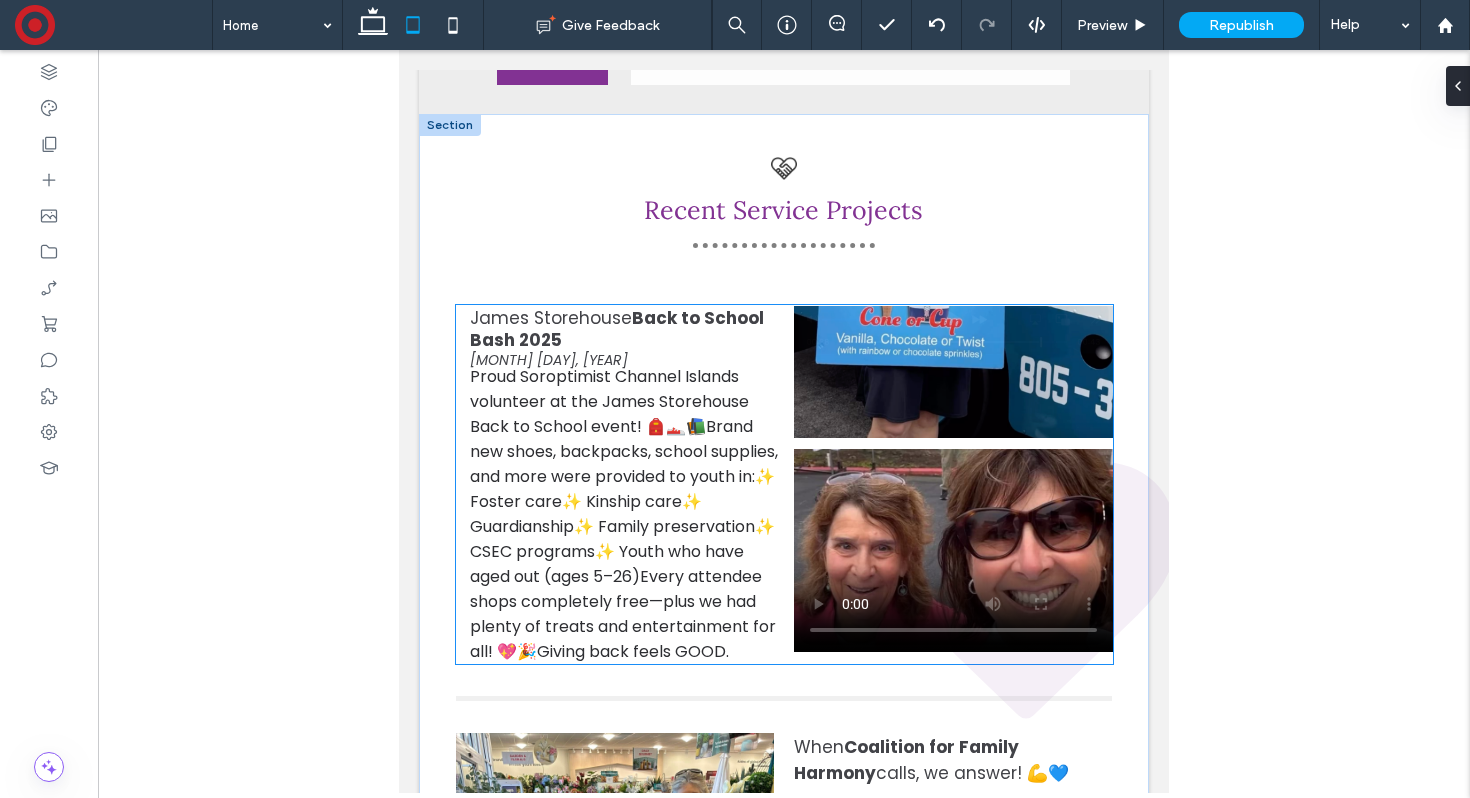 click at bounding box center (953, 372) 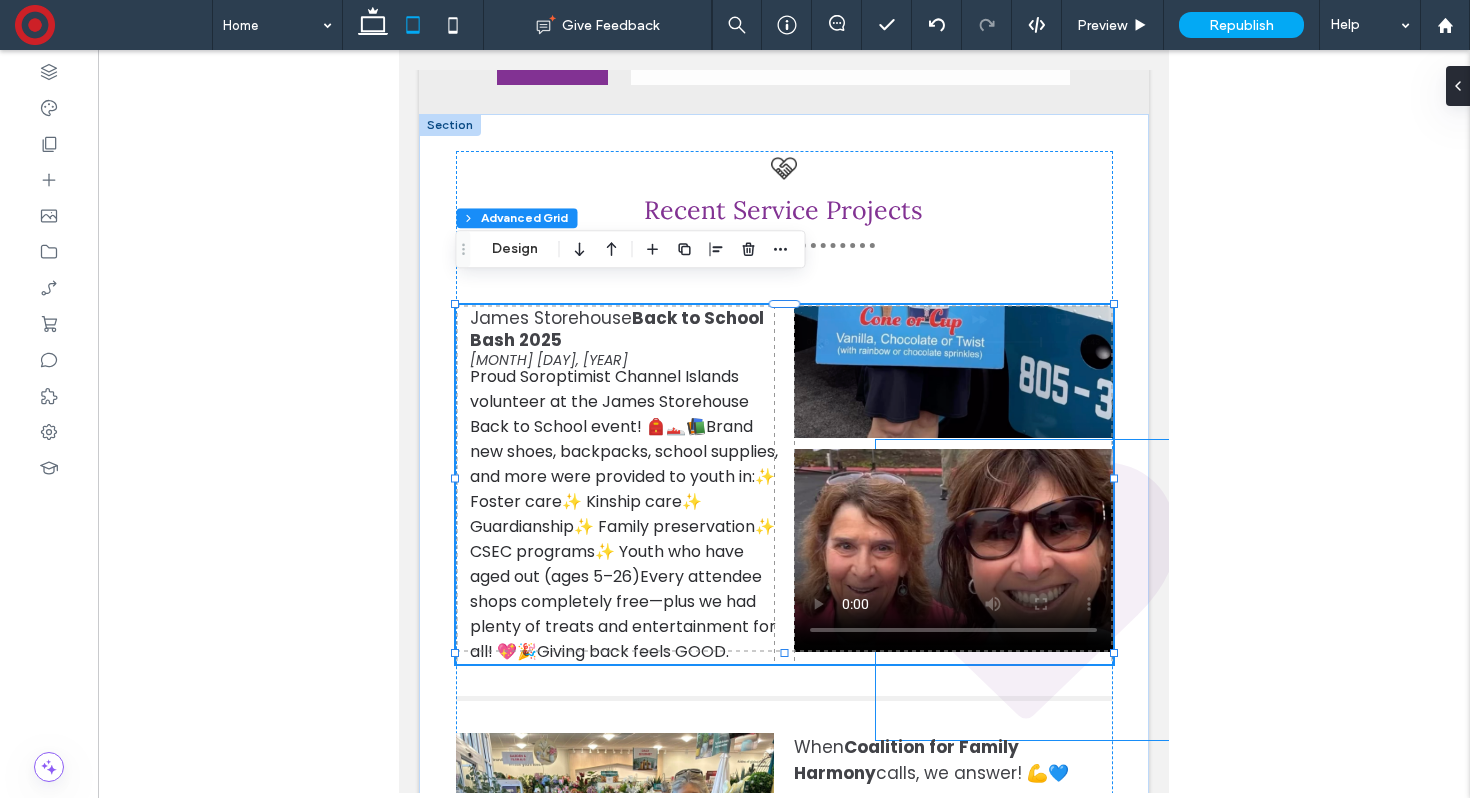 click 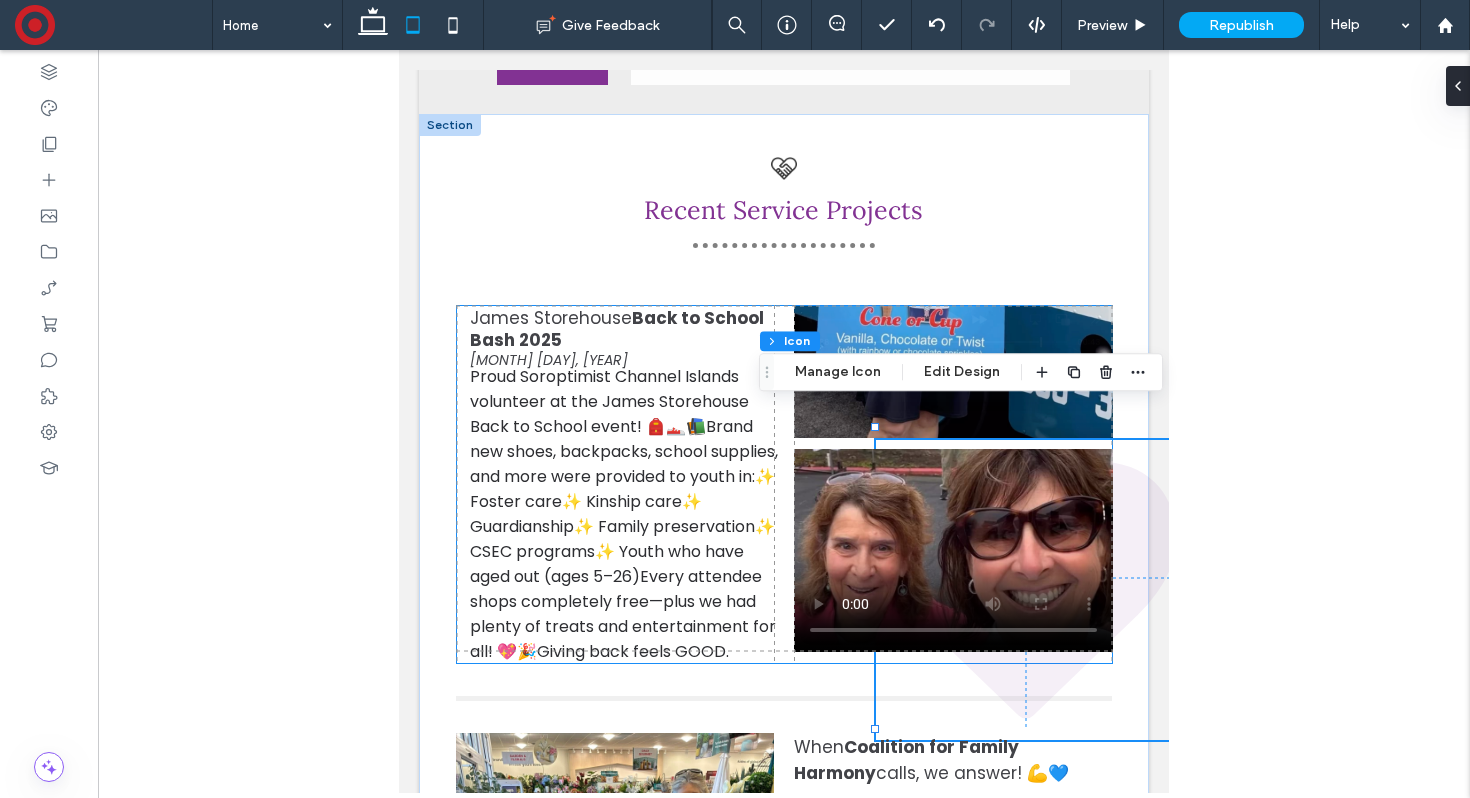 click on "Proud Soroptimist Channel Islands volunteer at the James Storehouse Back to School event! 🎒👟📚Brand new shoes, backpacks, school supplies, and more were provided to youth in:✨ Foster care✨ Kinship care✨ Guardianship✨ Family preservation✨ CSEC programs✨ Youth who have aged out (ages 5–26)Every attendee shops completely free—plus we had plenty of treats and entertainment for all! 💖🎉Giving back feels GOOD.
James Storehouse  Back to School Bash 2025 Aug 2, 2025
-63px
-76px" at bounding box center [784, 484] 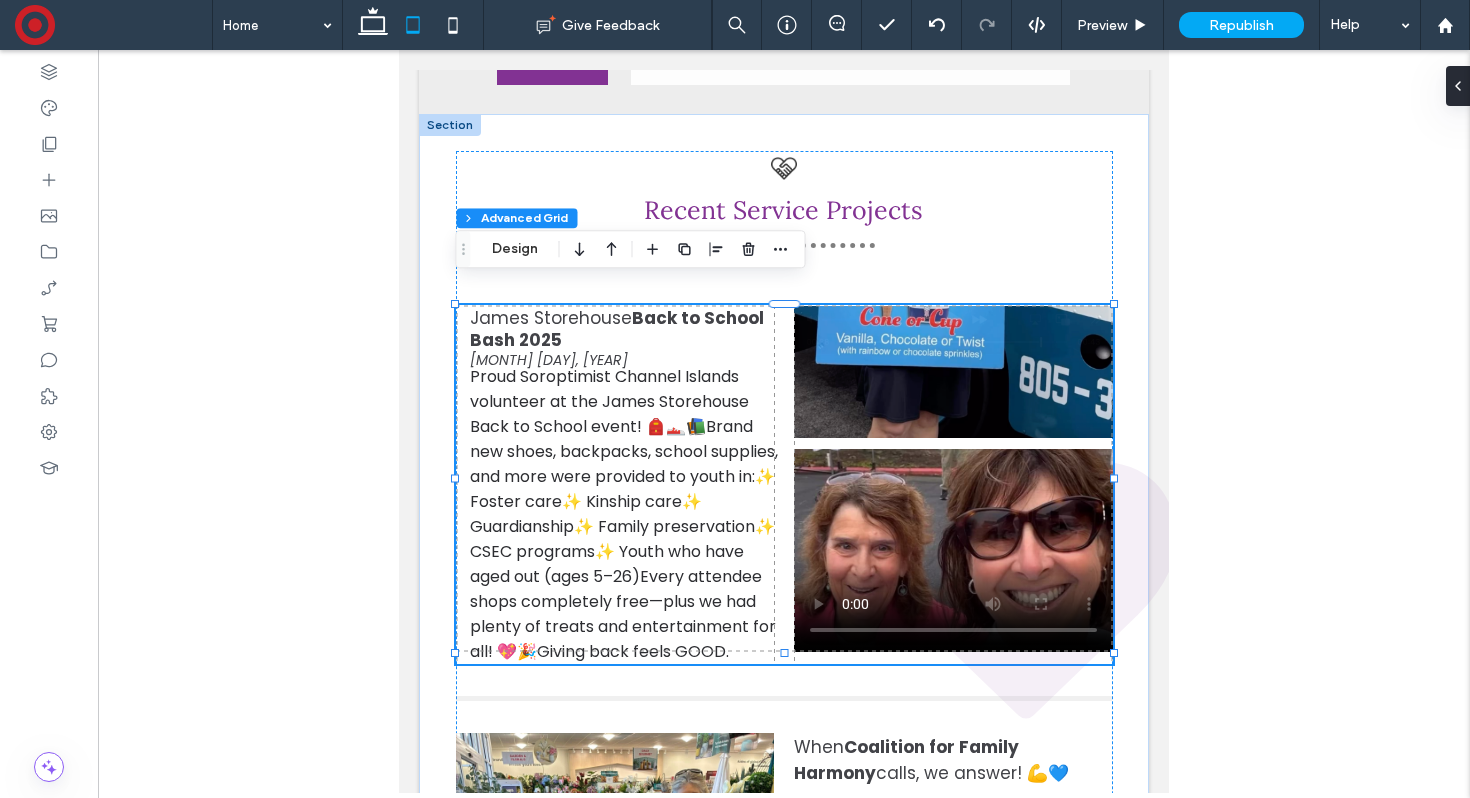 click on "Proud Soroptimist Channel Islands volunteer at the James Storehouse Back to School event! 🎒👟📚Brand new shoes, backpacks, school supplies, and more were provided to youth in:✨ Foster care✨ Kinship care✨ Guardianship✨ Family preservation✨ CSEC programs✨ Youth who have aged out (ages 5–26)Every attendee shops completely free—plus we had plenty of treats and entertainment for all! 💖🎉Giving back feels GOOD.
James Storehouse  Back to School Bash 2025 Aug 2, 2025" at bounding box center [784, 484] 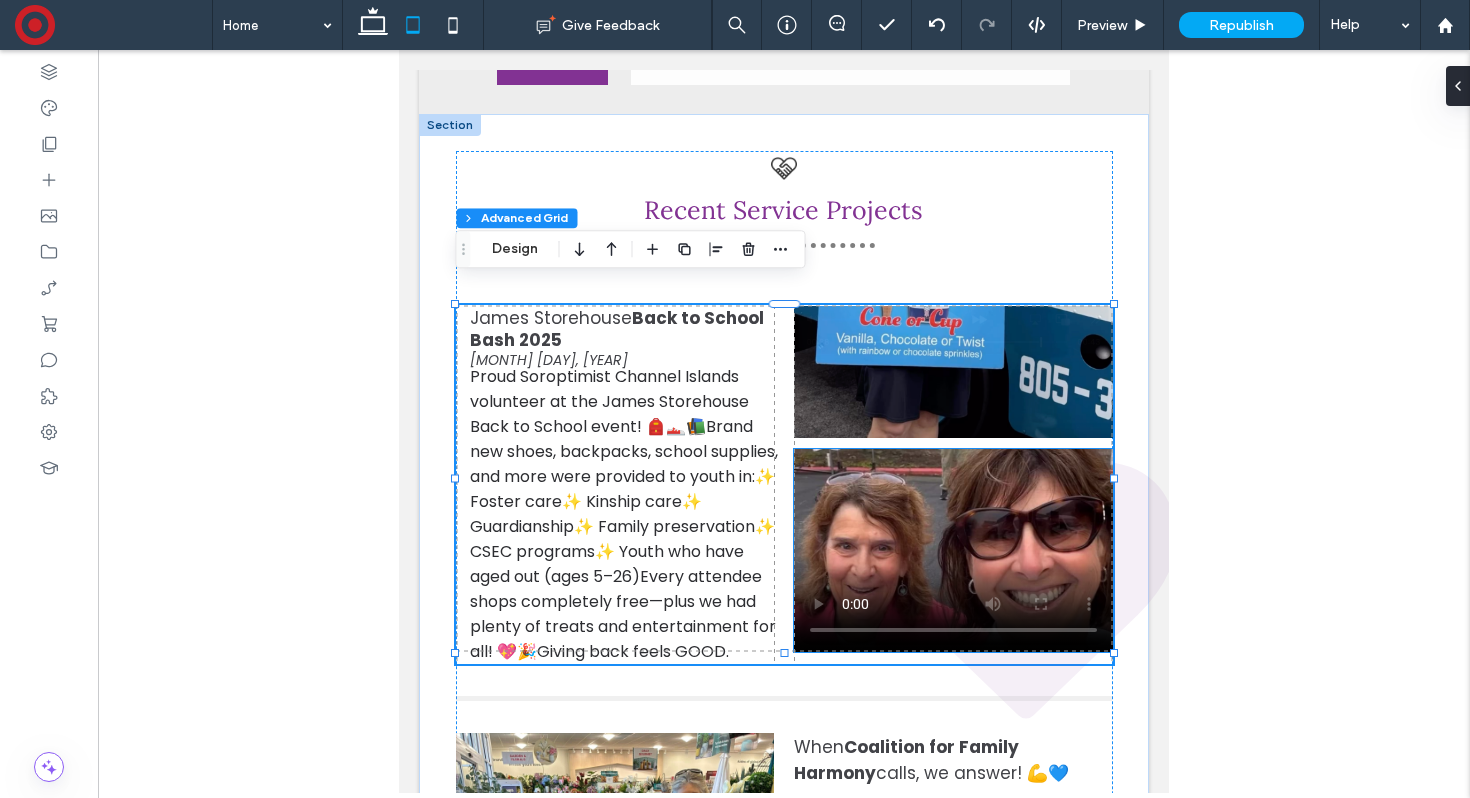 click at bounding box center (953, 550) 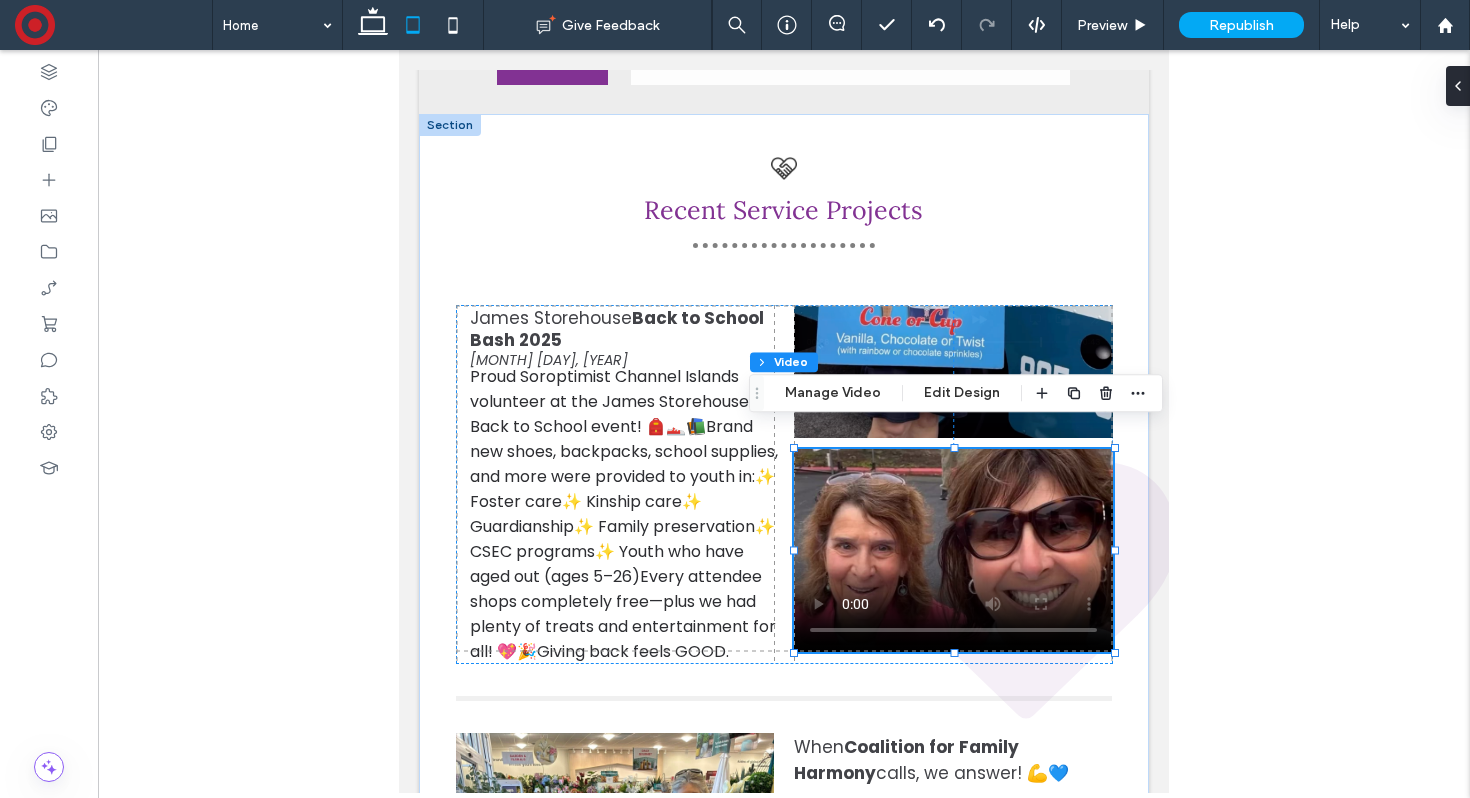 click on "Manage Video" at bounding box center [833, 393] 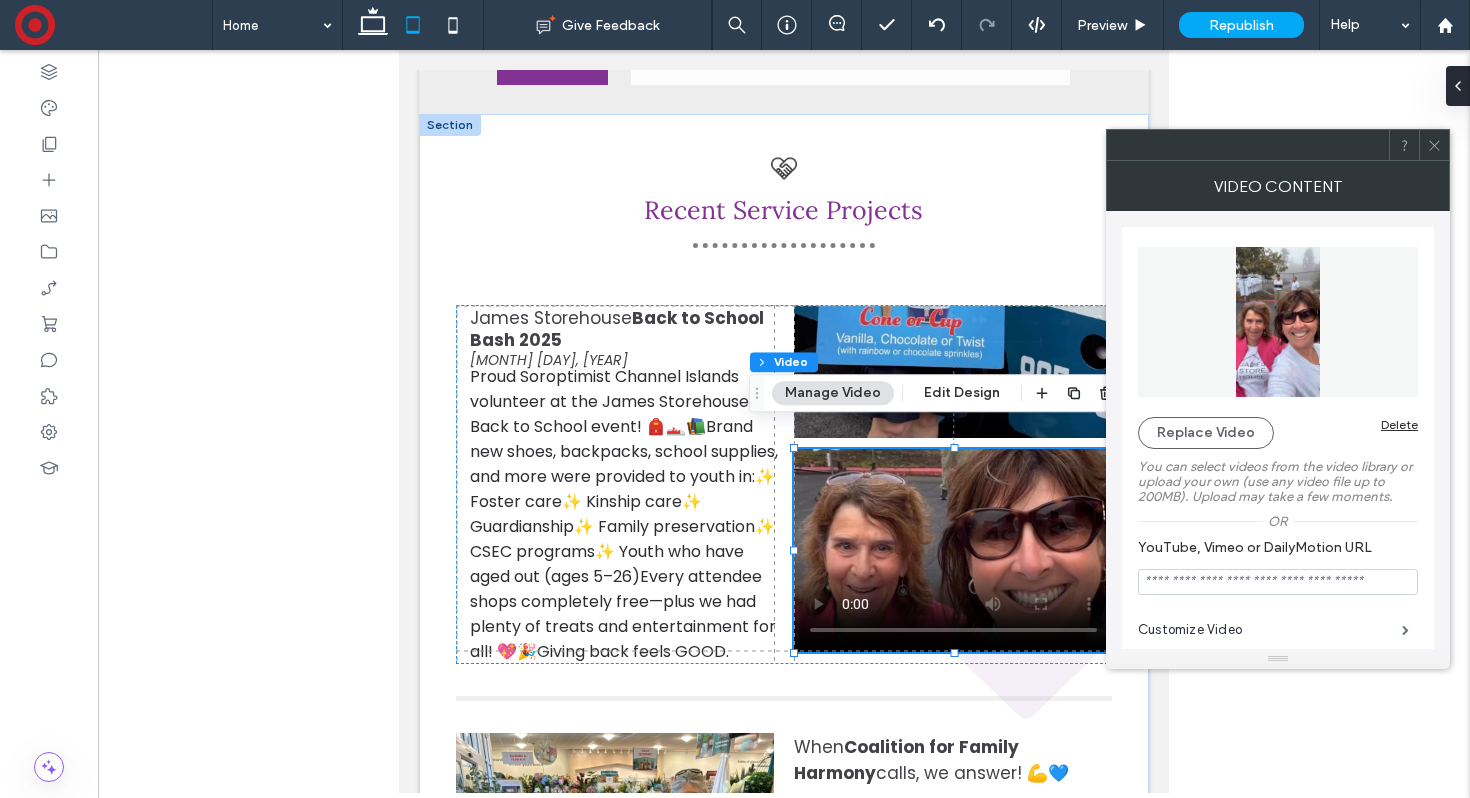 click 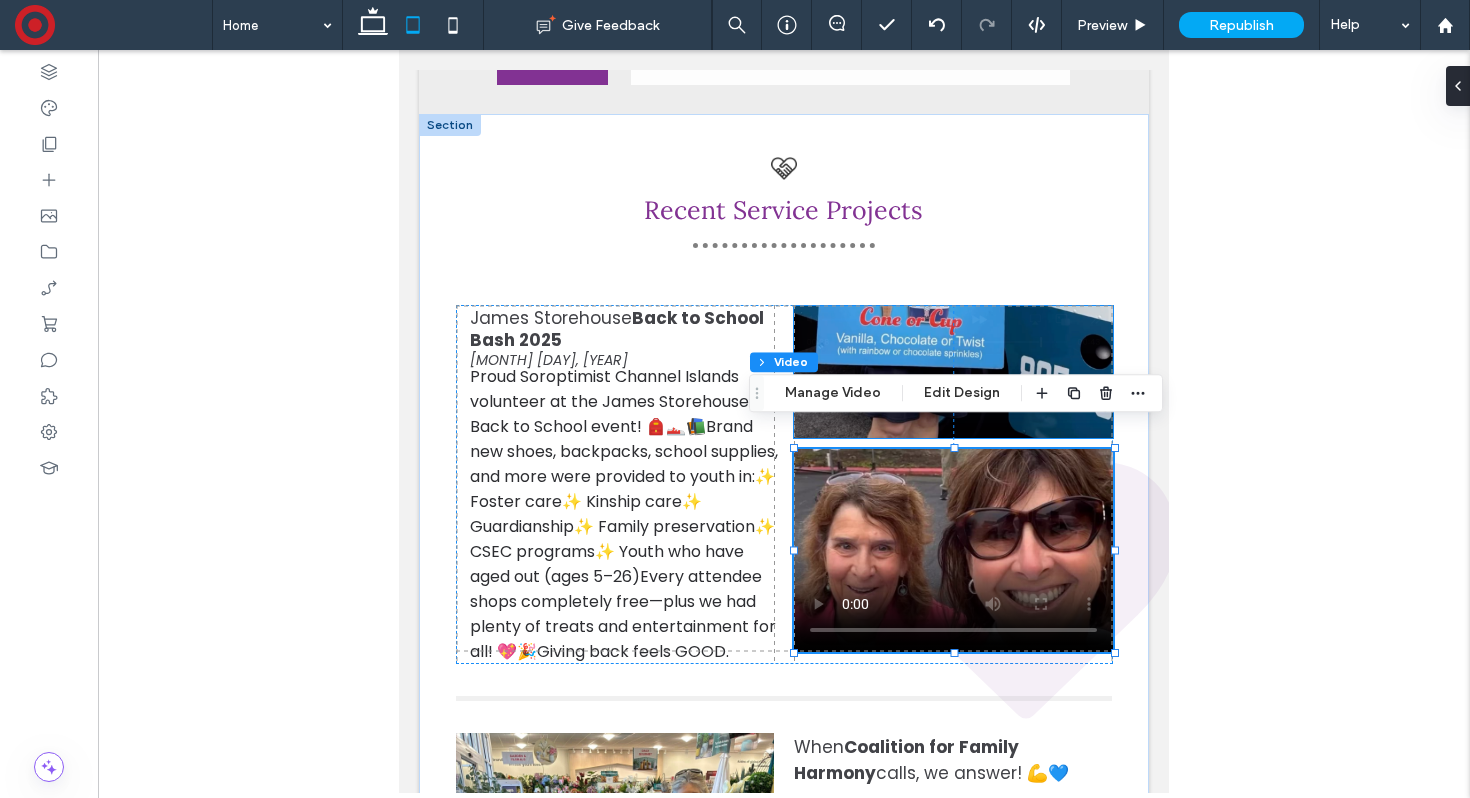 click at bounding box center [953, 372] 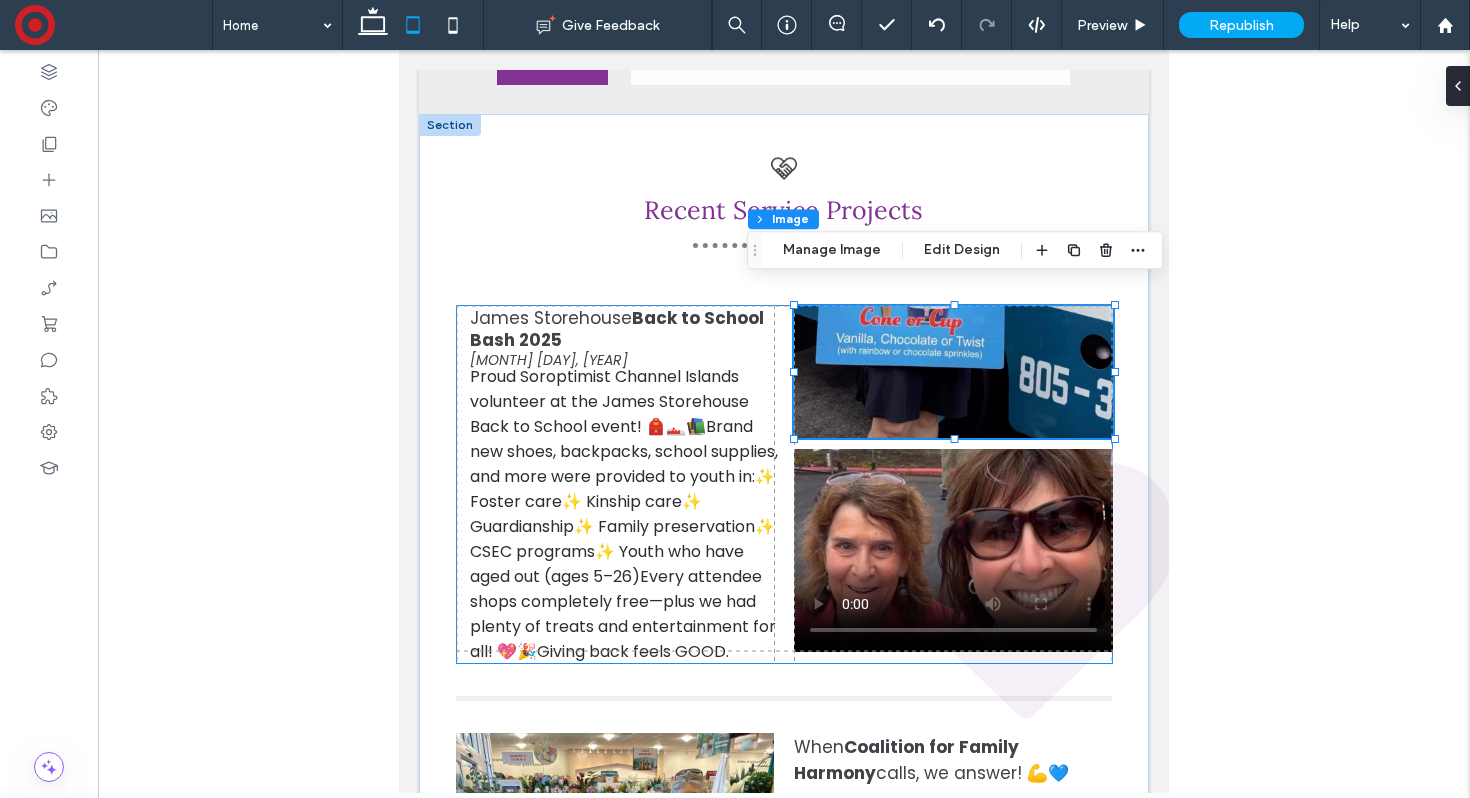 click on "Proud Soroptimist Channel Islands volunteer at the James Storehouse Back to School event! 🎒👟📚Brand new shoes, backpacks, school supplies, and more were provided to youth in:✨ Foster care✨ Kinship care✨ Guardianship✨ Family preservation✨ CSEC programs✨ Youth who have aged out (ages 5–26)Every attendee shops completely free—plus we had plenty of treats and entertainment for all! 💖🎉Giving back feels GOOD.
James Storehouse  Back to School Bash 2025 Aug 2, 2025
0px
1px" at bounding box center (784, 484) 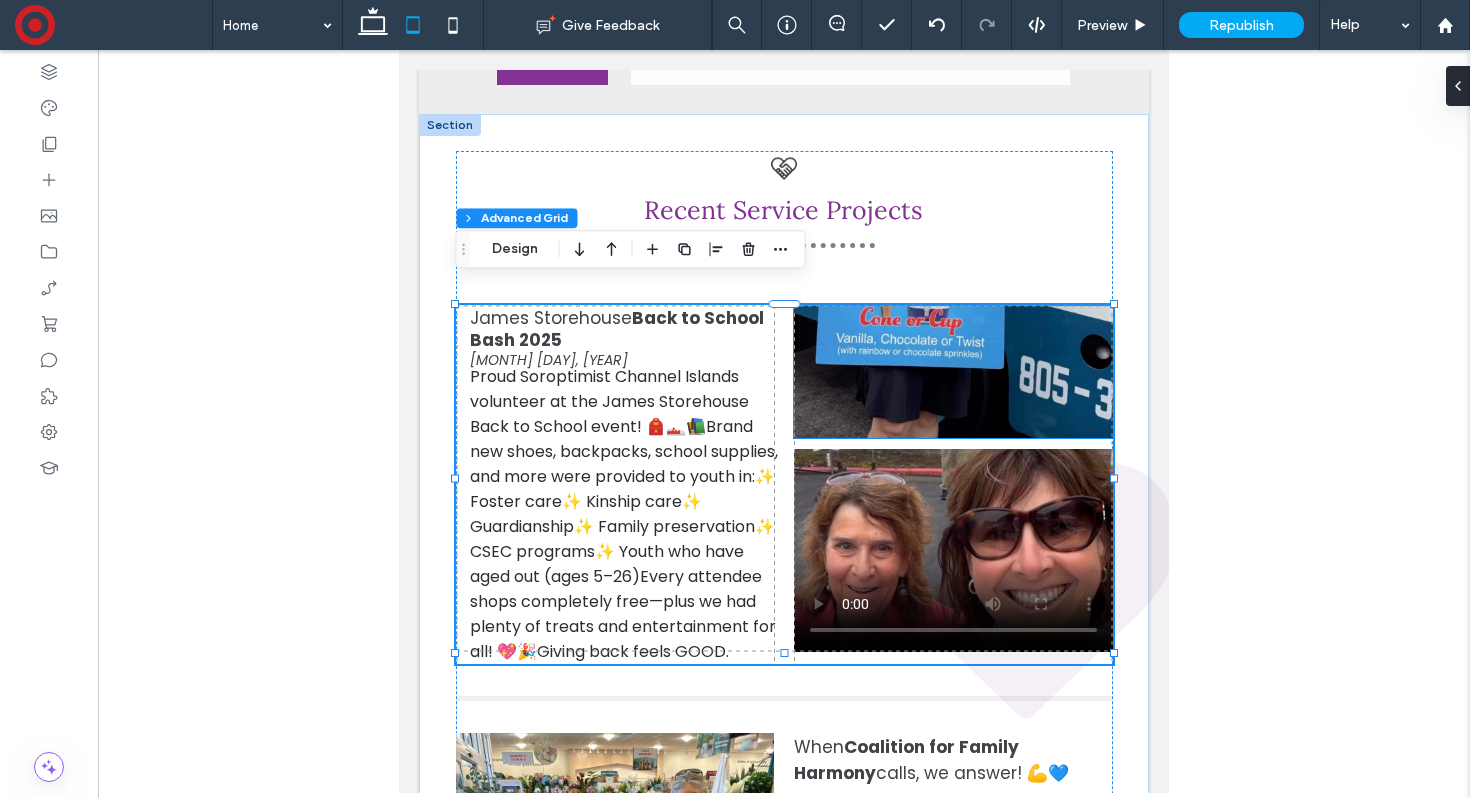 click at bounding box center [953, 372] 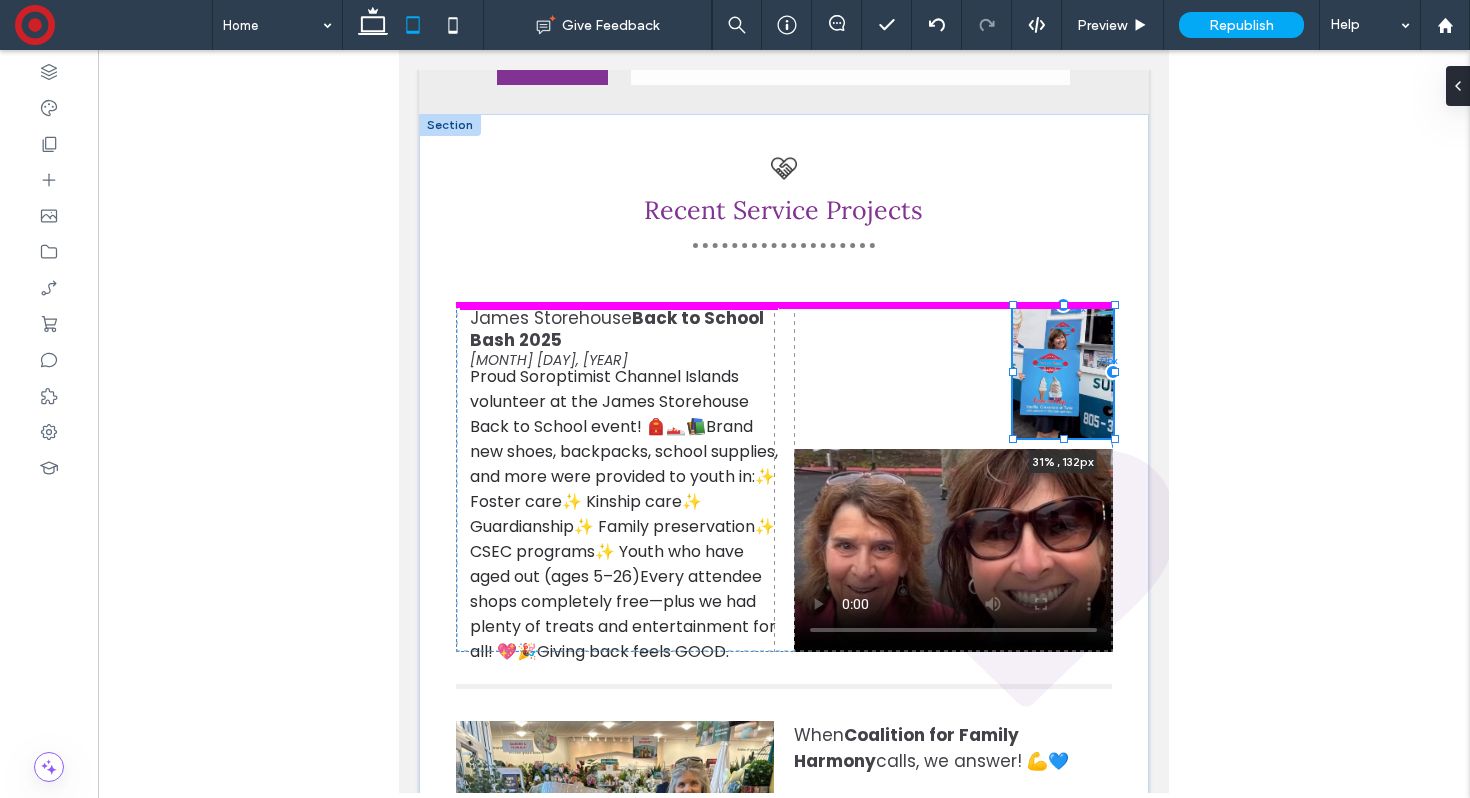 drag, startPoint x: 795, startPoint y: 347, endPoint x: 1014, endPoint y: 347, distance: 219 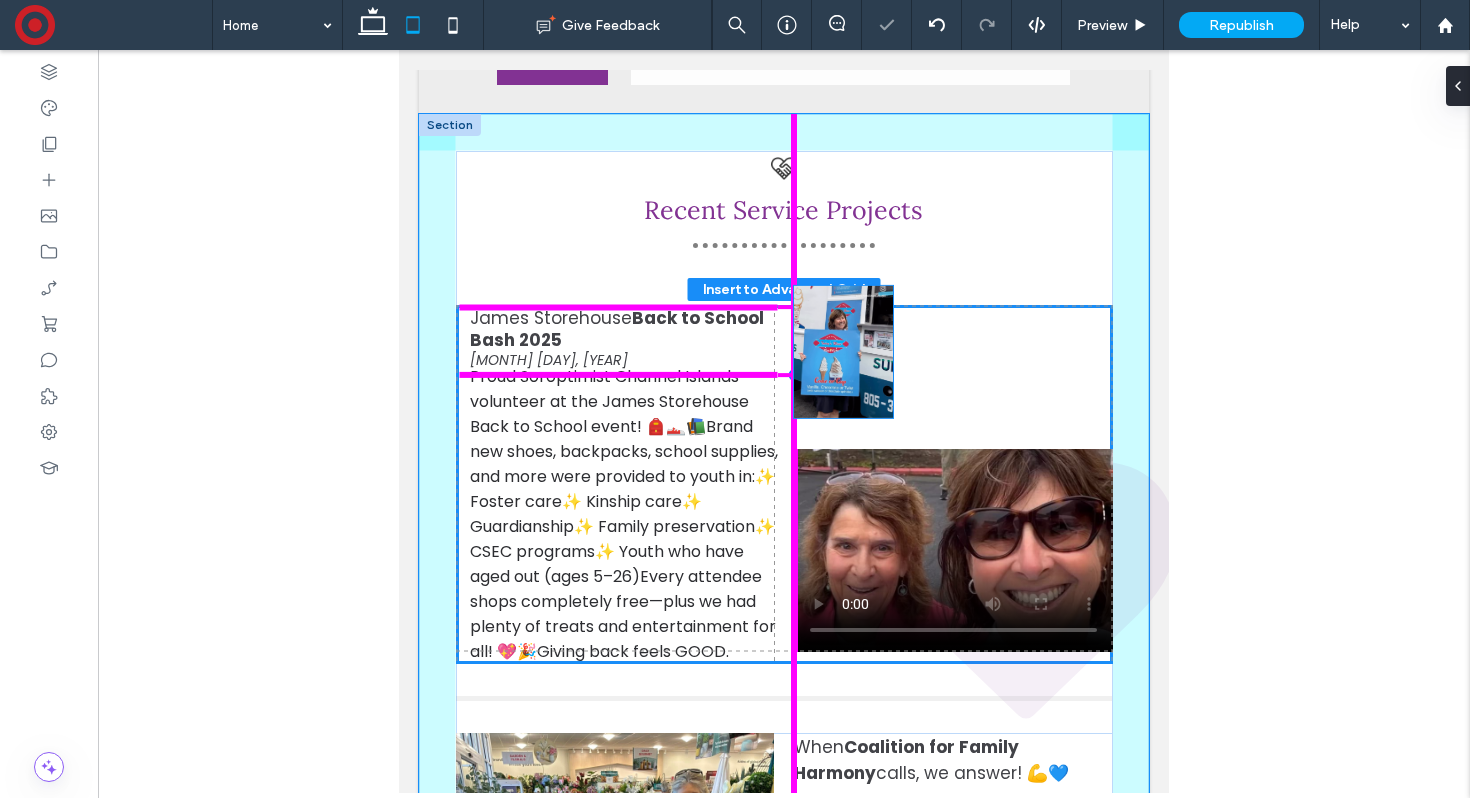drag, startPoint x: 1069, startPoint y: 339, endPoint x: 853, endPoint y: 342, distance: 216.02083 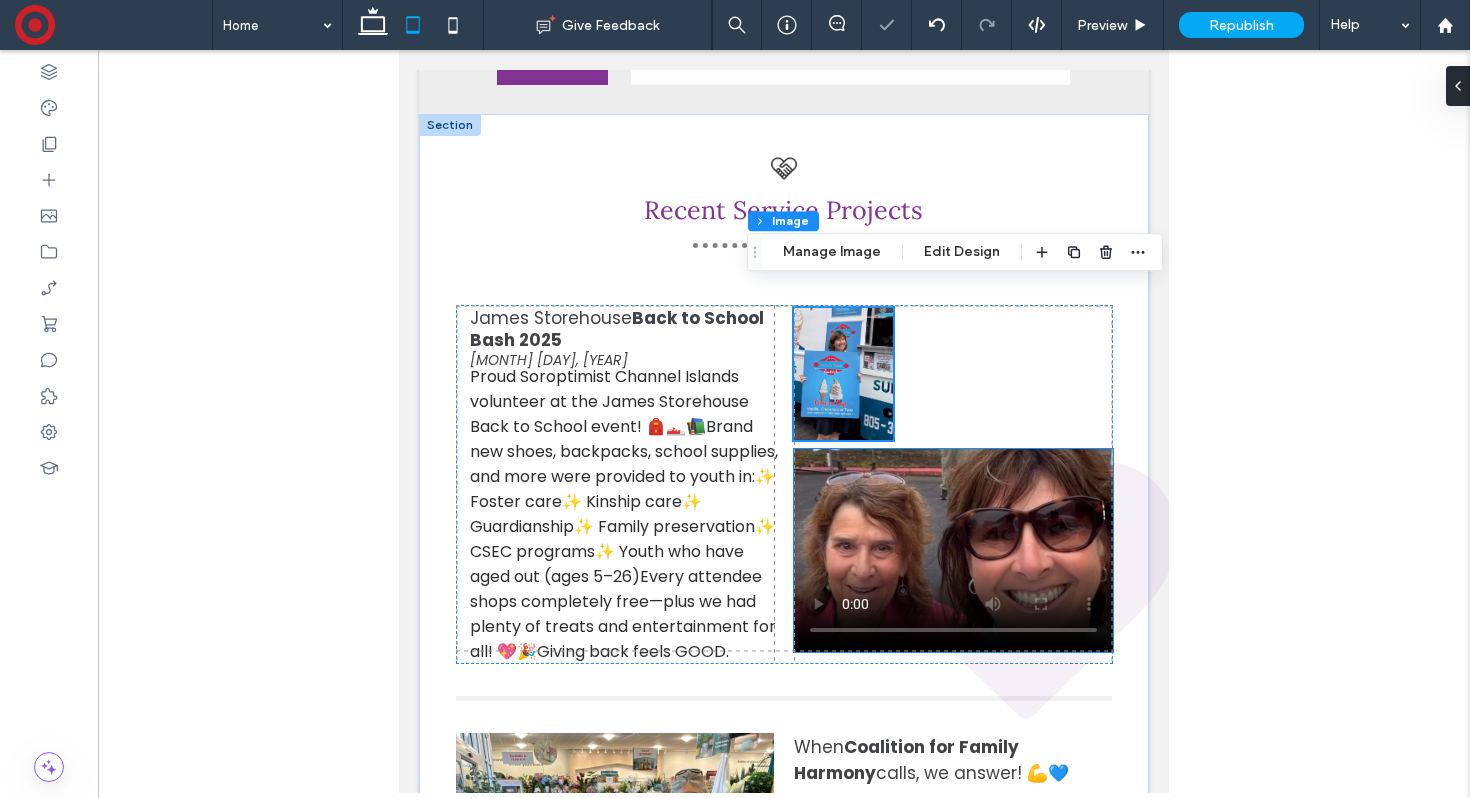 click at bounding box center (953, 550) 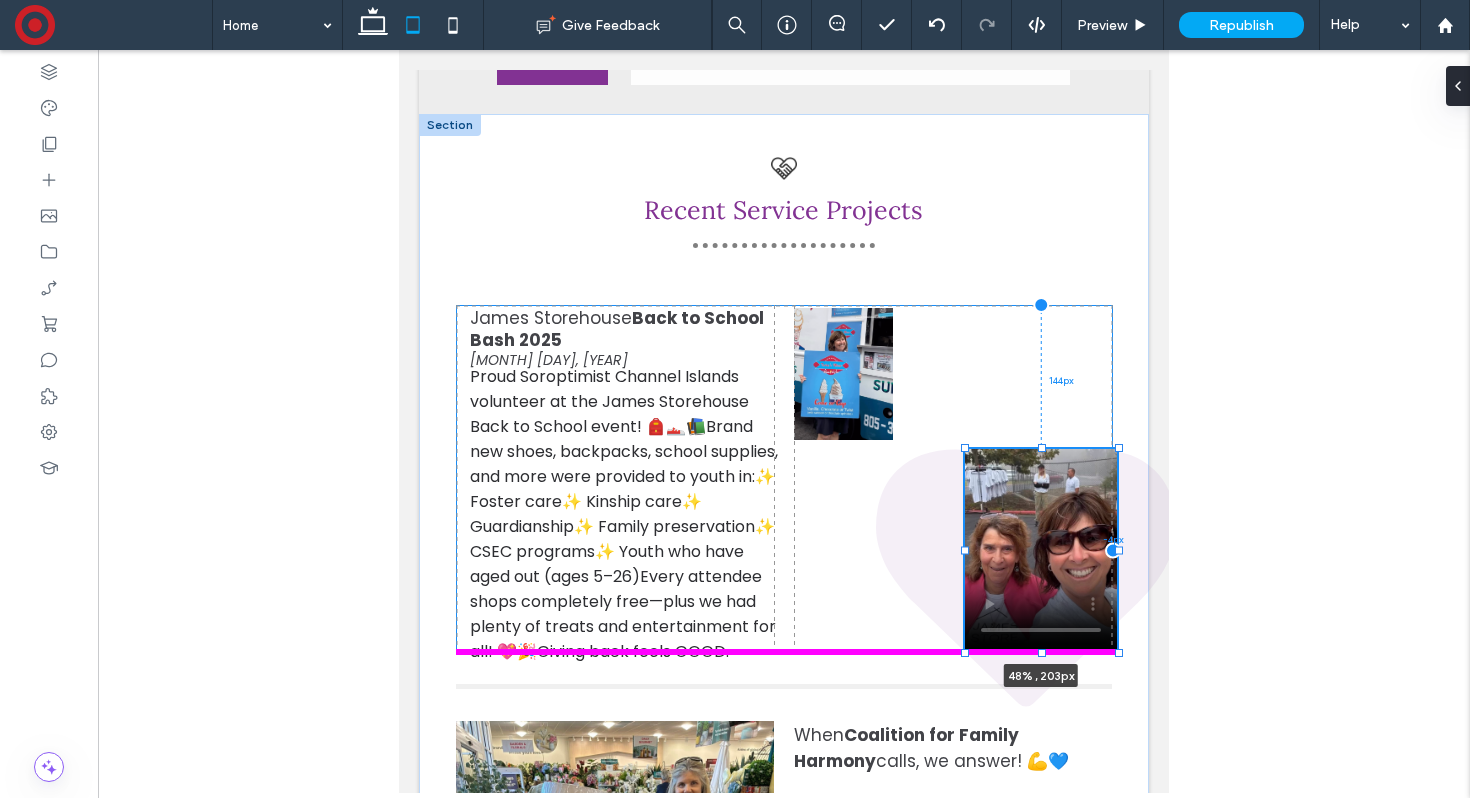 drag, startPoint x: 795, startPoint y: 529, endPoint x: 958, endPoint y: 513, distance: 163.78339 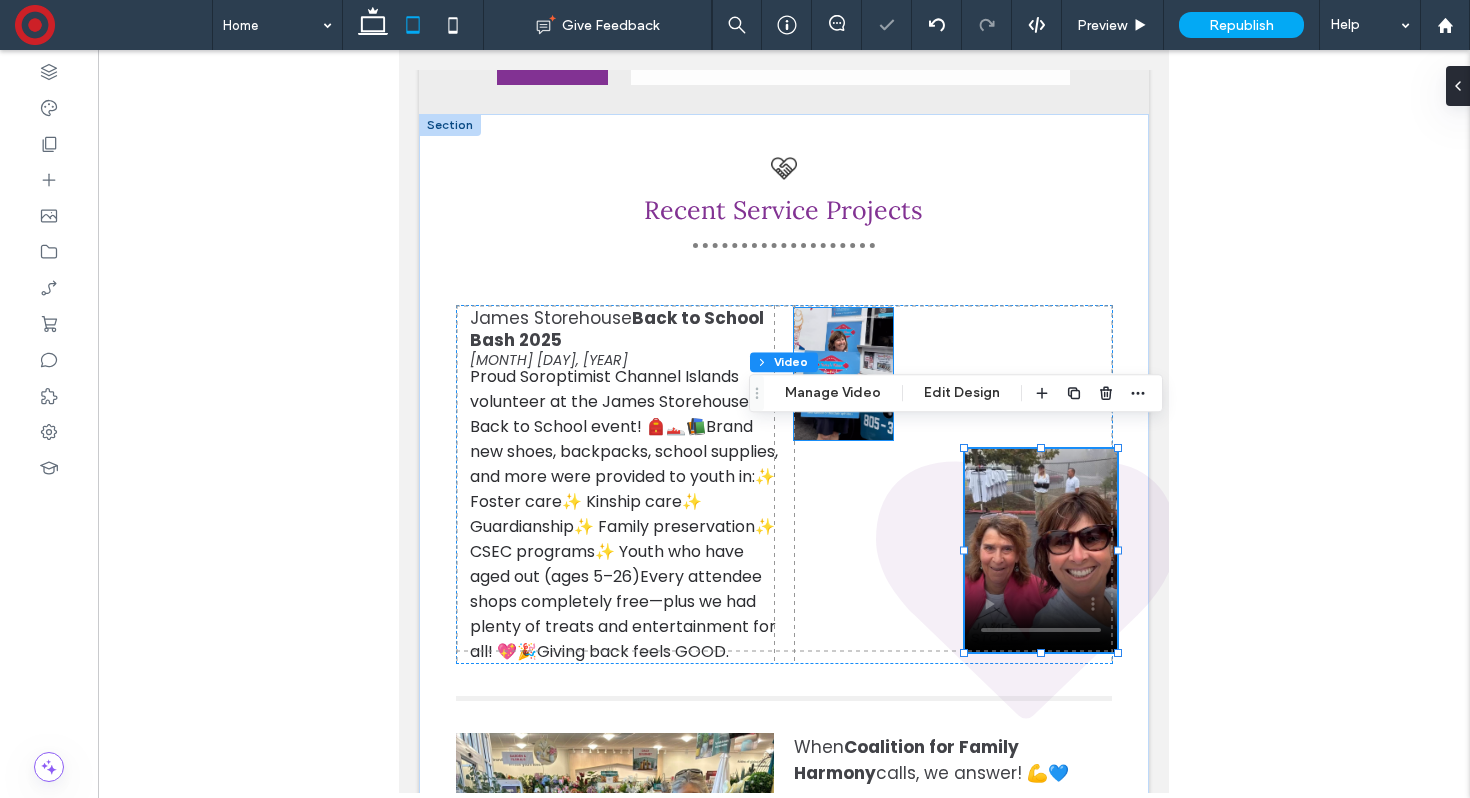 click at bounding box center (843, 374) 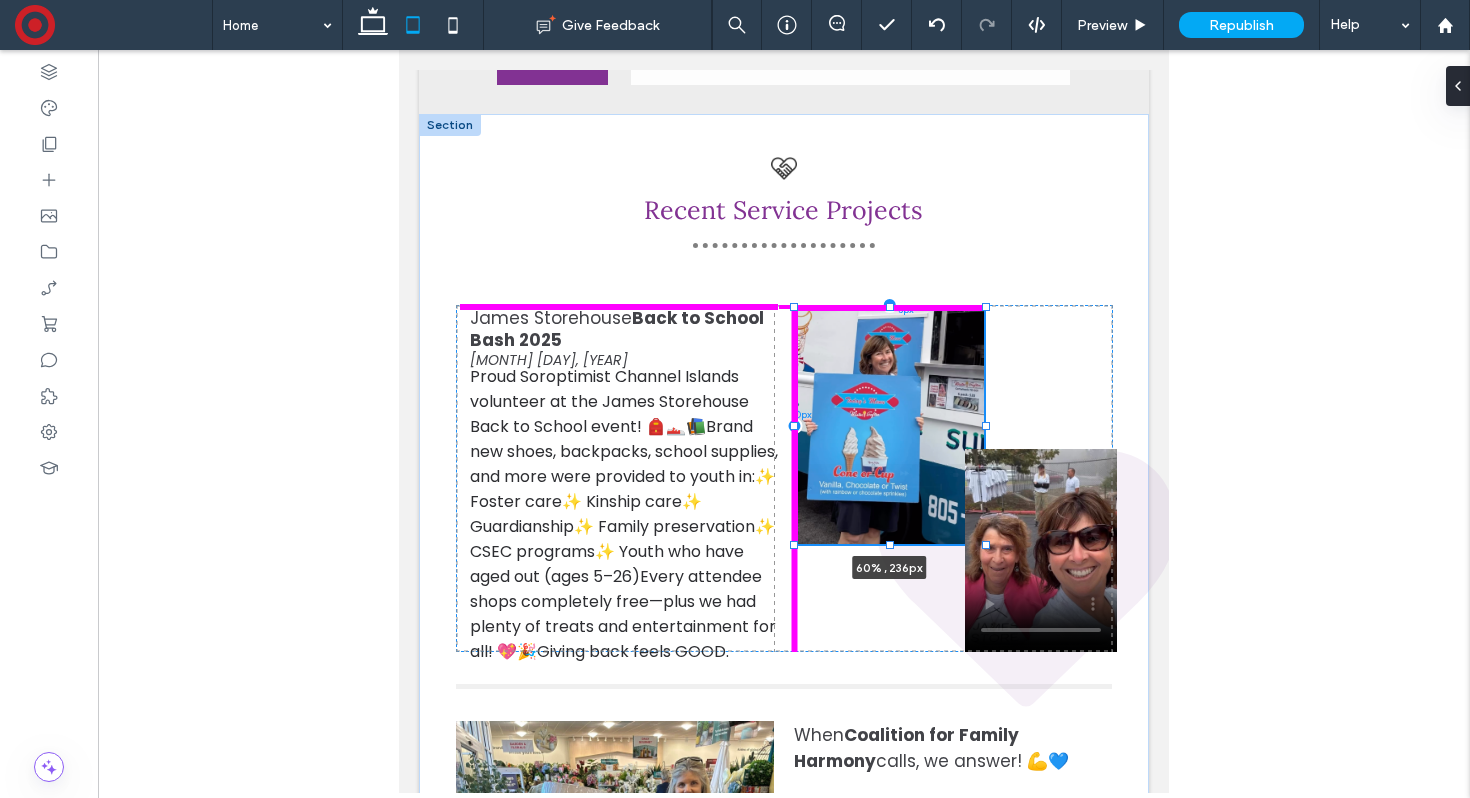 drag, startPoint x: 894, startPoint y: 419, endPoint x: 985, endPoint y: 521, distance: 136.69308 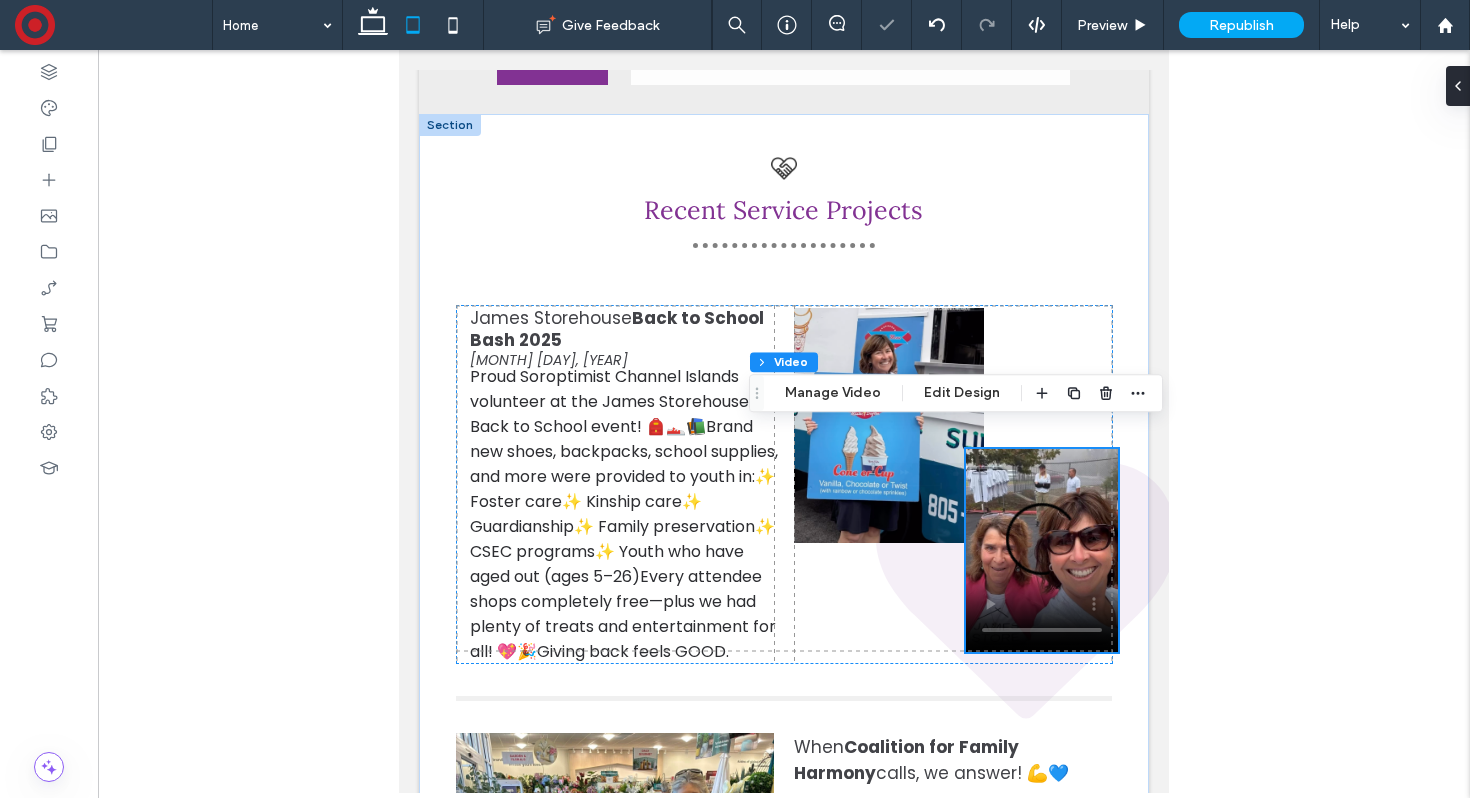 click at bounding box center (1042, 550) 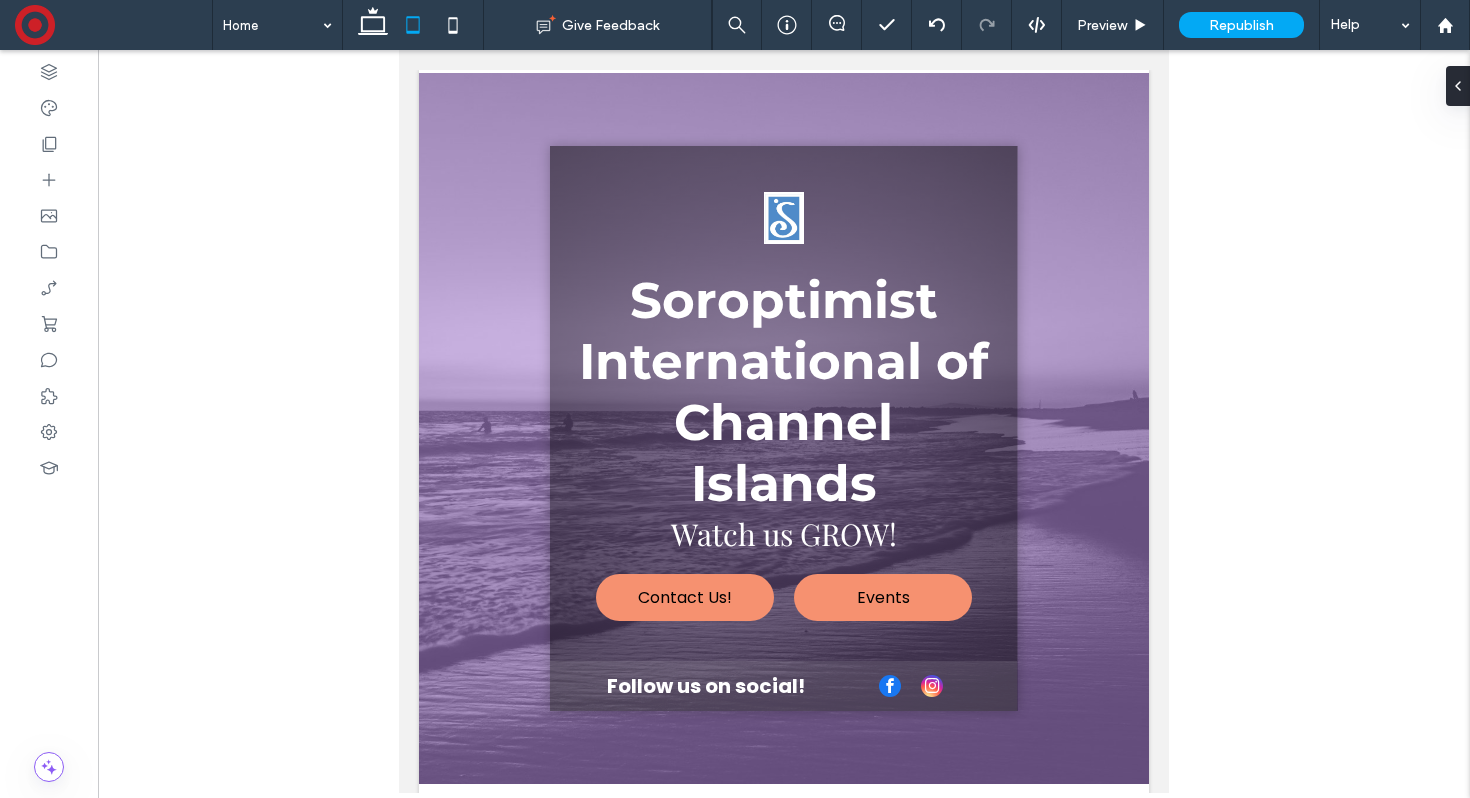 scroll, scrollTop: 5167, scrollLeft: 0, axis: vertical 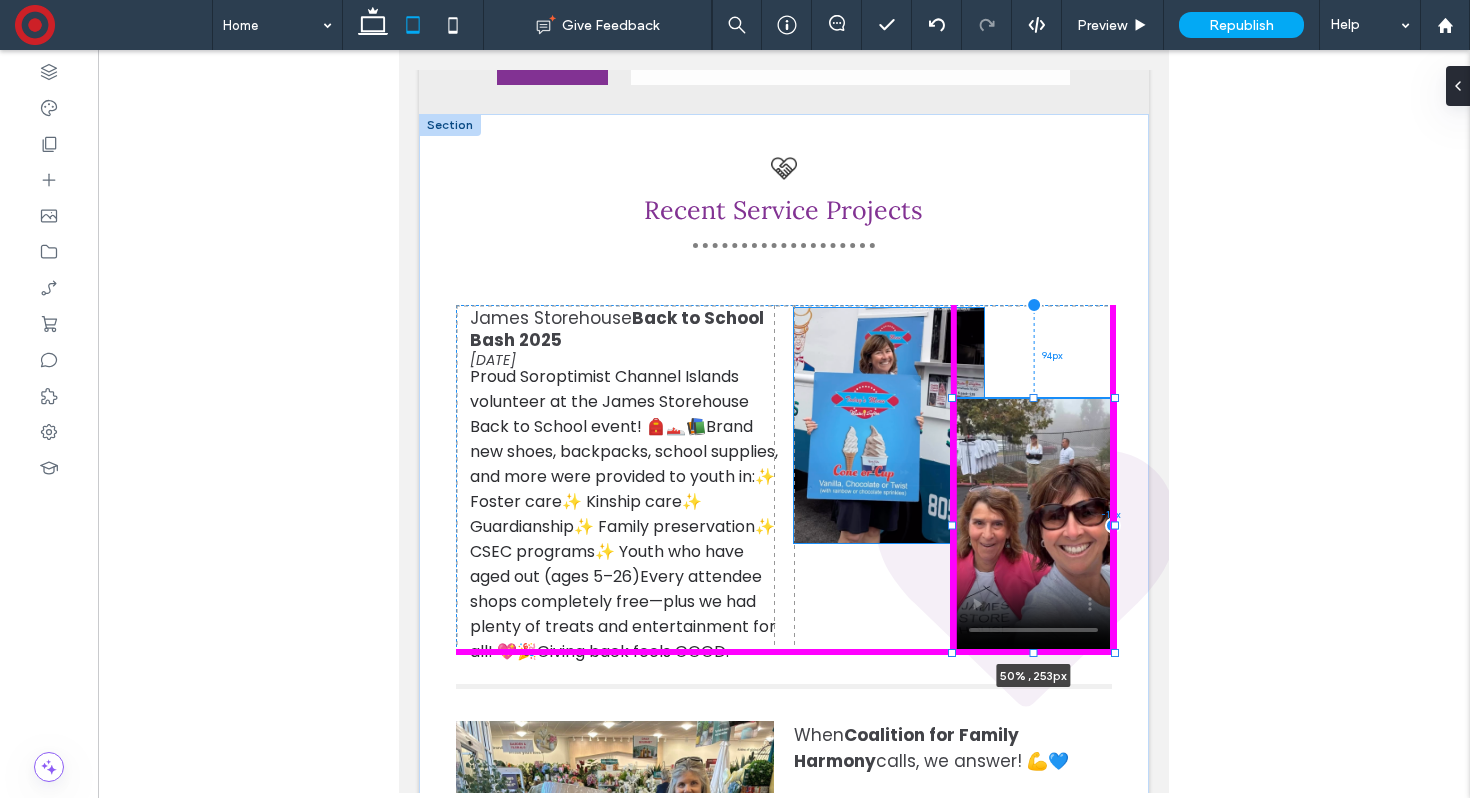 click on "Proud Soroptimist Channel Islands volunteer at the James Storehouse Back to School event! 🎒👟📚Brand new shoes, backpacks, school supplies, and more were provided to youth in:✨ Foster care✨ Kinship care✨ Guardianship✨ Family preservation✨ CSEC programs✨ Youth who have aged out (ages 5–26)Every attendee shops completely free—plus we had plenty of treats and entertainment for all! 💖🎉Giving back feels GOOD.
James Storehouse  Back to School Bash 2025 Aug 2, 2025
50% , 253px
-1px
94px" at bounding box center (784, 478) 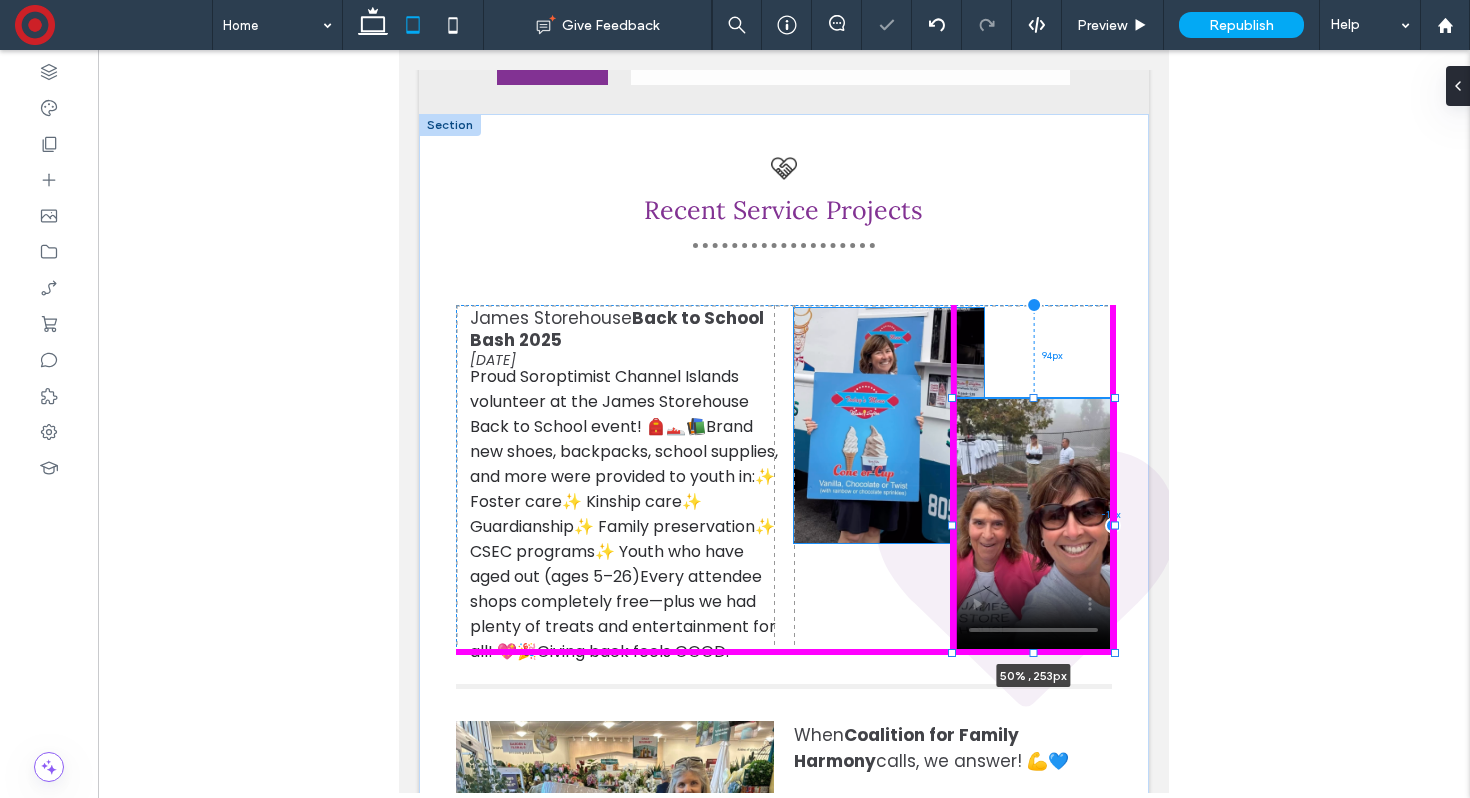 type on "**" 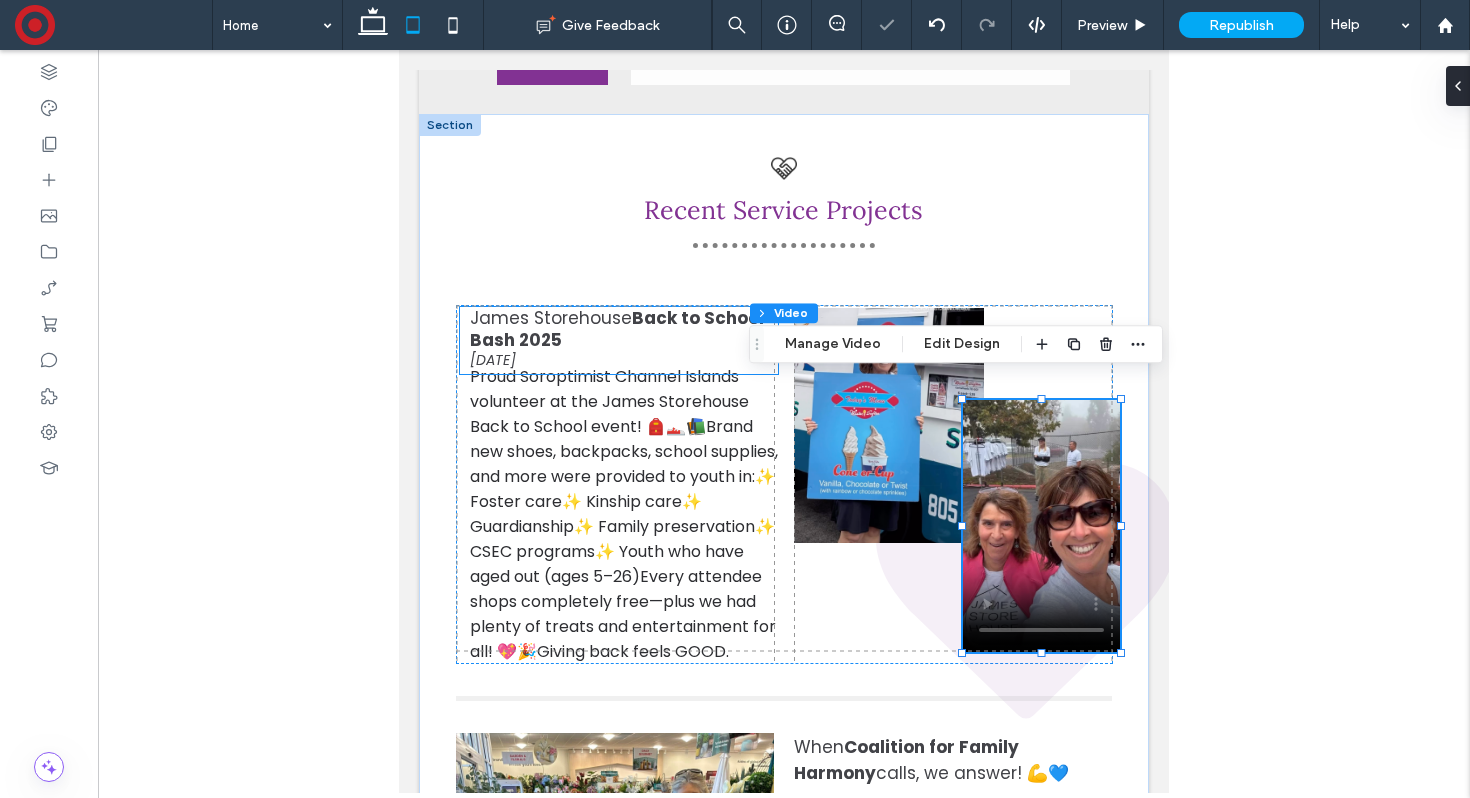 click on "James Storehouse  Back to School Bash 2025" at bounding box center (618, 329) 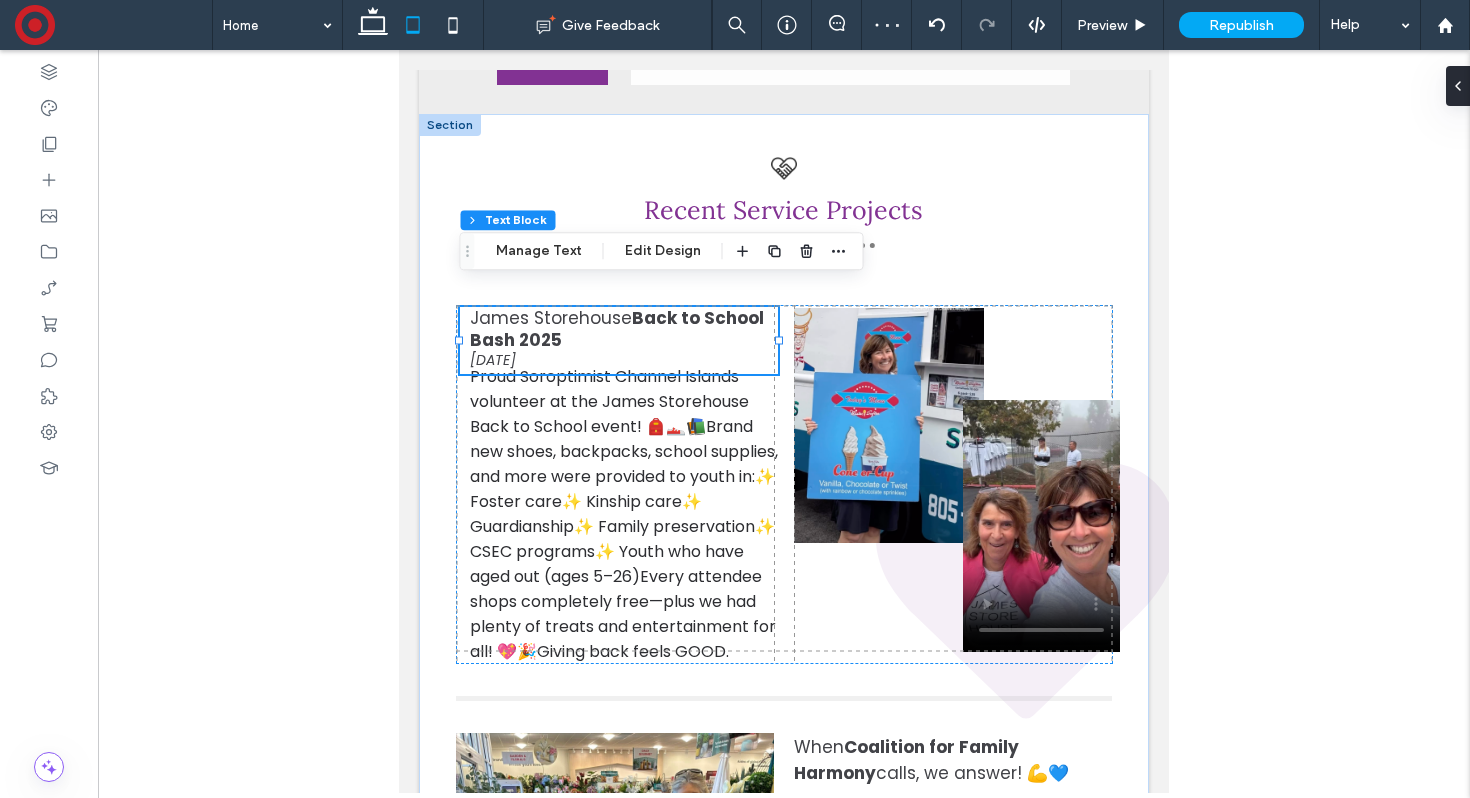 scroll, scrollTop: 5174, scrollLeft: 0, axis: vertical 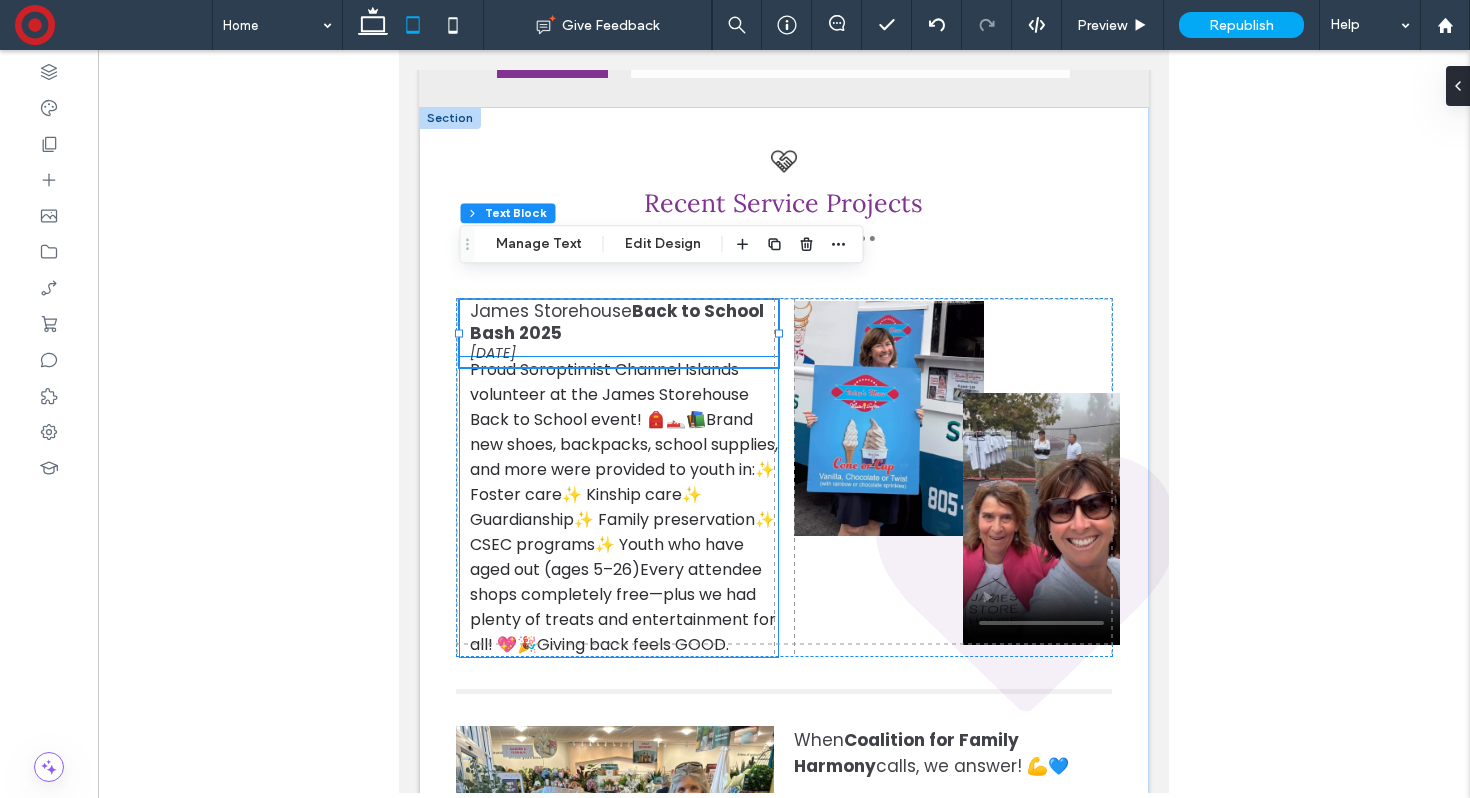 click on "Proud Soroptimist Channel Islands volunteer at the James Storehouse Back to School event! 🎒👟📚Brand new shoes, backpacks, school supplies, and more were provided to youth in:✨ Foster care✨ Kinship care✨ Guardianship✨ Family preservation✨ CSEC programs✨ Youth who have aged out (ages 5–26)Every attendee shops completely free—plus we had plenty of treats and entertainment for all! 💖🎉Giving back feels GOOD." at bounding box center [624, 507] 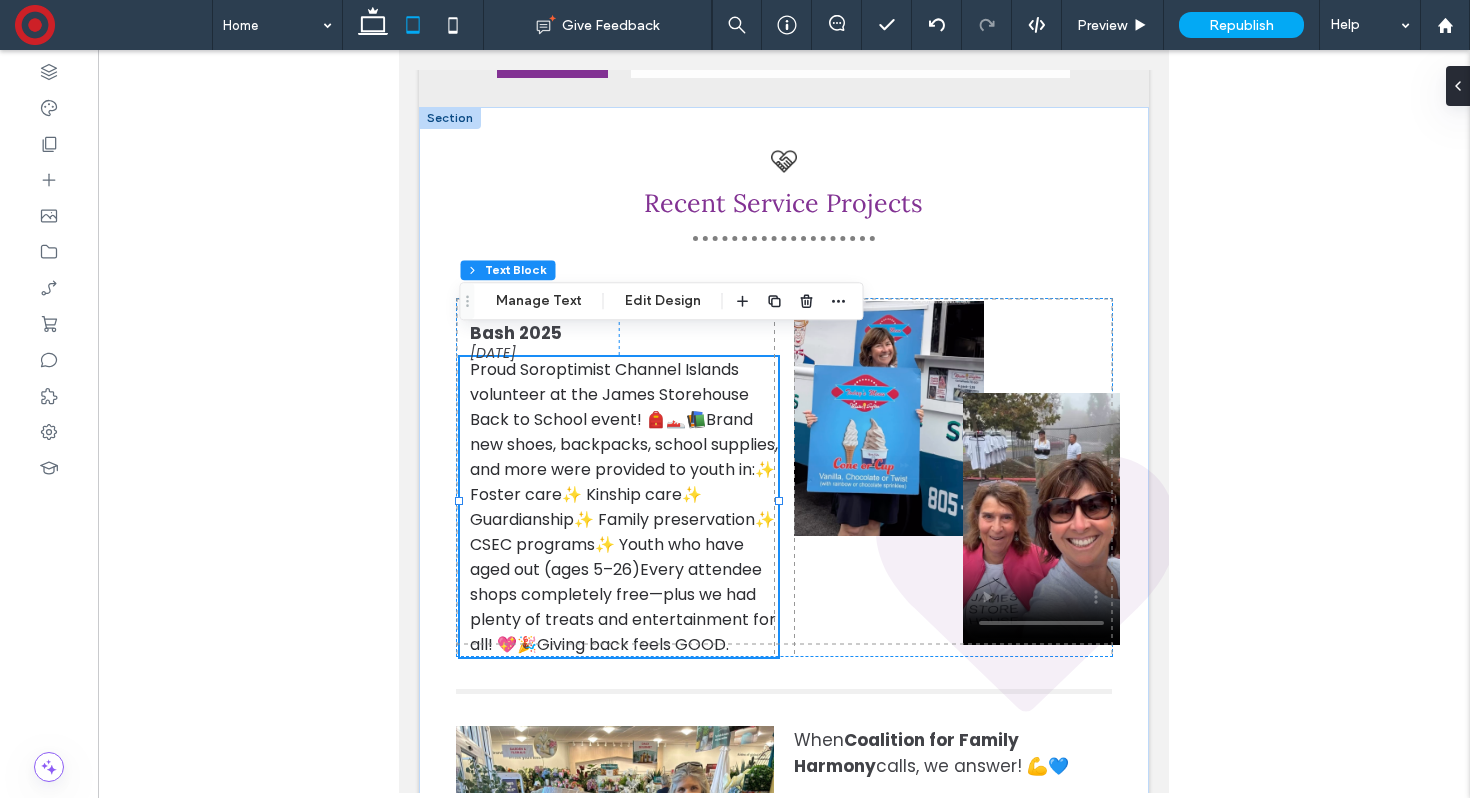 click on "Proud Soroptimist Channel Islands volunteer at the James Storehouse Back to School event! 🎒👟📚Brand new shoes, backpacks, school supplies, and more were provided to youth in:✨ Foster care✨ Kinship care✨ Guardianship✨ Family preservation✨ CSEC programs✨ Youth who have aged out (ages 5–26)Every attendee shops completely free—plus we had plenty of treats and entertainment for all! 💖🎉Giving back feels GOOD." at bounding box center (624, 507) 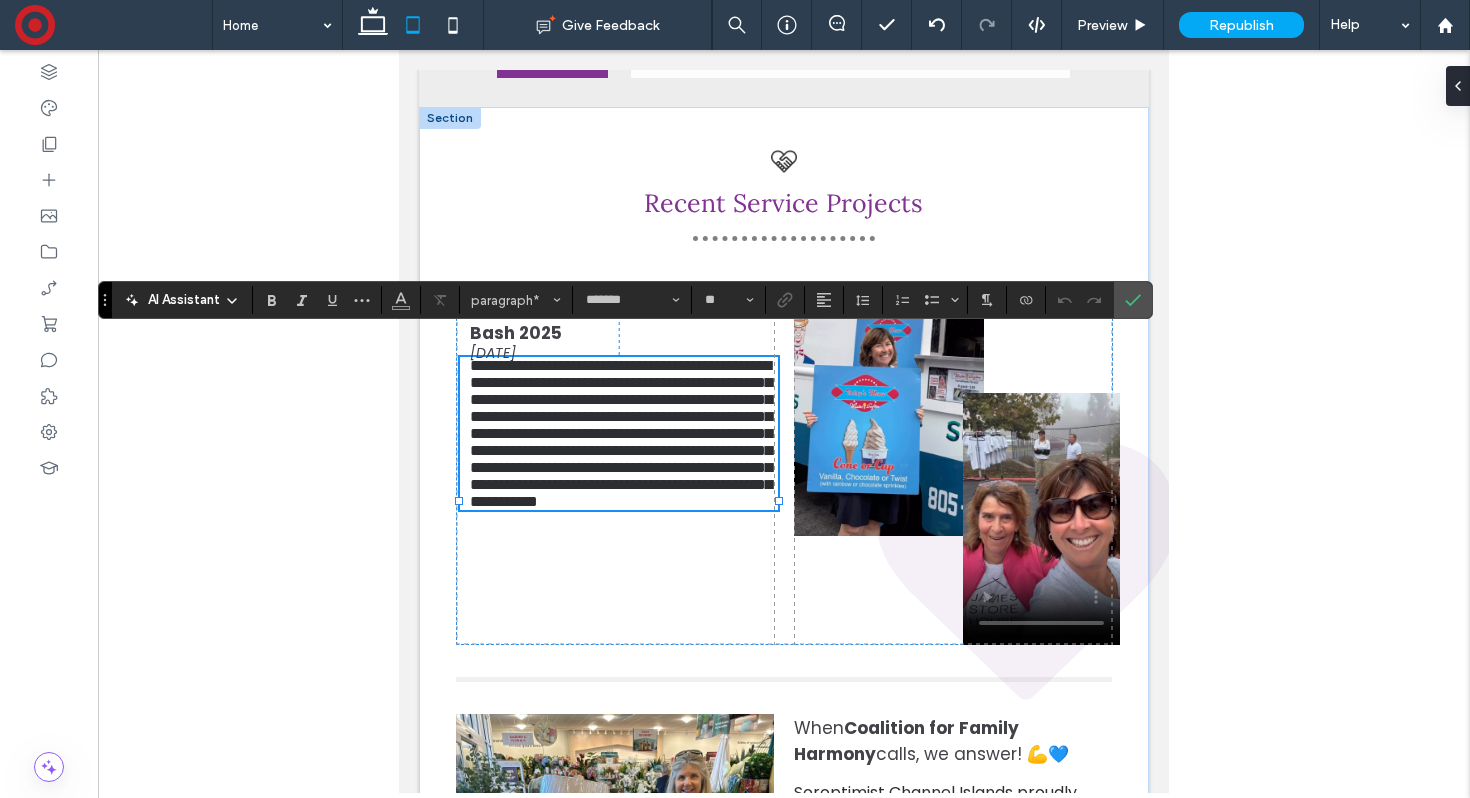 click on "**********" at bounding box center (621, 433) 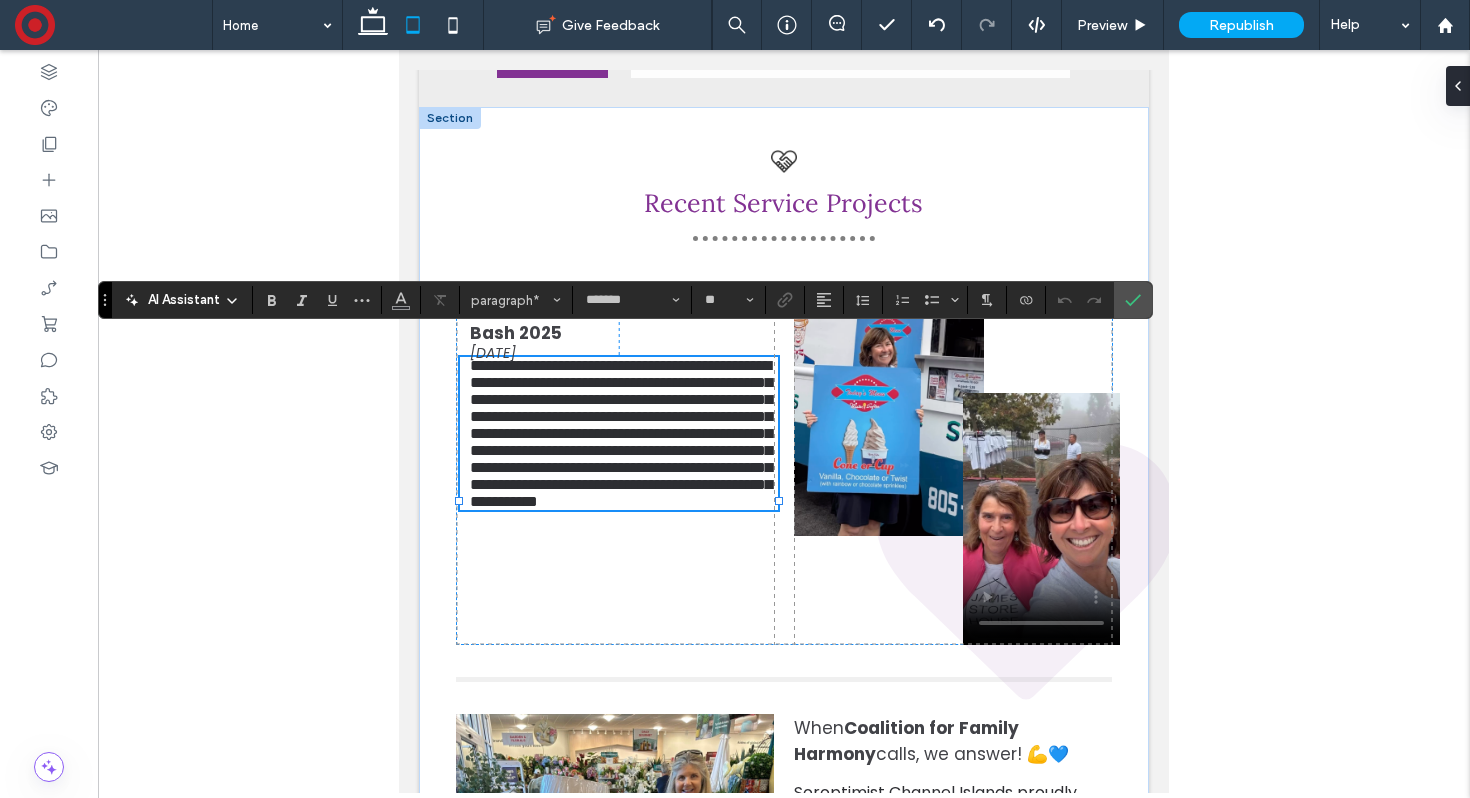 type 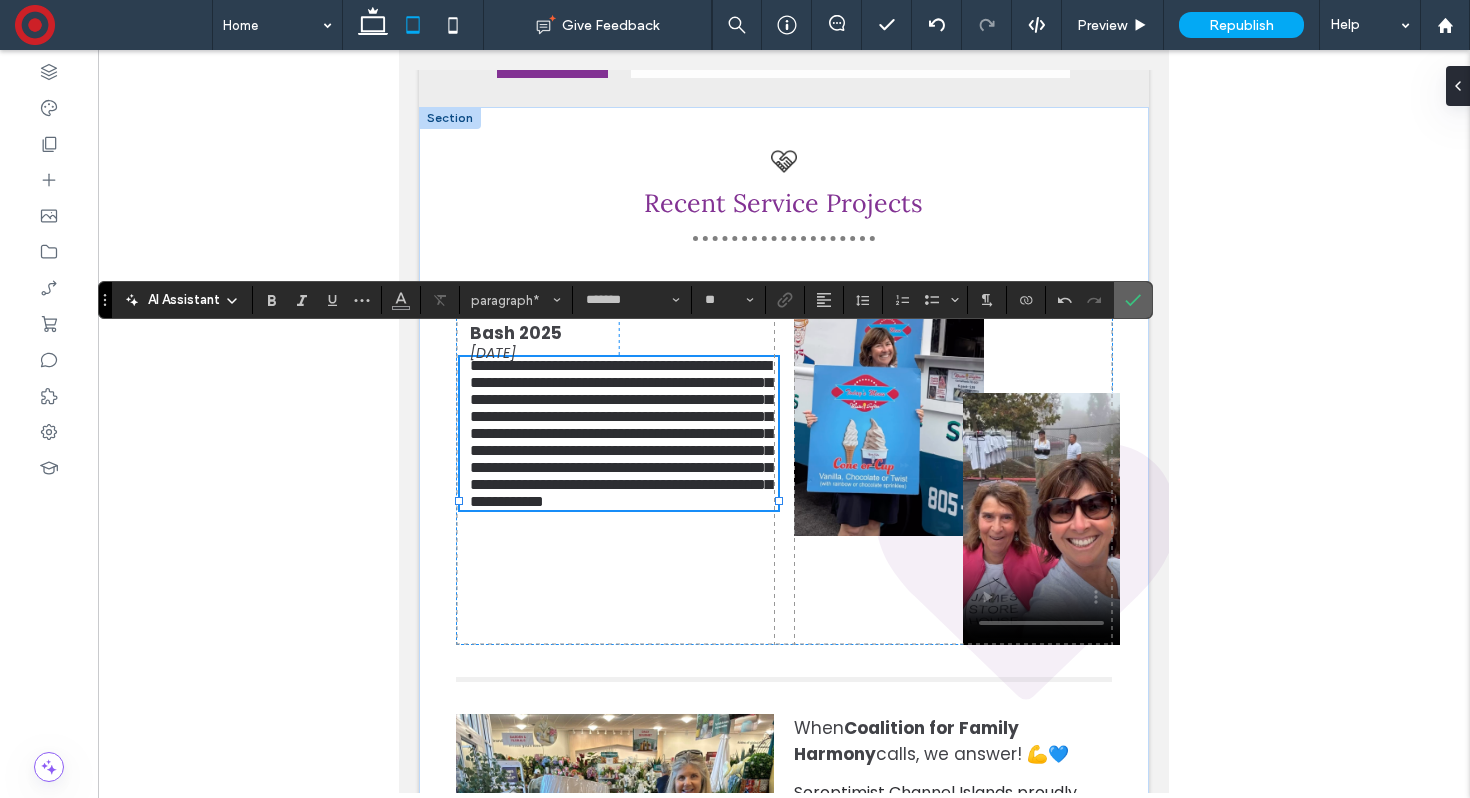 click at bounding box center [1133, 300] 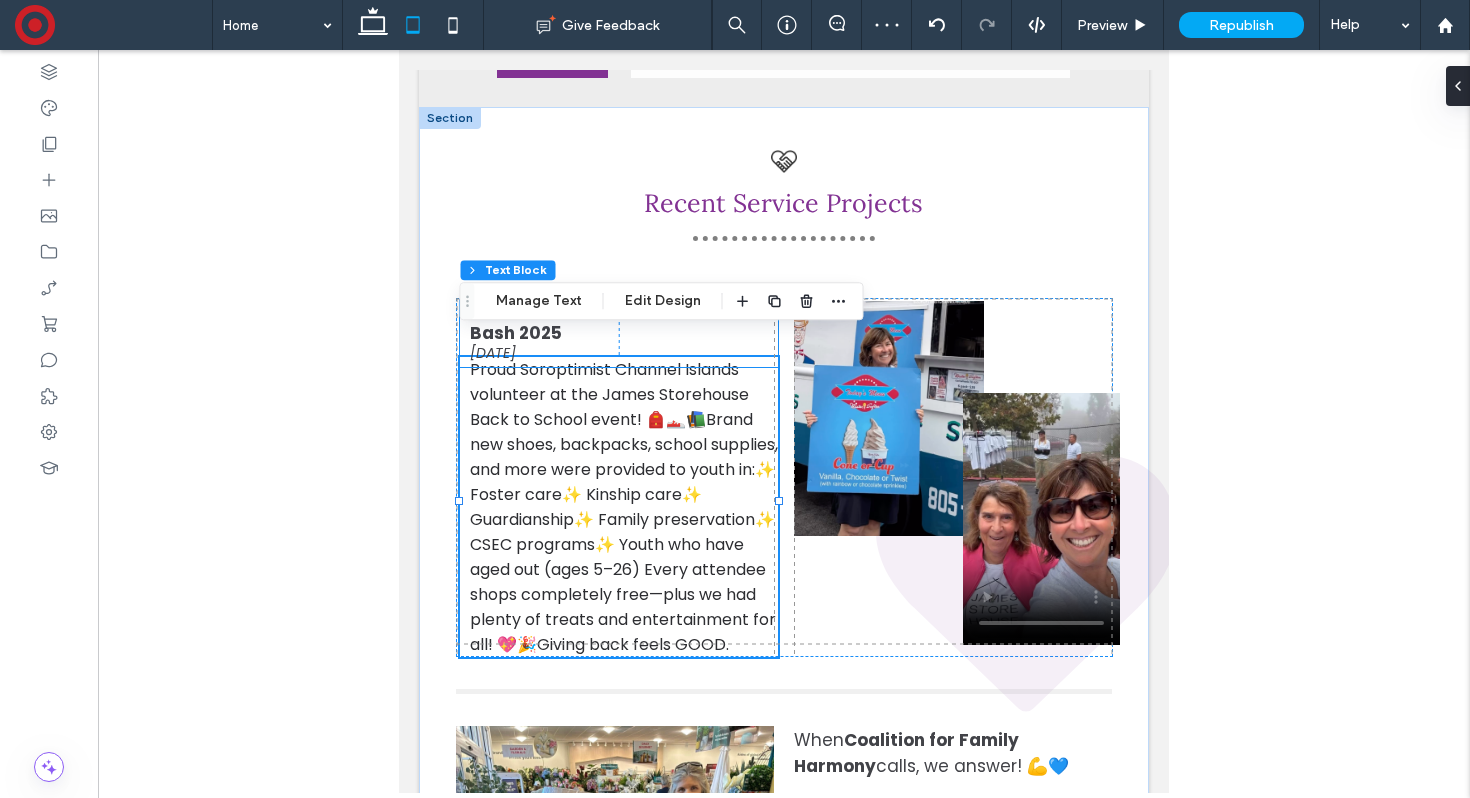 click on "[MONTH] 2, [YEAR]" at bounding box center [618, 353] 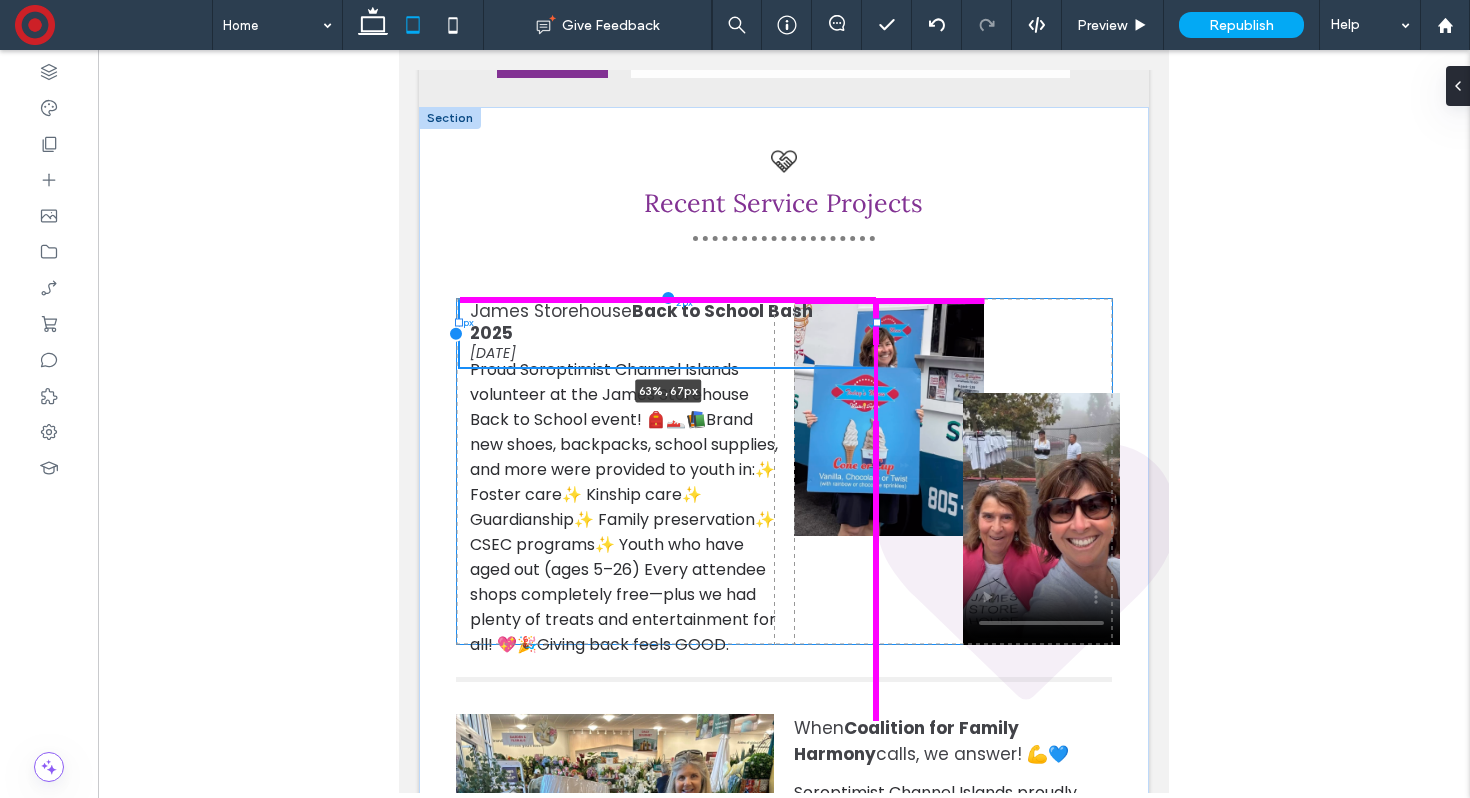 drag, startPoint x: 780, startPoint y: 313, endPoint x: 879, endPoint y: 312, distance: 99.00505 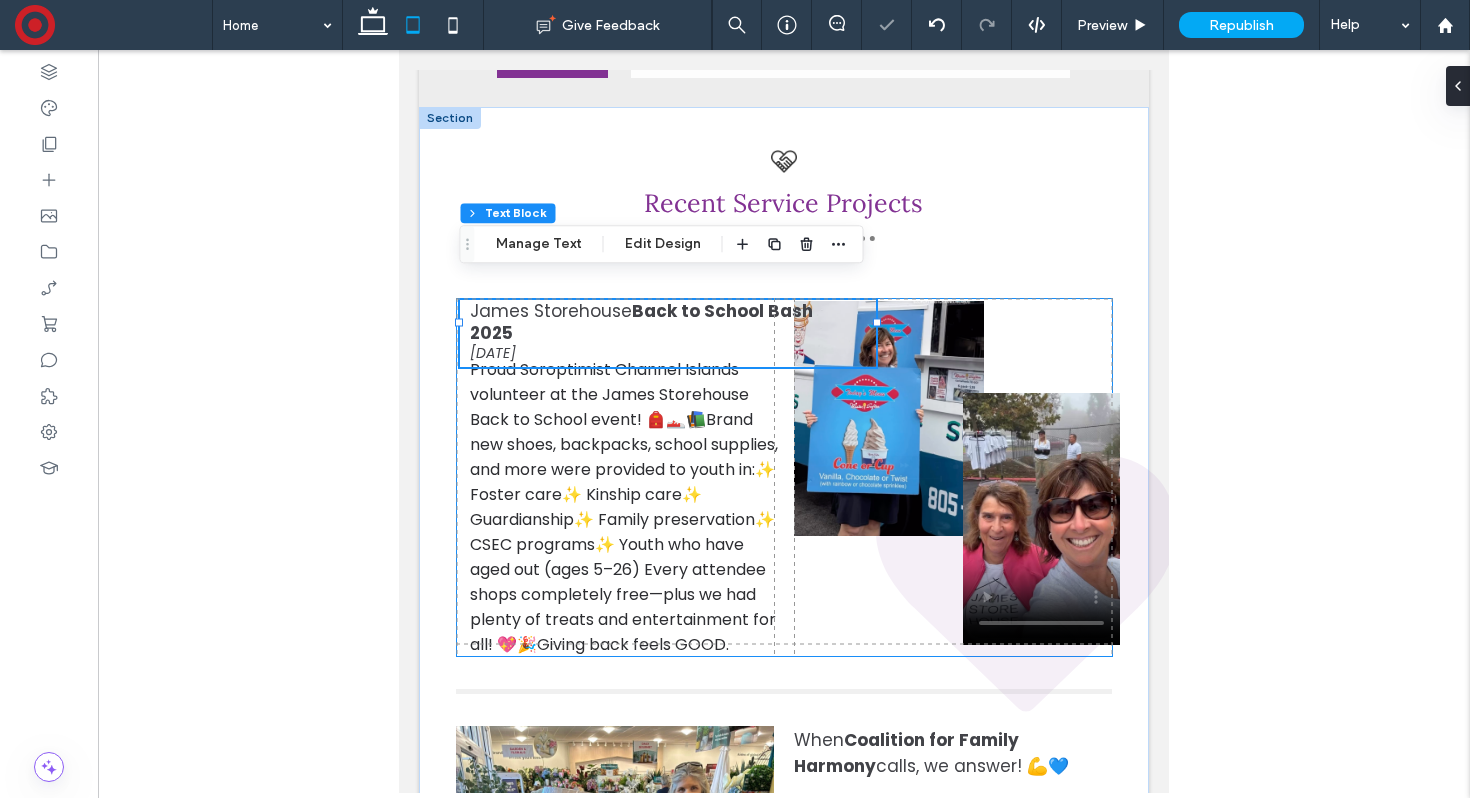 click at bounding box center (889, 418) 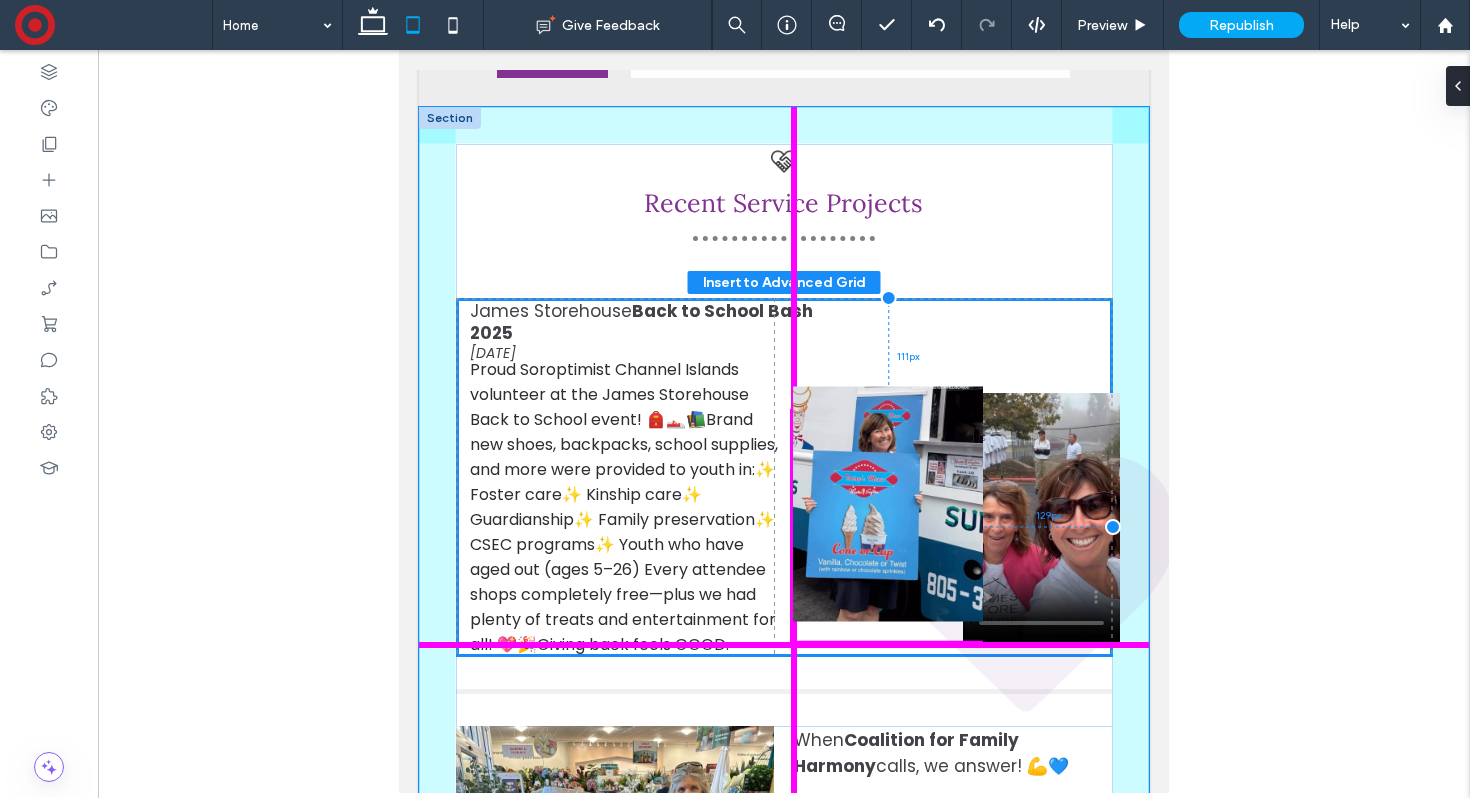 drag, startPoint x: 889, startPoint y: 358, endPoint x: 887, endPoint y: 463, distance: 105.01904 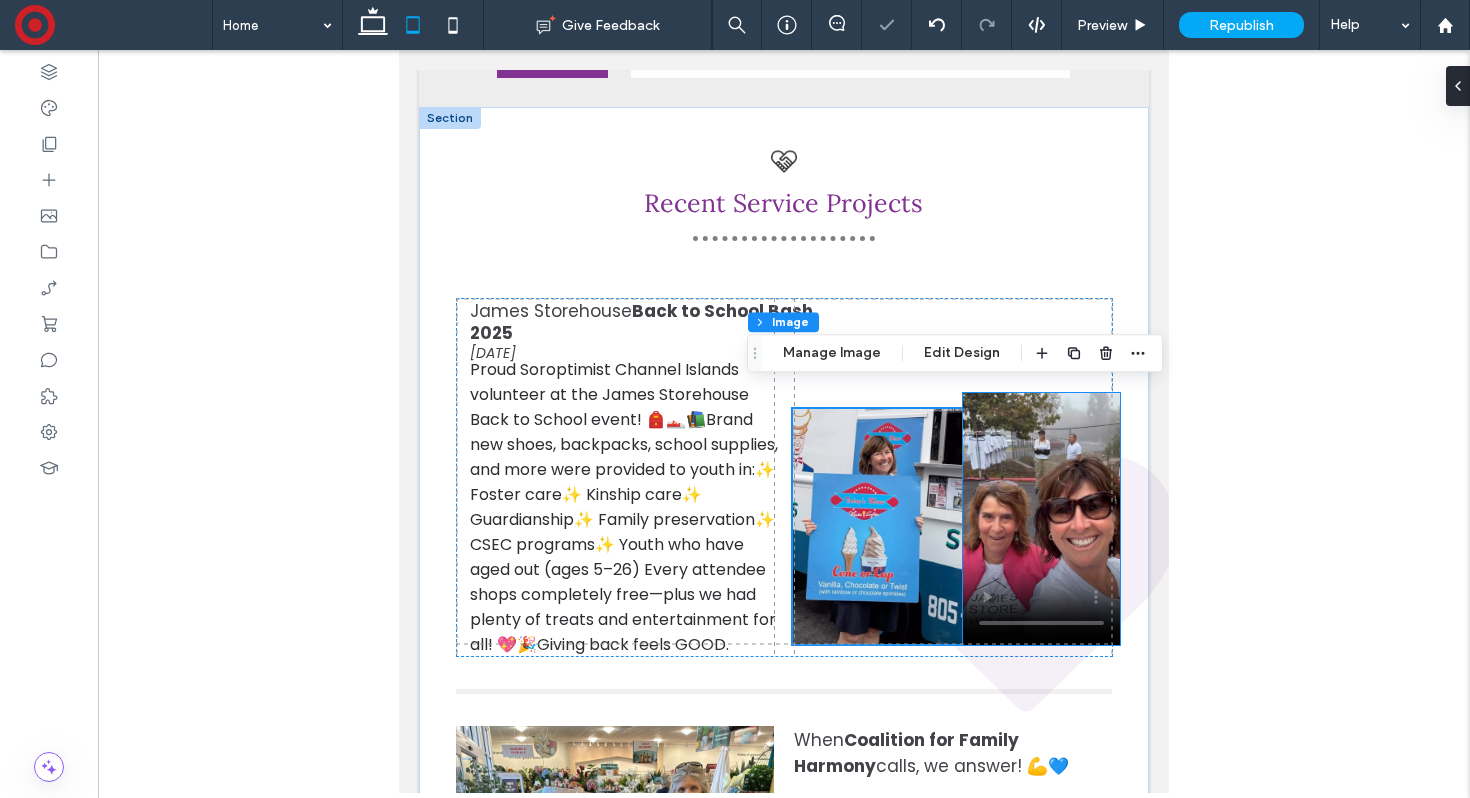 click at bounding box center [1041, 519] 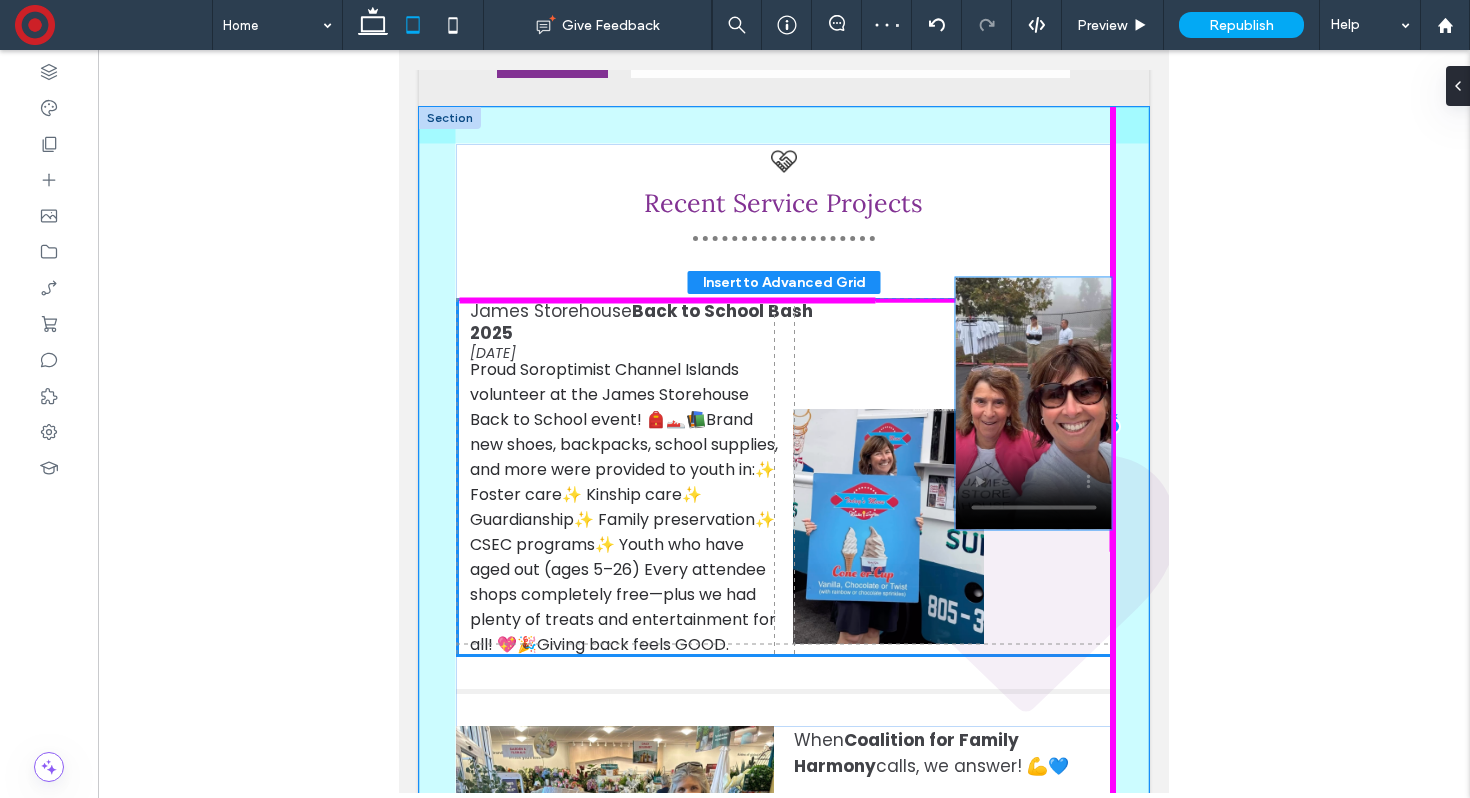 drag, startPoint x: 1055, startPoint y: 431, endPoint x: 1048, endPoint y: 341, distance: 90.27181 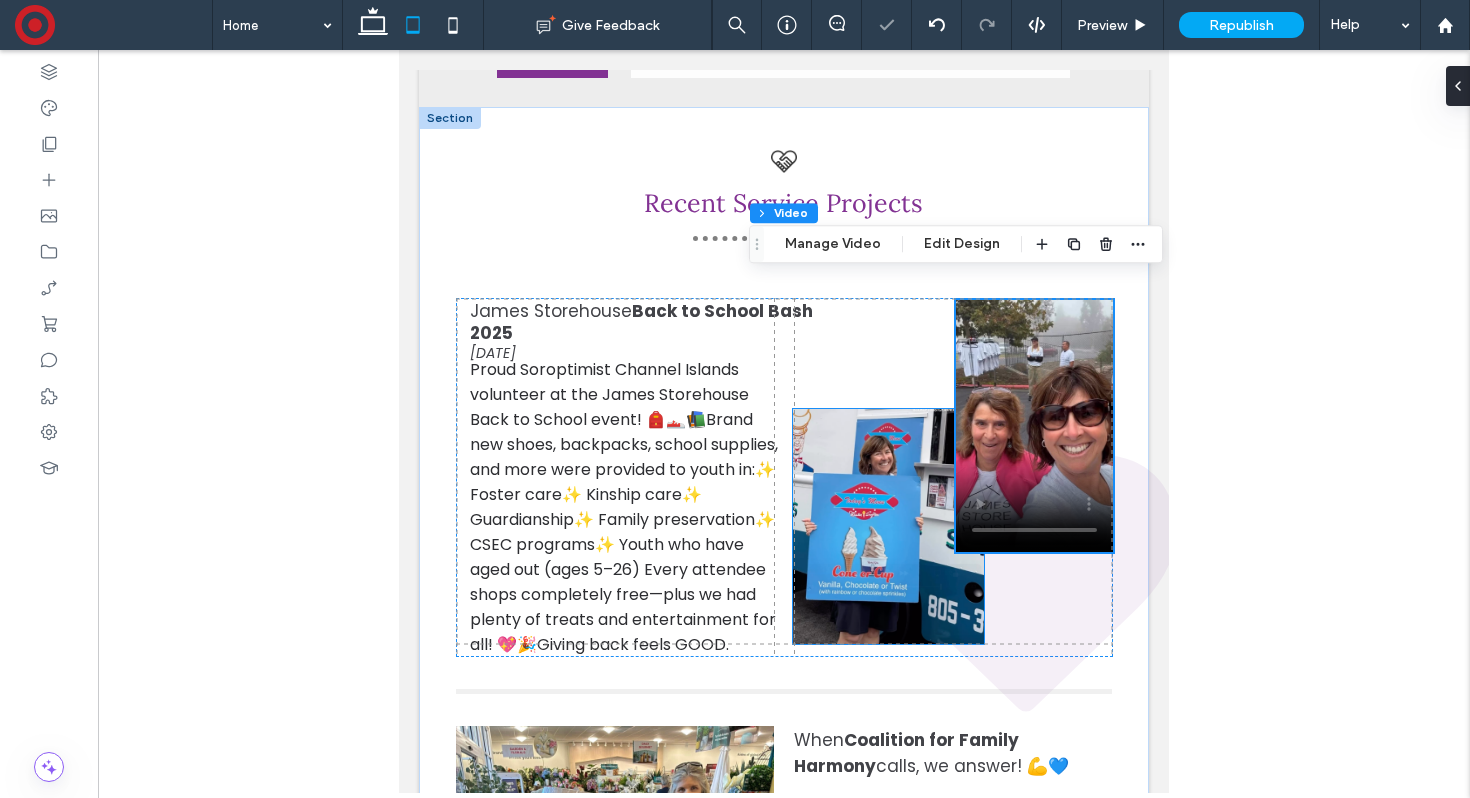 click at bounding box center [888, 526] 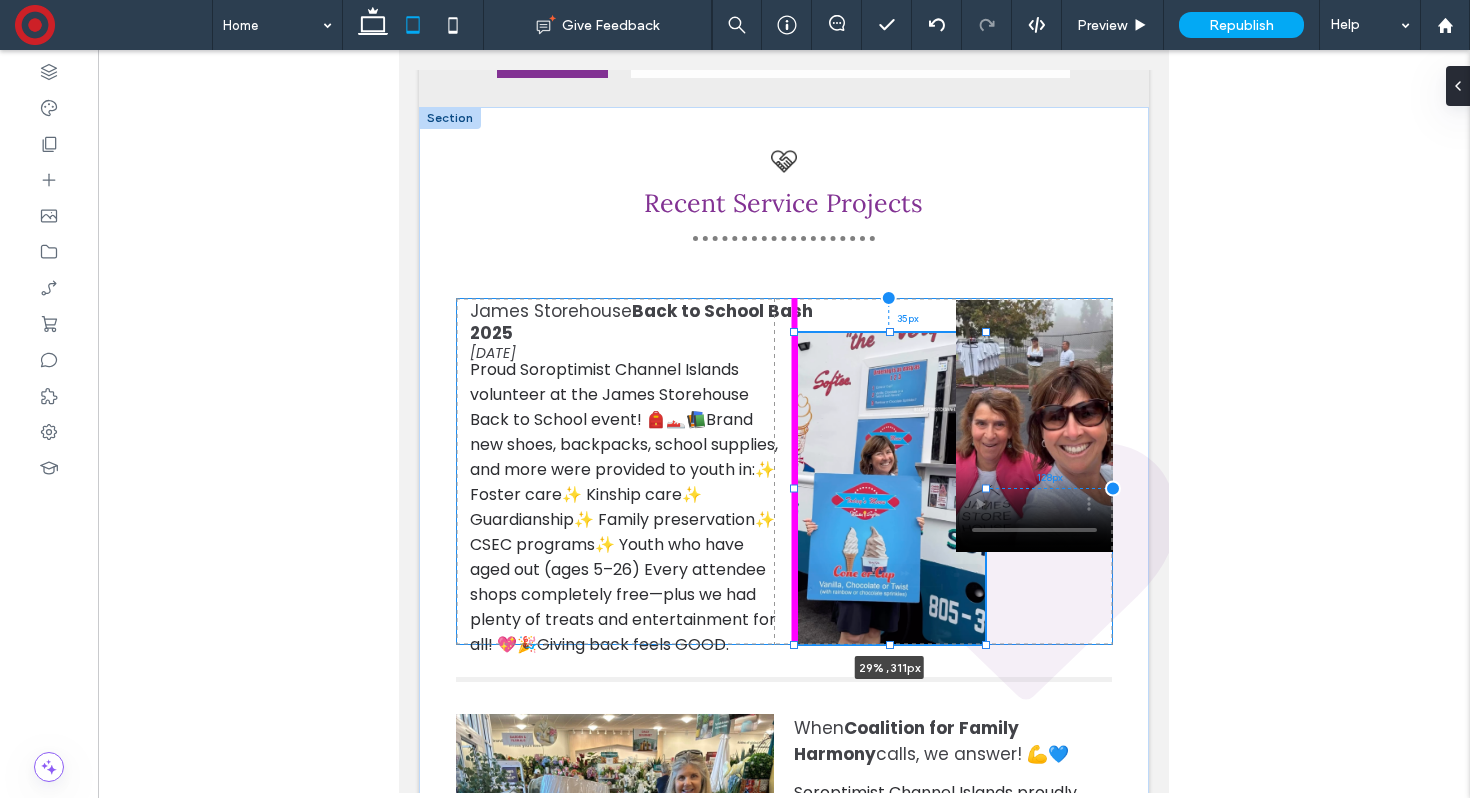 drag, startPoint x: 885, startPoint y: 385, endPoint x: 875, endPoint y: 313, distance: 72.691124 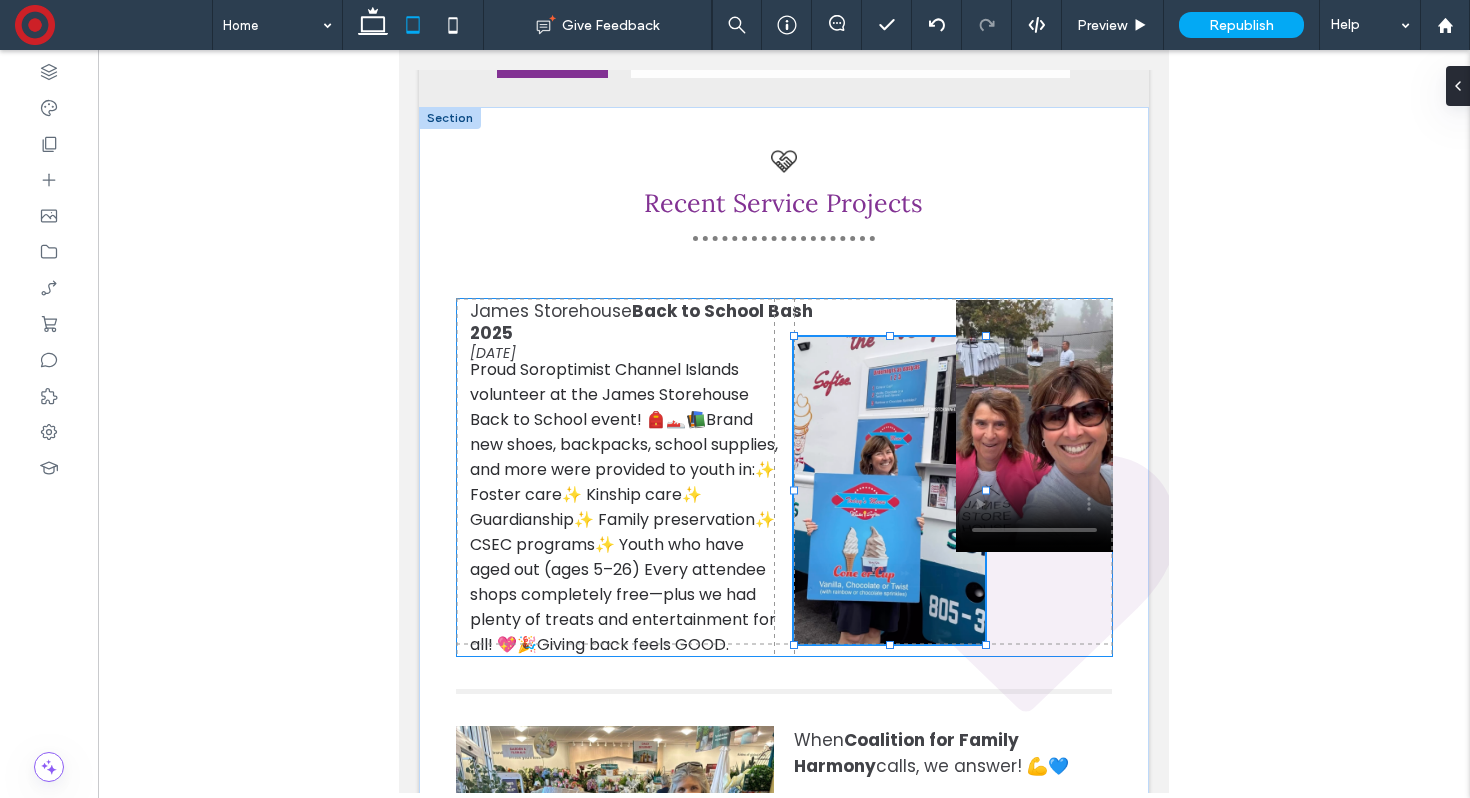 type on "***" 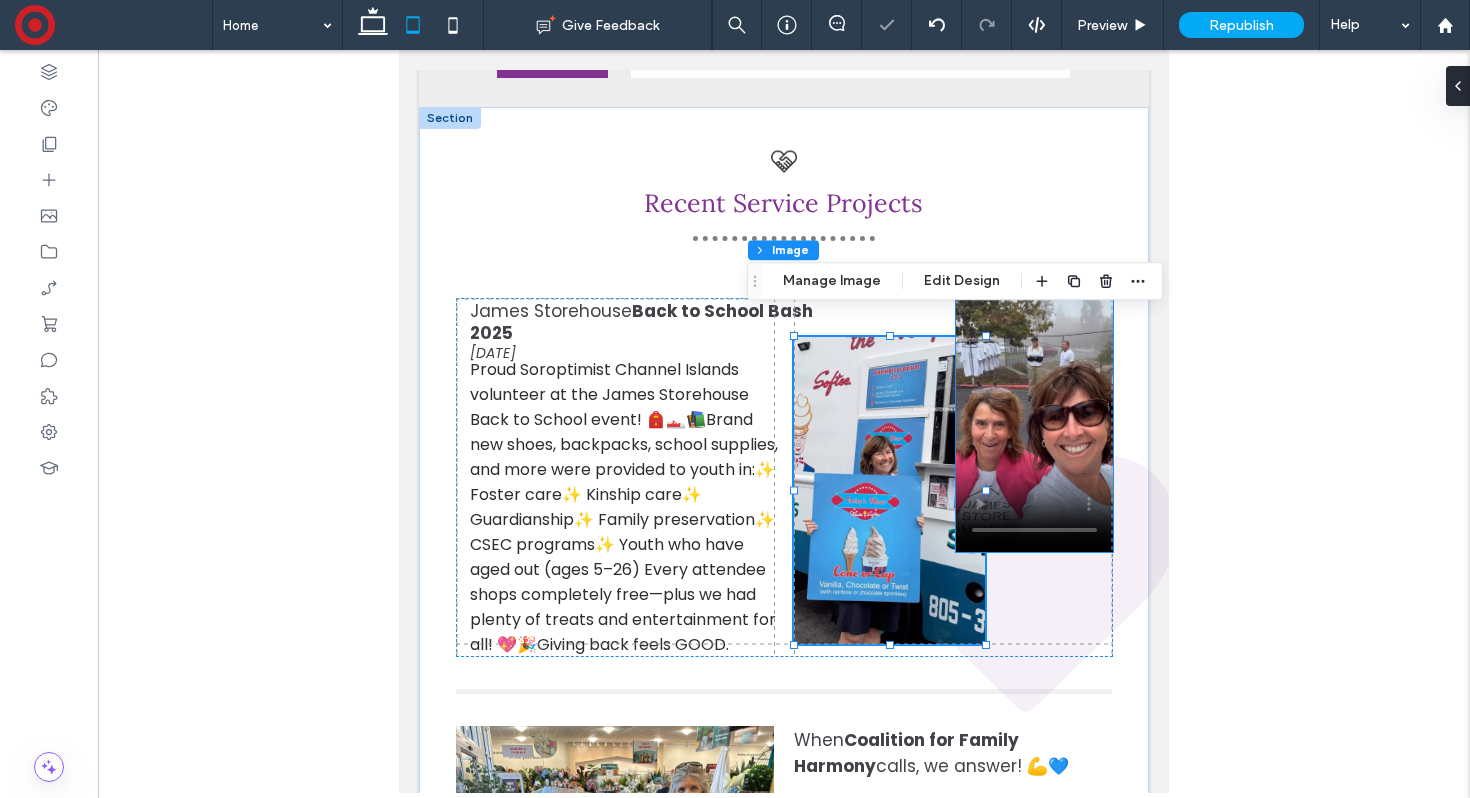 click at bounding box center [1034, 426] 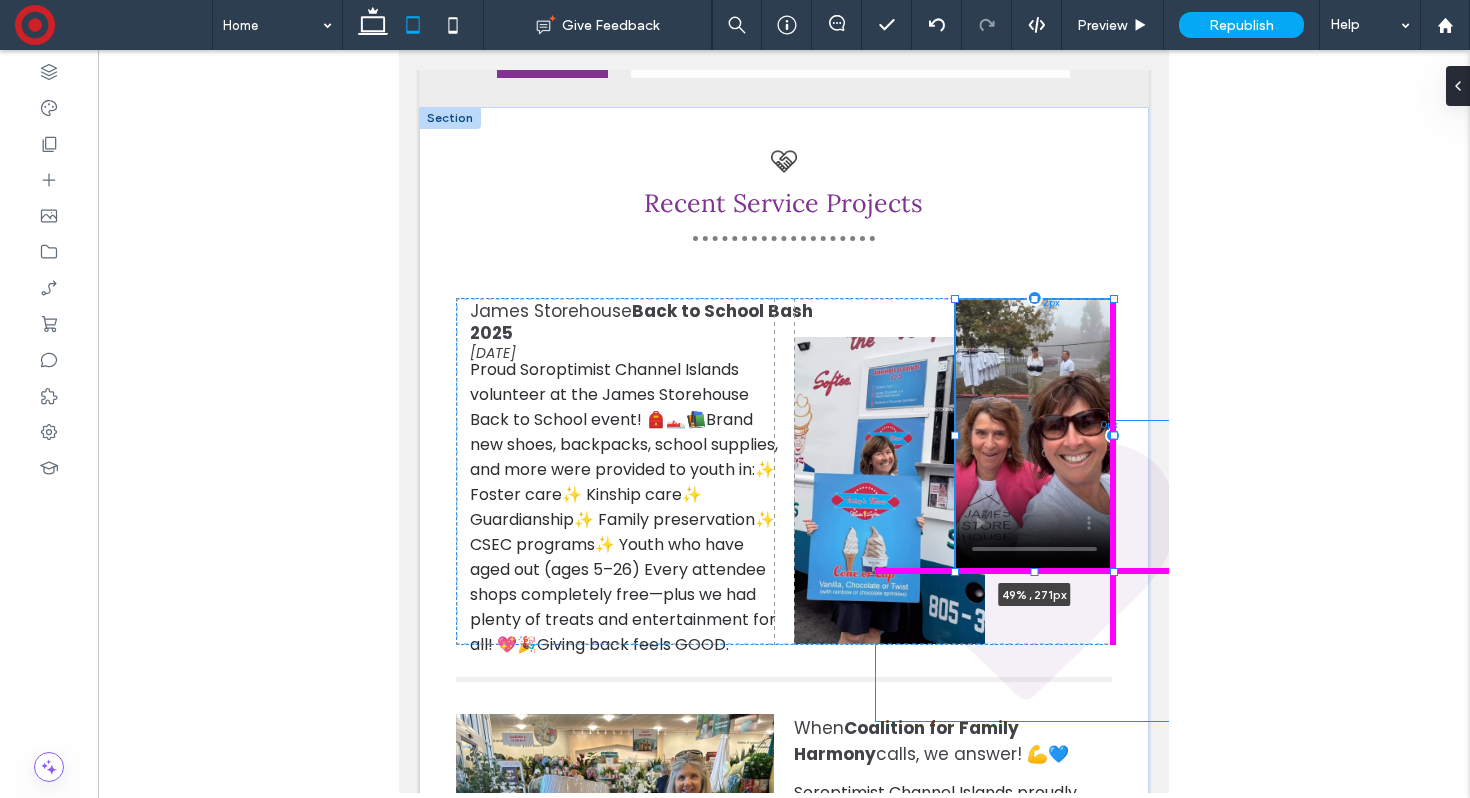 drag, startPoint x: 1036, startPoint y: 528, endPoint x: 1036, endPoint y: 544, distance: 16 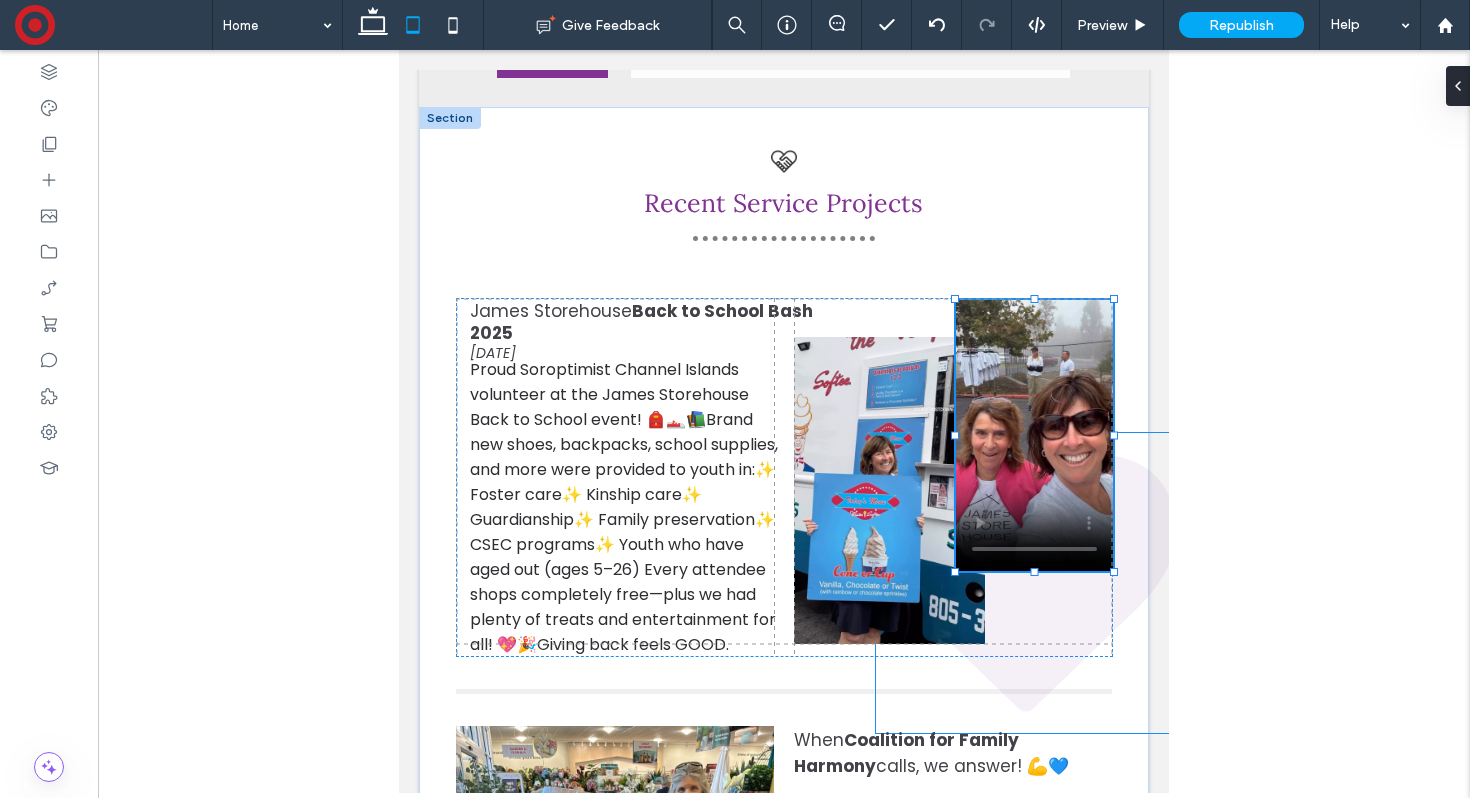 type on "***" 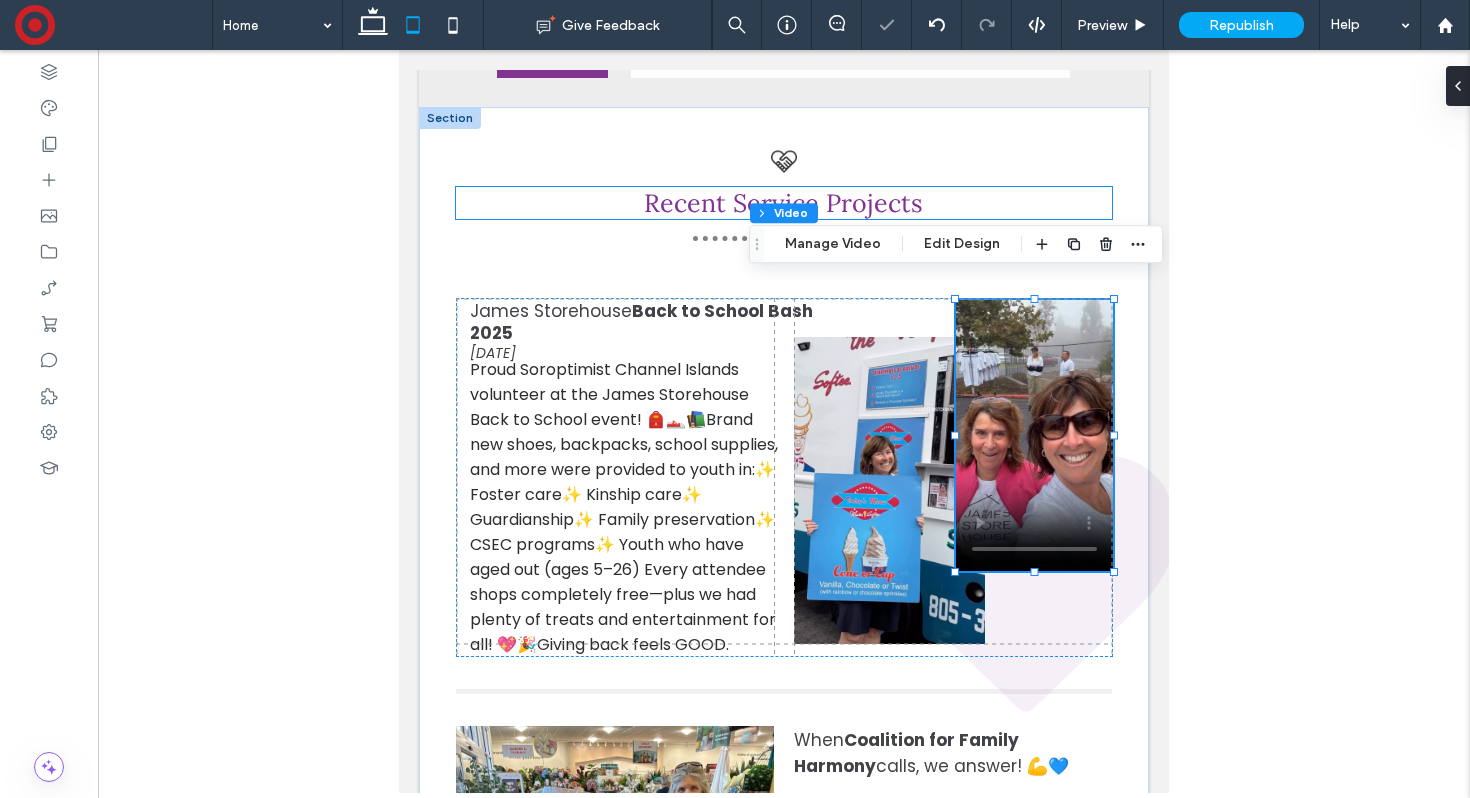 click on "Recent Service Projects" at bounding box center [784, 203] 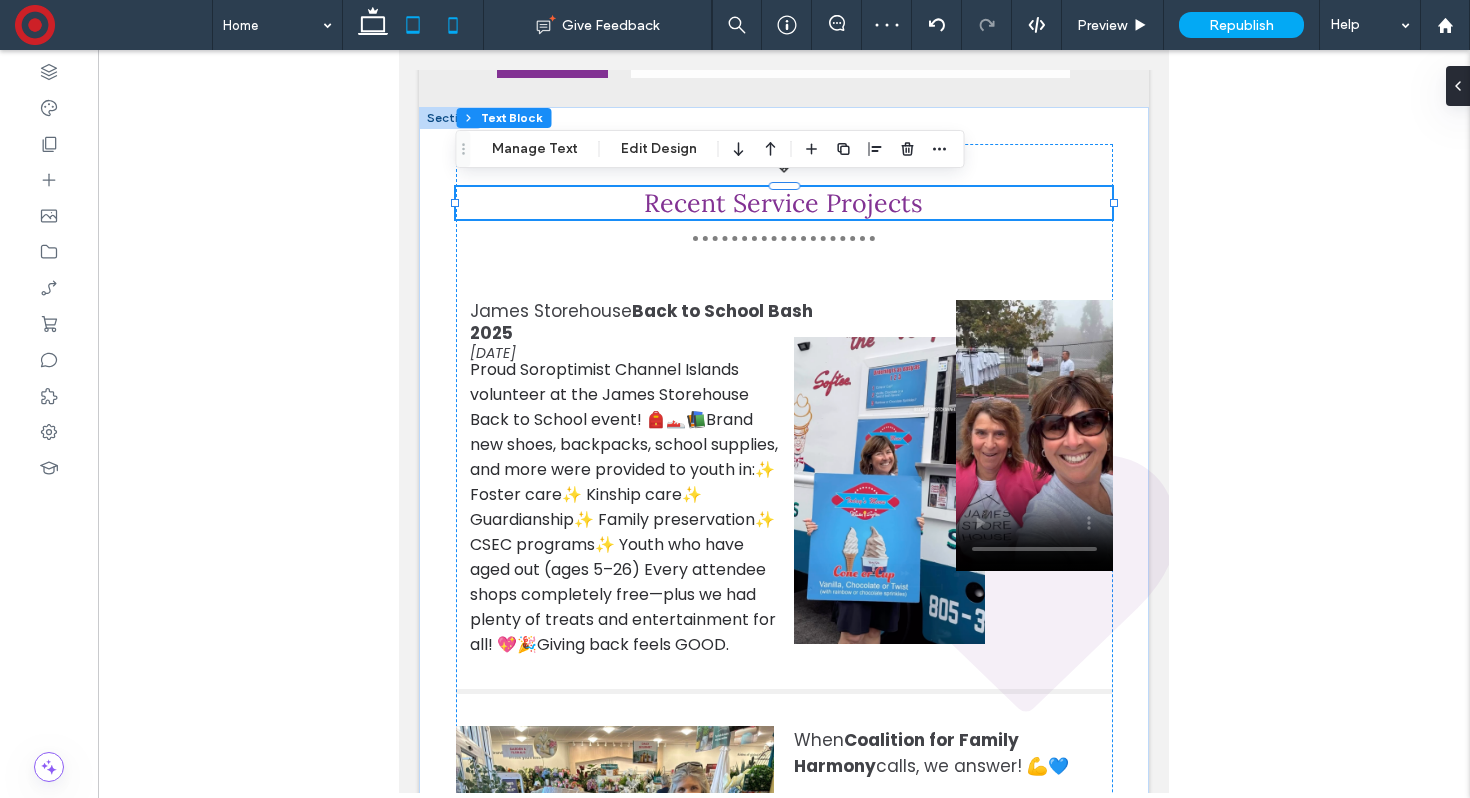 click 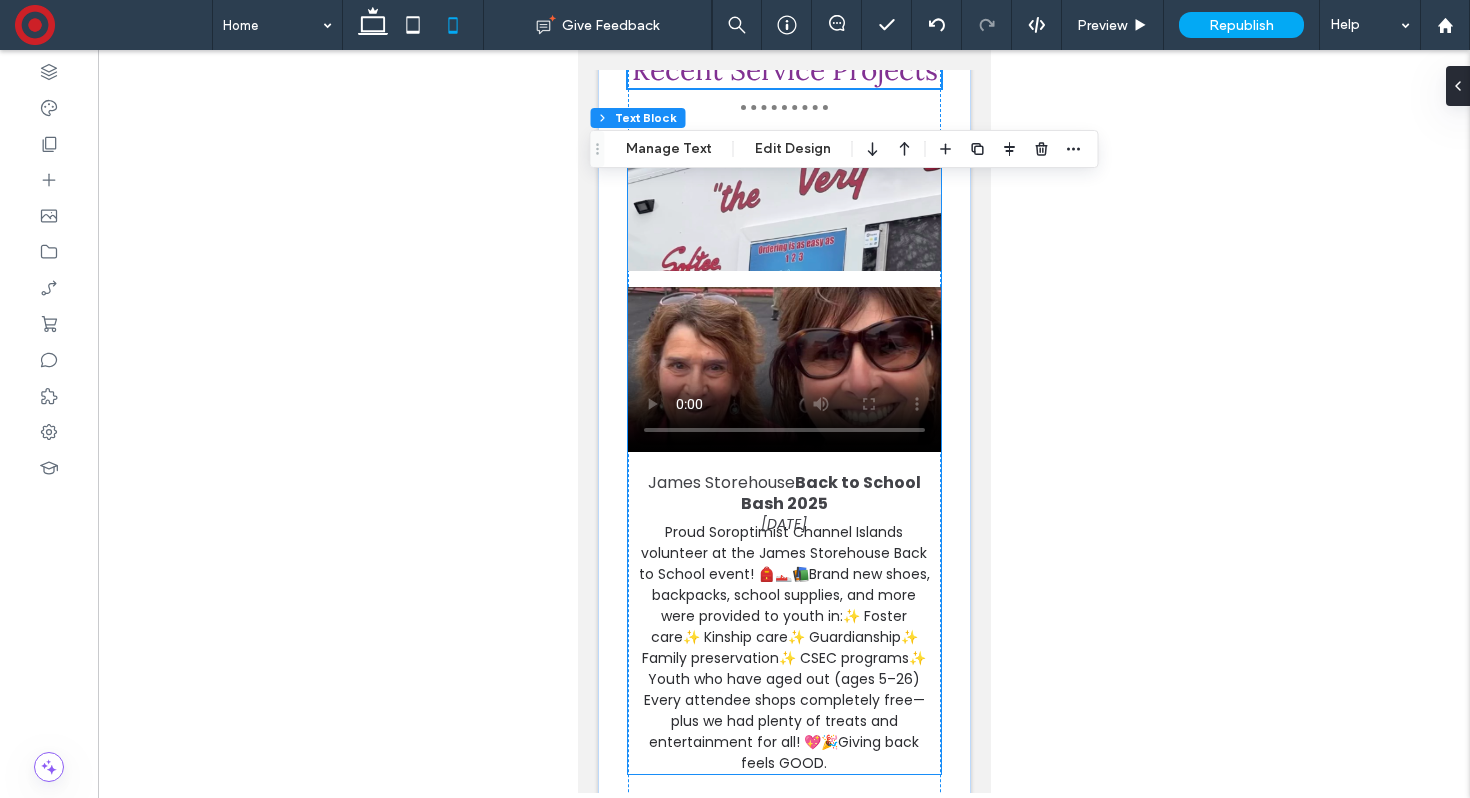 scroll, scrollTop: 5376, scrollLeft: 0, axis: vertical 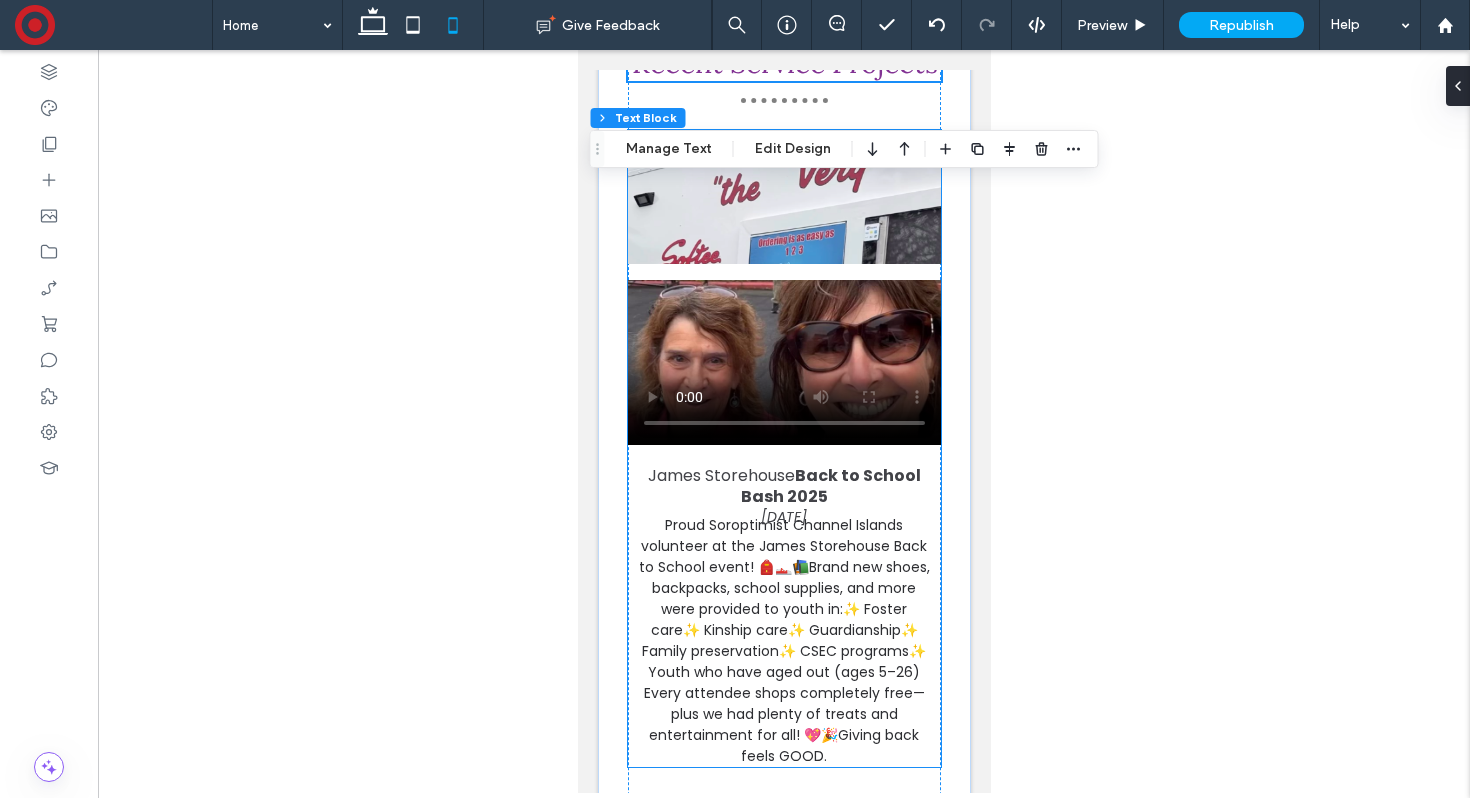 click at bounding box center [783, 197] 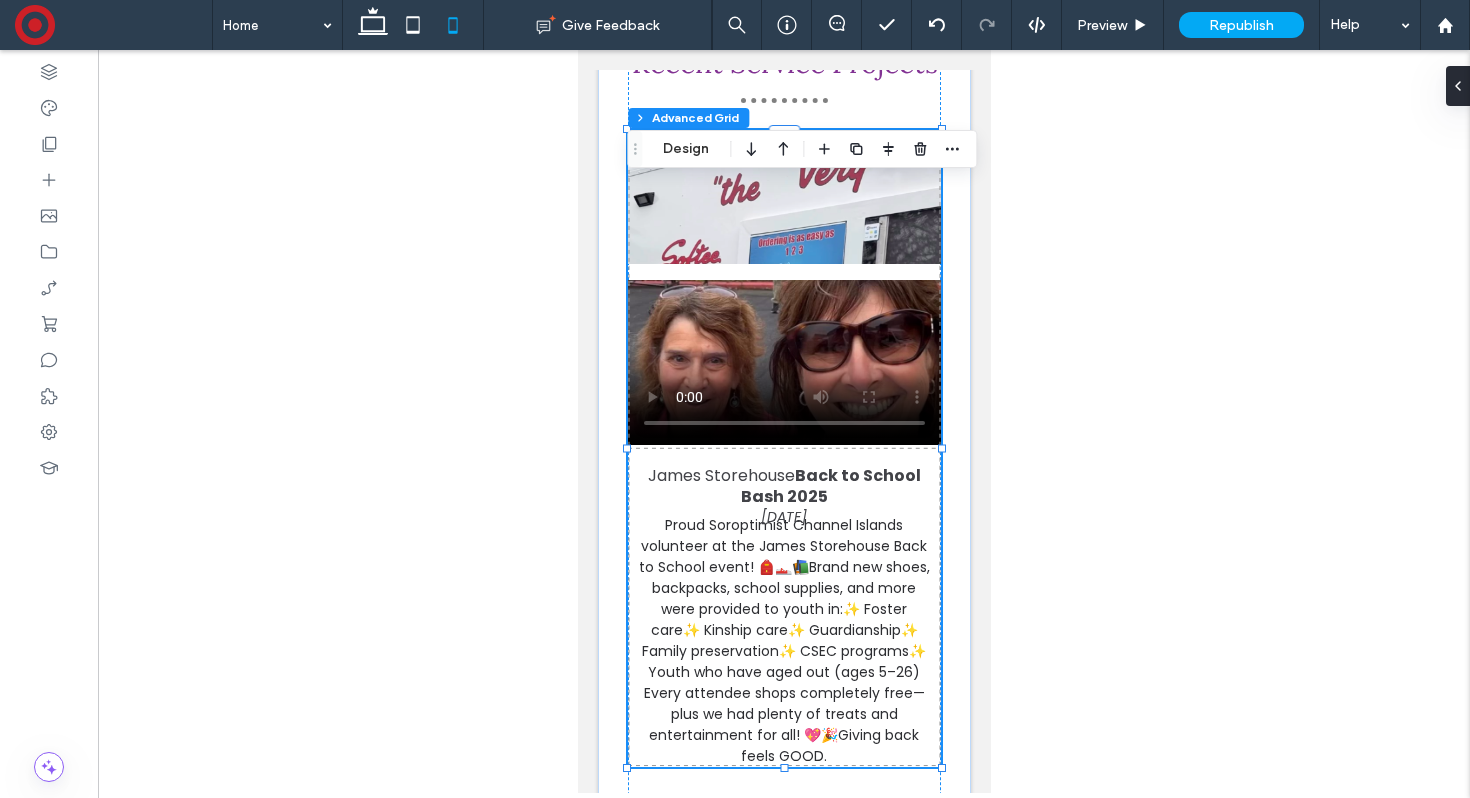 click at bounding box center (783, 197) 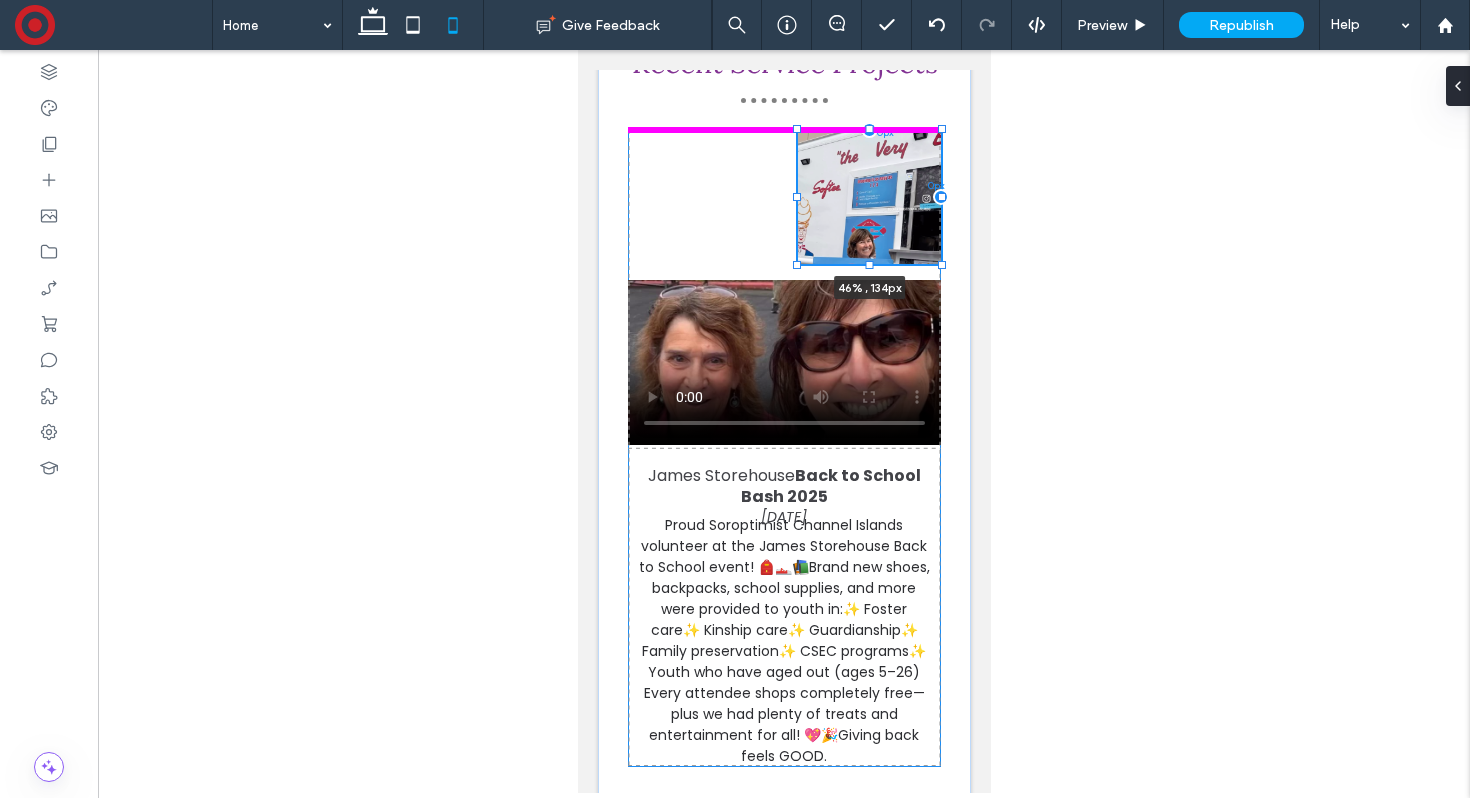 drag, startPoint x: 627, startPoint y: 236, endPoint x: 798, endPoint y: 251, distance: 171.65663 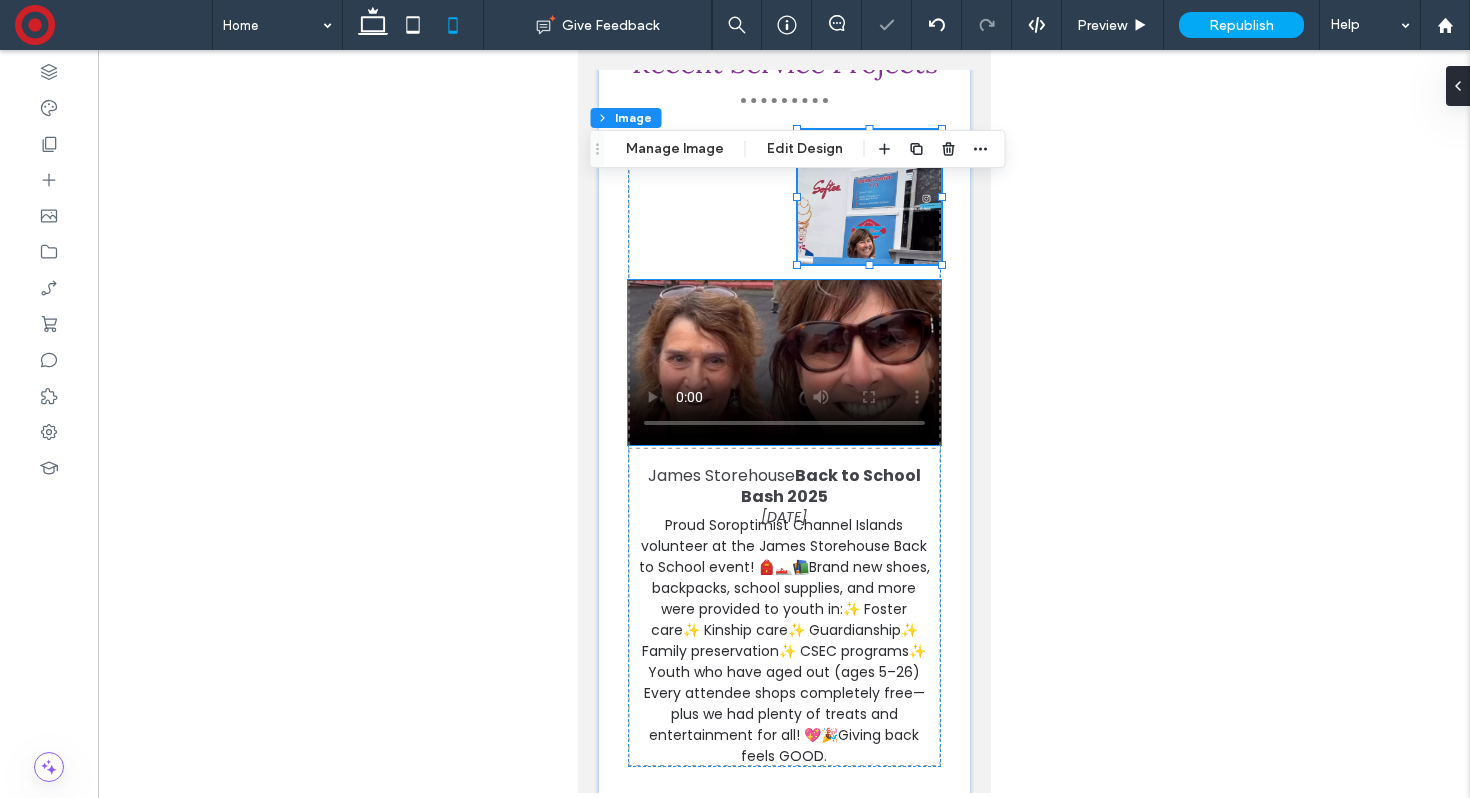 click at bounding box center [783, 362] 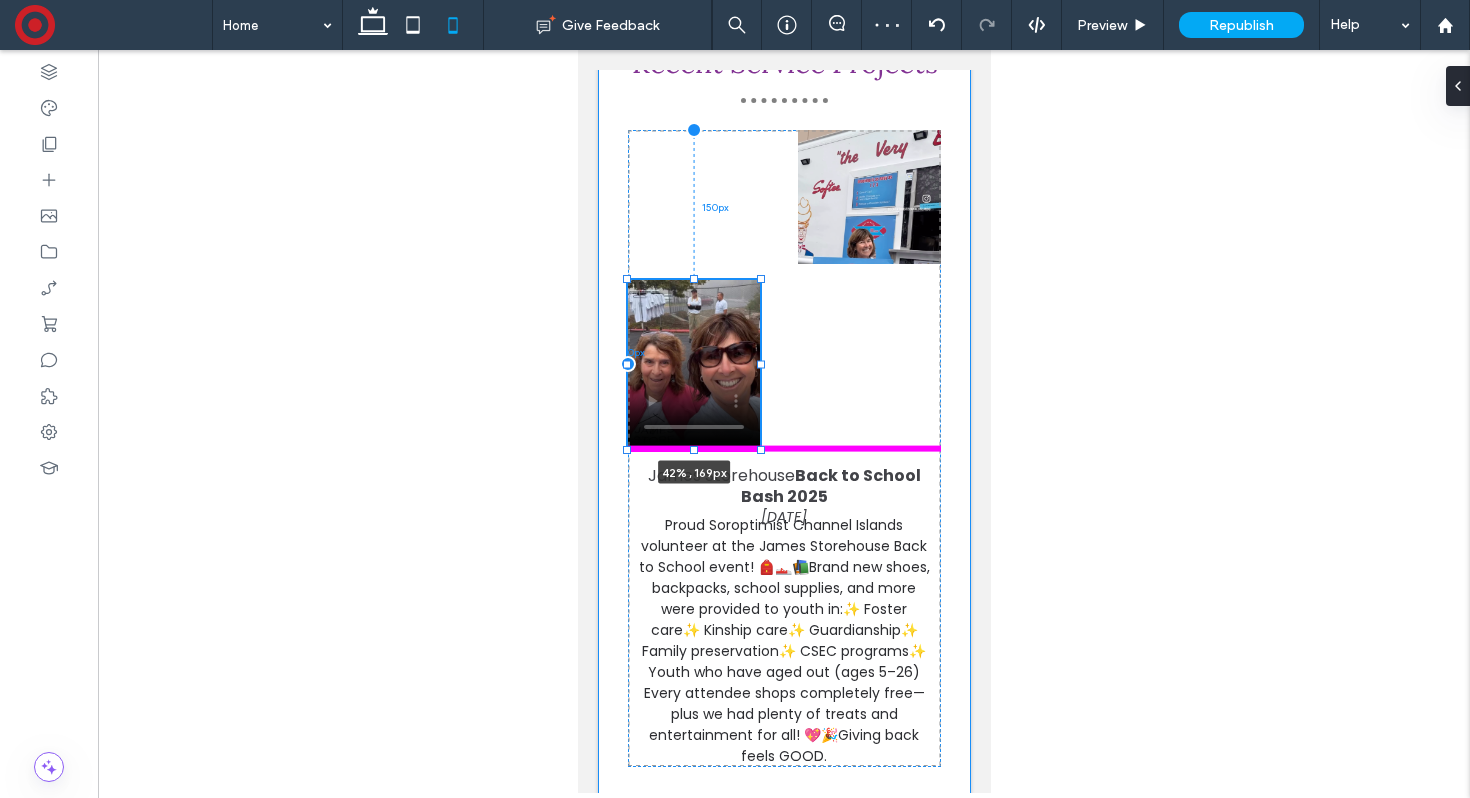 drag, startPoint x: 938, startPoint y: 404, endPoint x: 759, endPoint y: 404, distance: 179 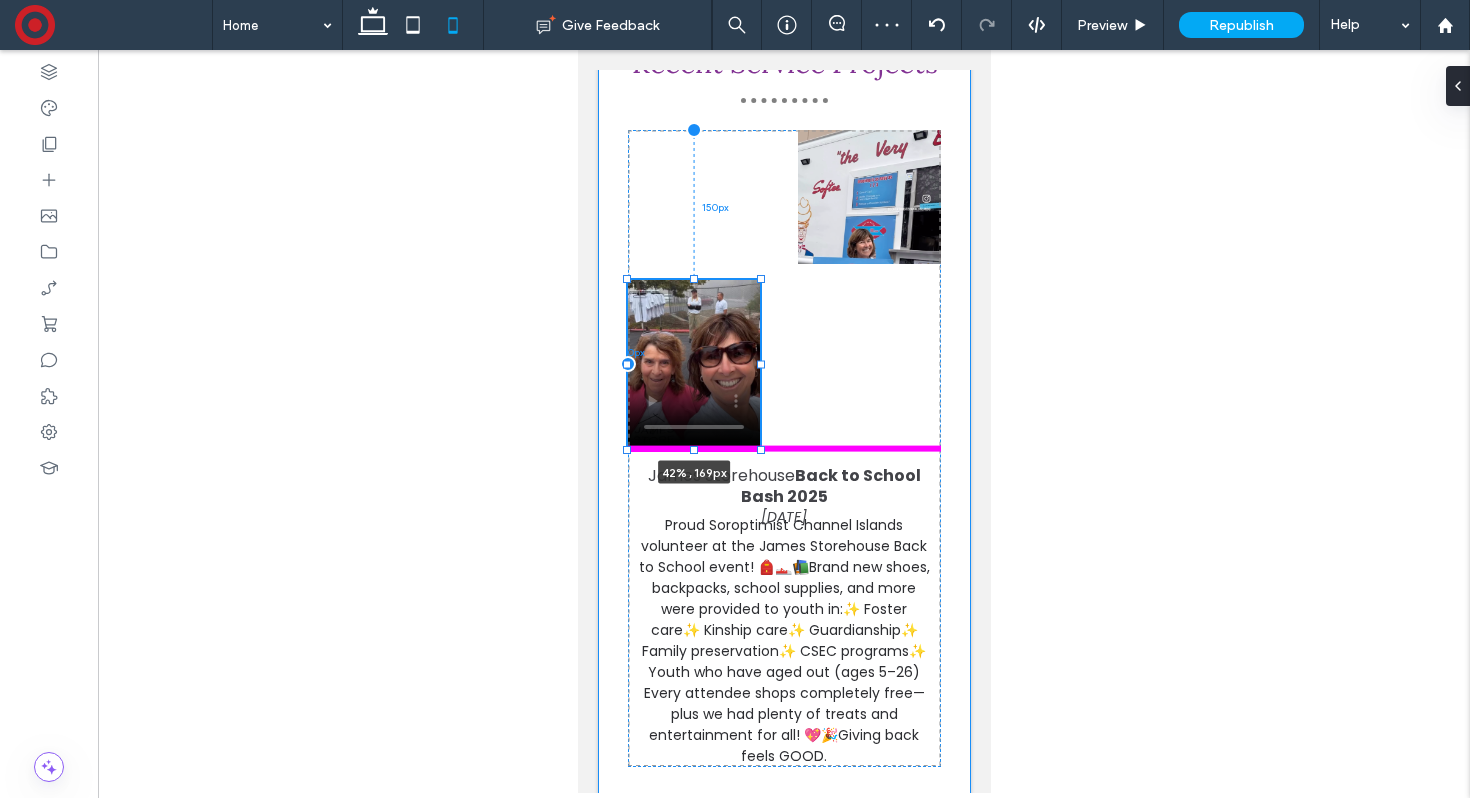 click at bounding box center [760, 364] 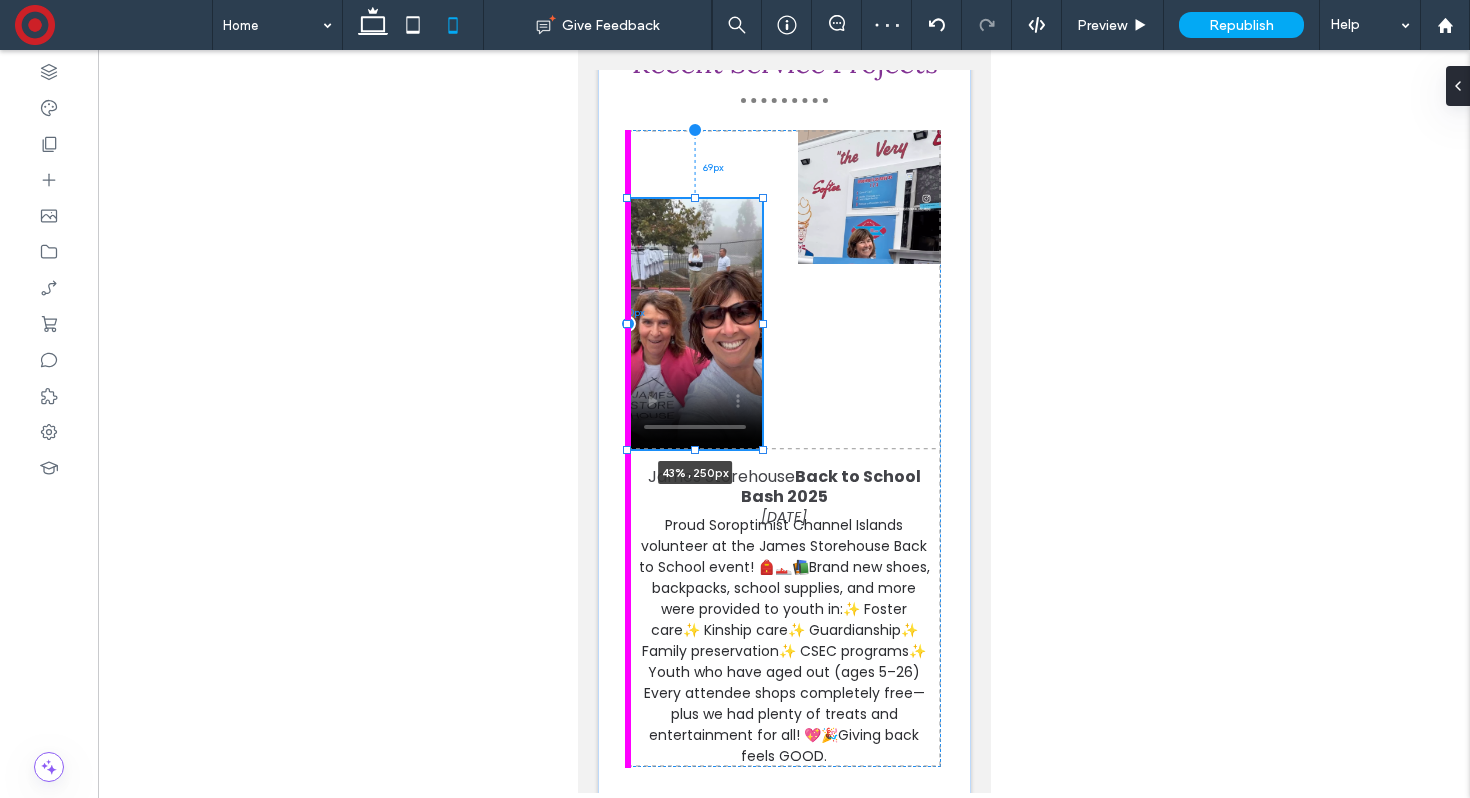 drag, startPoint x: 693, startPoint y: 320, endPoint x: 691, endPoint y: 237, distance: 83.02409 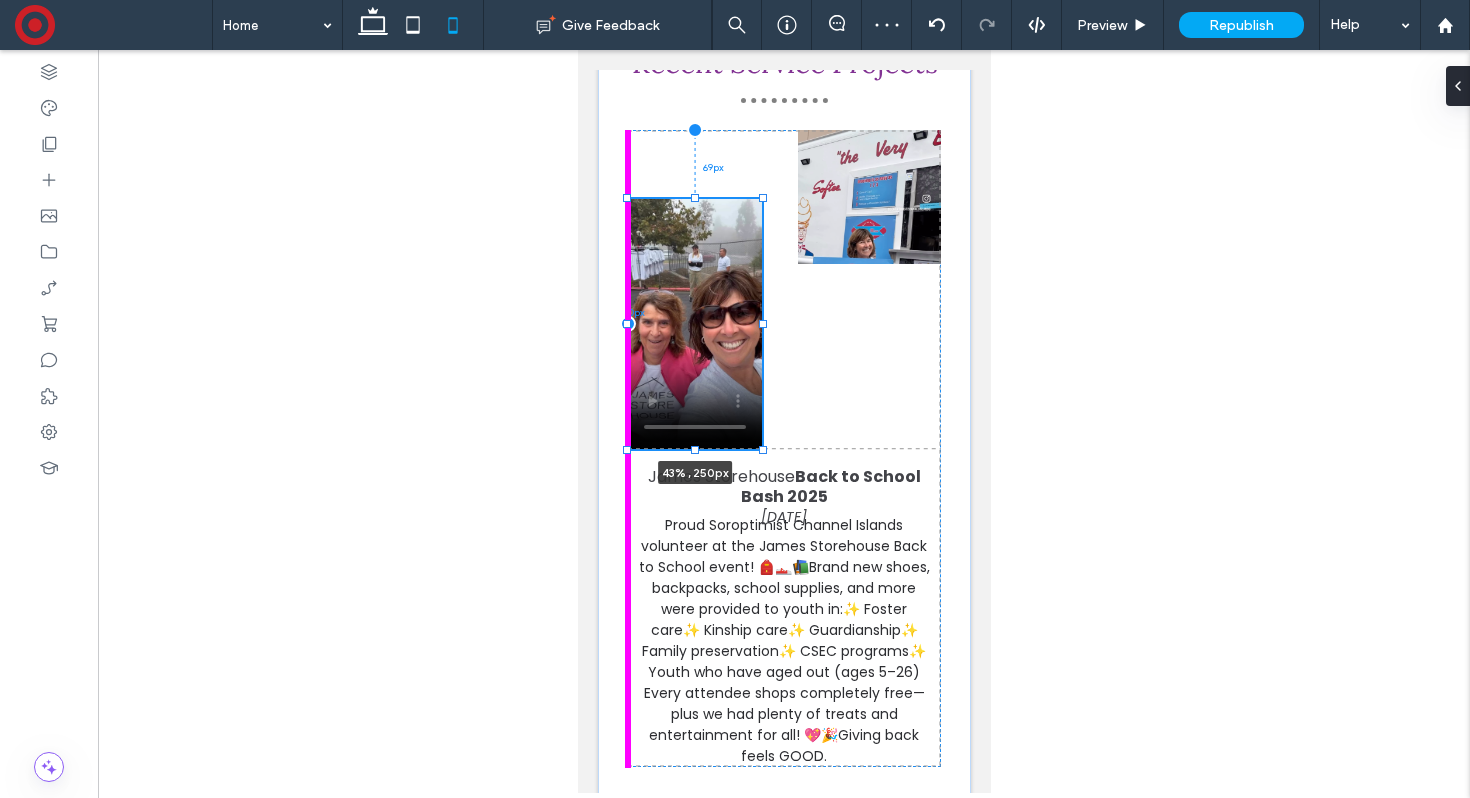 click at bounding box center [694, 197] 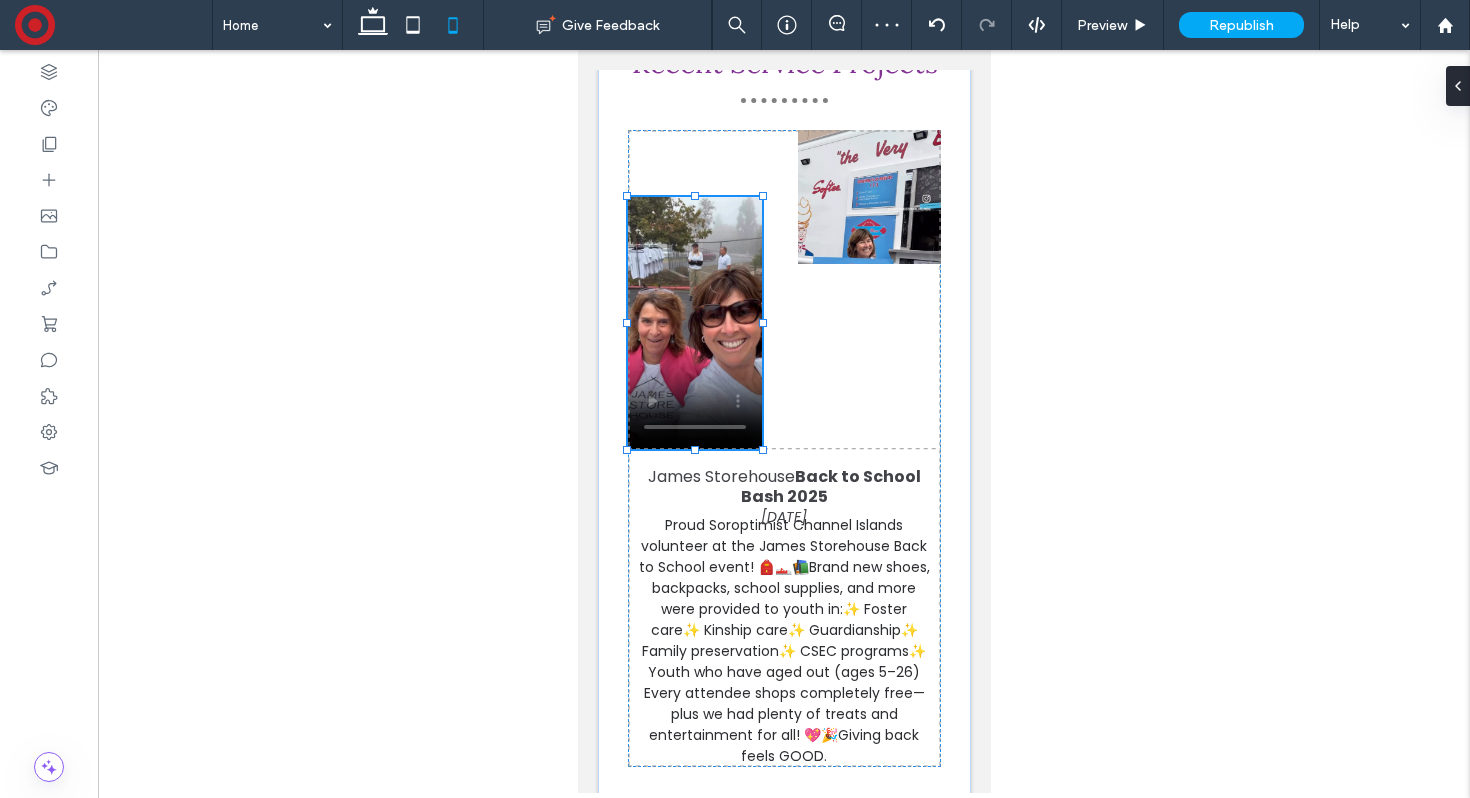 type on "***" 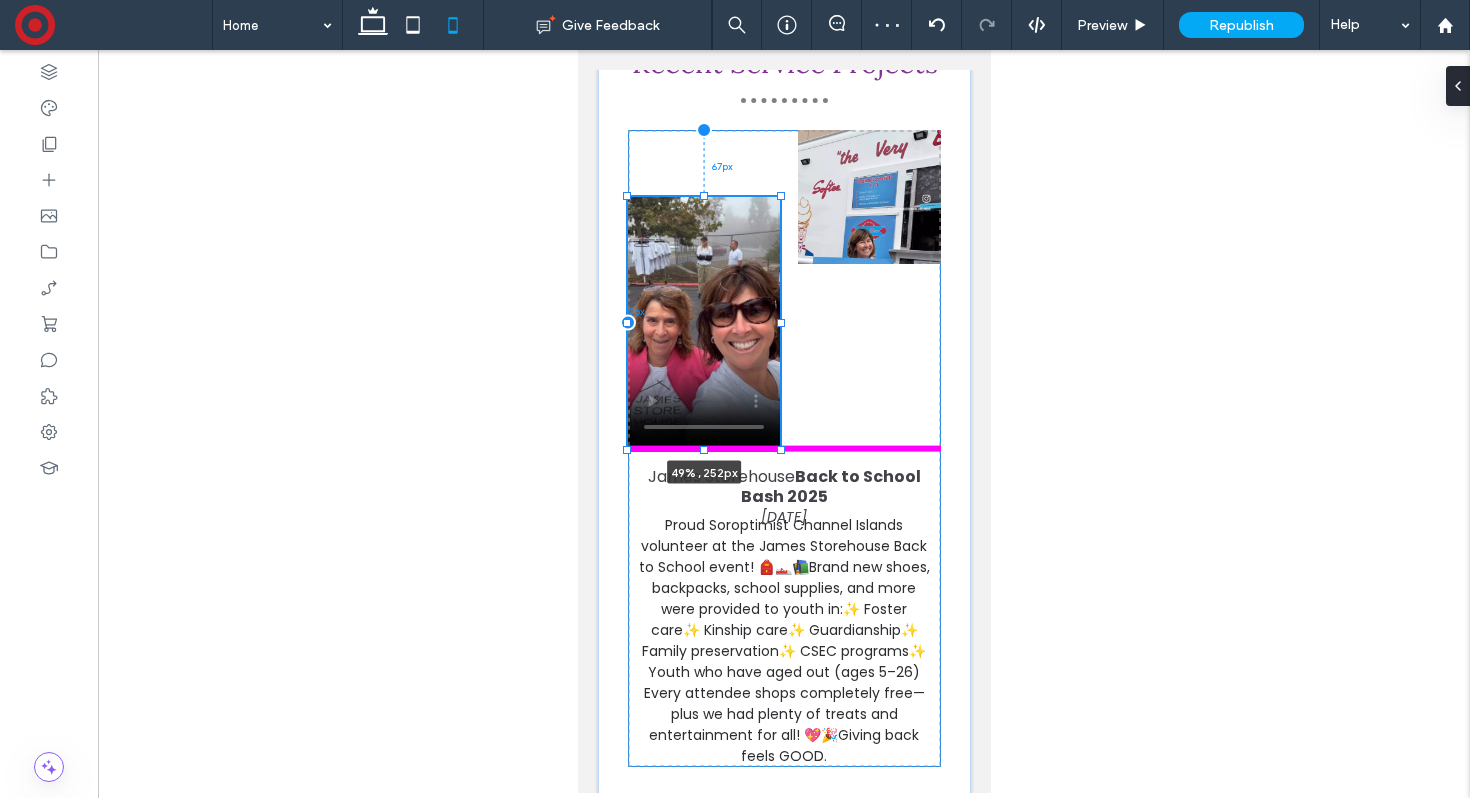 drag, startPoint x: 758, startPoint y: 364, endPoint x: 776, endPoint y: 364, distance: 18 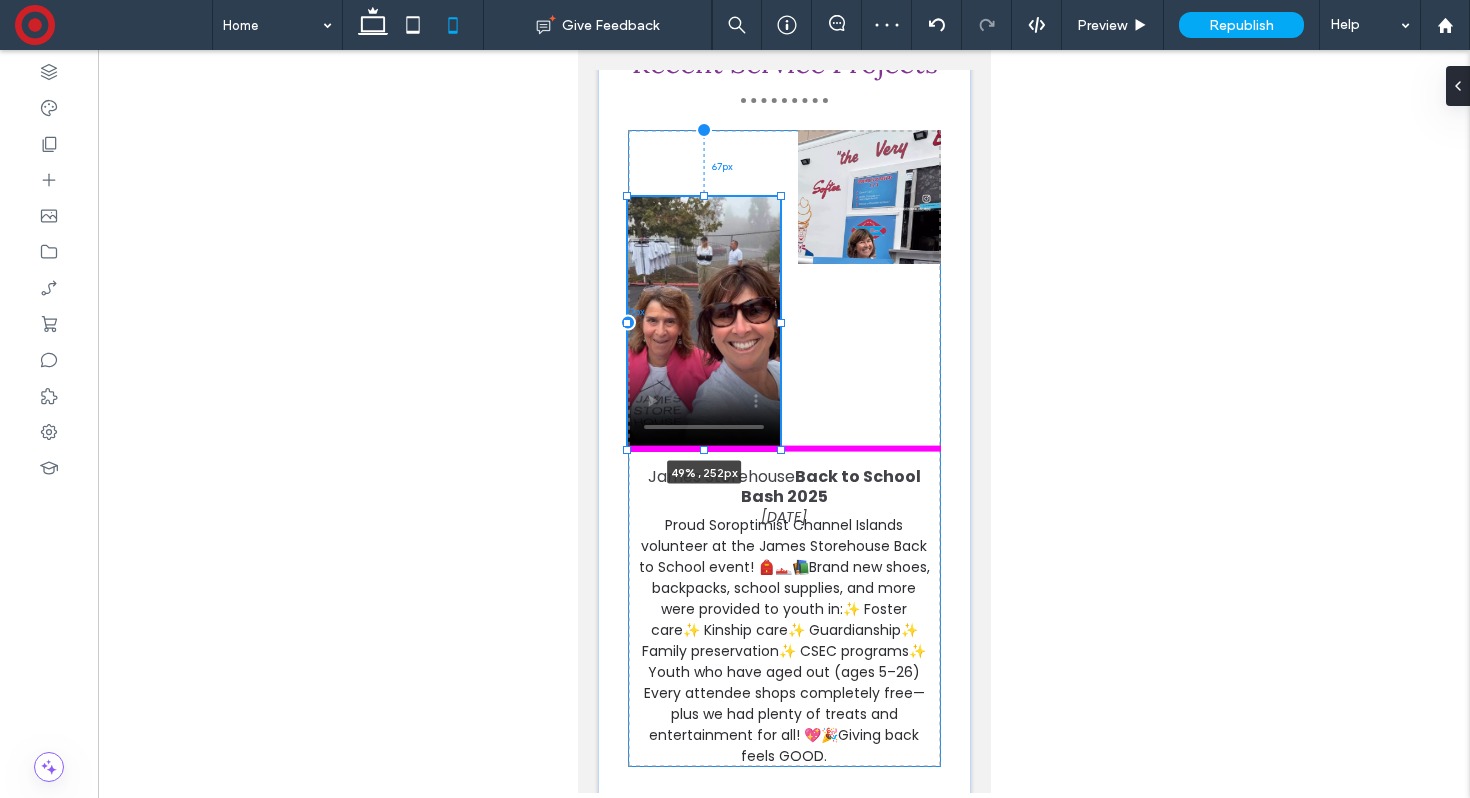 click at bounding box center [780, 323] 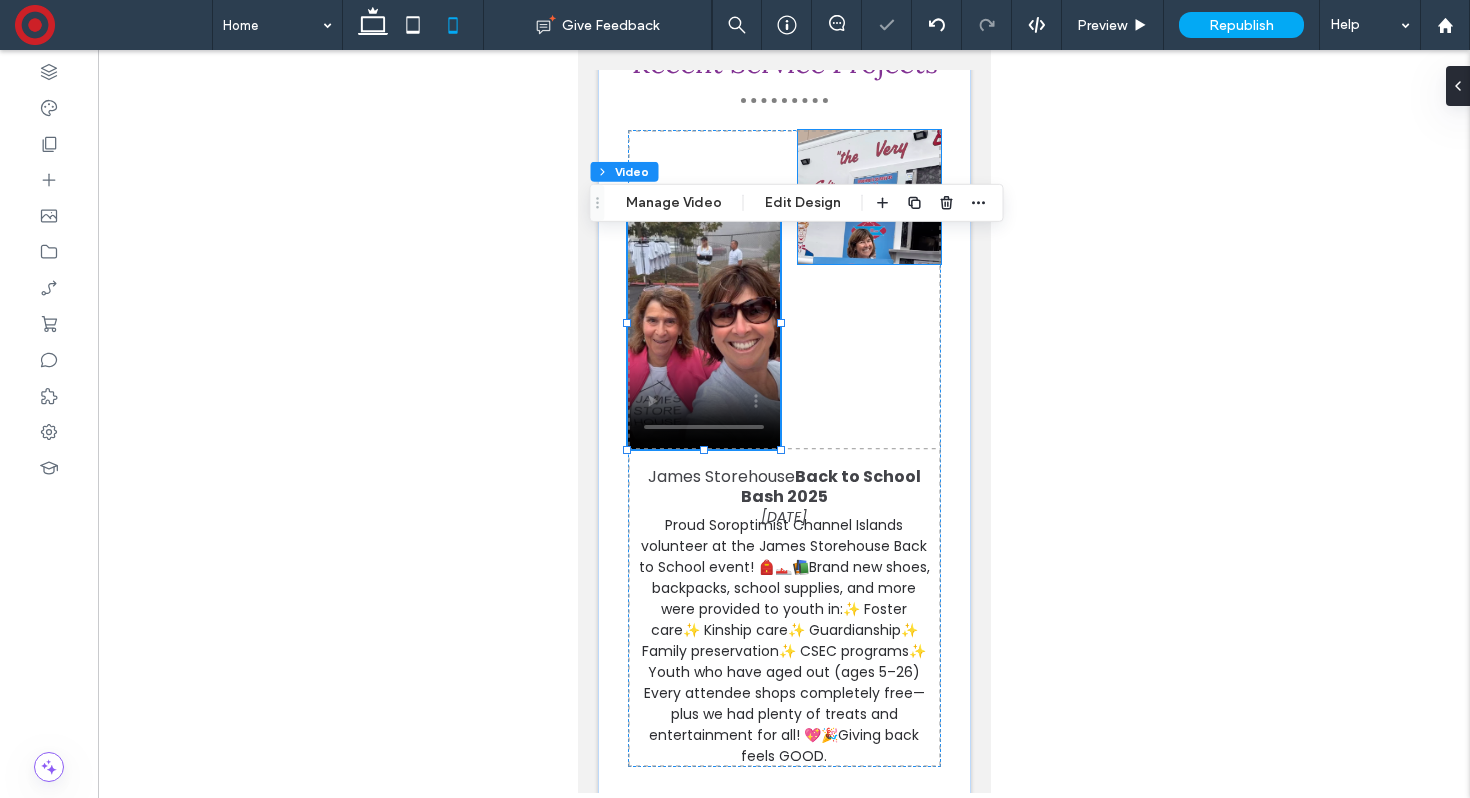 click at bounding box center [868, 197] 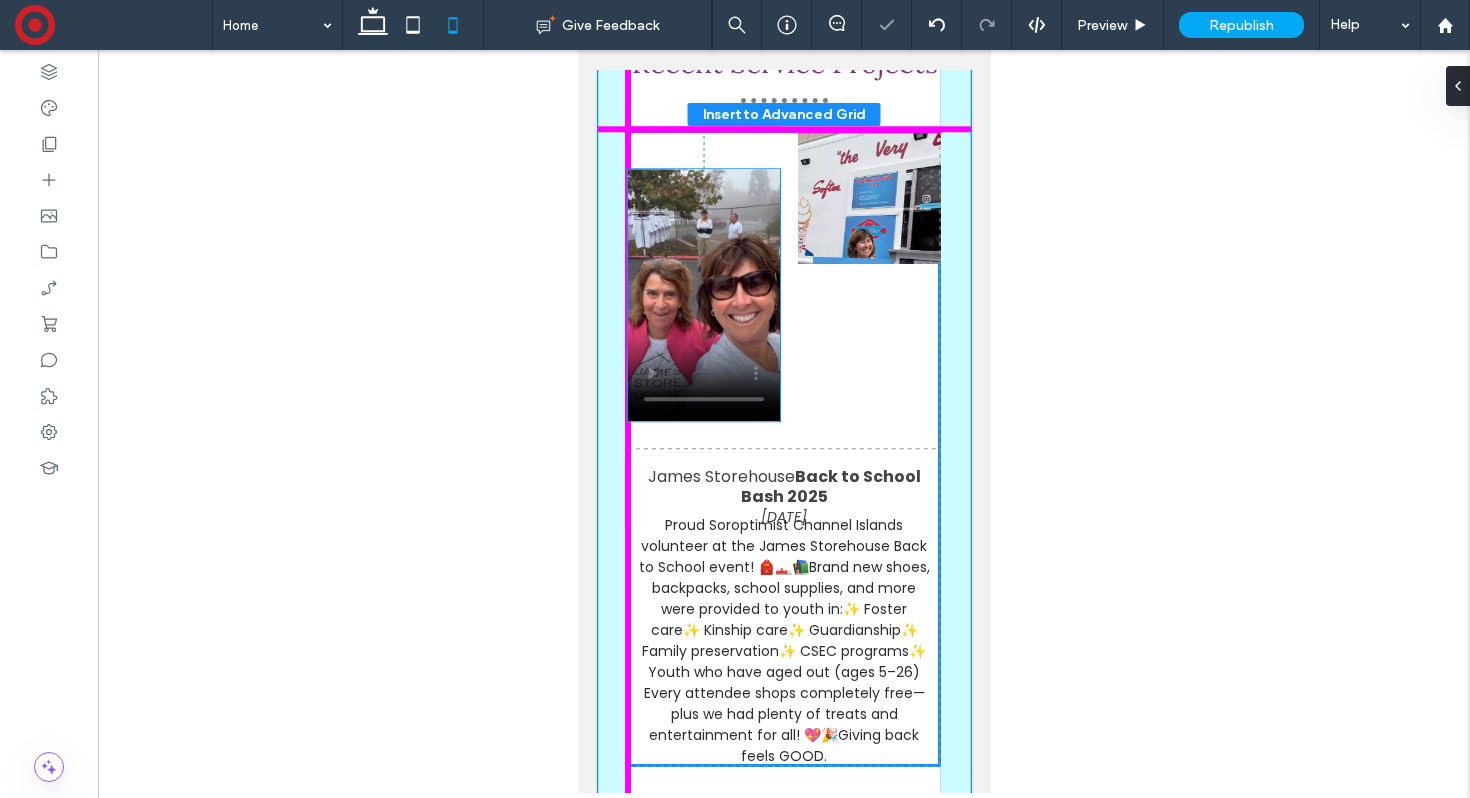 drag, startPoint x: 720, startPoint y: 347, endPoint x: 719, endPoint y: 285, distance: 62.008064 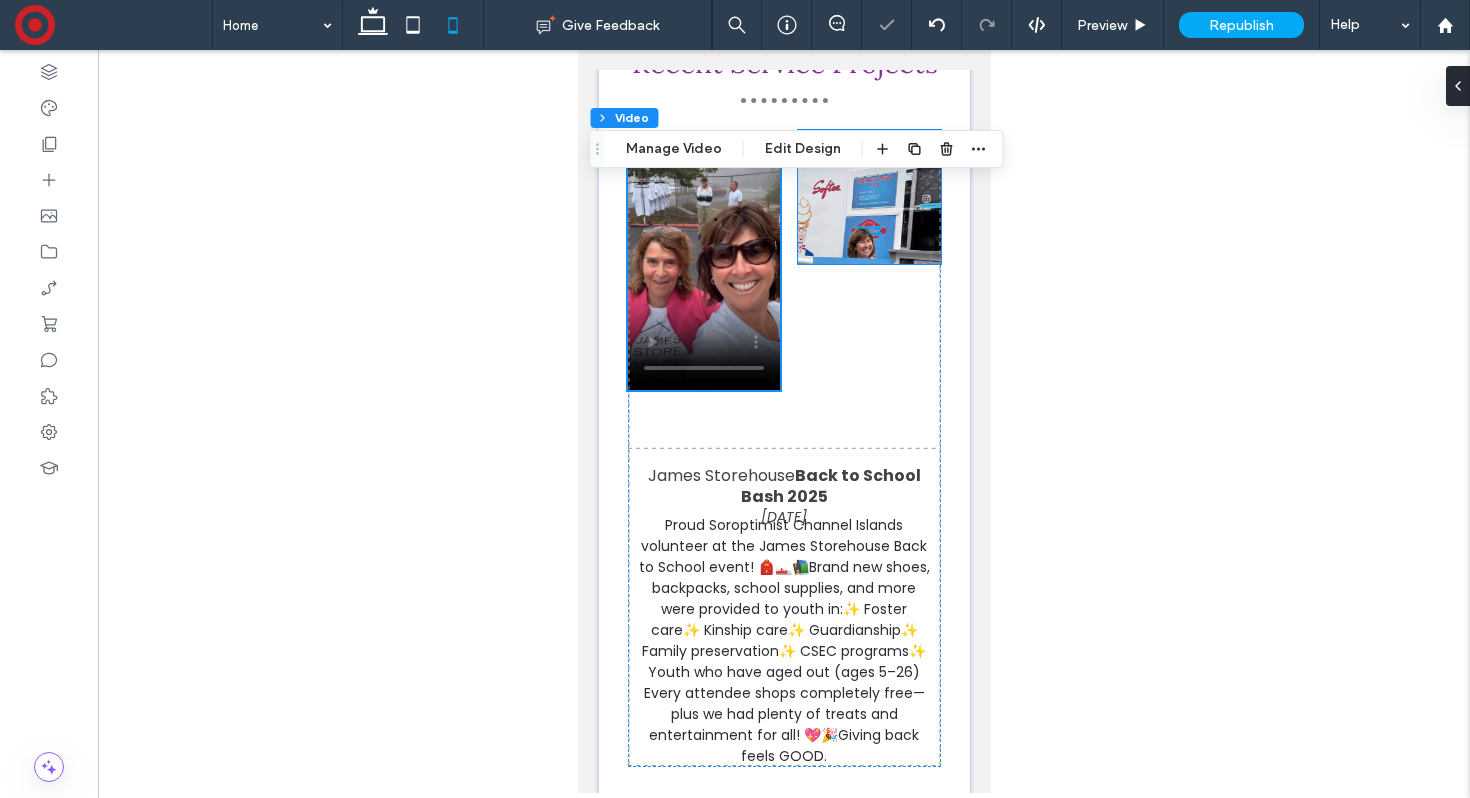 click at bounding box center (868, 197) 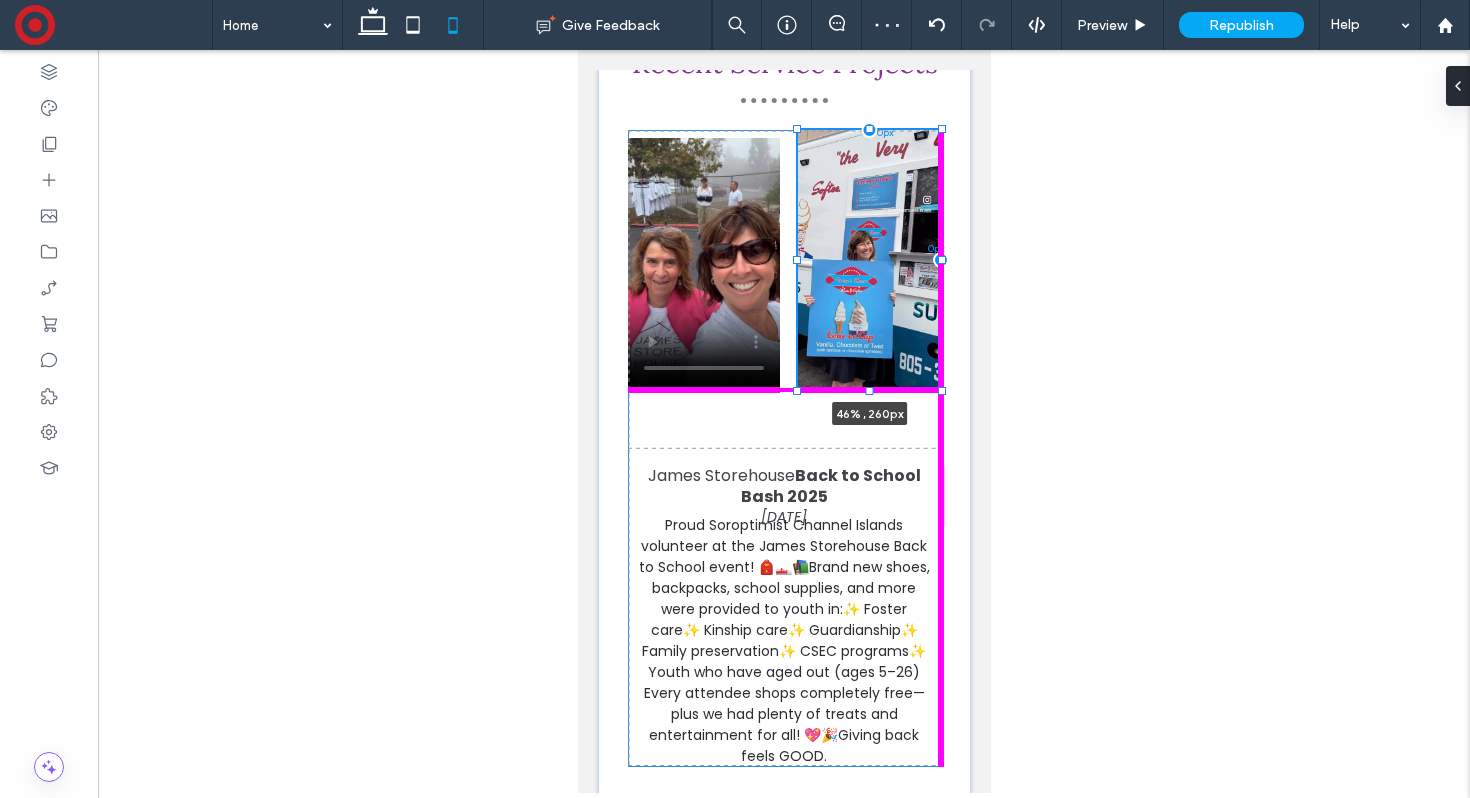 drag, startPoint x: 870, startPoint y: 305, endPoint x: 868, endPoint y: 428, distance: 123.01626 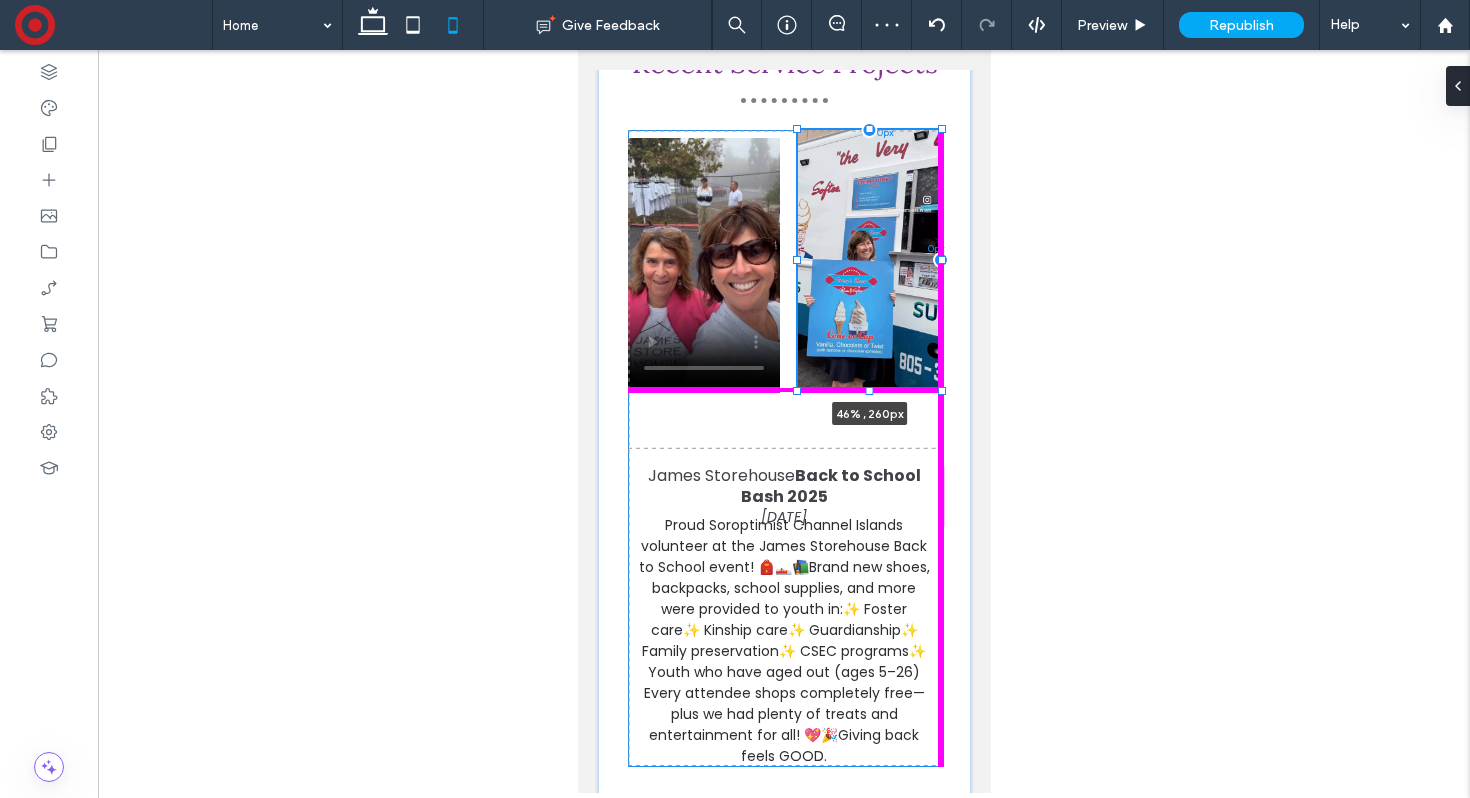 click at bounding box center [868, 390] 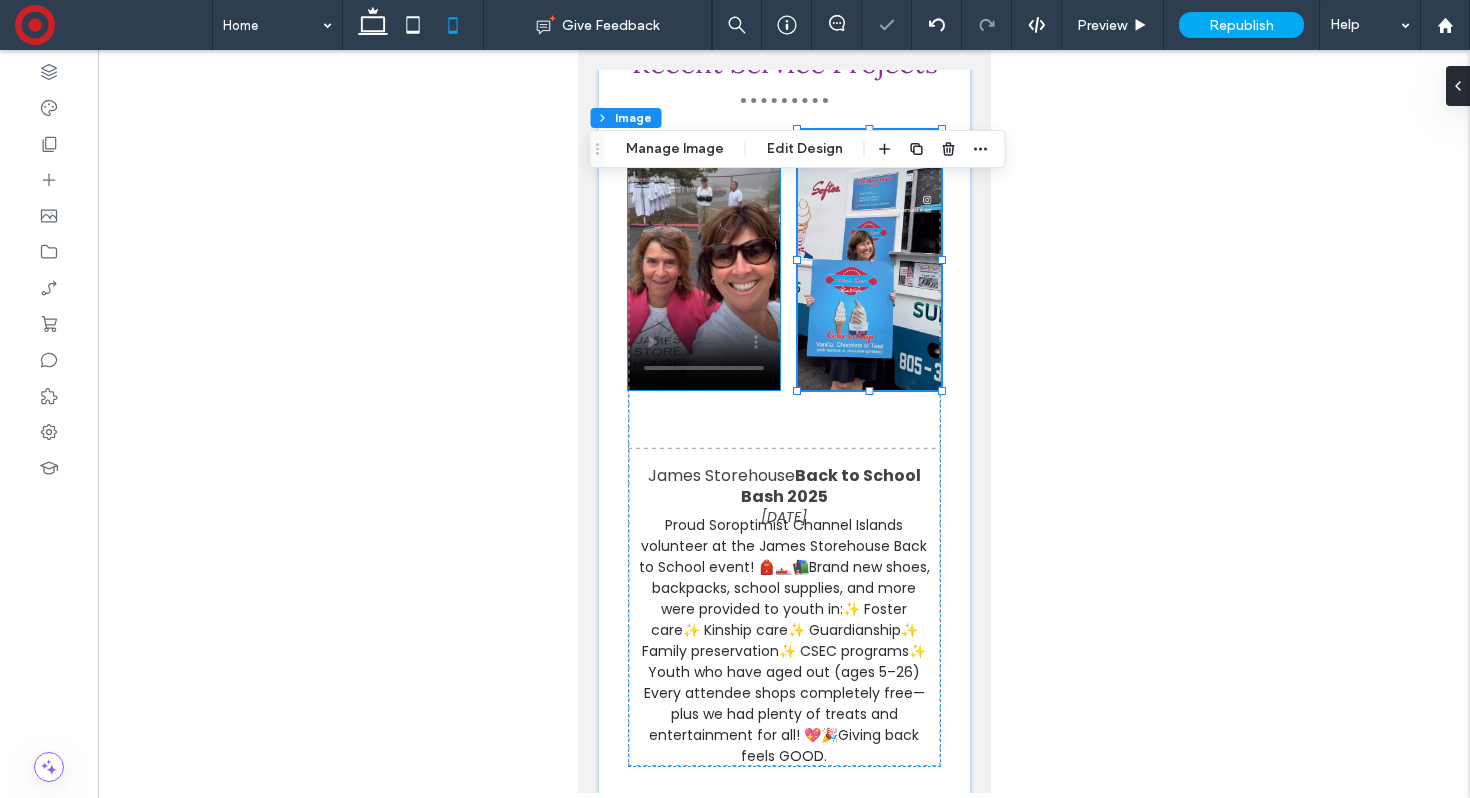 click at bounding box center (703, 264) 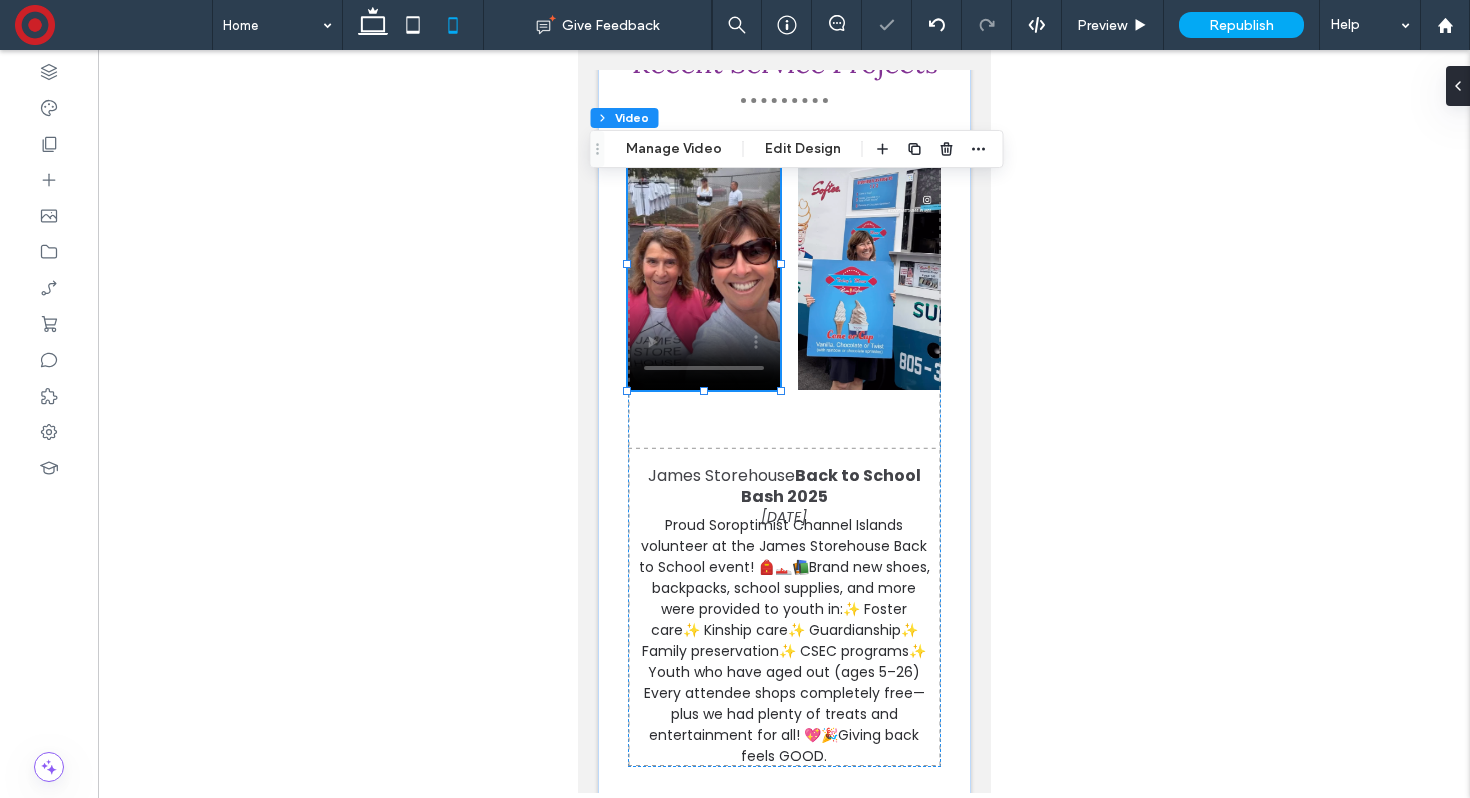 click at bounding box center (703, 264) 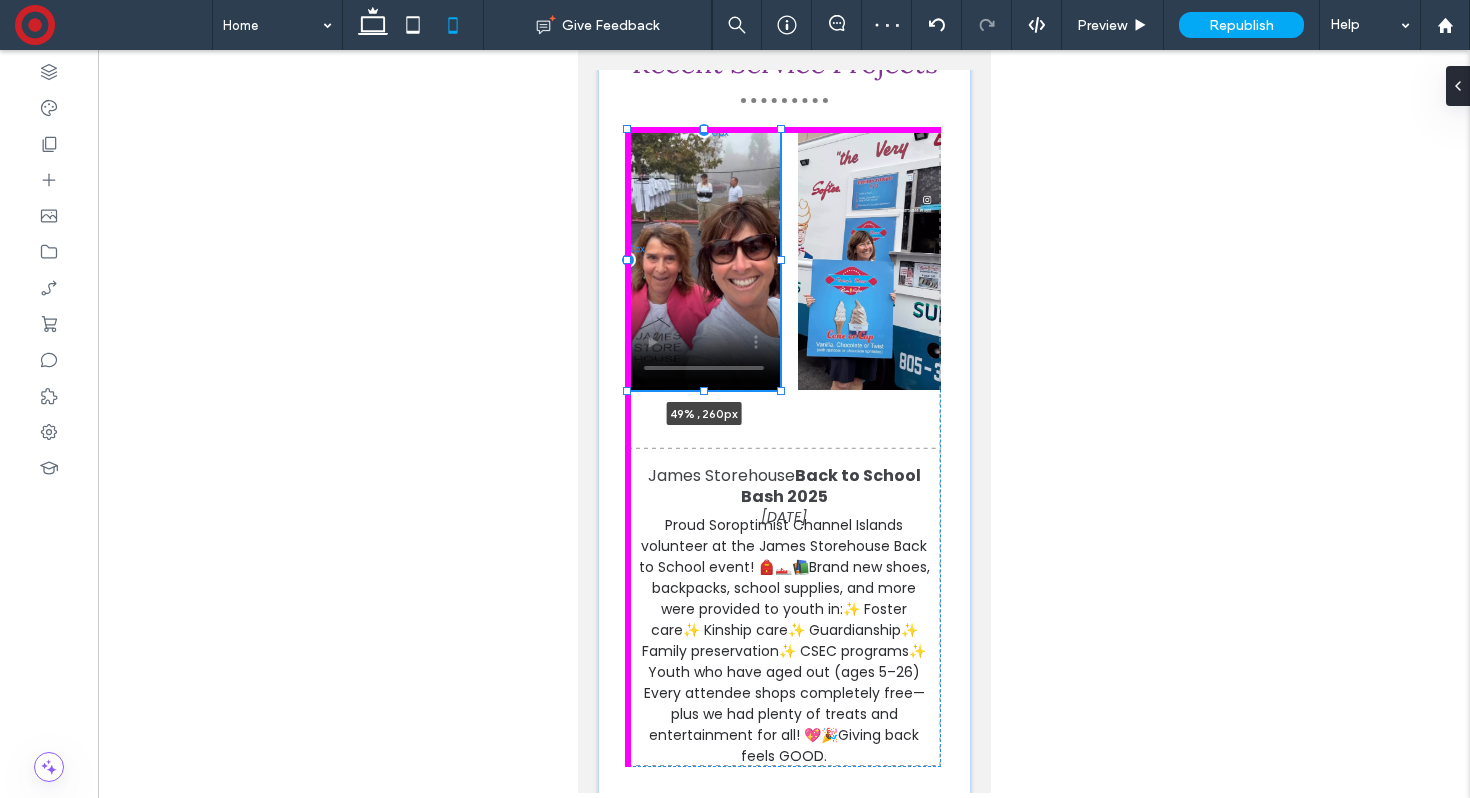 click at bounding box center (703, 128) 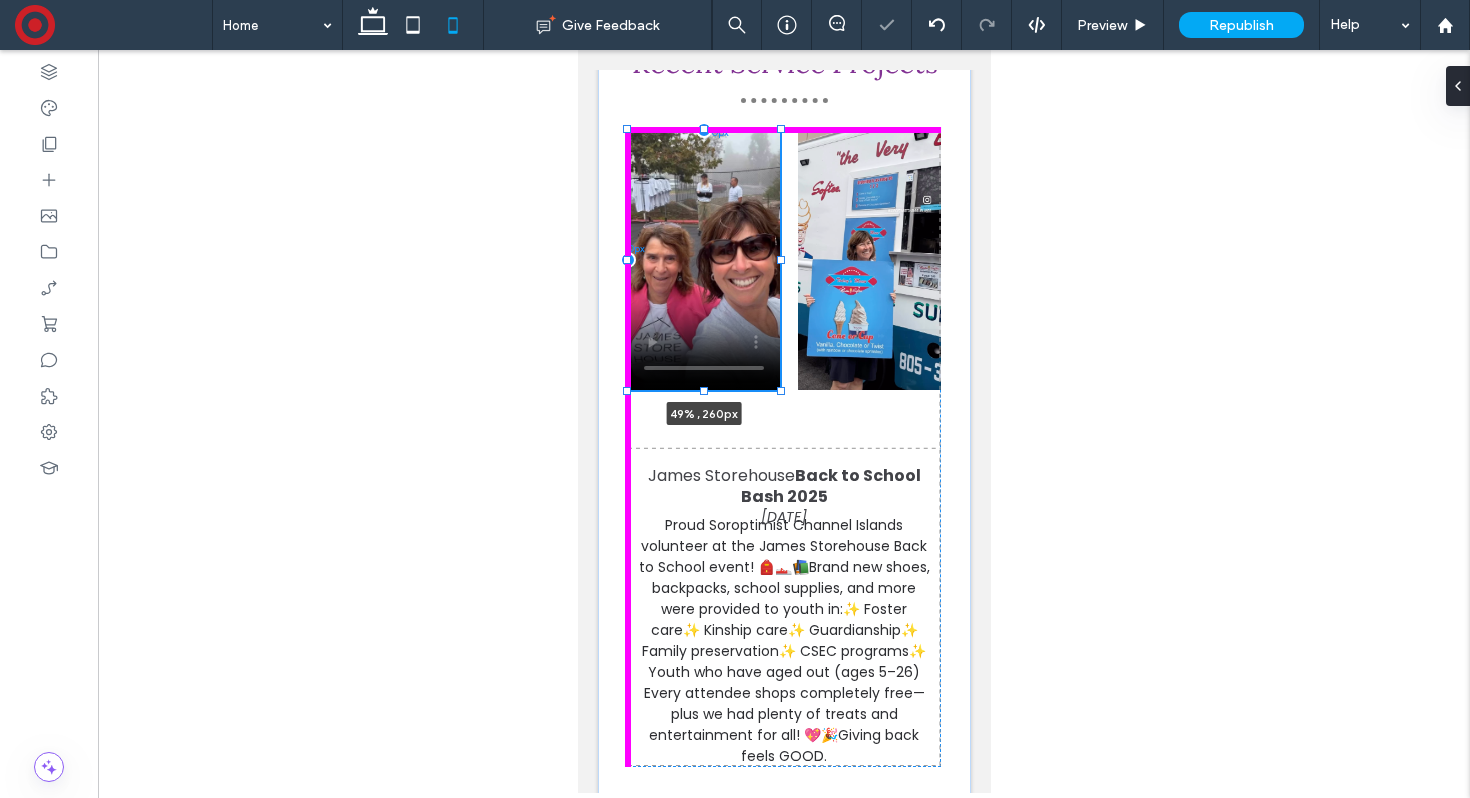 type on "***" 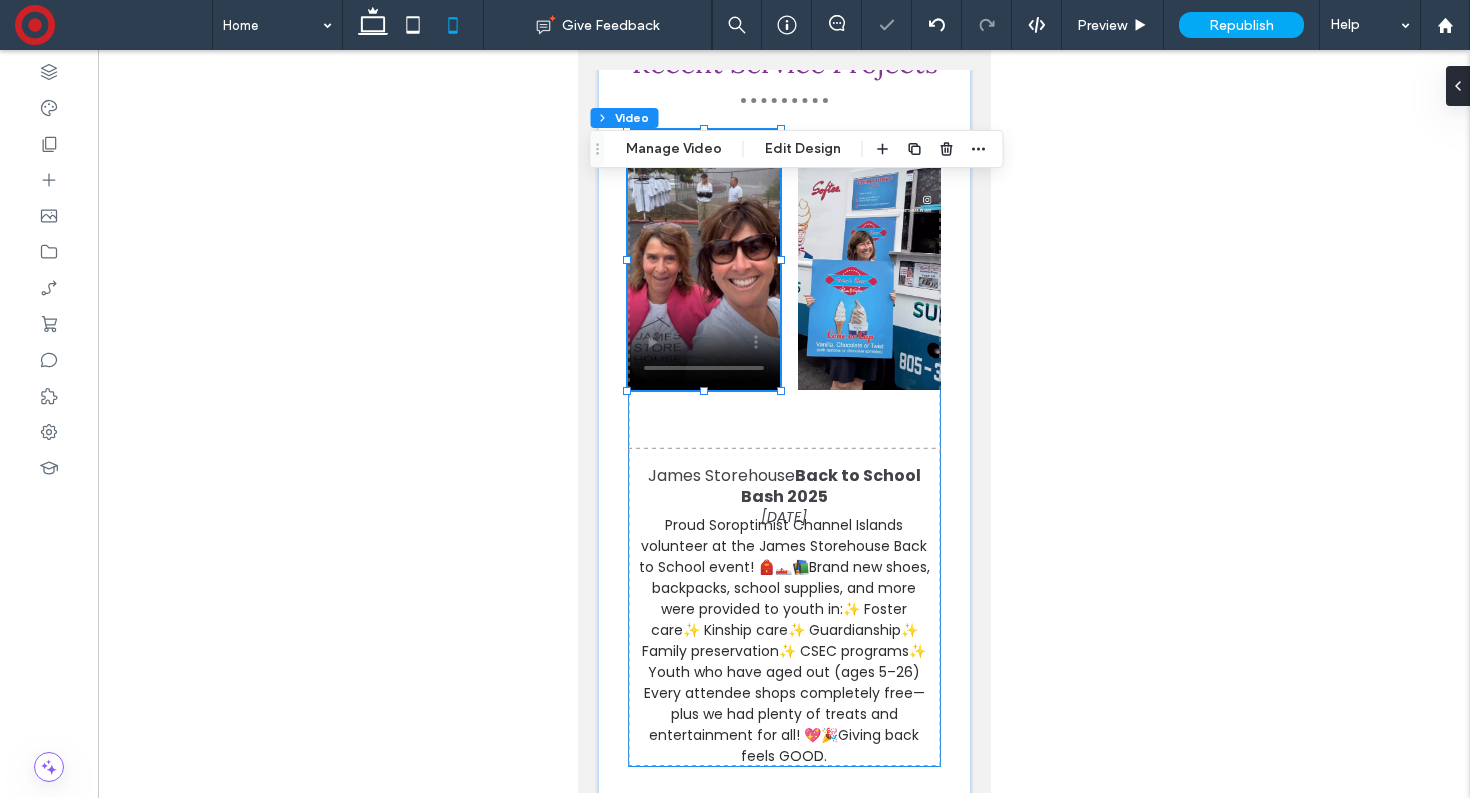 click on "Proud Soroptimist Channel Islands volunteer at the James Storehouse Back to School event! 🎒👟📚Brand new shoes, backpacks, school supplies, and more were provided to youth in:✨ Foster care✨ Kinship care✨ Guardianship✨ Family preservation✨ CSEC programs✨ Youth who have aged out (ages 5–26) Every attendee shops completely free—plus we had plenty of treats and entertainment for all! 💖🎉Giving back feels GOOD.
James Storehouse  Back to School Bash 2025 Aug 2, 2025
49% , 260px" at bounding box center [783, 448] 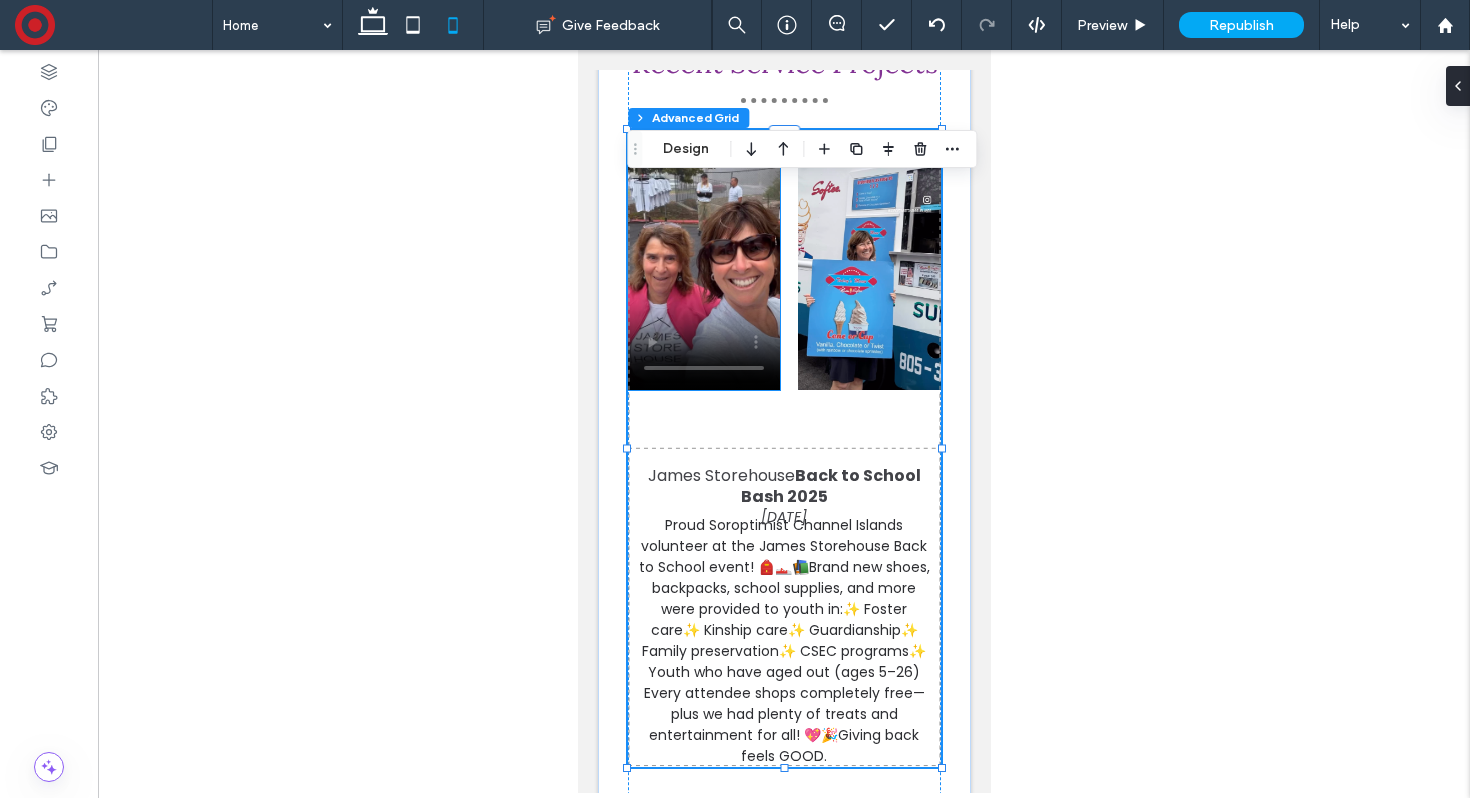 click at bounding box center [703, 260] 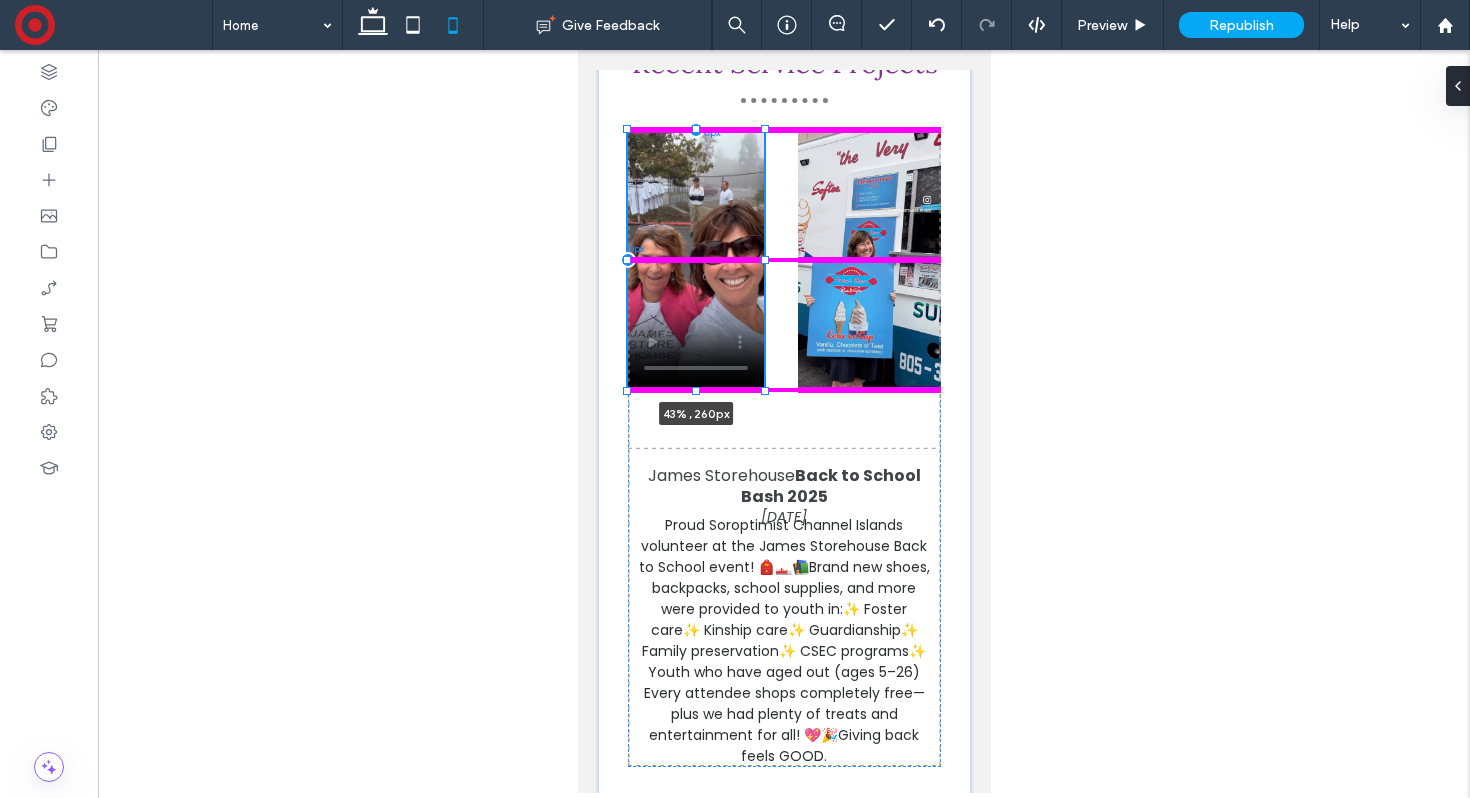 drag, startPoint x: 776, startPoint y: 297, endPoint x: 760, endPoint y: 297, distance: 16 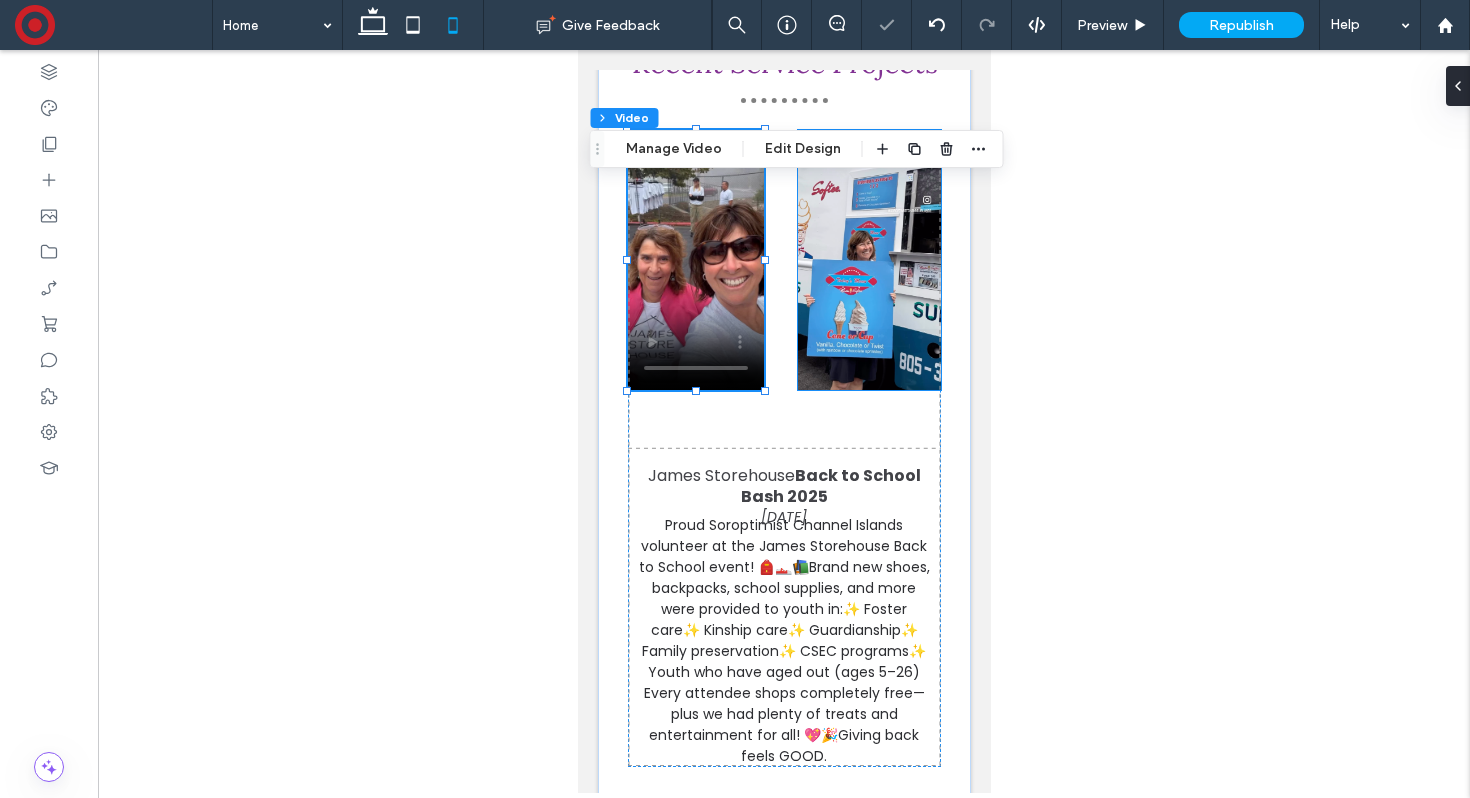 click at bounding box center (868, 260) 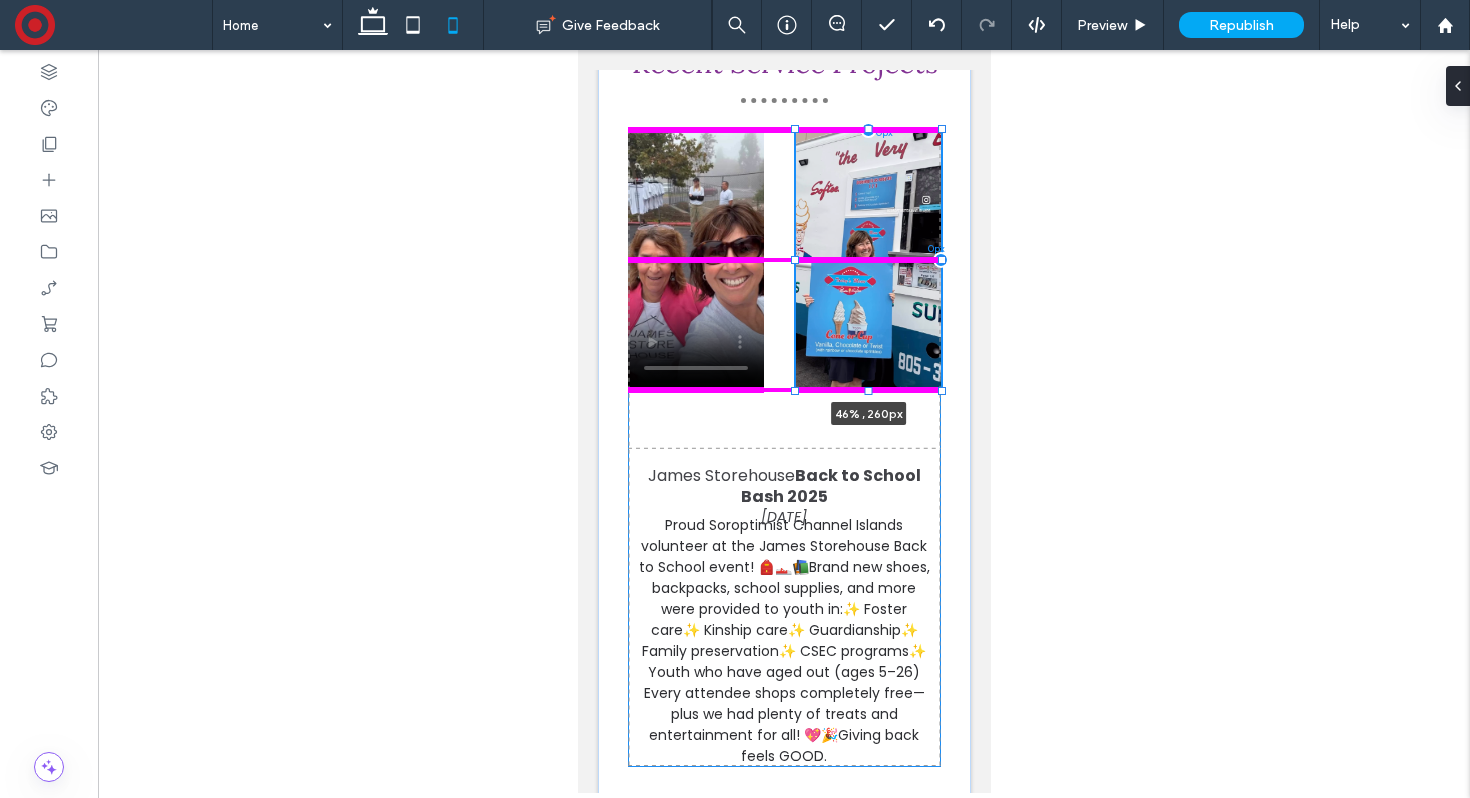 click at bounding box center (794, 260) 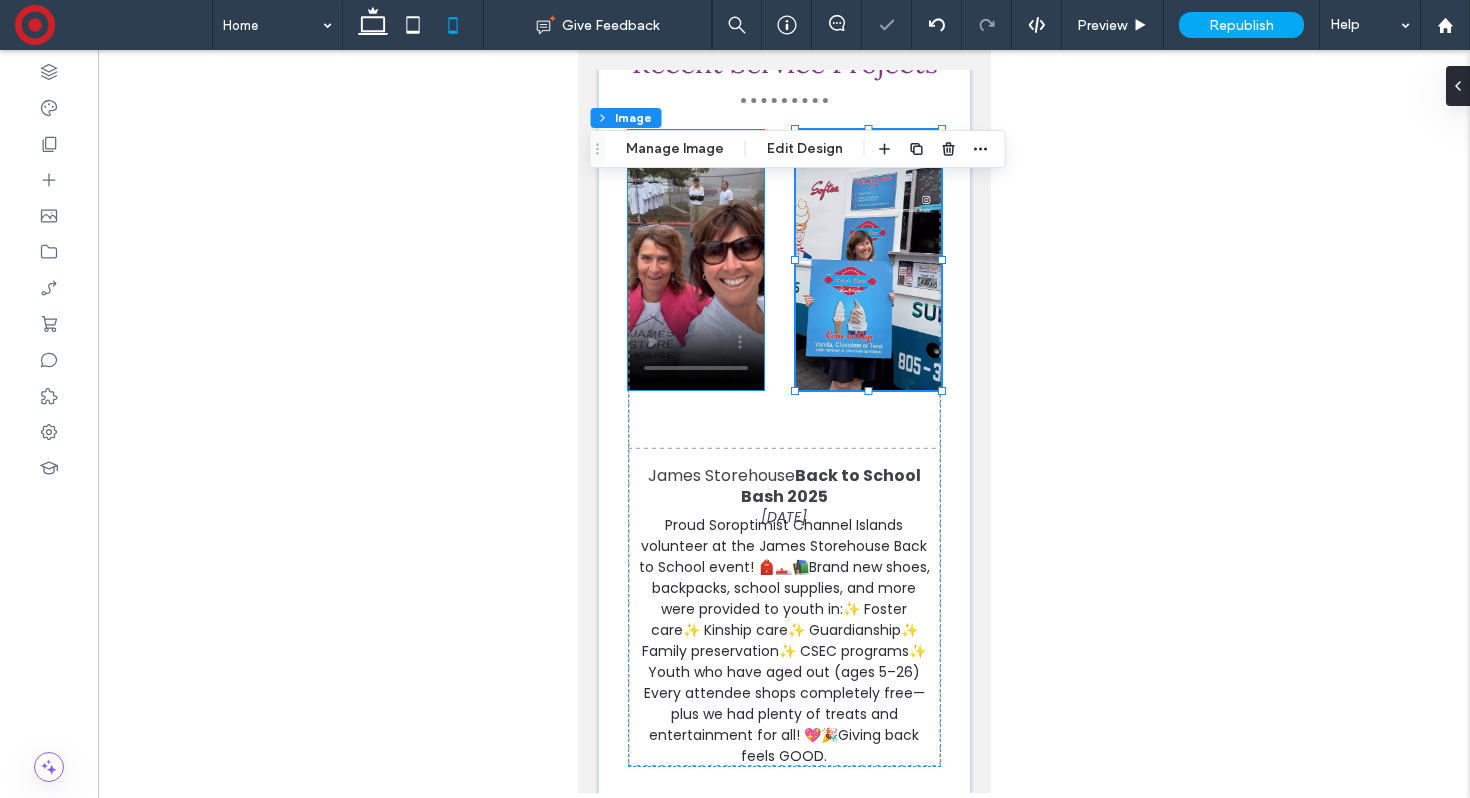 click at bounding box center (695, 260) 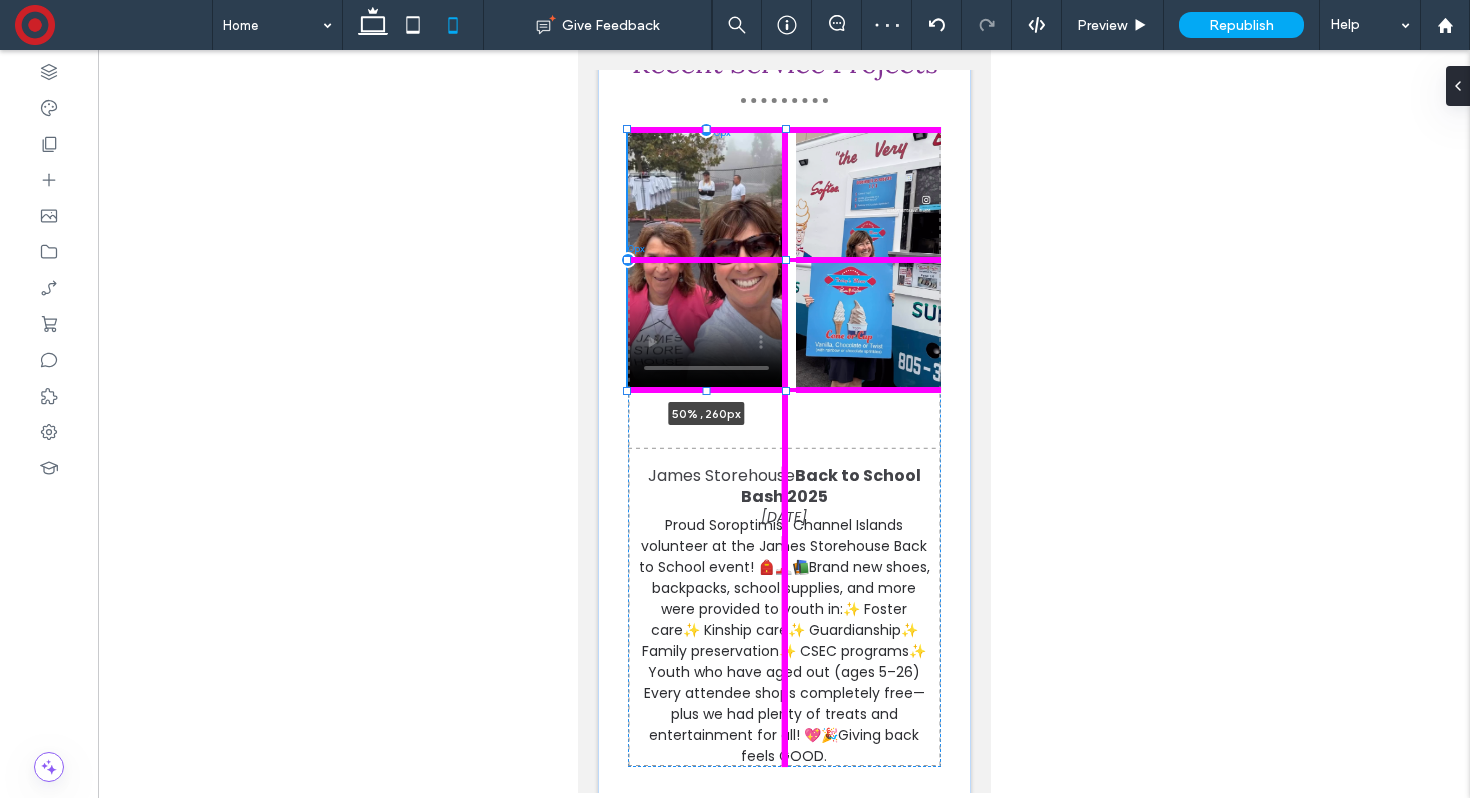 drag, startPoint x: 764, startPoint y: 296, endPoint x: 783, endPoint y: 296, distance: 19 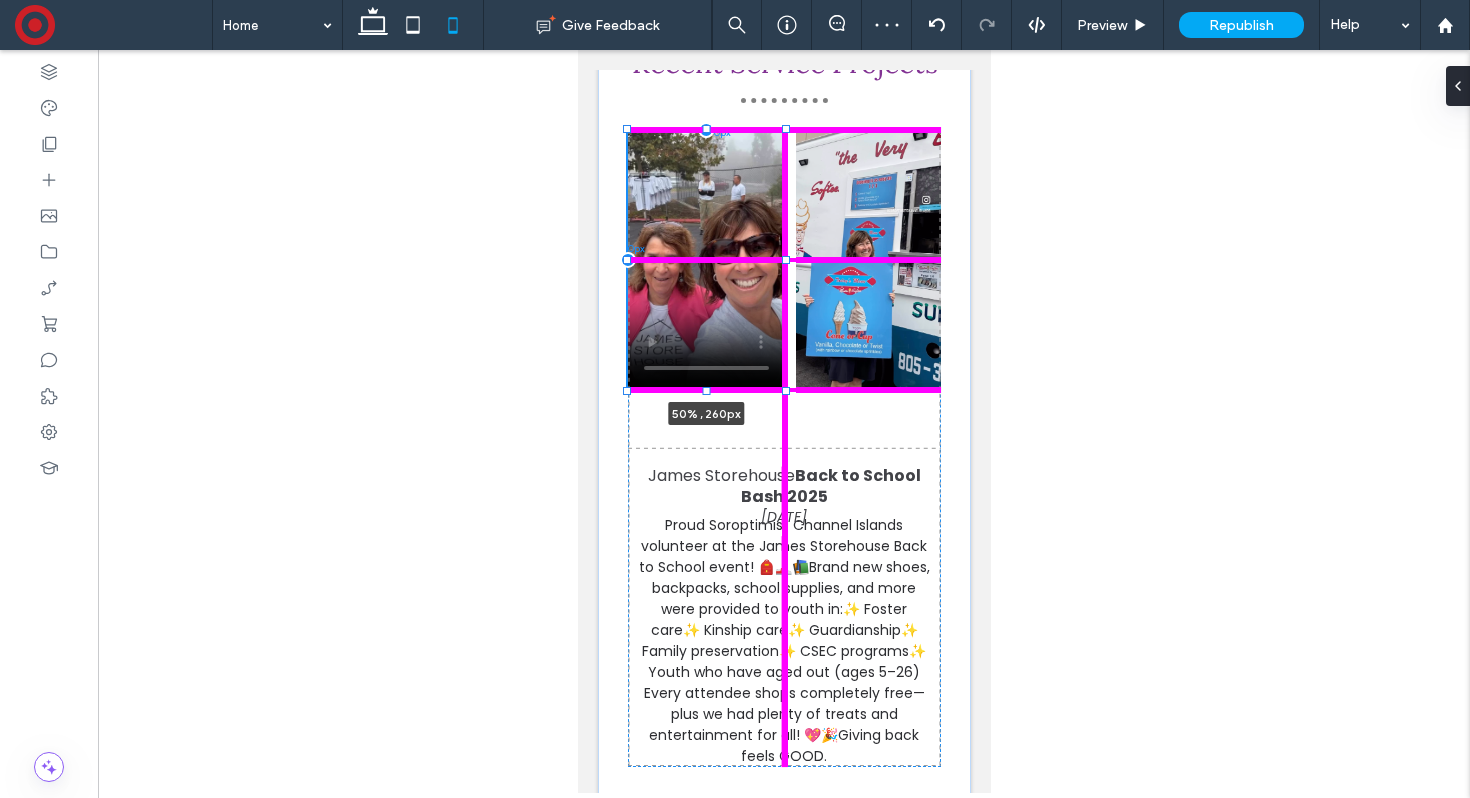 click at bounding box center (785, 260) 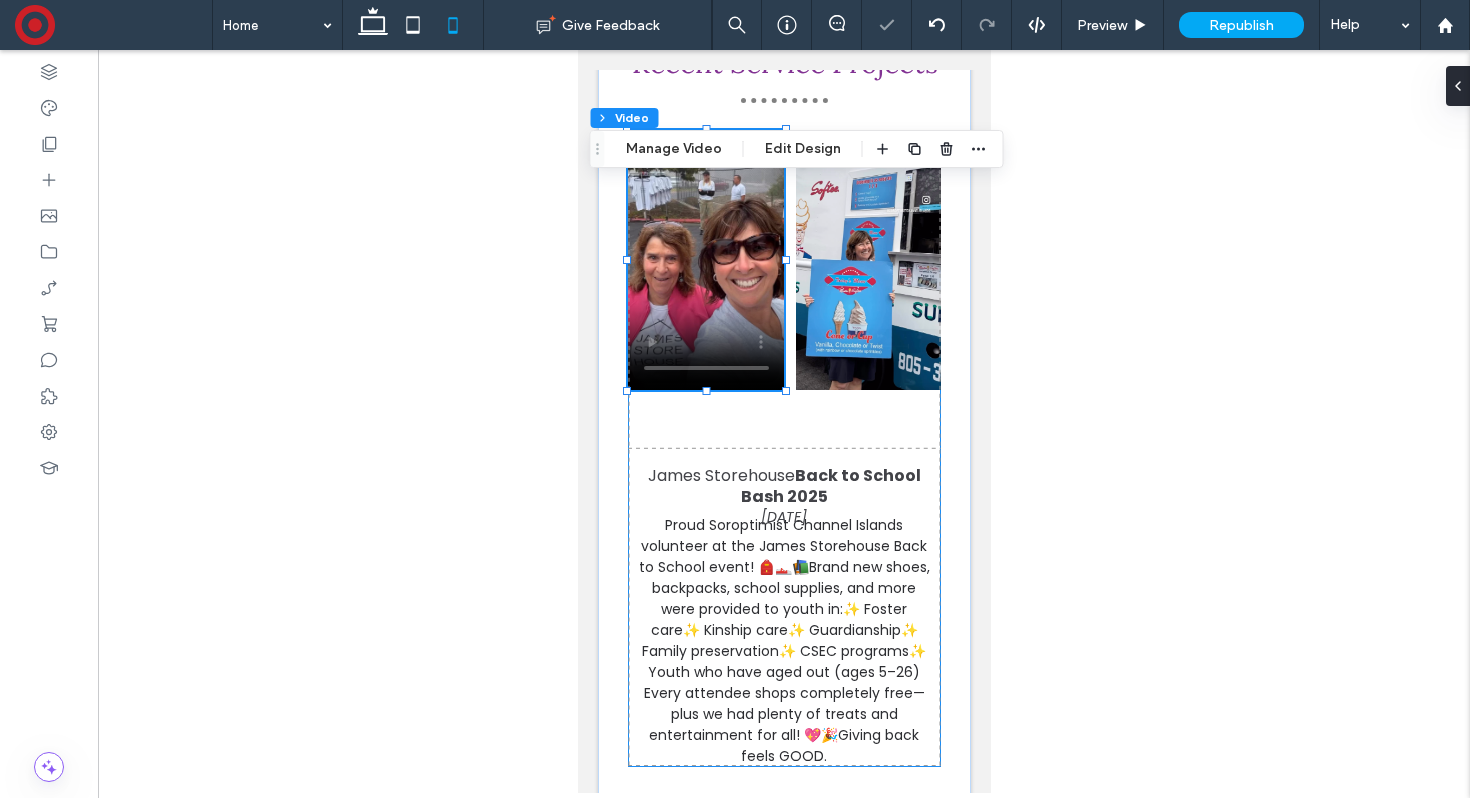 click on "Proud Soroptimist Channel Islands volunteer at the James Storehouse Back to School event! 🎒👟📚Brand new shoes, backpacks, school supplies, and more were provided to youth in:✨ Foster care✨ Kinship care✨ Guardianship✨ Family preservation✨ CSEC programs✨ Youth who have aged out (ages 5–26) Every attendee shops completely free—plus we had plenty of treats and entertainment for all! 💖🎉Giving back feels GOOD.
James Storehouse  Back to School Bash 2025 Aug 2, 2025
50% , 260px" at bounding box center [783, 448] 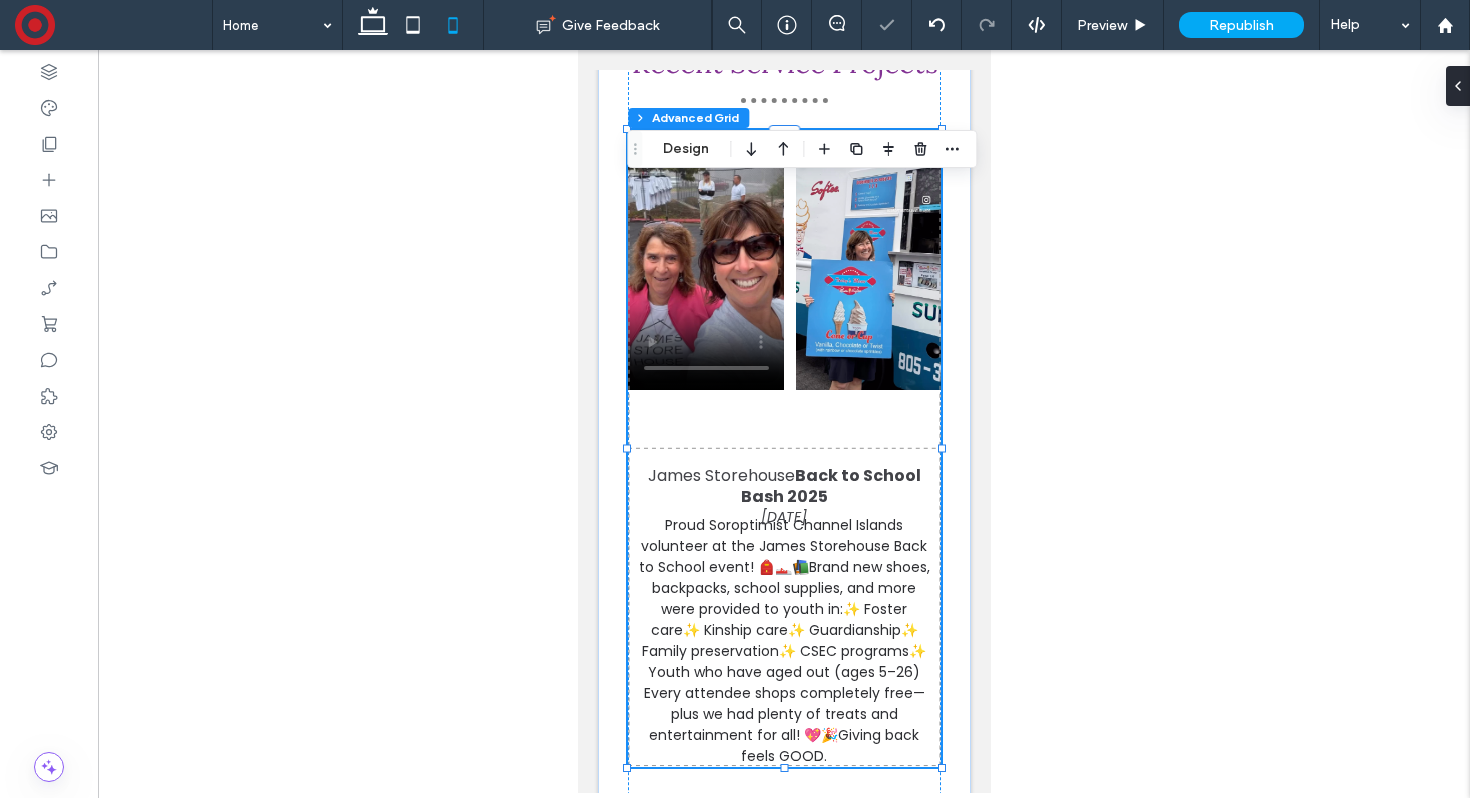 click on "Proud Soroptimist Channel Islands volunteer at the James Storehouse Back to School event! 🎒👟📚Brand new shoes, backpacks, school supplies, and more were provided to youth in:✨ Foster care✨ Kinship care✨ Guardianship✨ Family preservation✨ CSEC programs✨ Youth who have aged out (ages 5–26) Every attendee shops completely free—plus we had plenty of treats and entertainment for all! 💖🎉Giving back feels GOOD.
James Storehouse  Back to School Bash 2025 Aug 2, 2025" at bounding box center (783, 448) 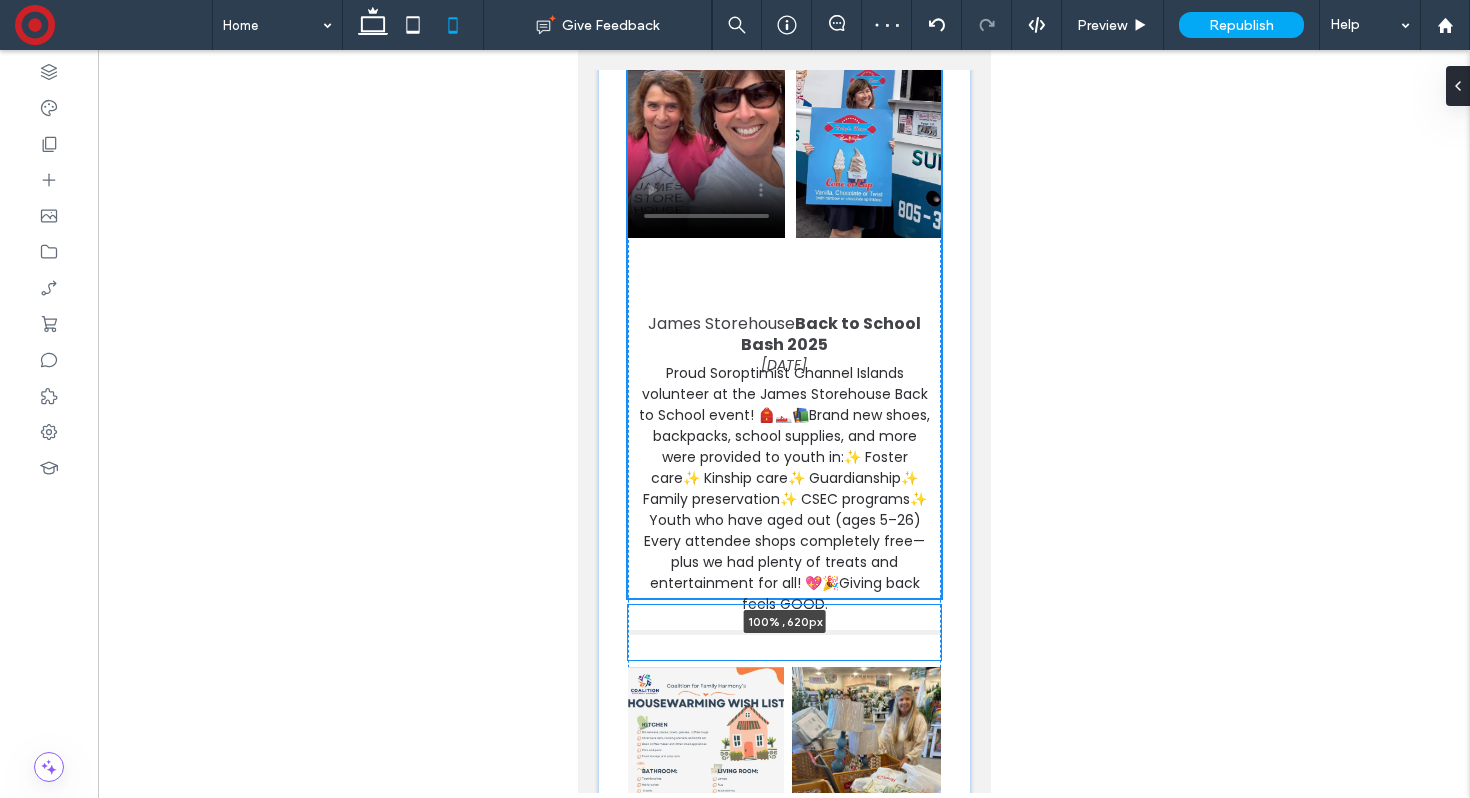 scroll, scrollTop: 5526, scrollLeft: 0, axis: vertical 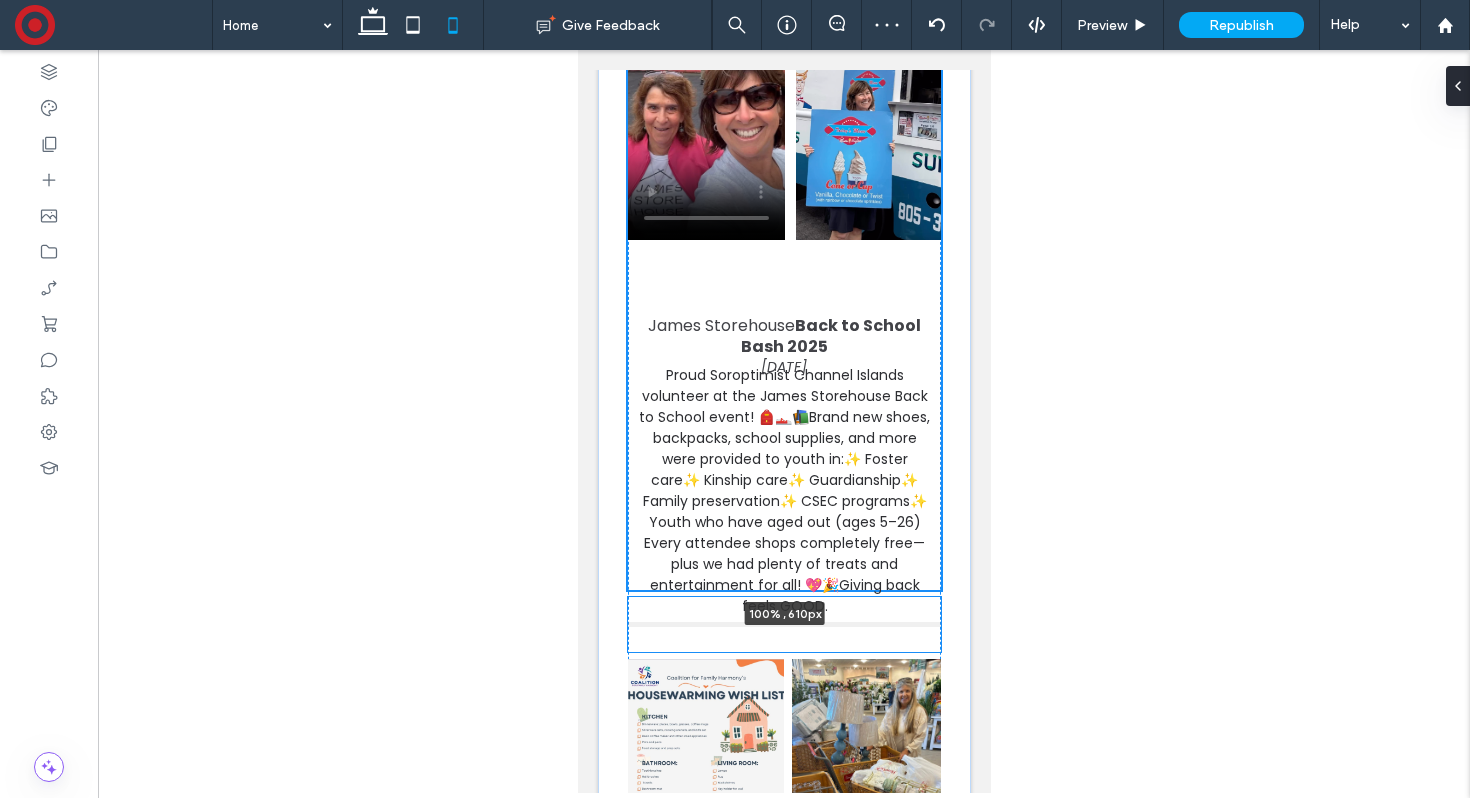 drag, startPoint x: 784, startPoint y: 628, endPoint x: 784, endPoint y: 601, distance: 27 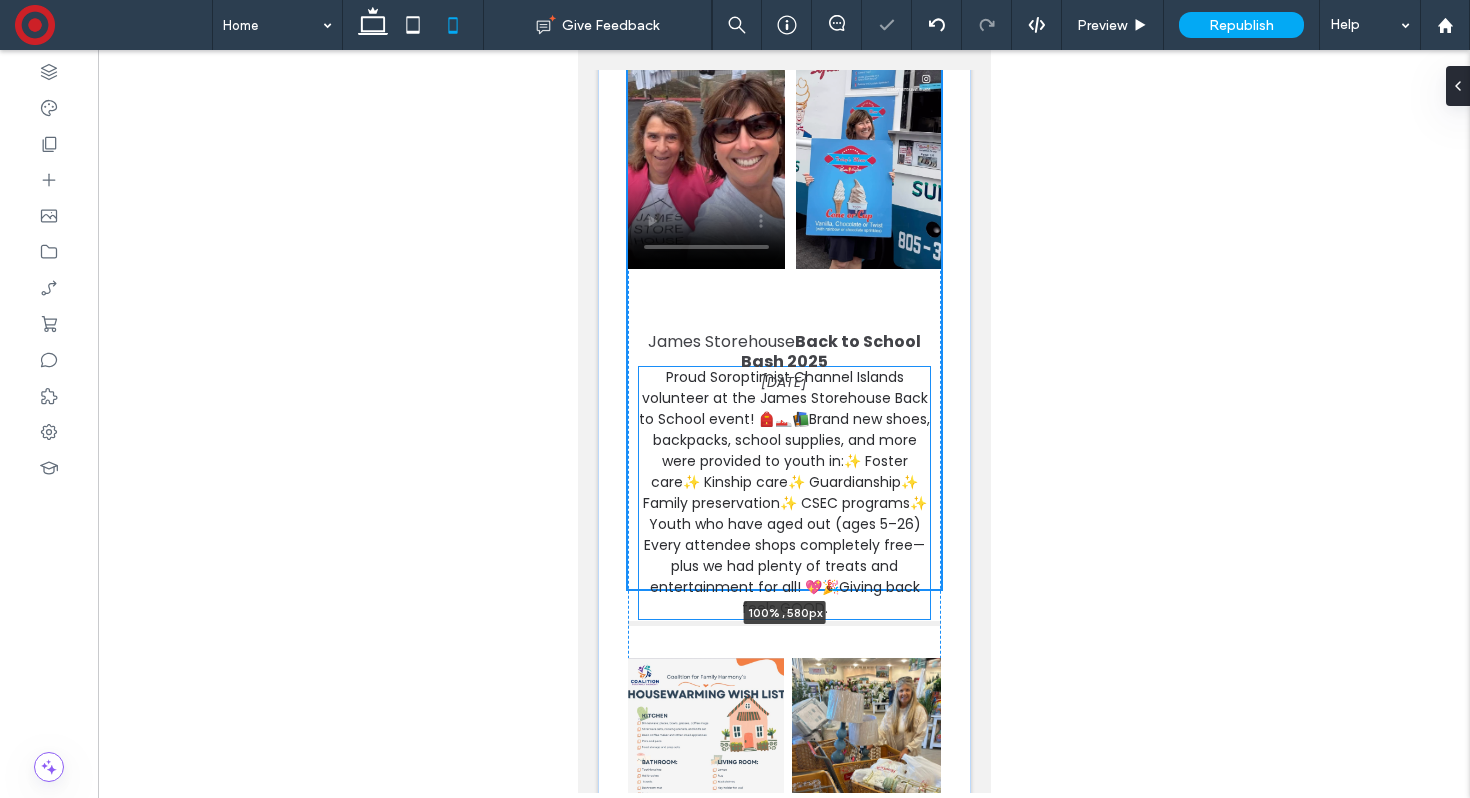scroll, scrollTop: 5496, scrollLeft: 0, axis: vertical 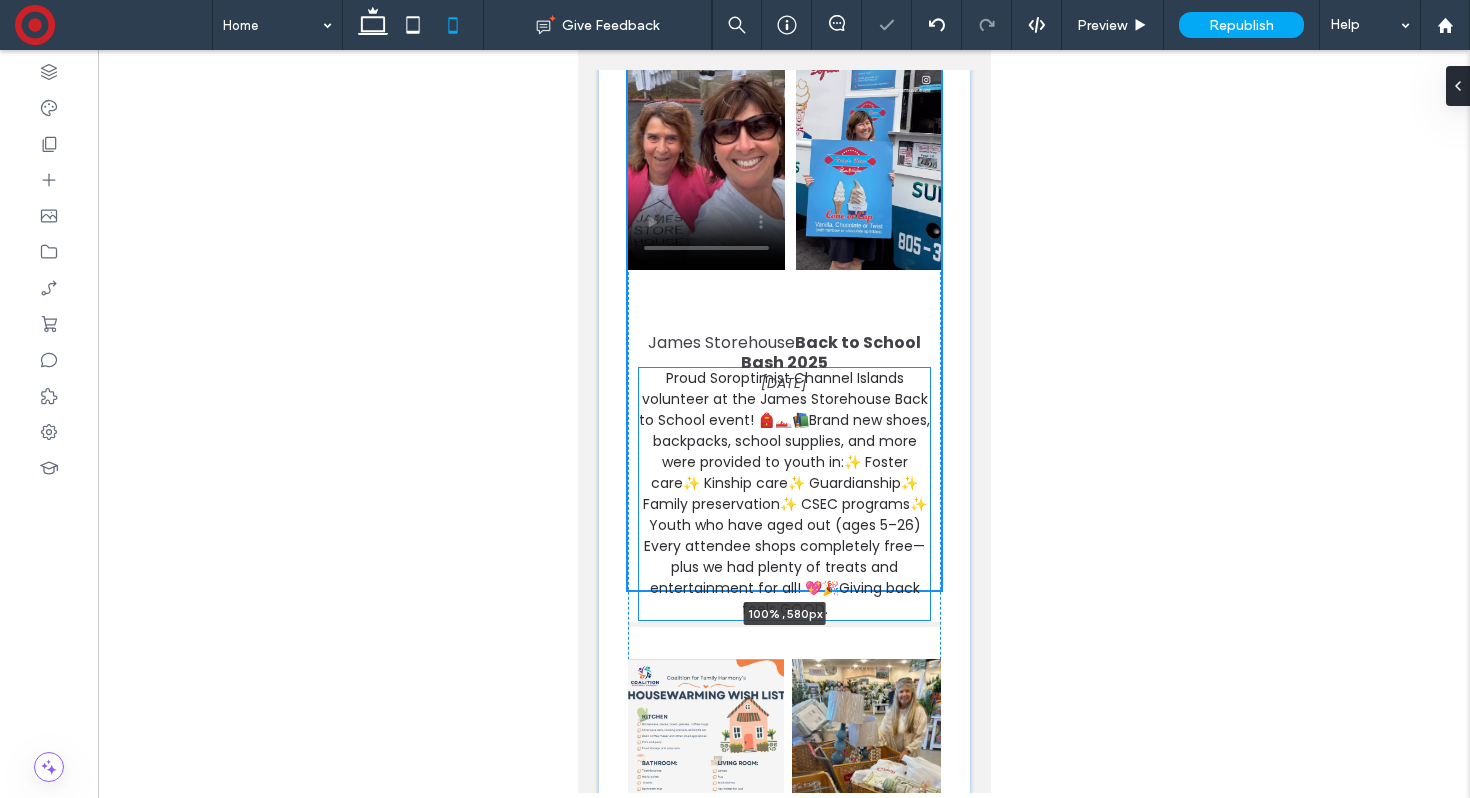 drag, startPoint x: 783, startPoint y: 630, endPoint x: 783, endPoint y: 600, distance: 30 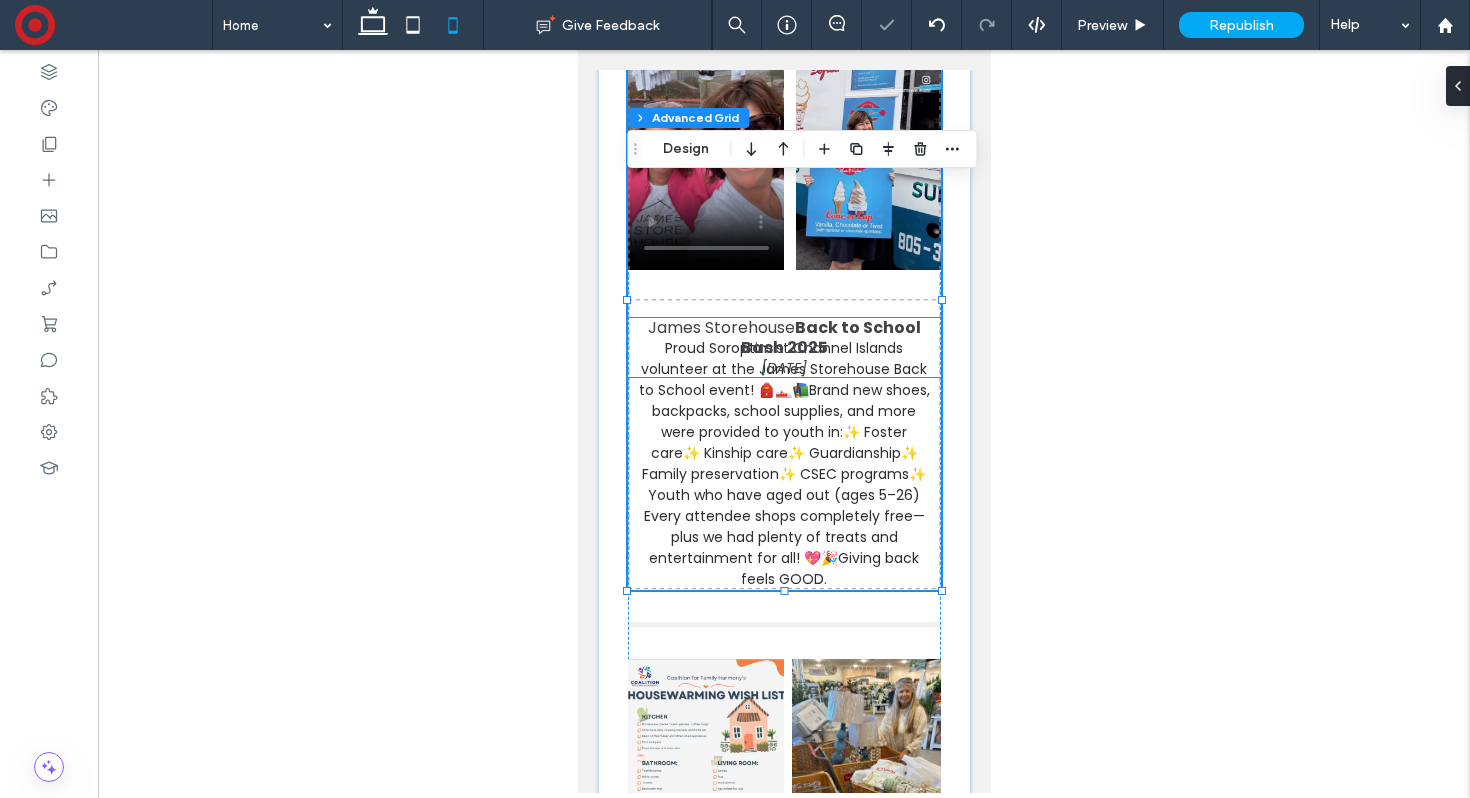 click on "Back to School Bash 2025" at bounding box center (830, 338) 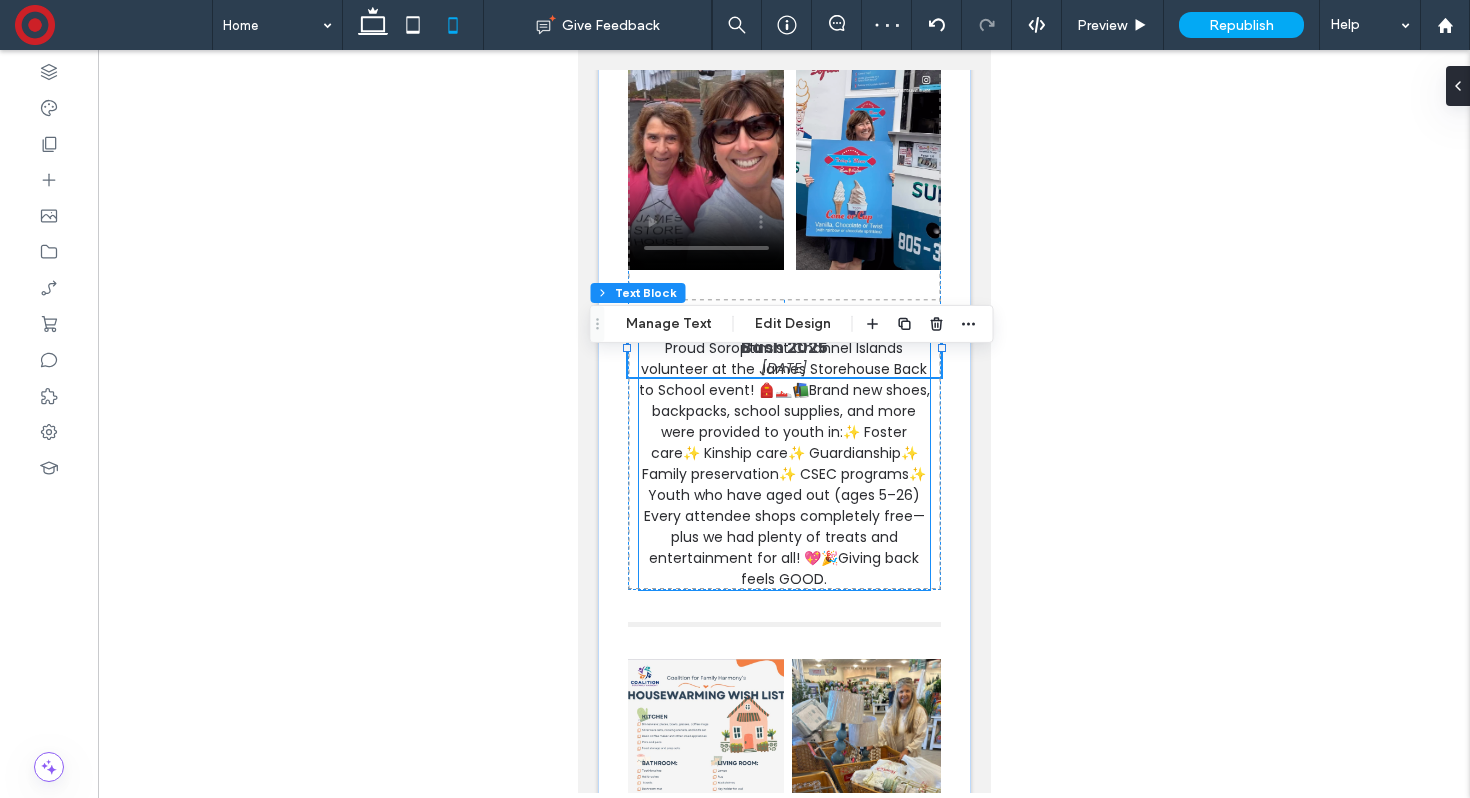 click on "Proud Soroptimist Channel Islands volunteer at the James Storehouse Back to School event! 🎒👟📚Brand new shoes, backpacks, school supplies, and more were provided to youth in:✨ Foster care✨ Kinship care✨ Guardianship✨ Family preservation✨ CSEC programs✨ Youth who have aged out (ages 5–26) Every attendee shops completely free—plus we had plenty of treats and entertainment for all! 💖🎉Giving back feels GOOD." at bounding box center (783, 463) 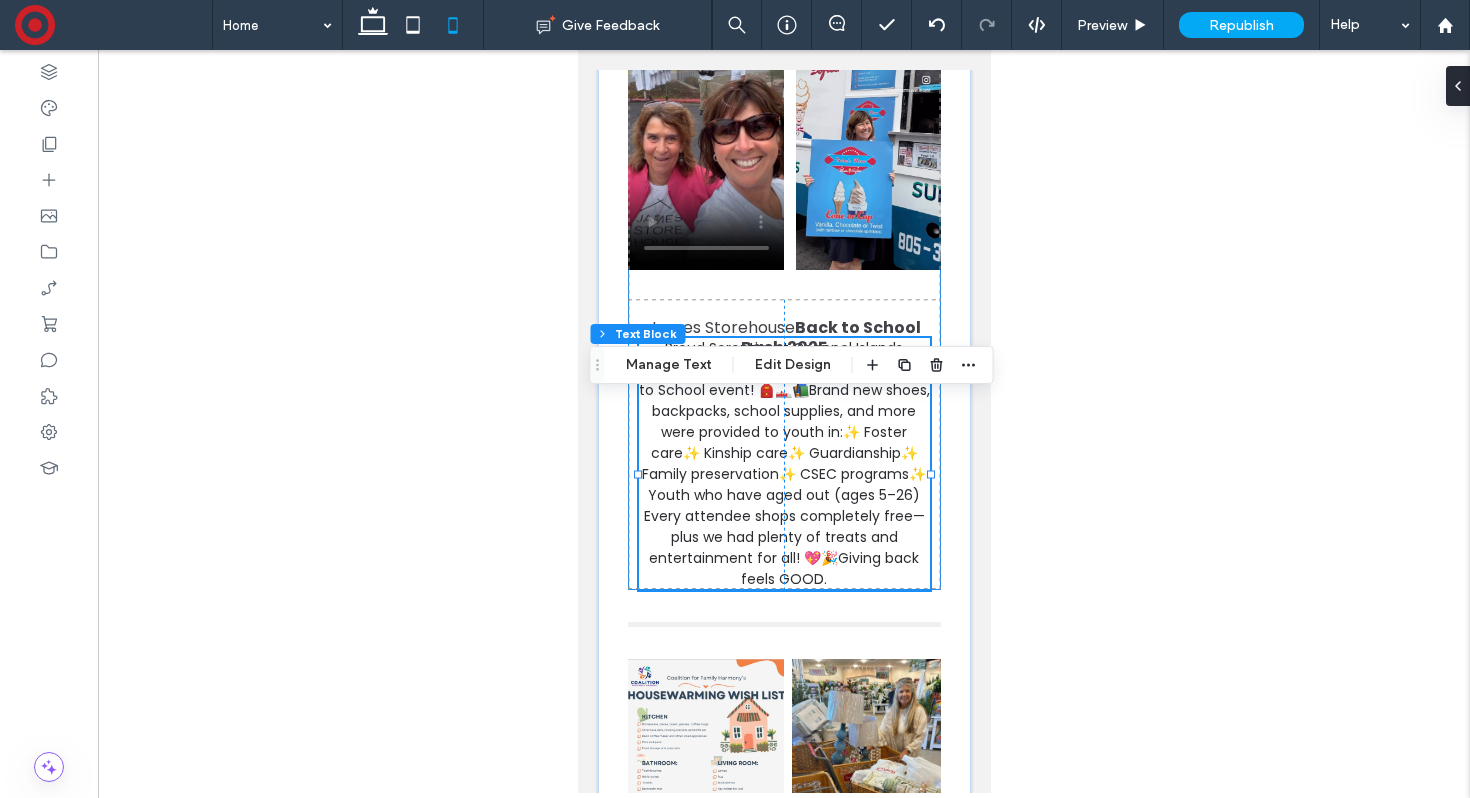 click on "Proud Soroptimist Channel Islands volunteer at the James Storehouse Back to School event! 🎒👟📚Brand new shoes, backpacks, school supplies, and more were provided to youth in:✨ Foster care✨ Kinship care✨ Guardianship✨ Family preservation✨ CSEC programs✨ Youth who have aged out (ages 5–26) Every attendee shops completely free—plus we had plenty of treats and entertainment for all! 💖🎉Giving back feels GOOD.
James Storehouse  Back to School Bash 2025 Aug 2, 2025
11px
0px" at bounding box center [783, 300] 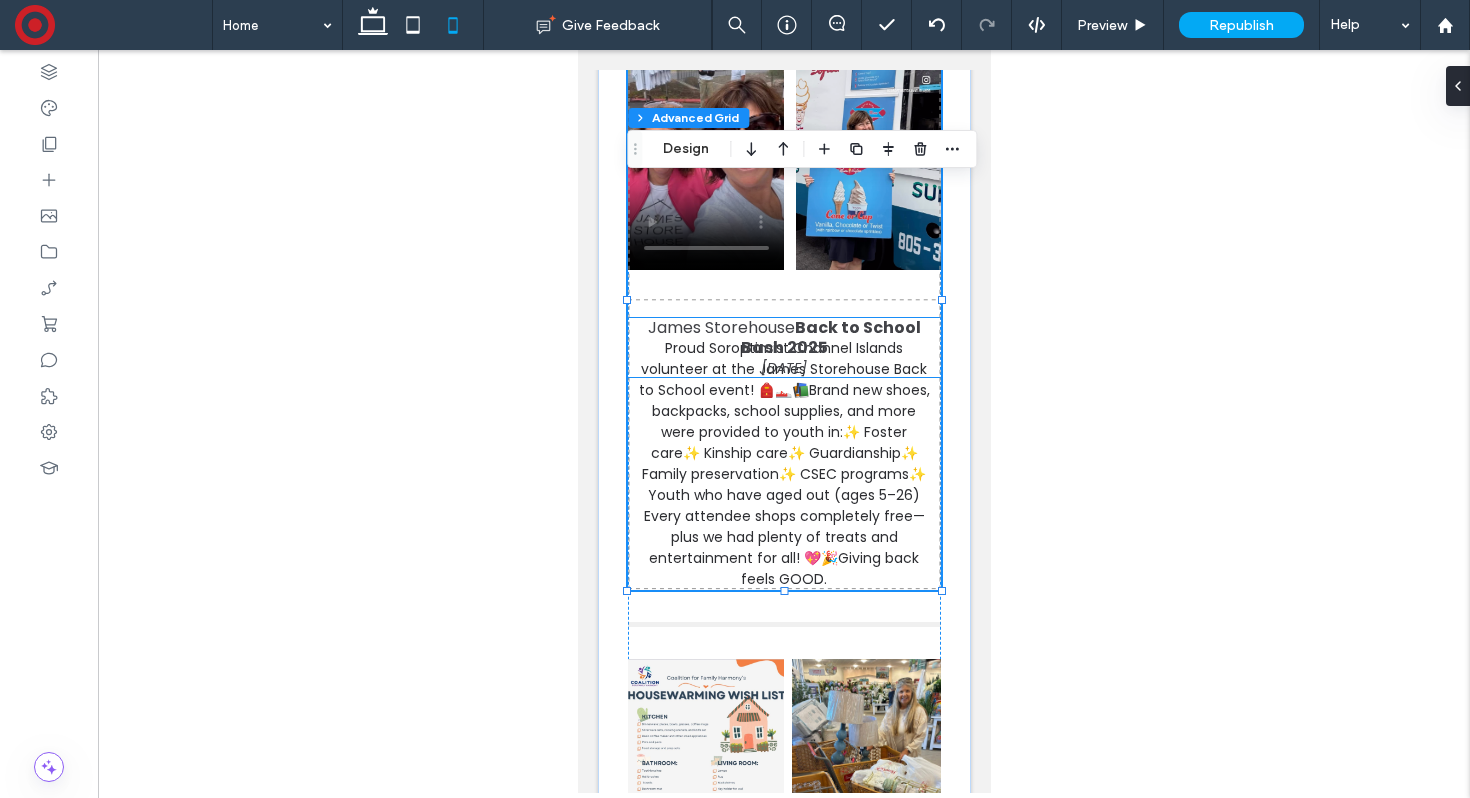click on "Back to School Bash 2025" at bounding box center [830, 338] 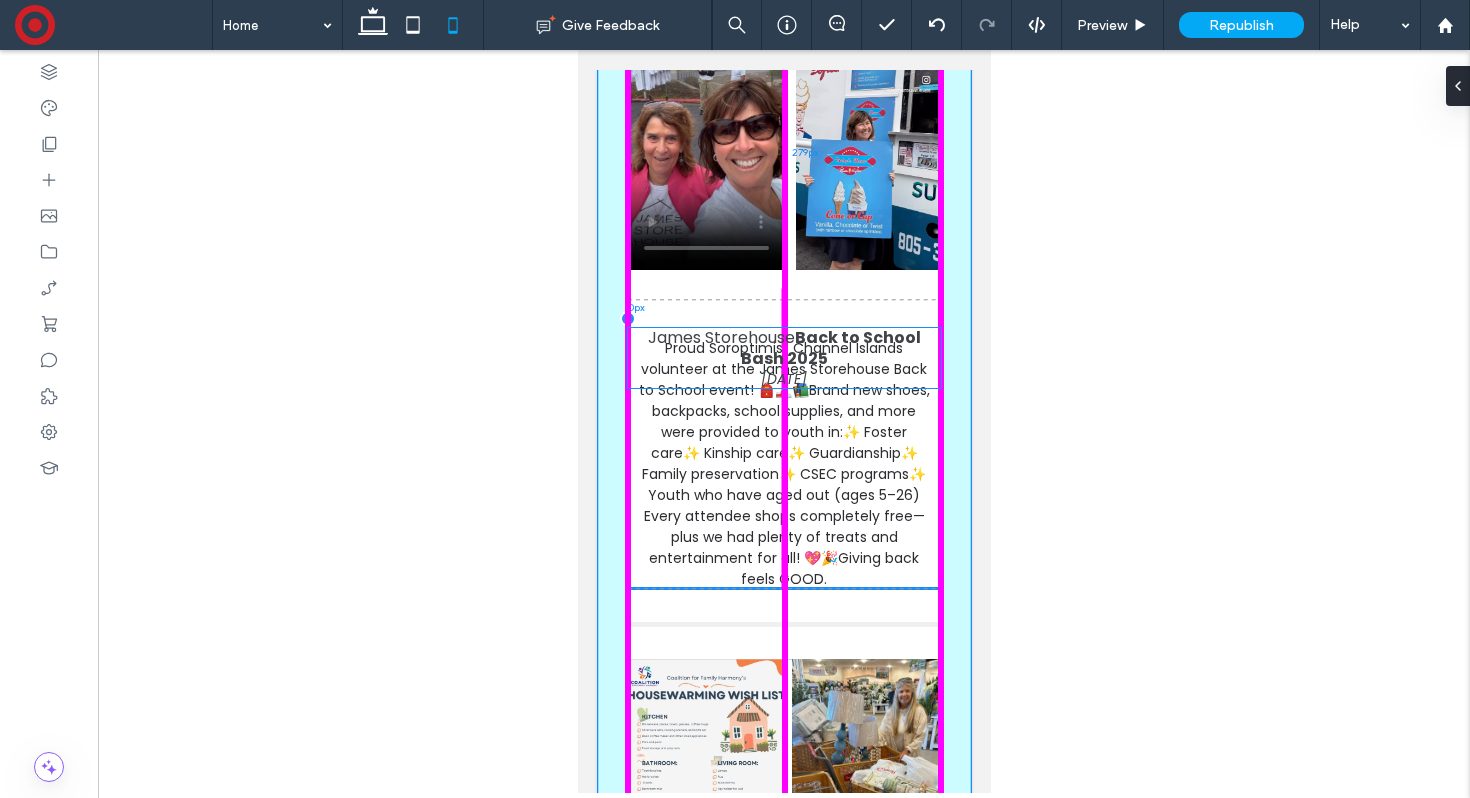 drag, startPoint x: 823, startPoint y: 366, endPoint x: 823, endPoint y: 338, distance: 28 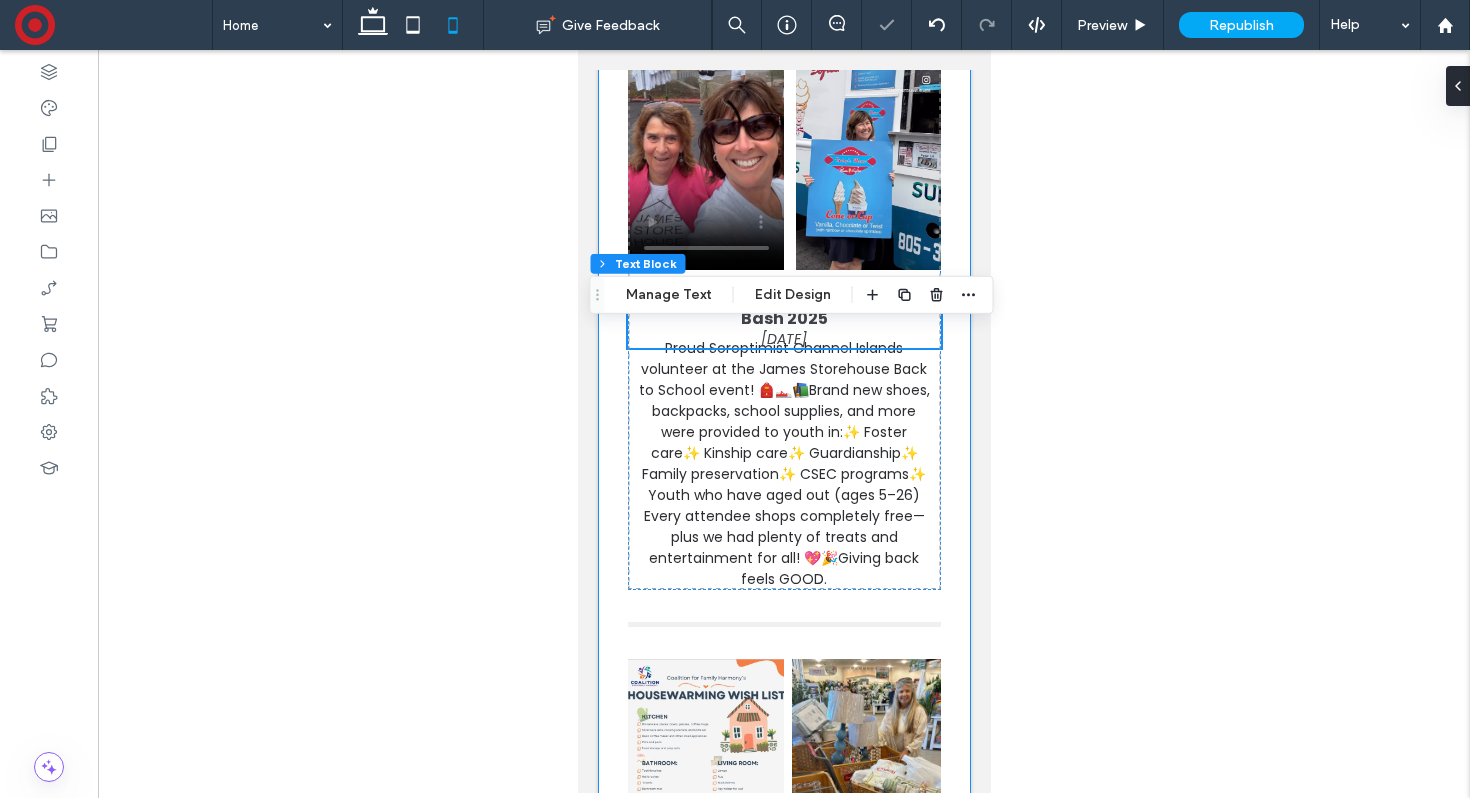 click on "Recent Service Projects
Proud Soroptimist Channel Islands volunteer at the James Storehouse Back to School event! 🎒👟📚Brand new shoes, backpacks, school supplies, and more were provided to youth in:✨ Foster care✨ Kinship care✨ Guardianship✨ Family preservation✨ CSEC programs✨ Youth who have aged out (ages 5–26) Every attendee shops completely free—plus we had plenty of treats and entertainment for all! 💖🎉Giving back feels GOOD.
James Storehouse  Back to School Bash 2025 Aug 2, 2025
When  Coalition for Family Harmony  calls, we answer! 💪💙
Soroptimist Channel Islands proudly committed $1,000 to help furnish a new safe home for survivors of domestic violence. We got the list, hit the stores, delivered, and set it all up—because that’s what we do!" at bounding box center (783, 1410) 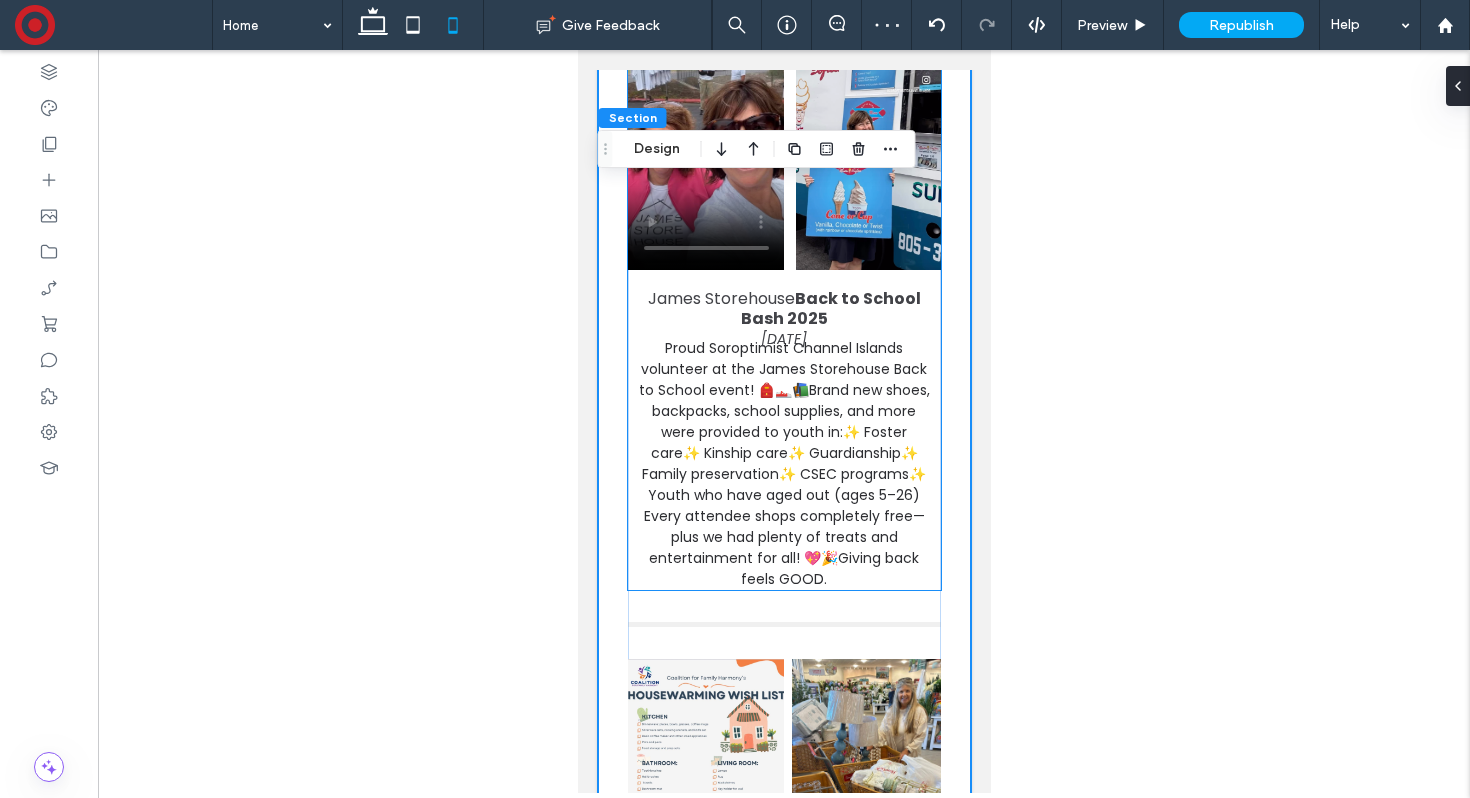 click on "Back to School Bash 2025" at bounding box center [830, 309] 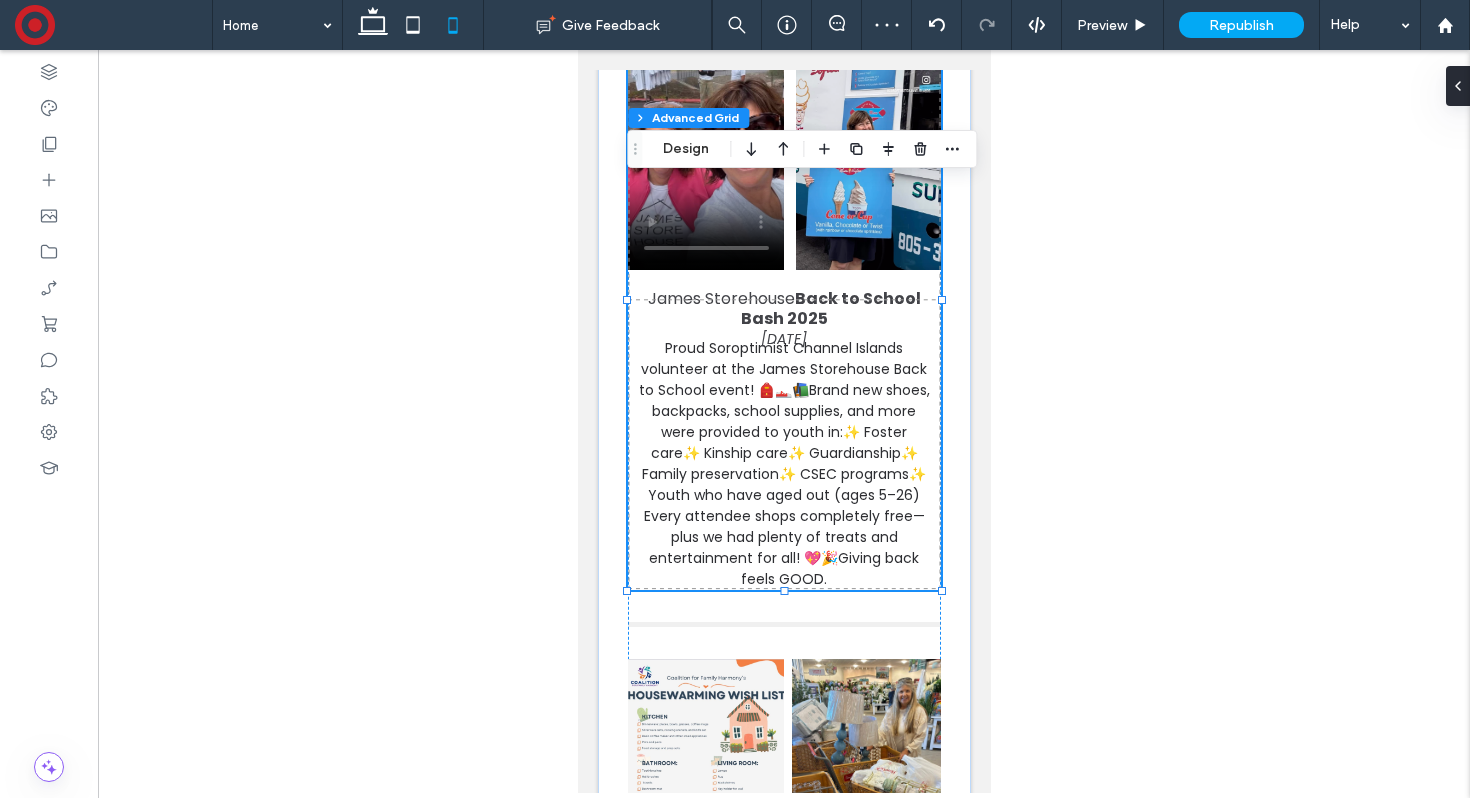 click on "Back to School Bash 2025" at bounding box center (830, 309) 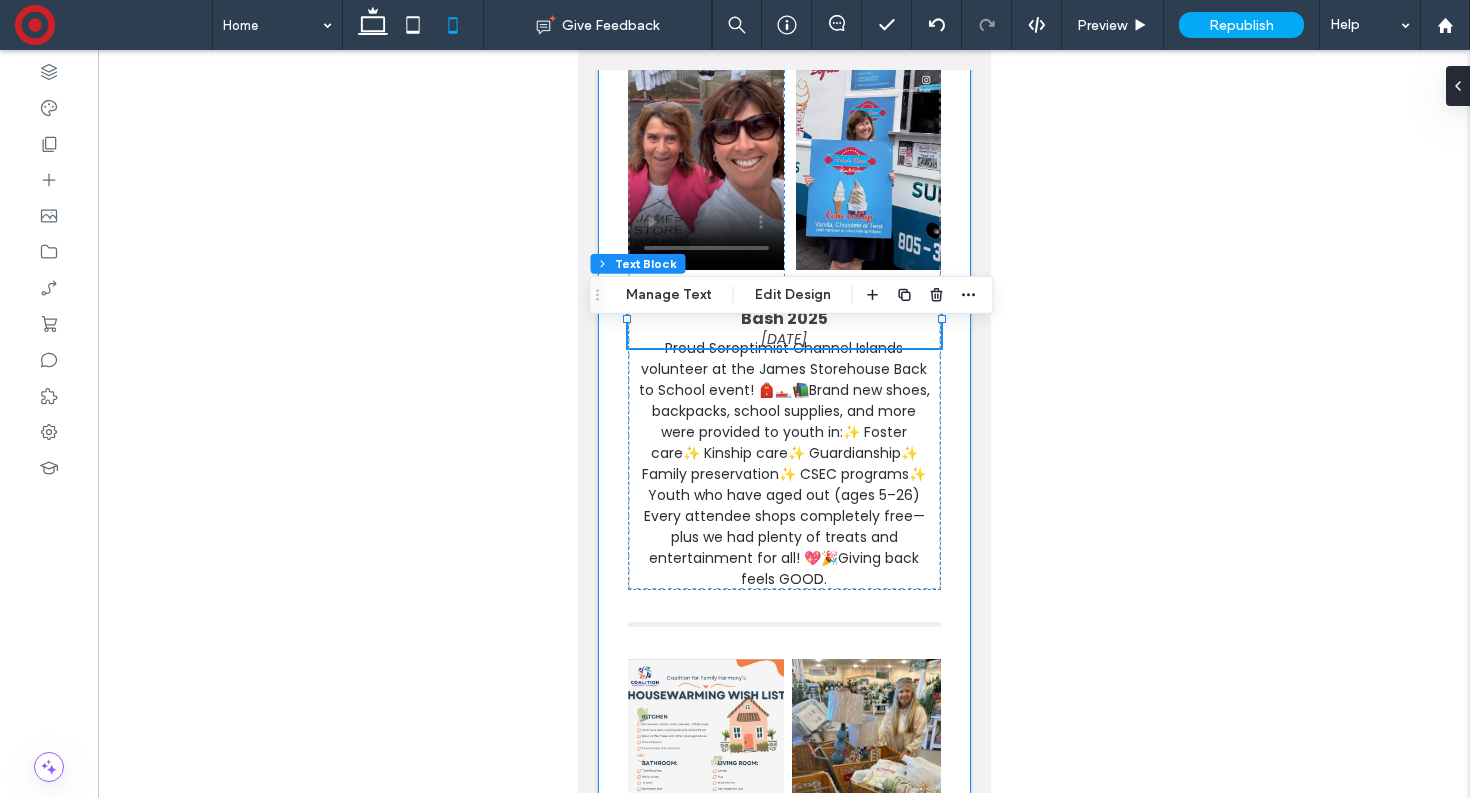 click on "Recent Service Projects
Proud Soroptimist Channel Islands volunteer at the James Storehouse Back to School event! 🎒👟📚Brand new shoes, backpacks, school supplies, and more were provided to youth in:✨ Foster care✨ Kinship care✨ Guardianship✨ Family preservation✨ CSEC programs✨ Youth who have aged out (ages 5–26) Every attendee shops completely free—plus we had plenty of treats and entertainment for all! 💖🎉Giving back feels GOOD.
James Storehouse  Back to School Bash 2025 Aug 2, 2025
0px
279px
When  Coalition for Family Harmony  calls, we answer! 💪💙" at bounding box center [783, 1410] 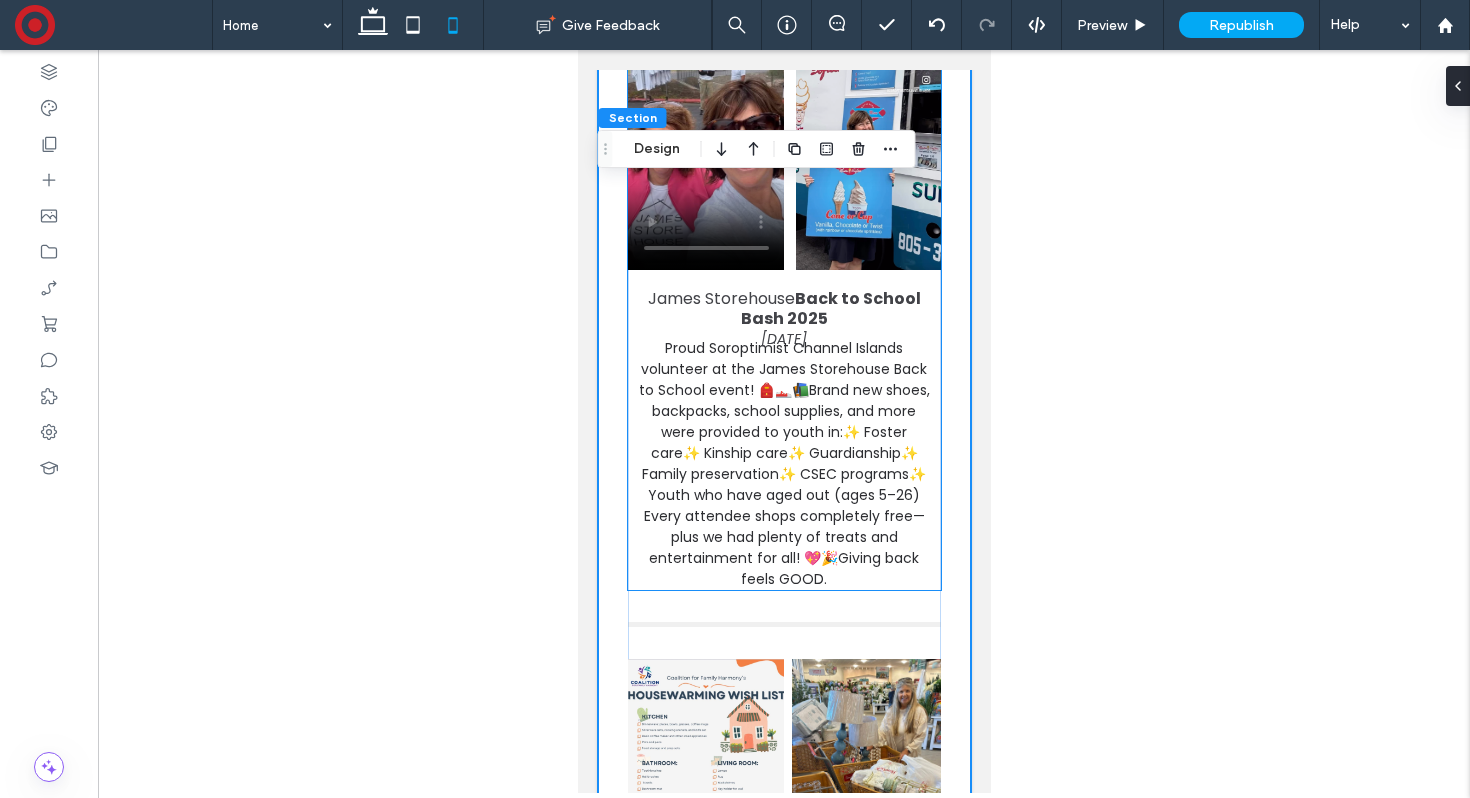 click on "Back to School Bash 2025" at bounding box center [830, 309] 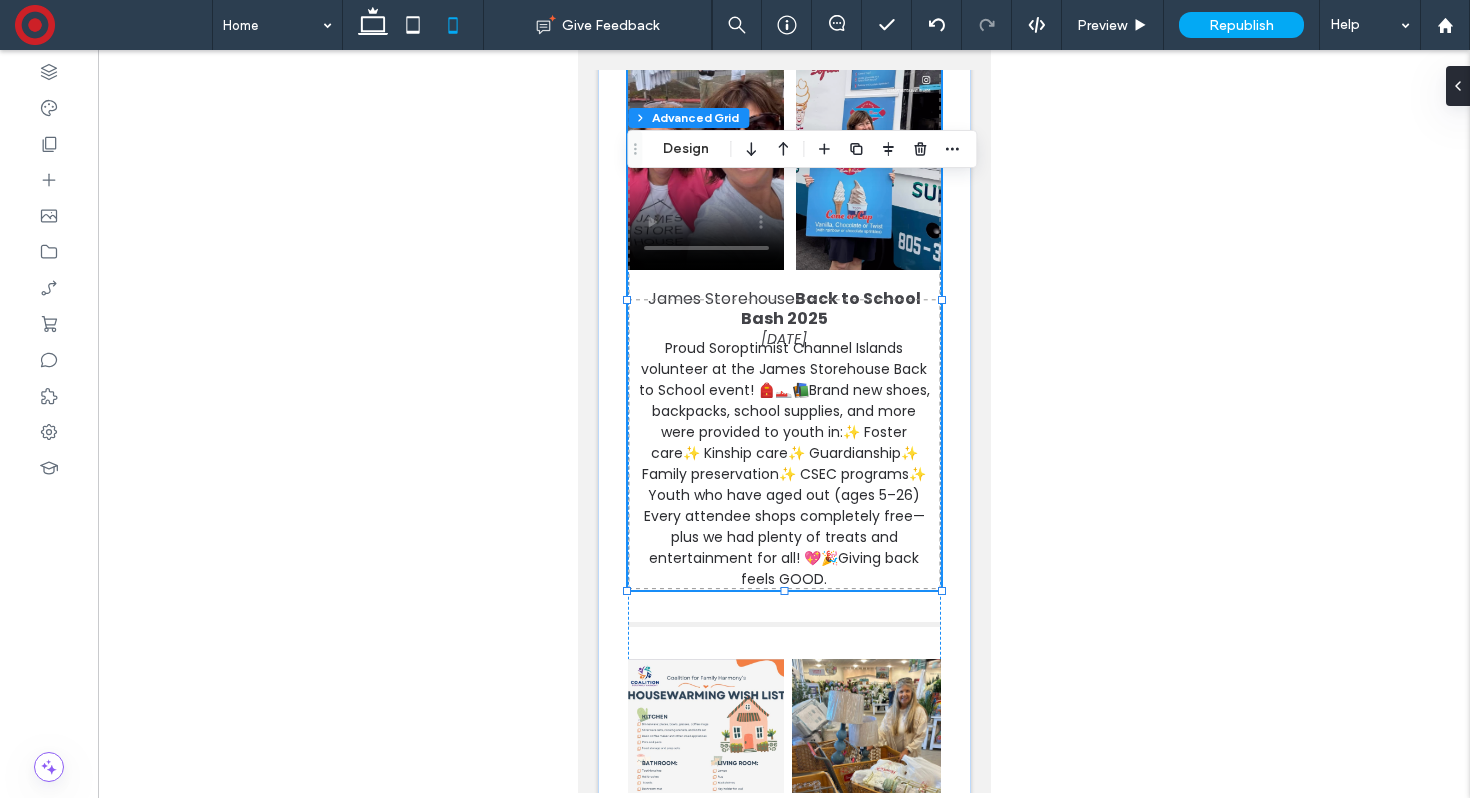 click on "Back to School Bash 2025" at bounding box center [830, 309] 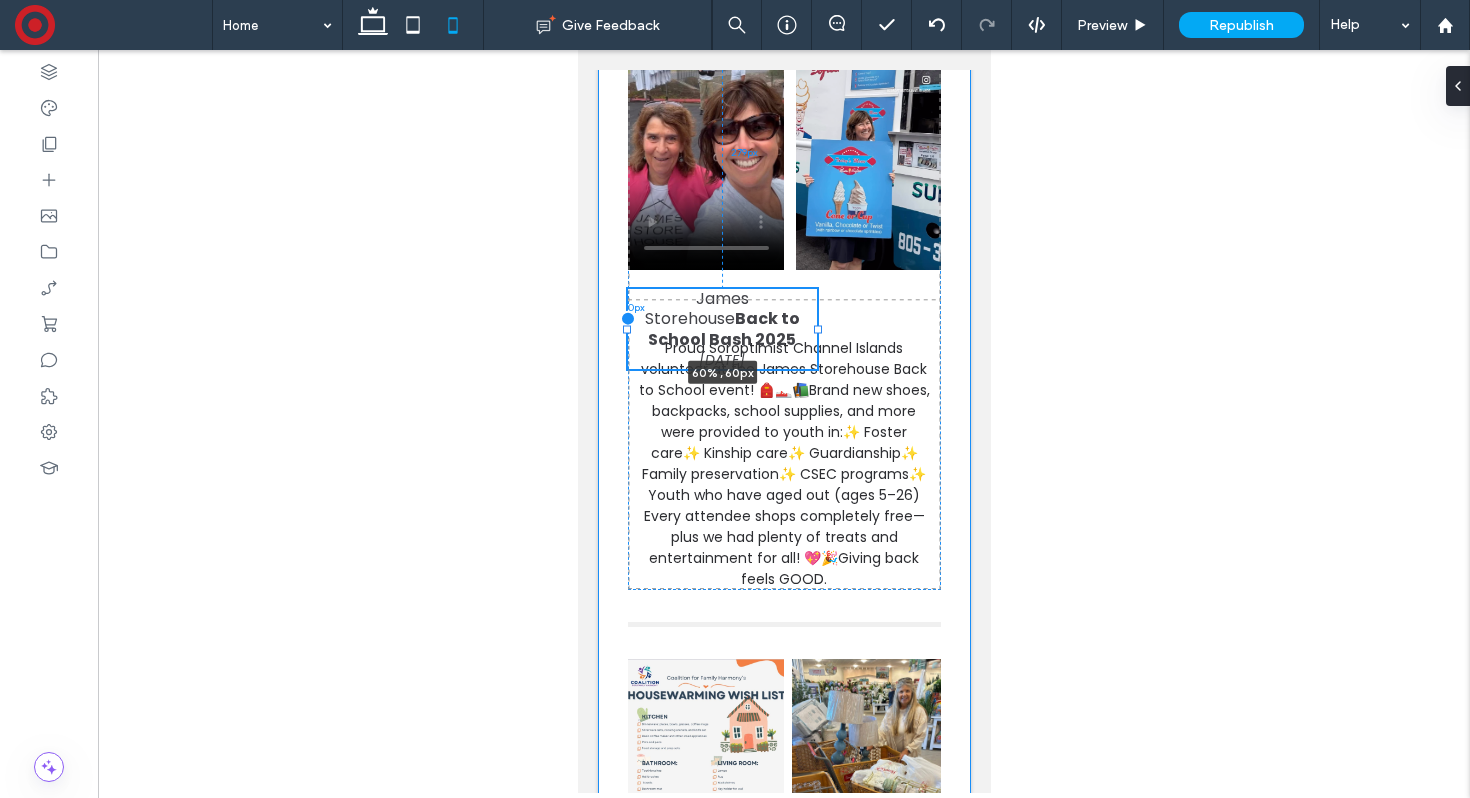 drag, startPoint x: 938, startPoint y: 355, endPoint x: 815, endPoint y: 357, distance: 123.01626 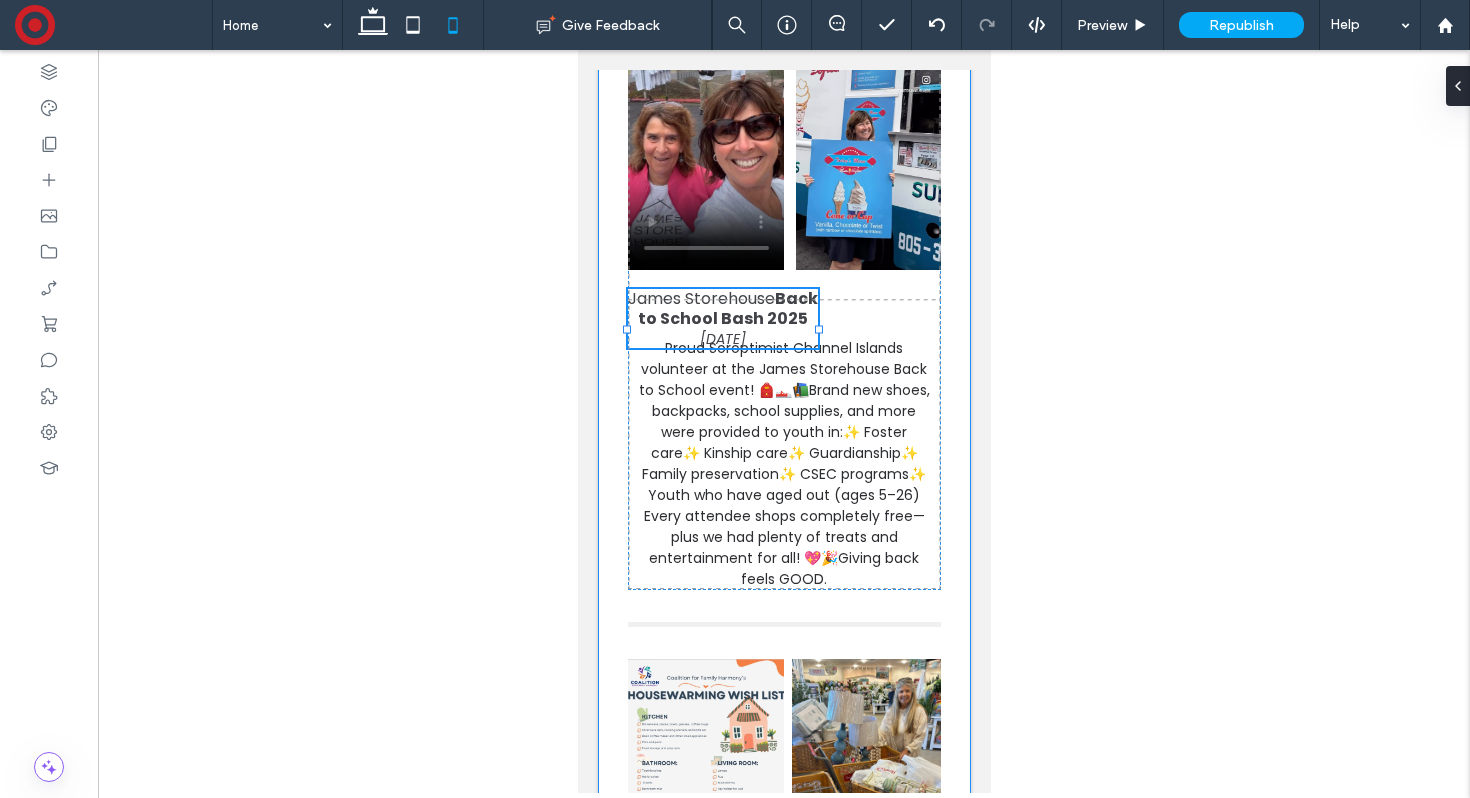type on "**" 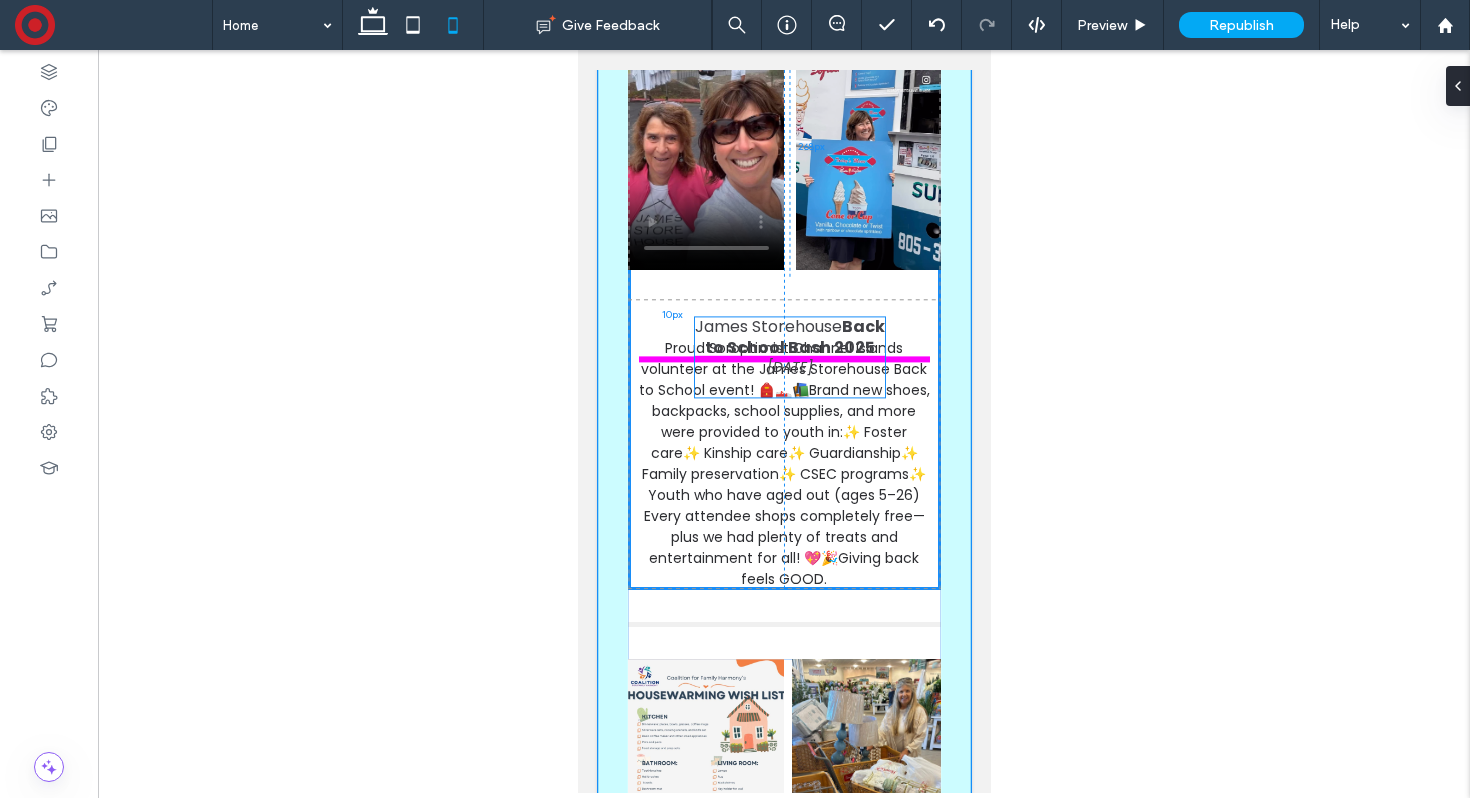 drag, startPoint x: 729, startPoint y: 355, endPoint x: 796, endPoint y: 344, distance: 67.89698 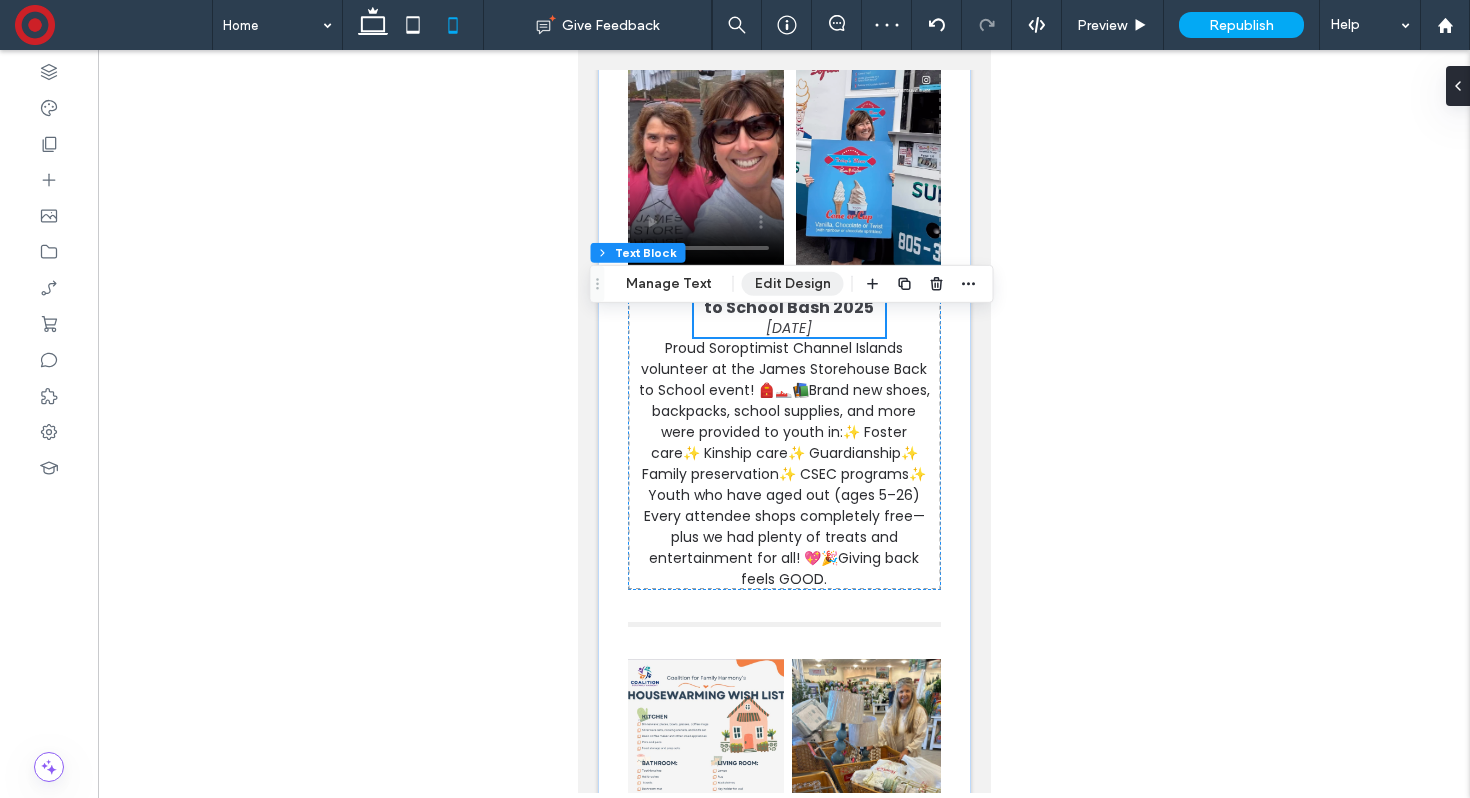 click on "Edit Design" at bounding box center (793, 284) 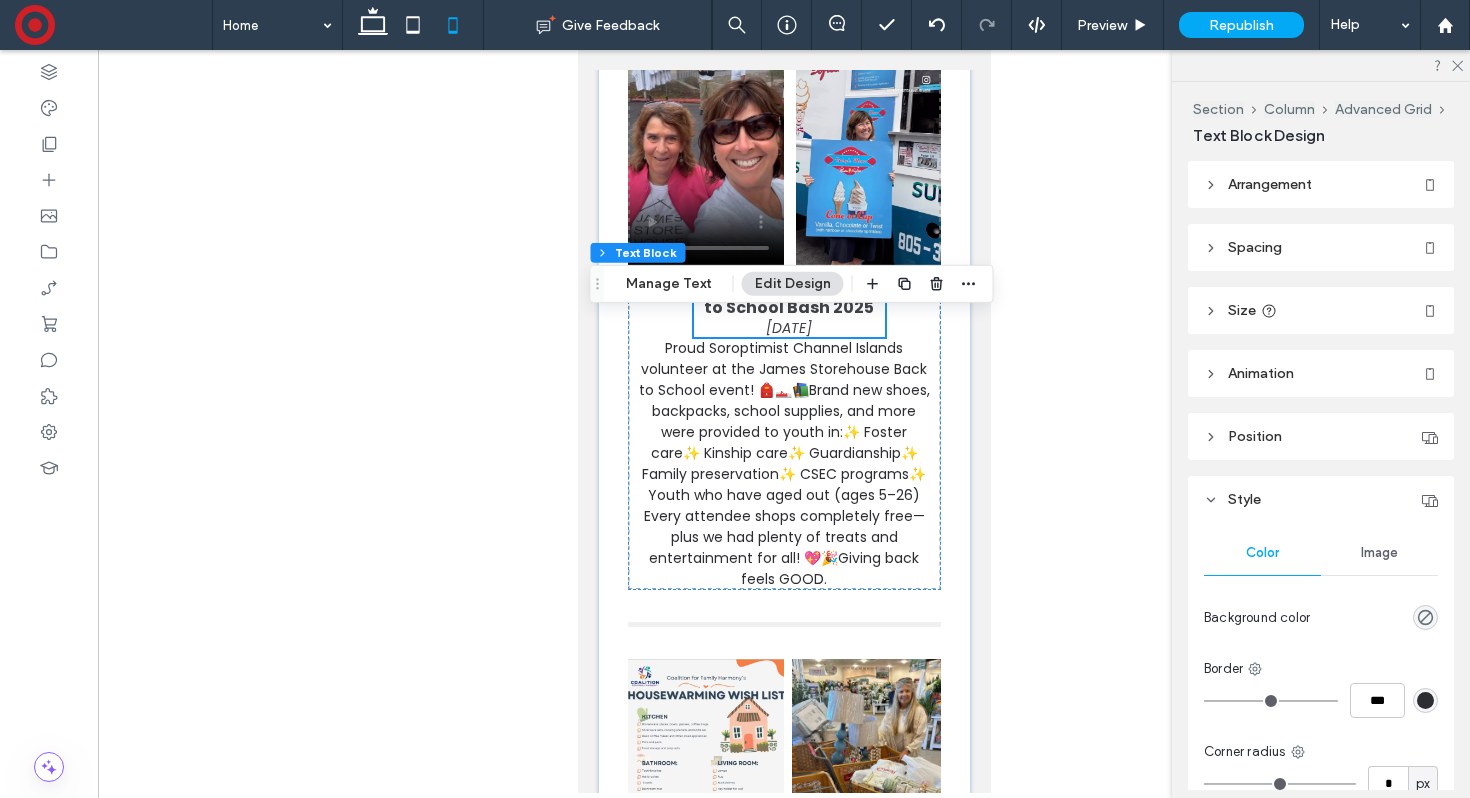 click on "Arrangement" at bounding box center [1321, 184] 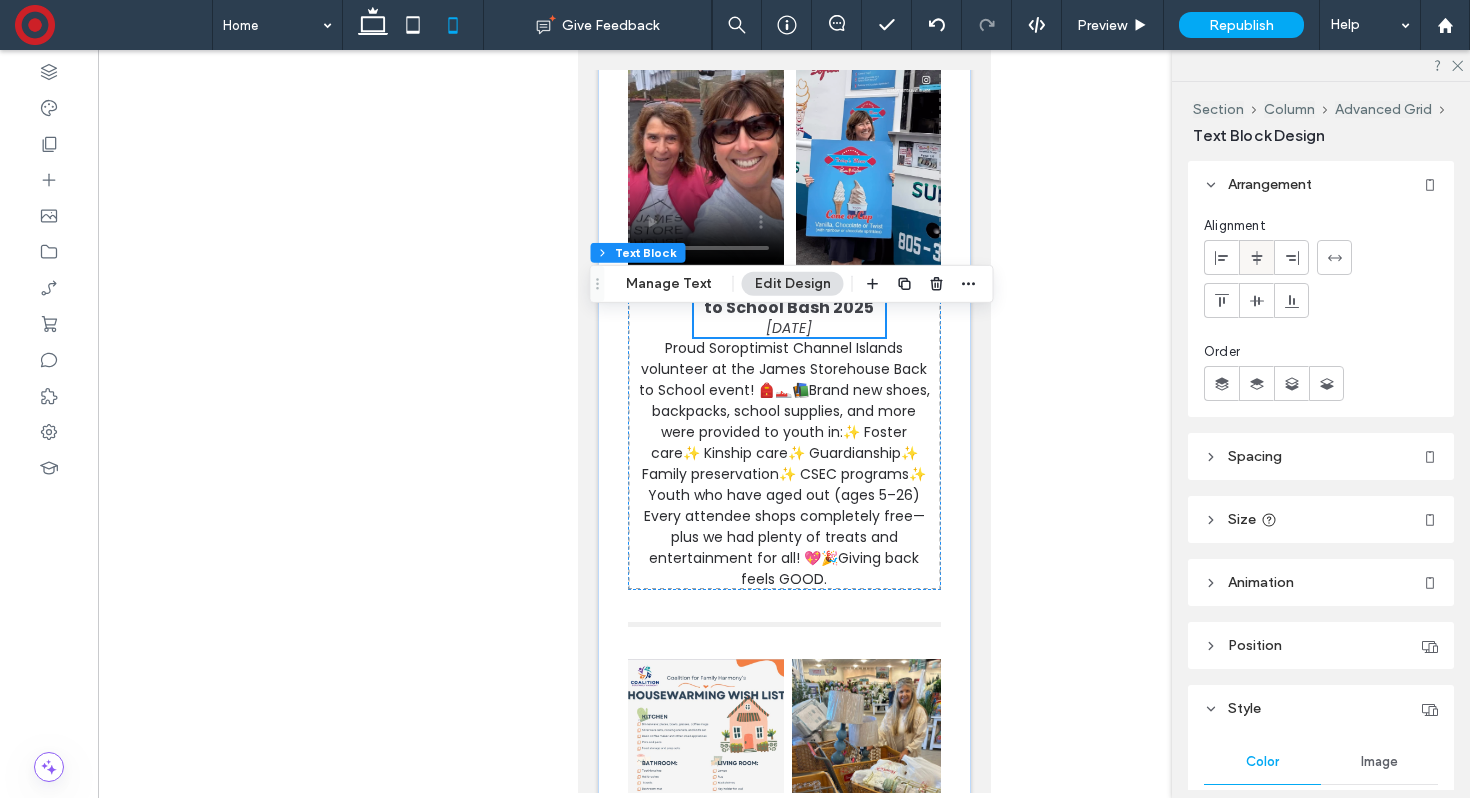 click 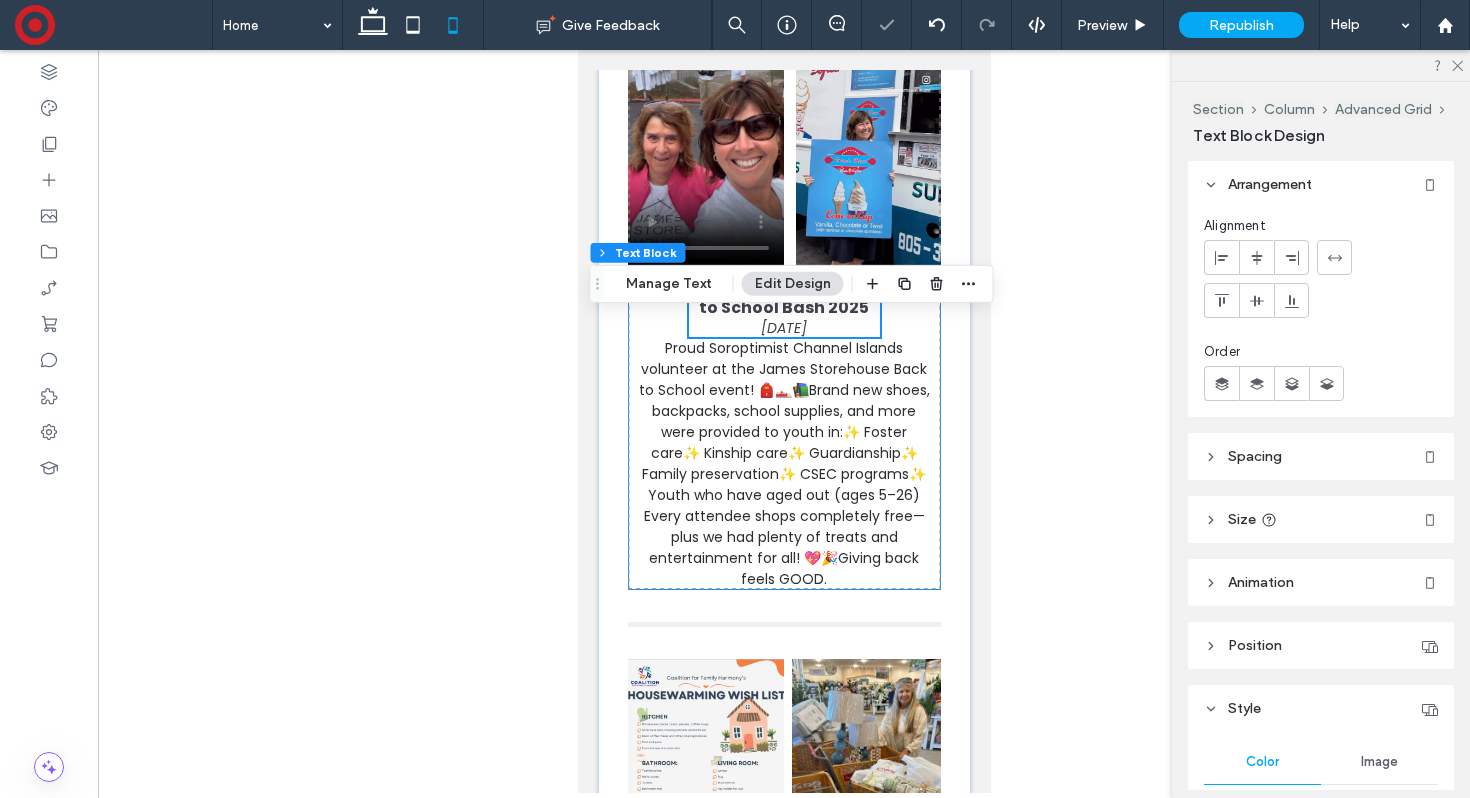 click on "Proud Soroptimist Channel Islands volunteer at the James Storehouse Back to School event! 🎒👟📚Brand new shoes, backpacks, school supplies, and more were provided to youth in:✨ Foster care✨ Kinship care✨ Guardianship✨ Family preservation✨ CSEC programs✨ Youth who have aged out (ages 5–26) Every attendee shops completely free—plus we had plenty of treats and entertainment for all! 💖🎉Giving back feels GOOD.
James Storehouse  Back to School Bash 2025 Aug 2, 2025" at bounding box center [783, 300] 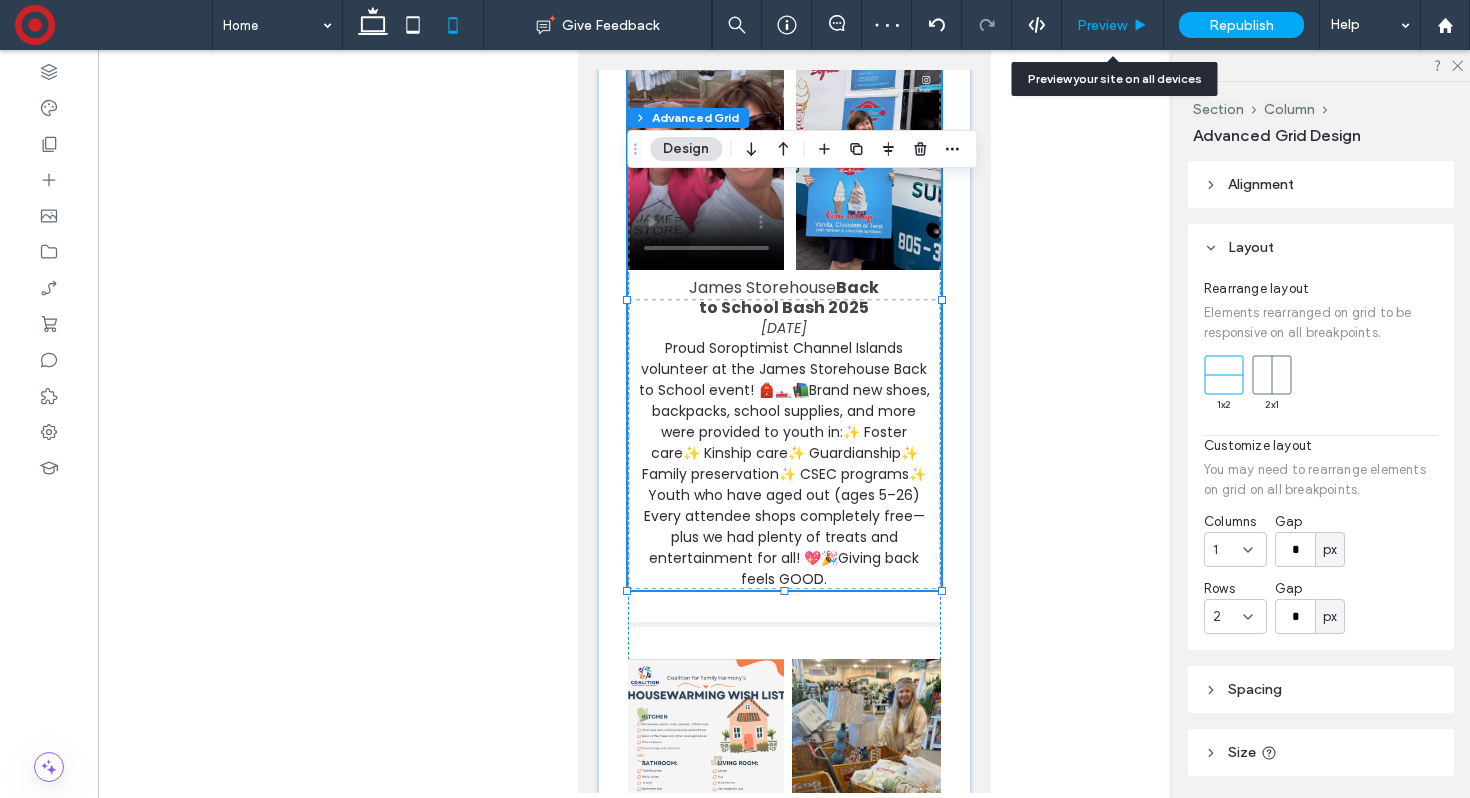 click on "Preview" at bounding box center (1113, 25) 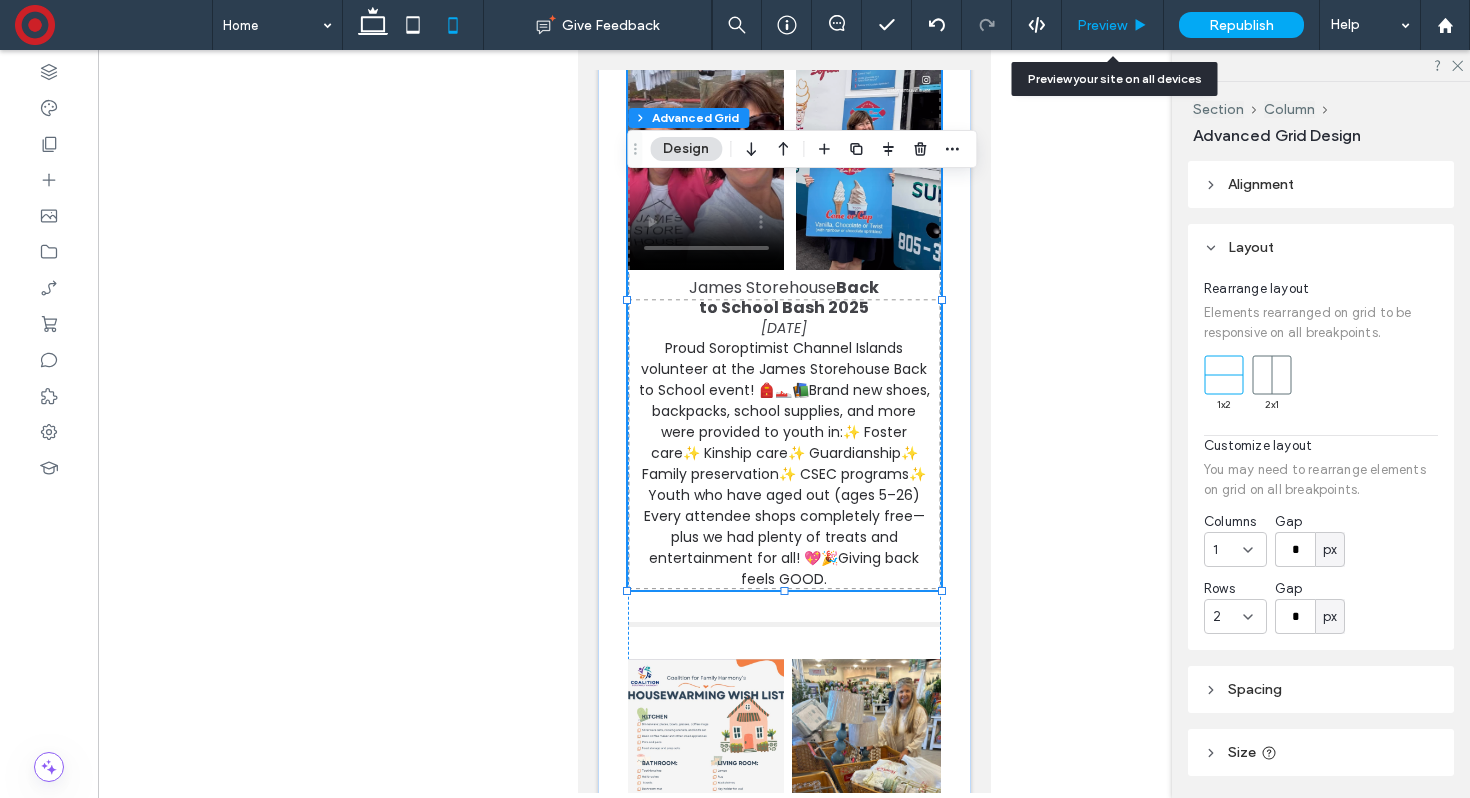 click on "Preview" at bounding box center (1102, 25) 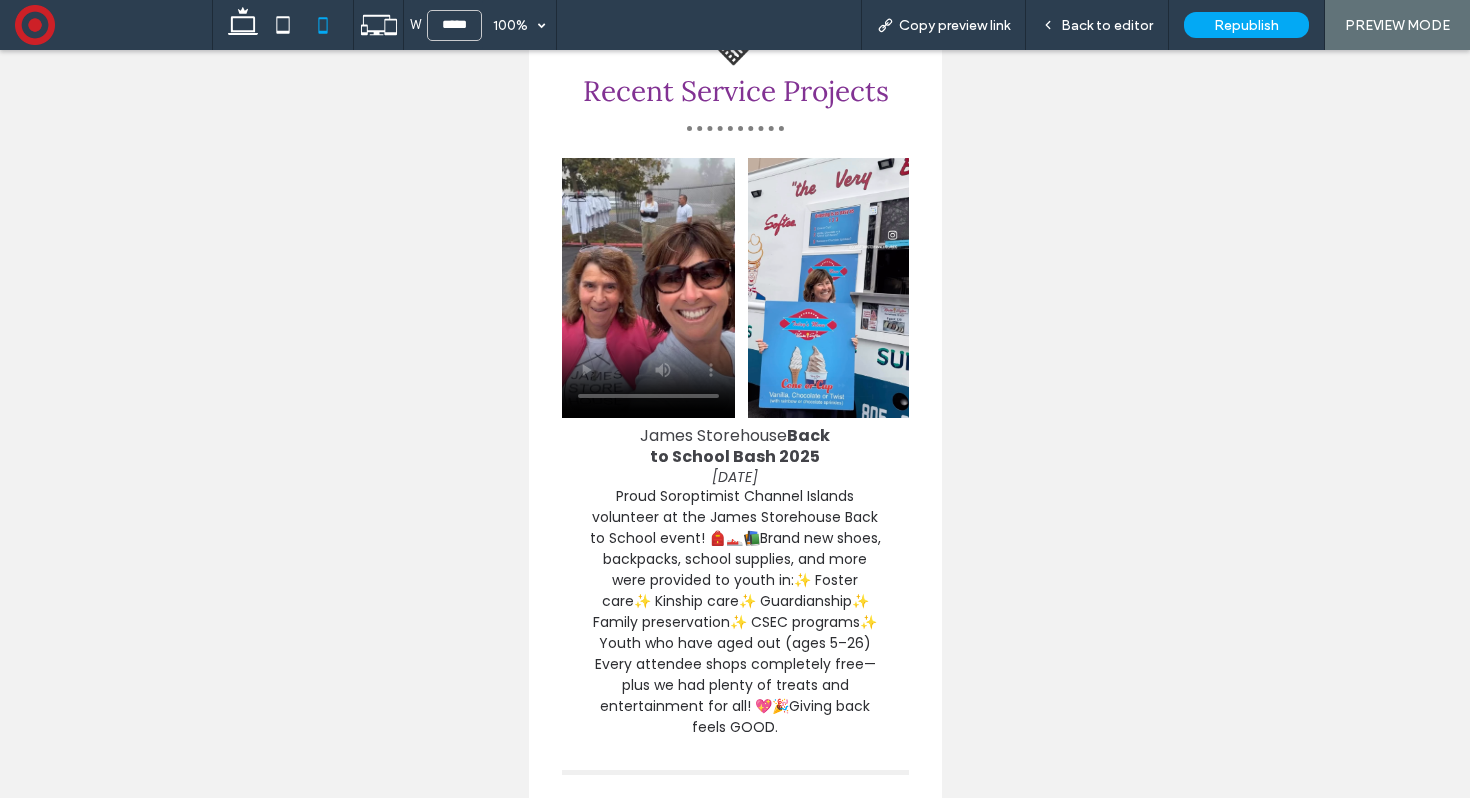 scroll, scrollTop: 5304, scrollLeft: 0, axis: vertical 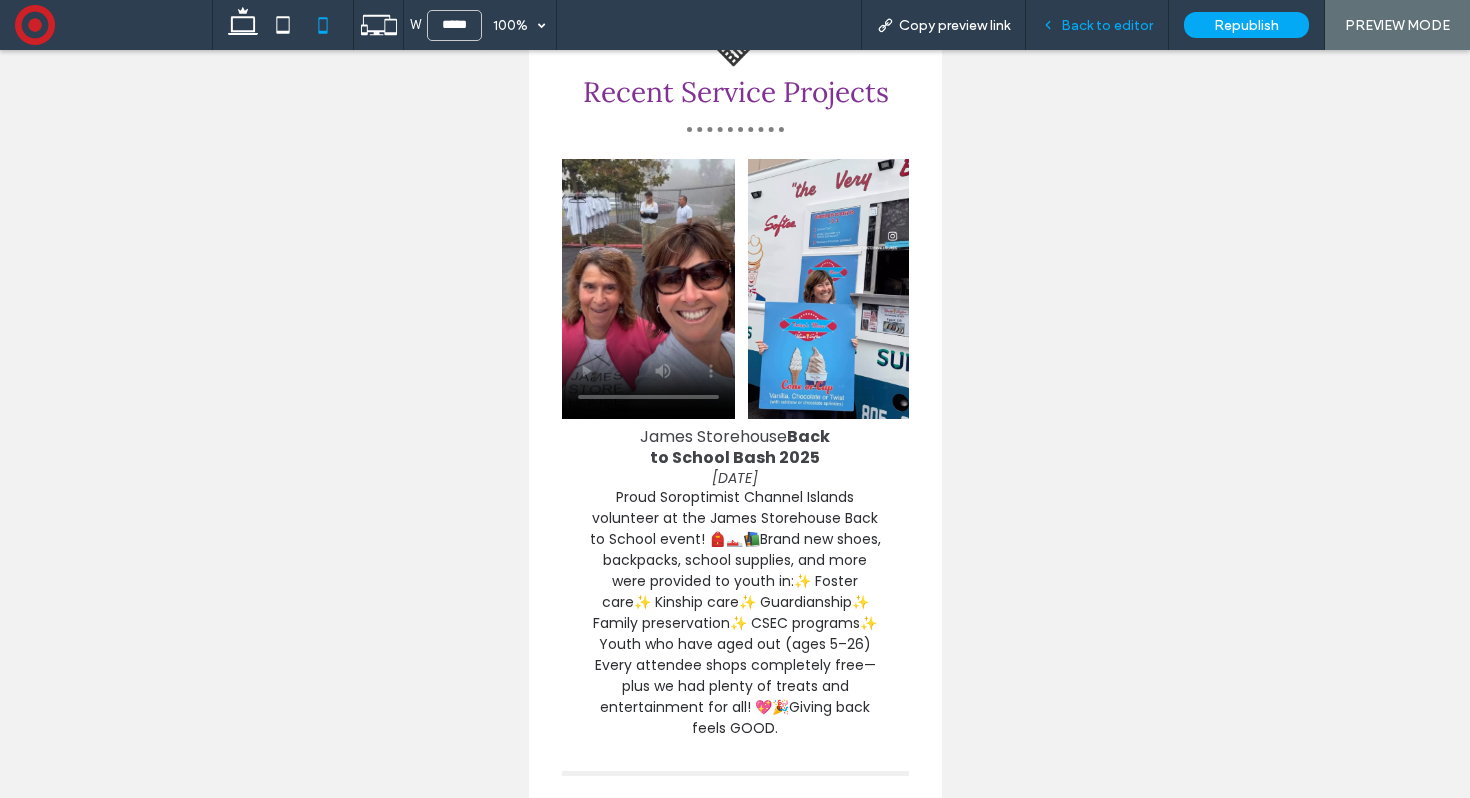 click on "Back to editor" at bounding box center (1107, 25) 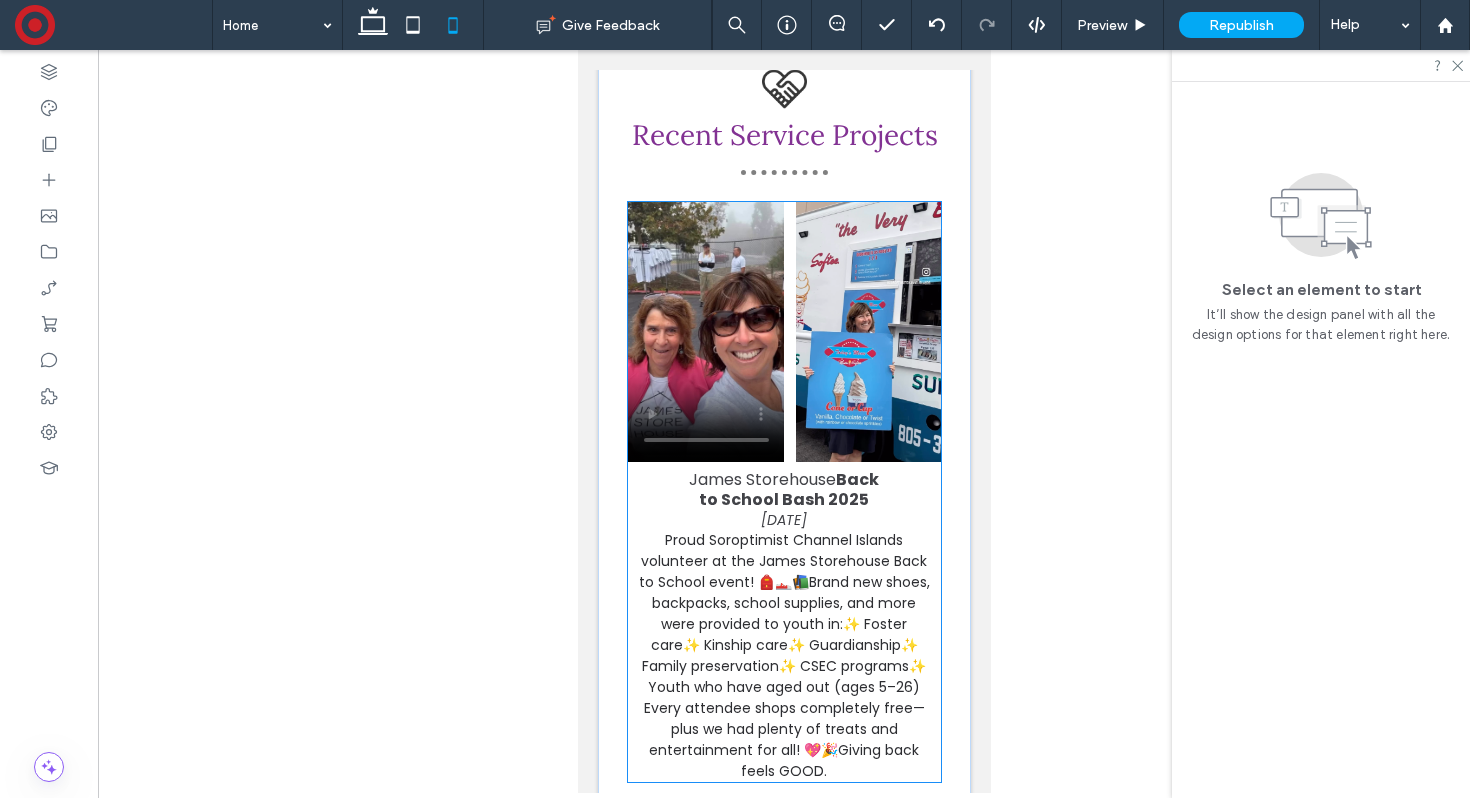 click at bounding box center [705, 332] 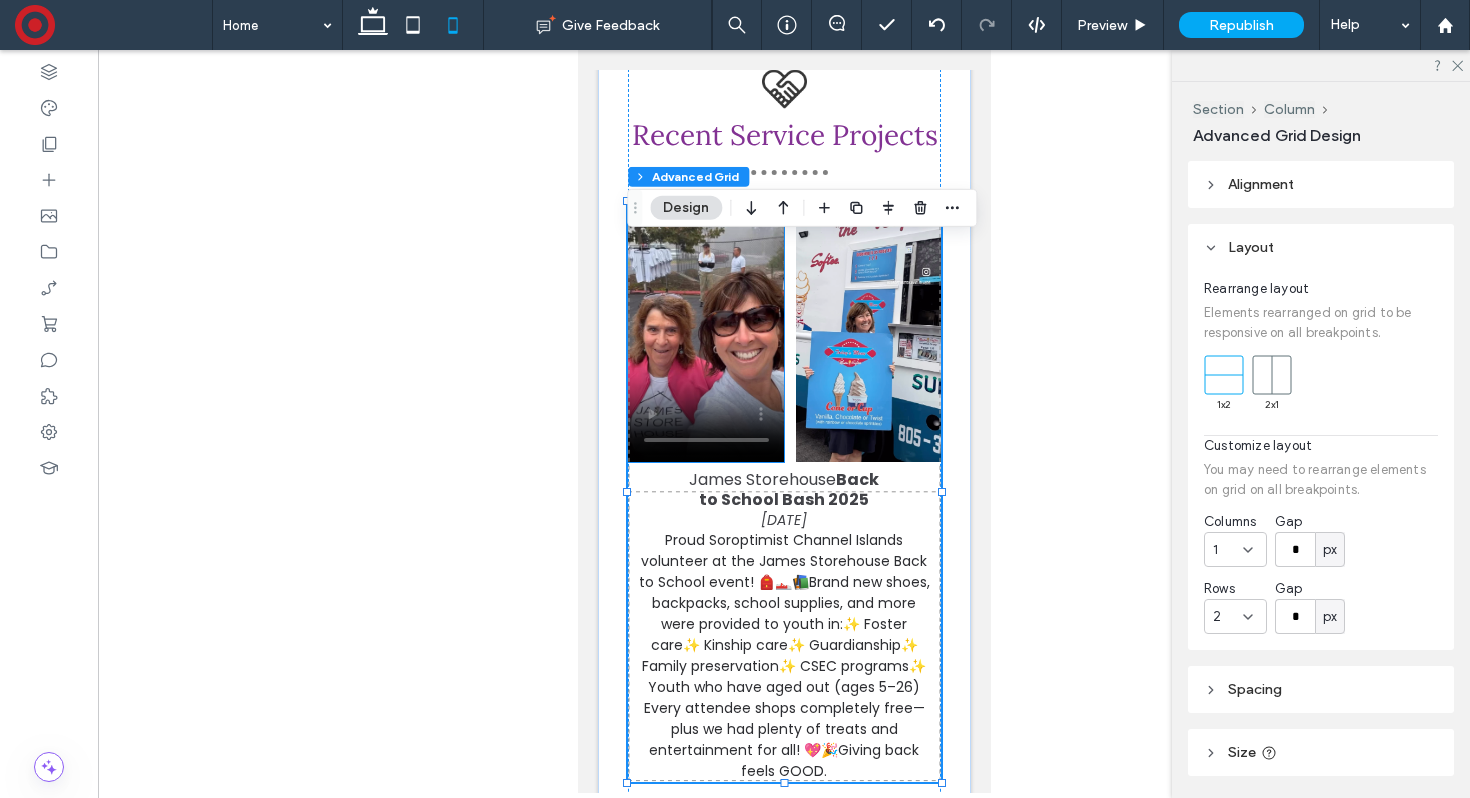 click at bounding box center (705, 332) 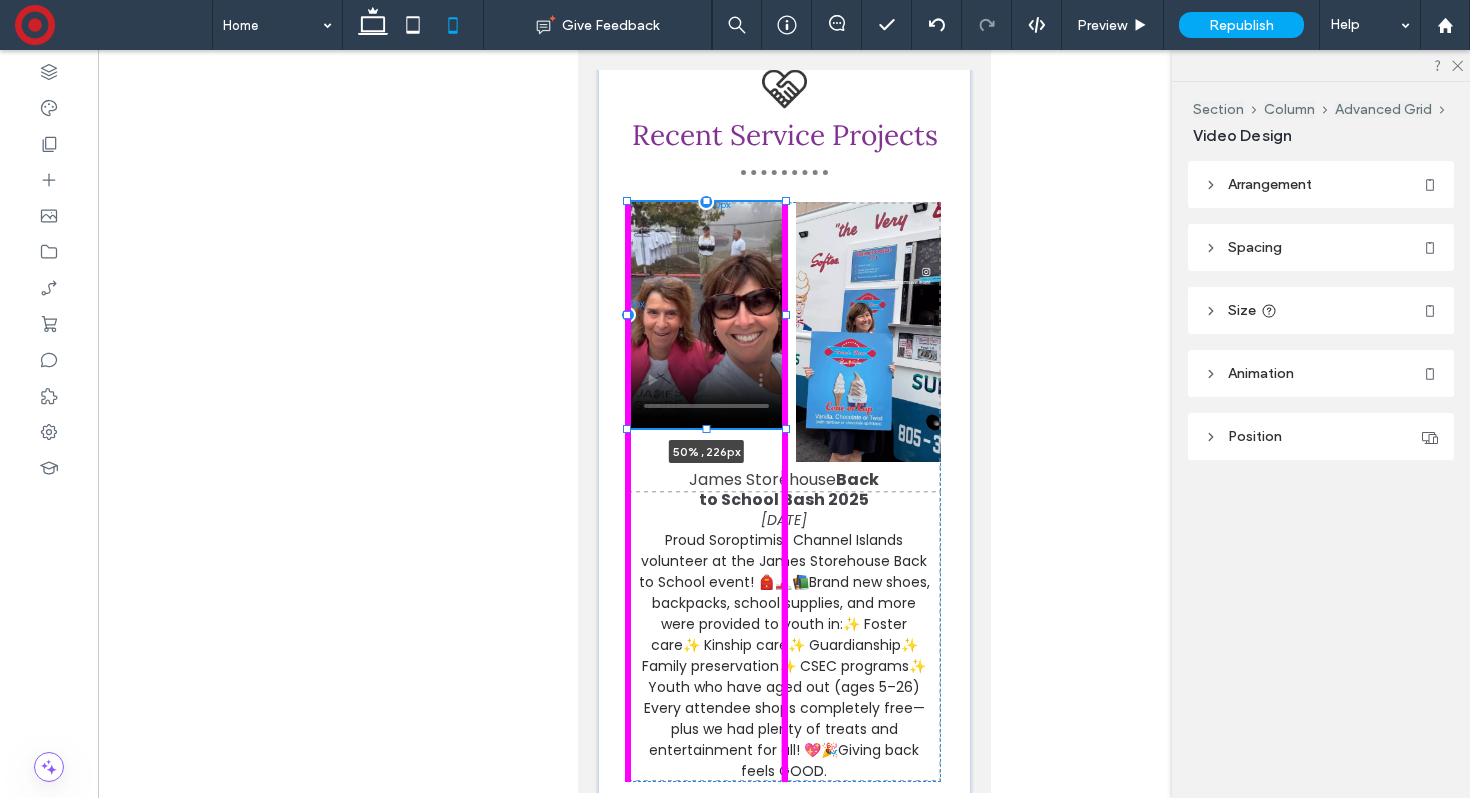 drag, startPoint x: 709, startPoint y: 499, endPoint x: 708, endPoint y: 465, distance: 34.0147 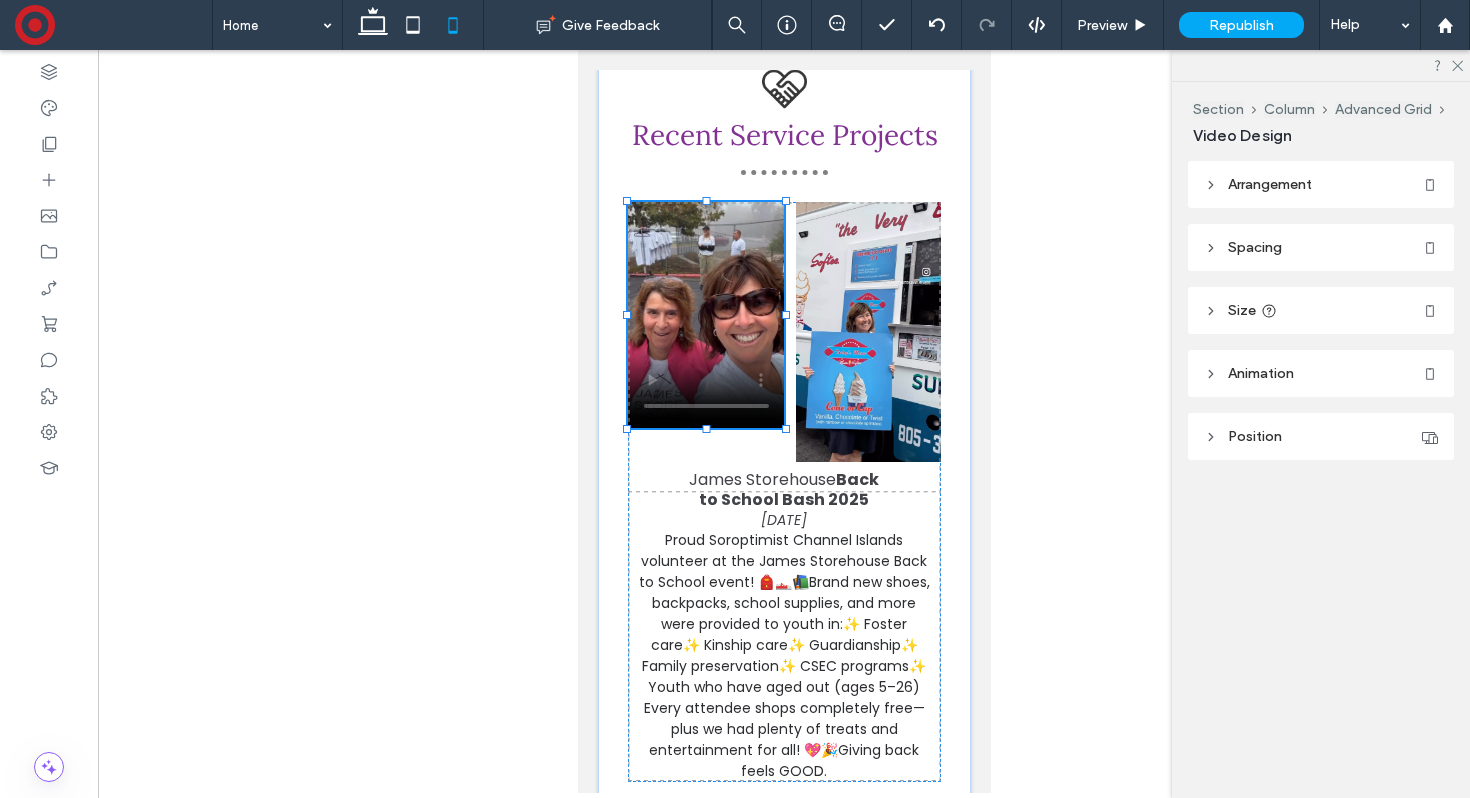 type on "***" 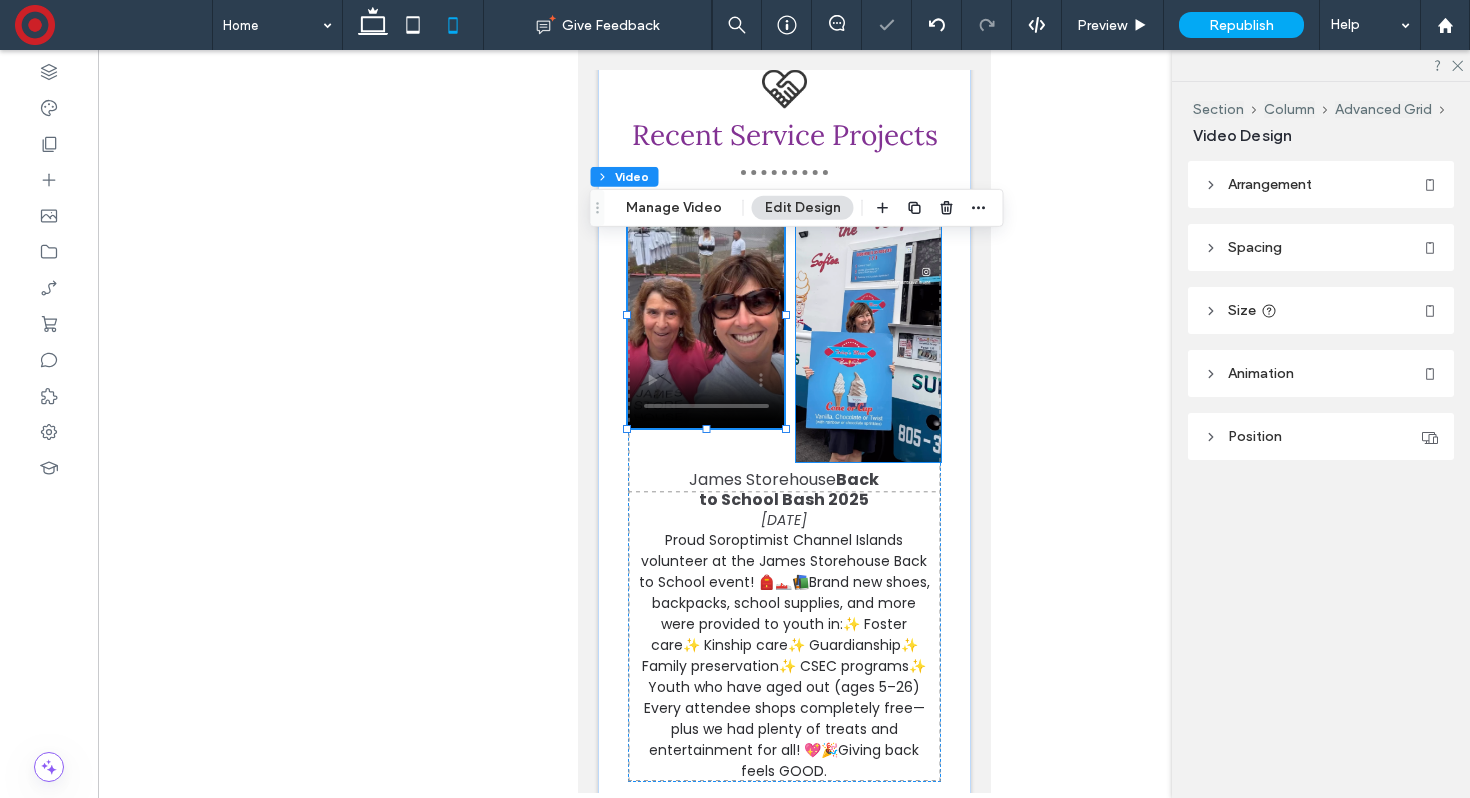 click at bounding box center [867, 332] 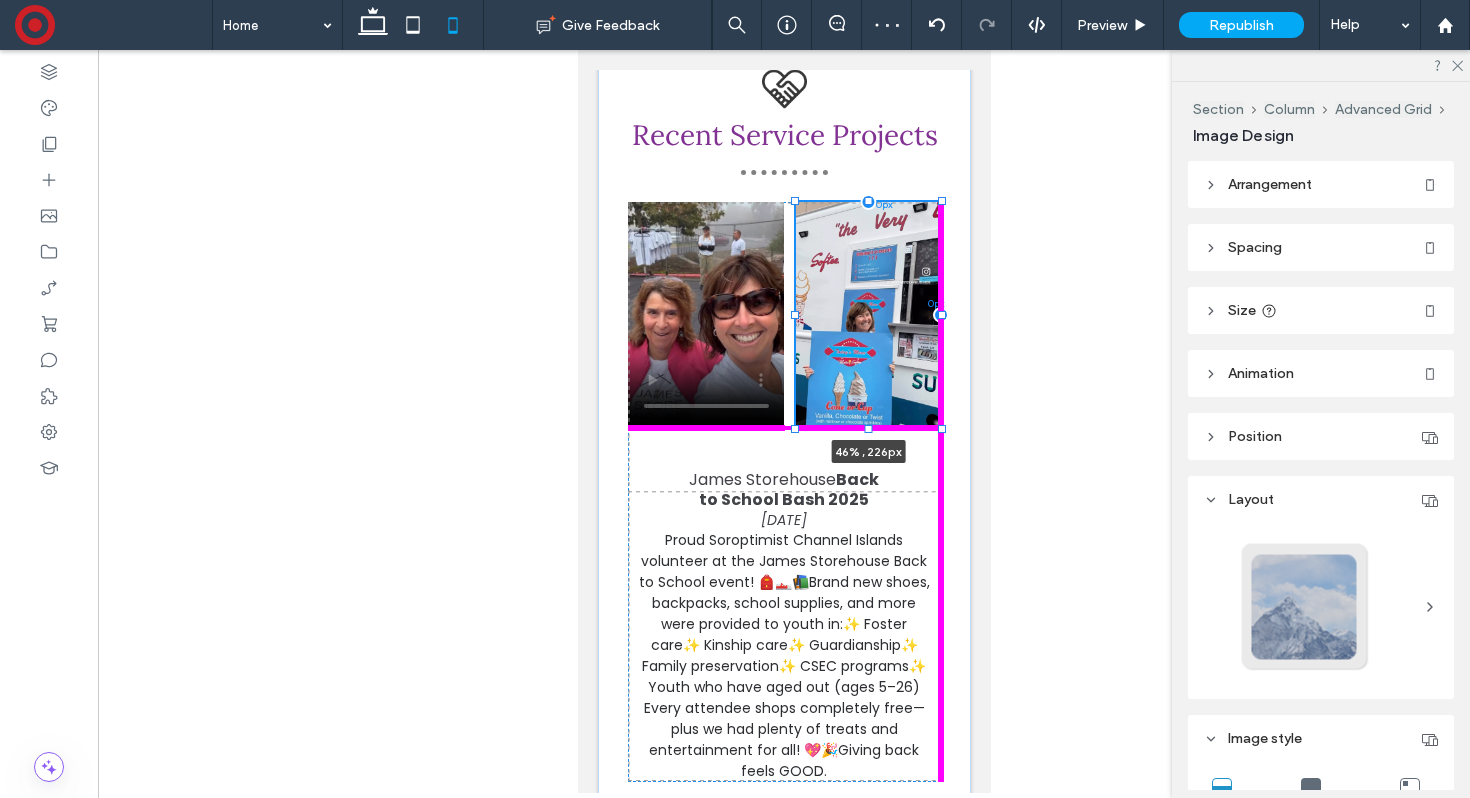drag, startPoint x: 867, startPoint y: 501, endPoint x: 864, endPoint y: 464, distance: 37.12142 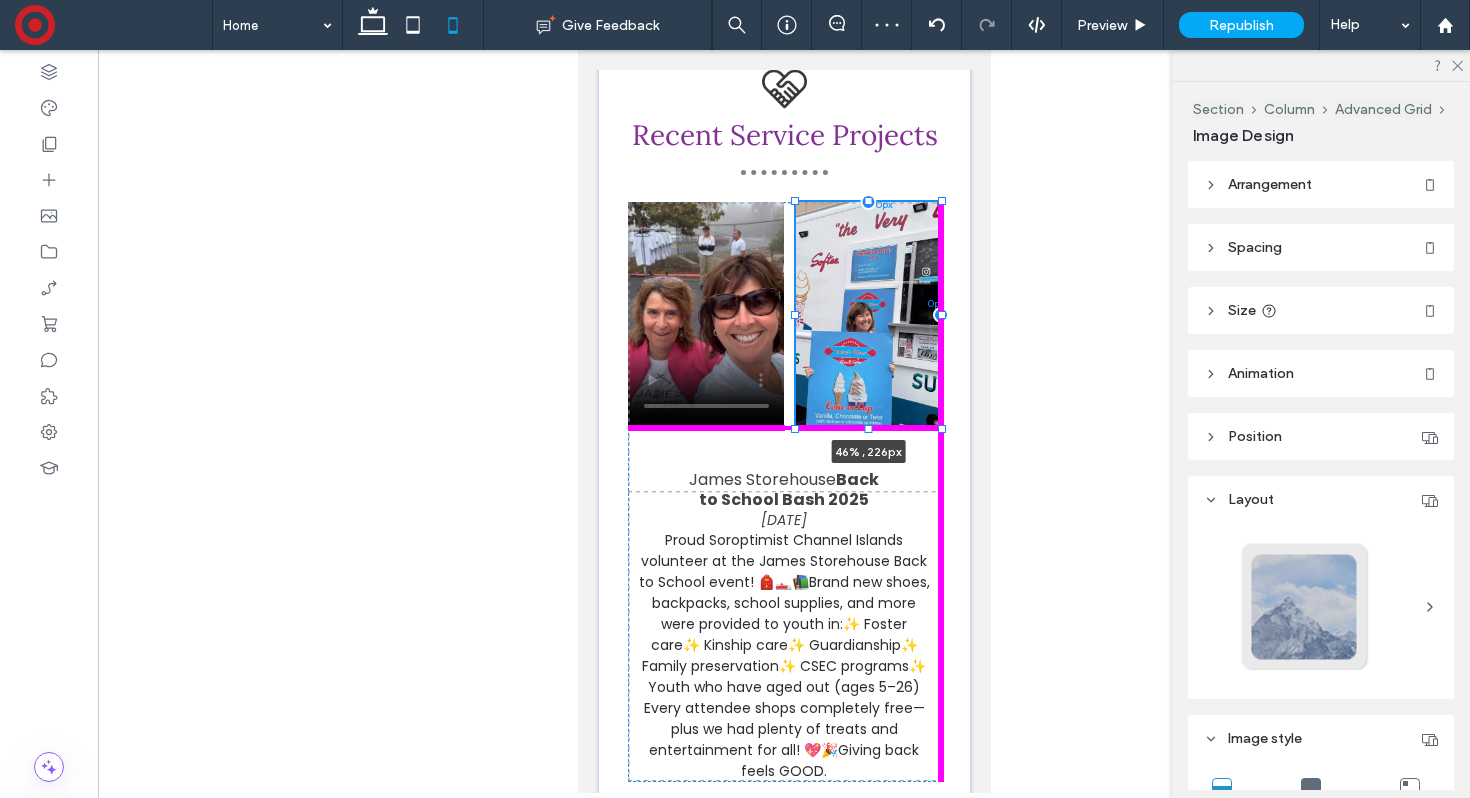 click at bounding box center (867, 428) 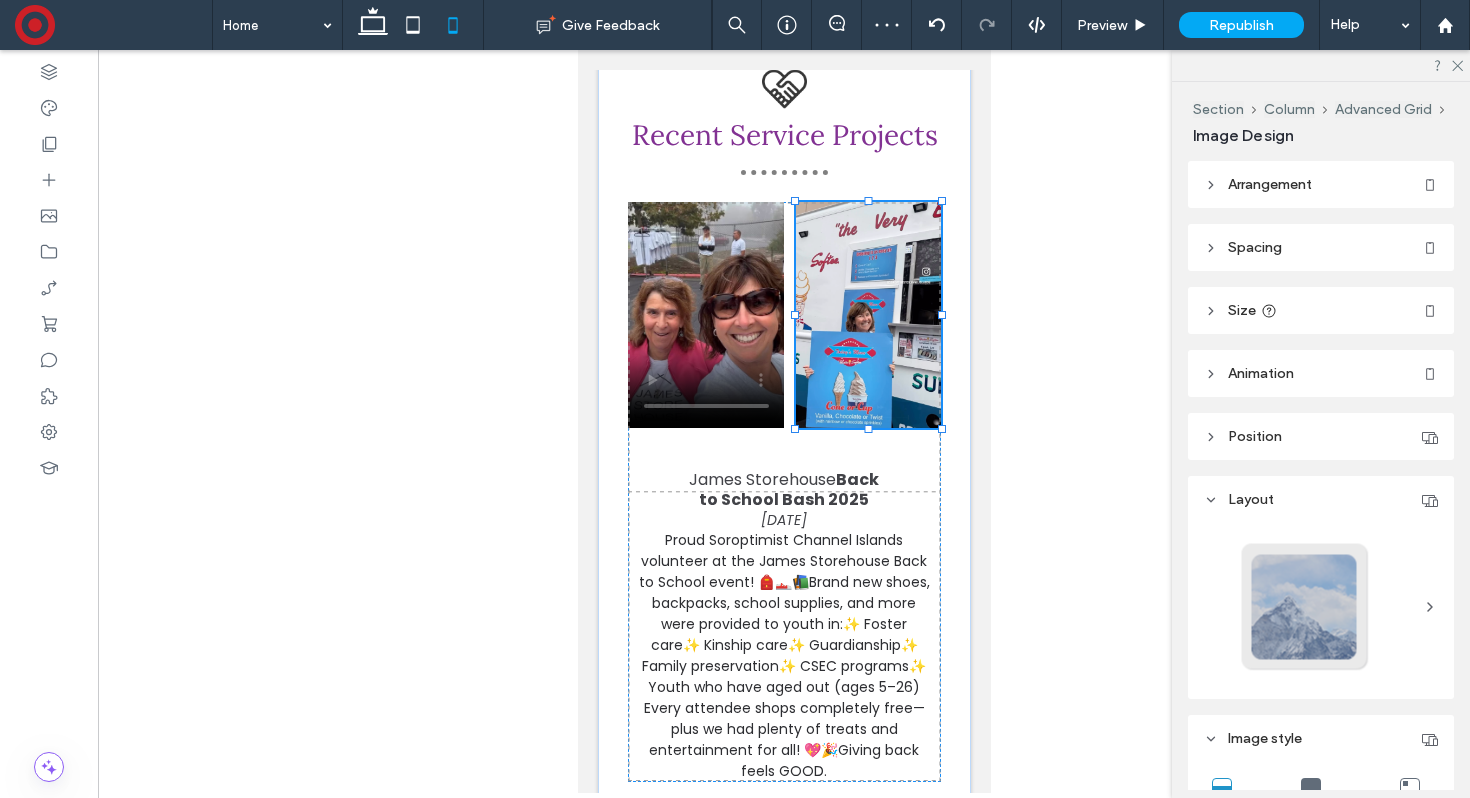 type on "***" 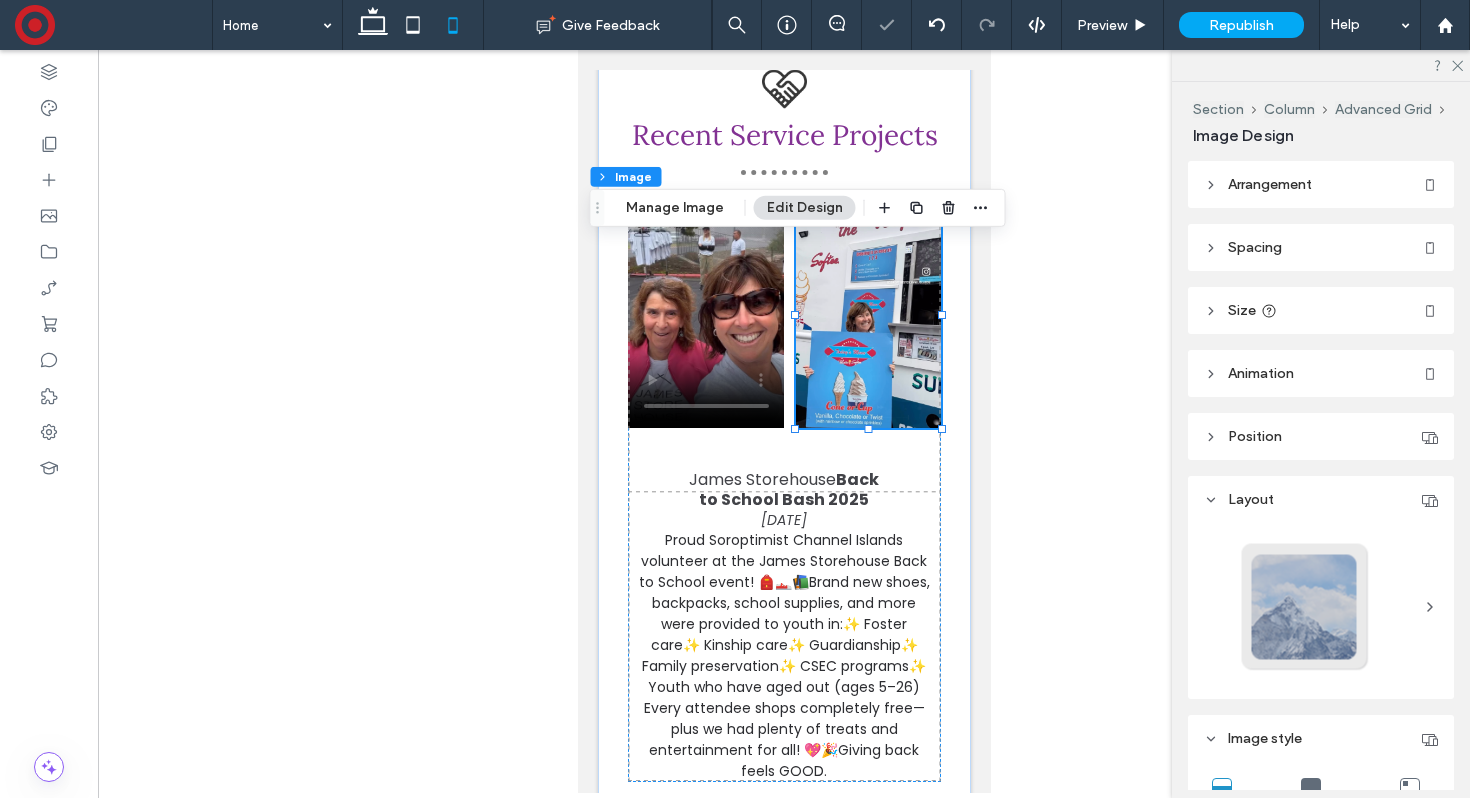 click at bounding box center (867, 315) 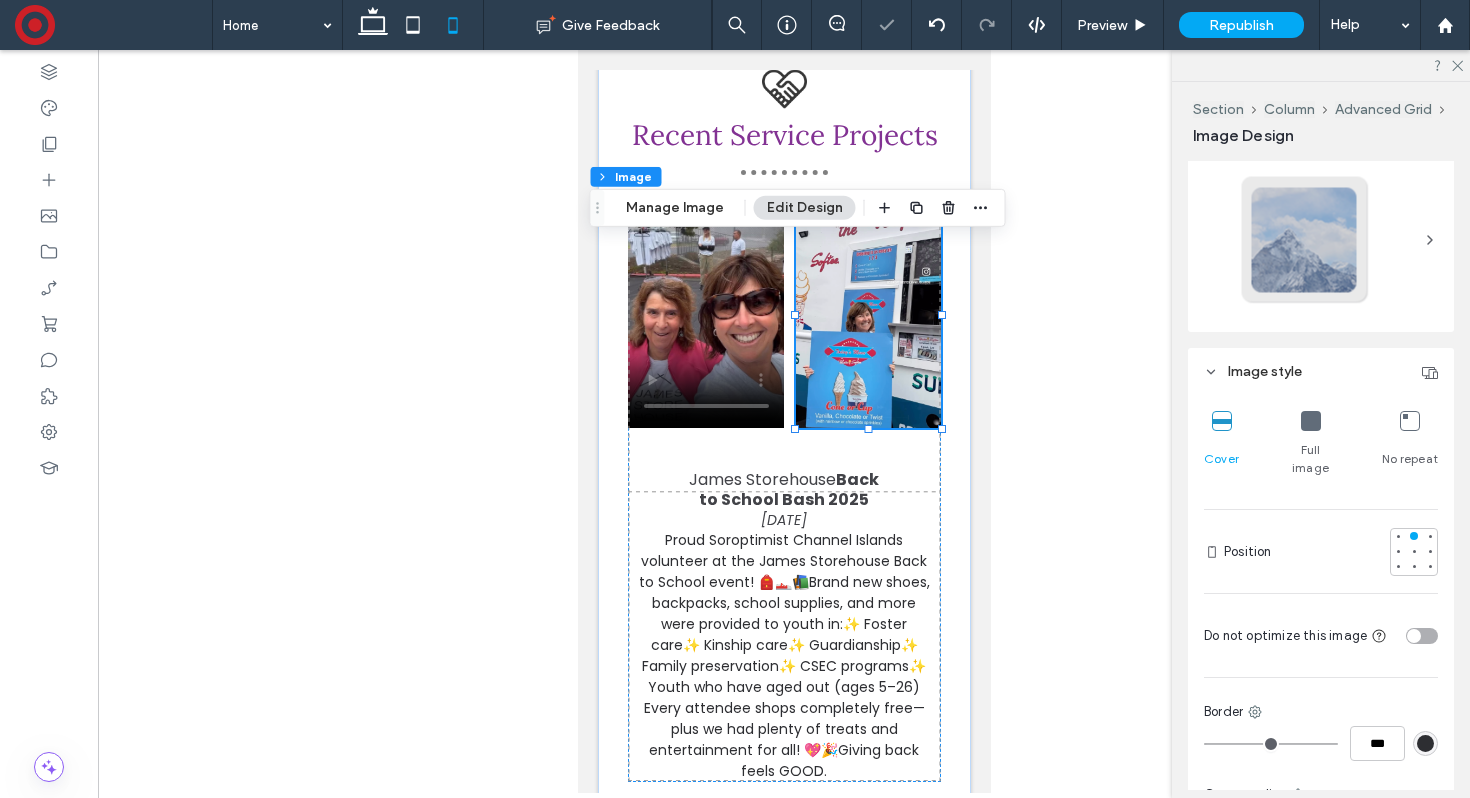 scroll, scrollTop: 583, scrollLeft: 0, axis: vertical 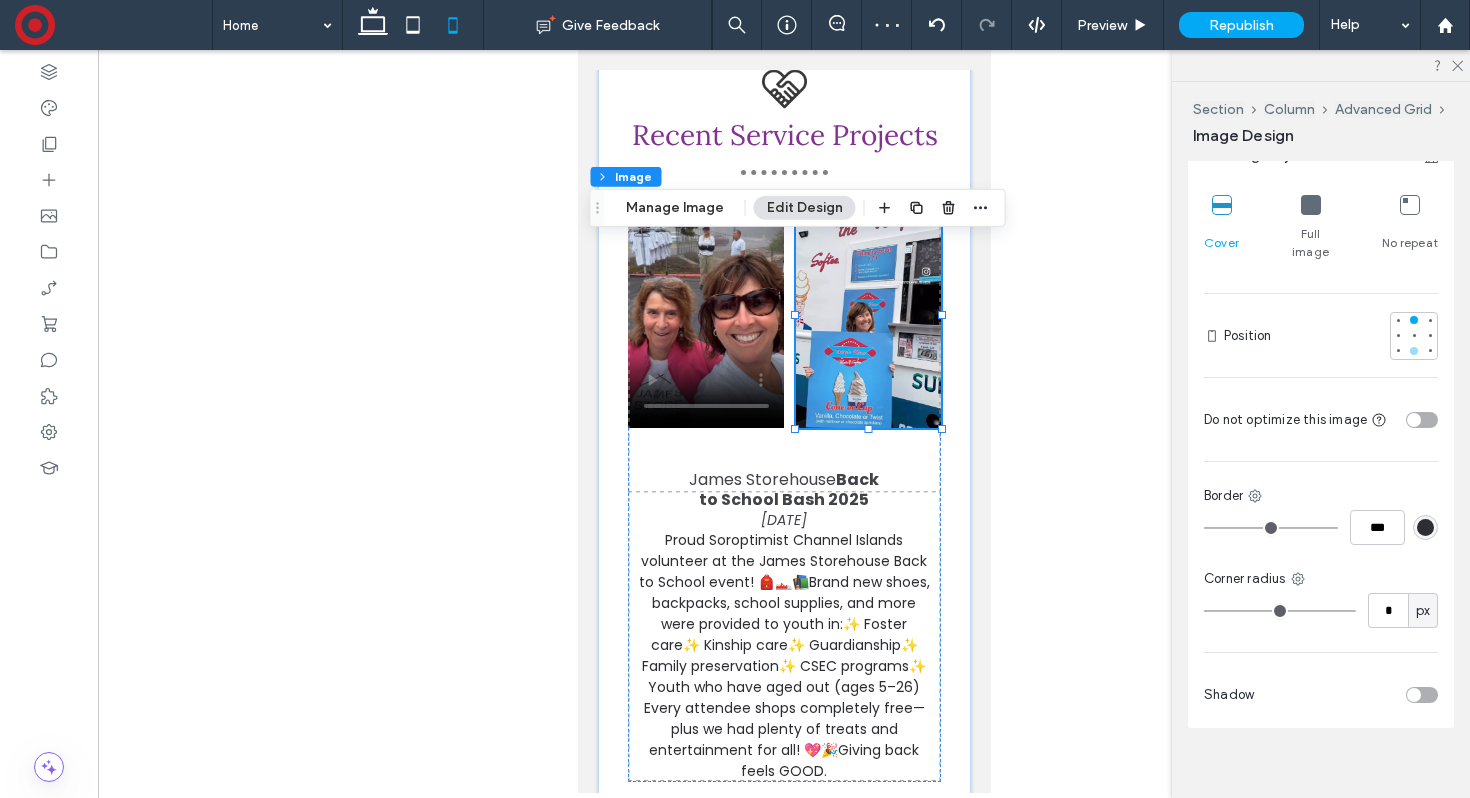 click at bounding box center (1414, 351) 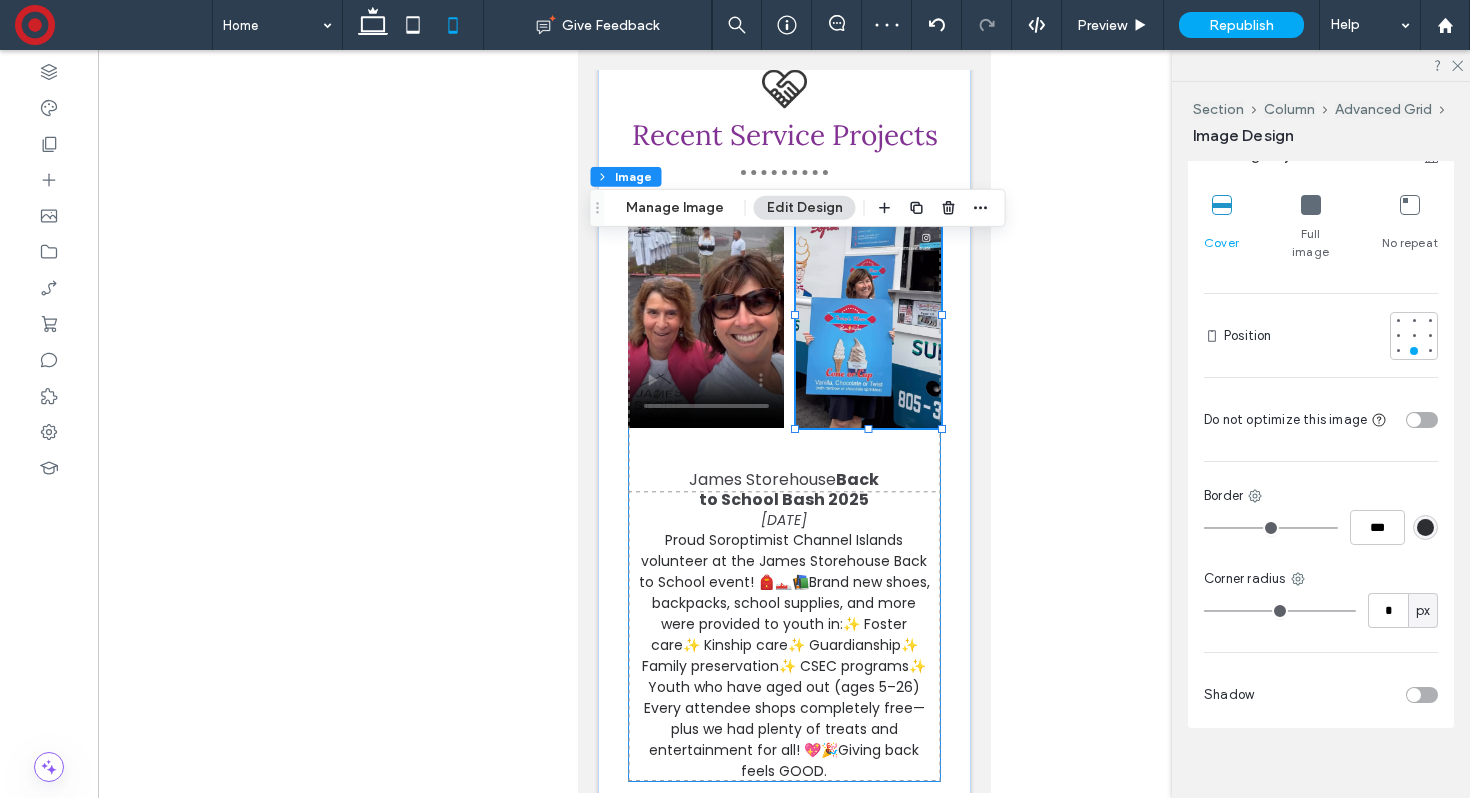 click on "Proud Soroptimist Channel Islands volunteer at the James Storehouse Back to School event! 🎒👟📚Brand new shoes, backpacks, school supplies, and more were provided to youth in:✨ Foster care✨ Kinship care✨ Guardianship✨ Family preservation✨ CSEC programs✨ Youth who have aged out (ages 5–26) Every attendee shops completely free—plus we had plenty of treats and entertainment for all! 💖🎉Giving back feels GOOD.
James Storehouse  Back to School Bash 2025 Aug 2, 2025
0px
0px" at bounding box center (783, 492) 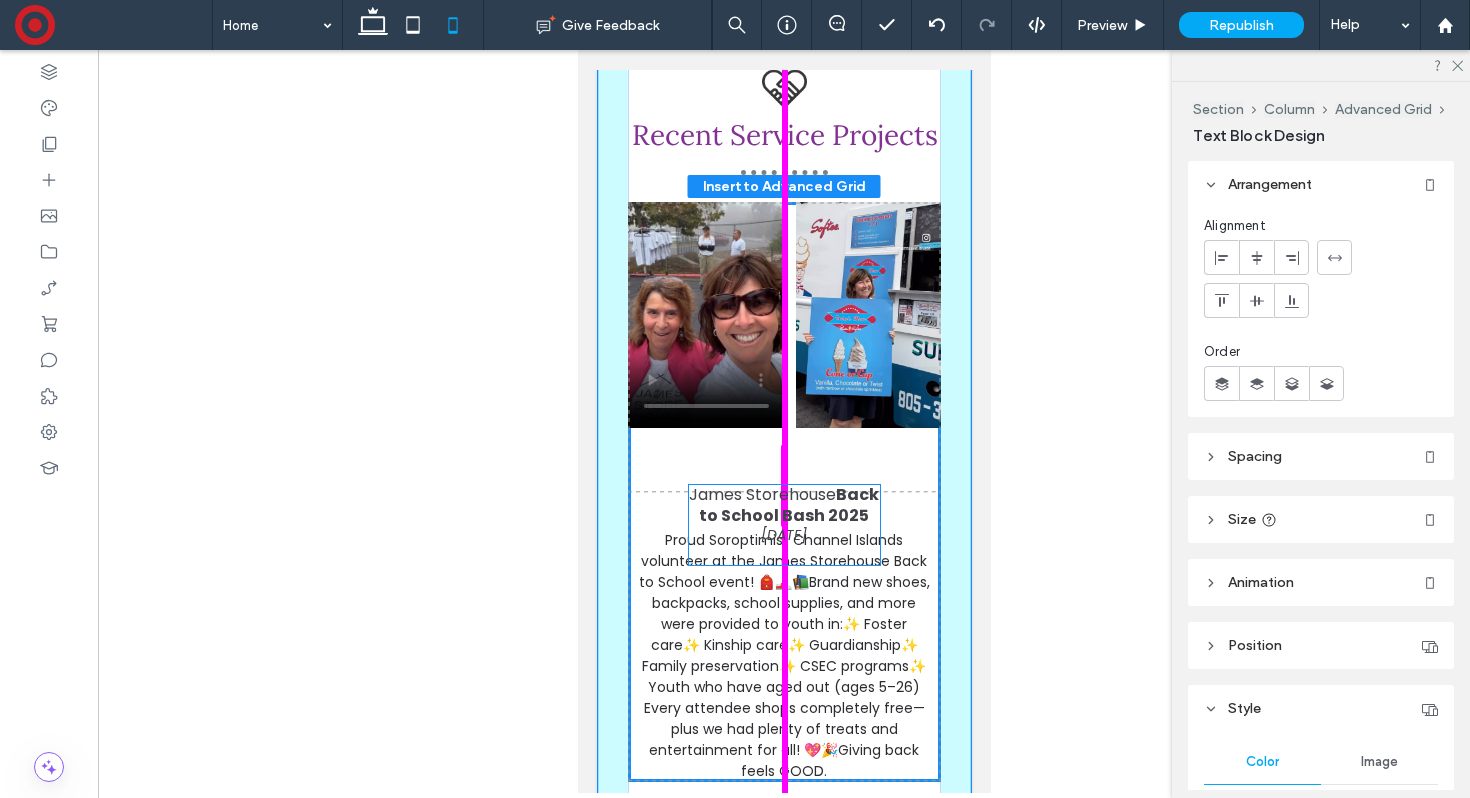 drag, startPoint x: 775, startPoint y: 540, endPoint x: 775, endPoint y: 517, distance: 23 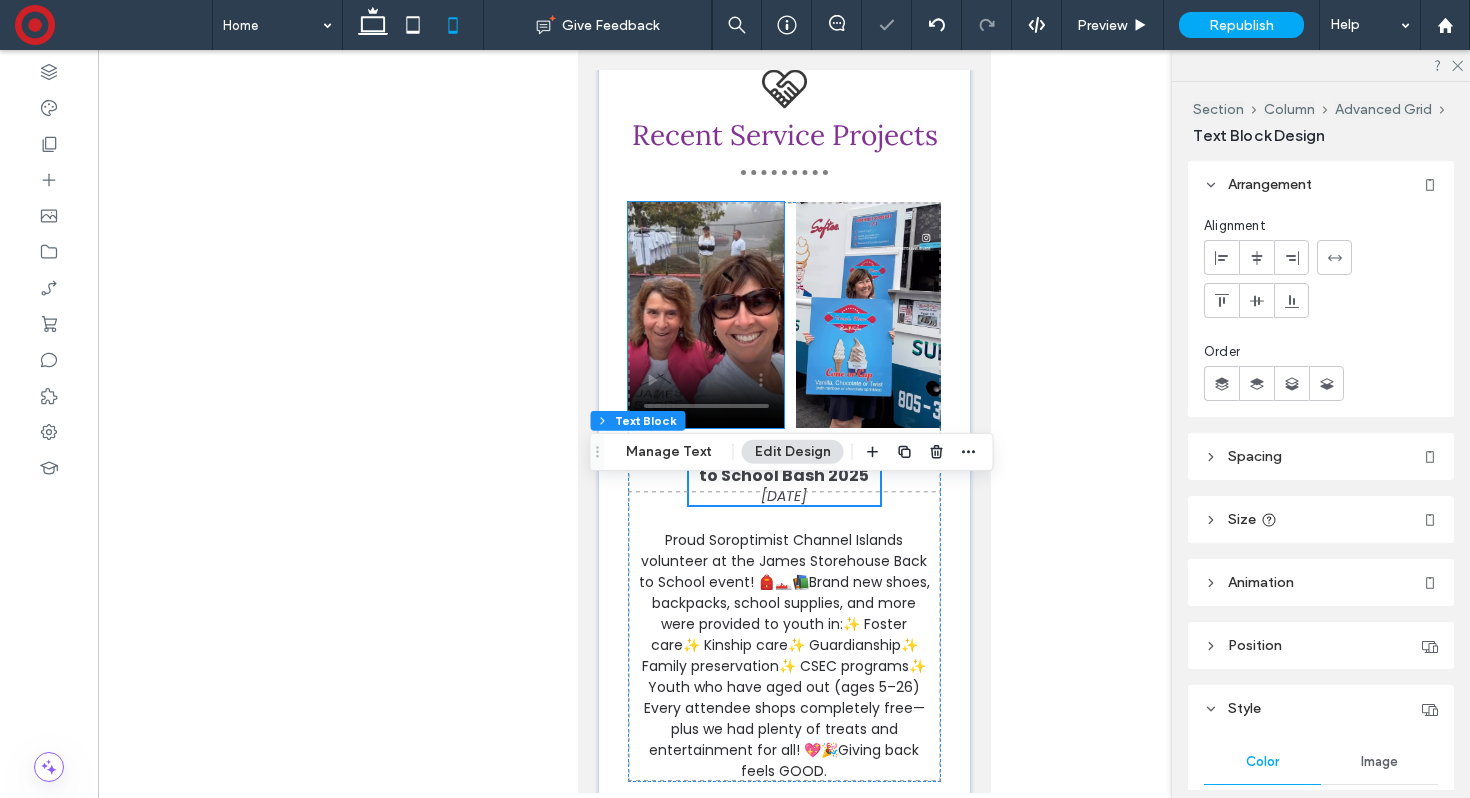click at bounding box center (705, 315) 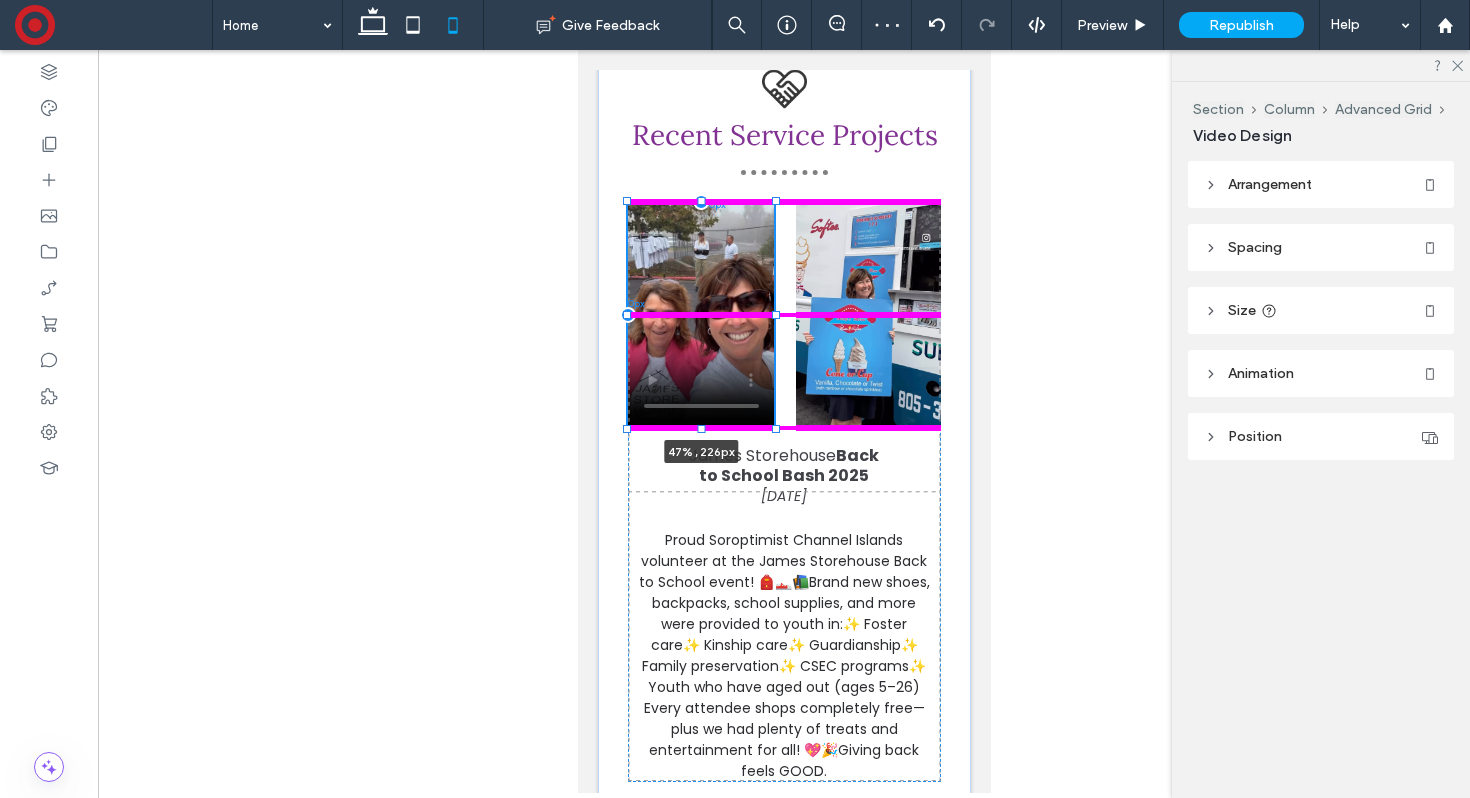 click at bounding box center (775, 315) 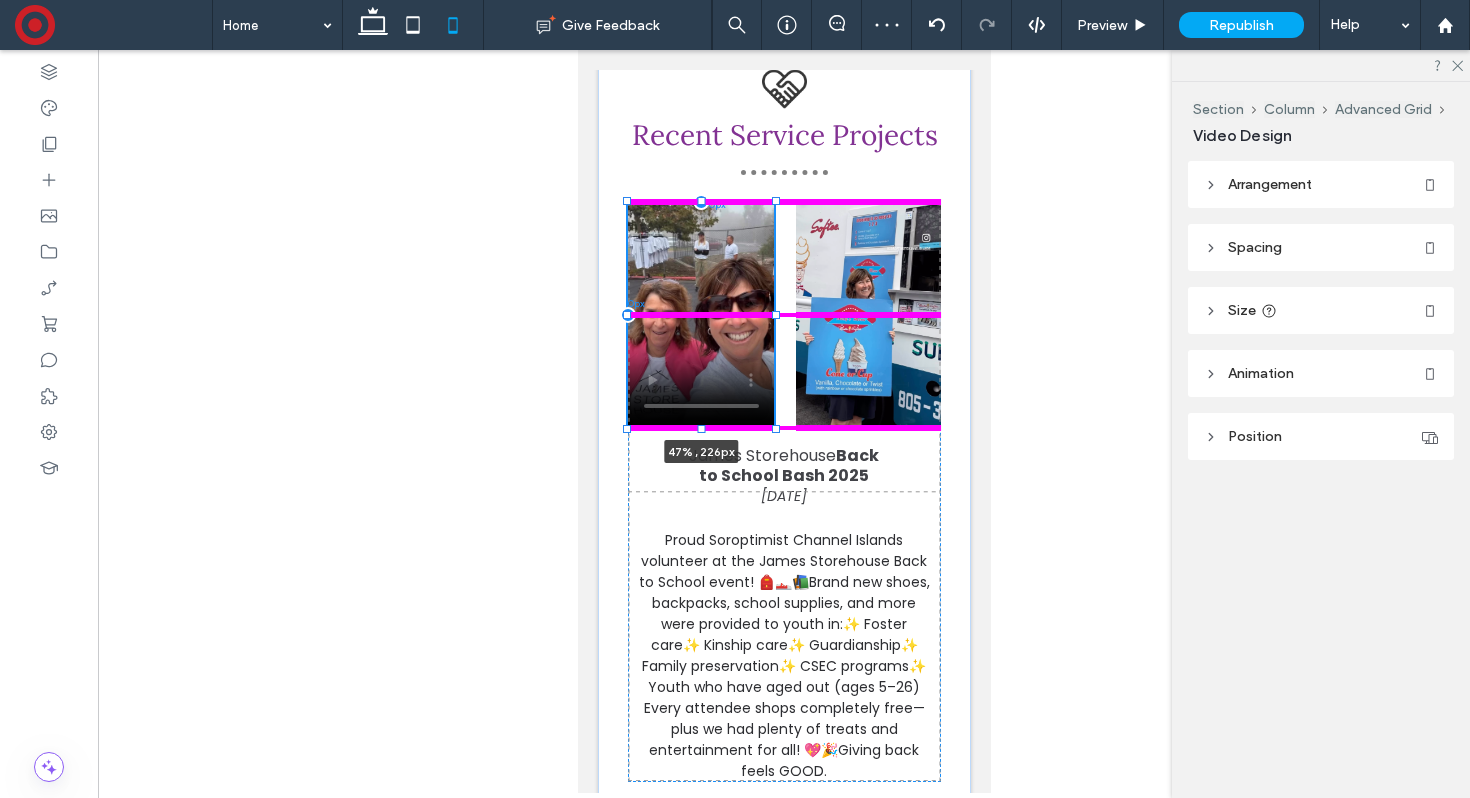 type on "**" 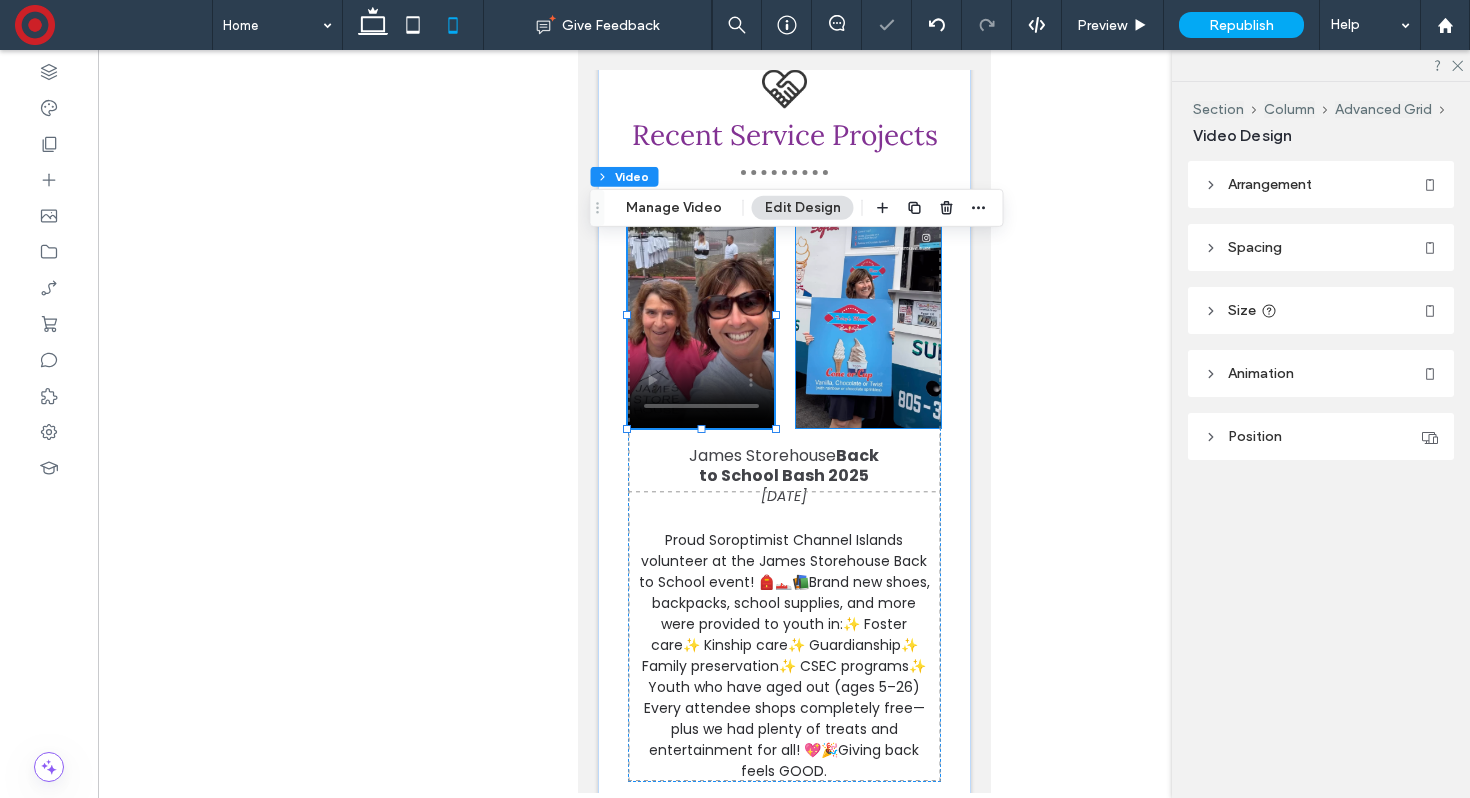 click at bounding box center [867, 315] 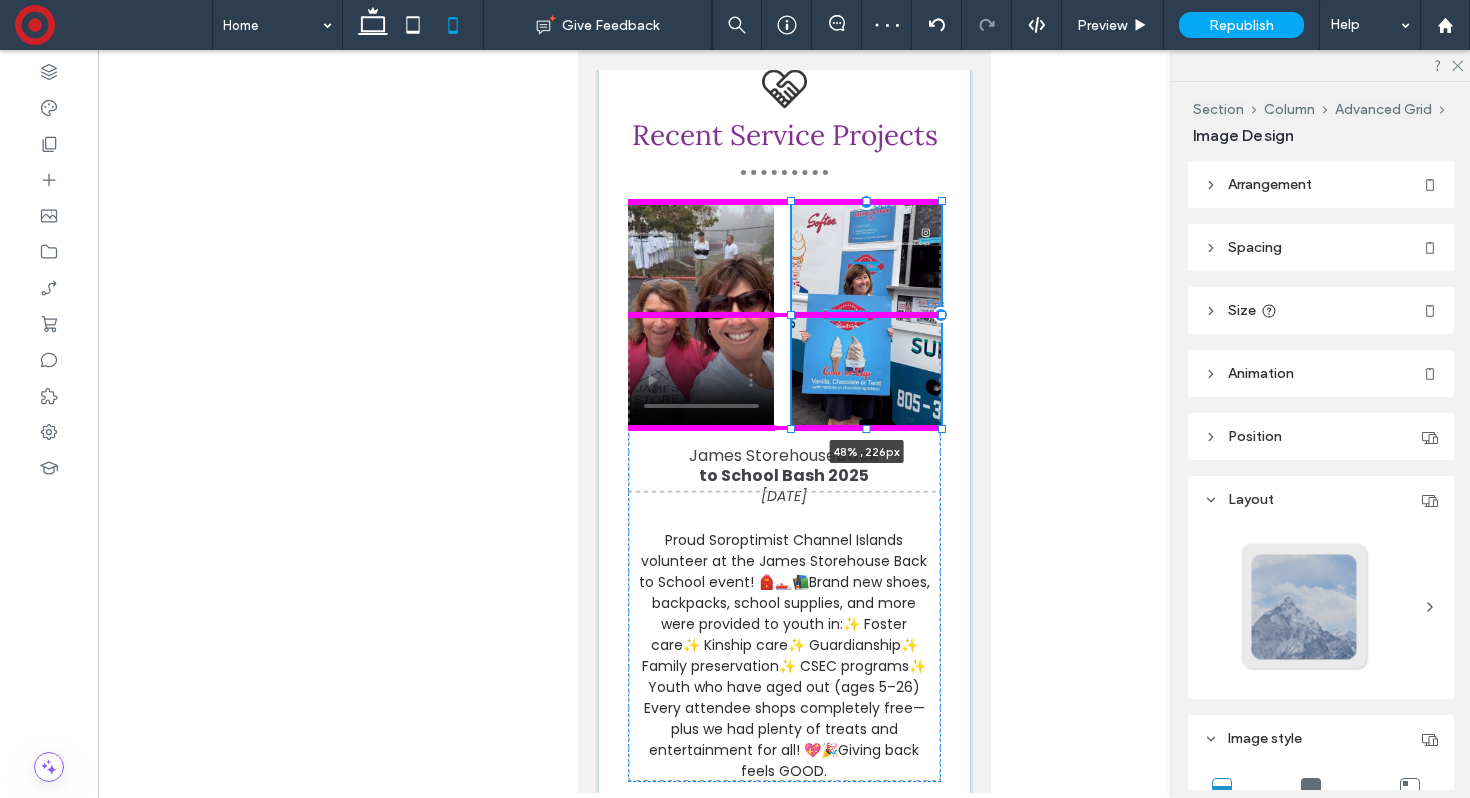 click at bounding box center (790, 315) 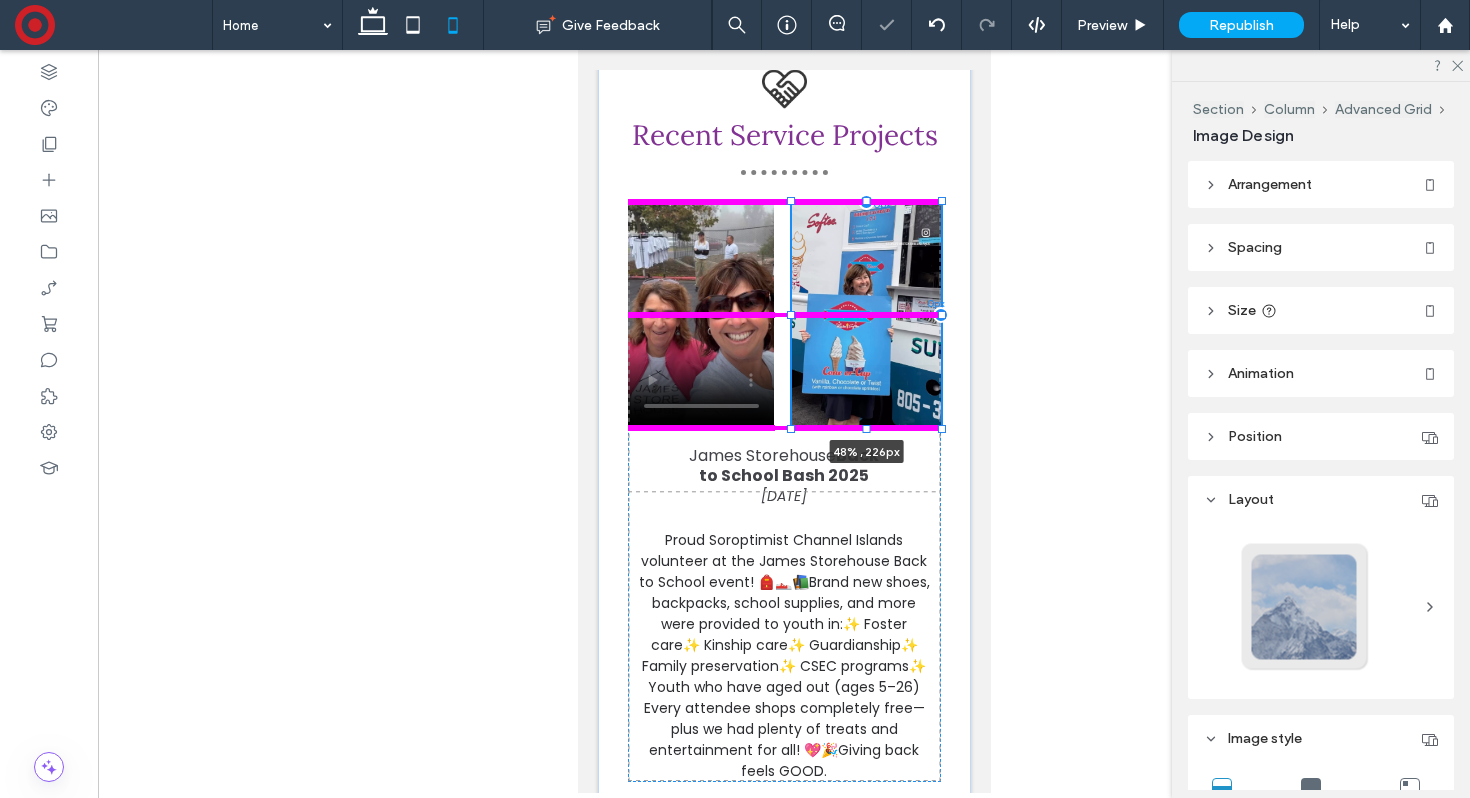 type on "**" 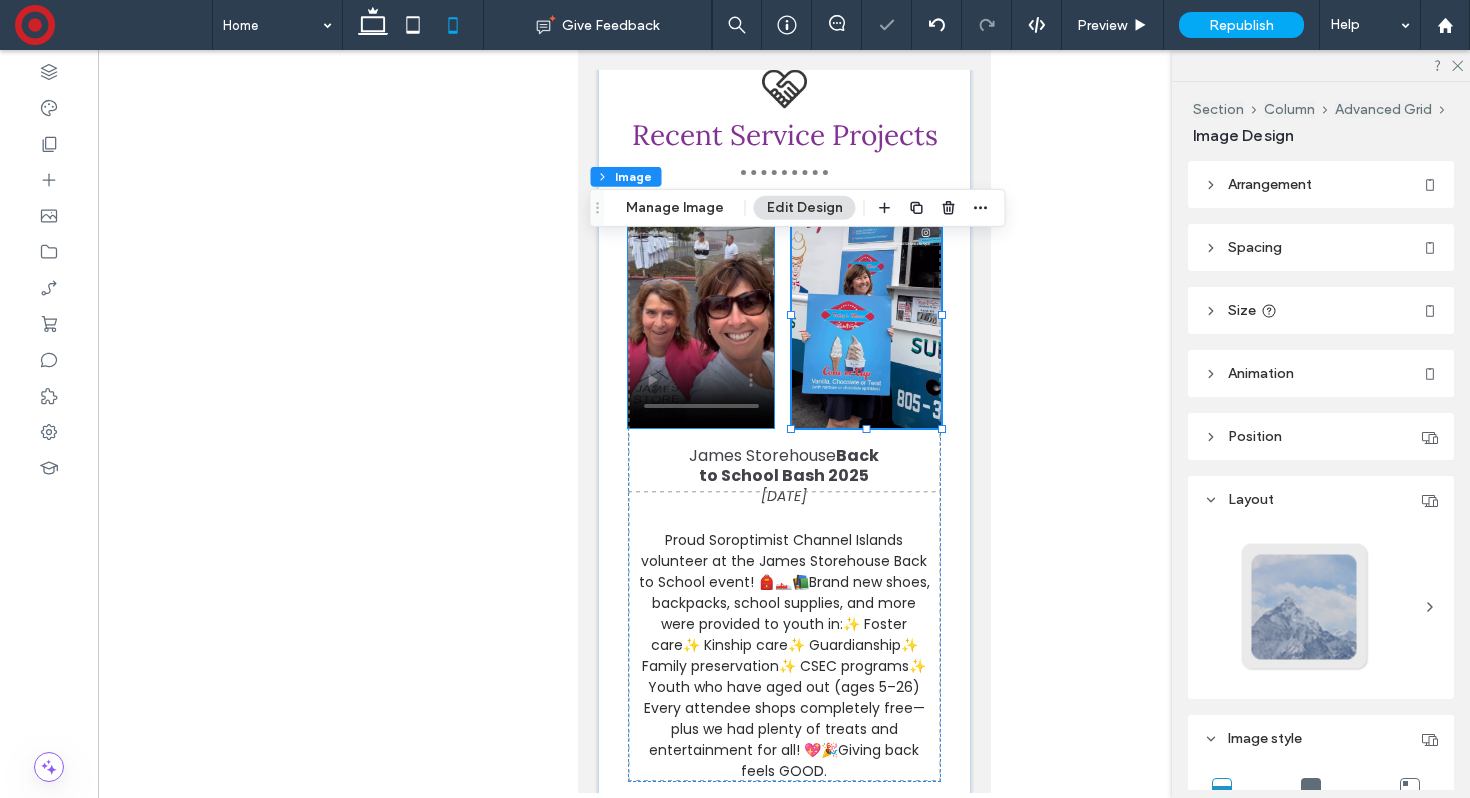 click at bounding box center [700, 315] 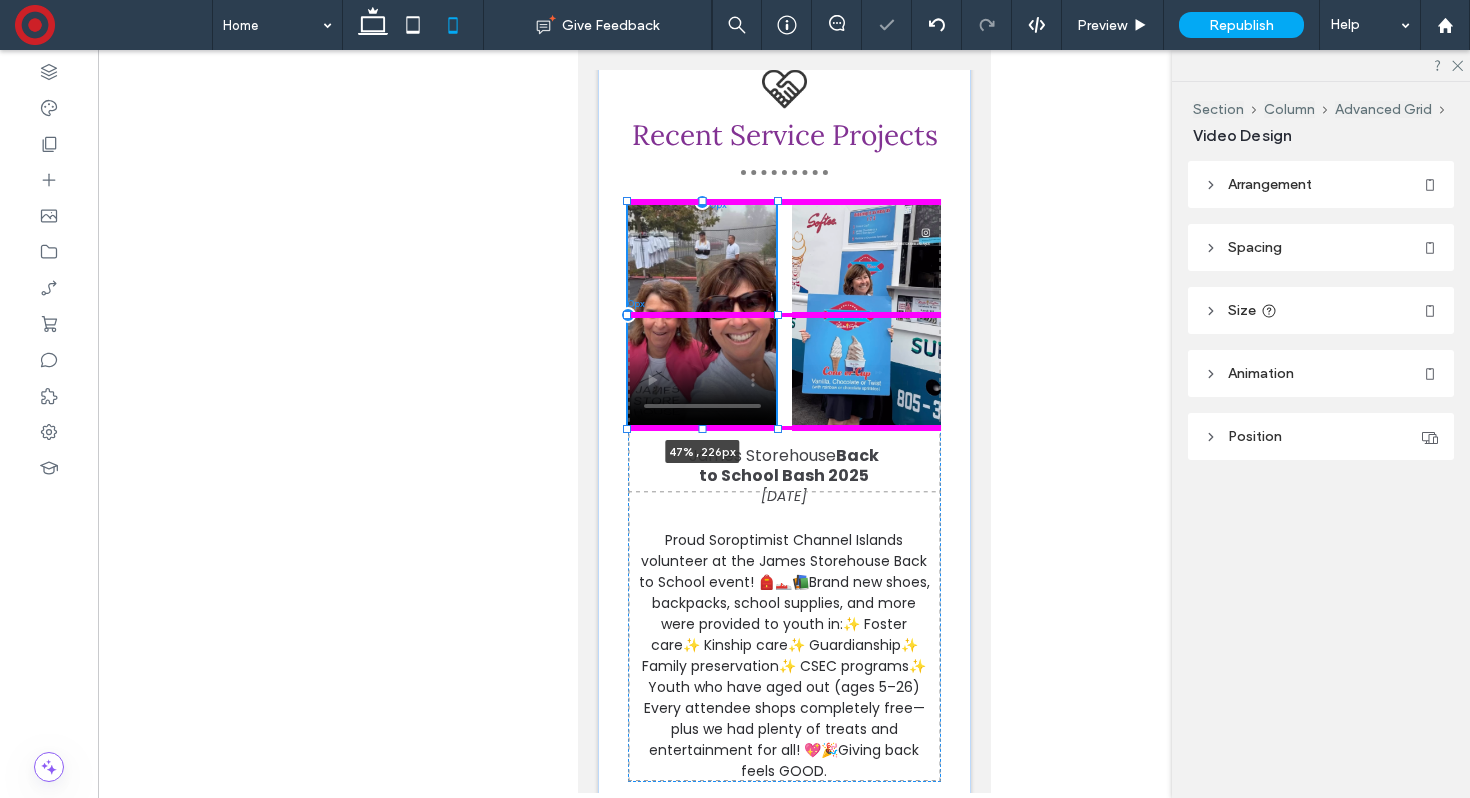 click at bounding box center (777, 315) 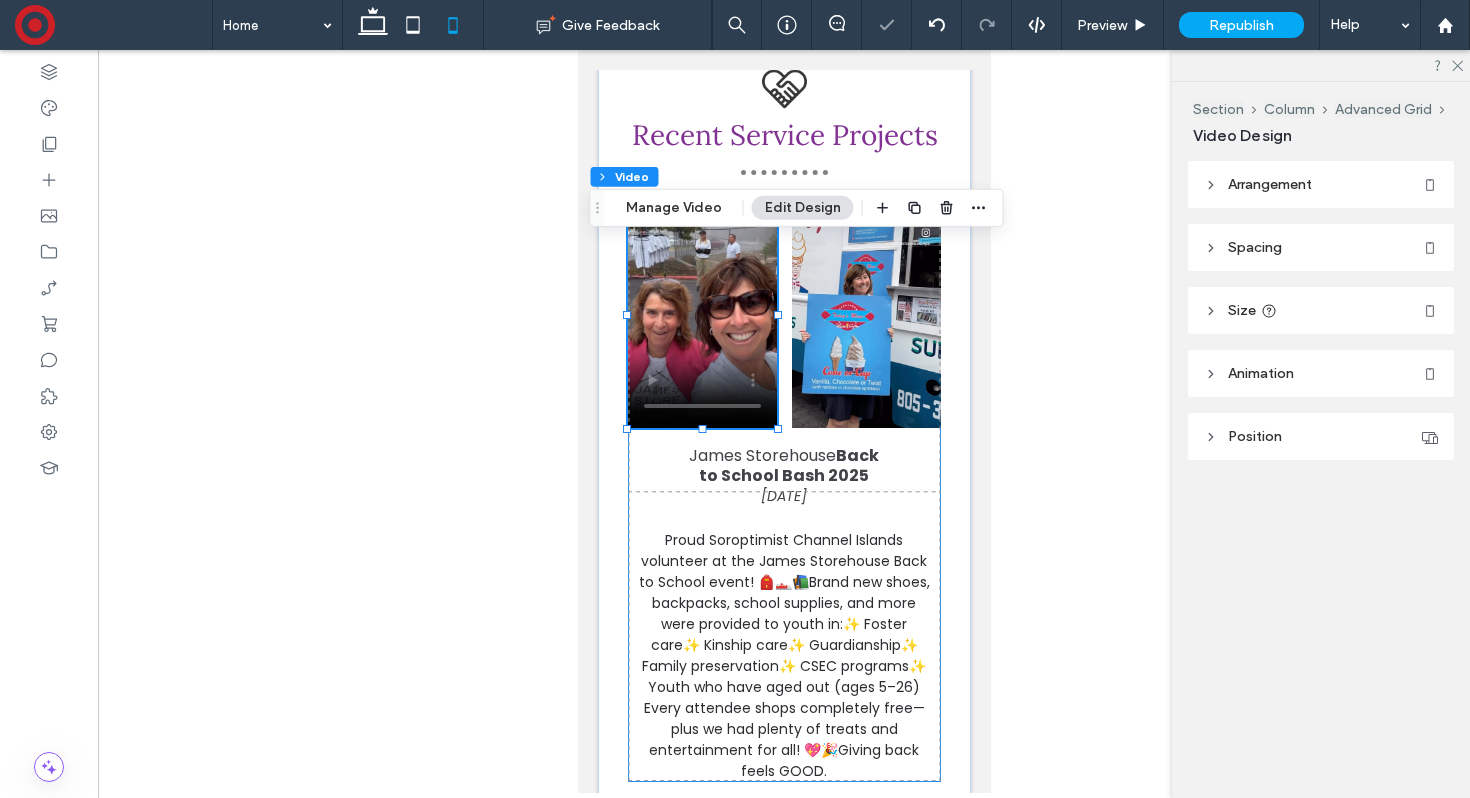 click on "Proud Soroptimist Channel Islands volunteer at the James Storehouse Back to School event! 🎒👟📚Brand new shoes, backpacks, school supplies, and more were provided to youth in:✨ Foster care✨ Kinship care✨ Guardianship✨ Family preservation✨ CSEC programs✨ Youth who have aged out (ages 5–26) Every attendee shops completely free—plus we had plenty of treats and entertainment for all! 💖🎉Giving back feels GOOD.
James Storehouse  Back to School Bash 2025 Aug 2, 2025
47% , 226px" at bounding box center [783, 492] 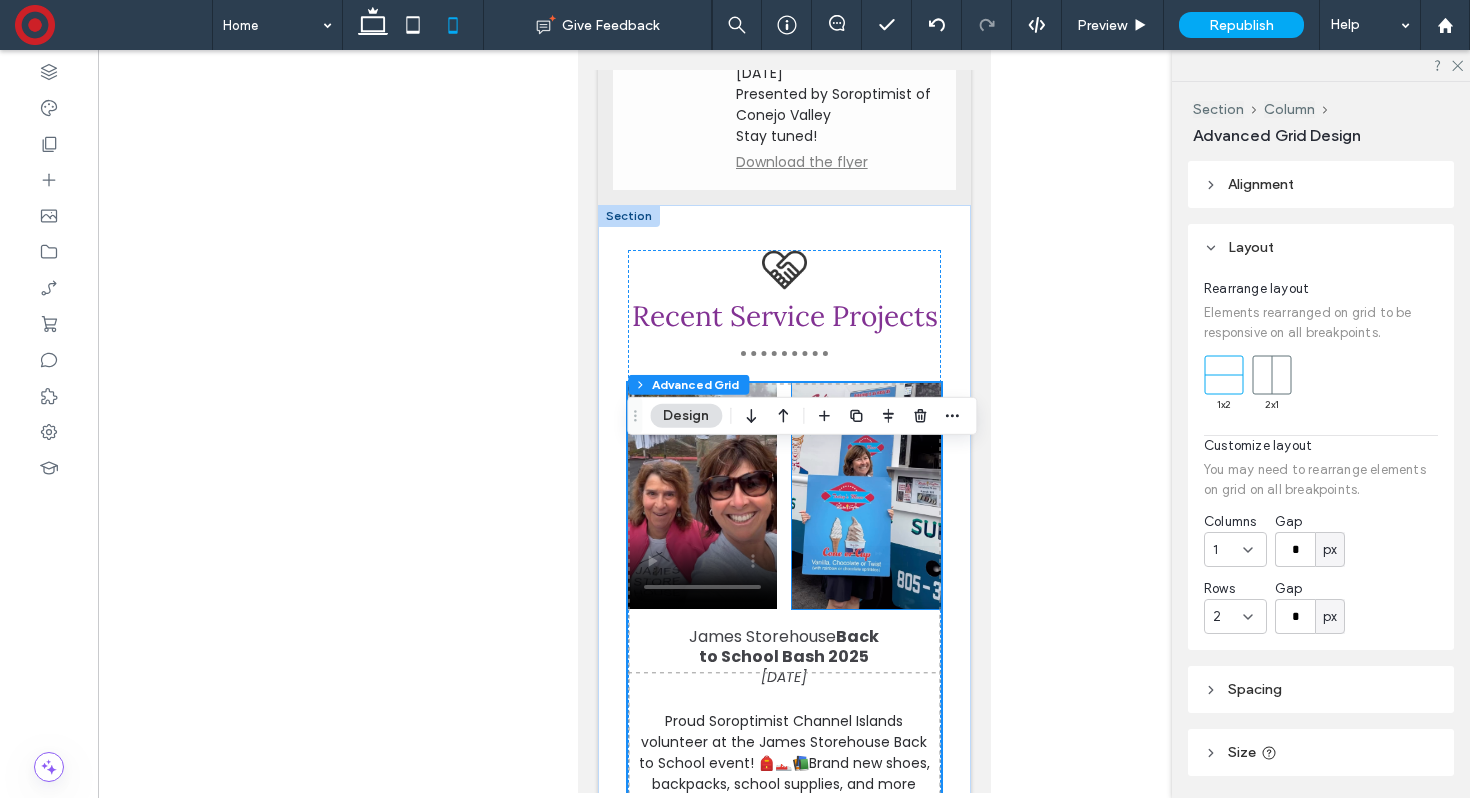 scroll, scrollTop: 5125, scrollLeft: 0, axis: vertical 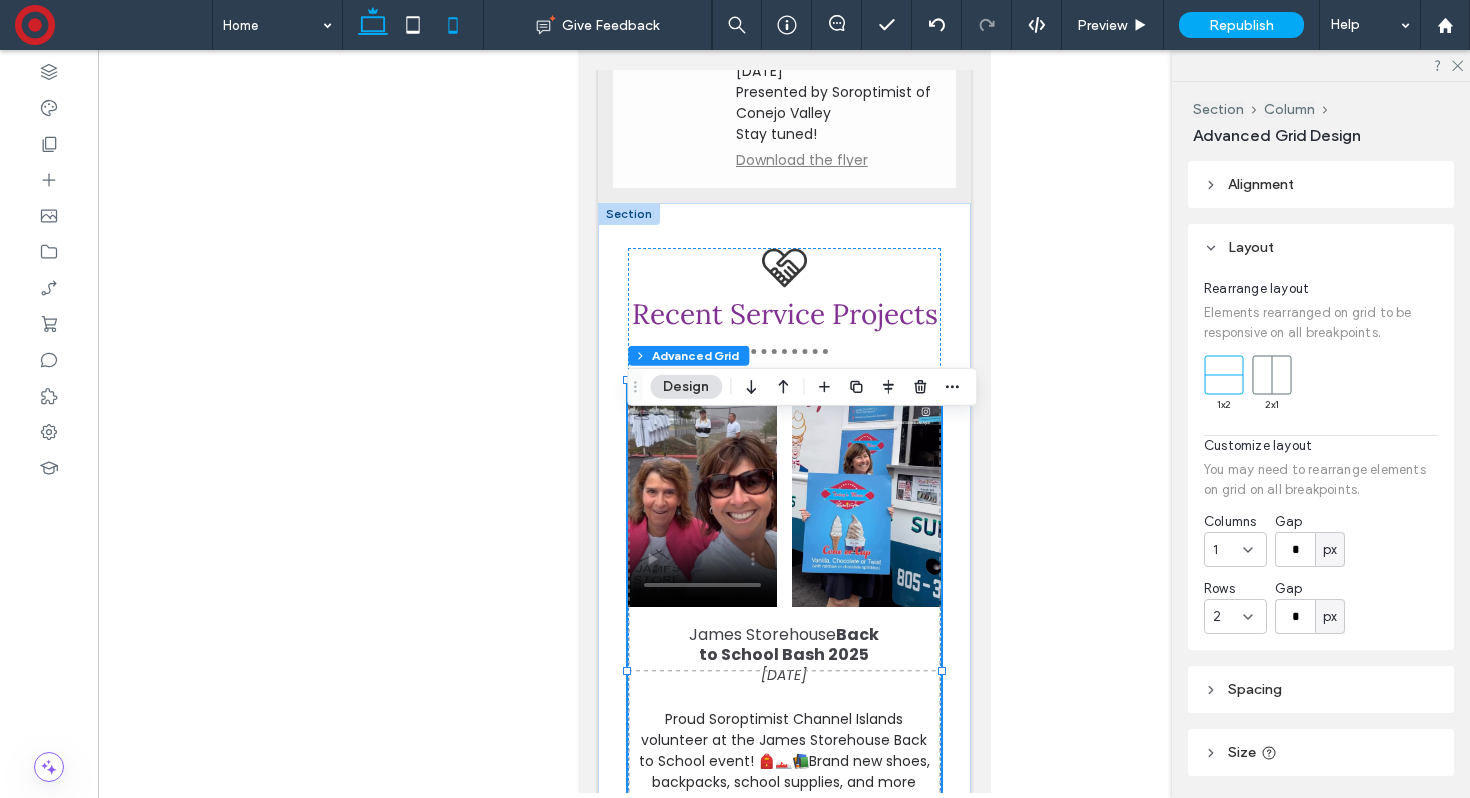 click 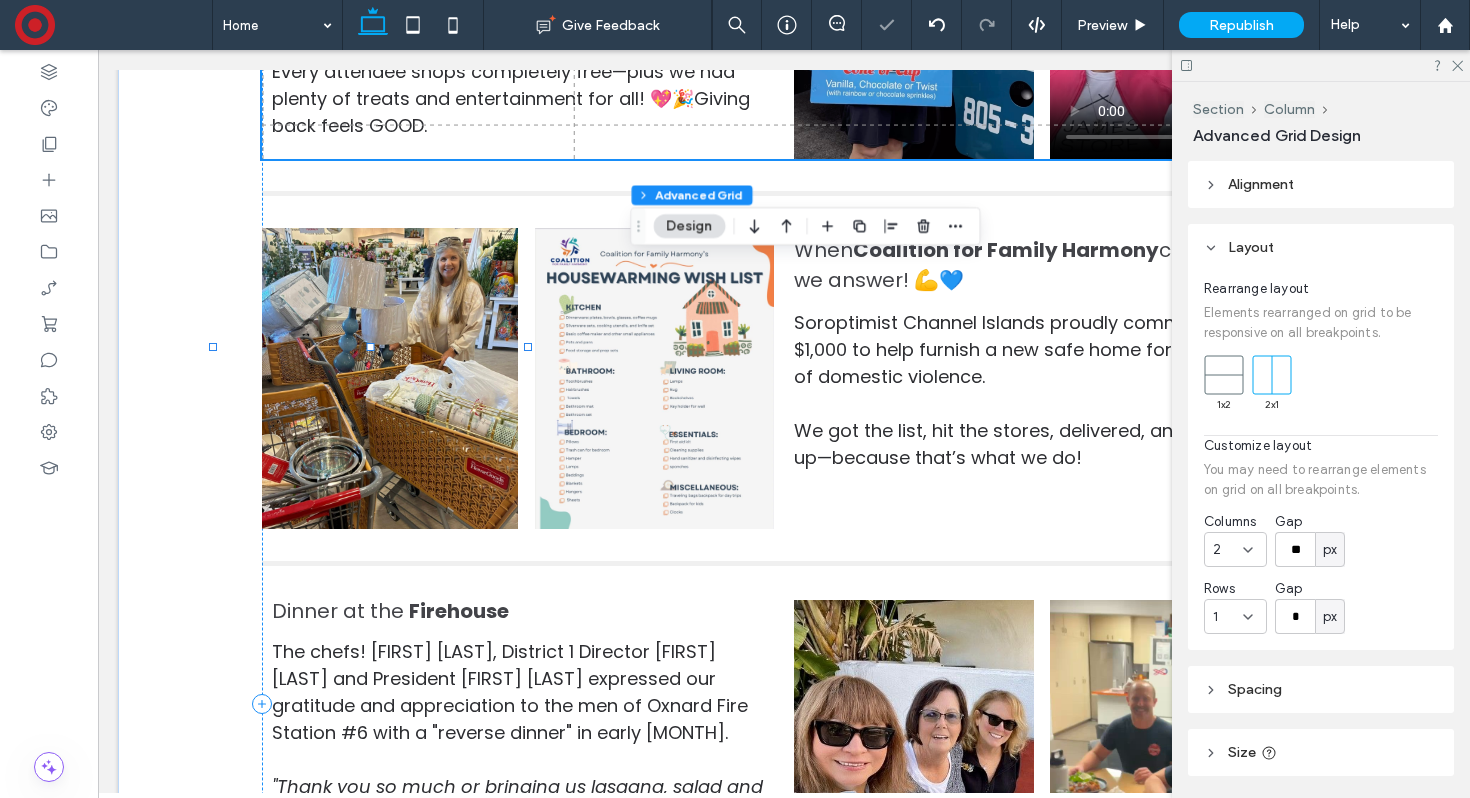 type on "**" 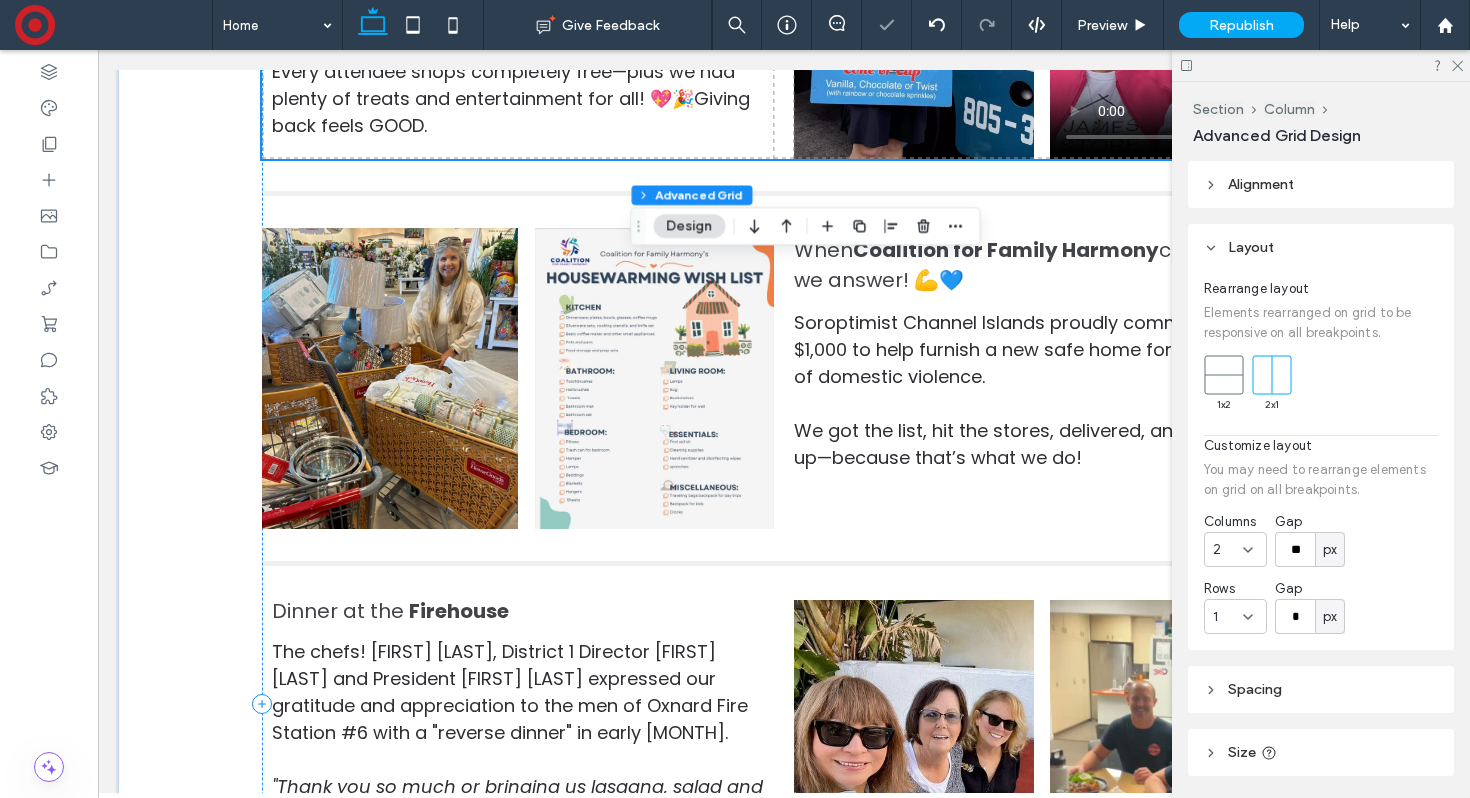 scroll, scrollTop: 4670, scrollLeft: 0, axis: vertical 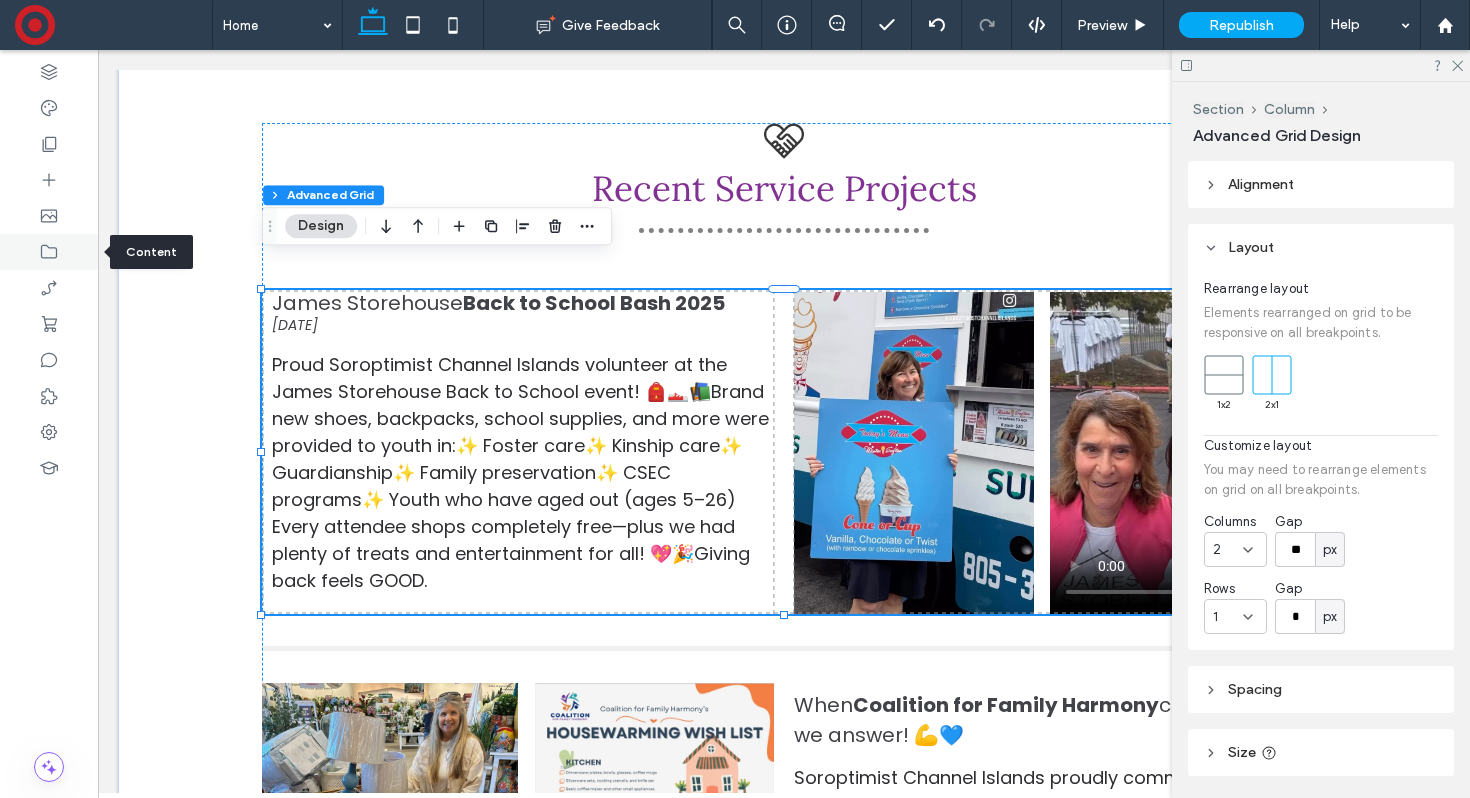 click at bounding box center (49, 252) 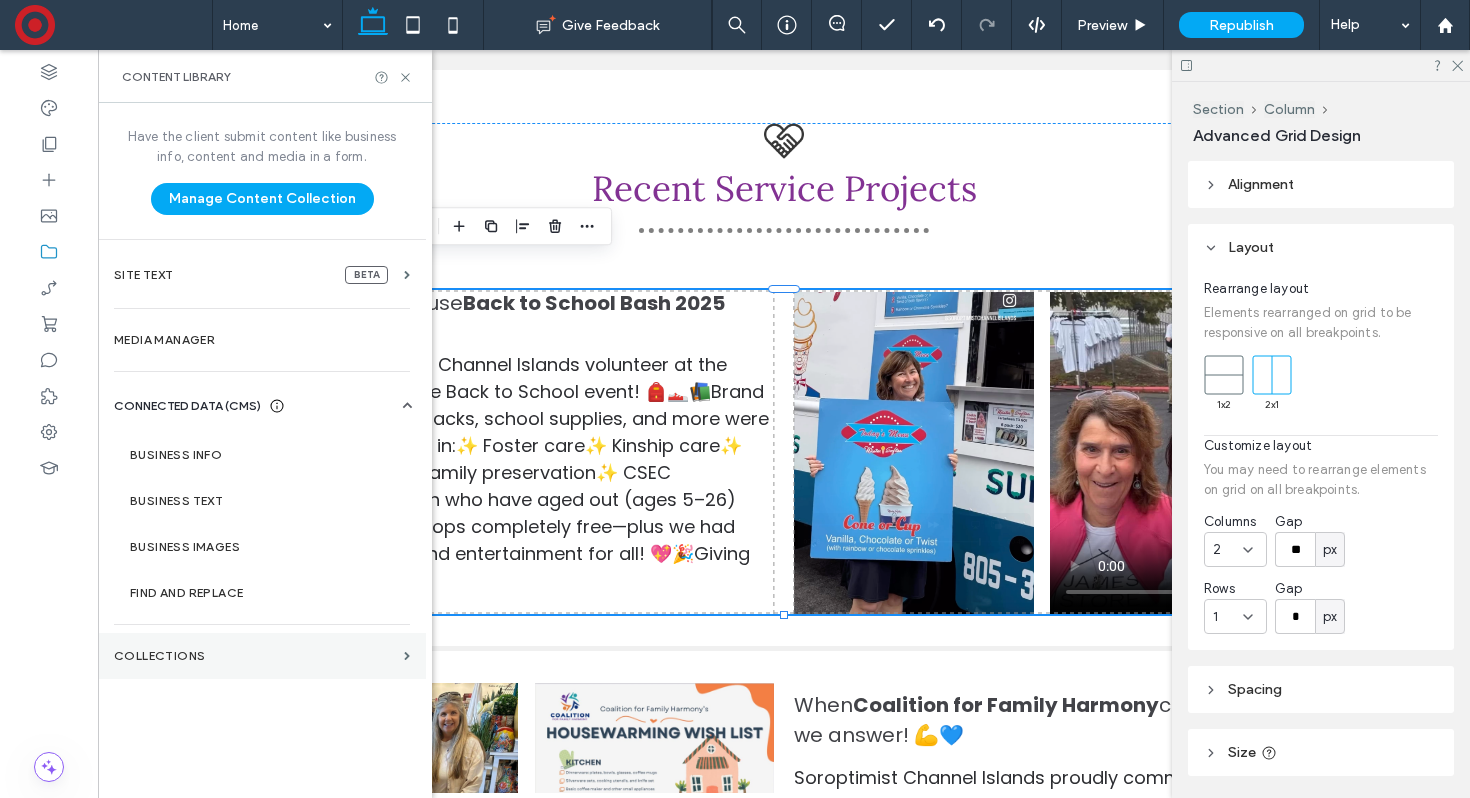 click on "Collections" at bounding box center (262, 656) 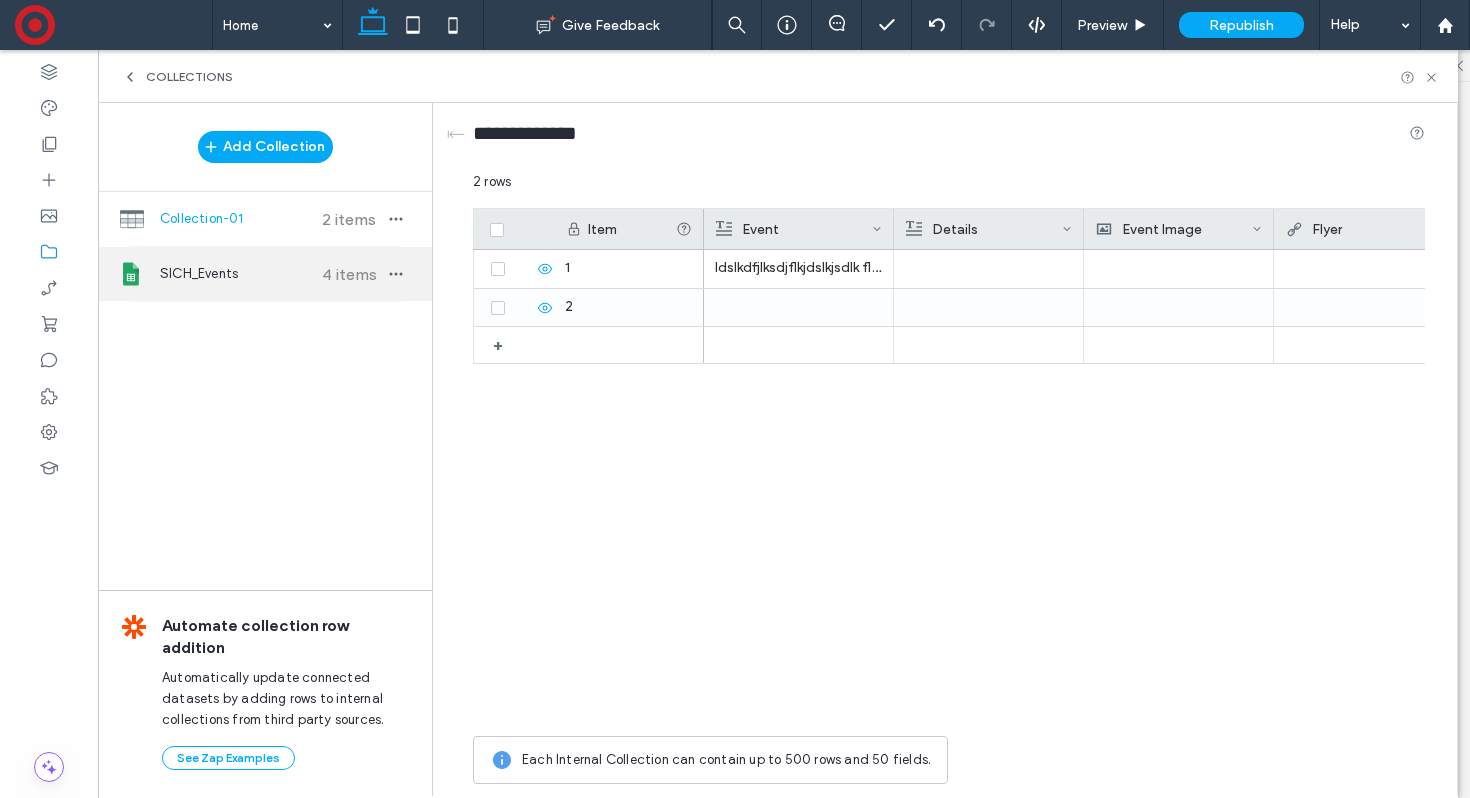 click on "SICH_Events" at bounding box center [234, 274] 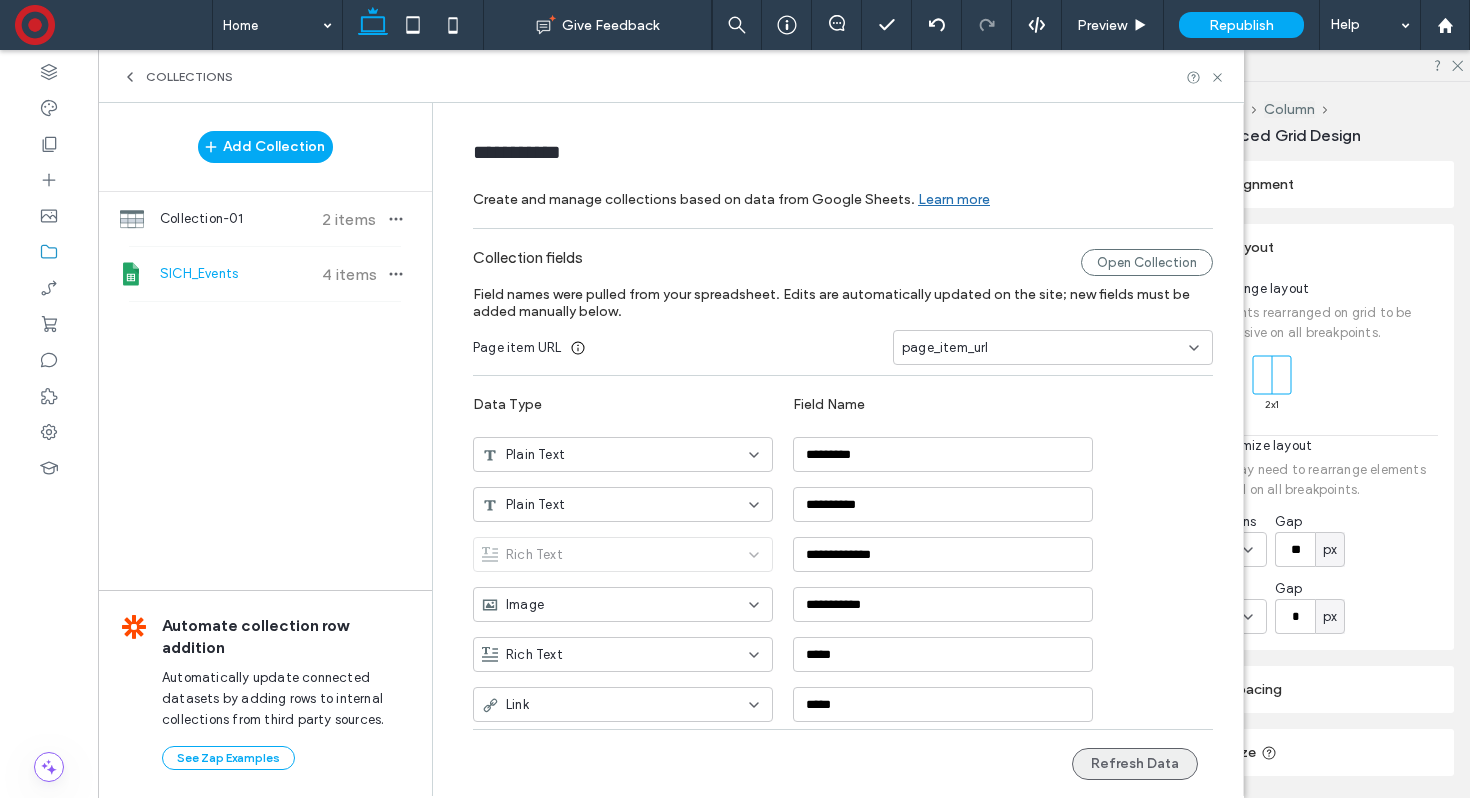 click on "Refresh Data" at bounding box center (1135, 764) 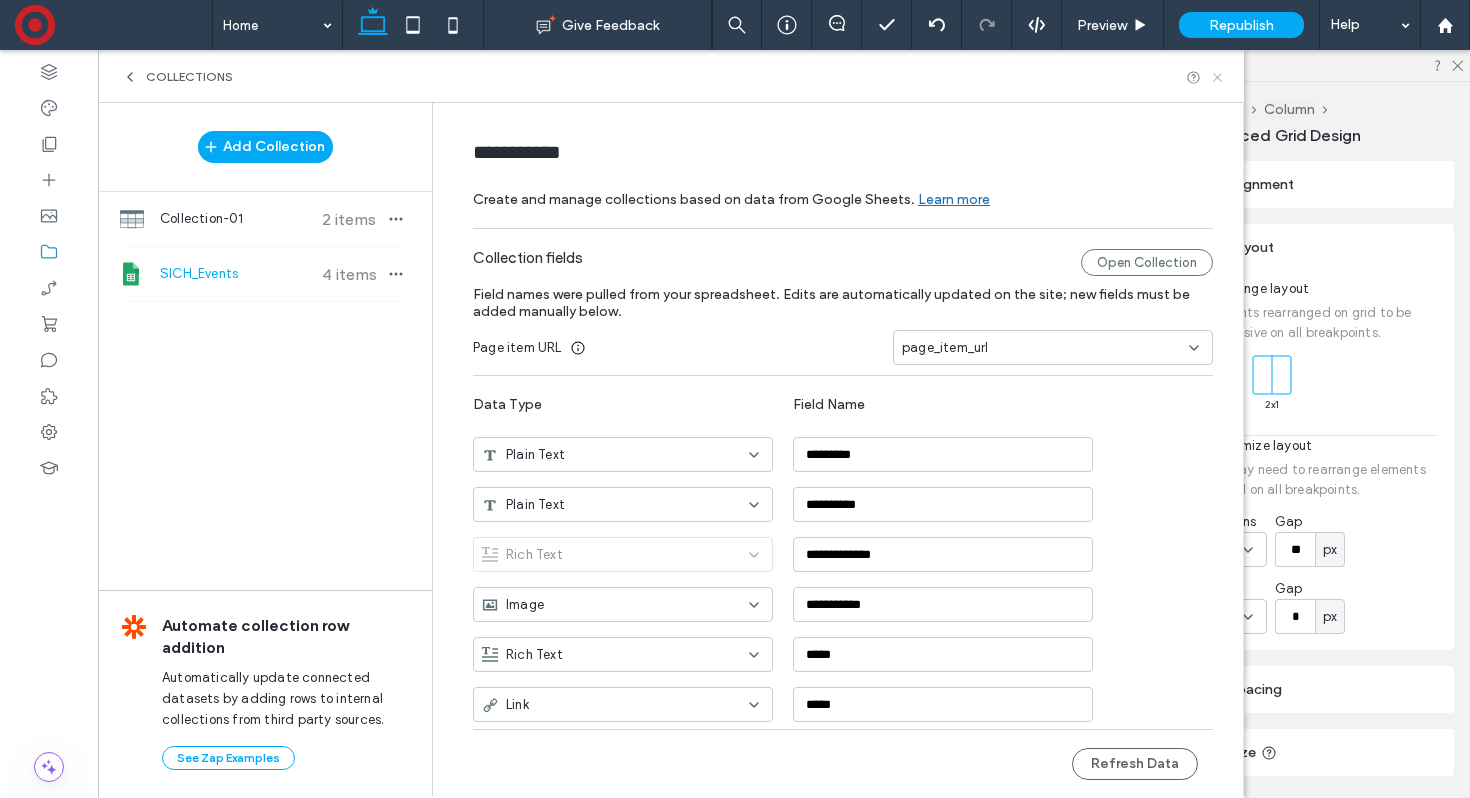 click 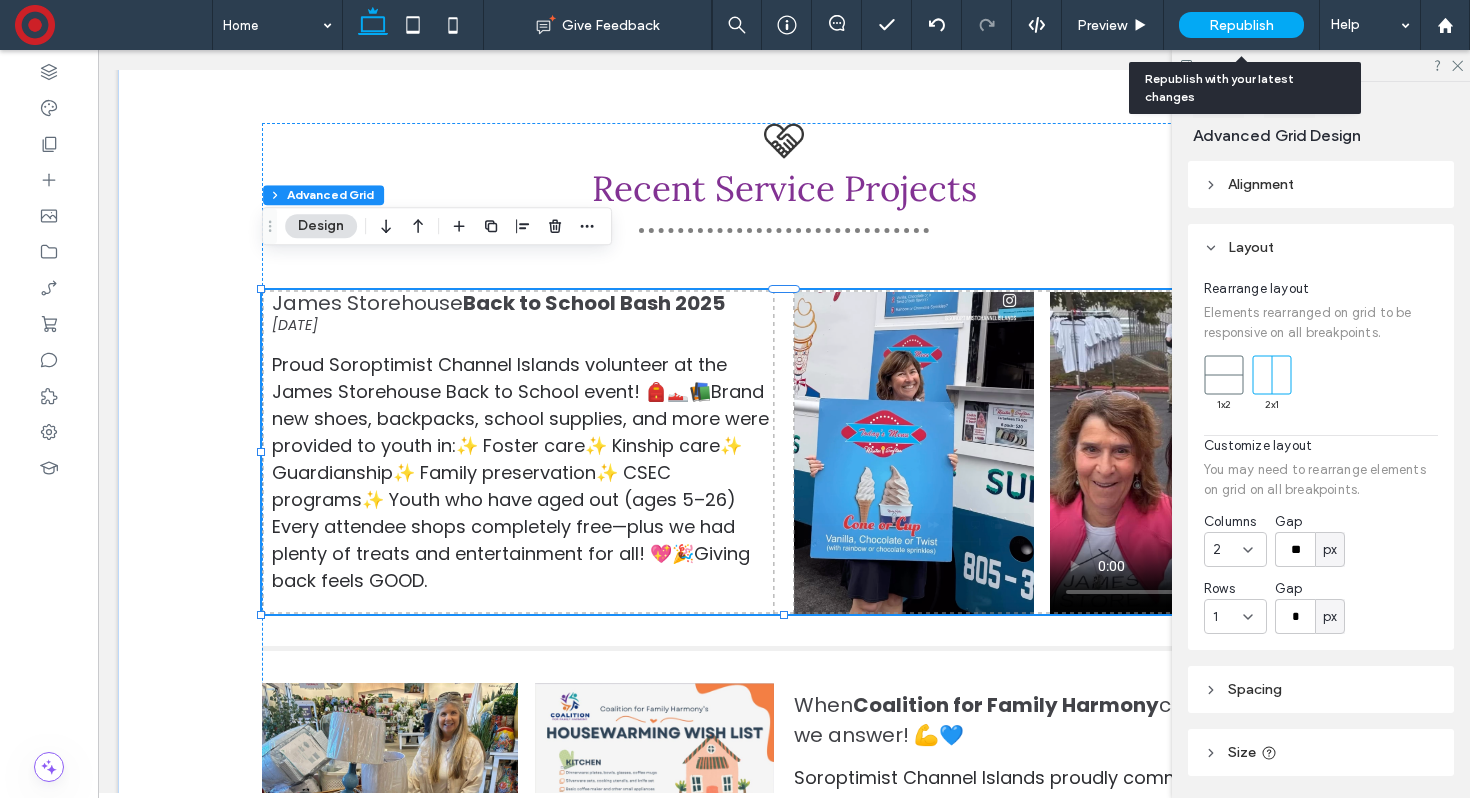 click on "Republish" at bounding box center [1241, 25] 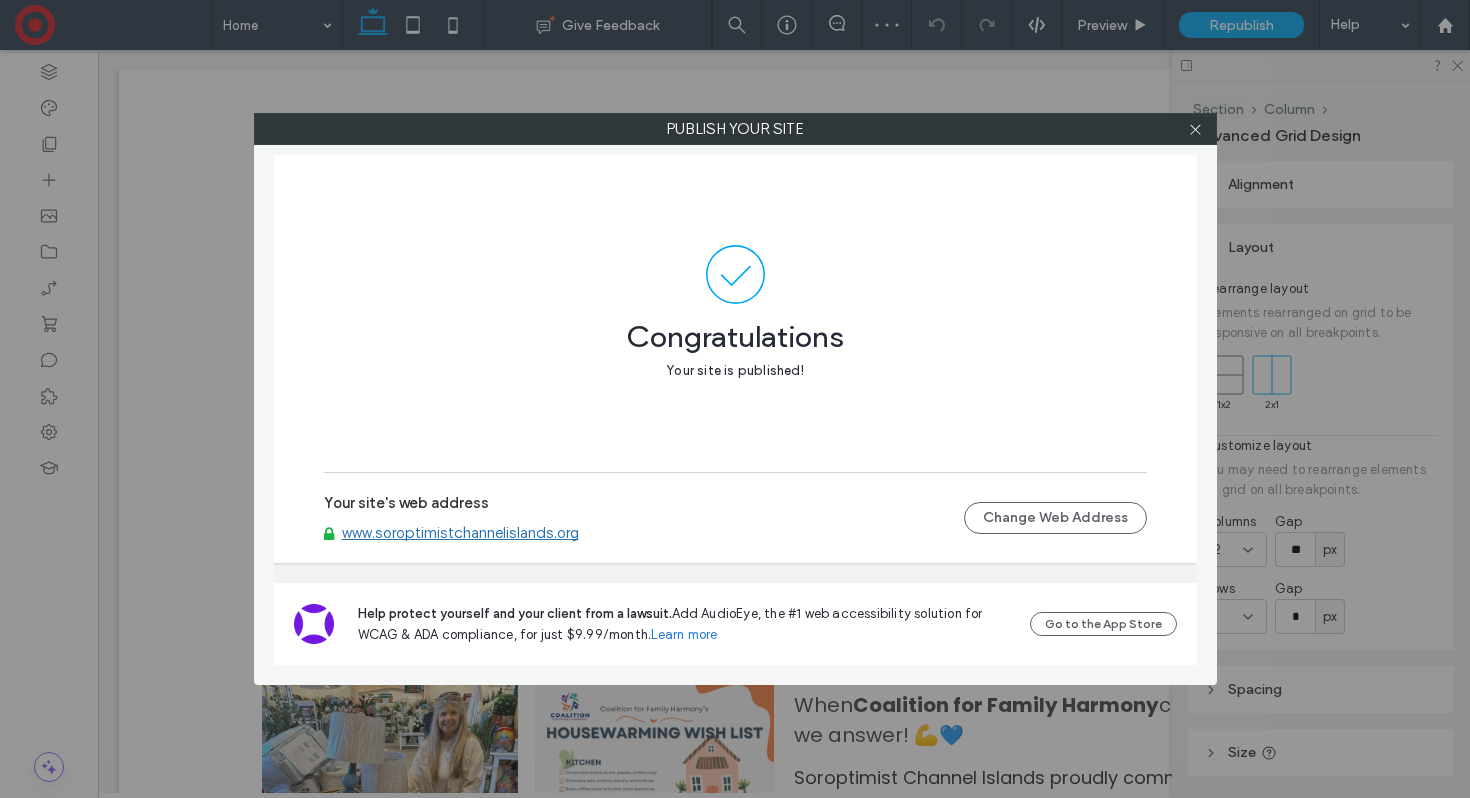 click on "www.soroptimistchannelislands.org" at bounding box center (460, 533) 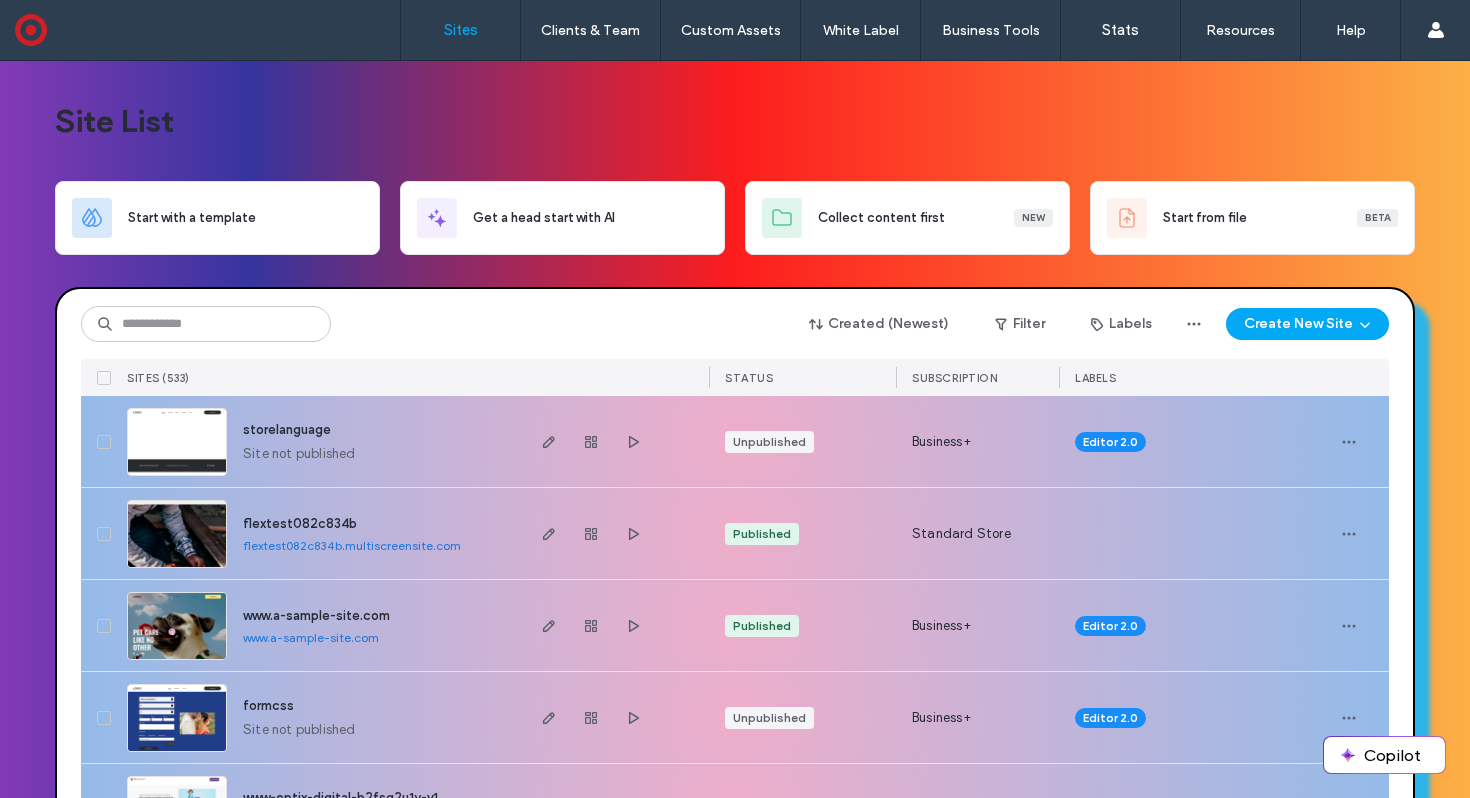 scroll, scrollTop: 0, scrollLeft: 0, axis: both 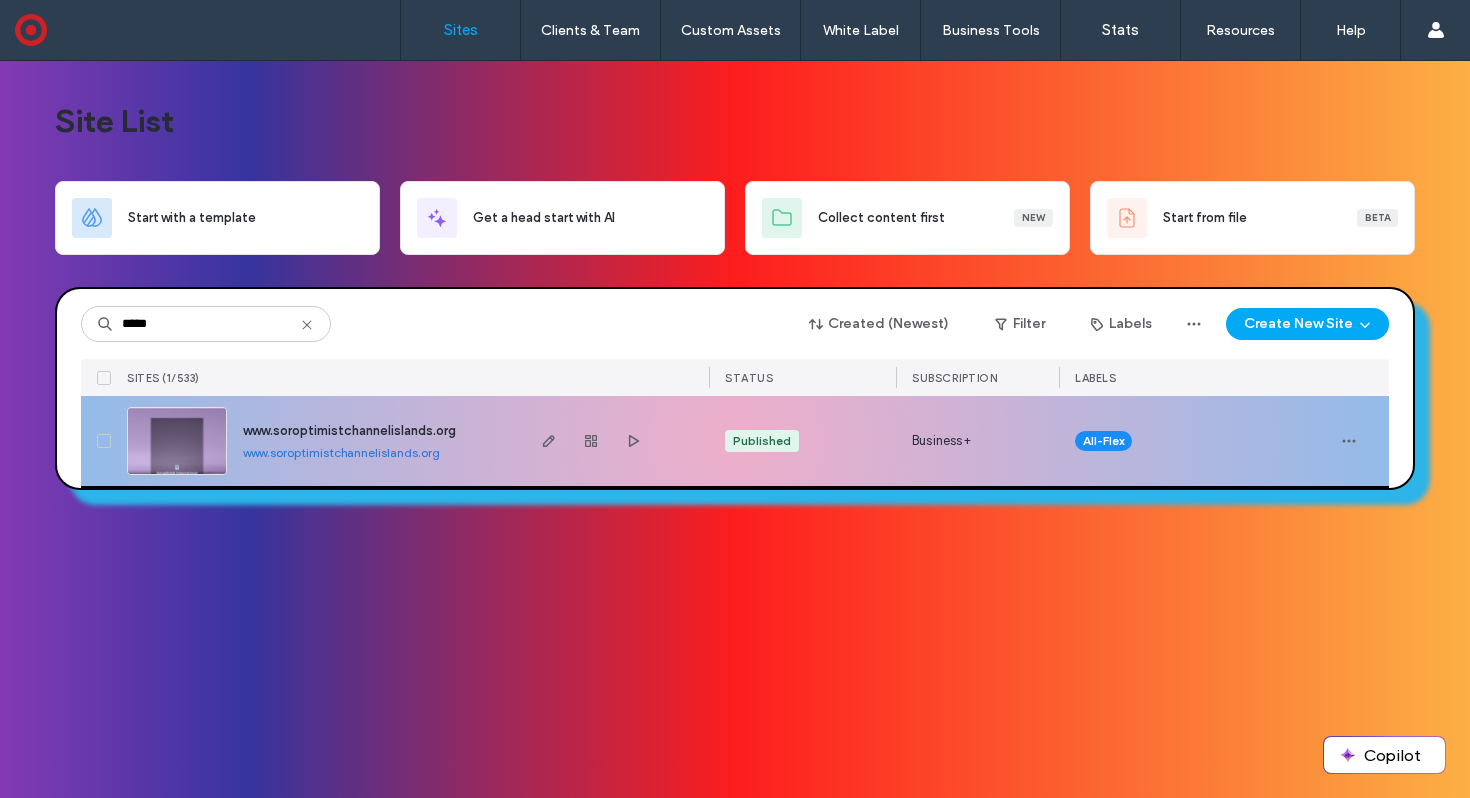 type on "*****" 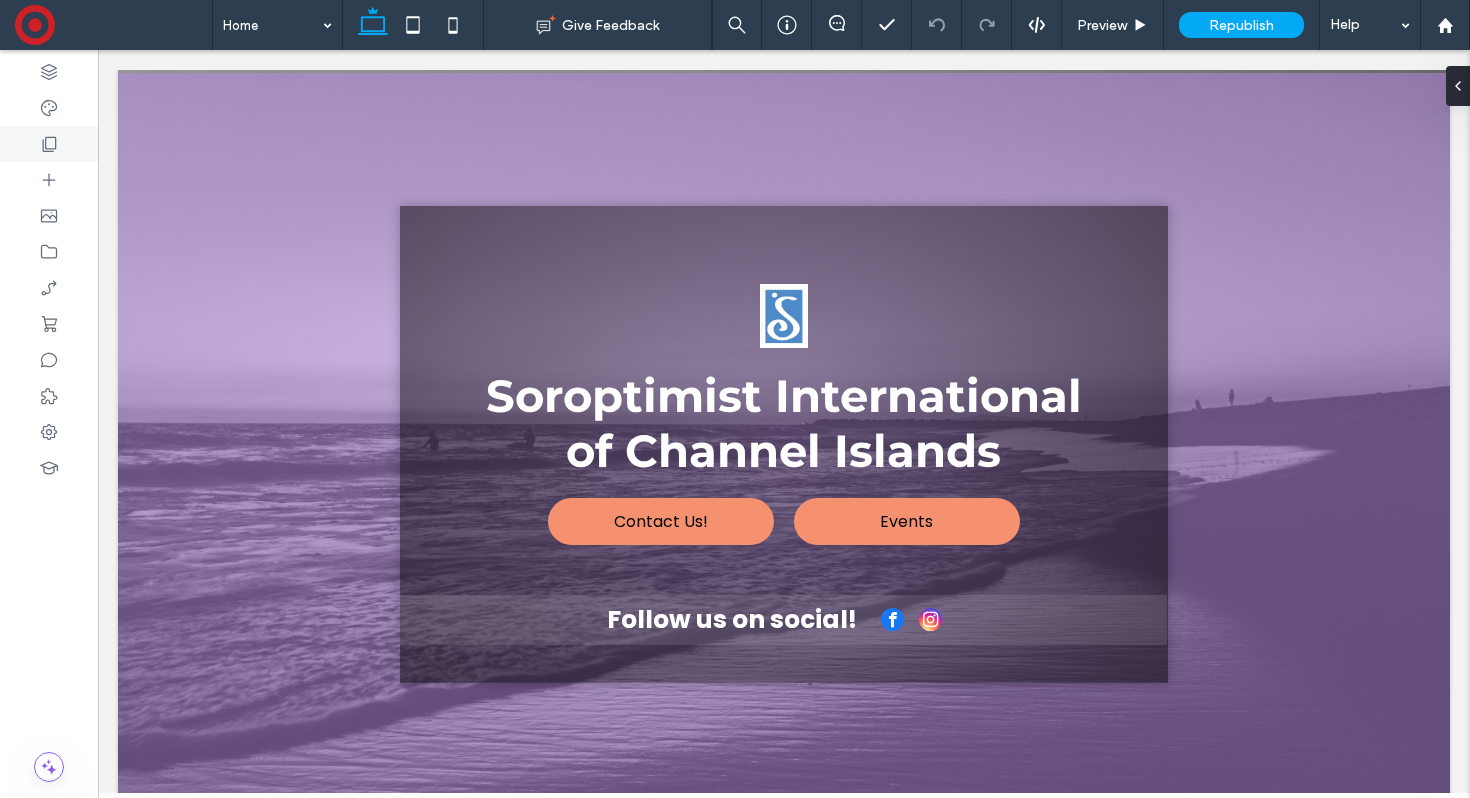 scroll, scrollTop: 0, scrollLeft: 0, axis: both 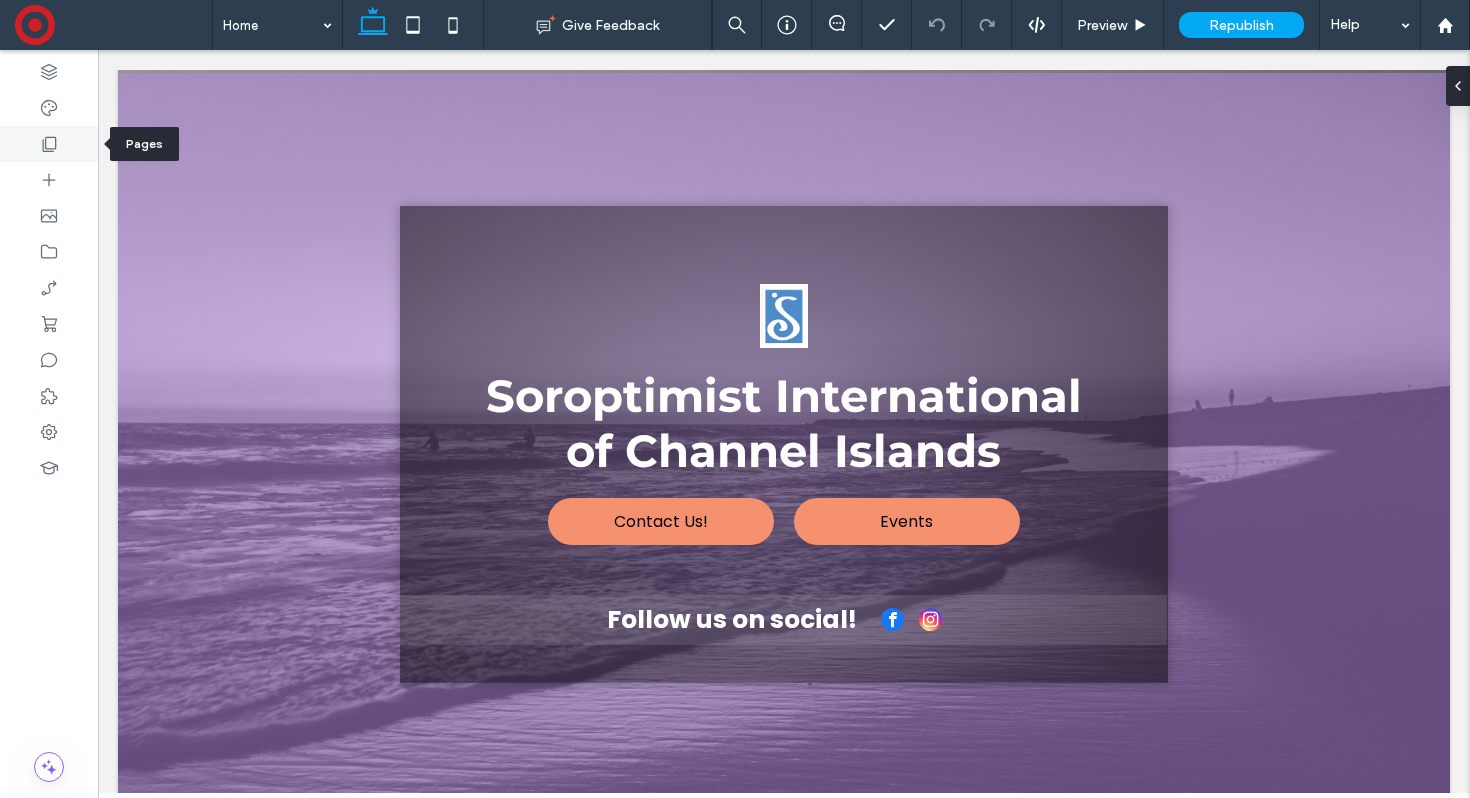 click at bounding box center (49, 144) 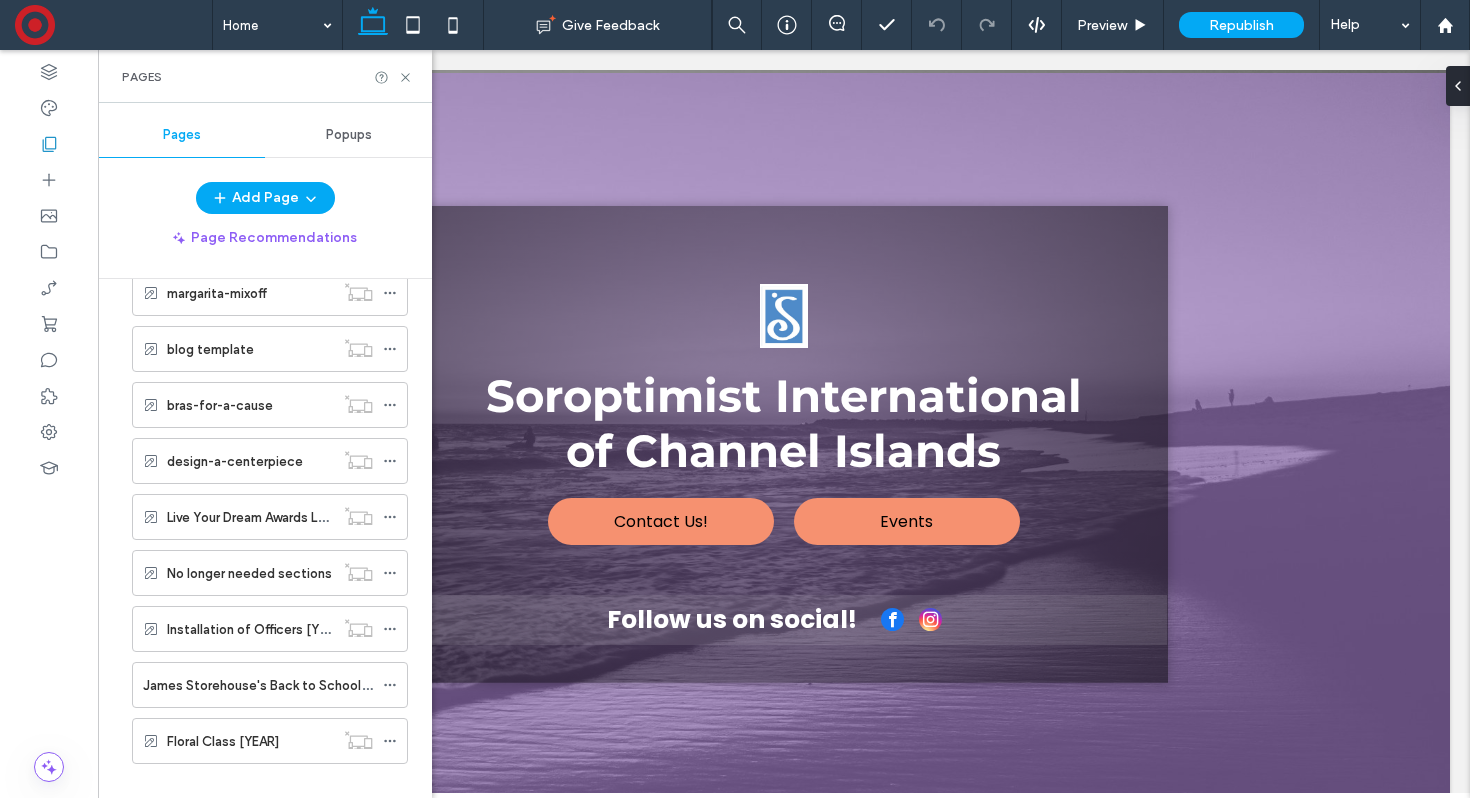 scroll, scrollTop: 909, scrollLeft: 0, axis: vertical 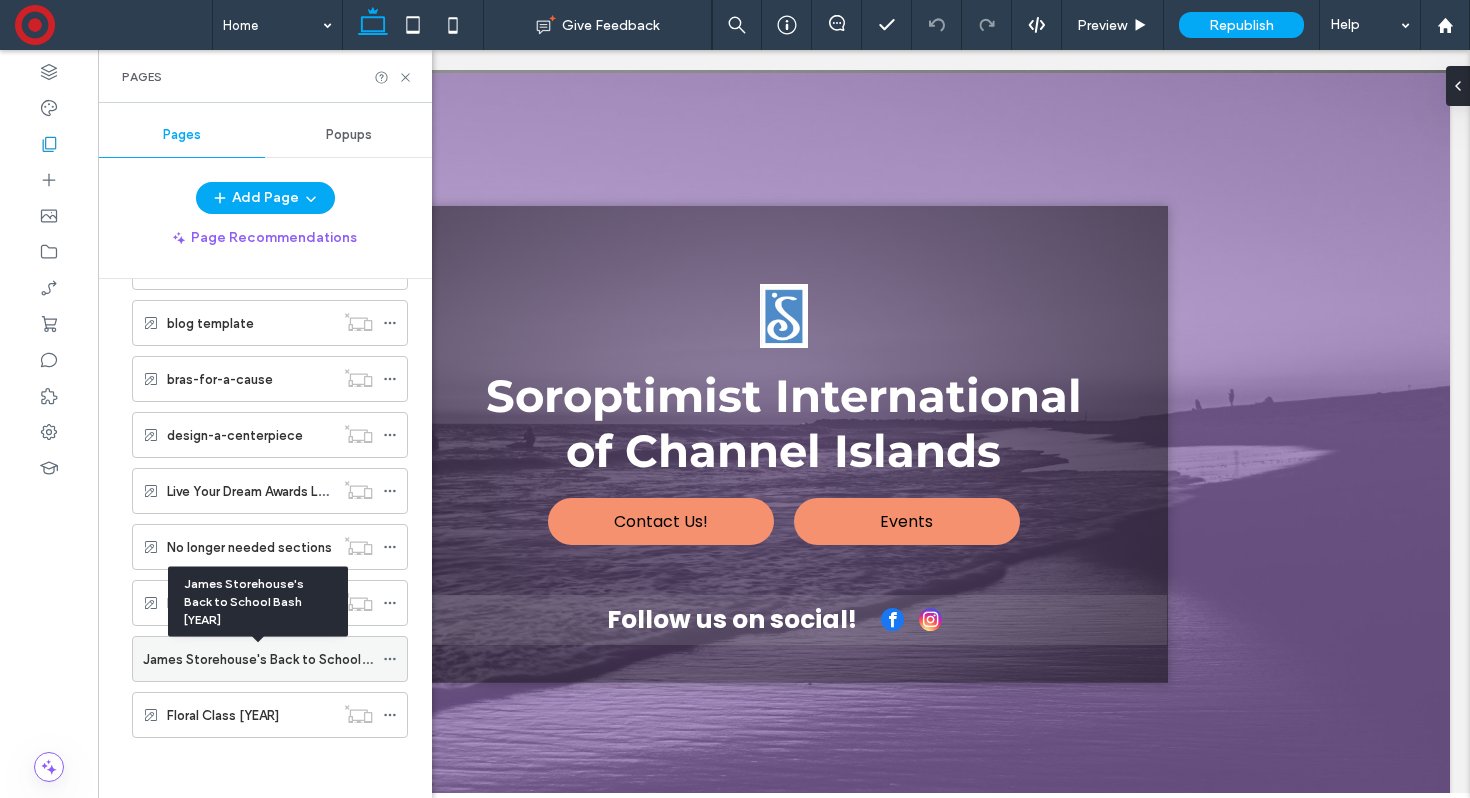 click on "James Storehouse's Back to School Bash [YEAR]" at bounding box center (289, 659) 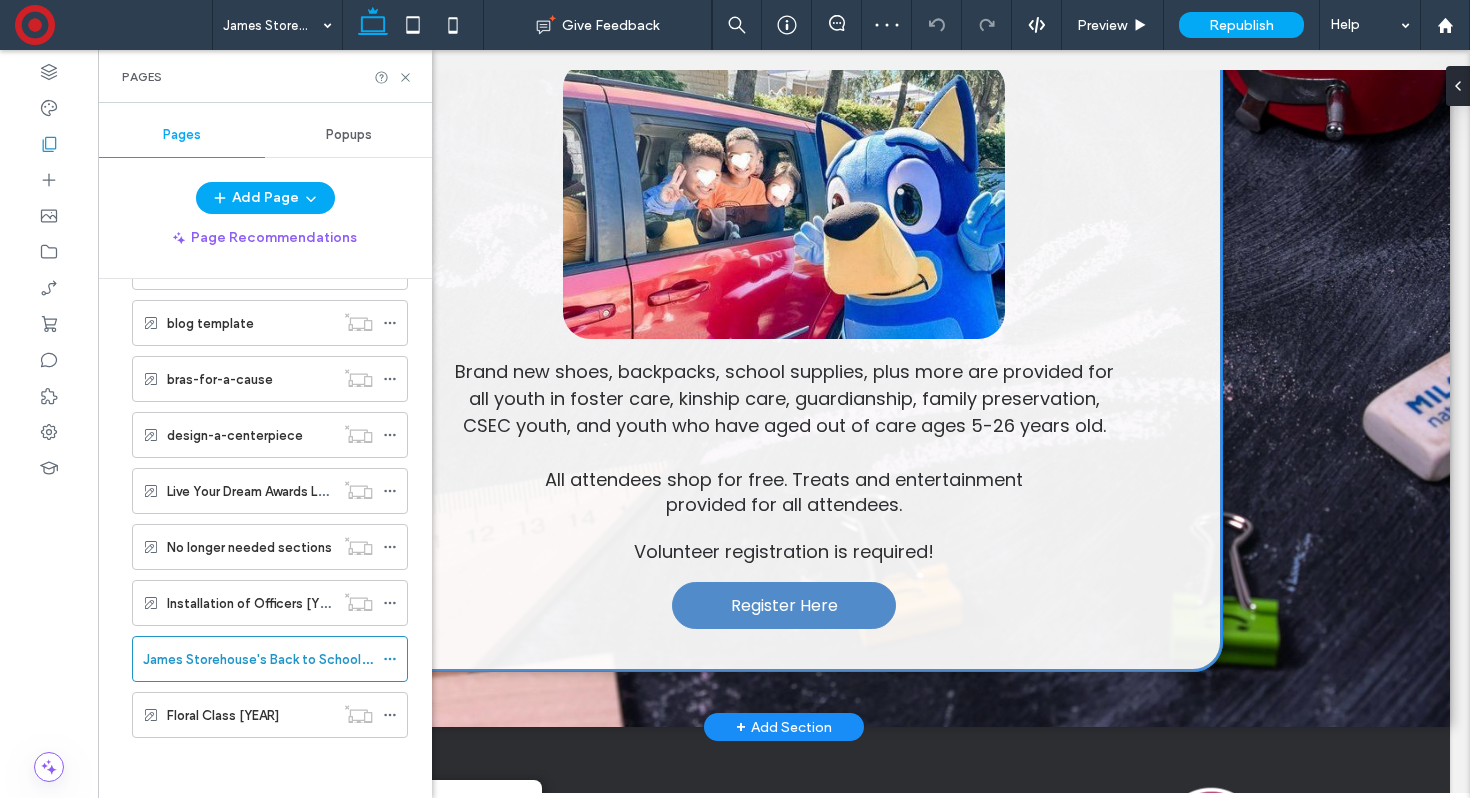 scroll, scrollTop: 361, scrollLeft: 0, axis: vertical 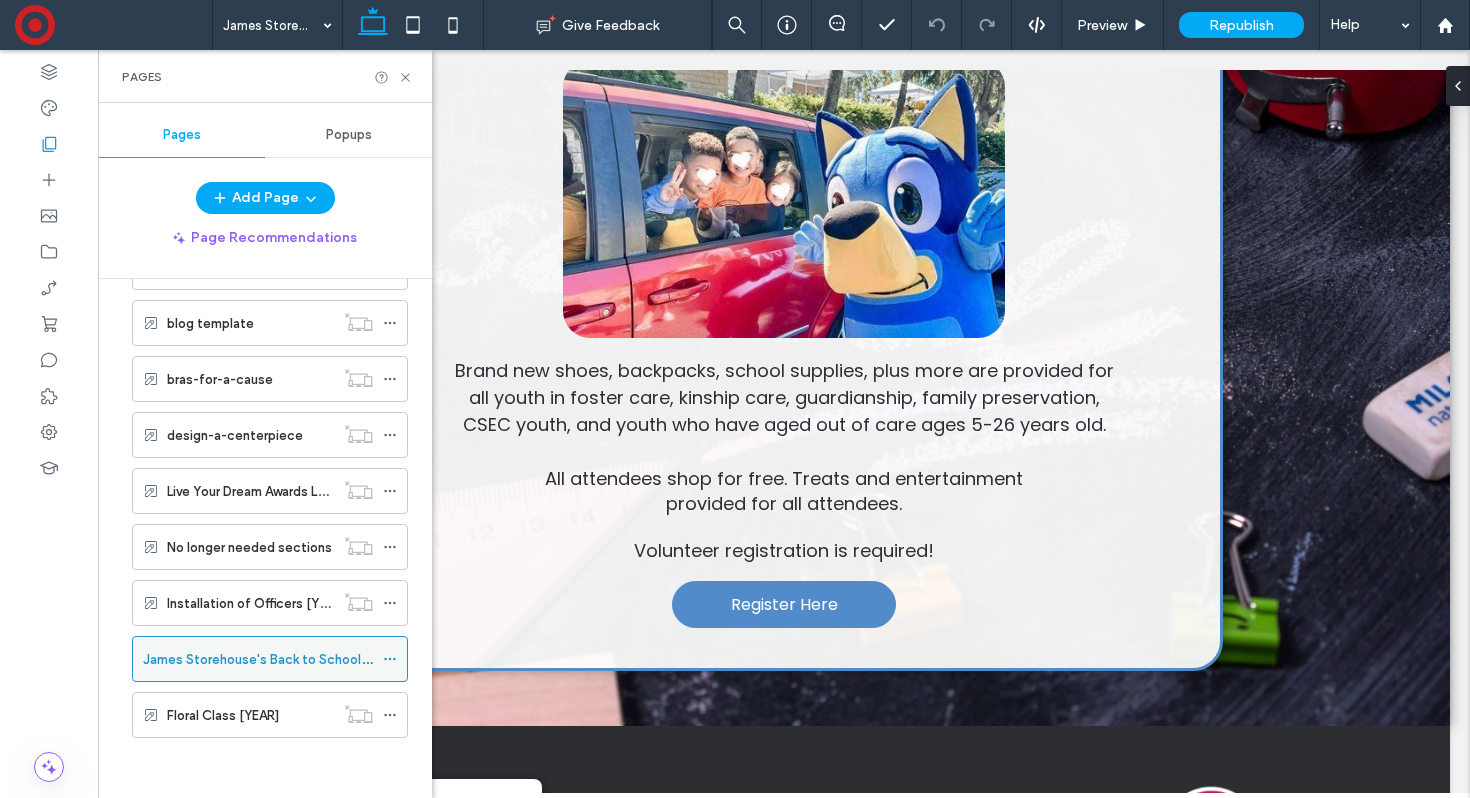 click 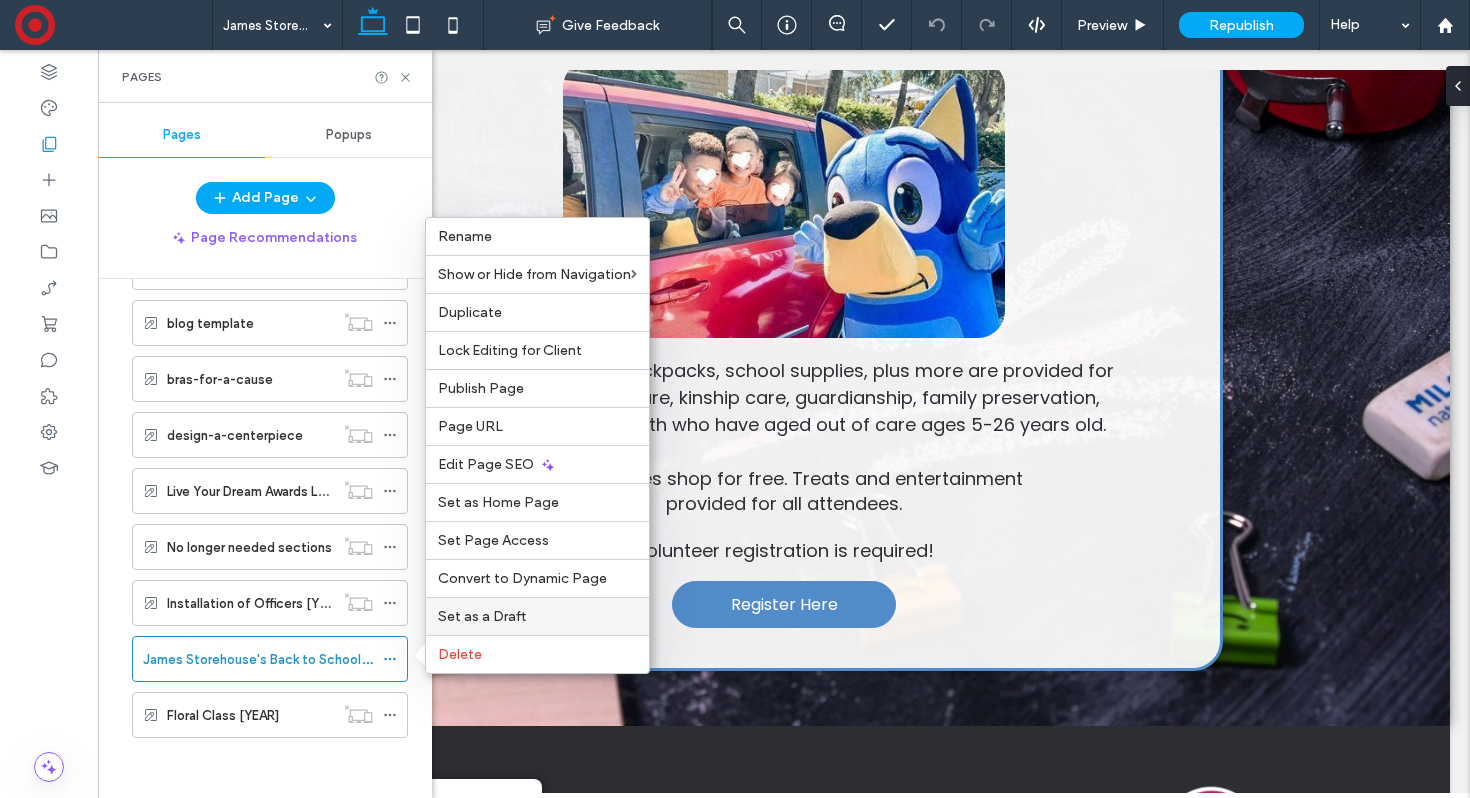 click on "Set as a Draft" at bounding box center [482, 616] 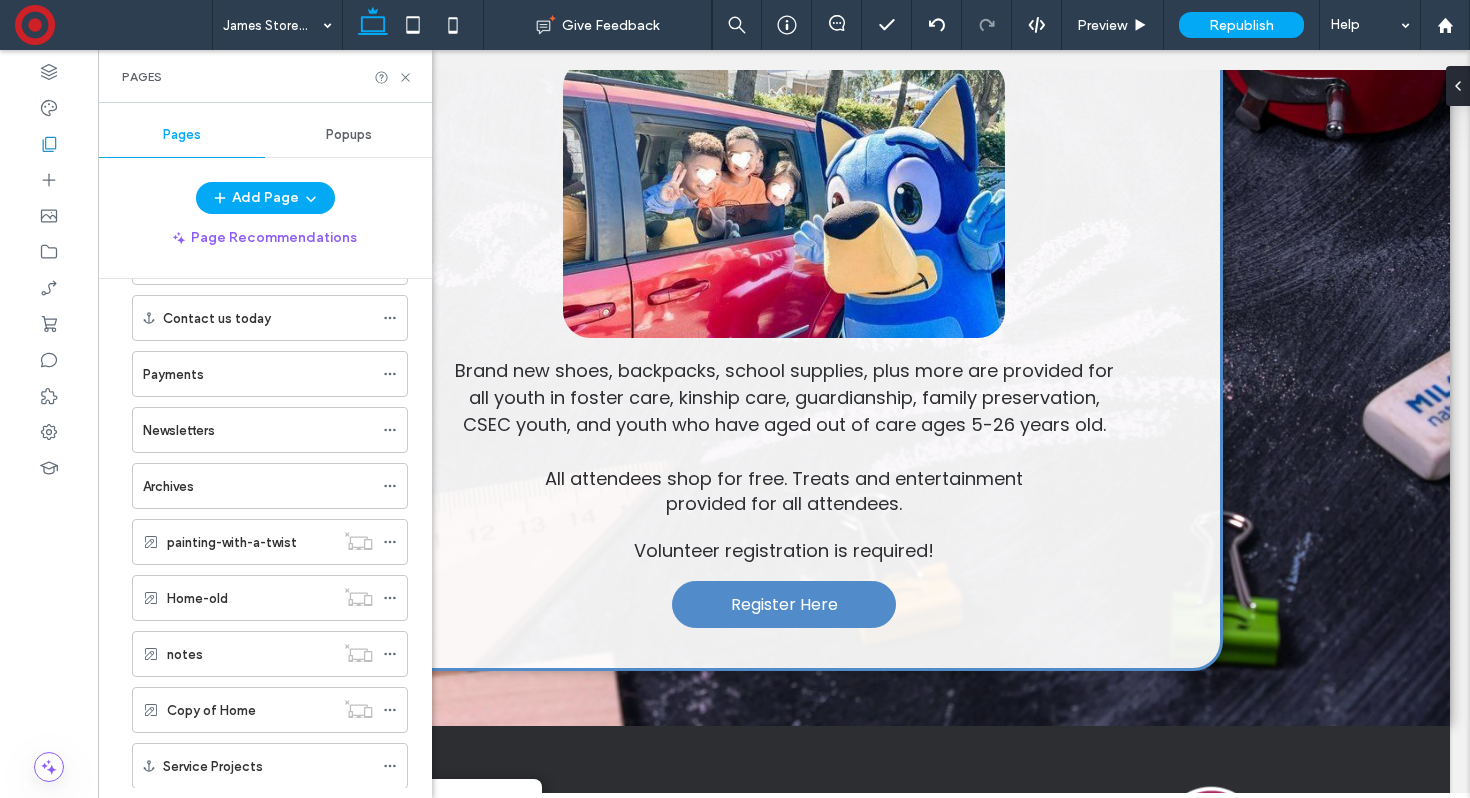 scroll, scrollTop: 0, scrollLeft: 0, axis: both 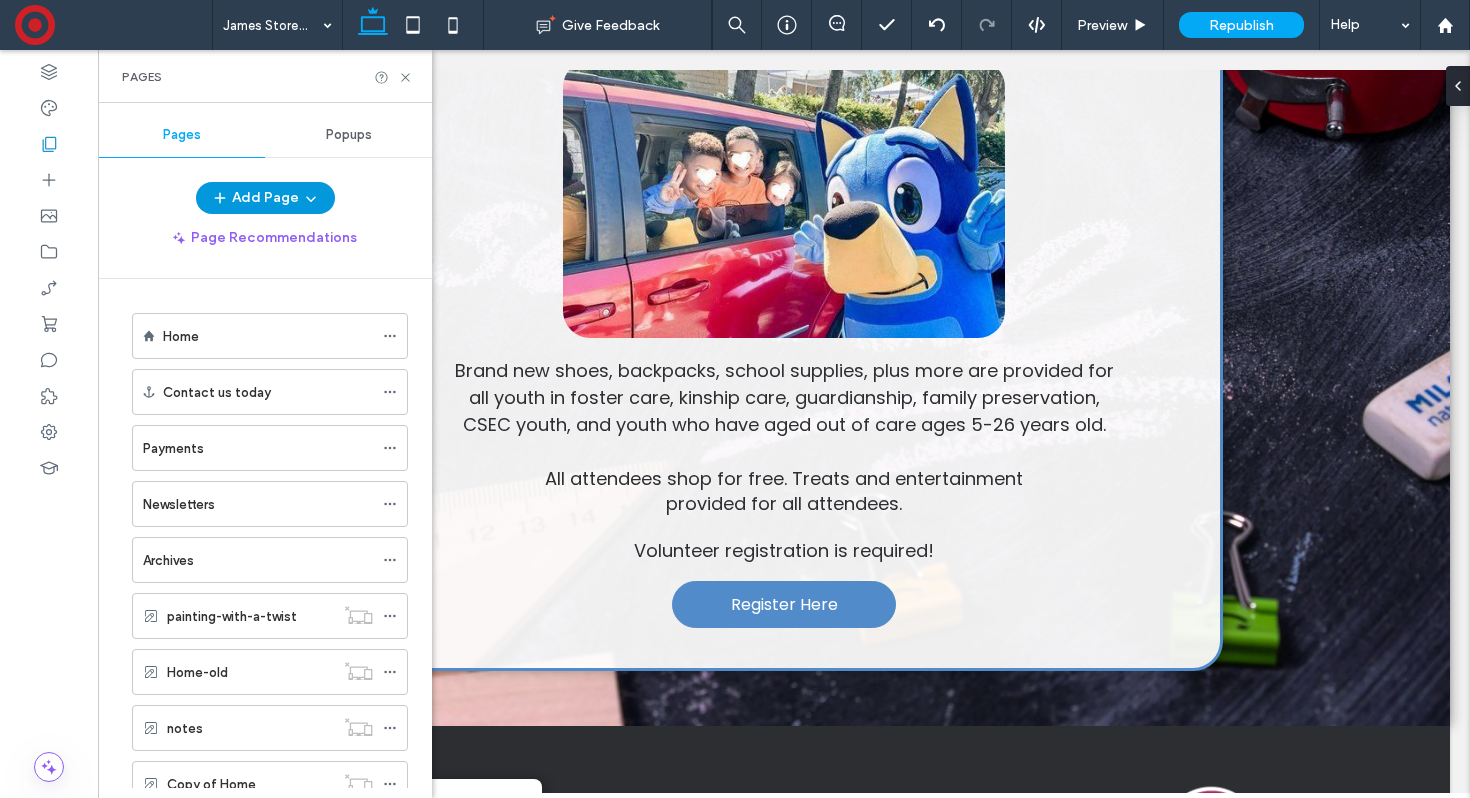 click on "Add Page" at bounding box center (265, 198) 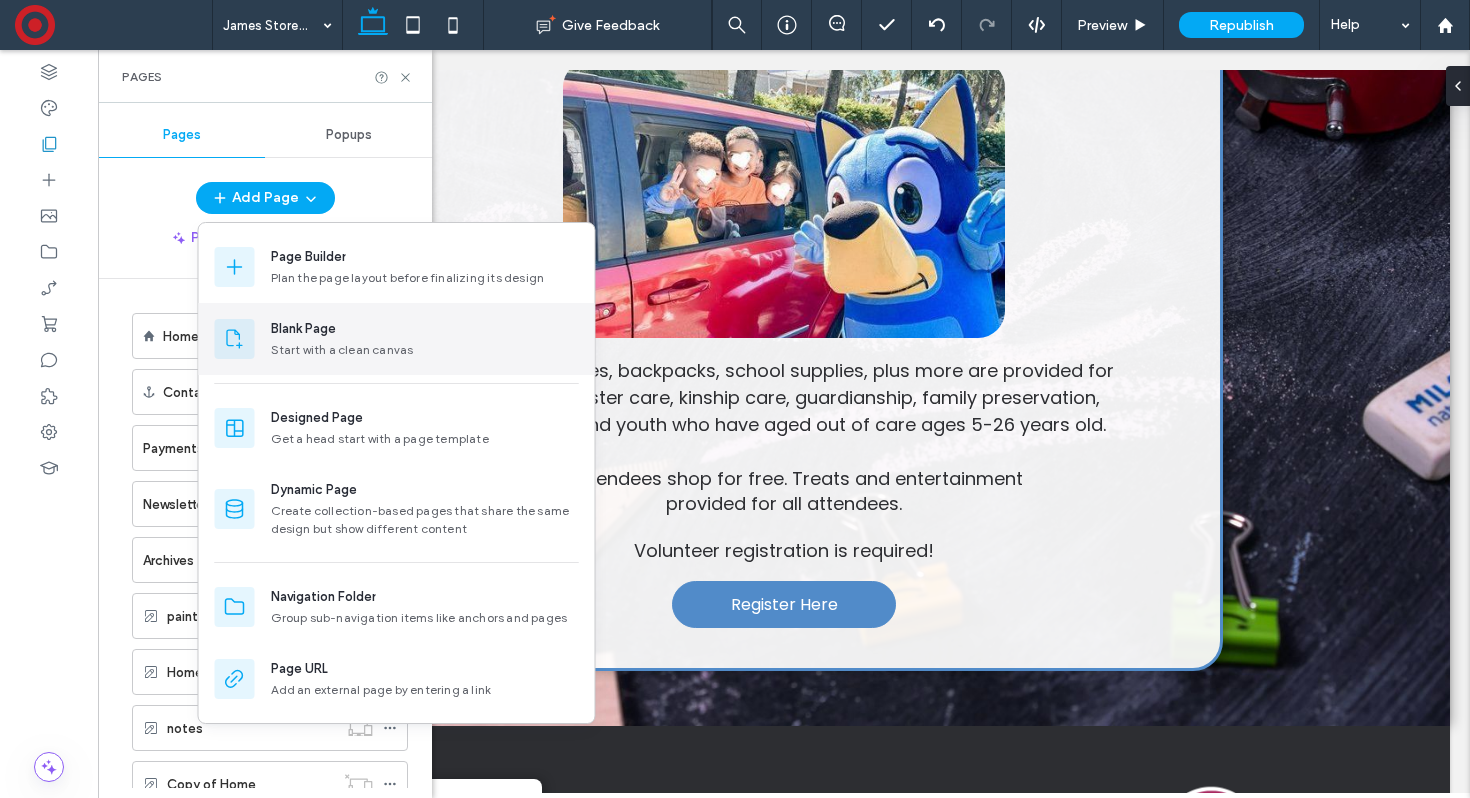 click on "Blank Page" at bounding box center [425, 329] 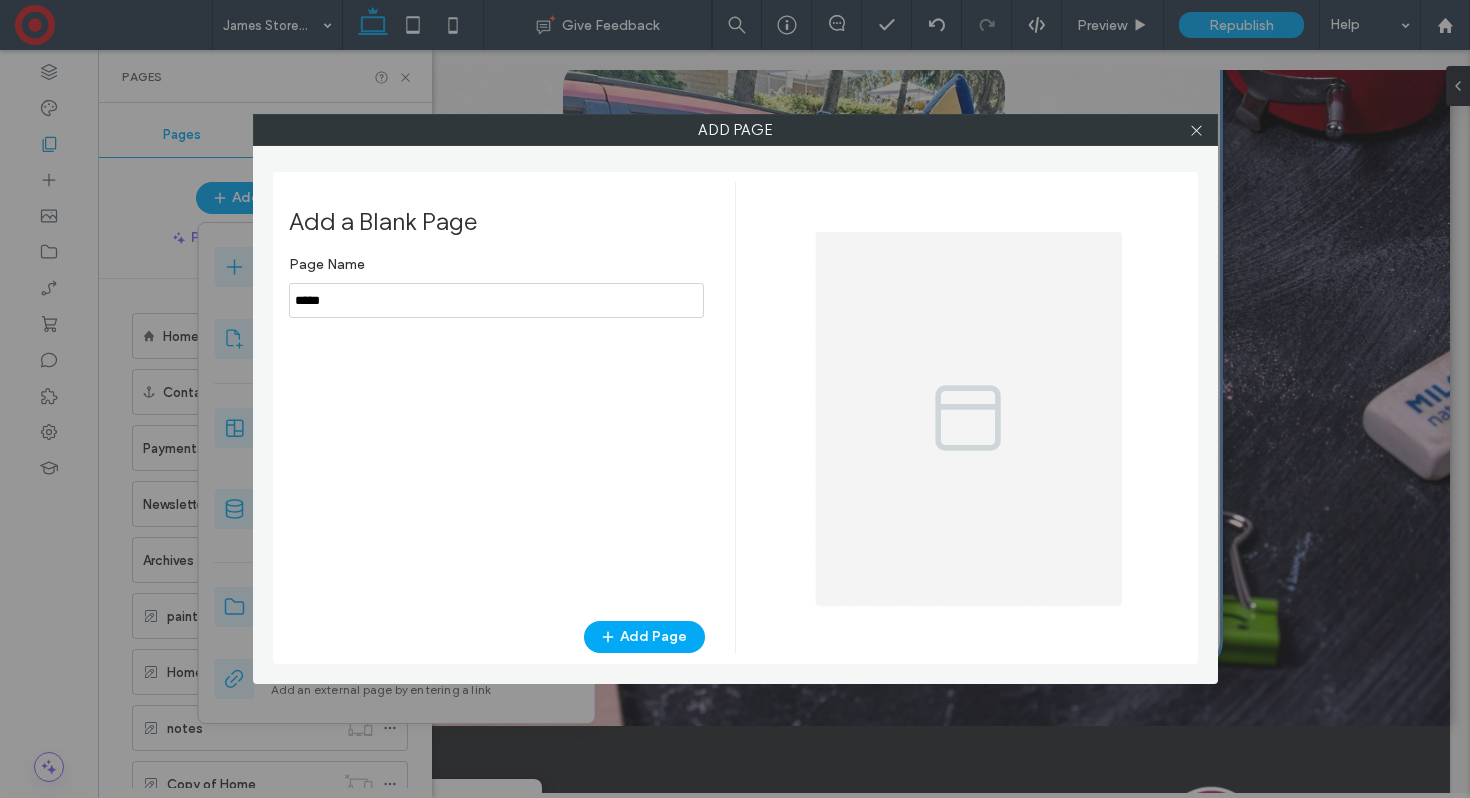 click at bounding box center [496, 300] 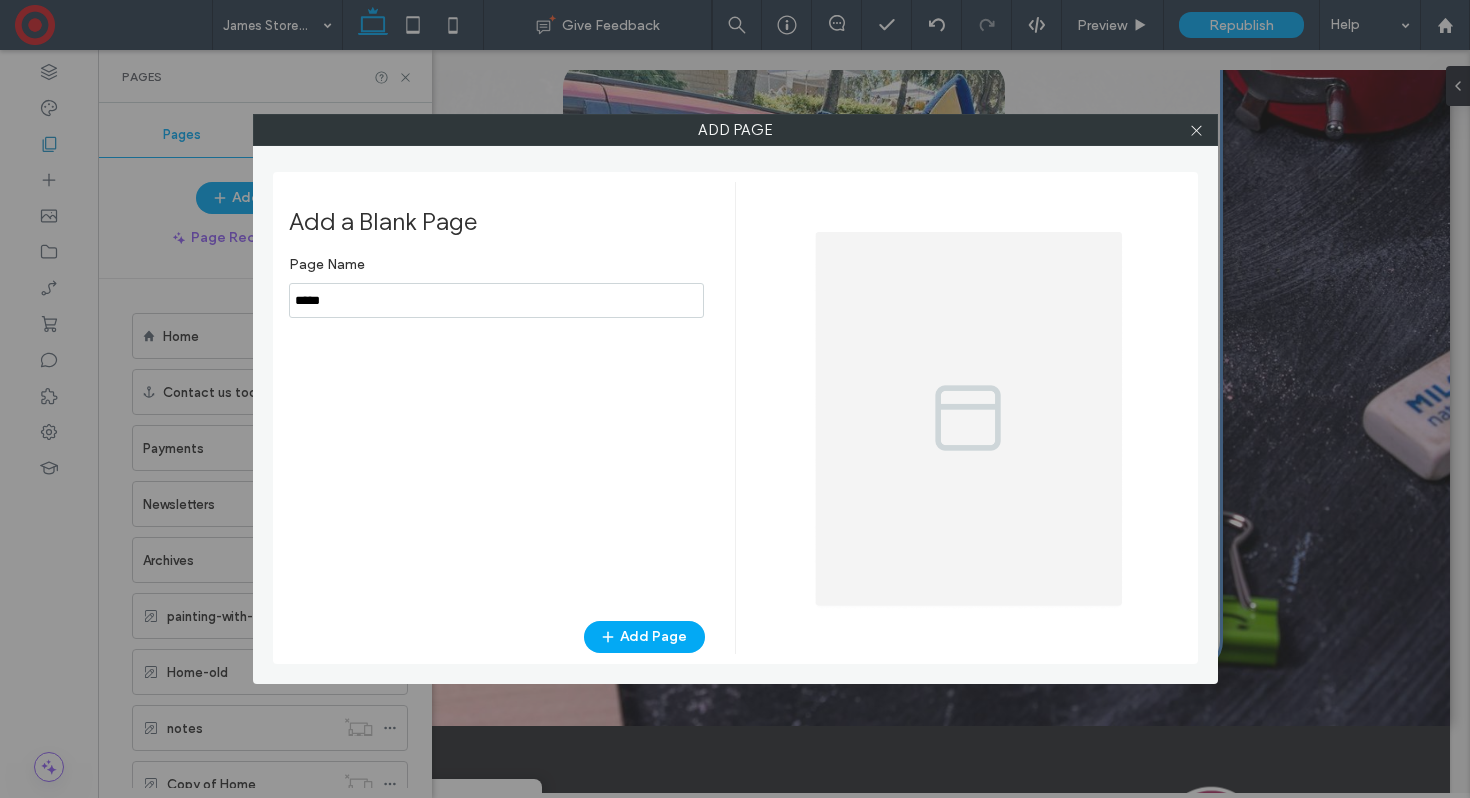 click at bounding box center [496, 300] 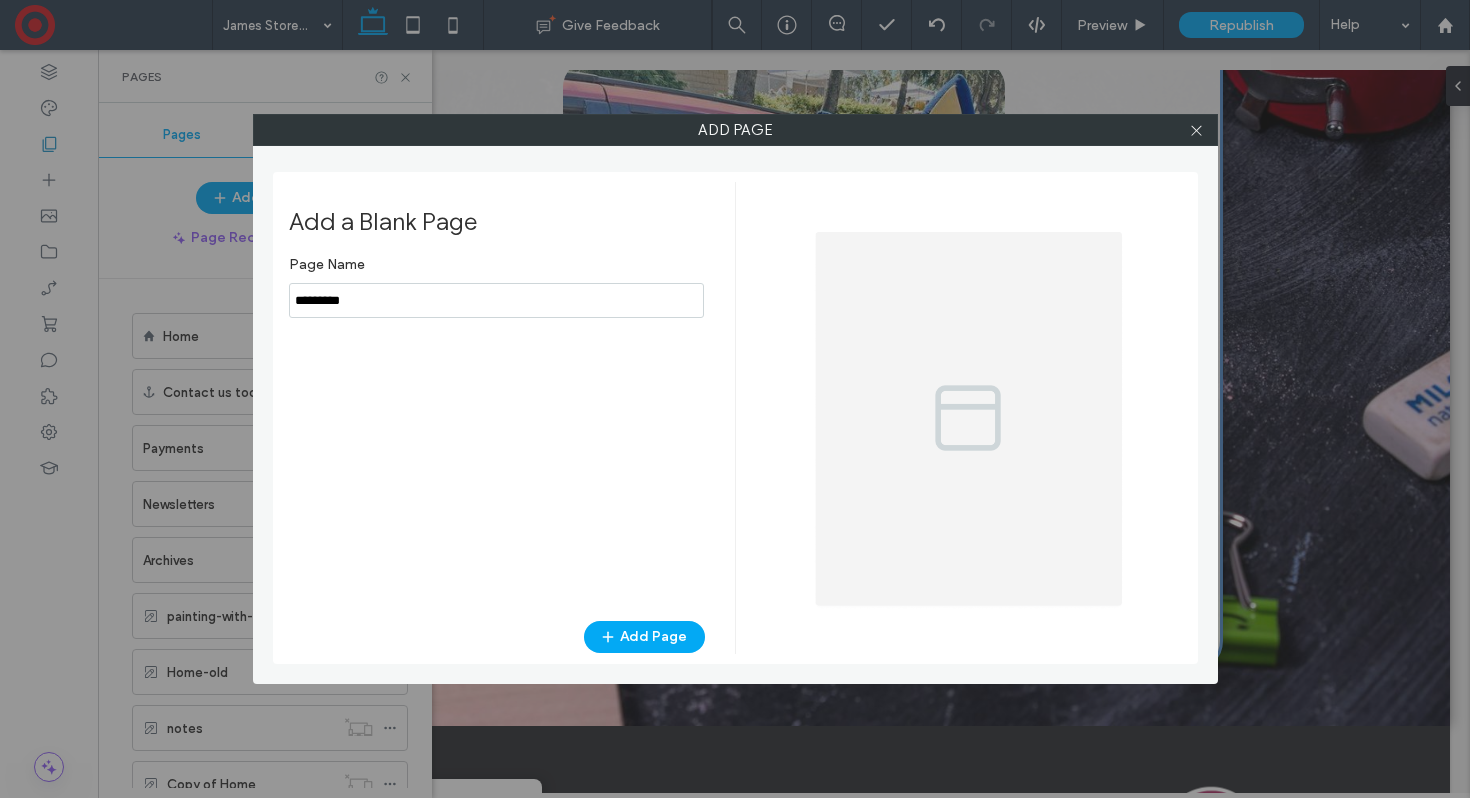 type on "*********" 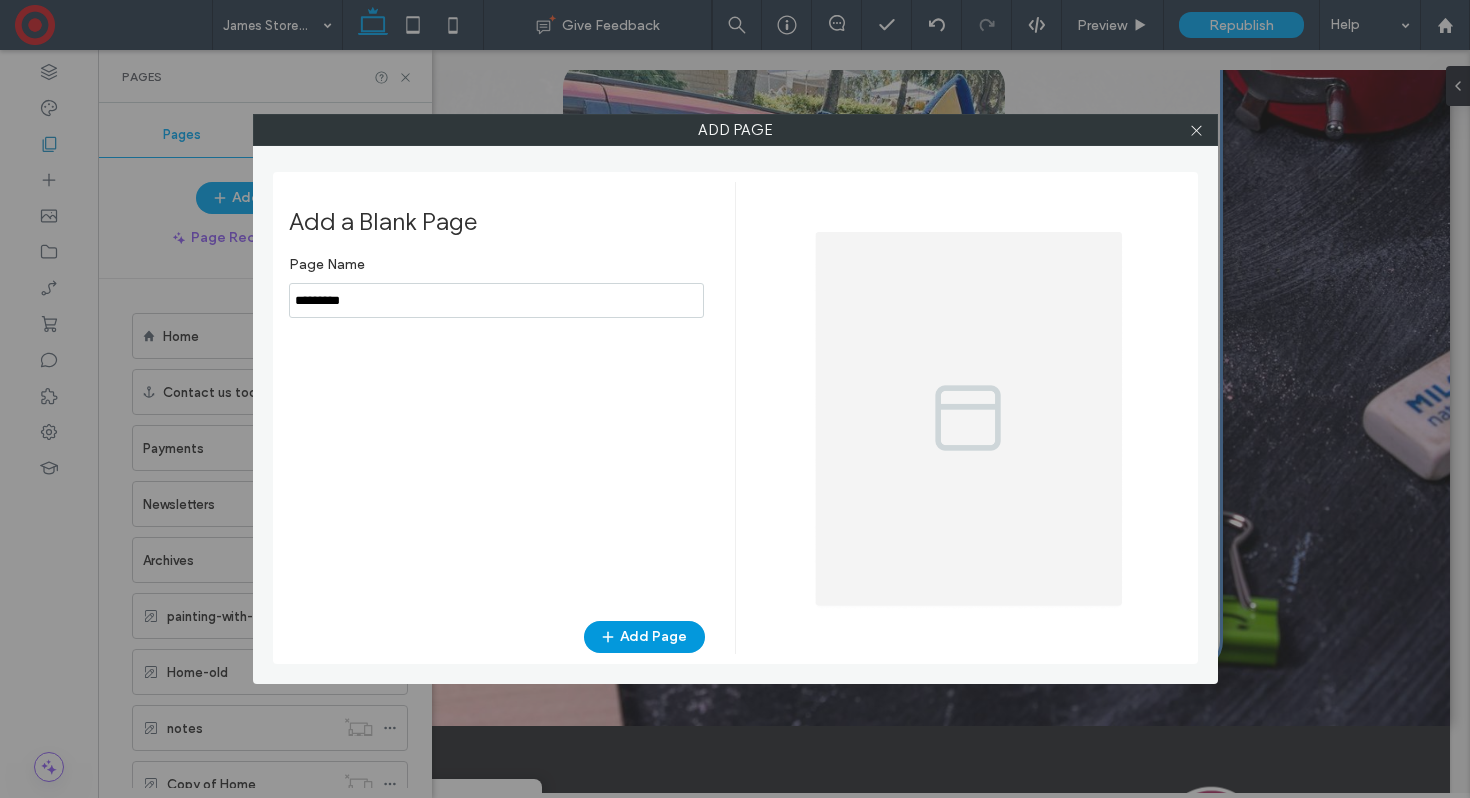 click on "Add Page" at bounding box center (644, 637) 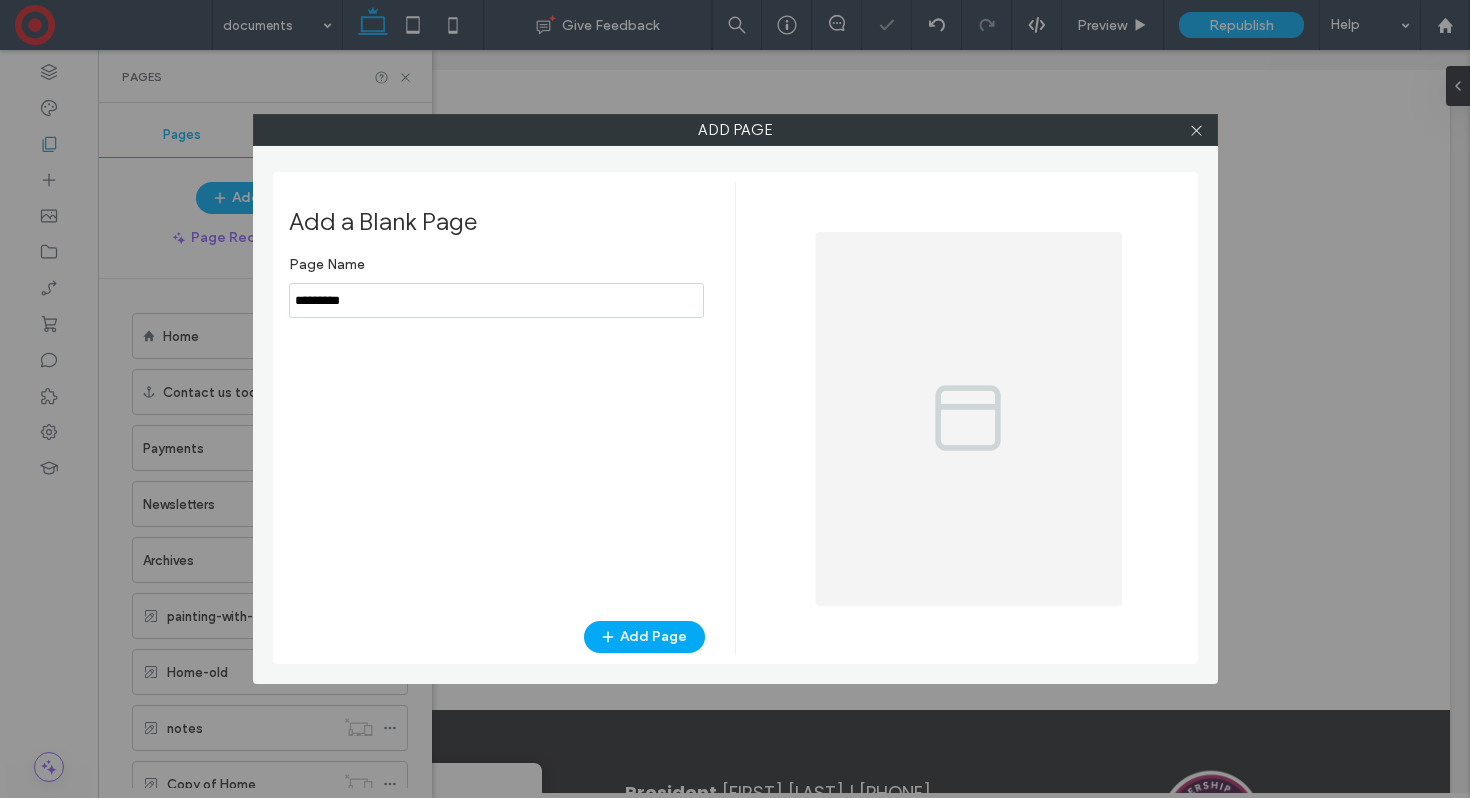 scroll, scrollTop: 0, scrollLeft: 0, axis: both 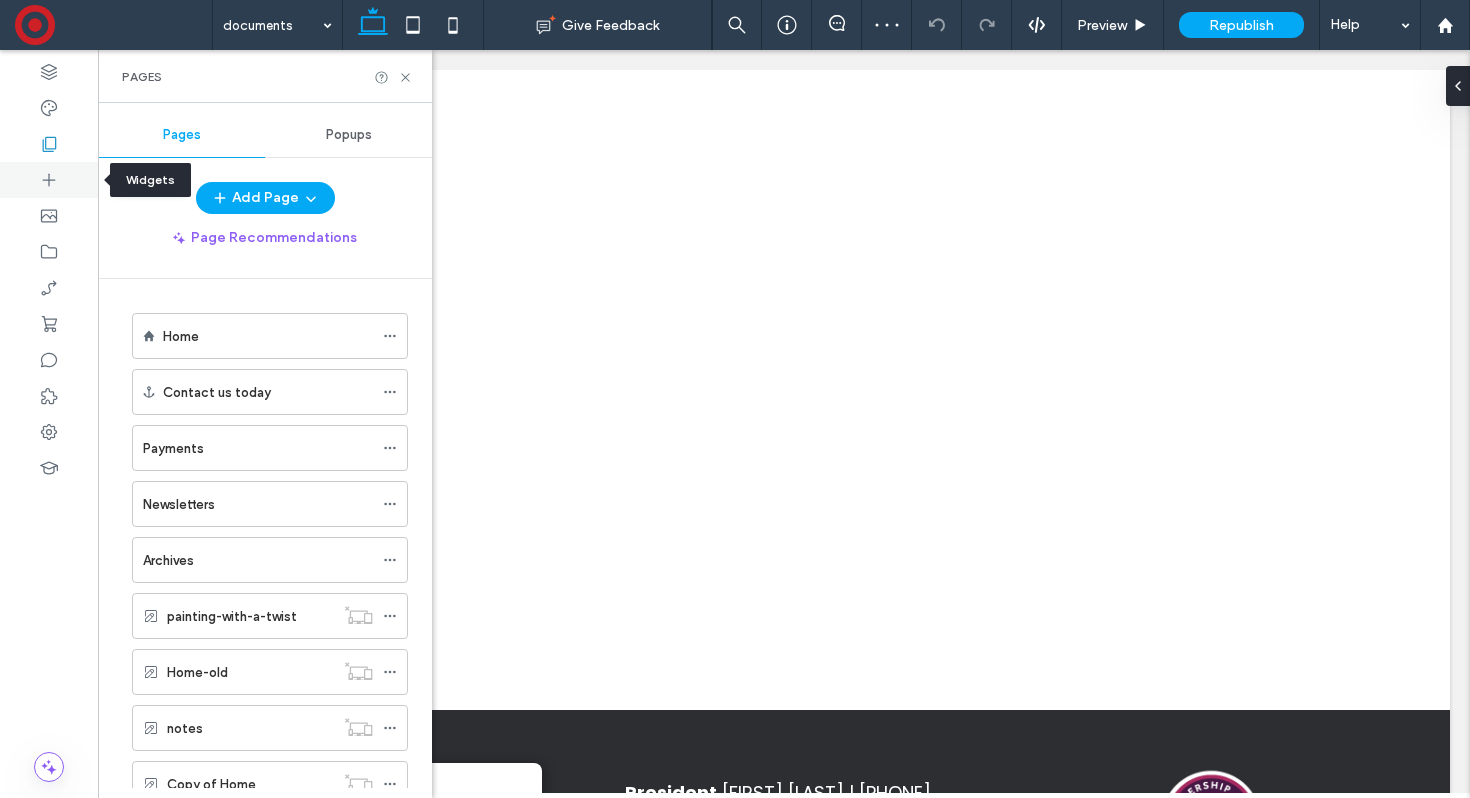 click 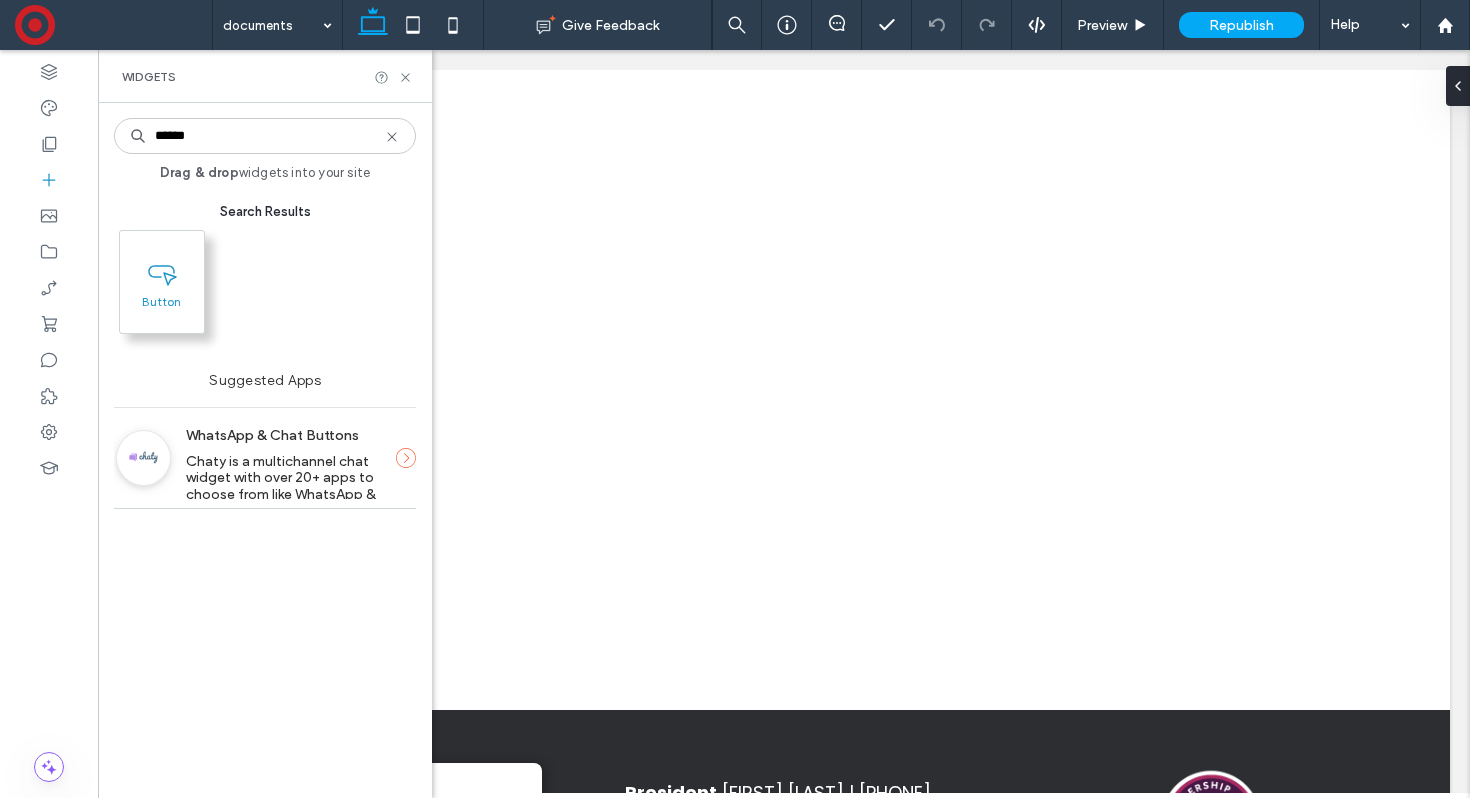type on "******" 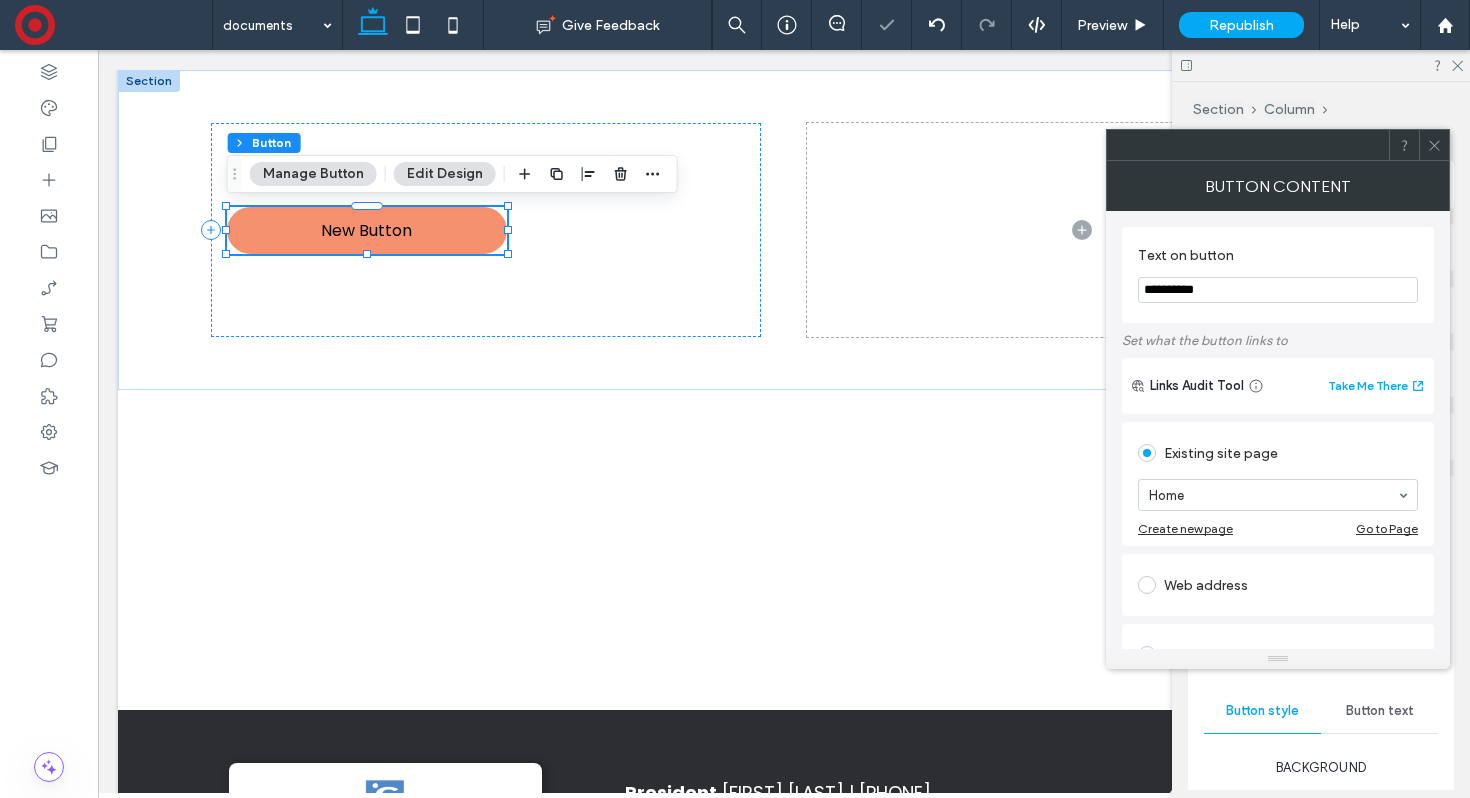 click on "Manage Button" at bounding box center (313, 174) 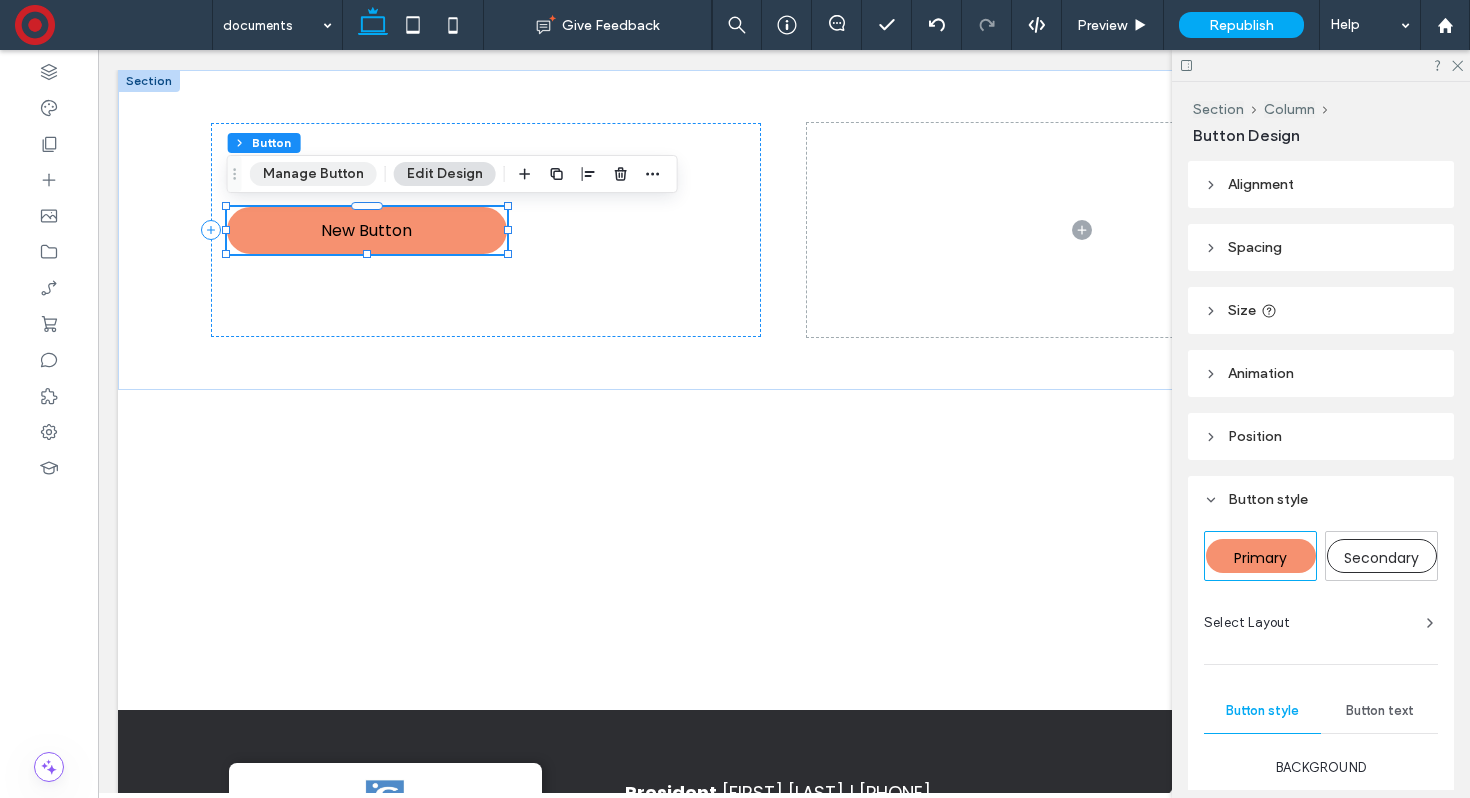 click on "Manage Button" at bounding box center (313, 174) 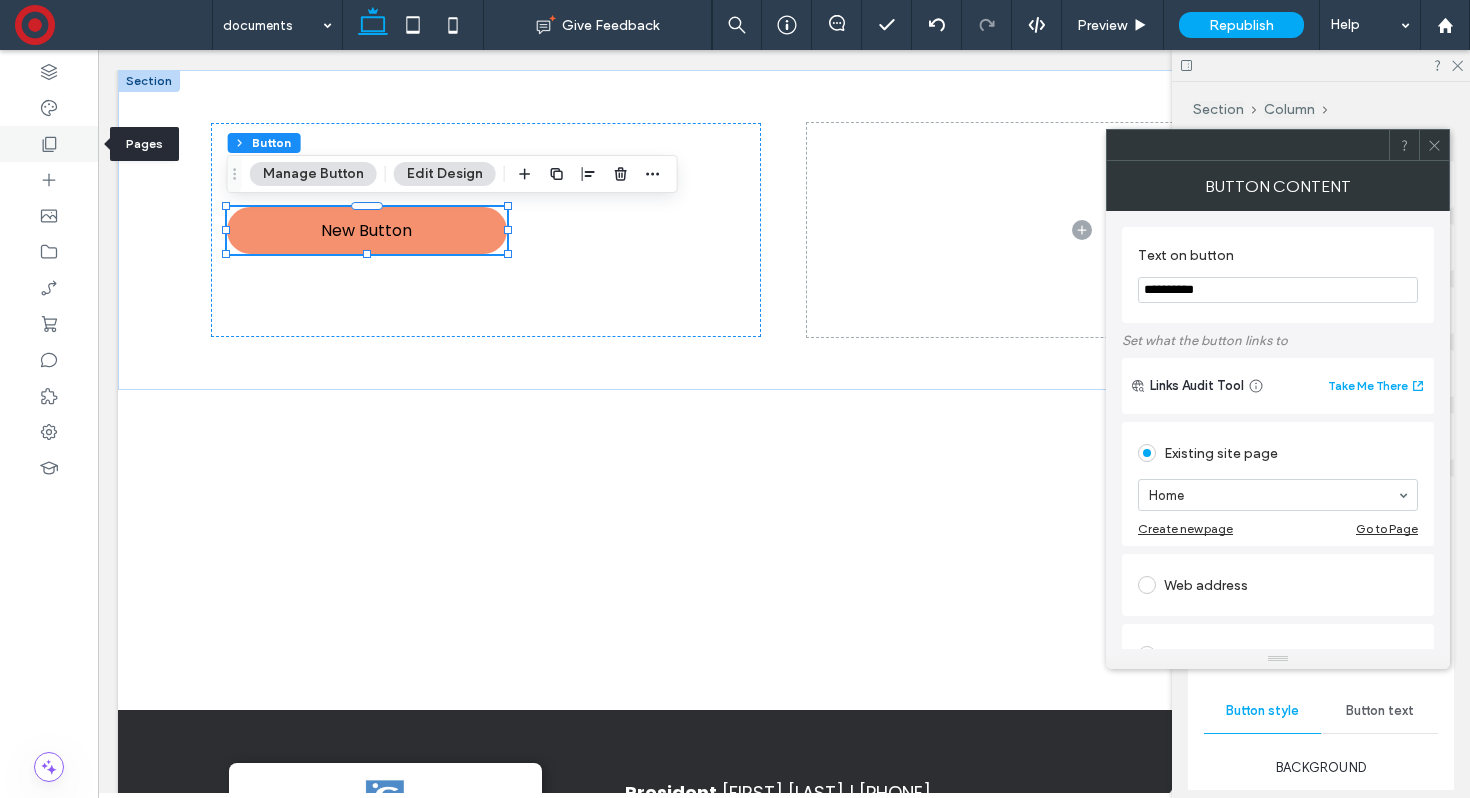 click 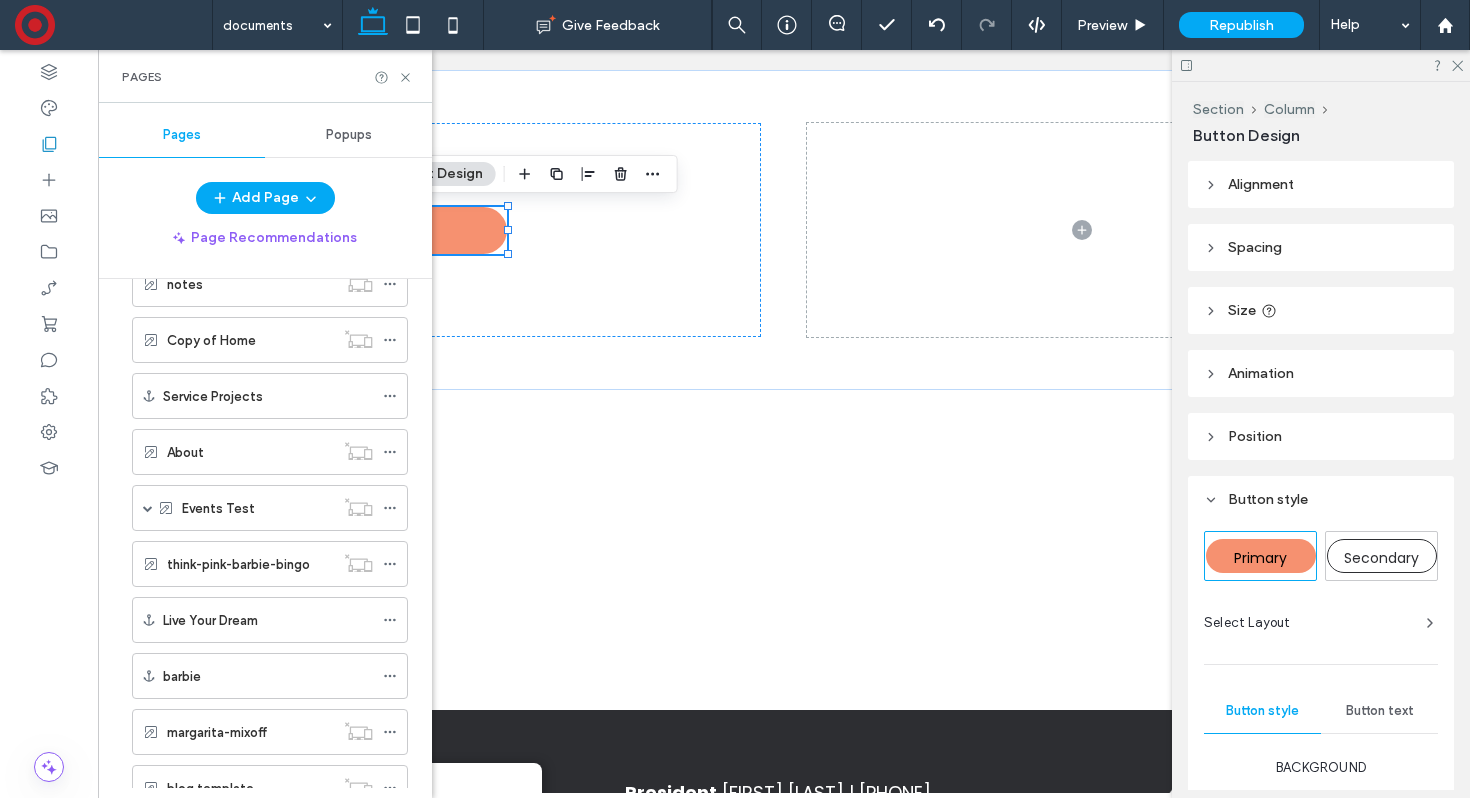 scroll, scrollTop: 965, scrollLeft: 0, axis: vertical 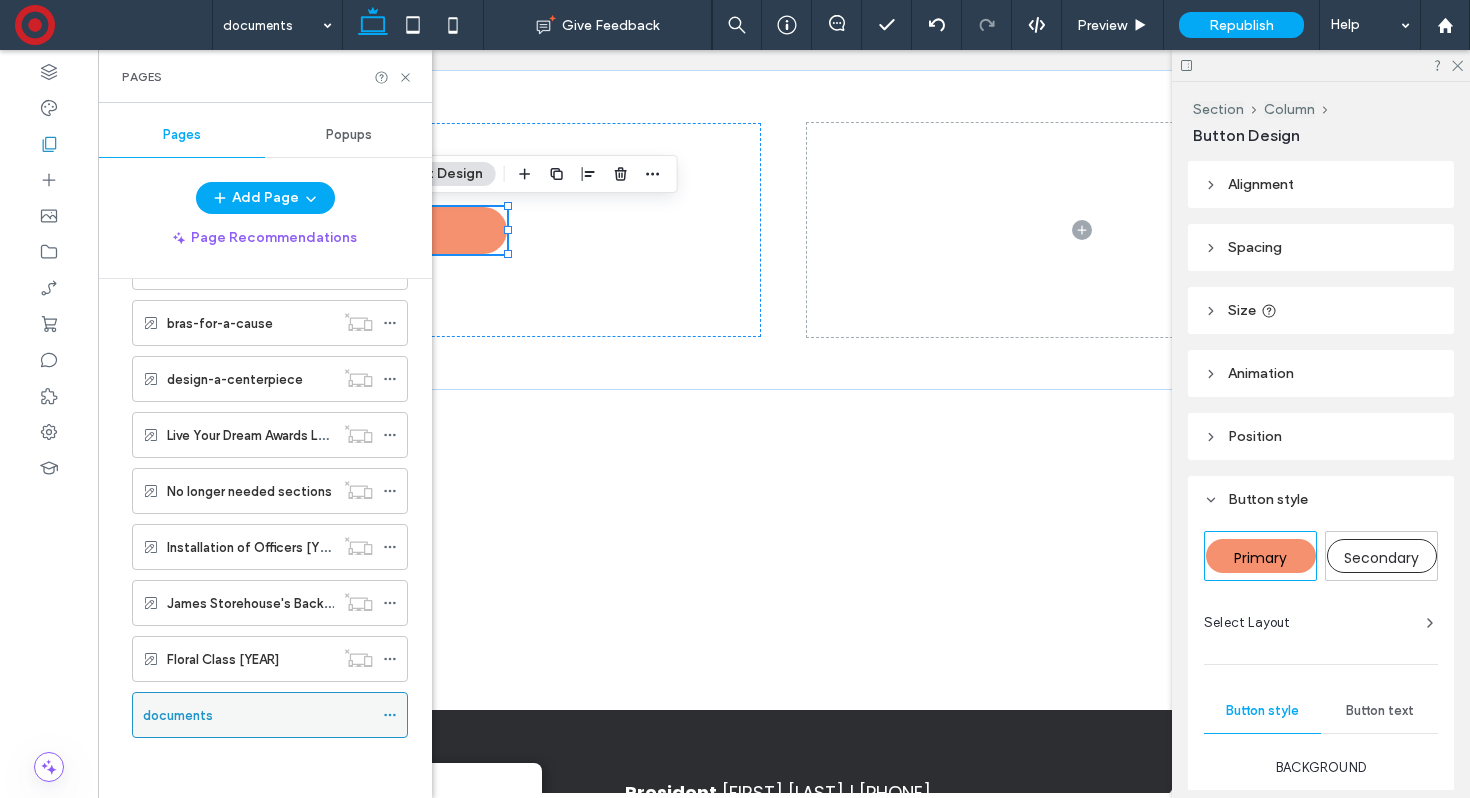 click 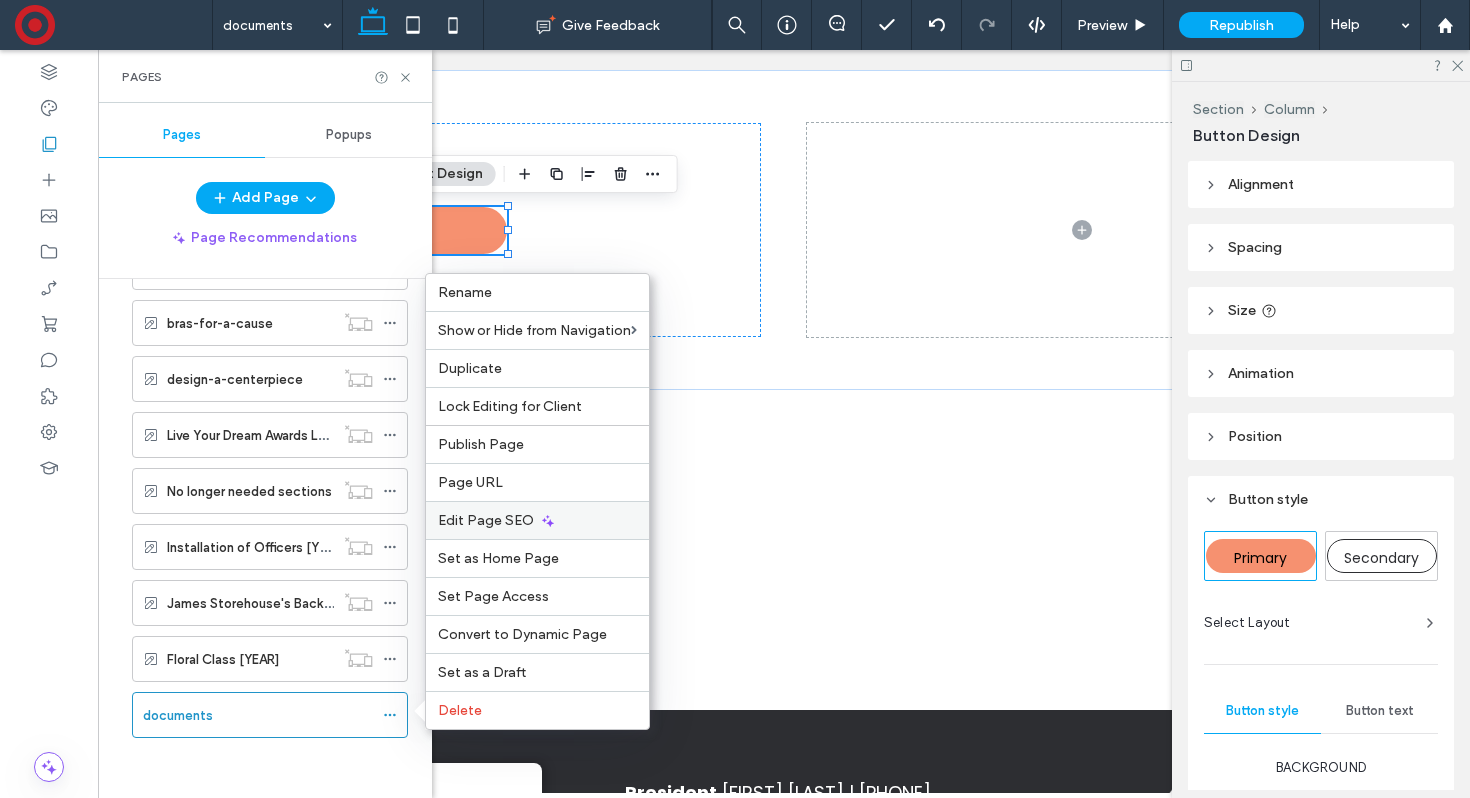 click on "Edit Page SEO" at bounding box center (486, 520) 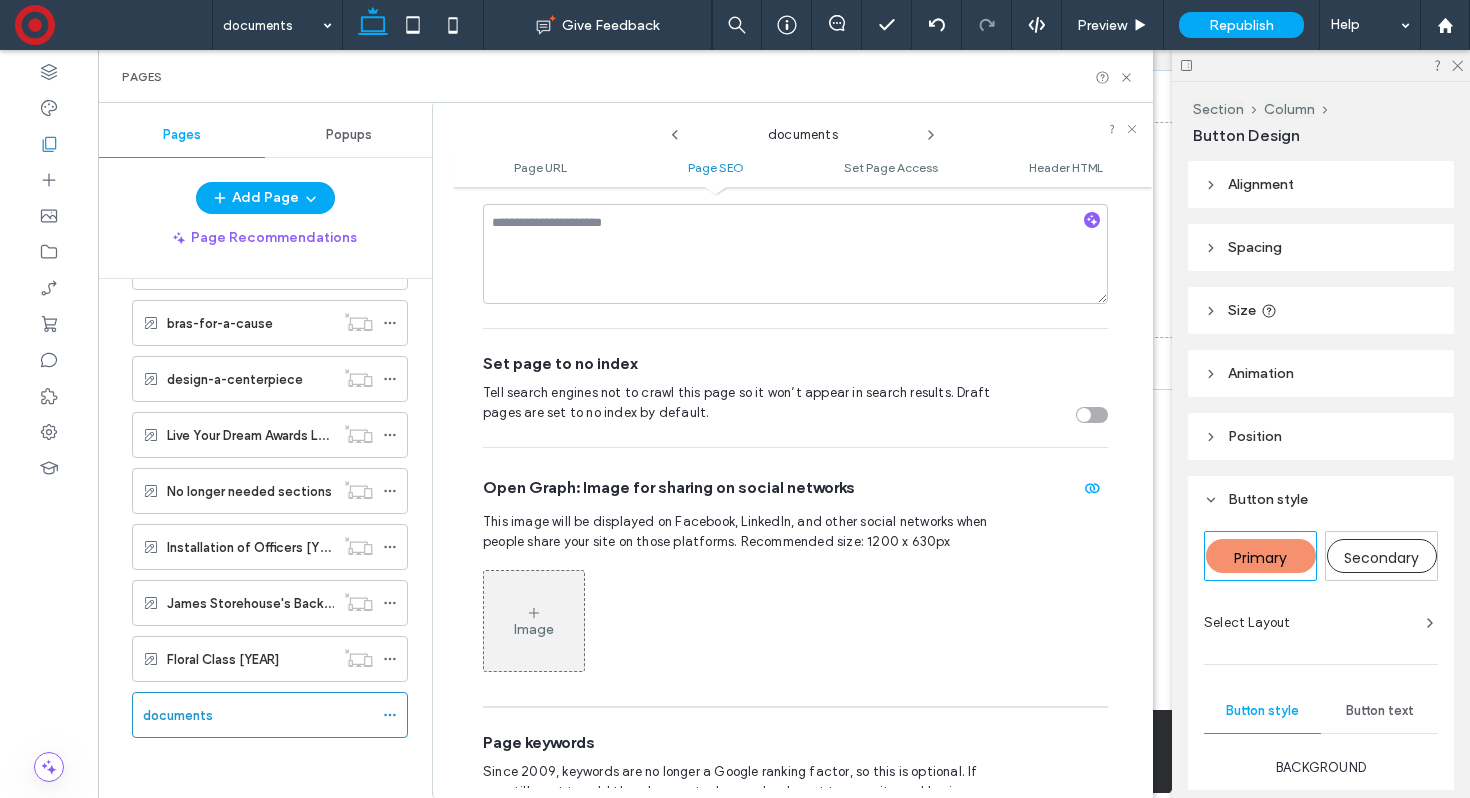 scroll, scrollTop: 763, scrollLeft: 0, axis: vertical 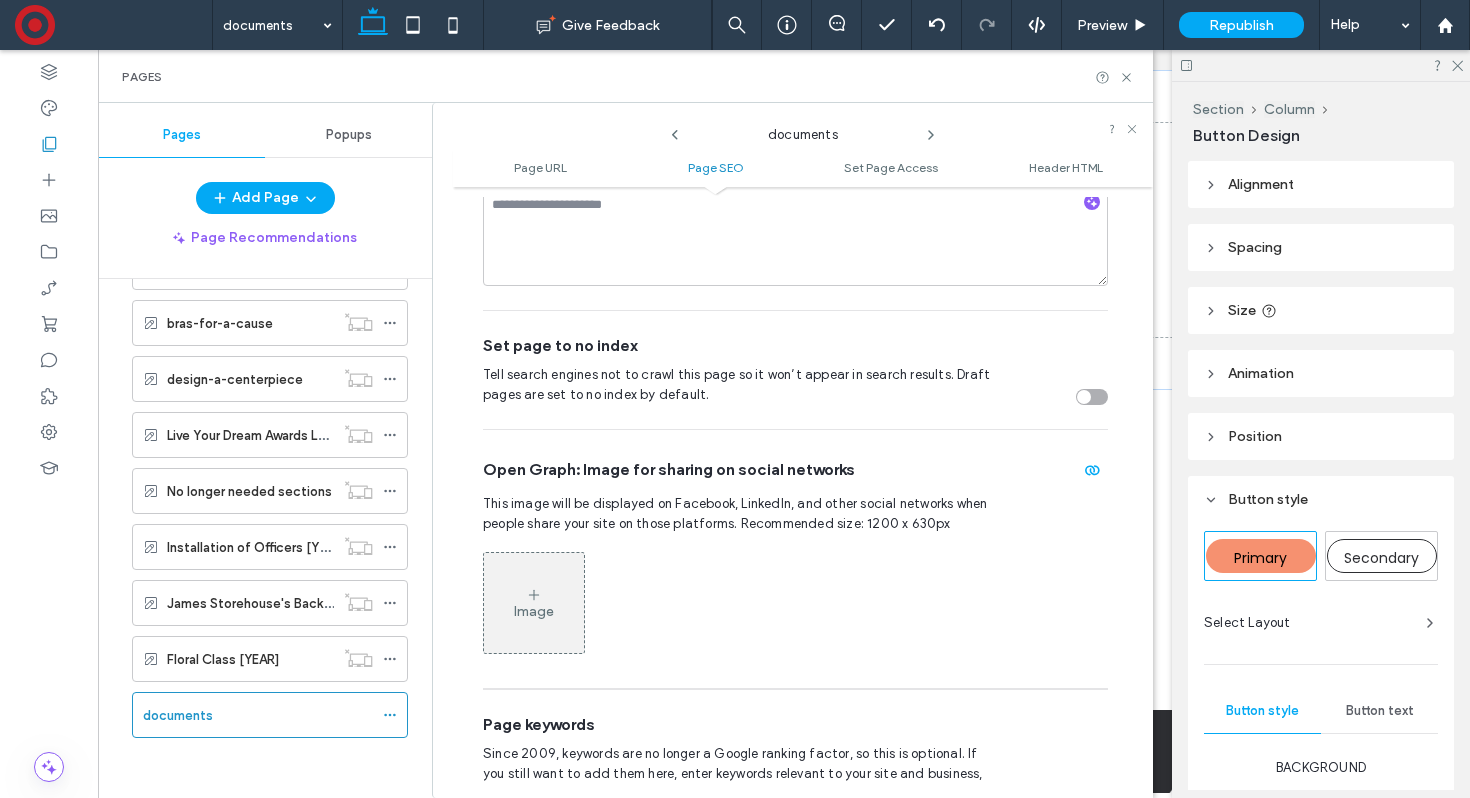click at bounding box center [1092, 397] 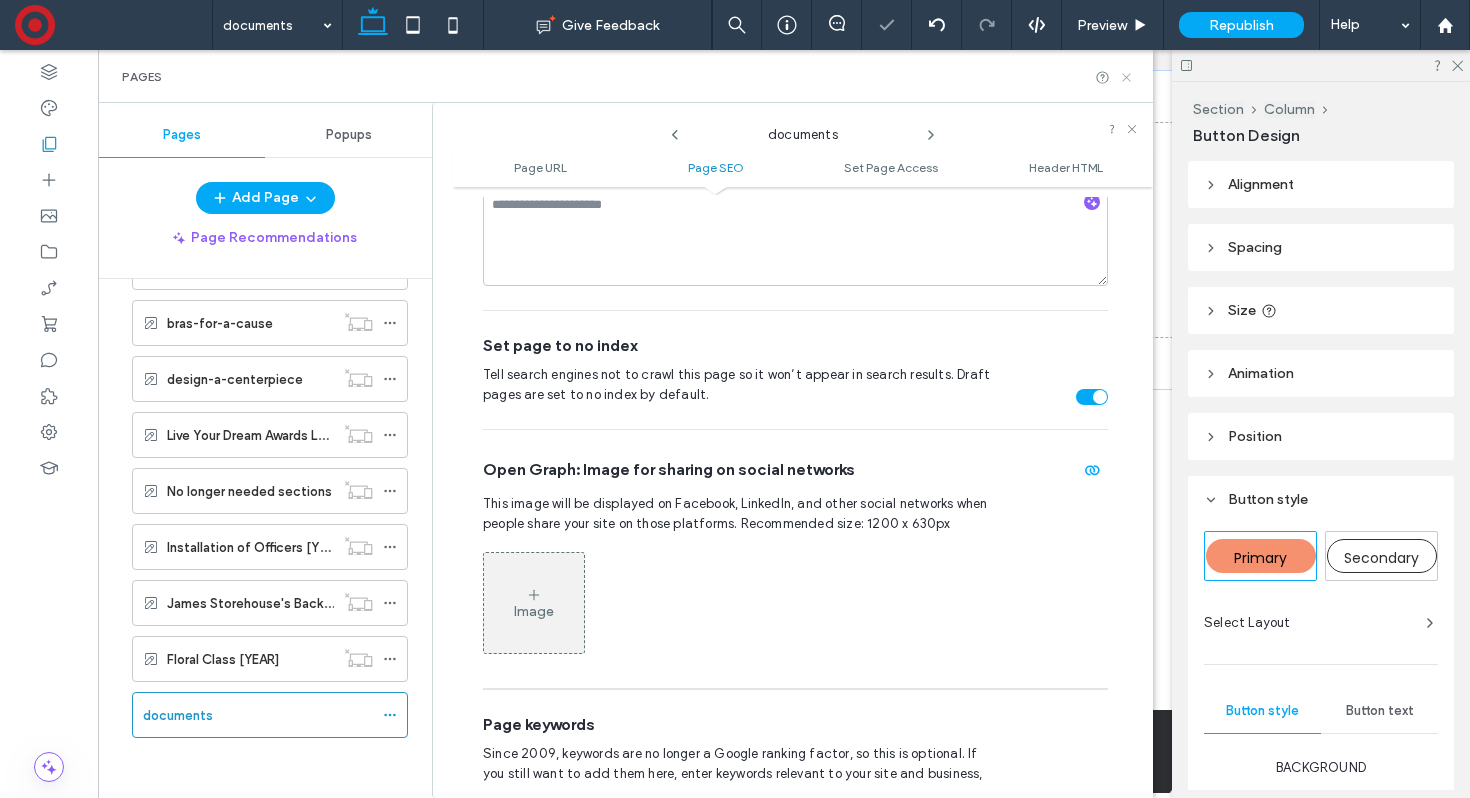 click 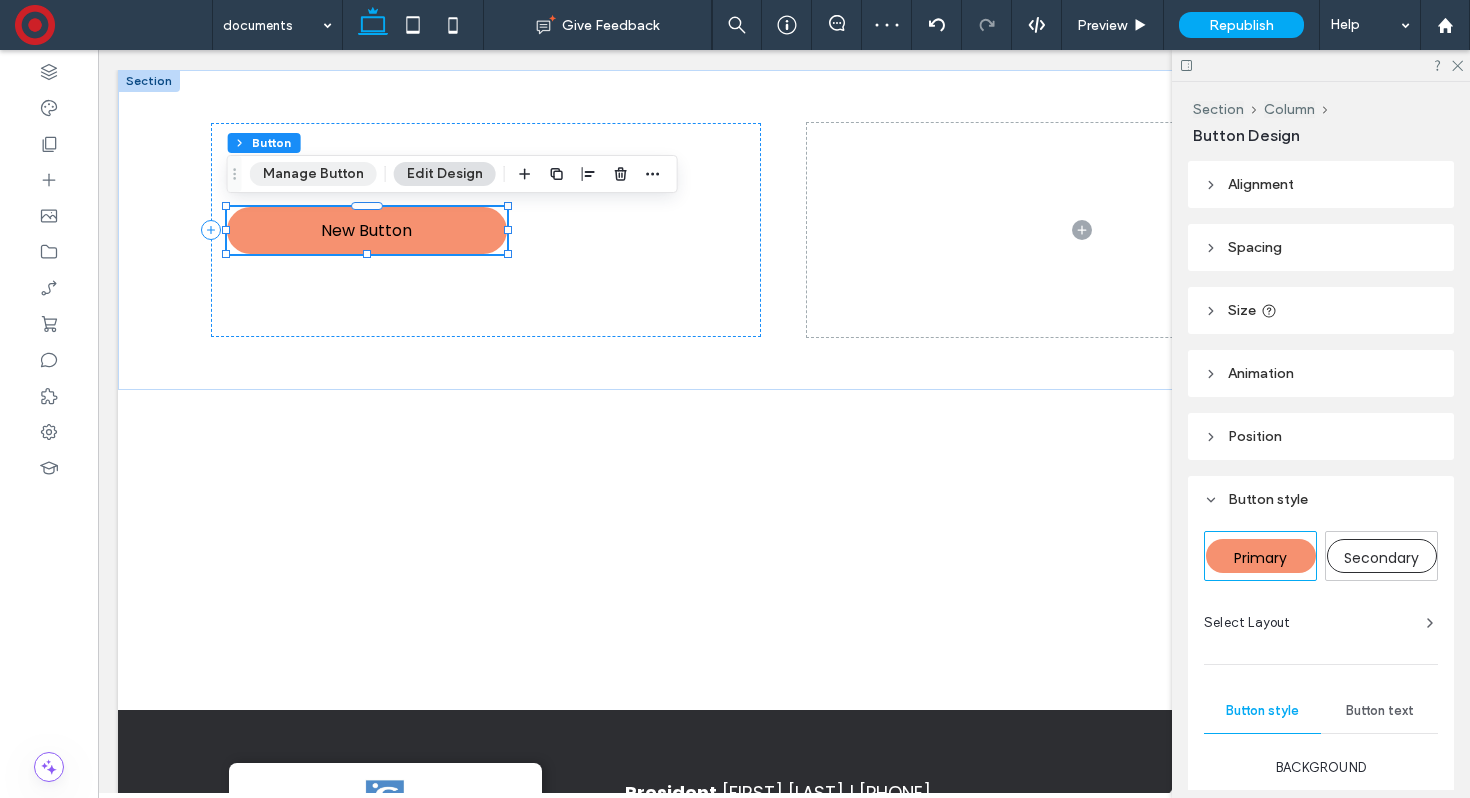 click on "Manage Button" at bounding box center [313, 174] 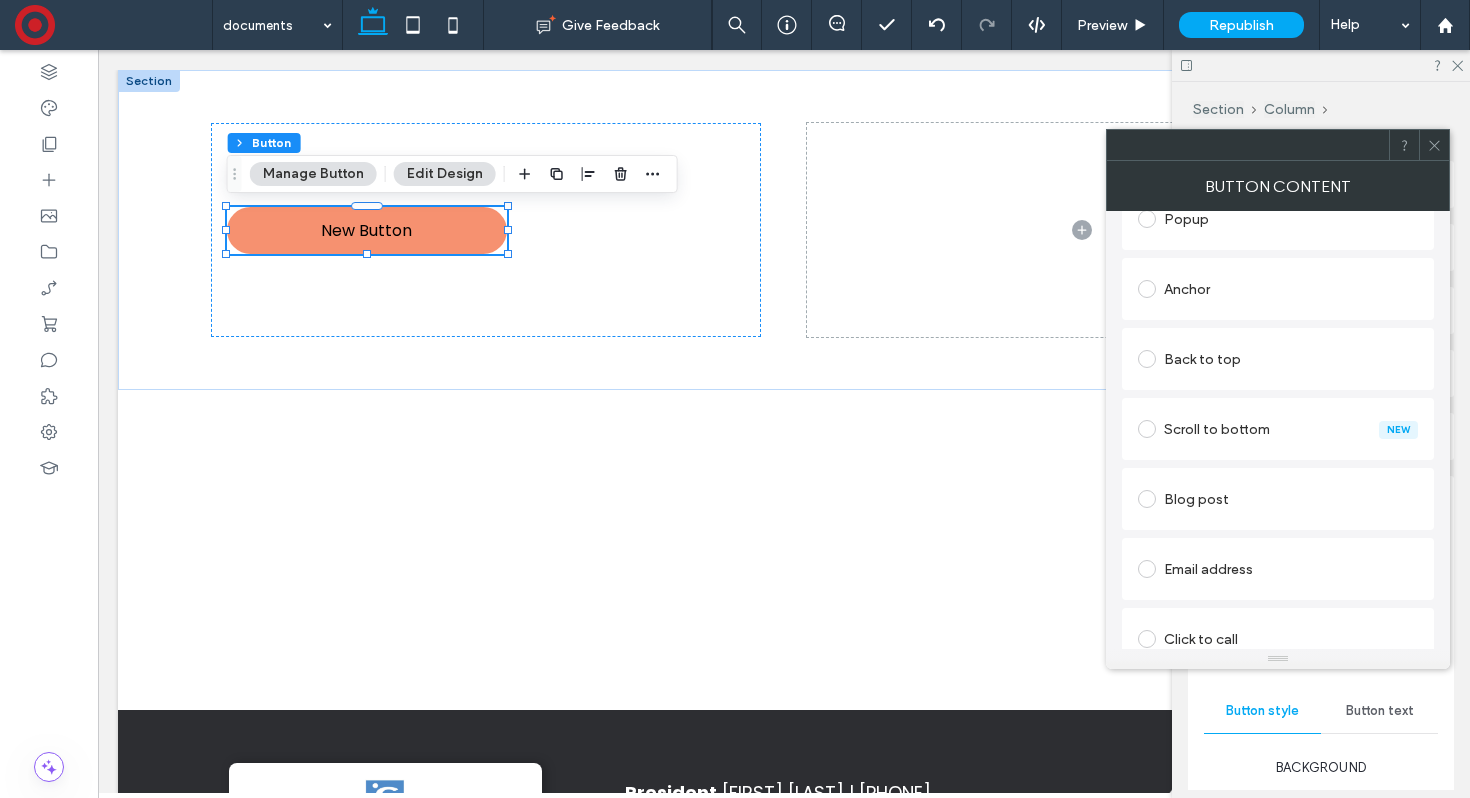 scroll, scrollTop: 529, scrollLeft: 0, axis: vertical 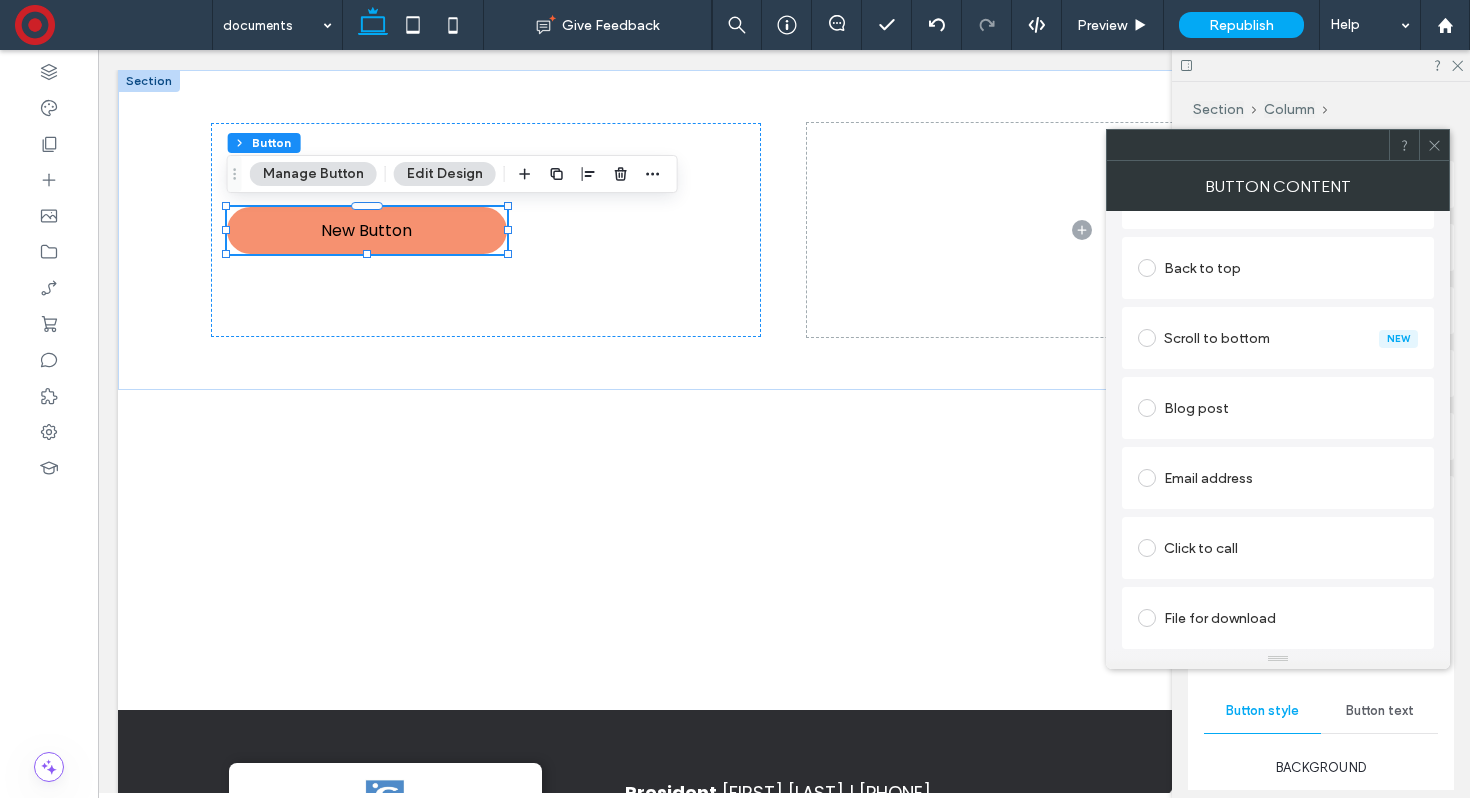 click on "File for download" at bounding box center [1278, 618] 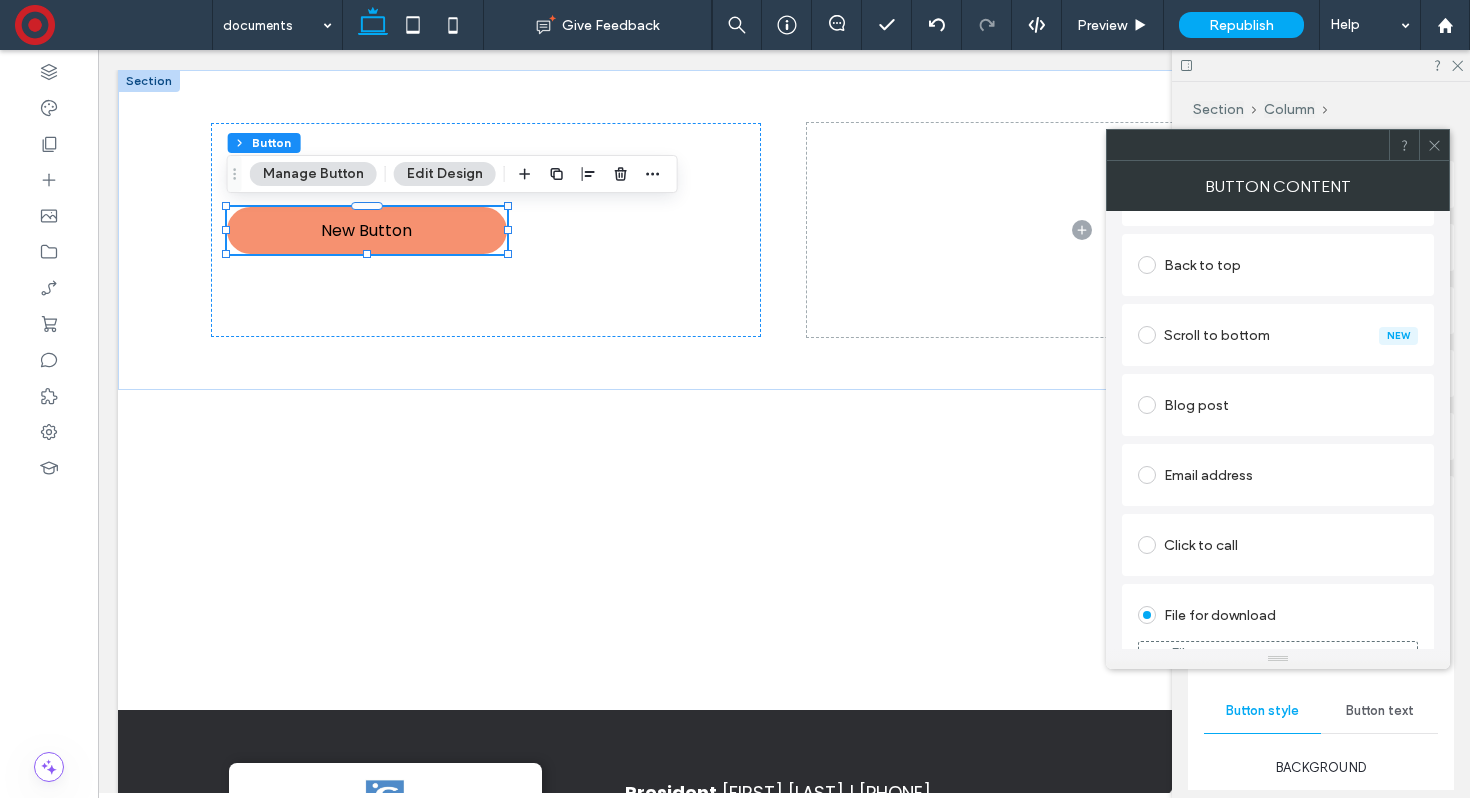 scroll, scrollTop: 507, scrollLeft: 0, axis: vertical 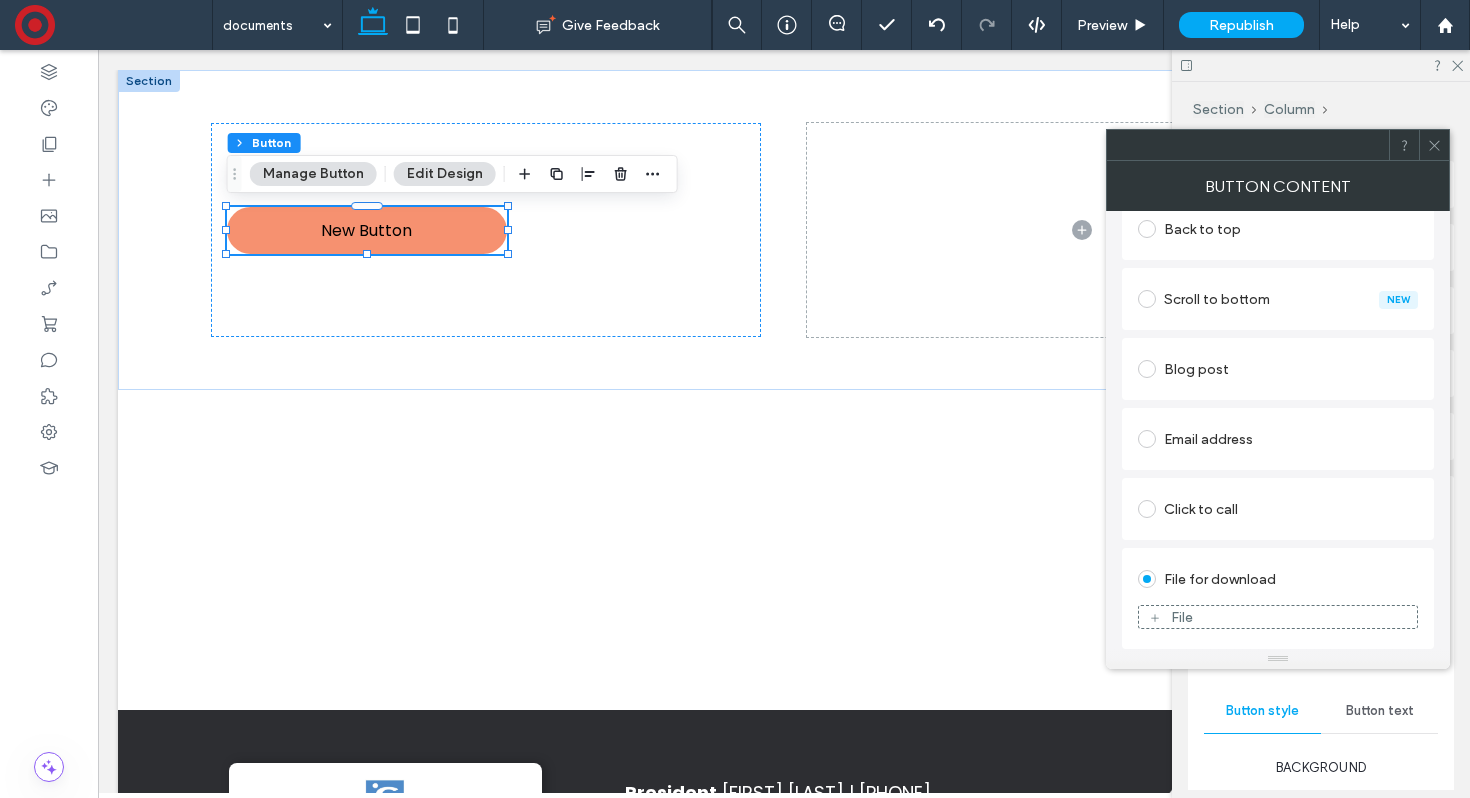 click on "File" at bounding box center [1278, 617] 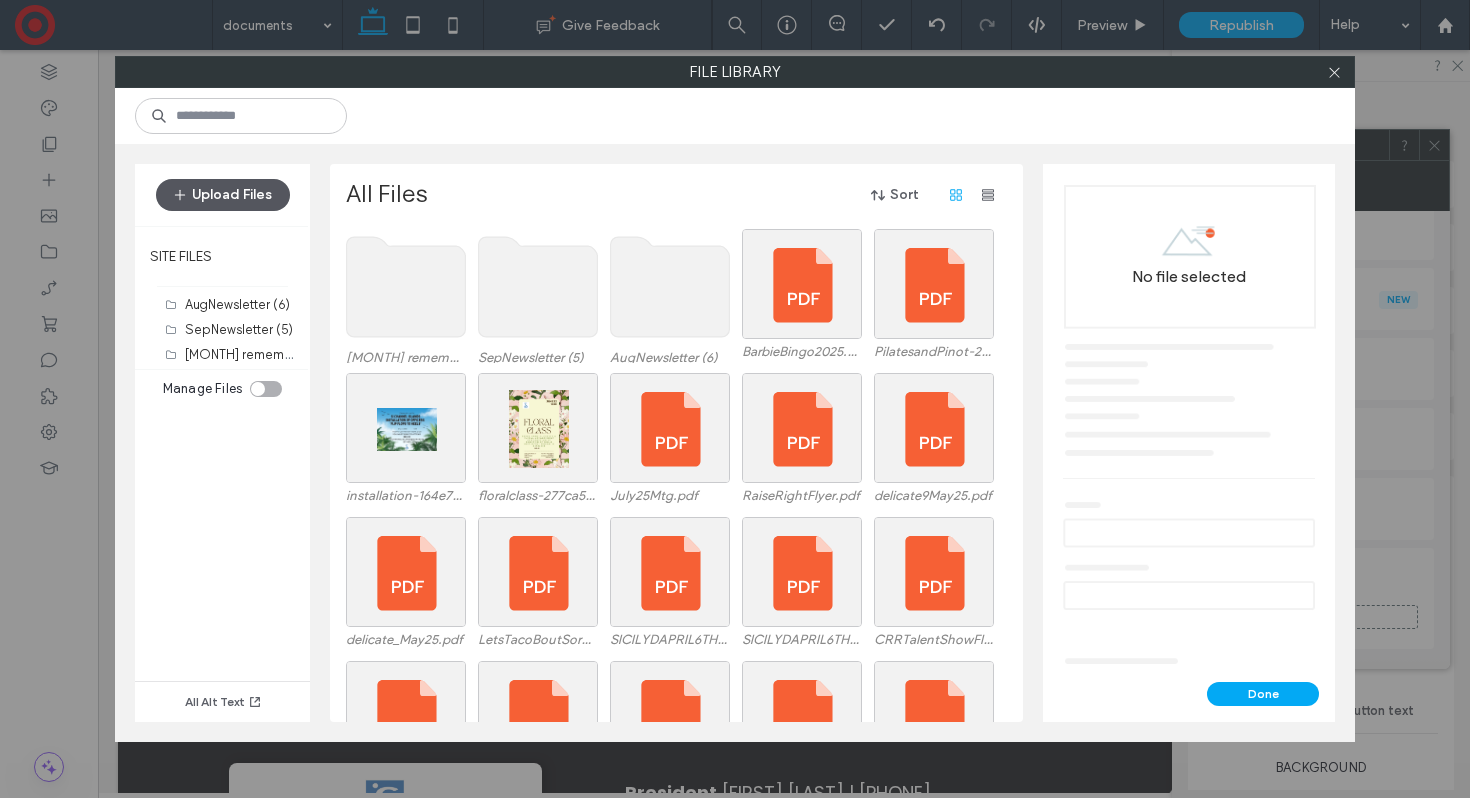 click on "Upload Files" at bounding box center [223, 195] 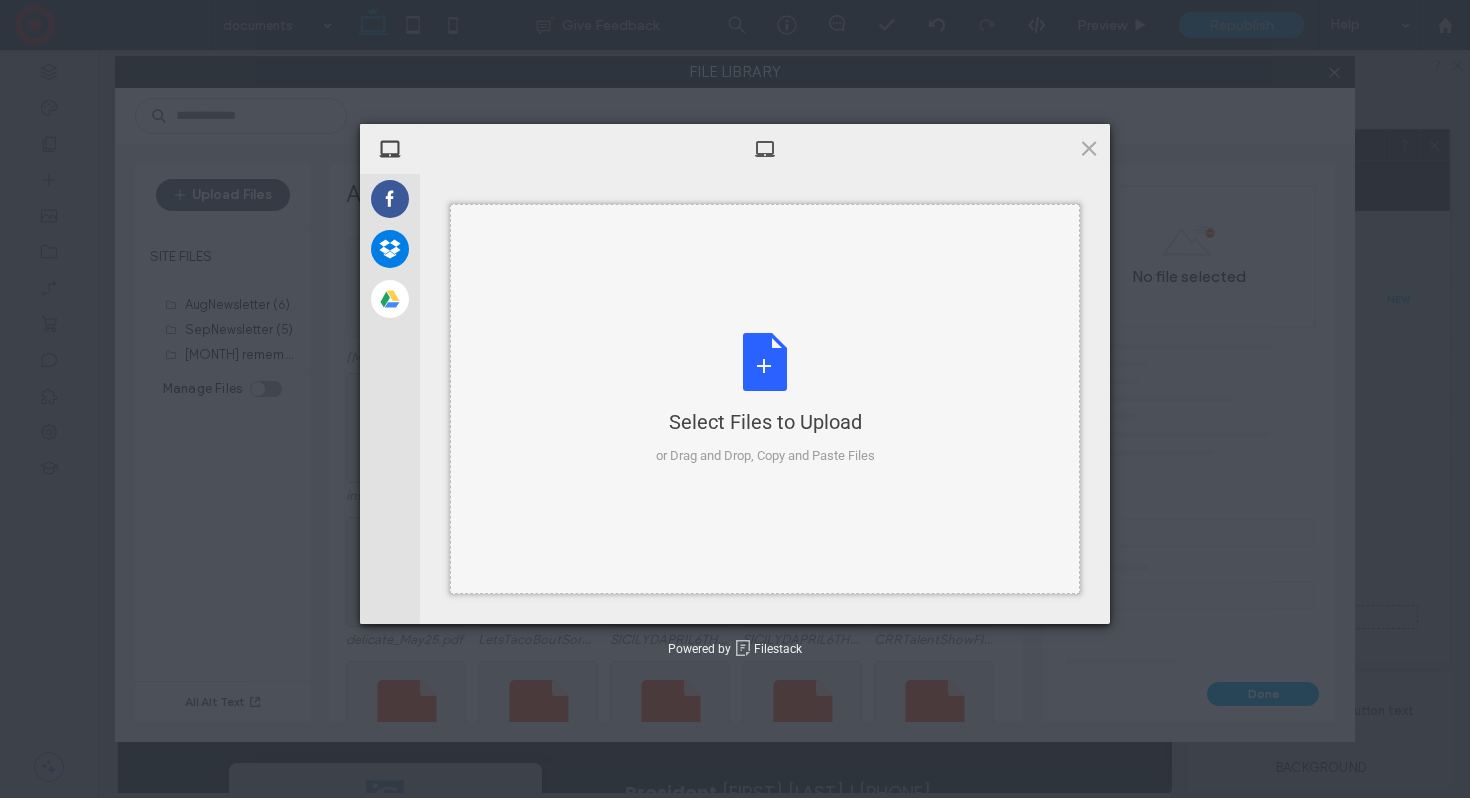 click on "Select Files to Upload
or Drag and Drop, Copy and Paste Files" at bounding box center [765, 399] 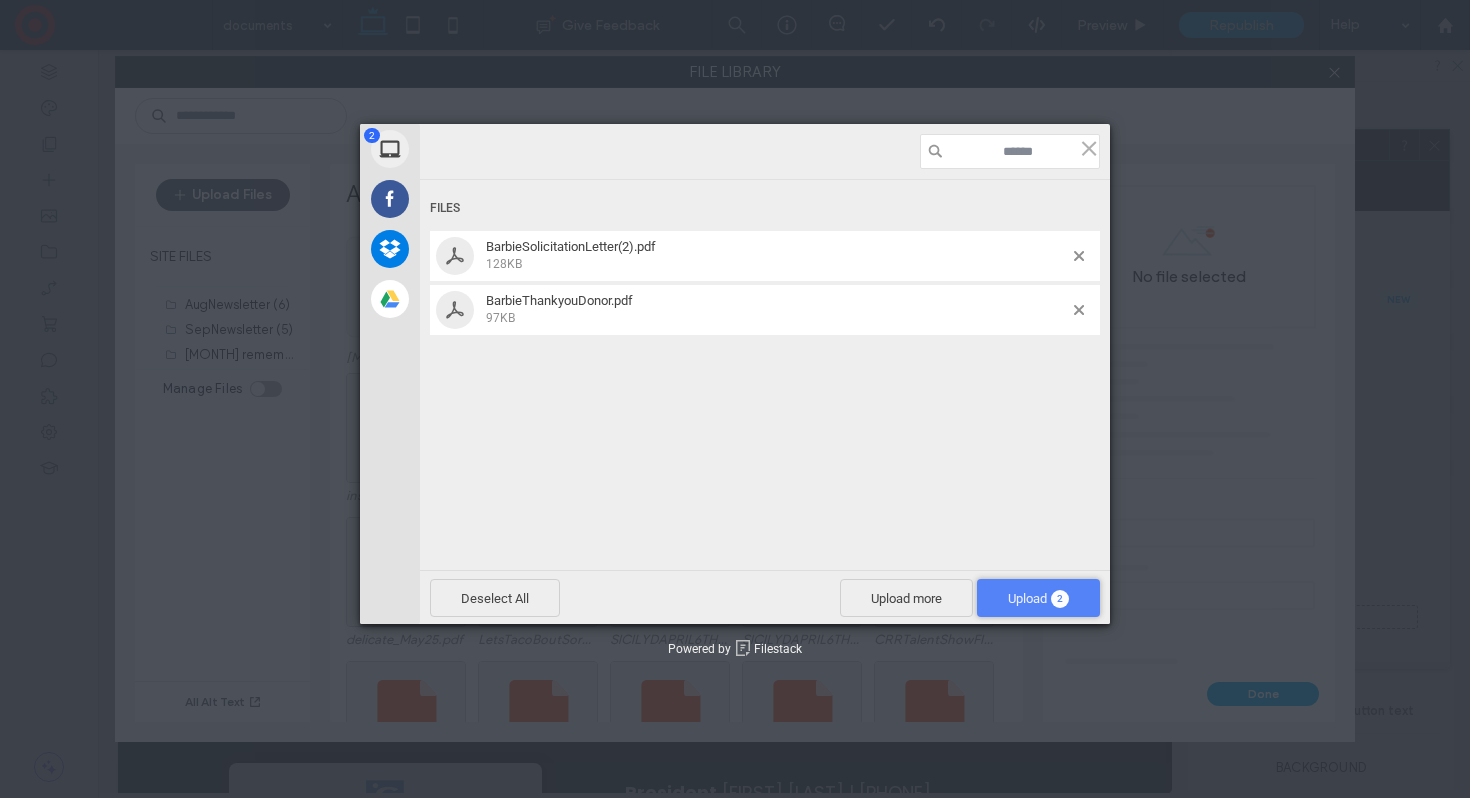 click on "Upload
2" at bounding box center [1038, 598] 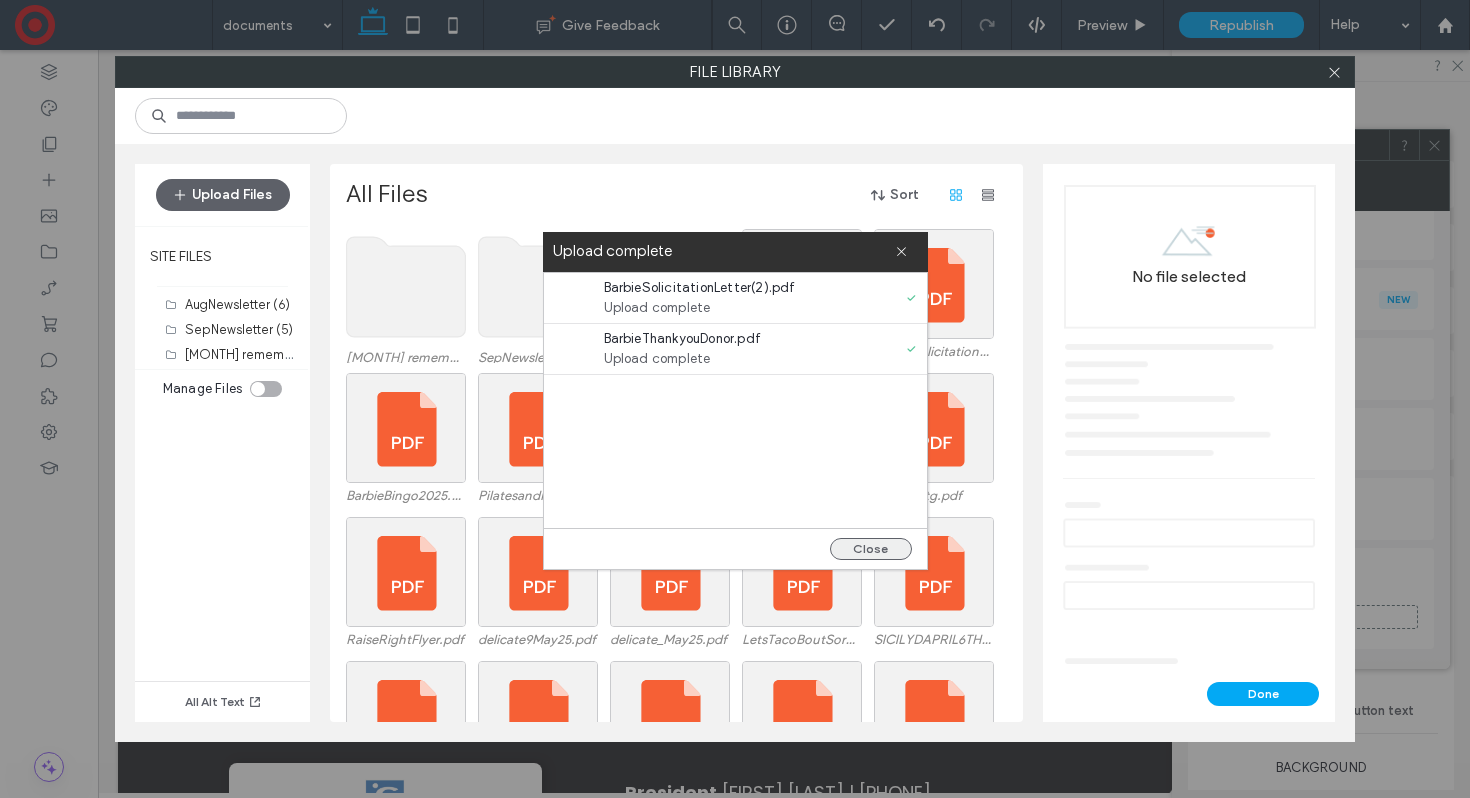 click on "Close" at bounding box center (871, 549) 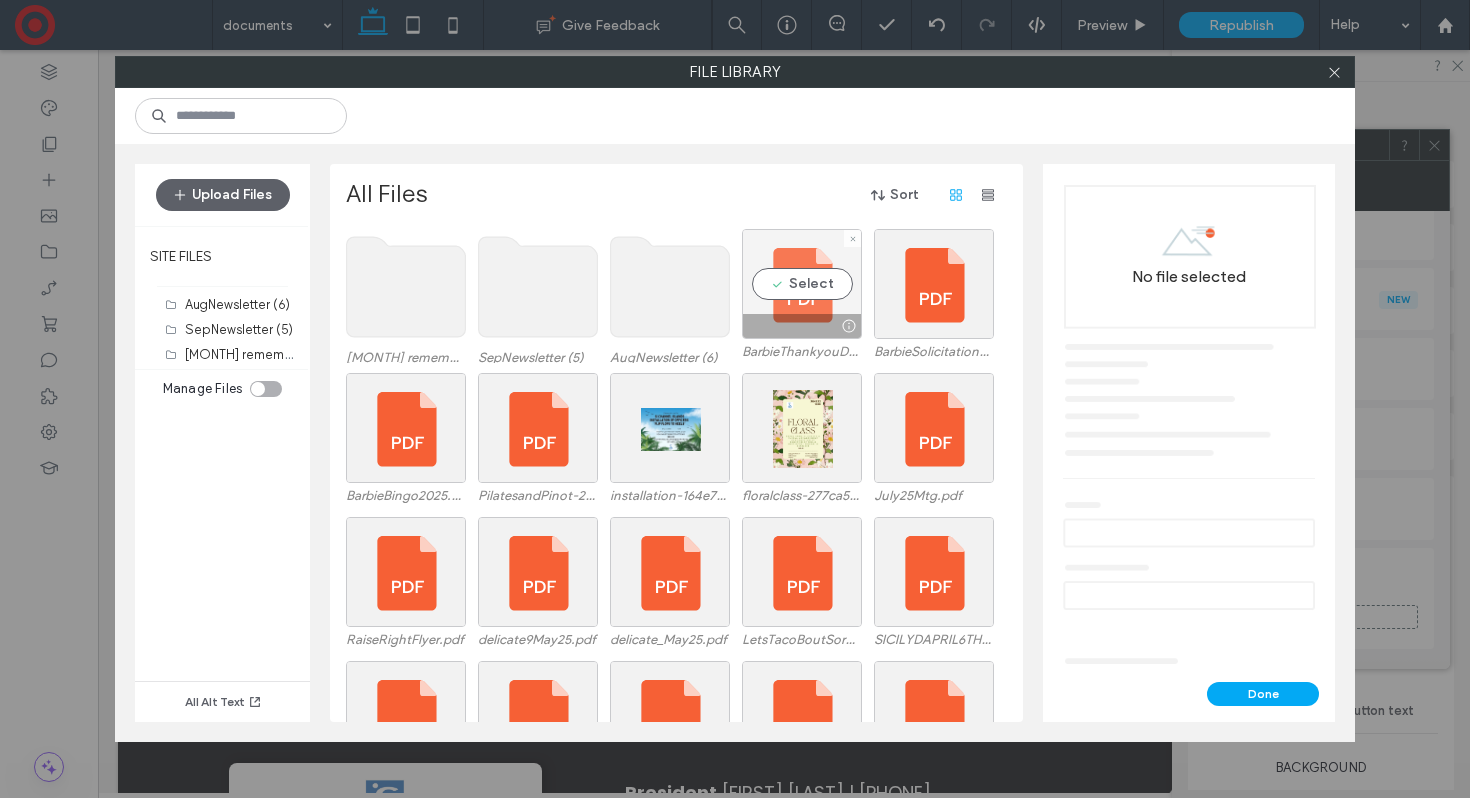 click at bounding box center [802, 326] 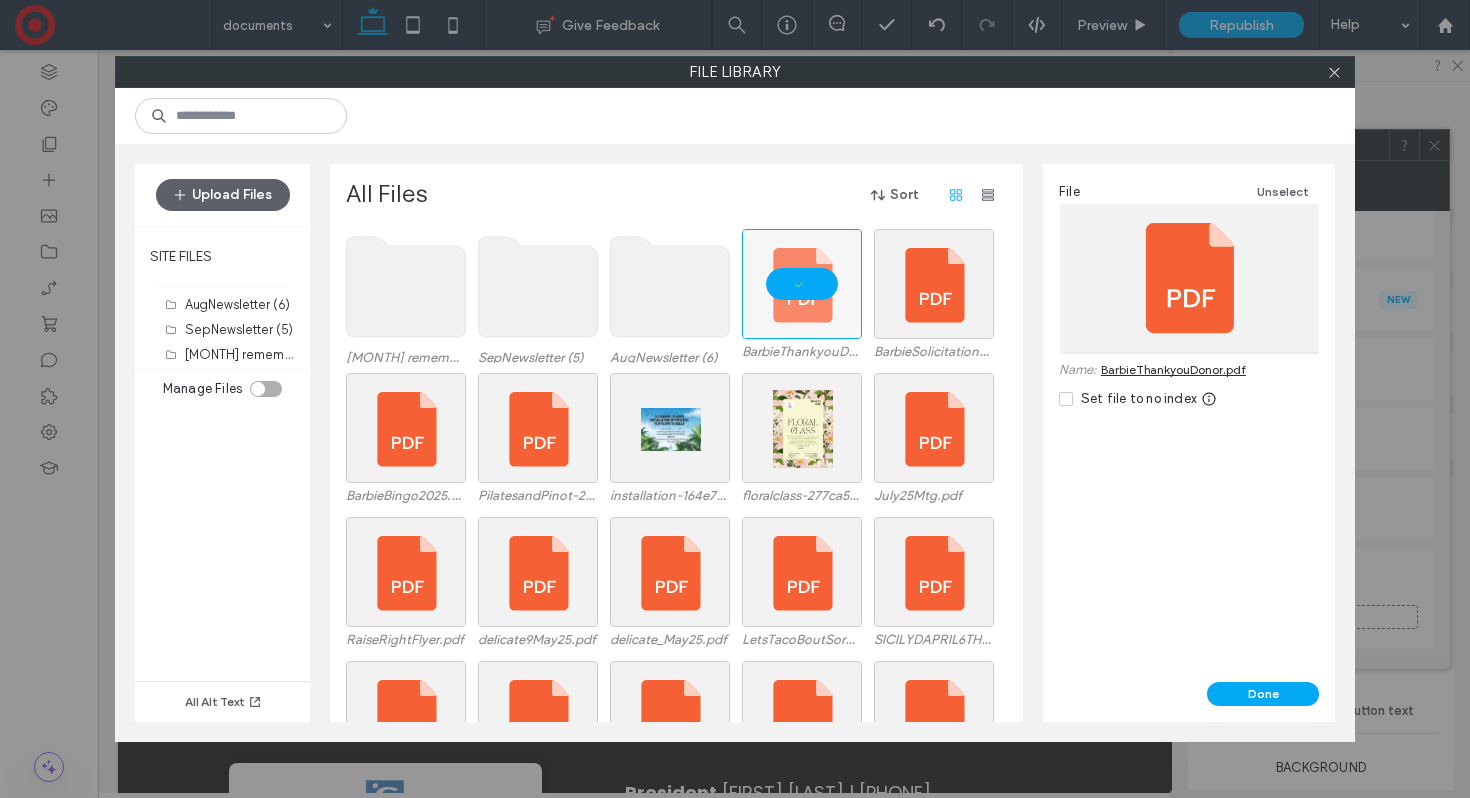 click at bounding box center [1066, 399] 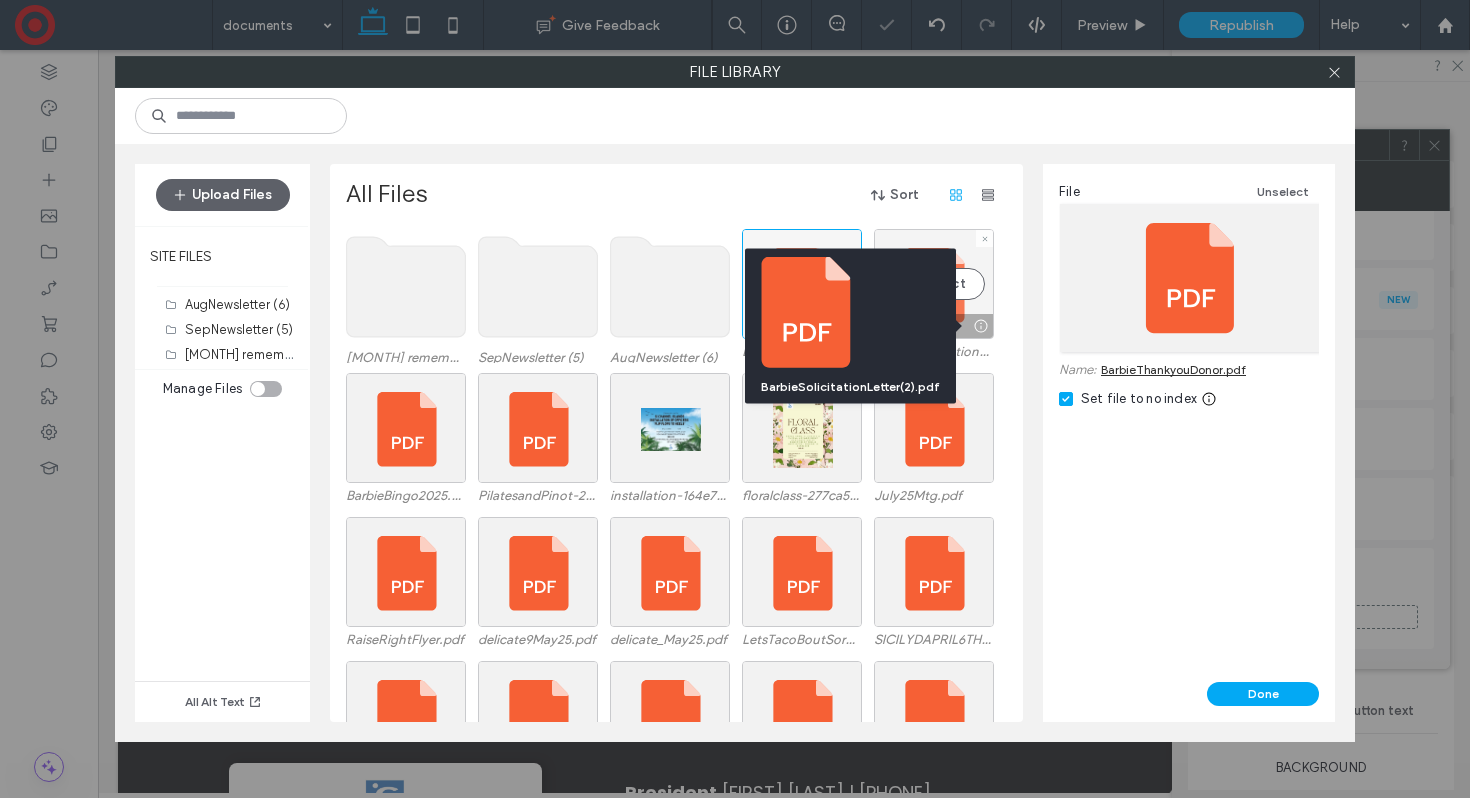click at bounding box center [980, 326] 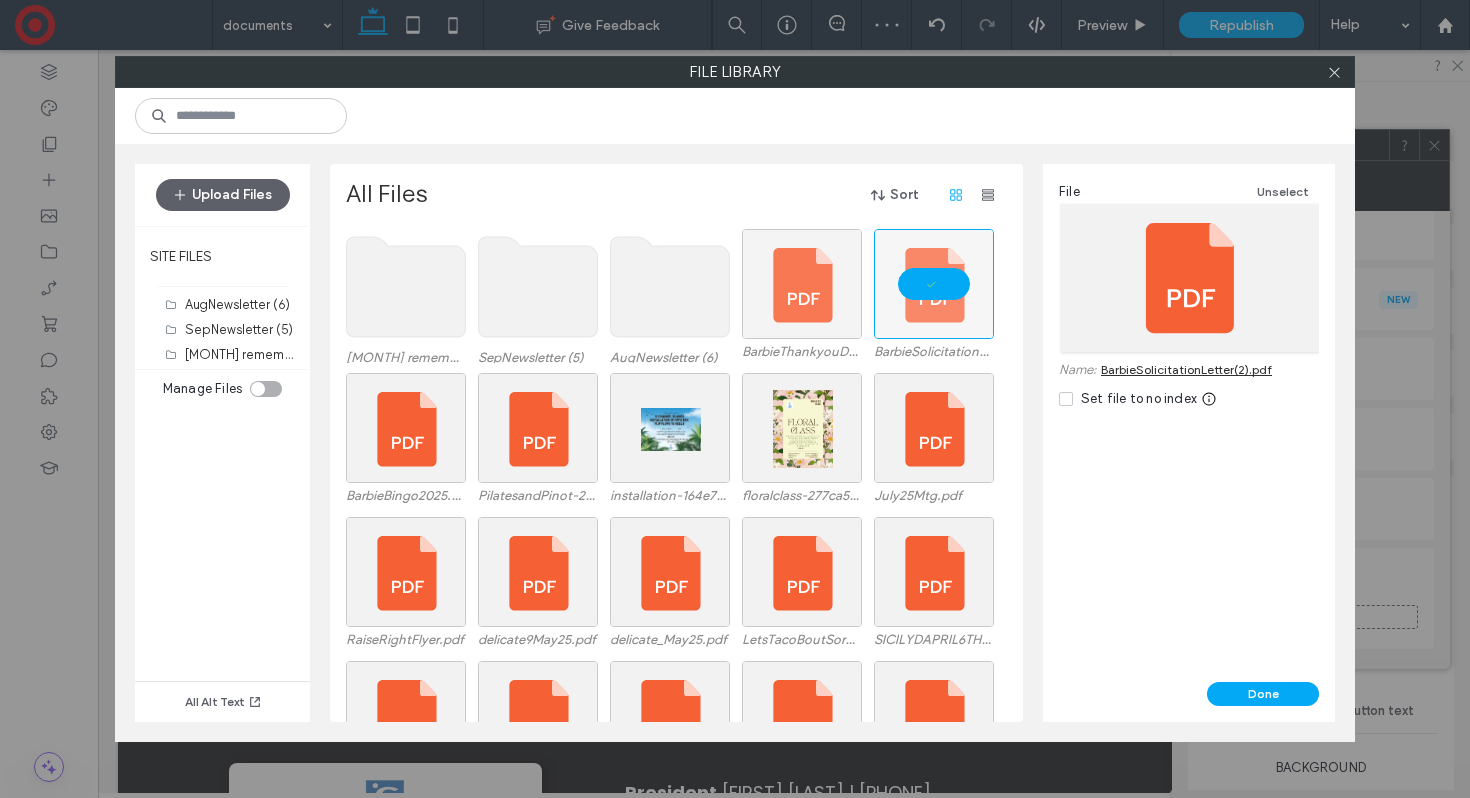 click at bounding box center (1066, 399) 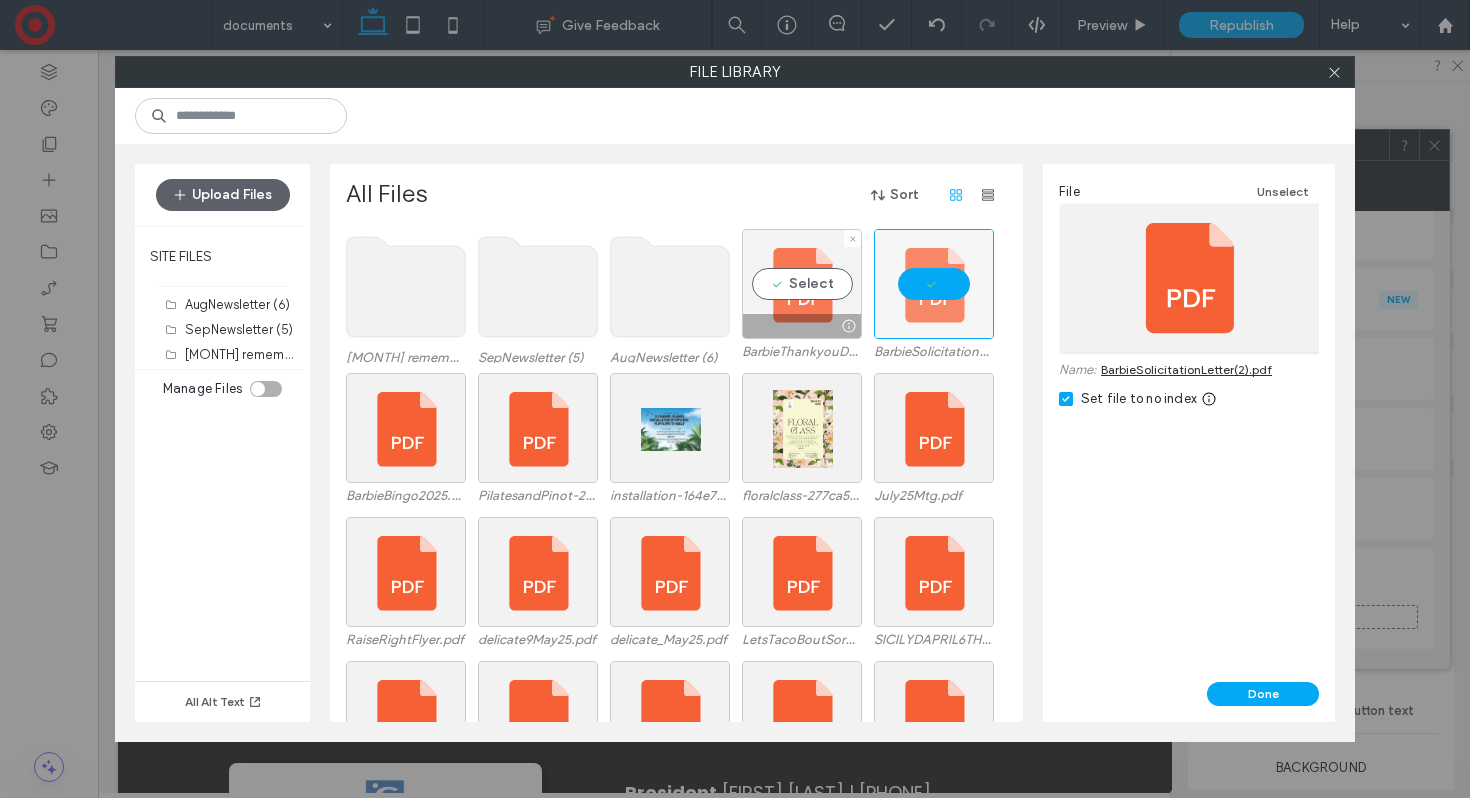 click at bounding box center (802, 326) 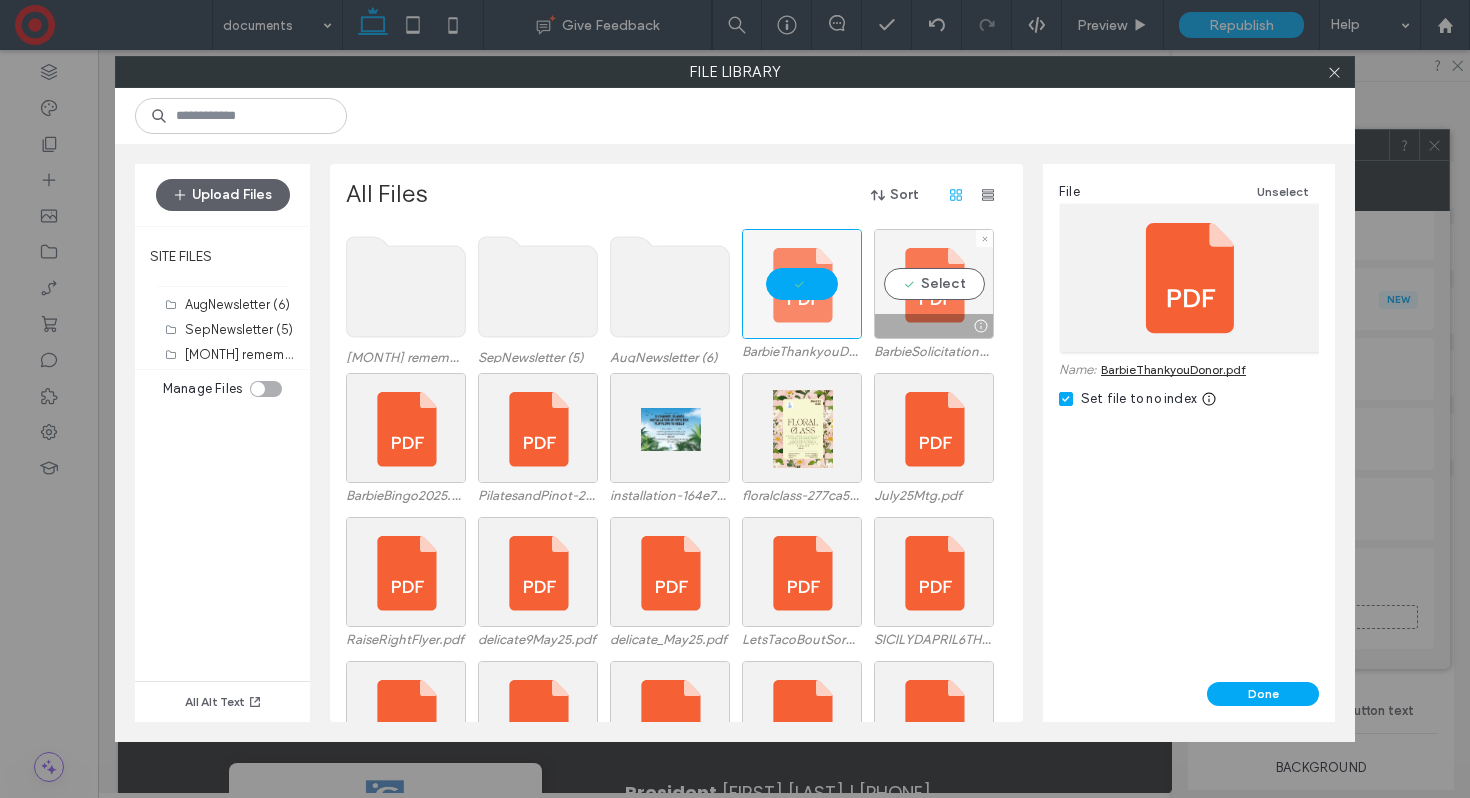 click at bounding box center (980, 326) 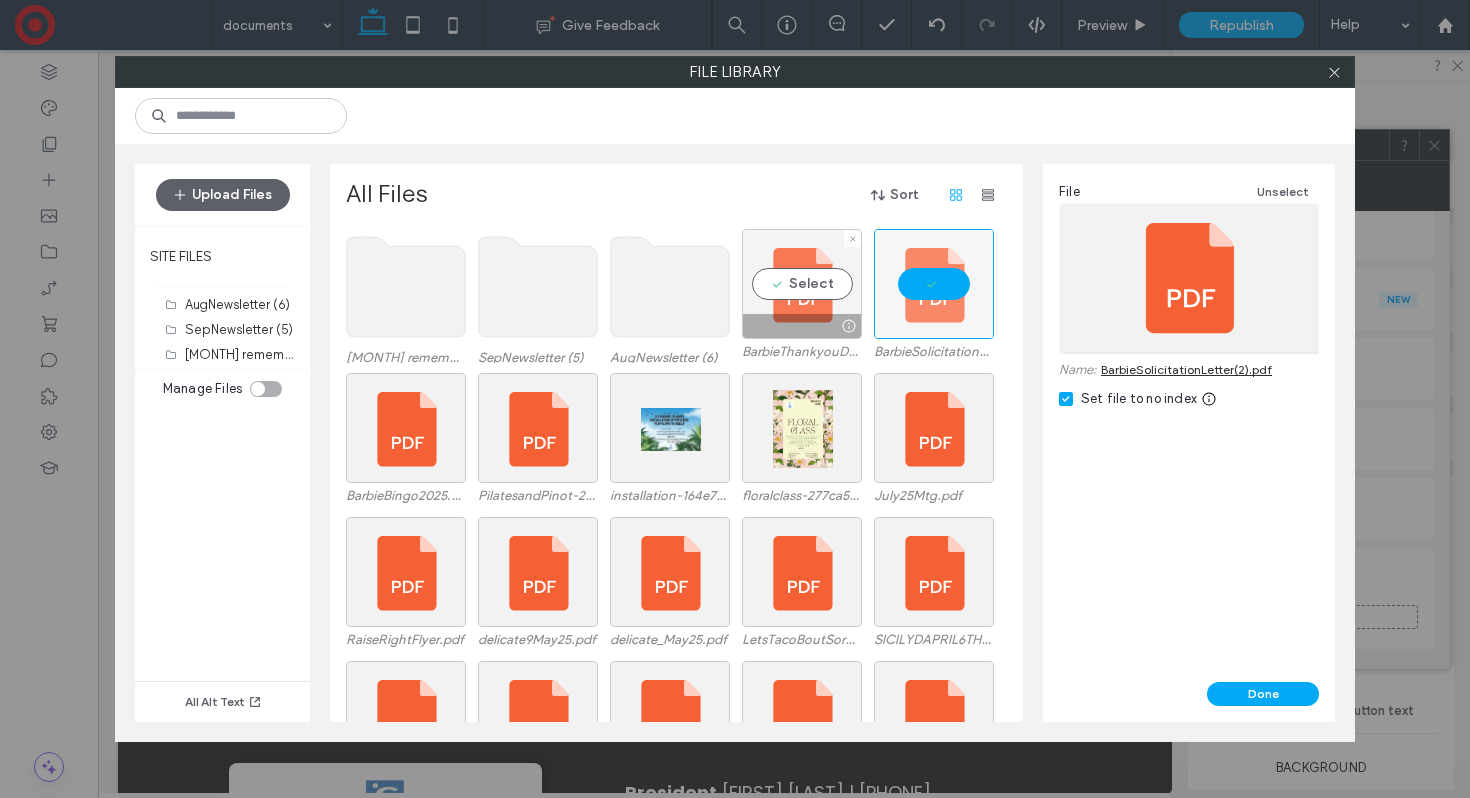 click at bounding box center [848, 326] 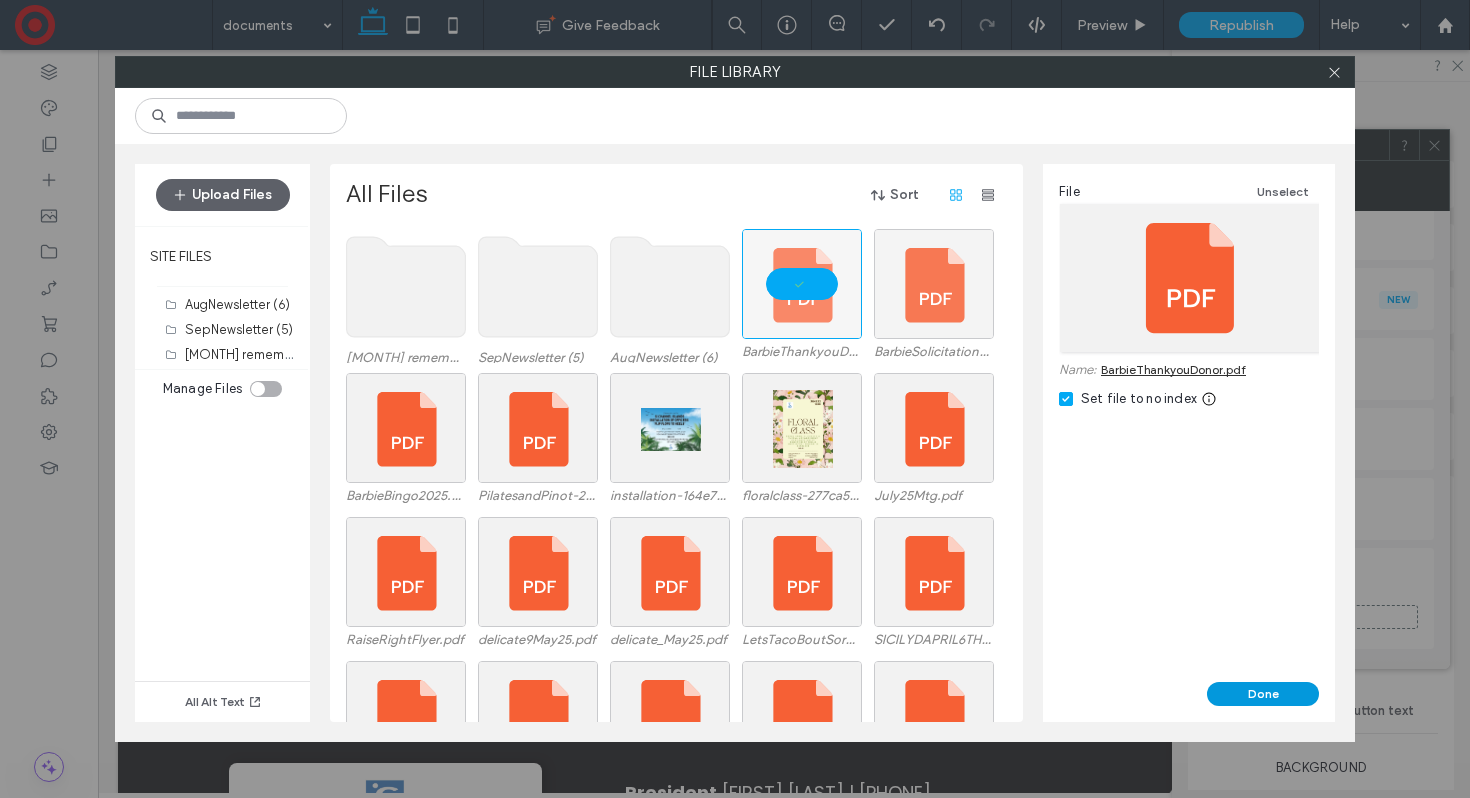 click on "Done" at bounding box center [1263, 694] 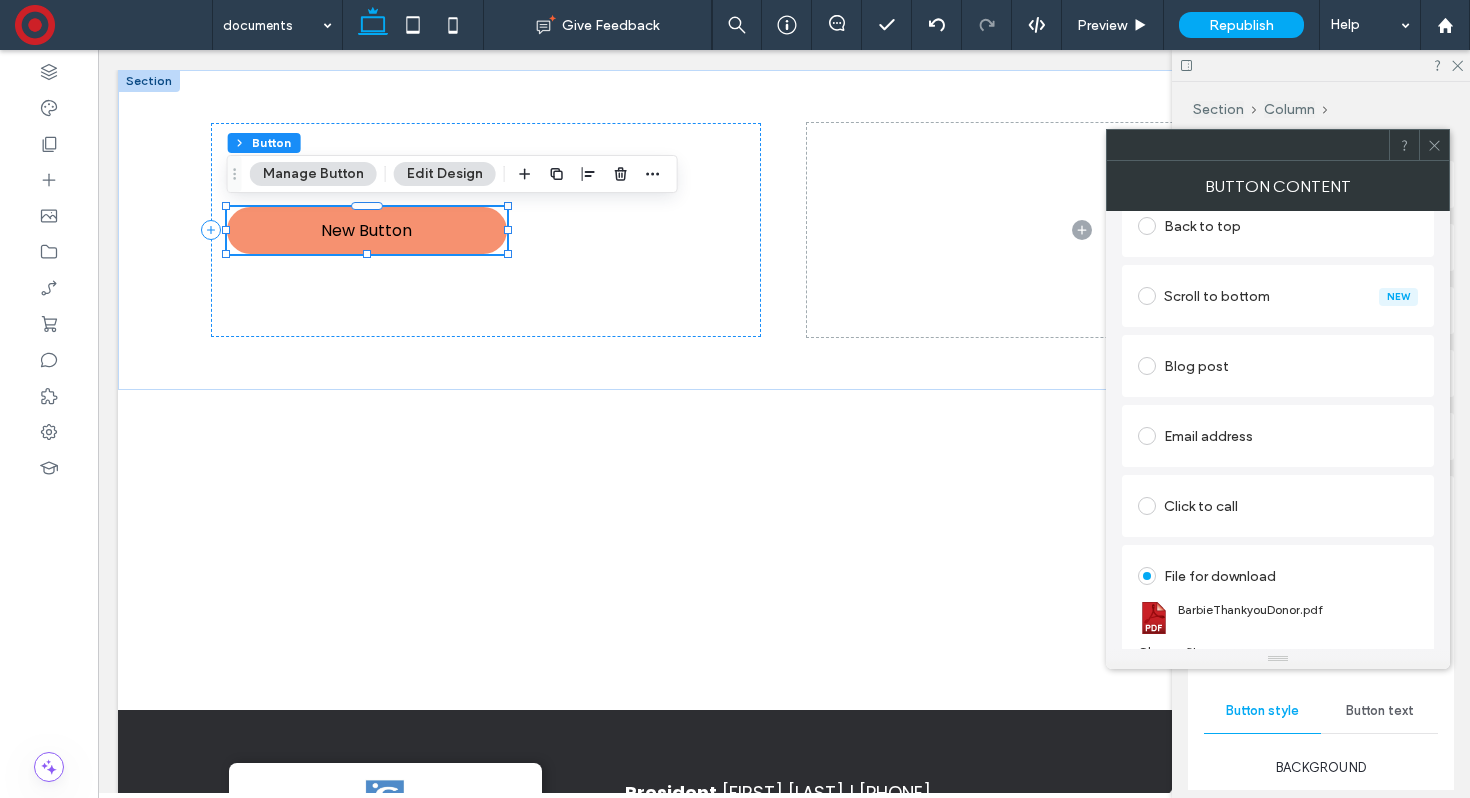 click on "Manage Button" at bounding box center [313, 174] 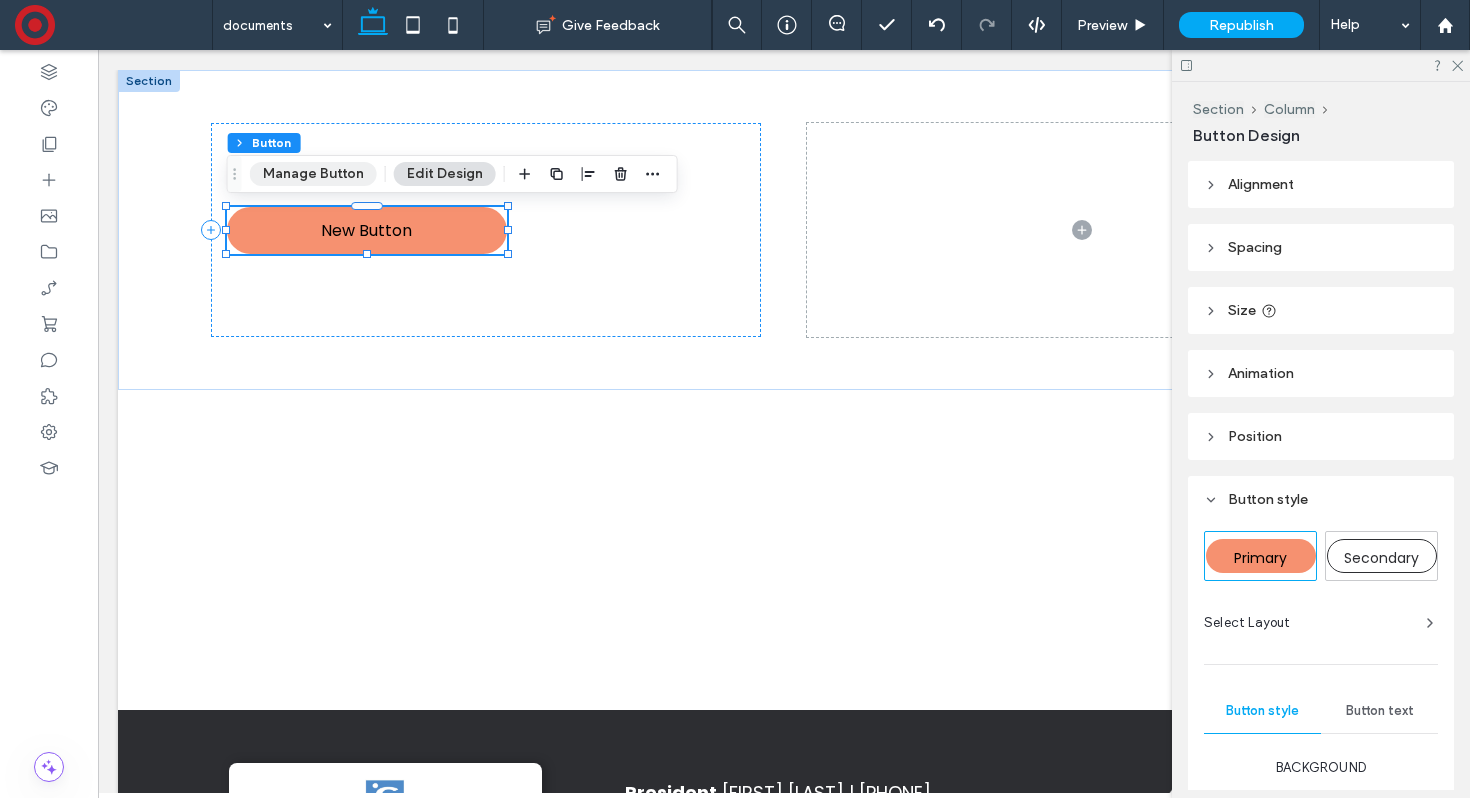 click on "Manage Button" at bounding box center (313, 174) 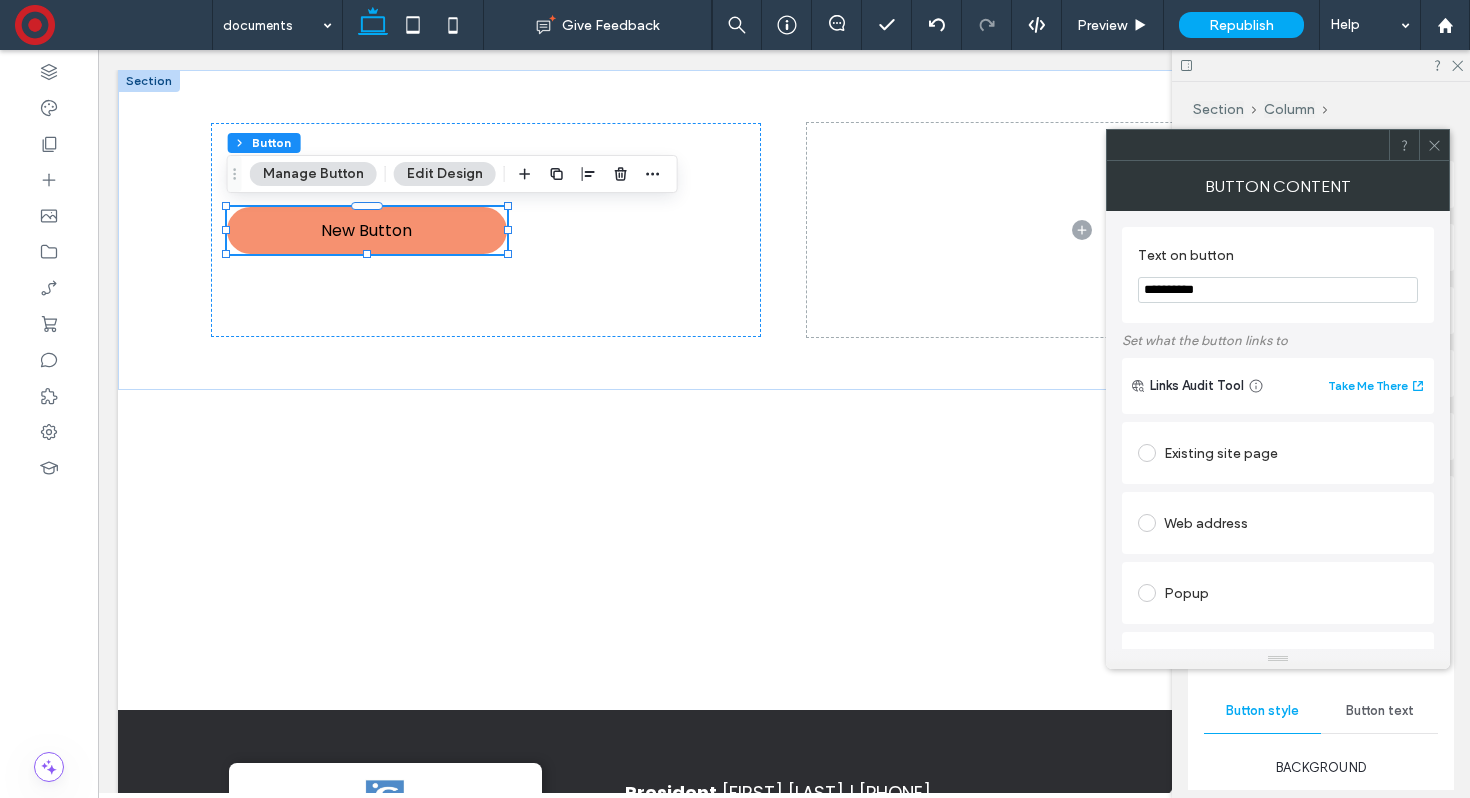 click on "**********" at bounding box center (1278, 290) 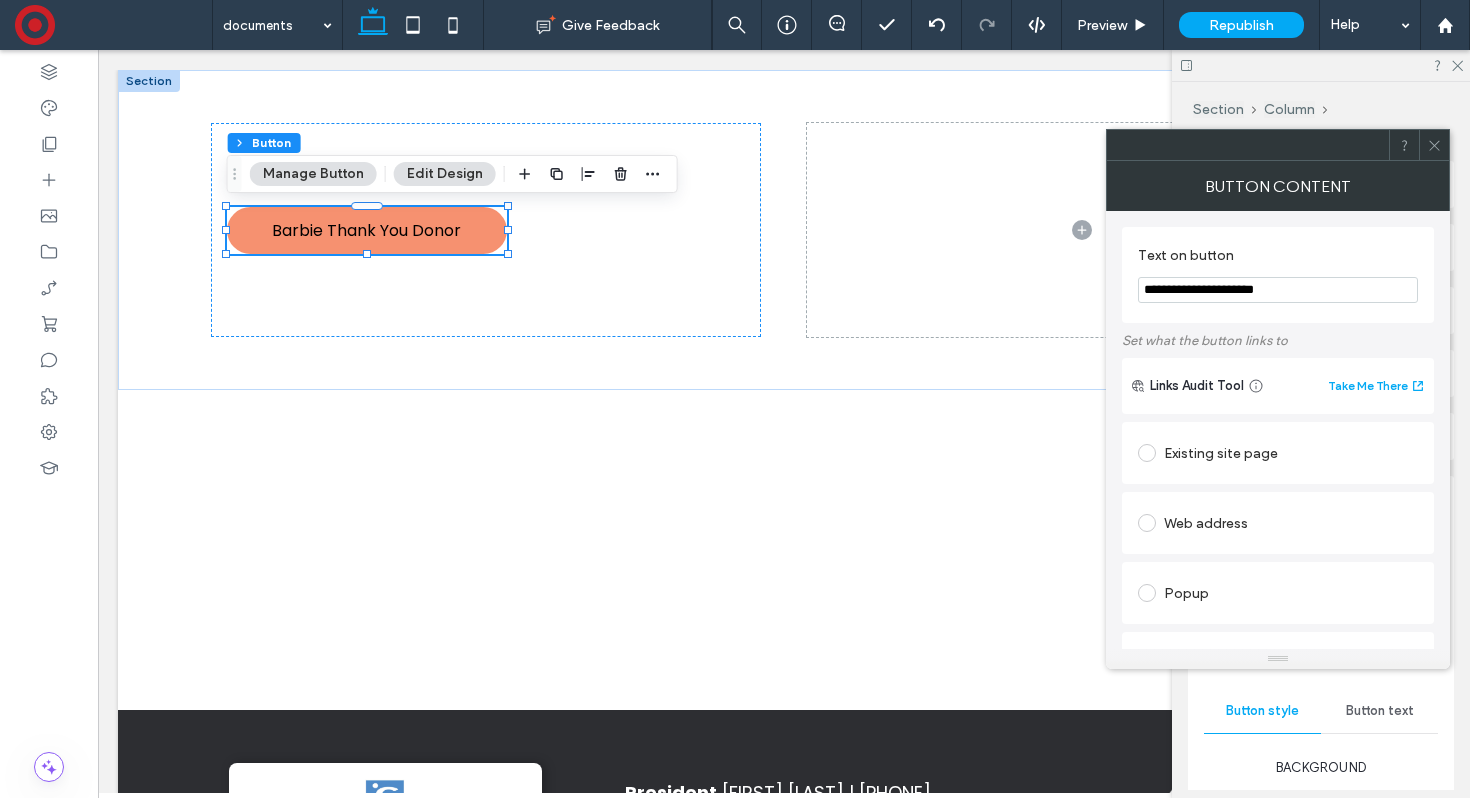 scroll, scrollTop: 529, scrollLeft: 0, axis: vertical 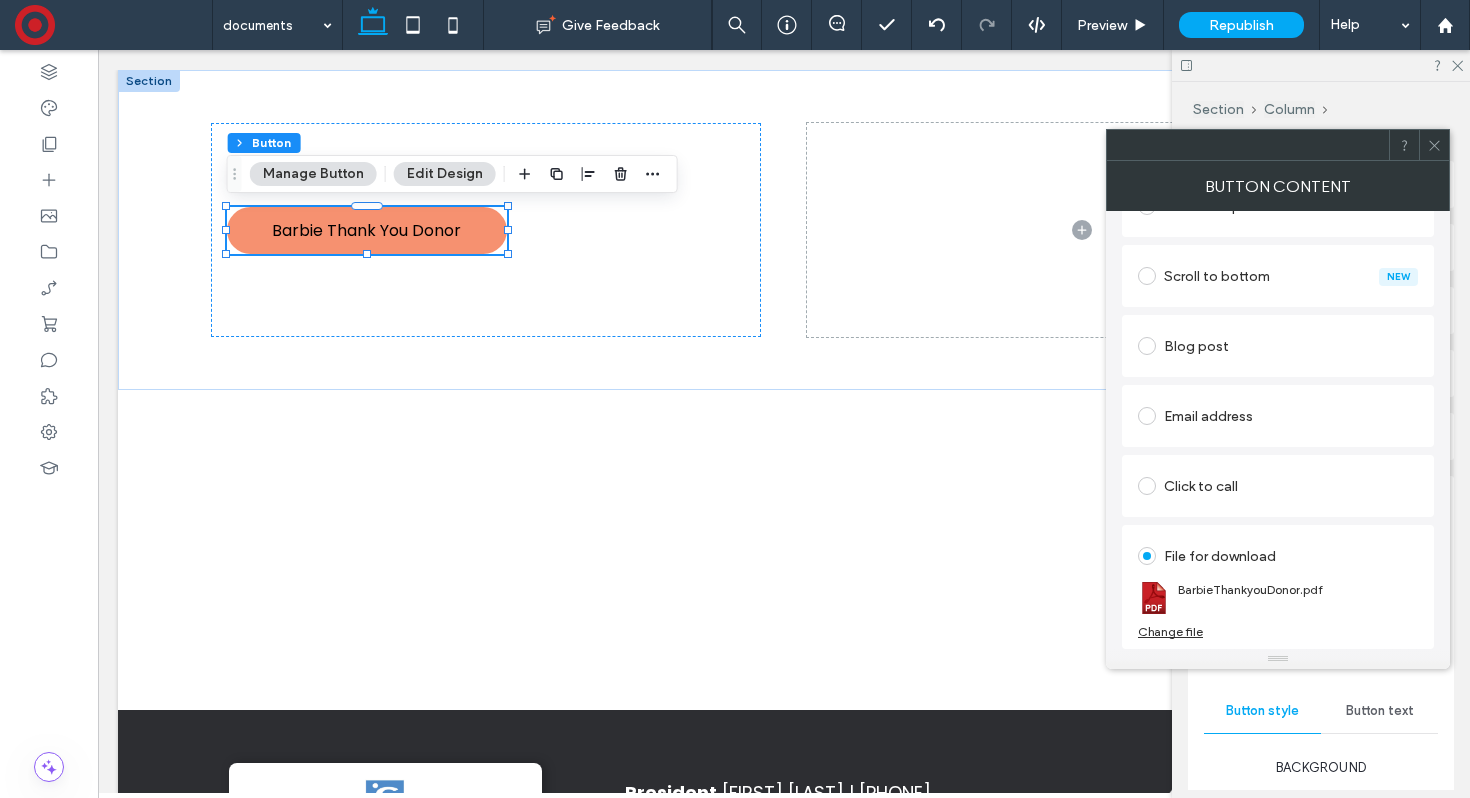 type on "**********" 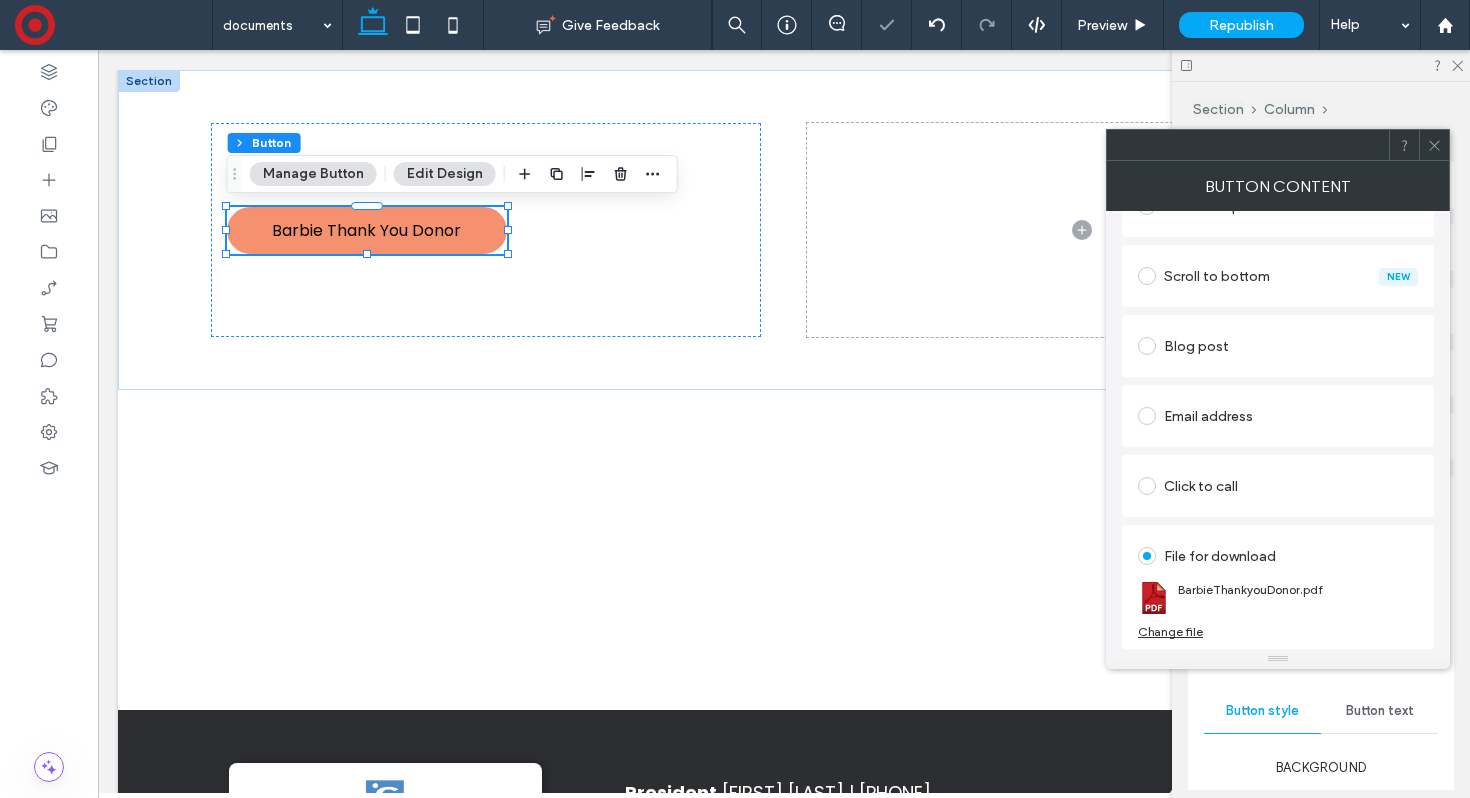 click 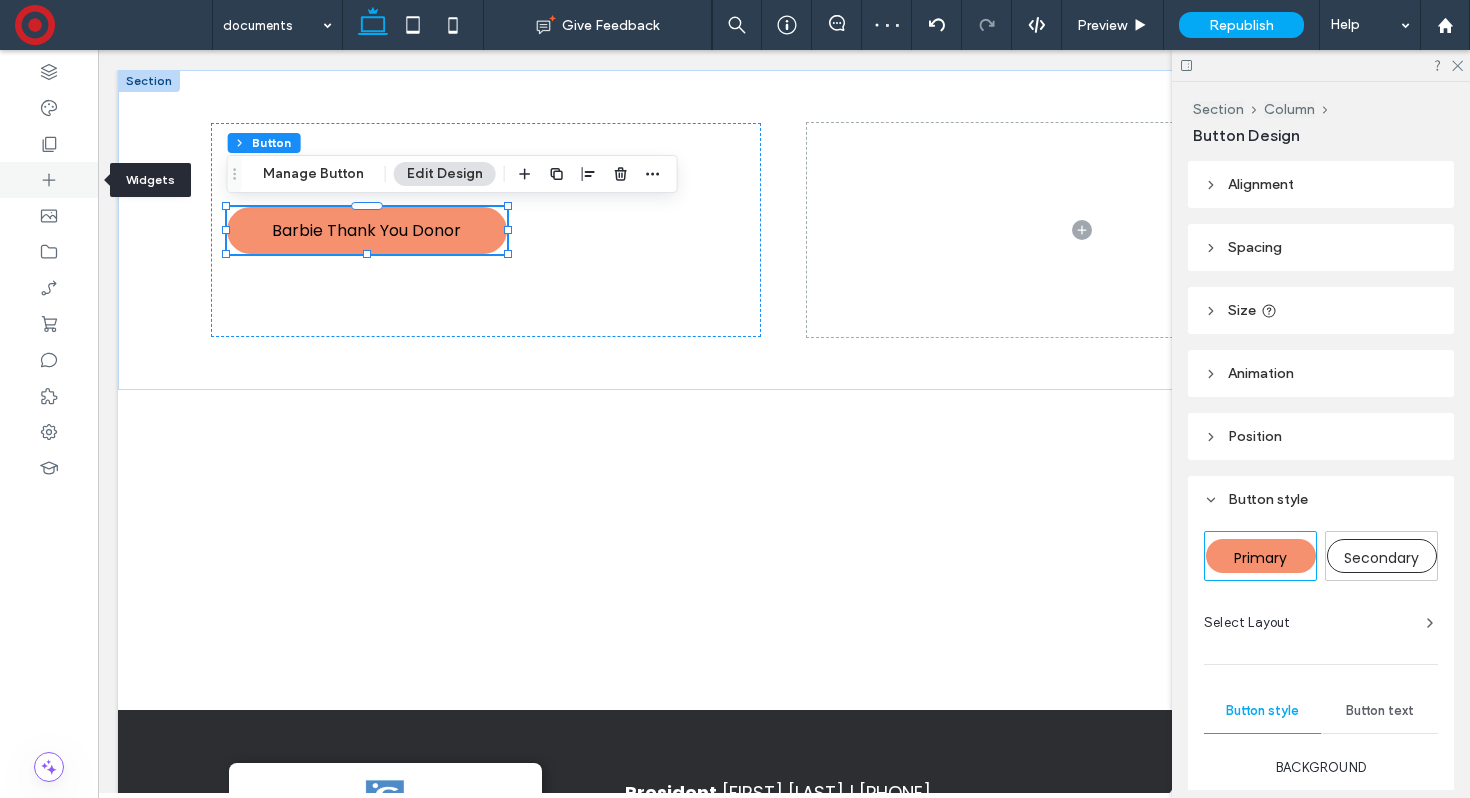 click 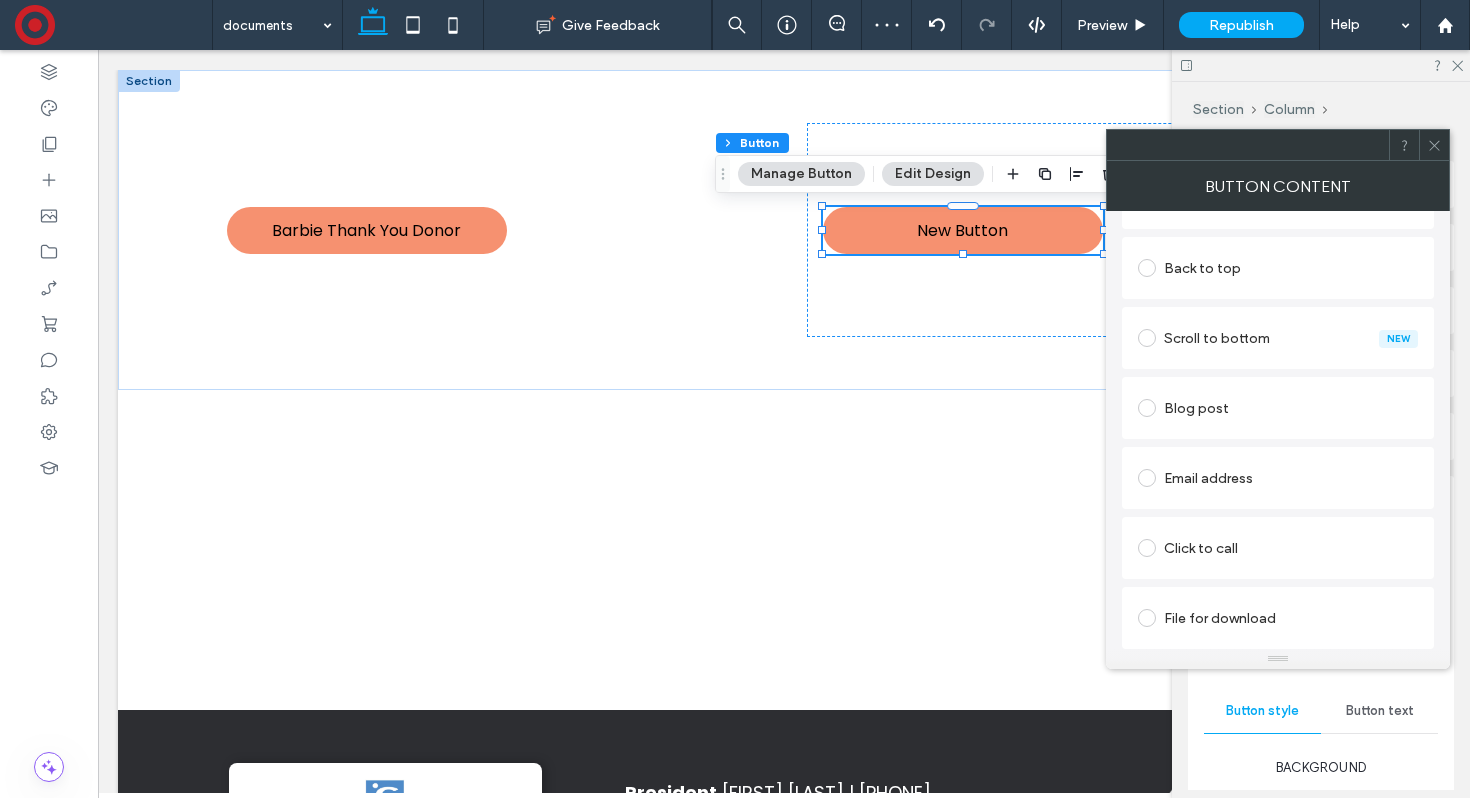 click on "File for download" at bounding box center (1278, 618) 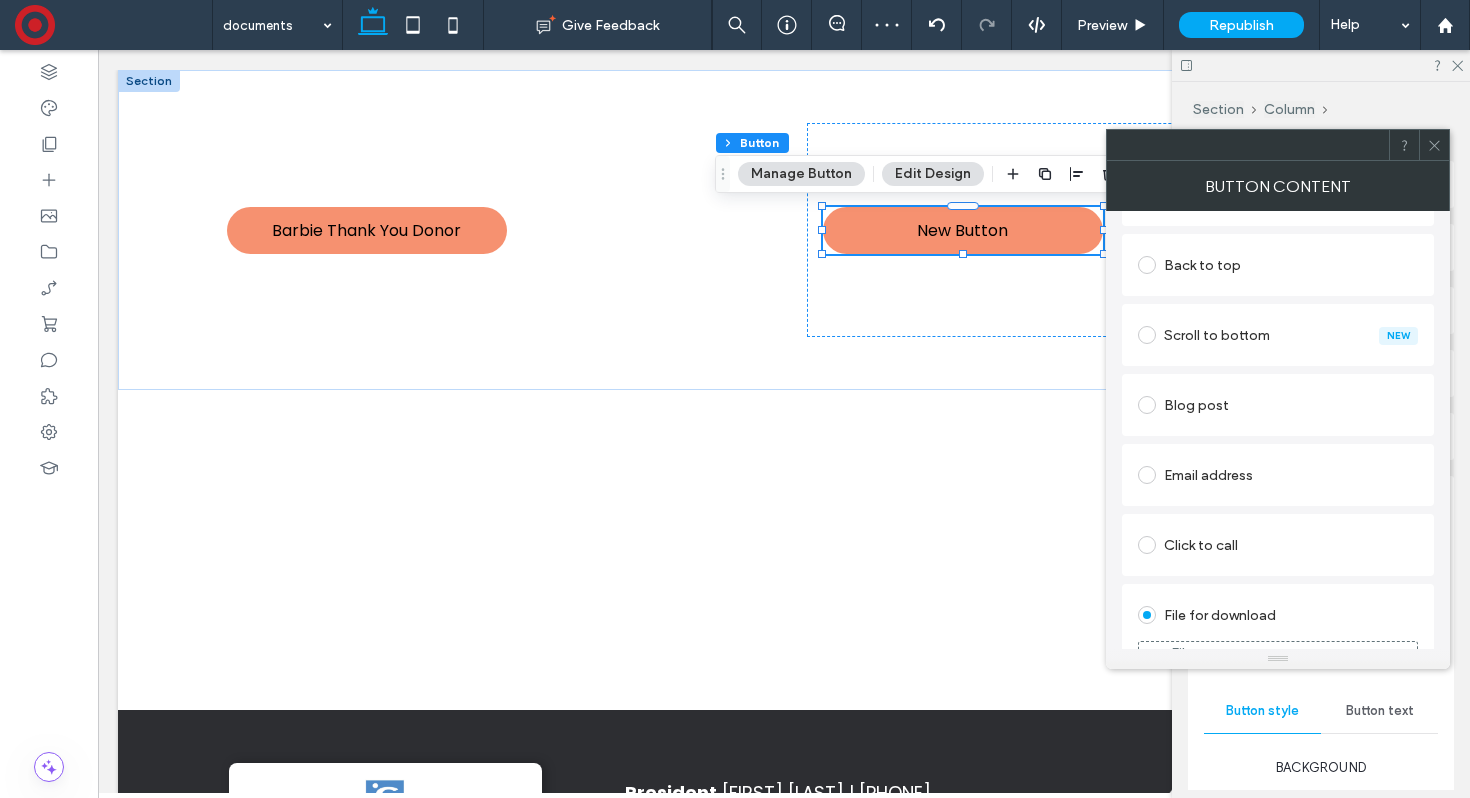 scroll, scrollTop: 507, scrollLeft: 0, axis: vertical 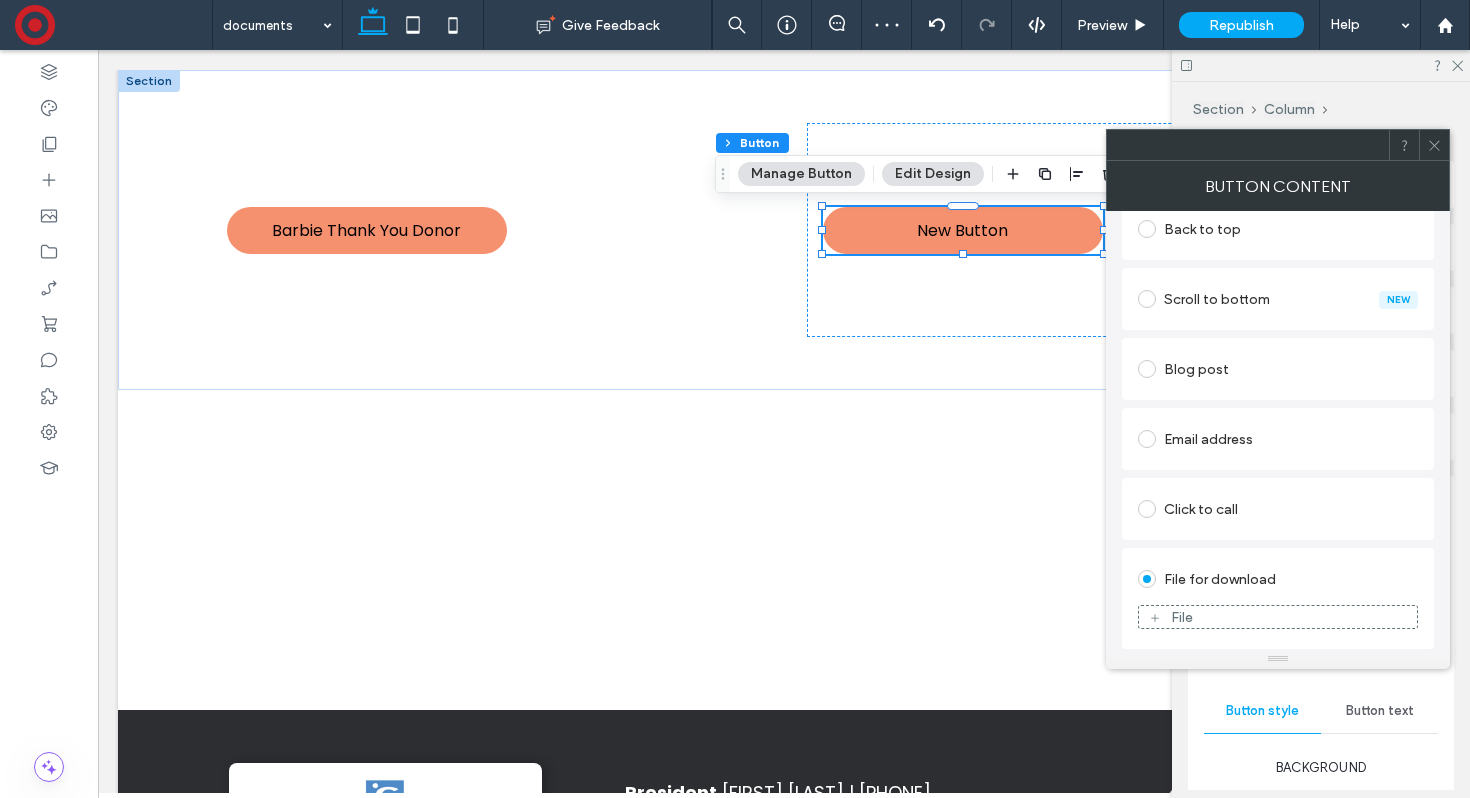 click on "File" at bounding box center (1278, 617) 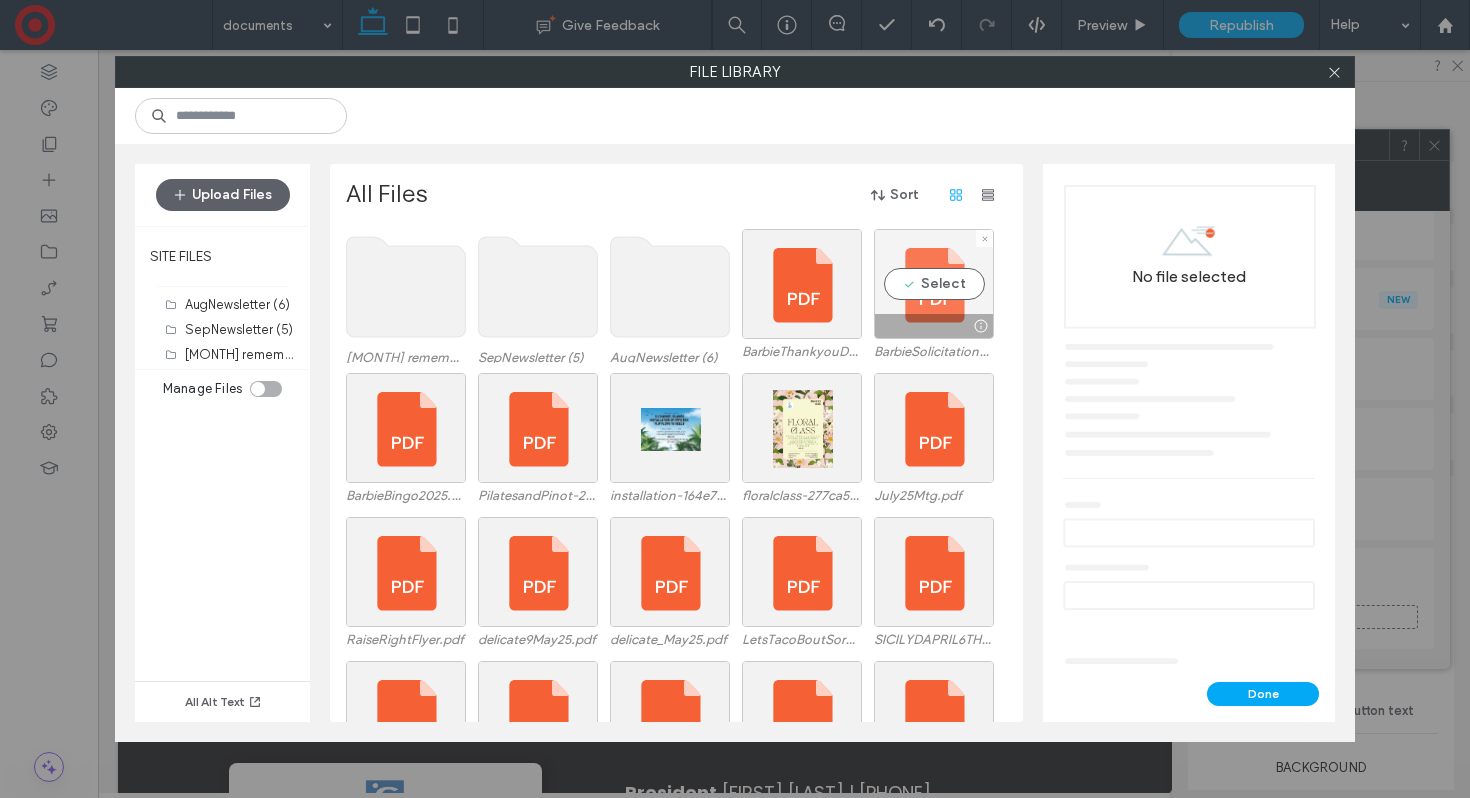 click on "Select" at bounding box center (934, 284) 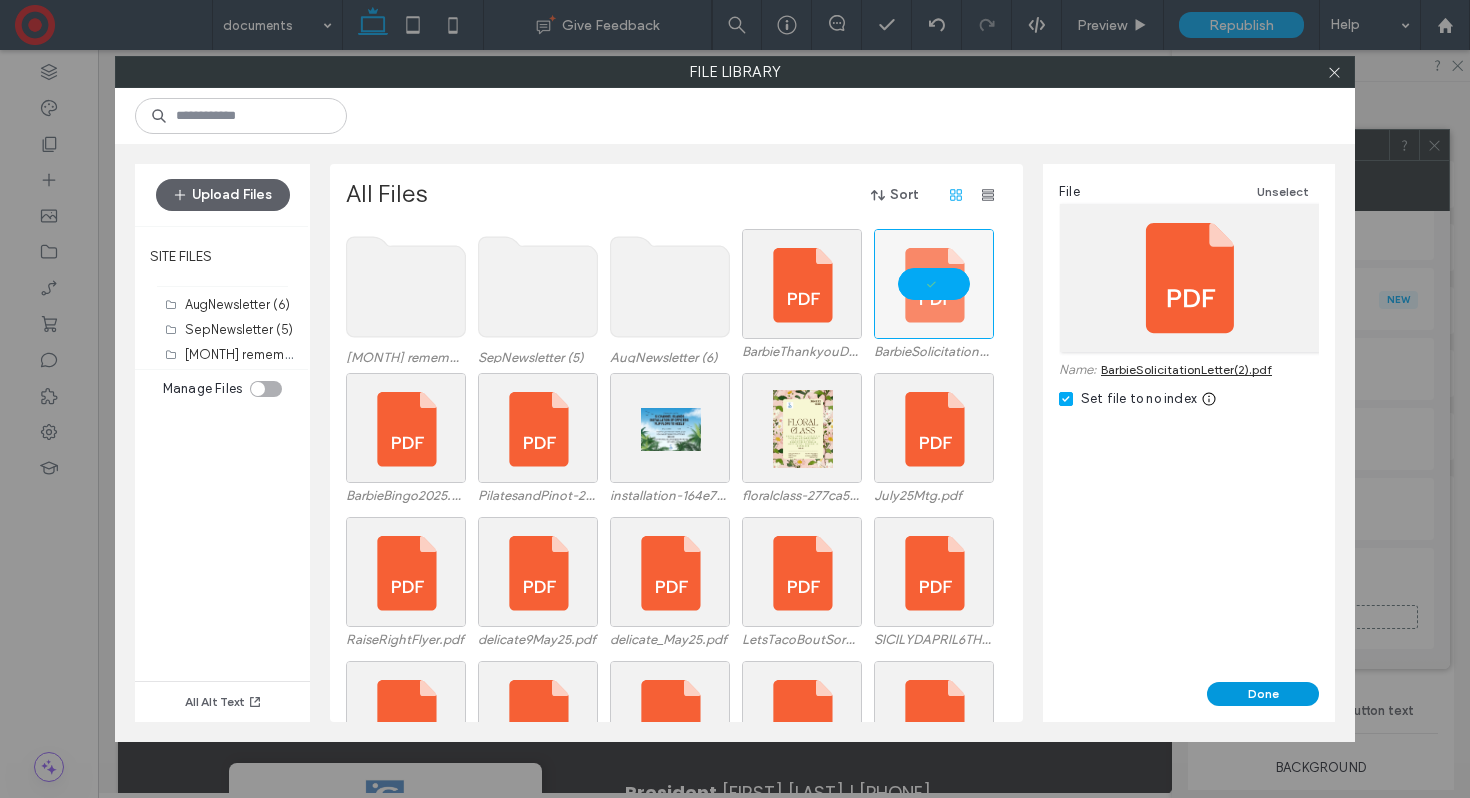 click on "Done" at bounding box center (1263, 694) 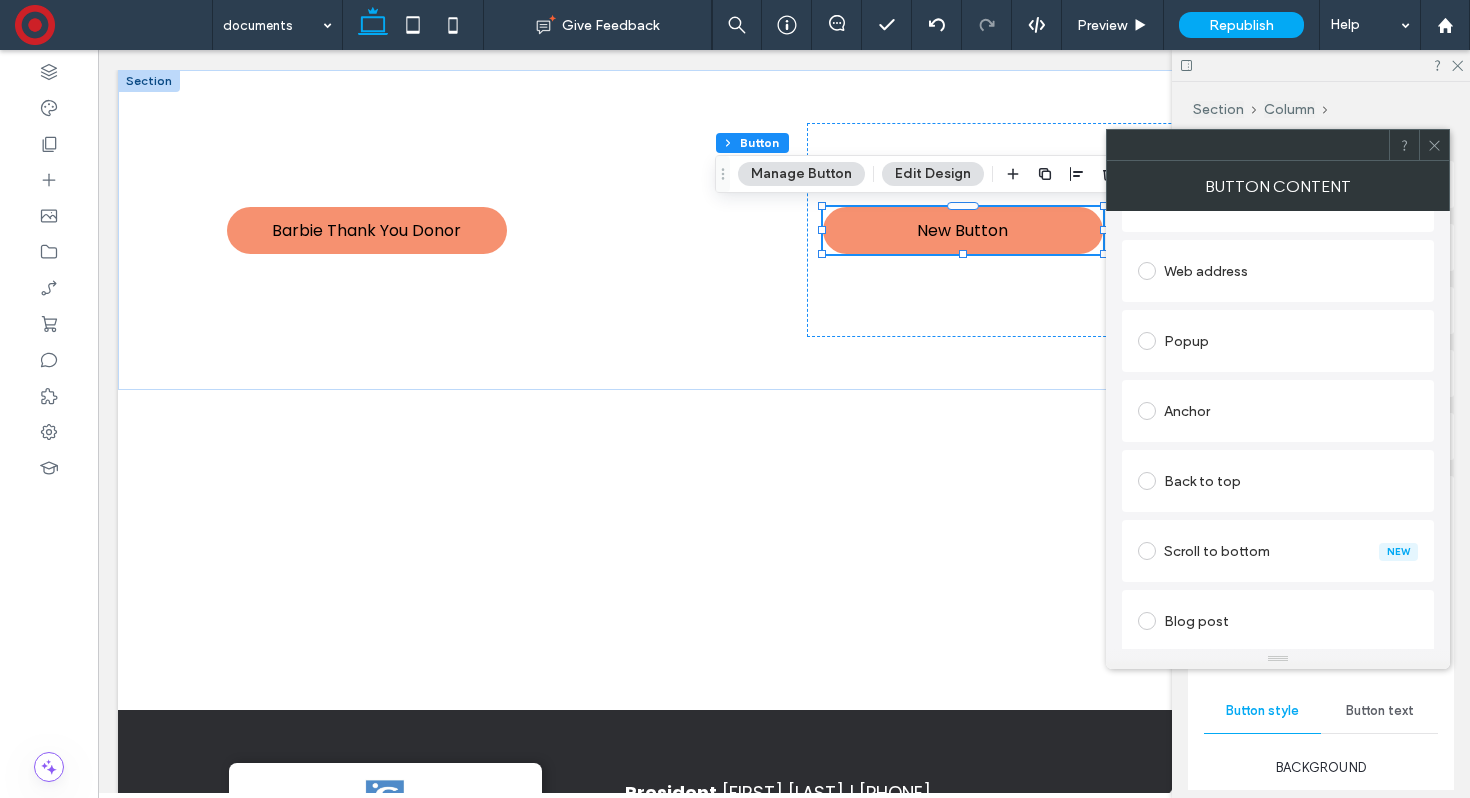 scroll, scrollTop: 0, scrollLeft: 0, axis: both 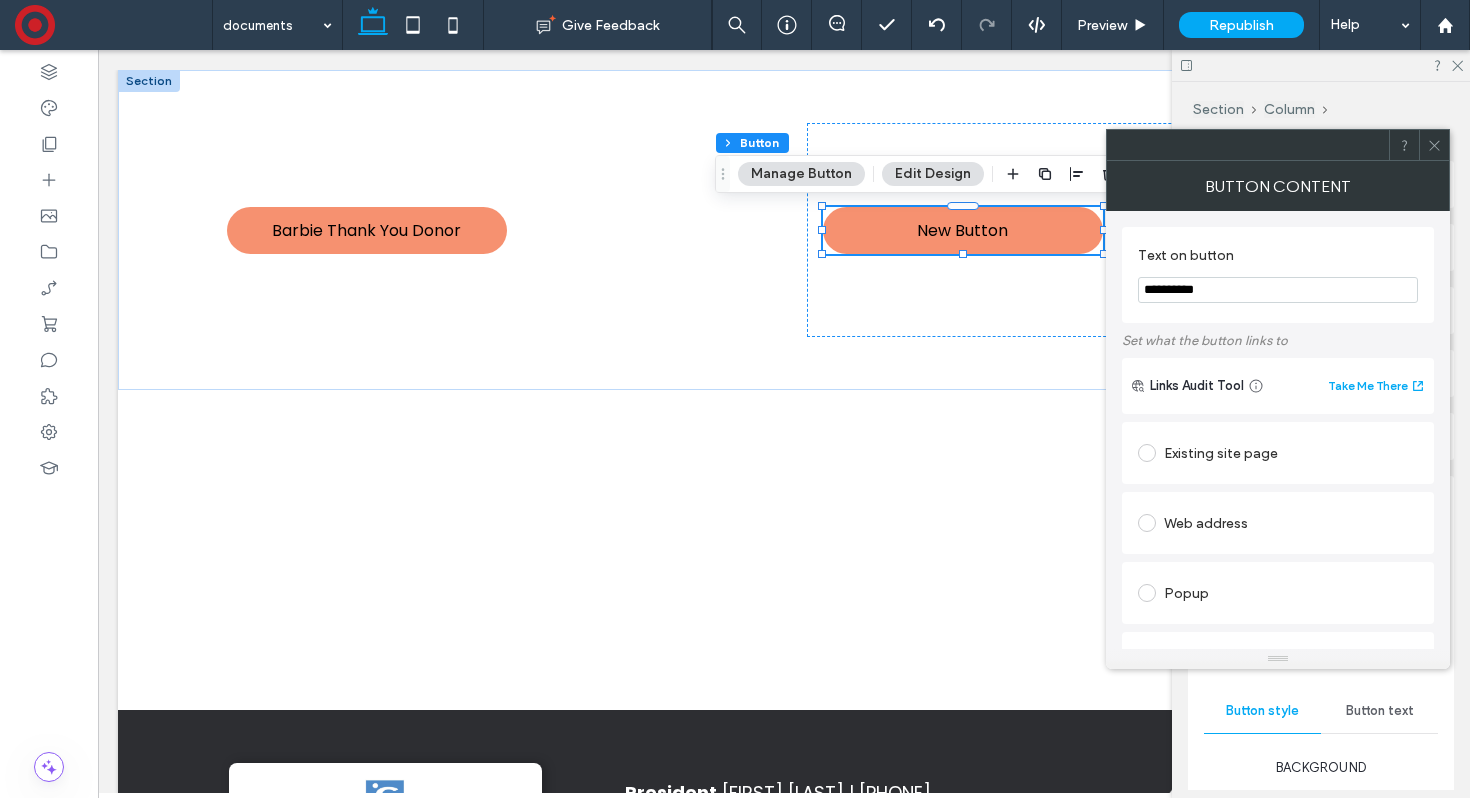 click on "**********" at bounding box center [1278, 290] 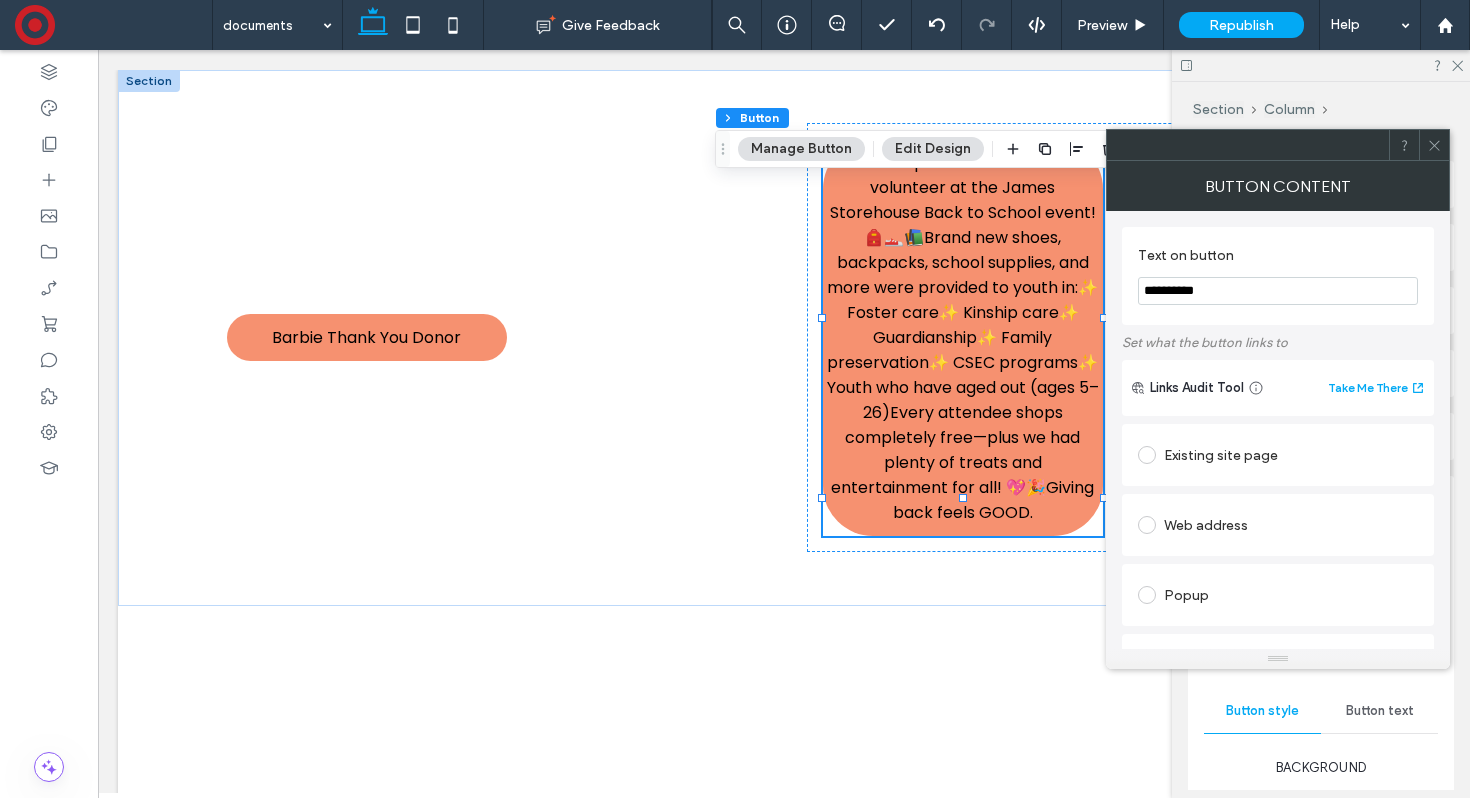 scroll, scrollTop: 0, scrollLeft: 0, axis: both 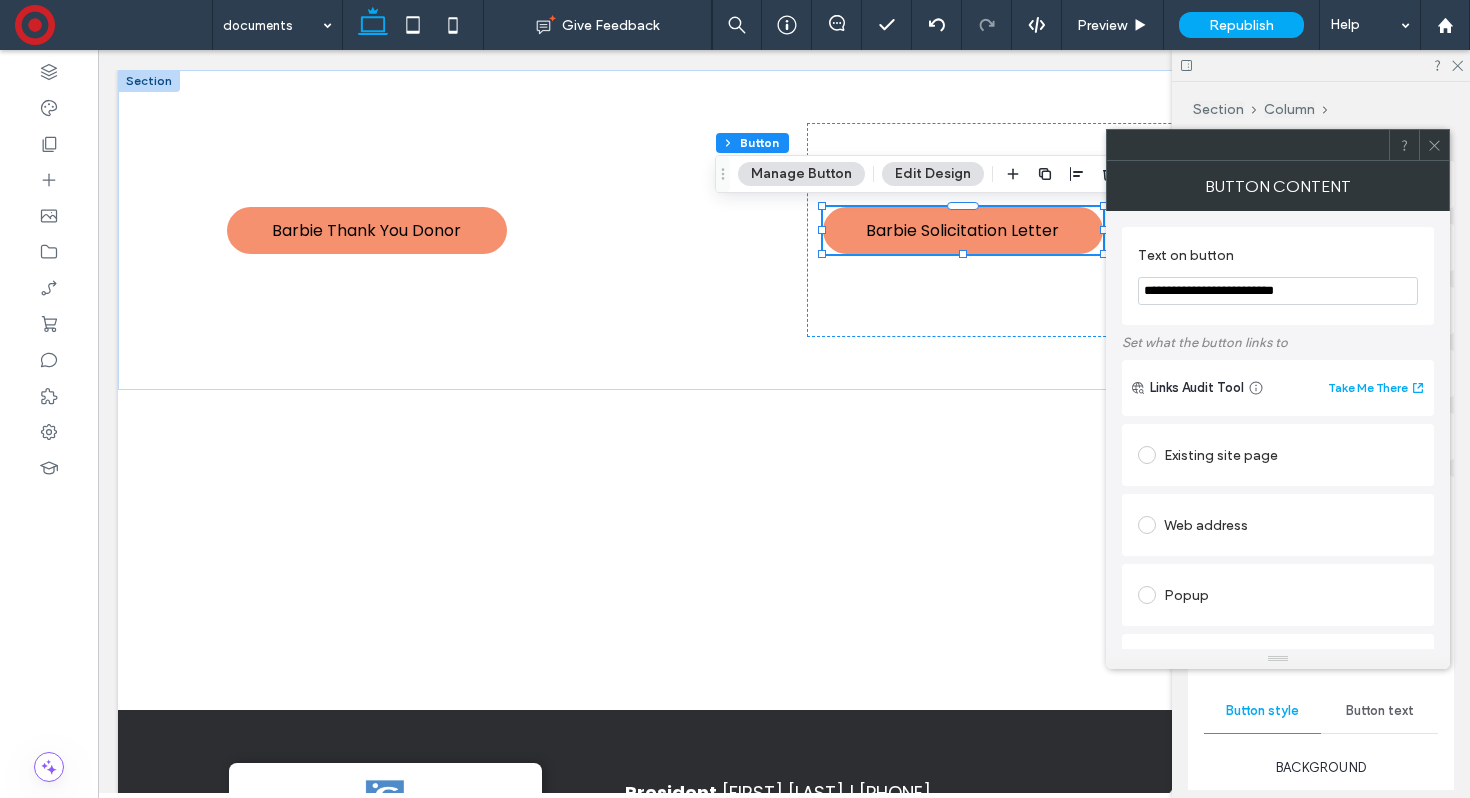 type on "**********" 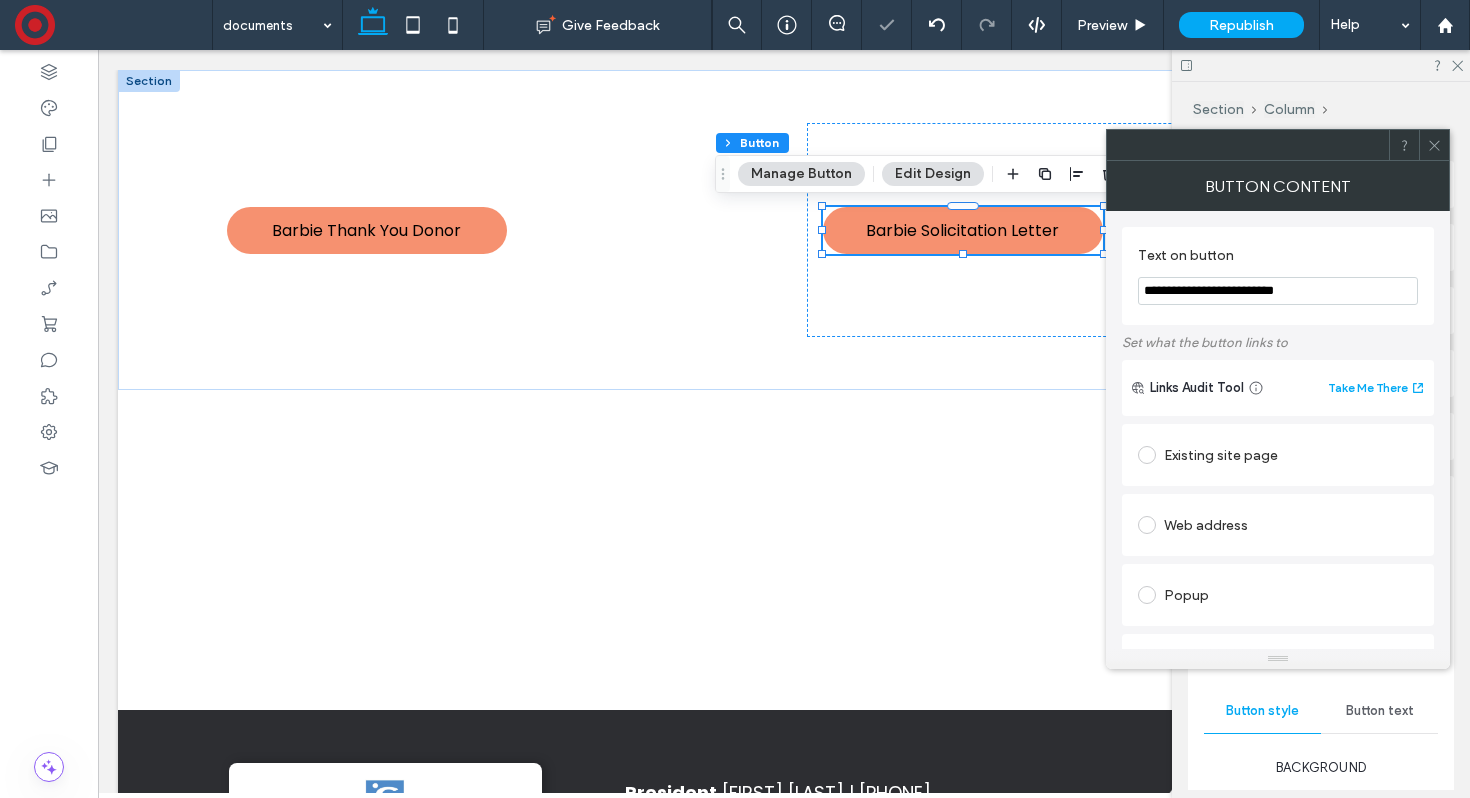 click 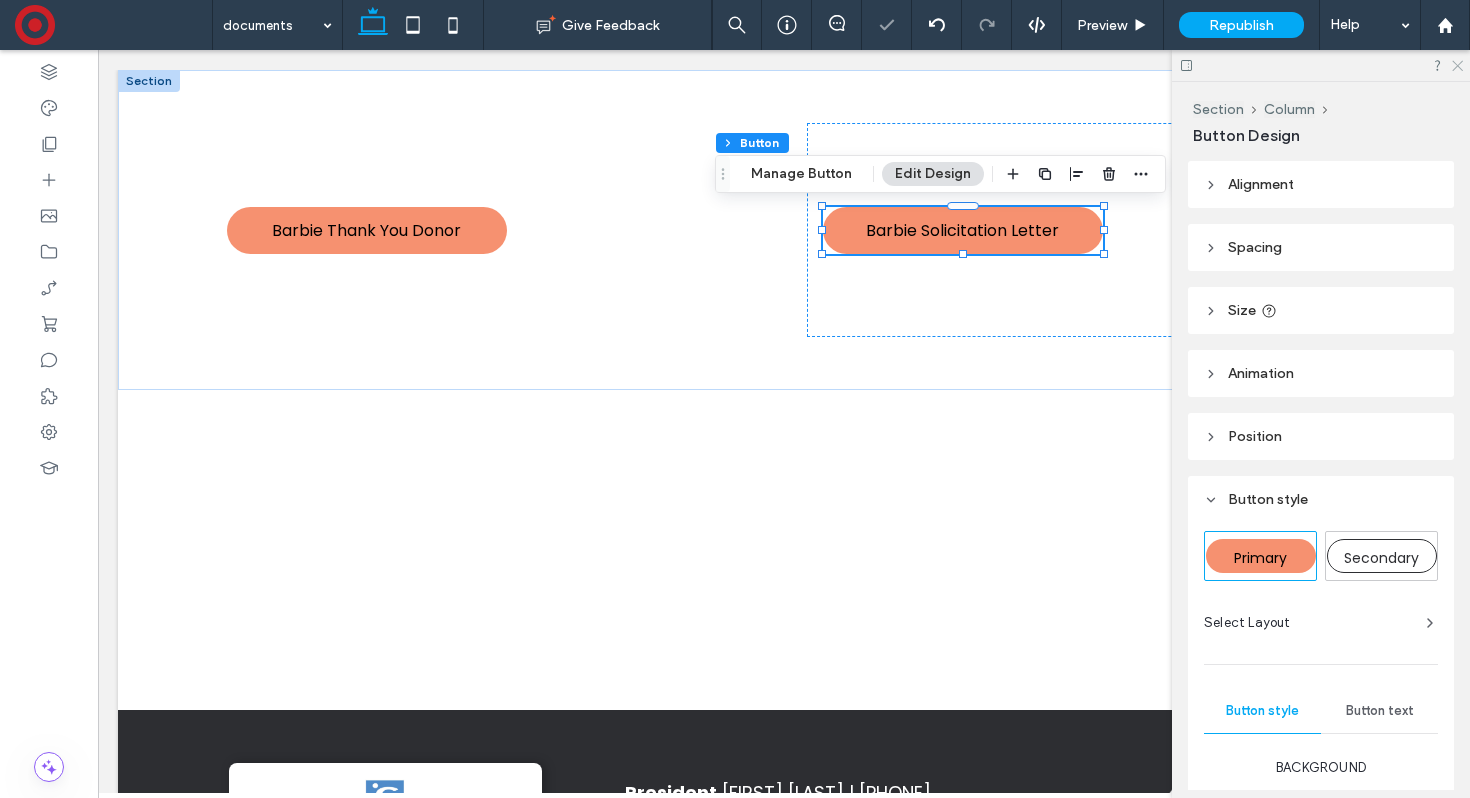 drag, startPoint x: 1457, startPoint y: 64, endPoint x: 1358, endPoint y: 14, distance: 110.909874 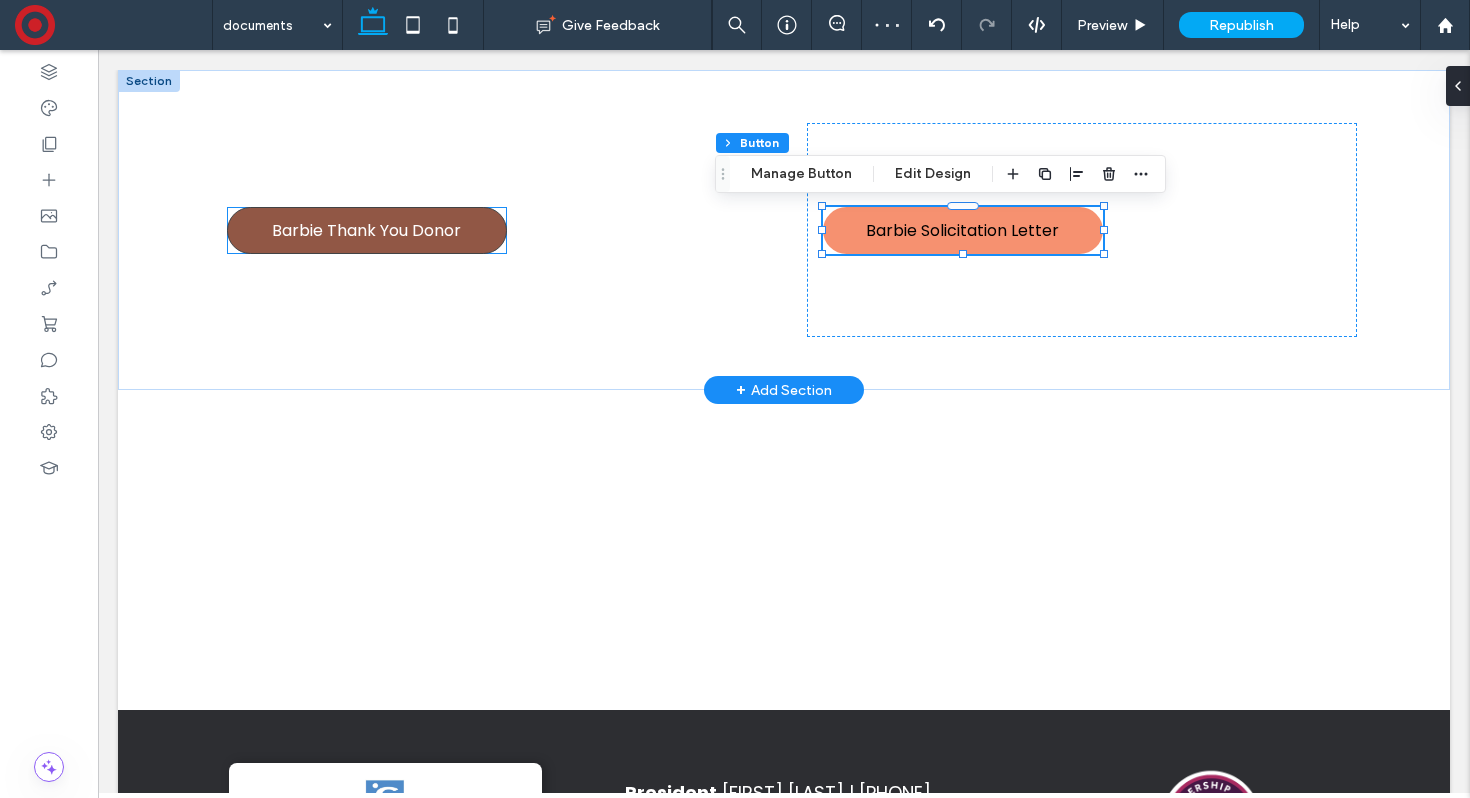 click on "Barbie Thank You Donor" at bounding box center [366, 230] 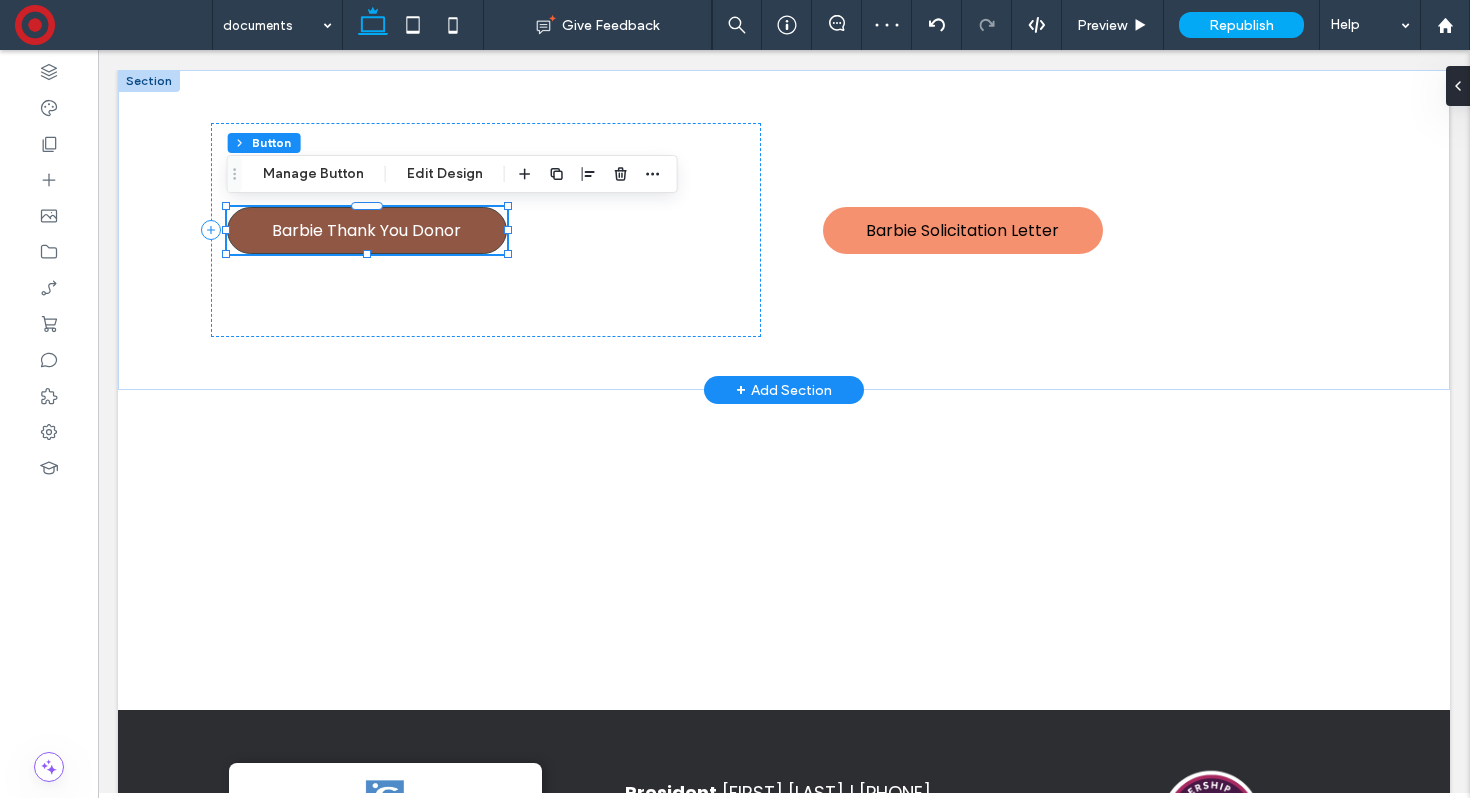 type on "**" 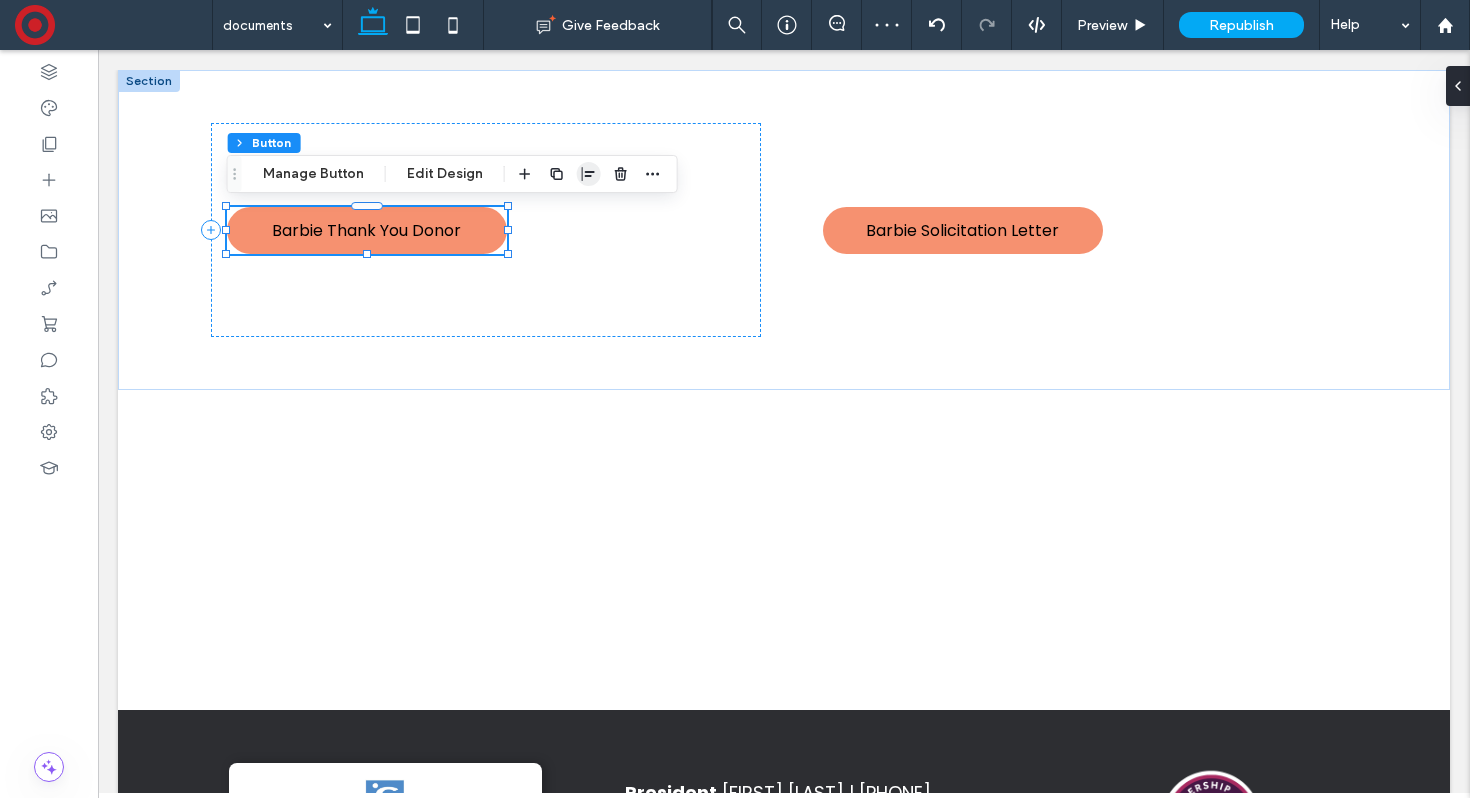 click 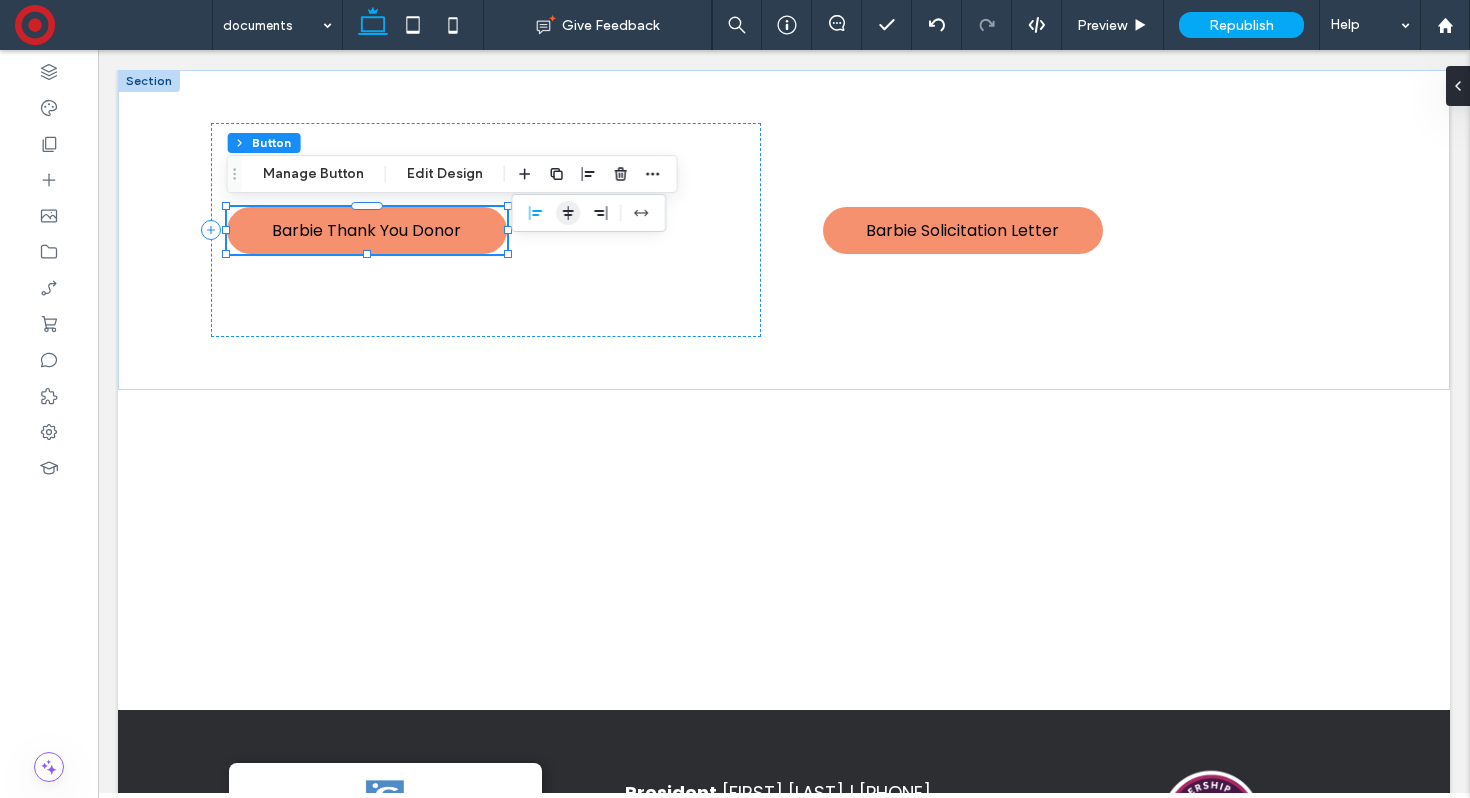 drag, startPoint x: 566, startPoint y: 210, endPoint x: 768, endPoint y: 160, distance: 208.09613 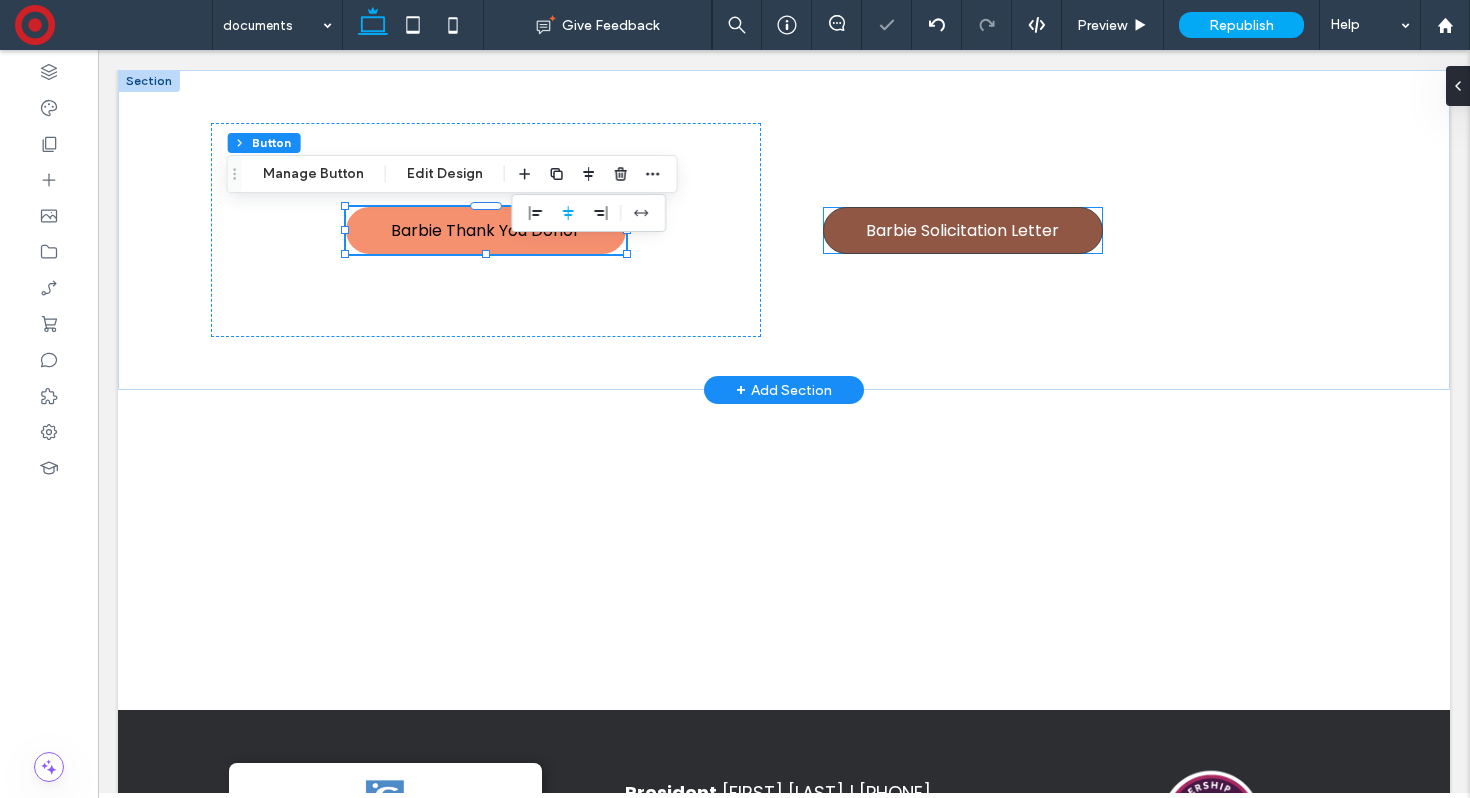 click on "Barbie Solicitation Letter" at bounding box center [962, 230] 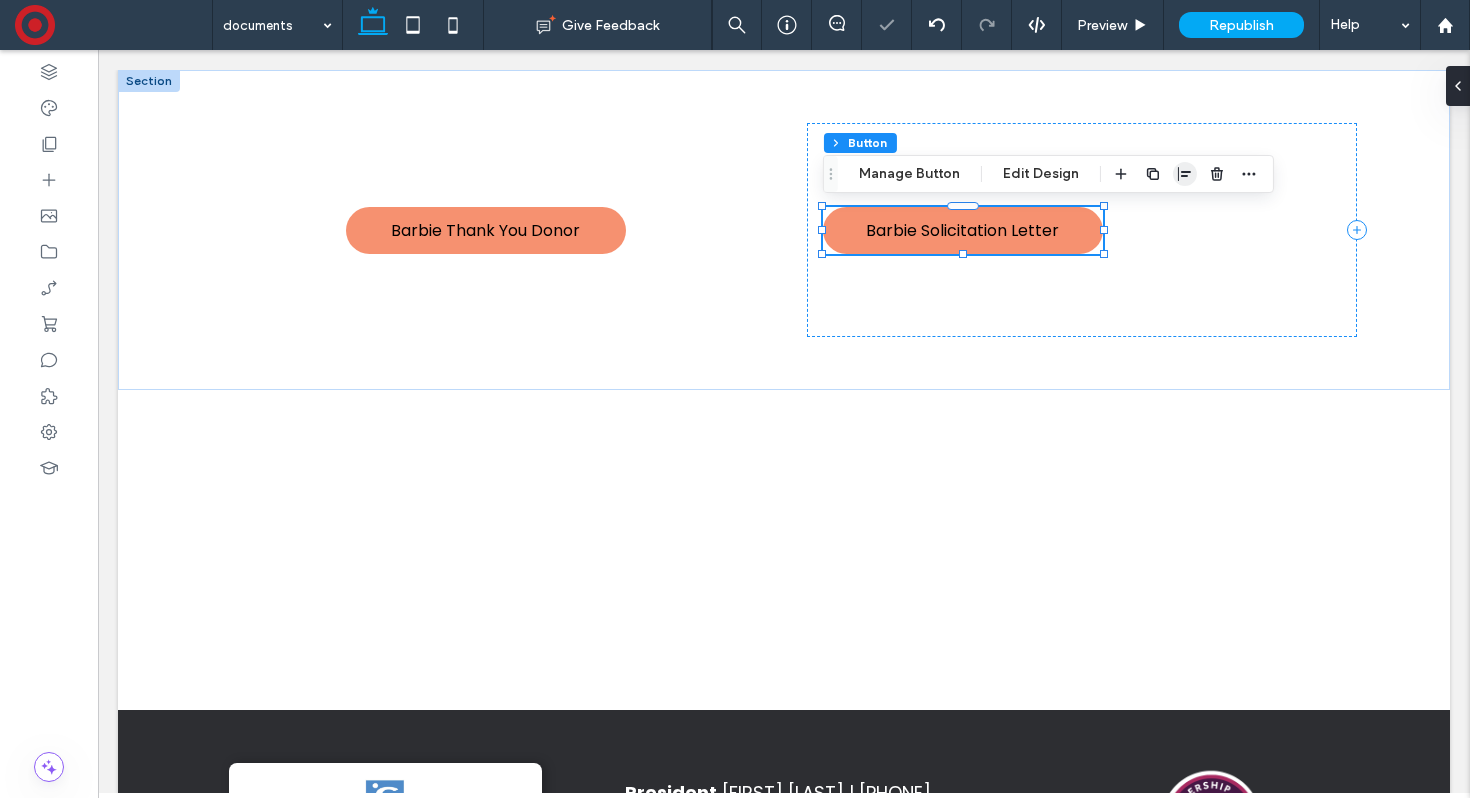 click 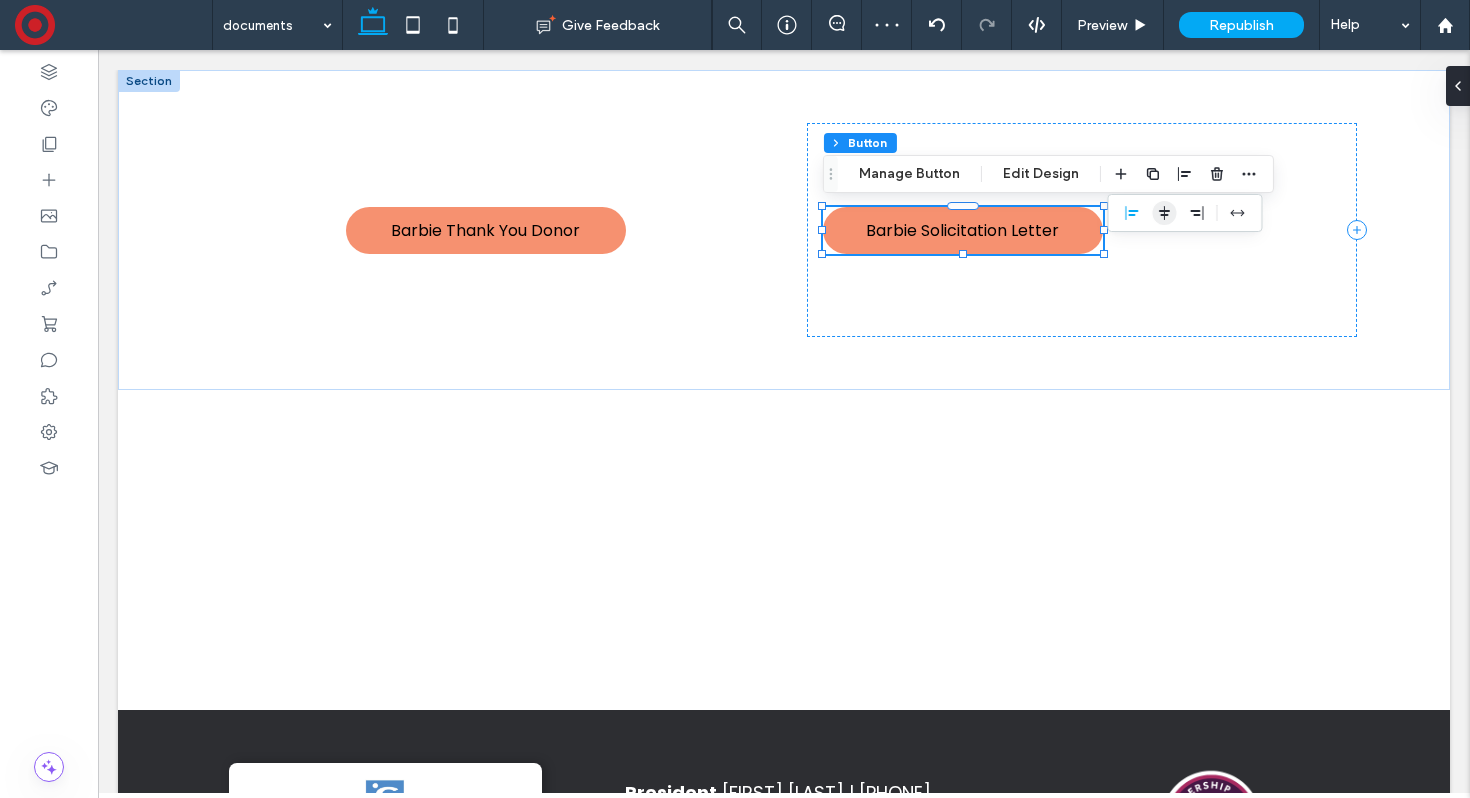 click 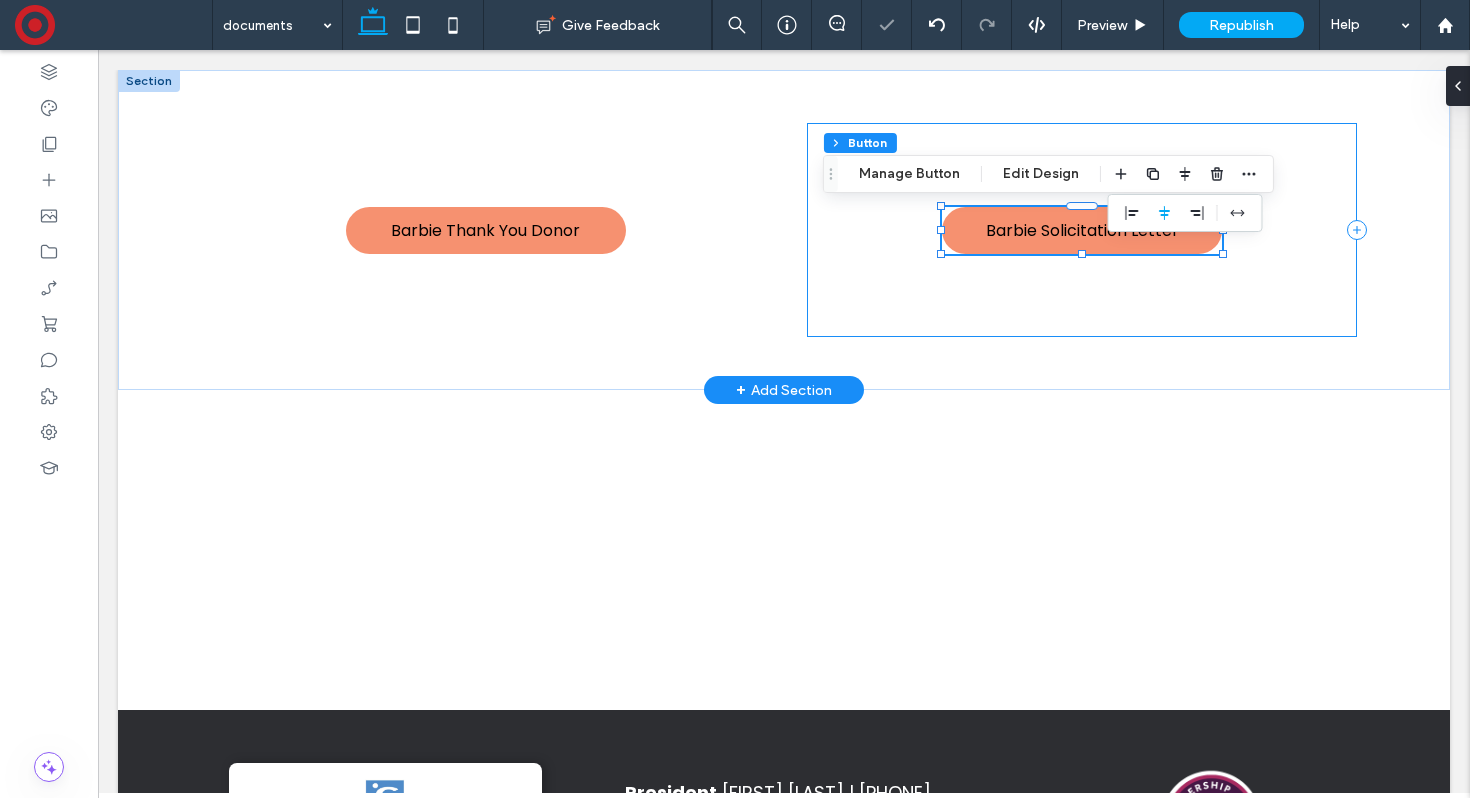 click on "Barbie Solicitation Letter" at bounding box center (1082, 229) 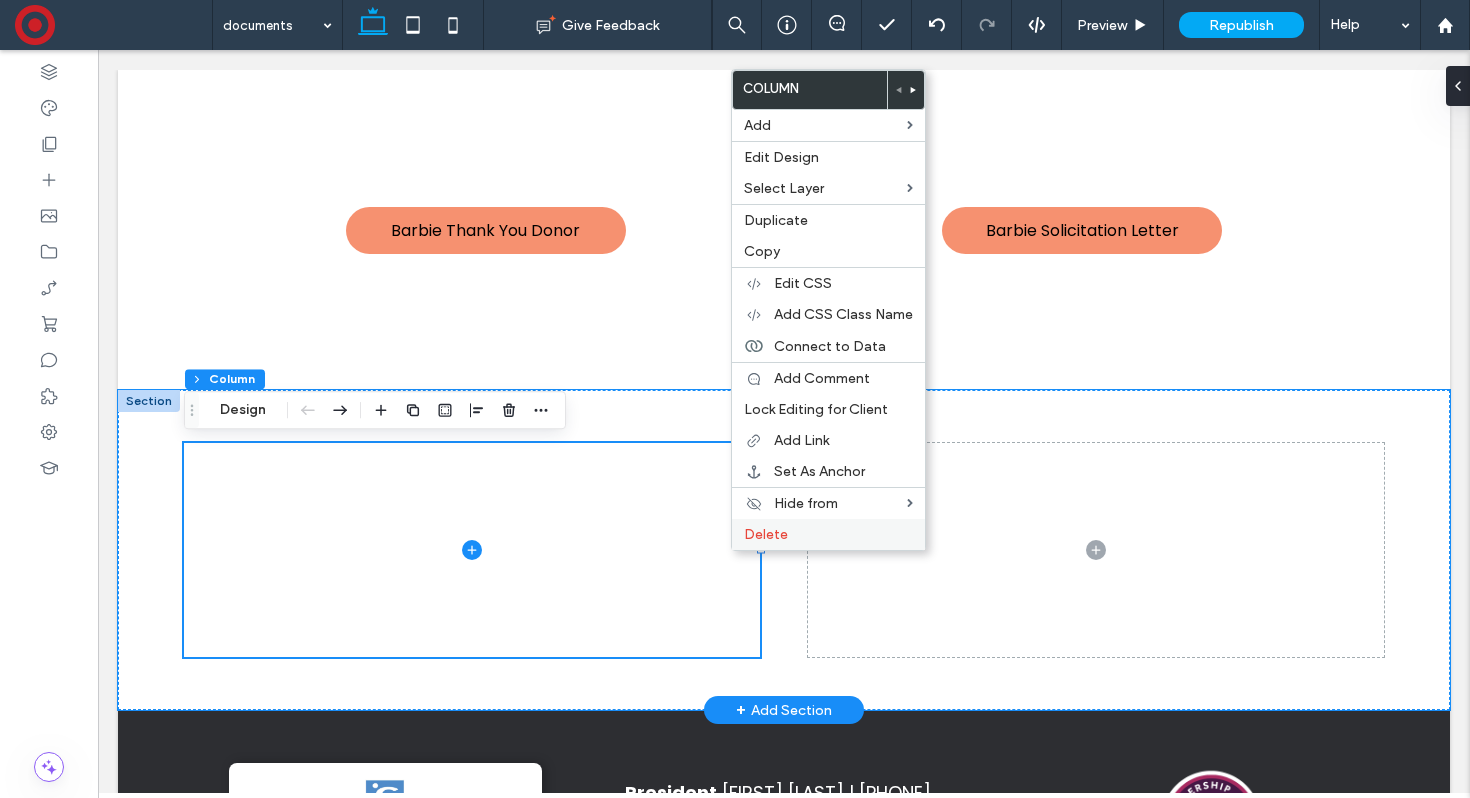 click on "Delete" at bounding box center [766, 534] 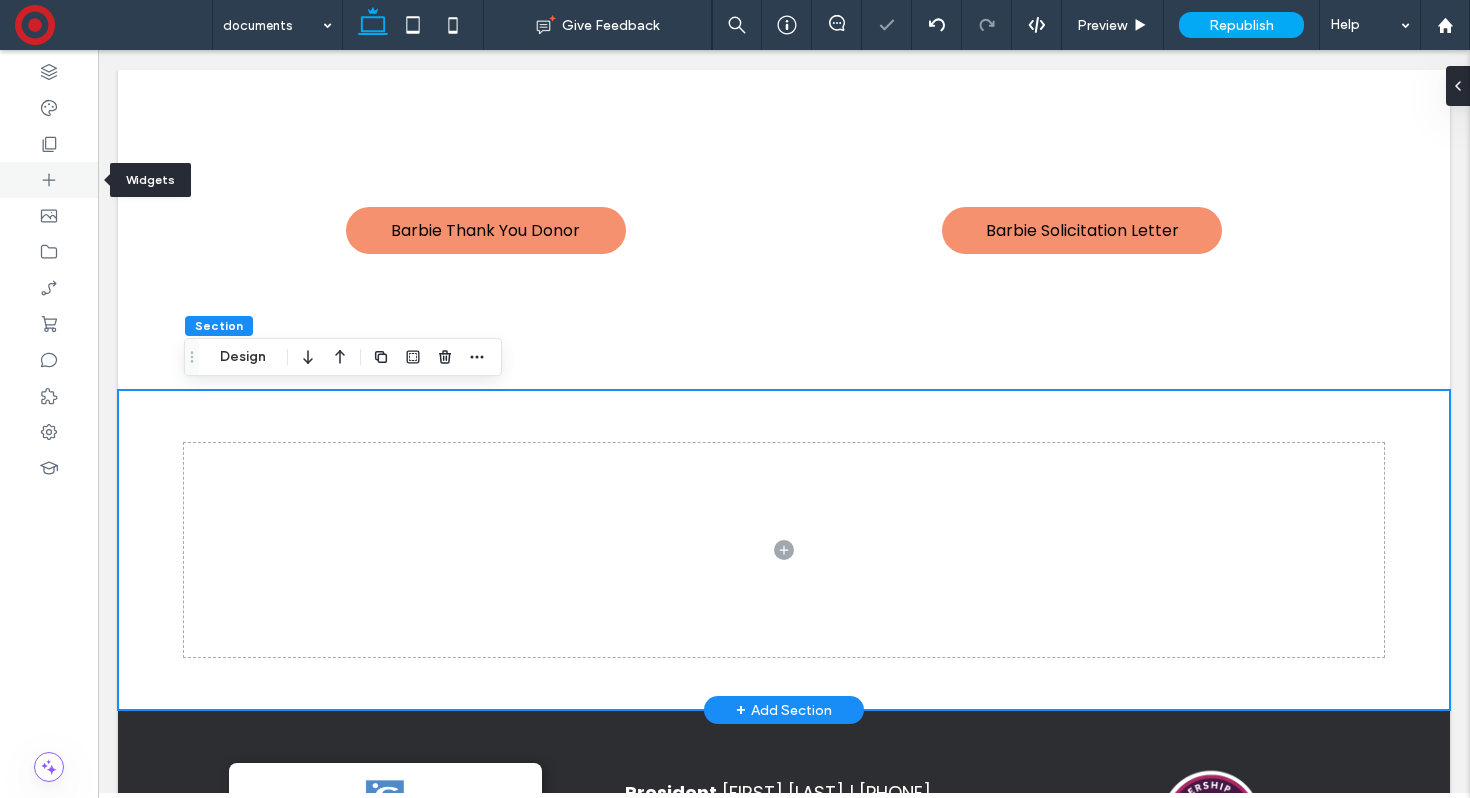 click 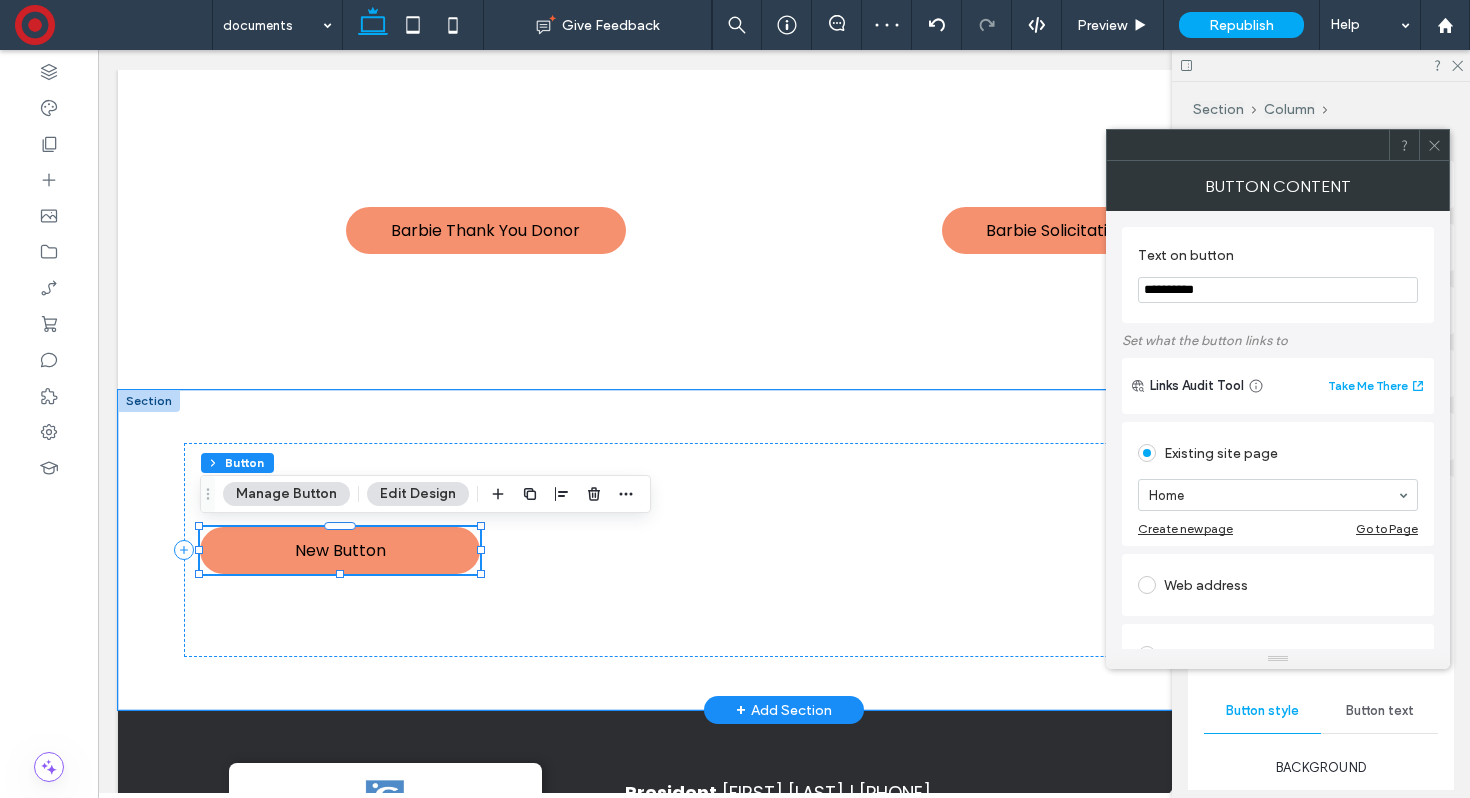 click on "**********" at bounding box center (1278, 290) 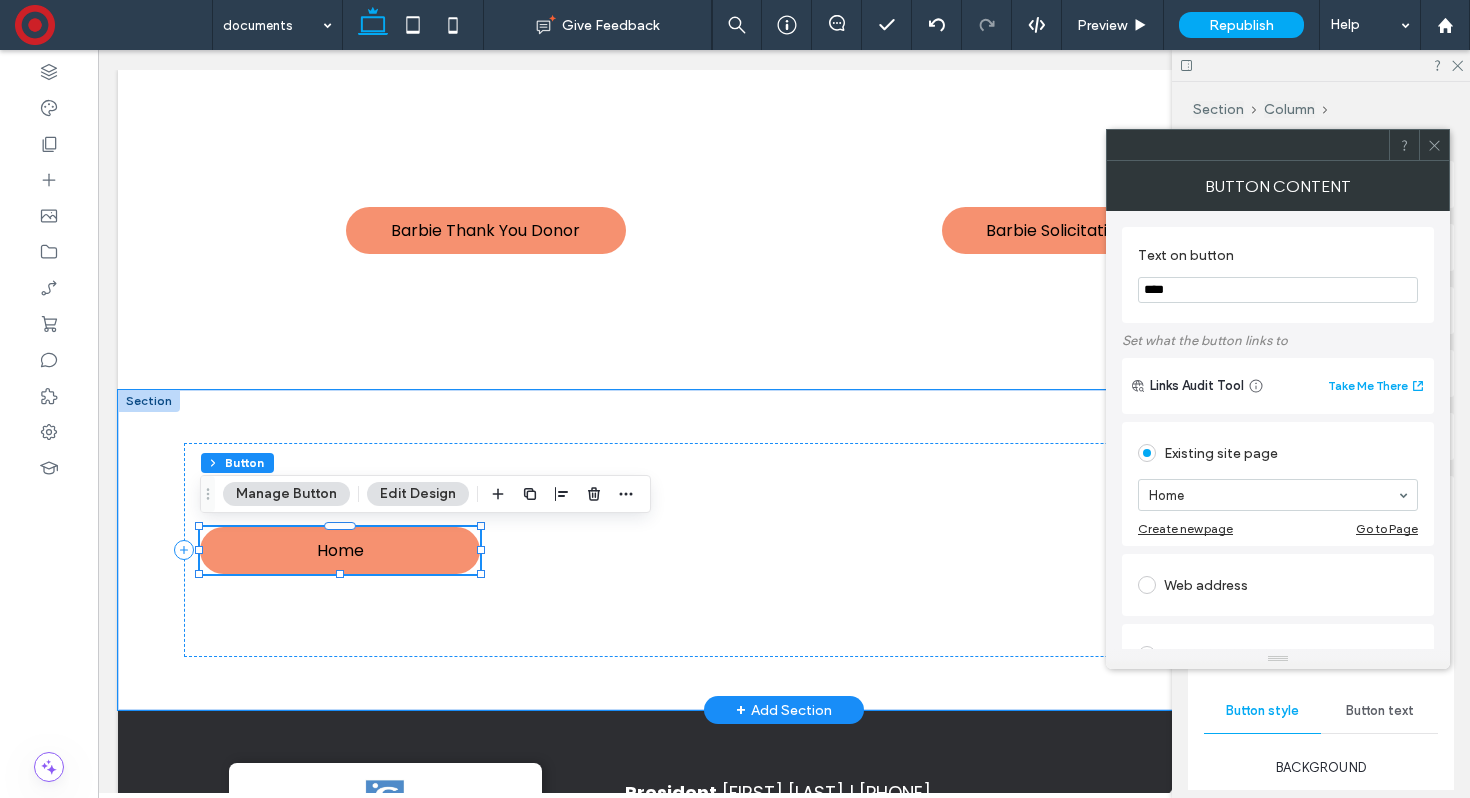 type on "****" 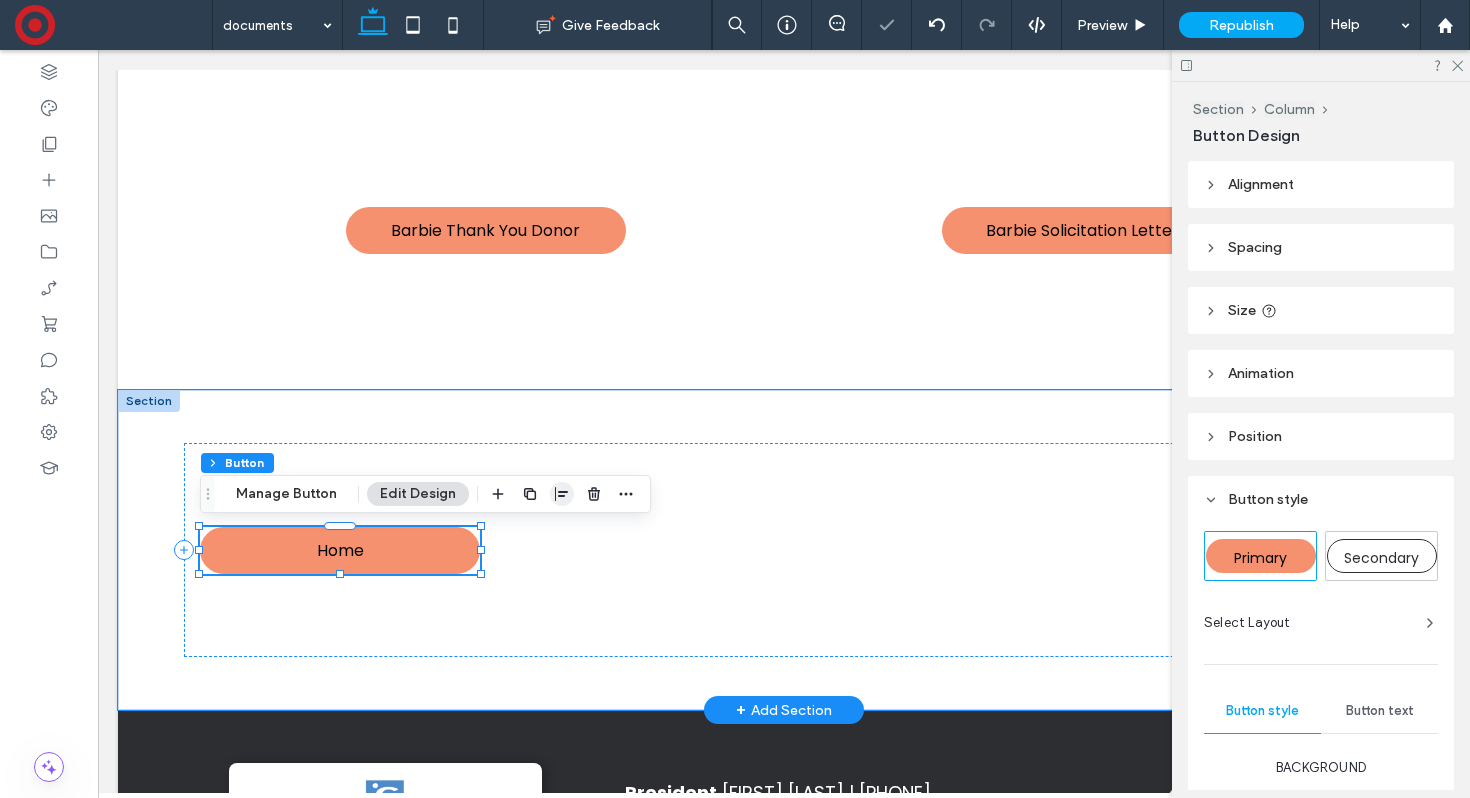 click 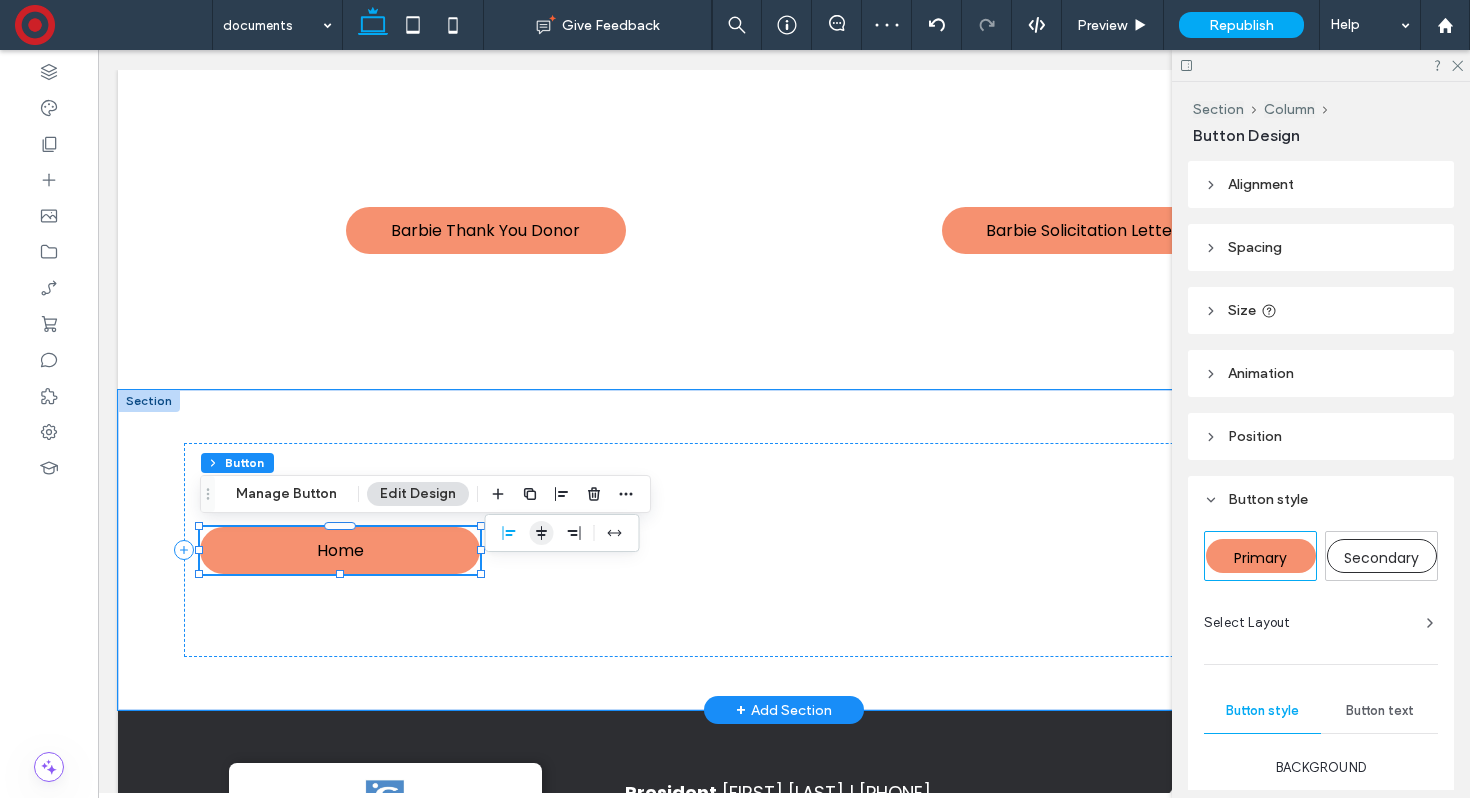 click 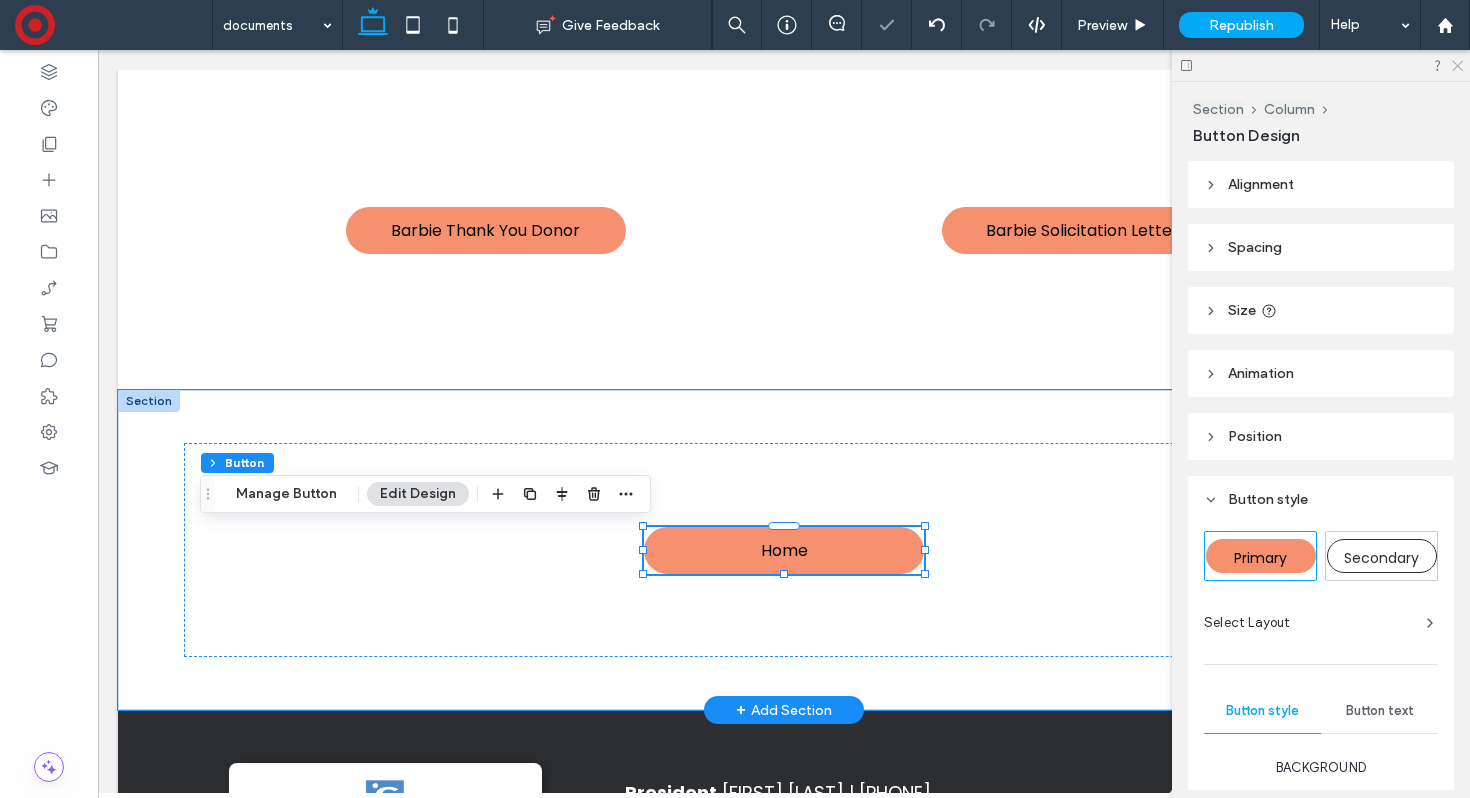 click 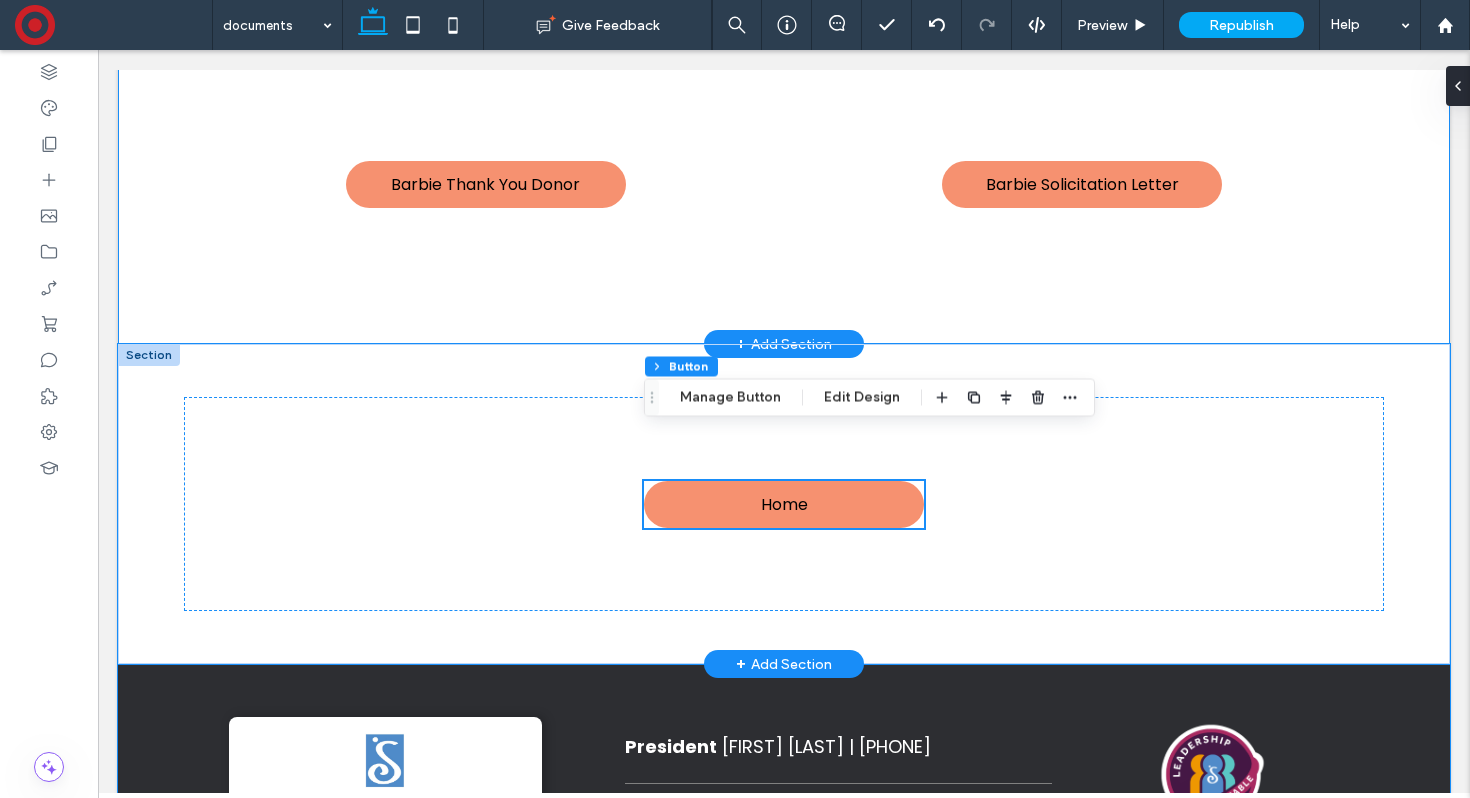 scroll, scrollTop: 0, scrollLeft: 0, axis: both 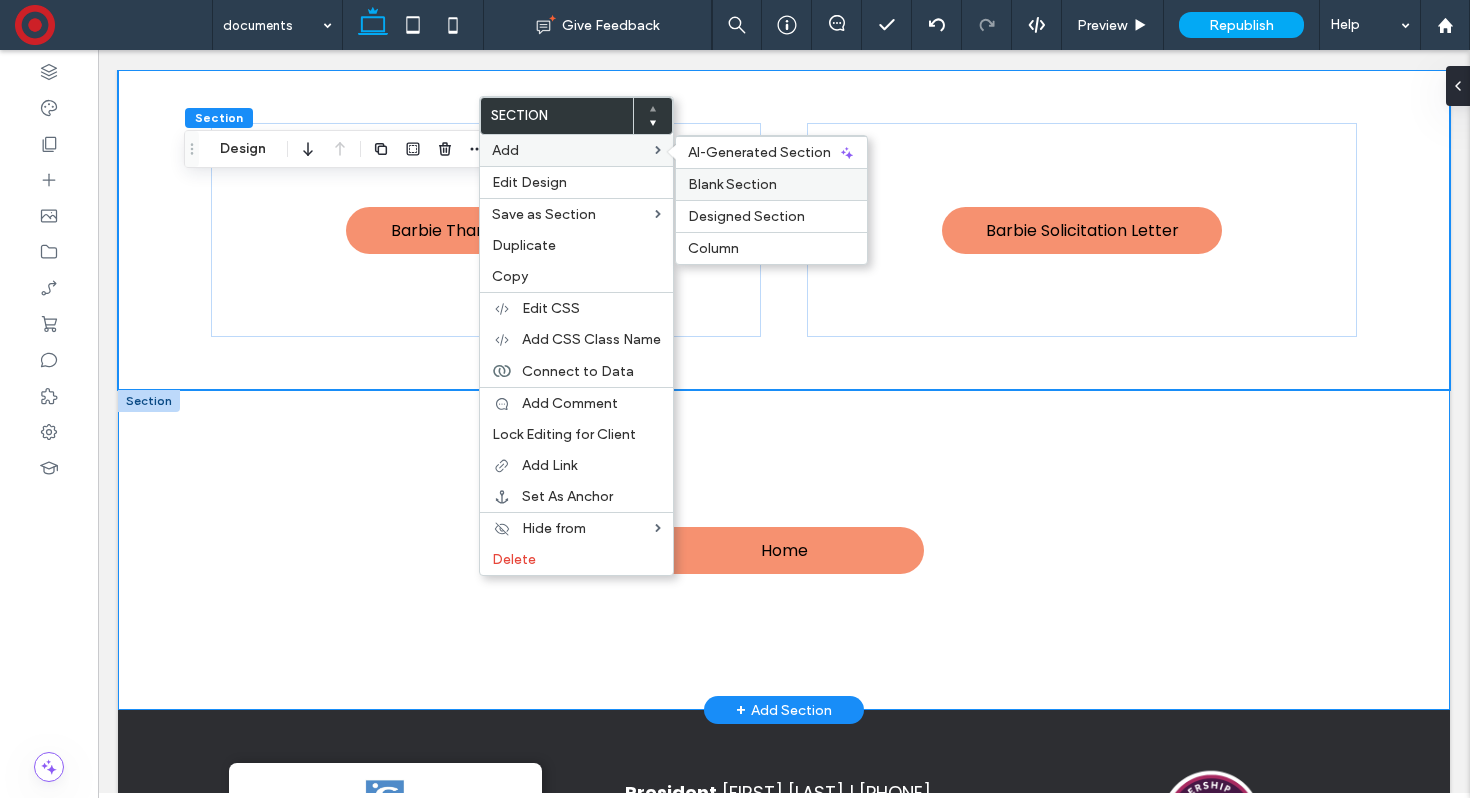 click on "Blank Section" at bounding box center [732, 184] 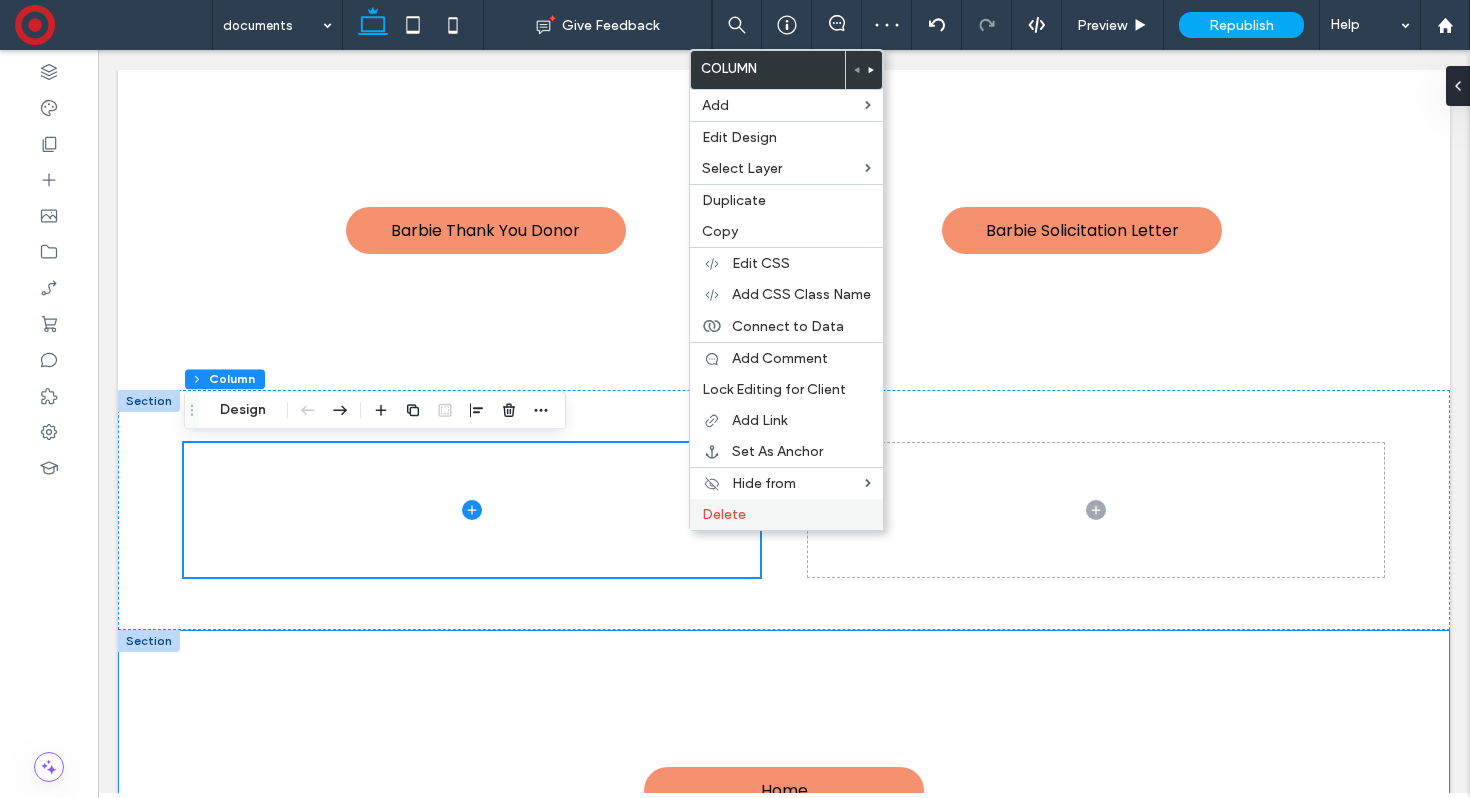 click on "Delete" at bounding box center [786, 514] 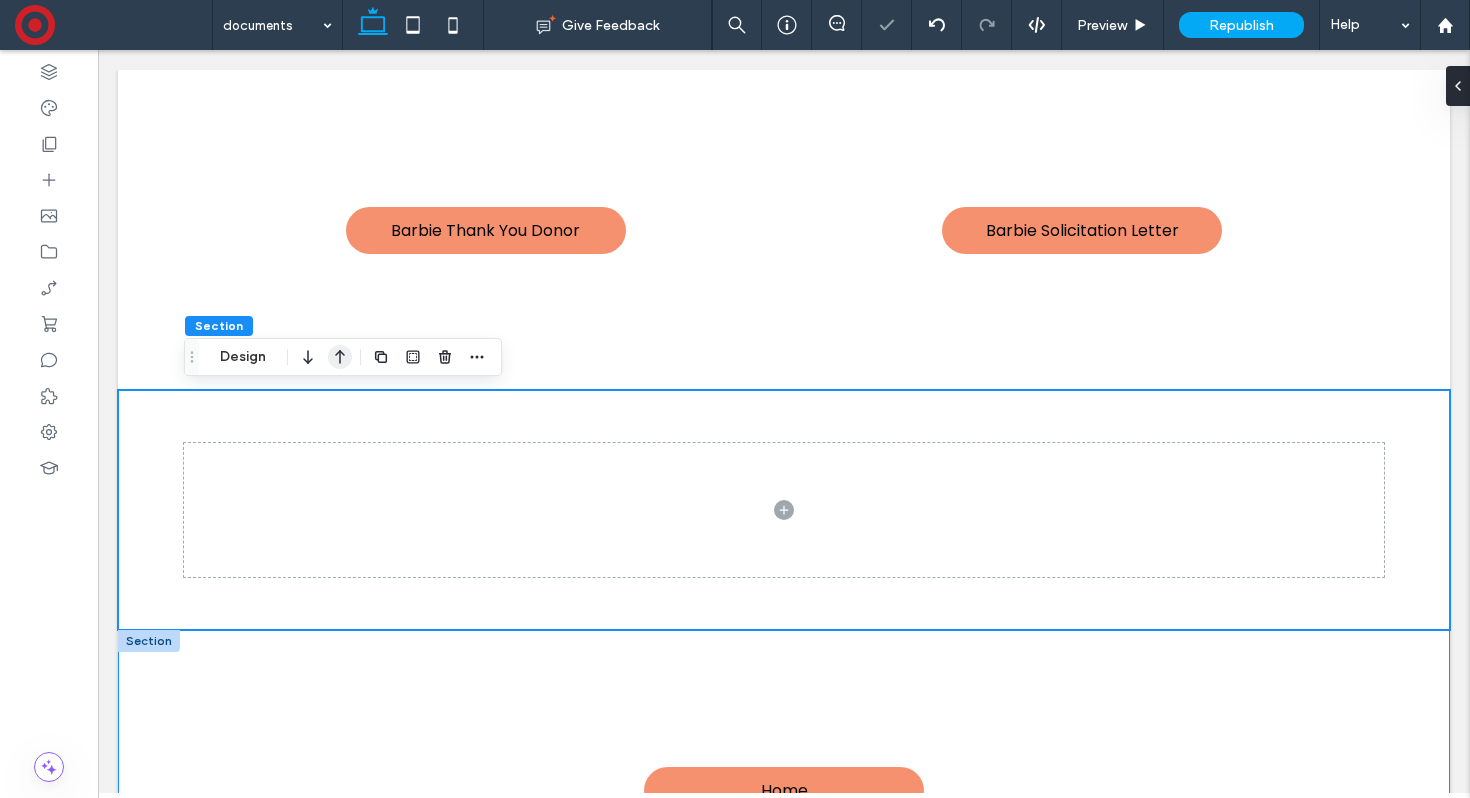 click 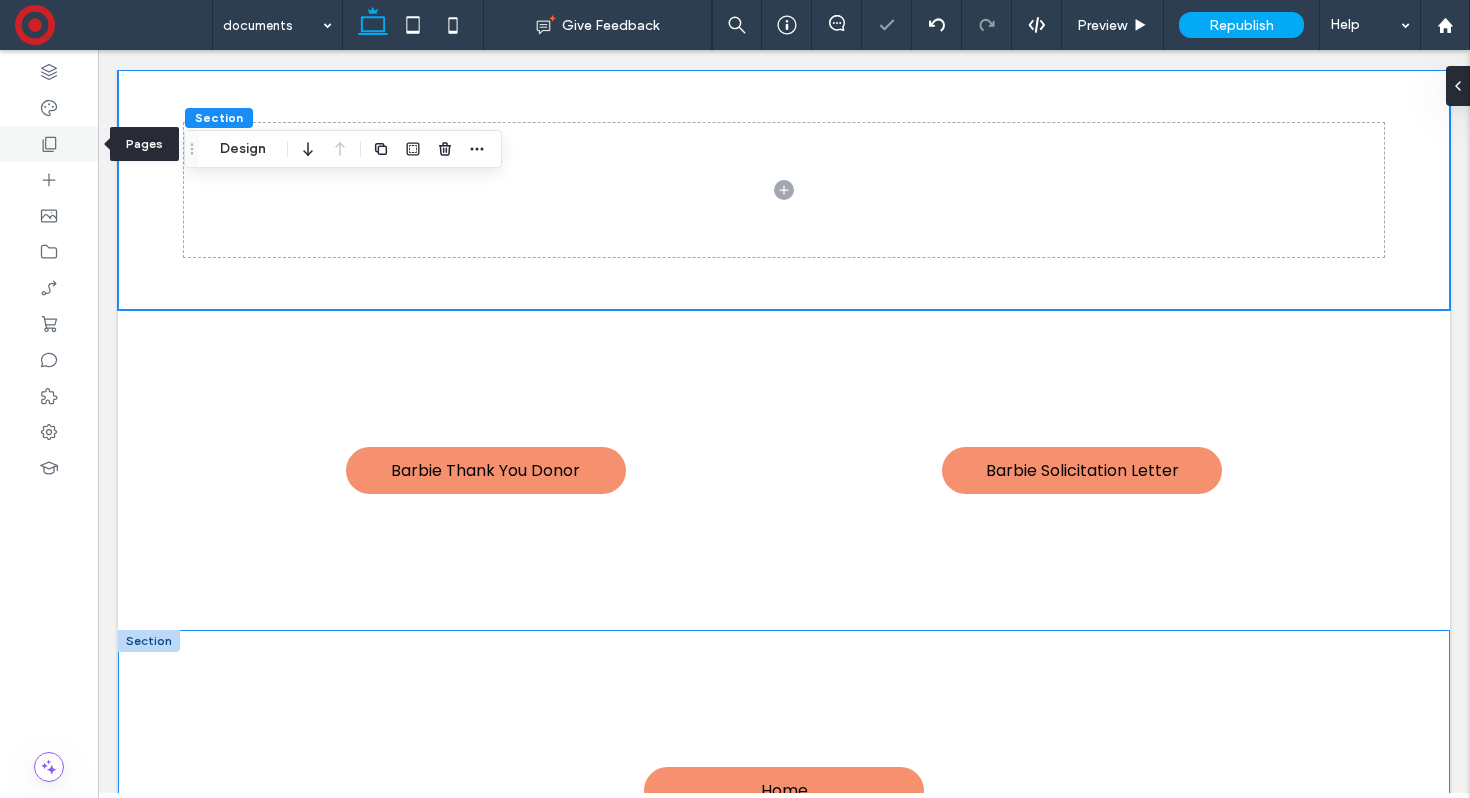click 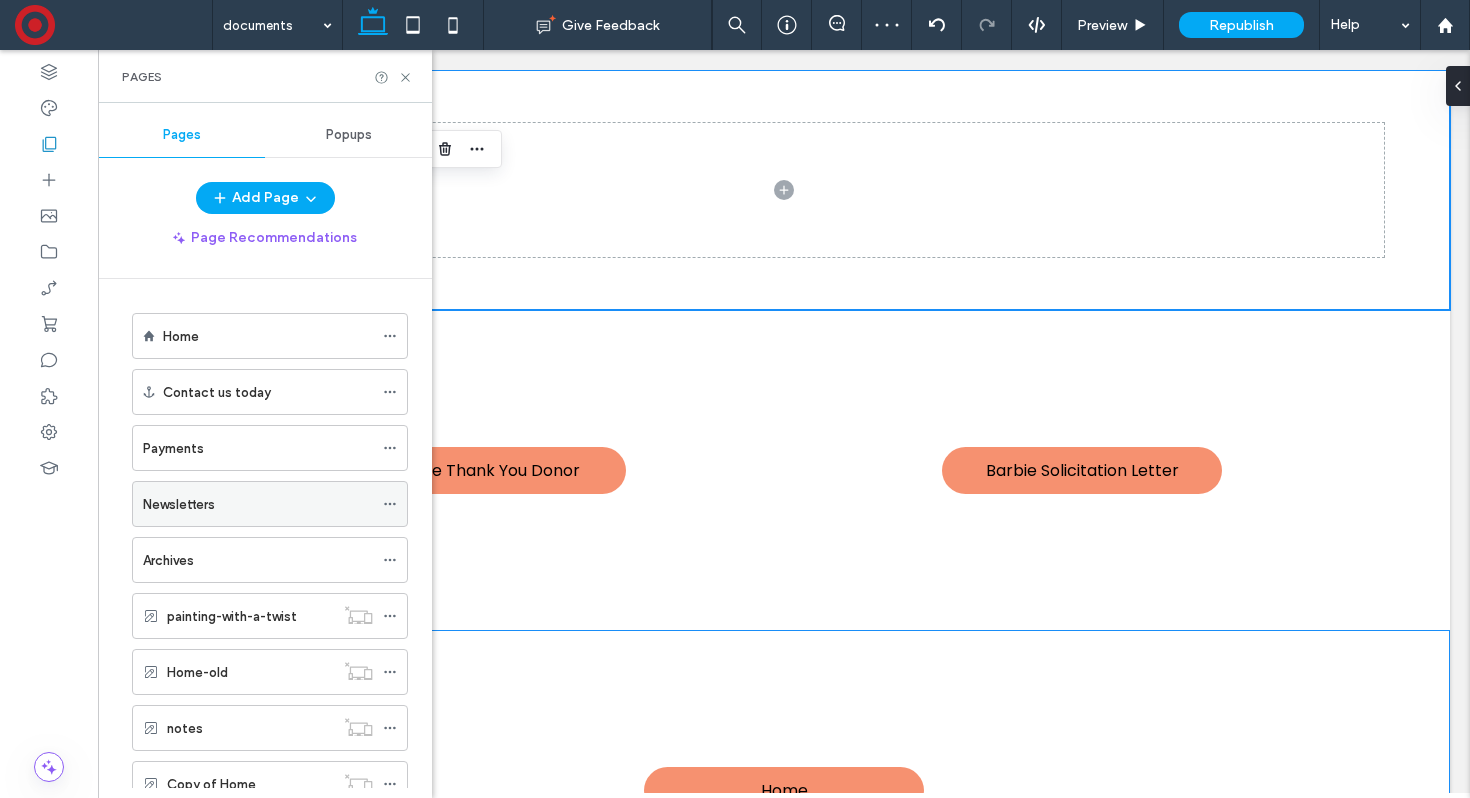 click on "Newsletters" at bounding box center [258, 504] 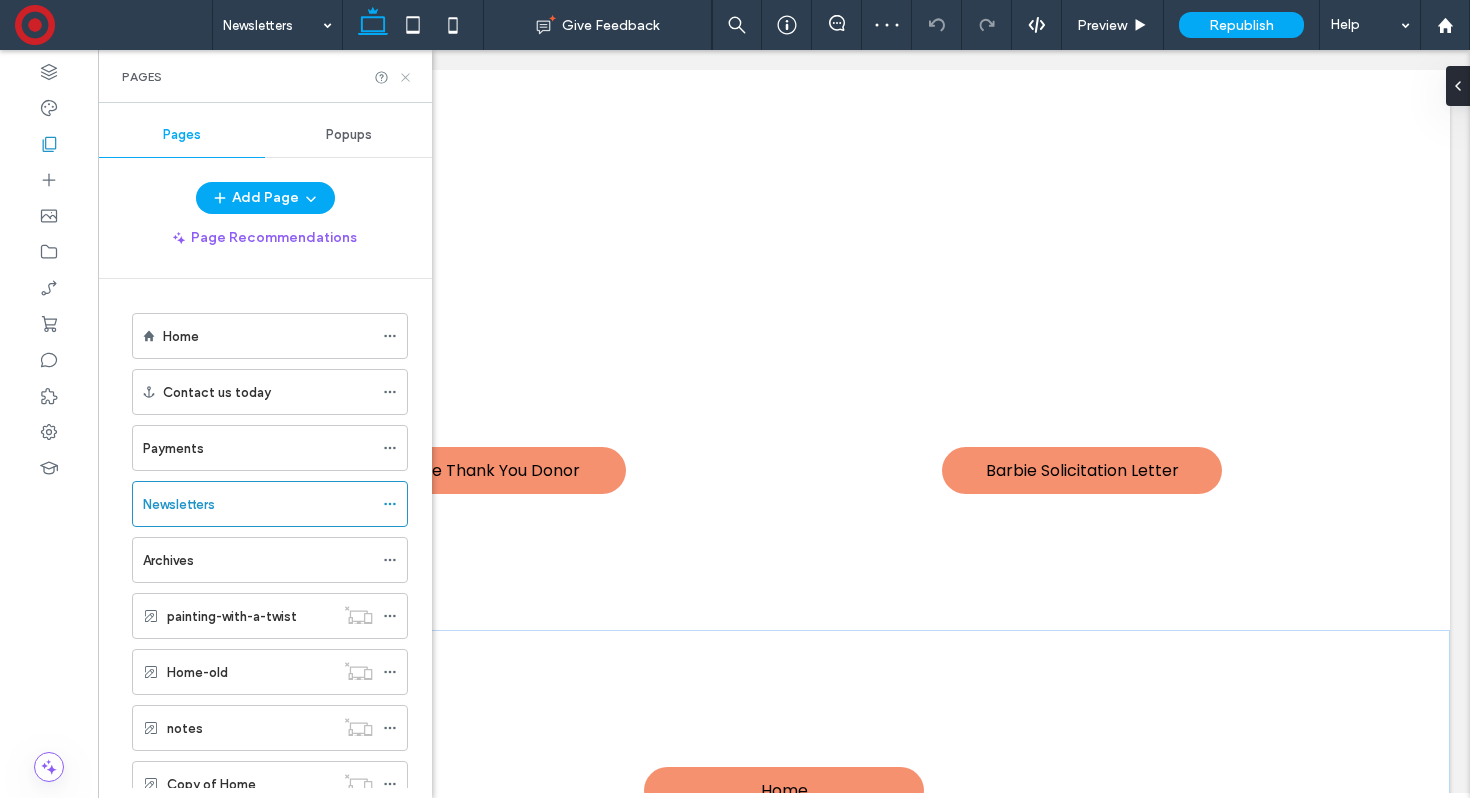 click 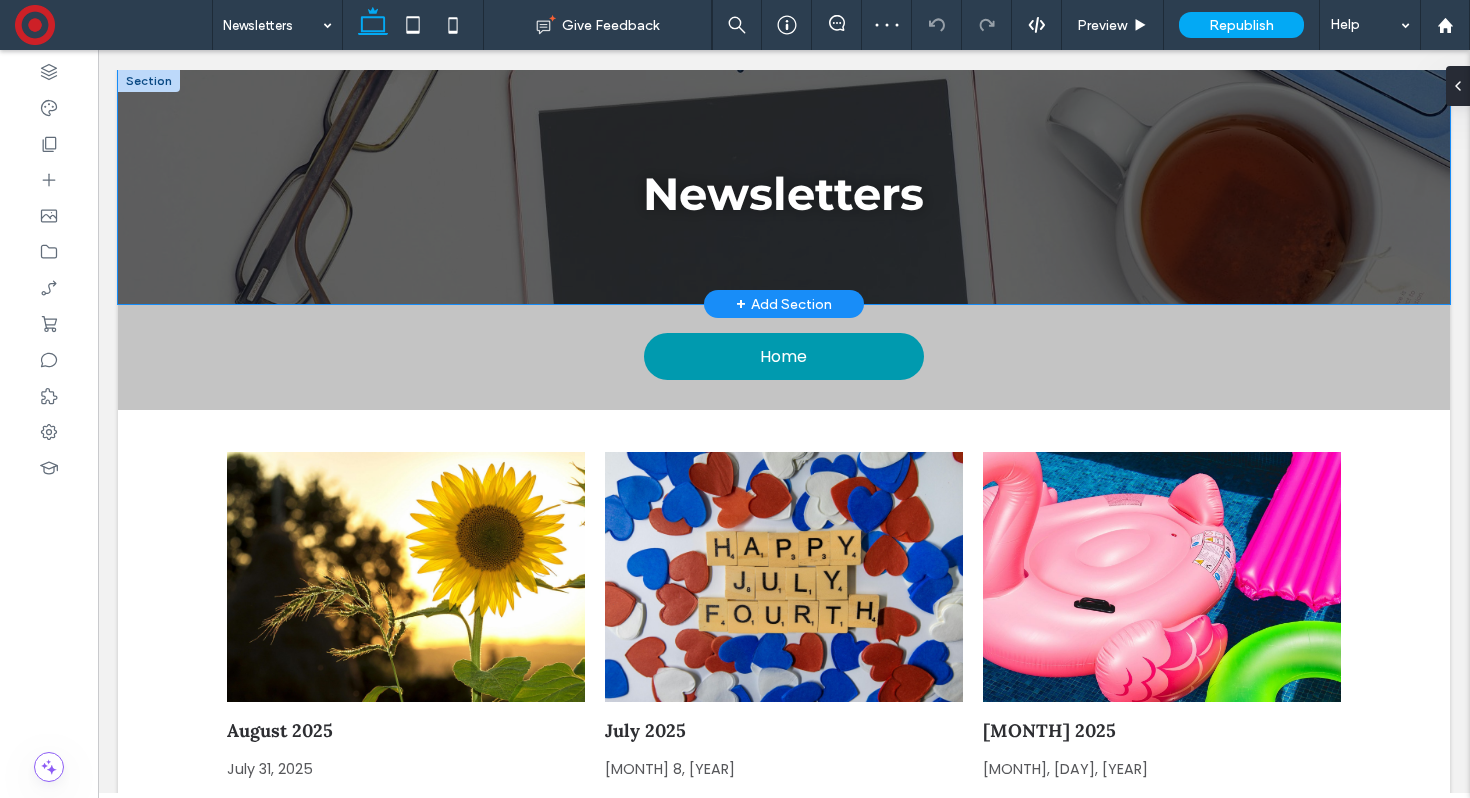 scroll, scrollTop: 0, scrollLeft: 0, axis: both 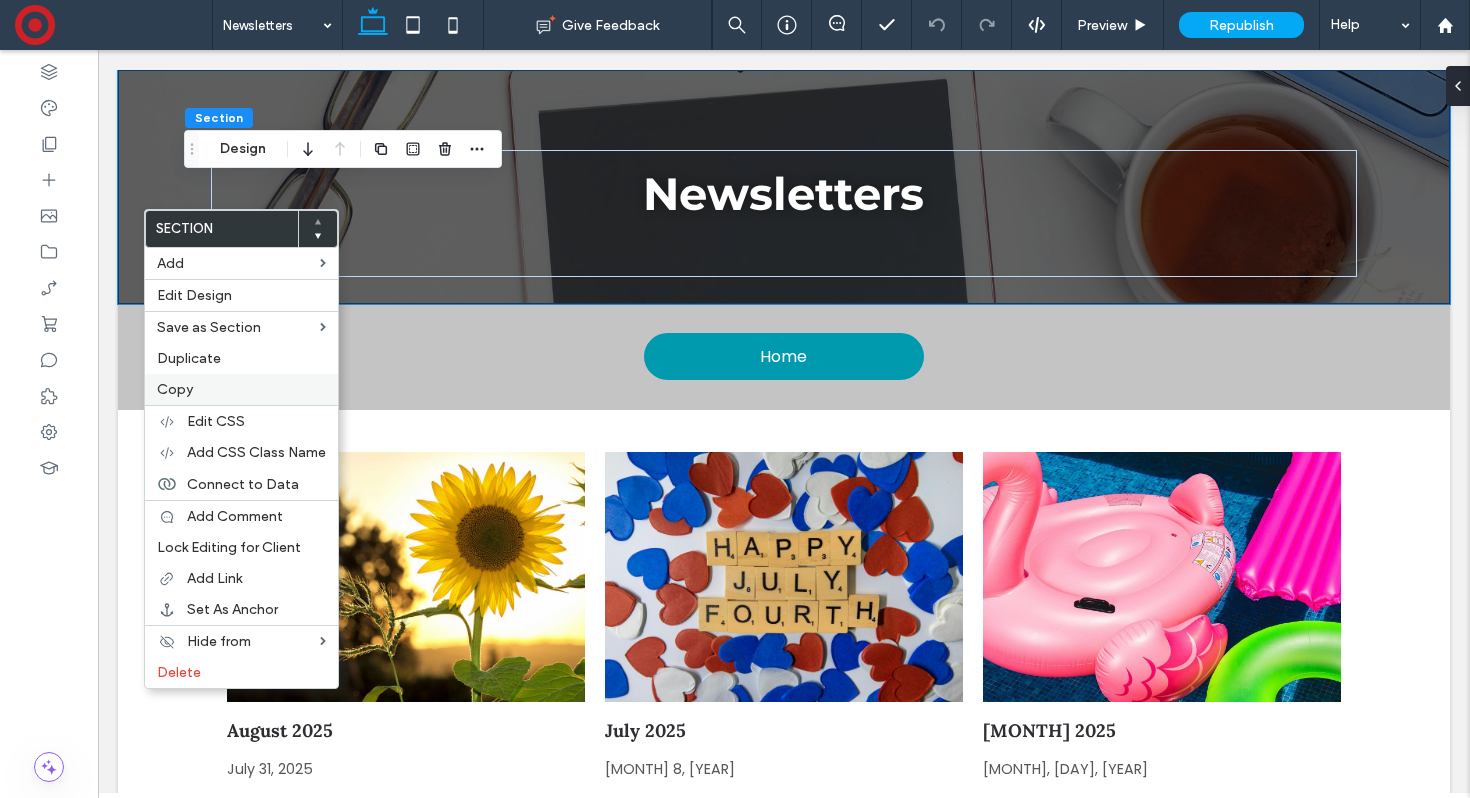 click on "Copy" at bounding box center [241, 389] 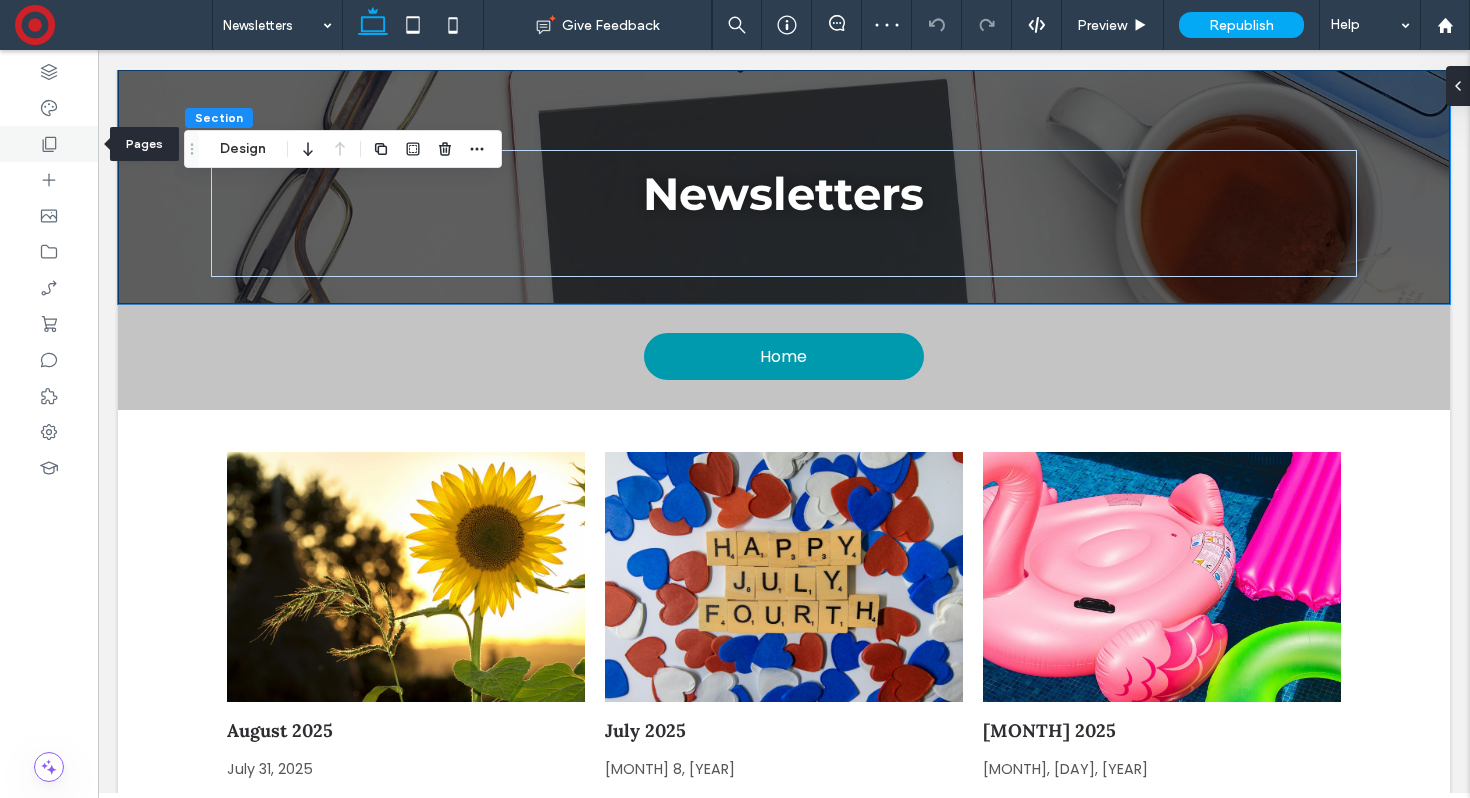 click 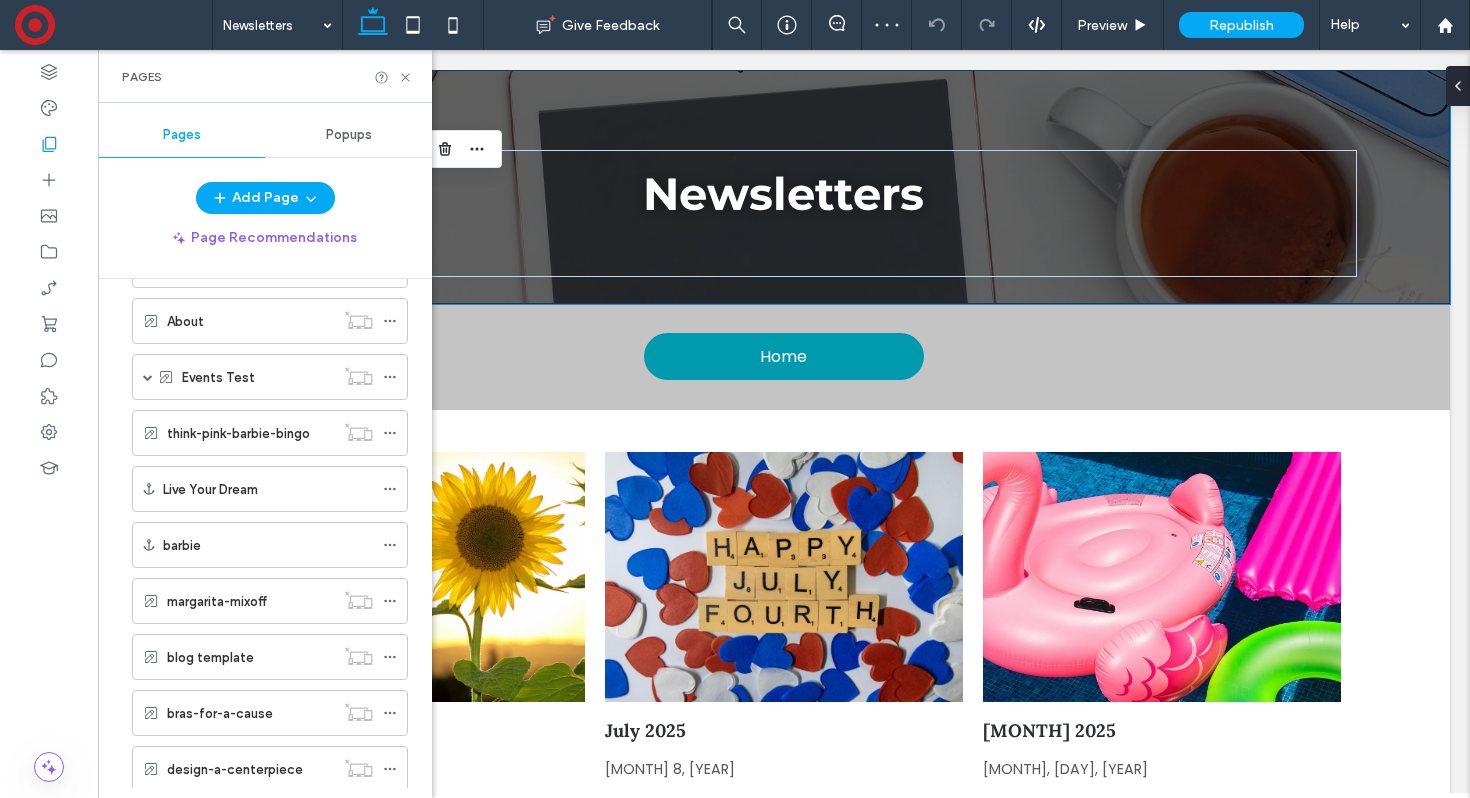 scroll, scrollTop: 965, scrollLeft: 0, axis: vertical 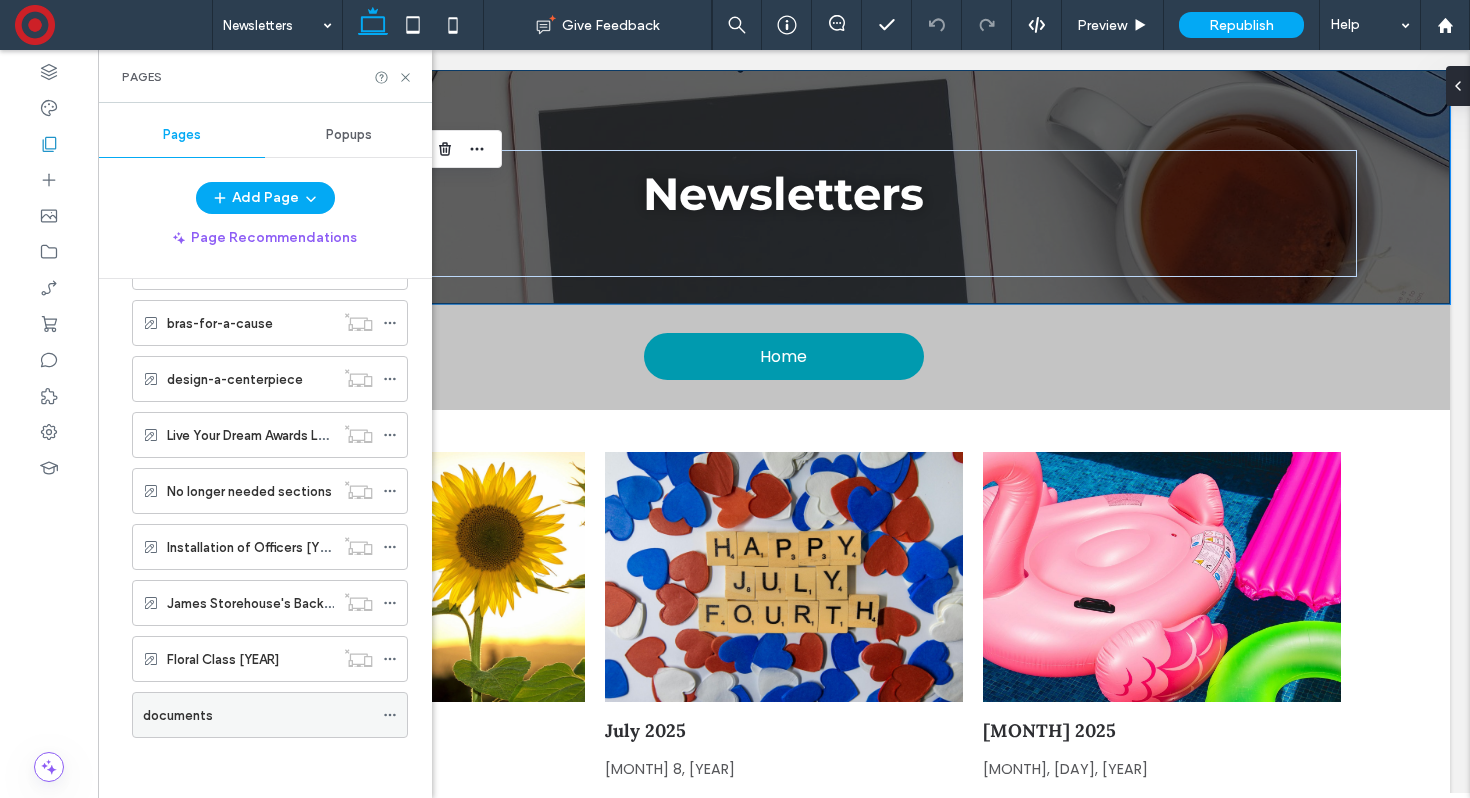 click on "documents" at bounding box center (258, 715) 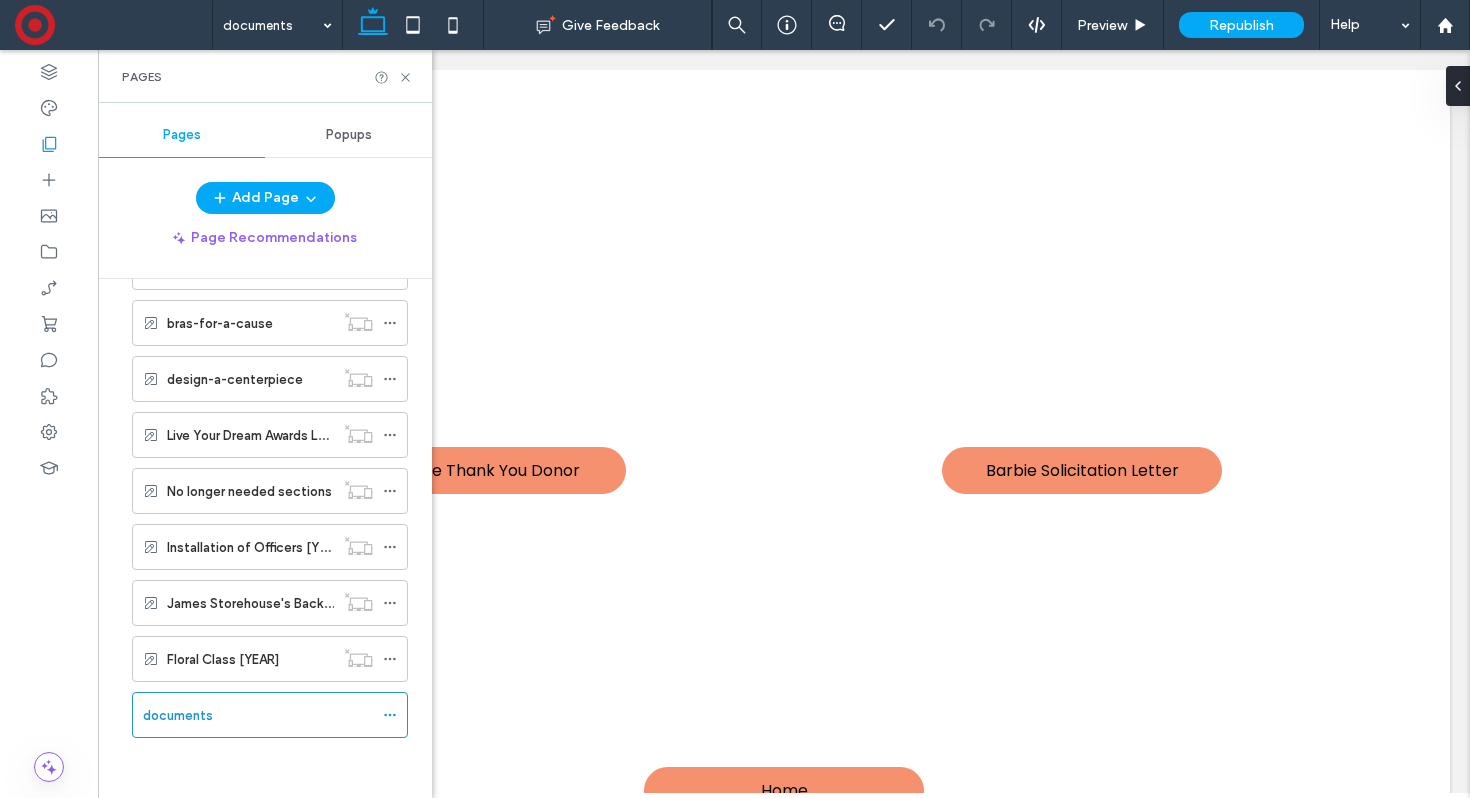 scroll, scrollTop: 0, scrollLeft: 0, axis: both 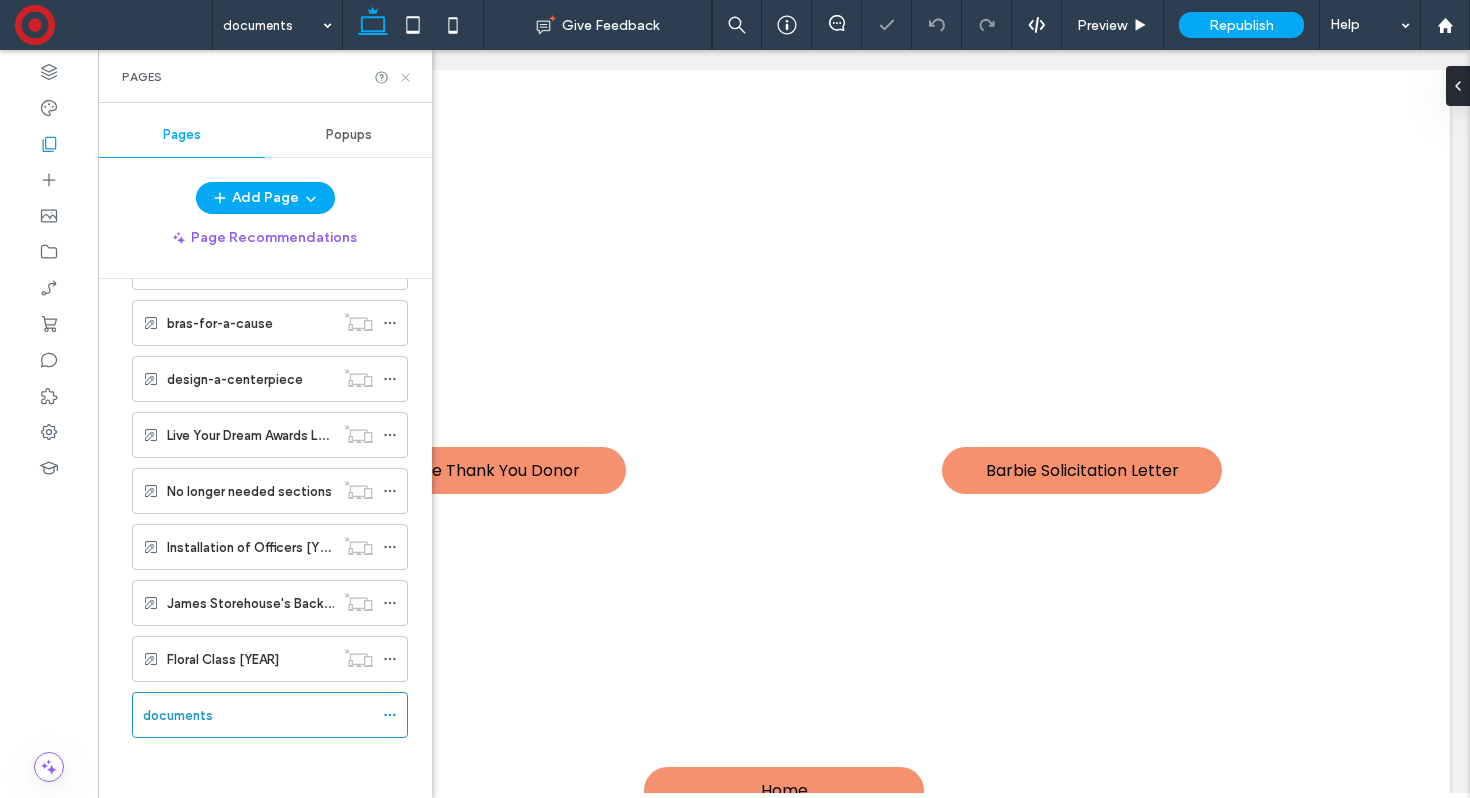 drag, startPoint x: 405, startPoint y: 80, endPoint x: 311, endPoint y: 30, distance: 106.47065 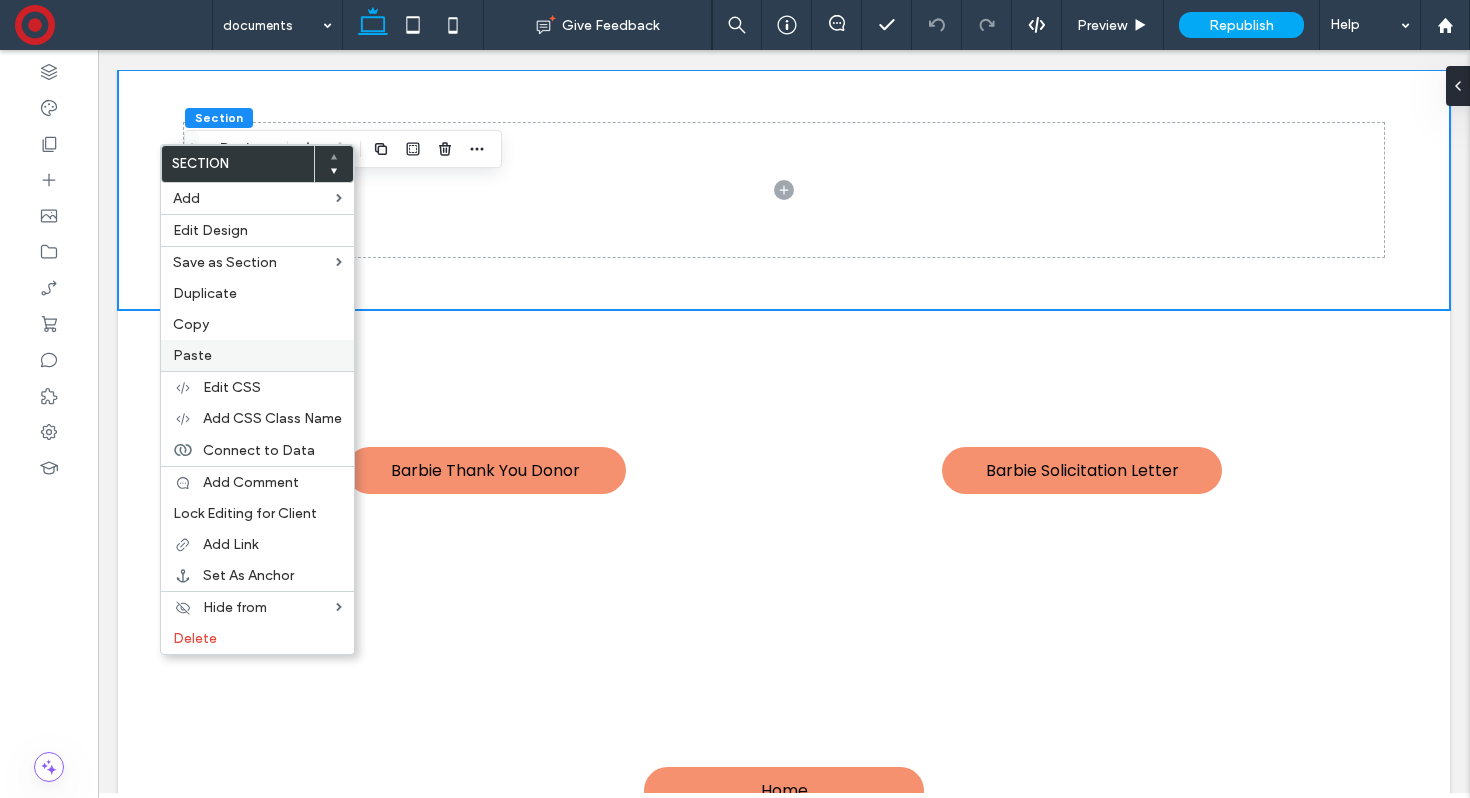 click on "Paste" at bounding box center [257, 355] 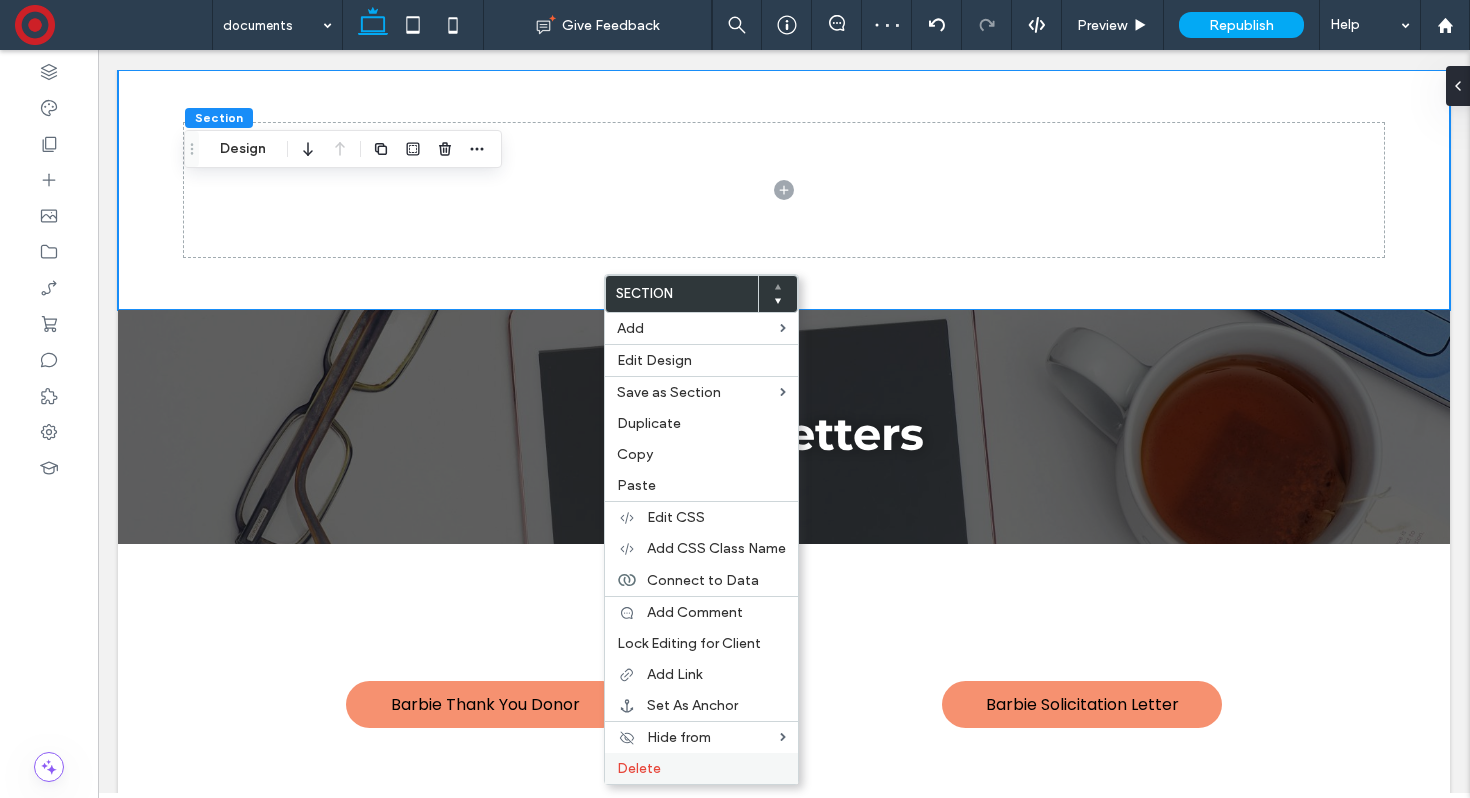 click on "Delete" at bounding box center (701, 768) 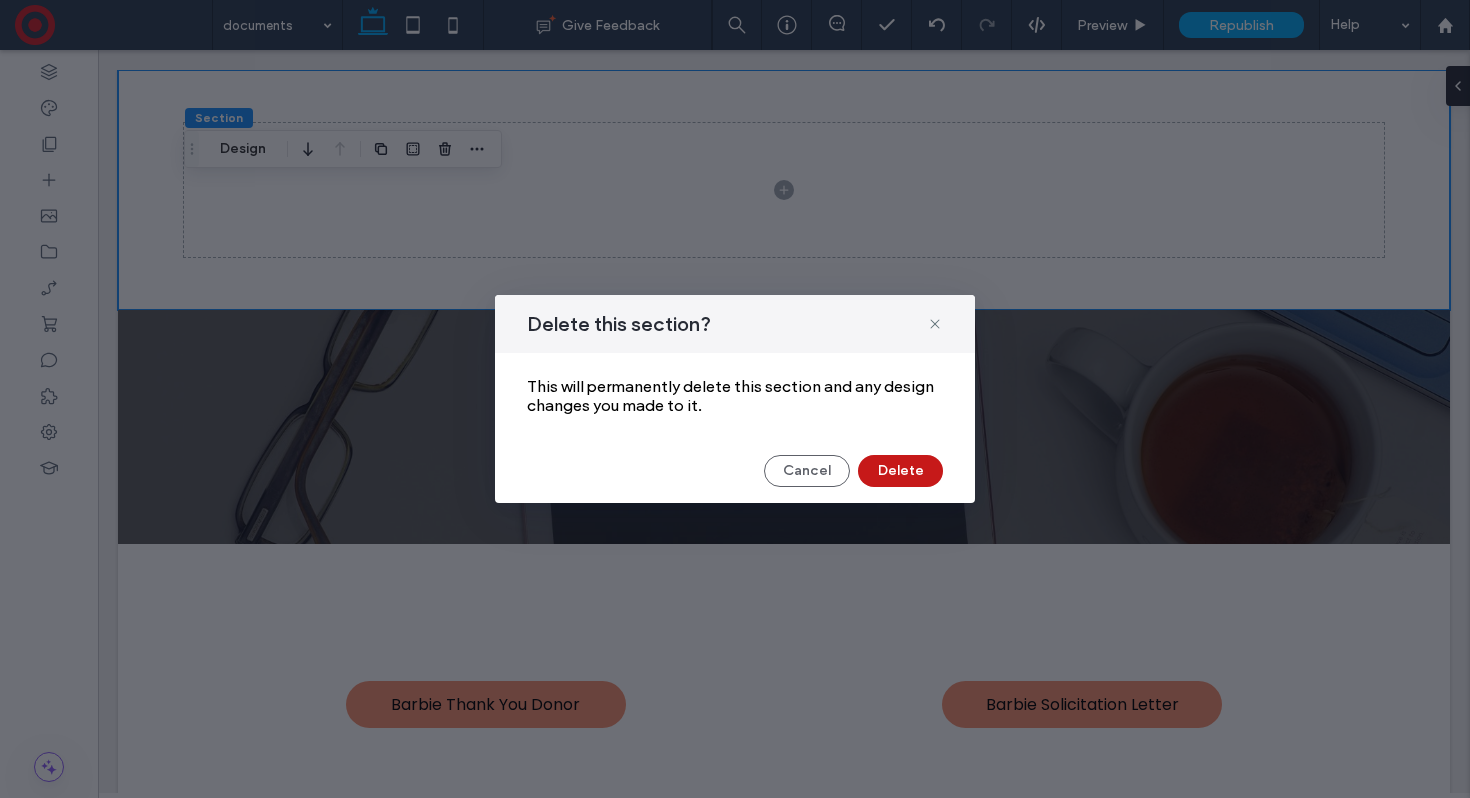 click on "Delete" at bounding box center (900, 471) 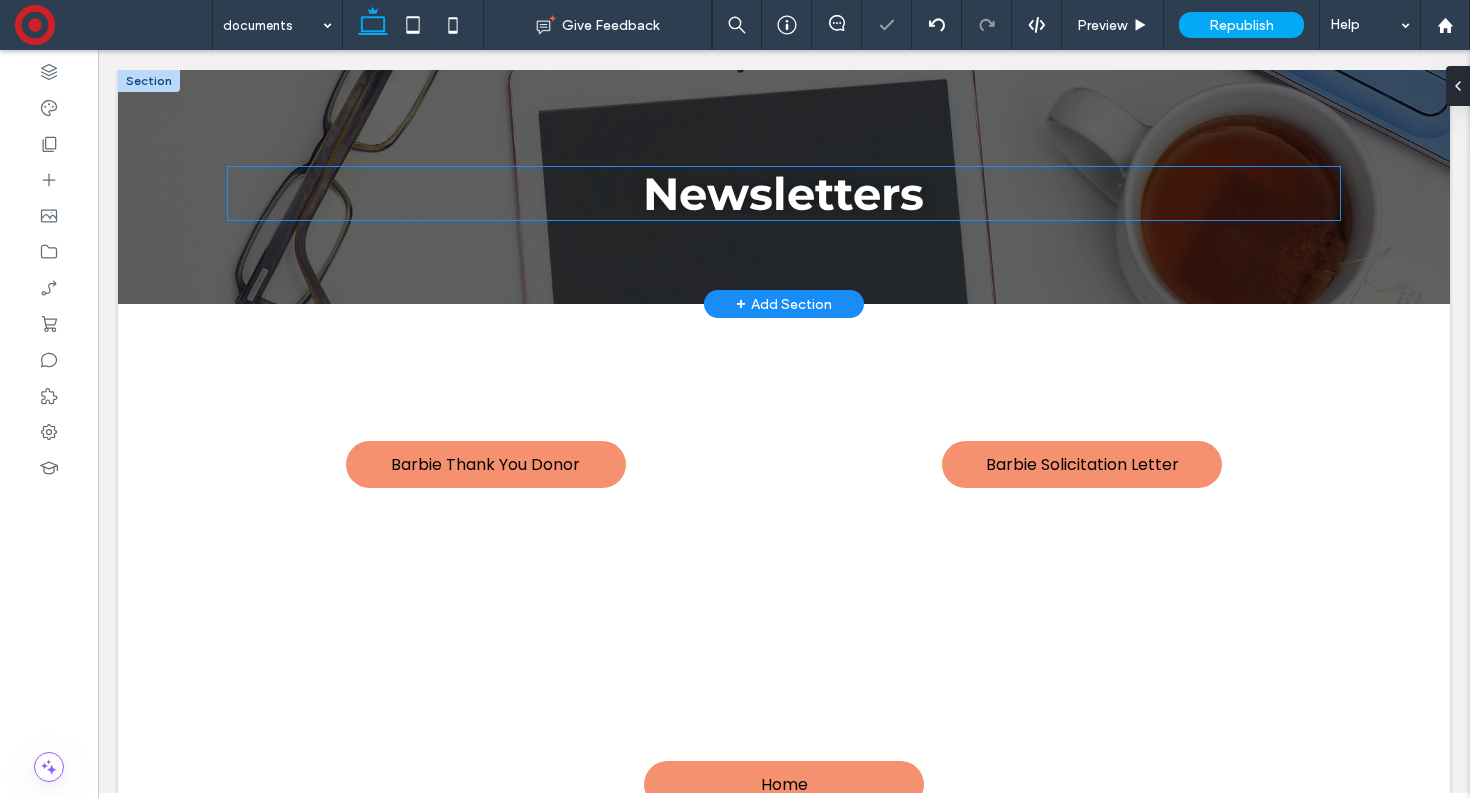 click on "Newsletters" at bounding box center (783, 193) 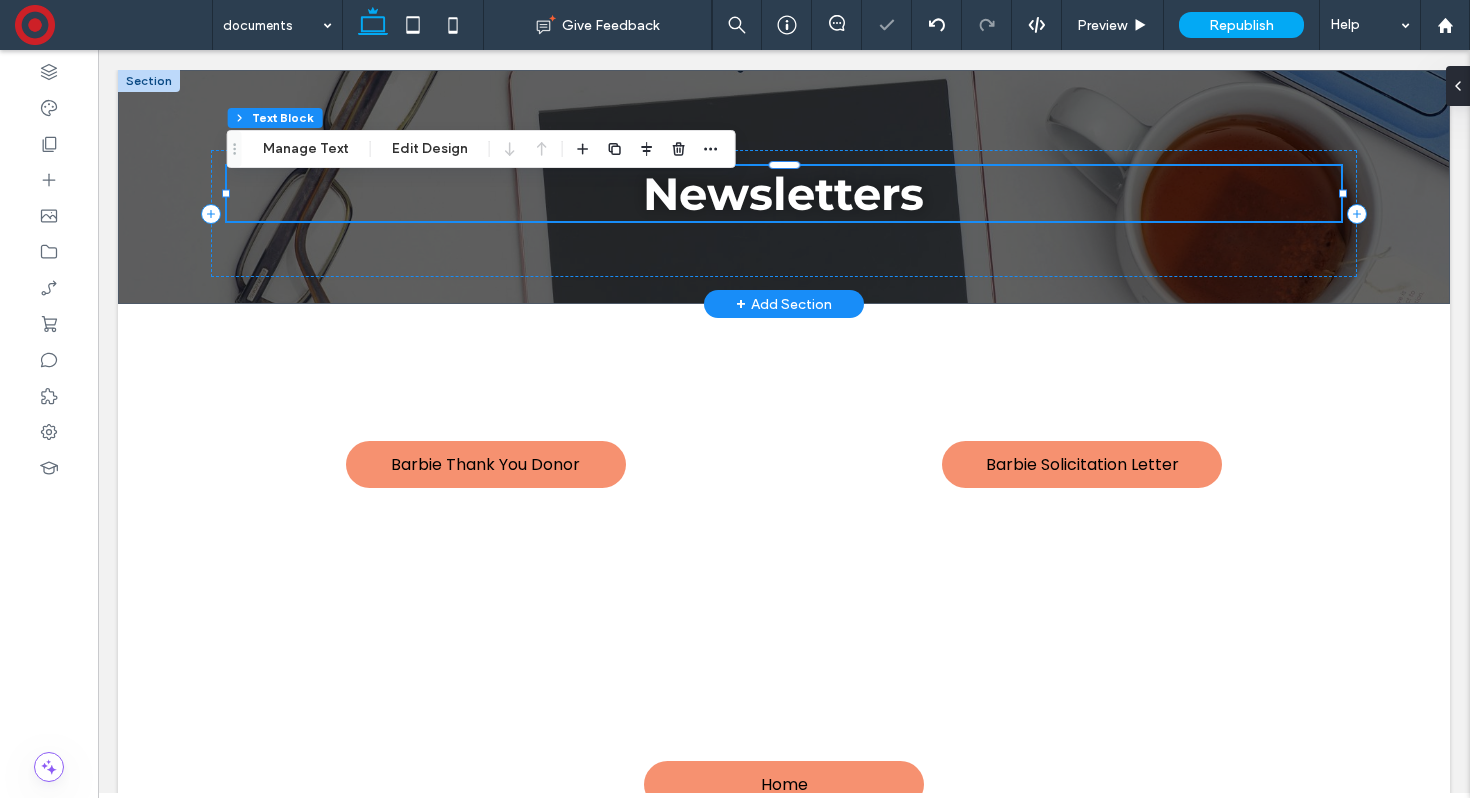 click on "Newsletters" at bounding box center [783, 193] 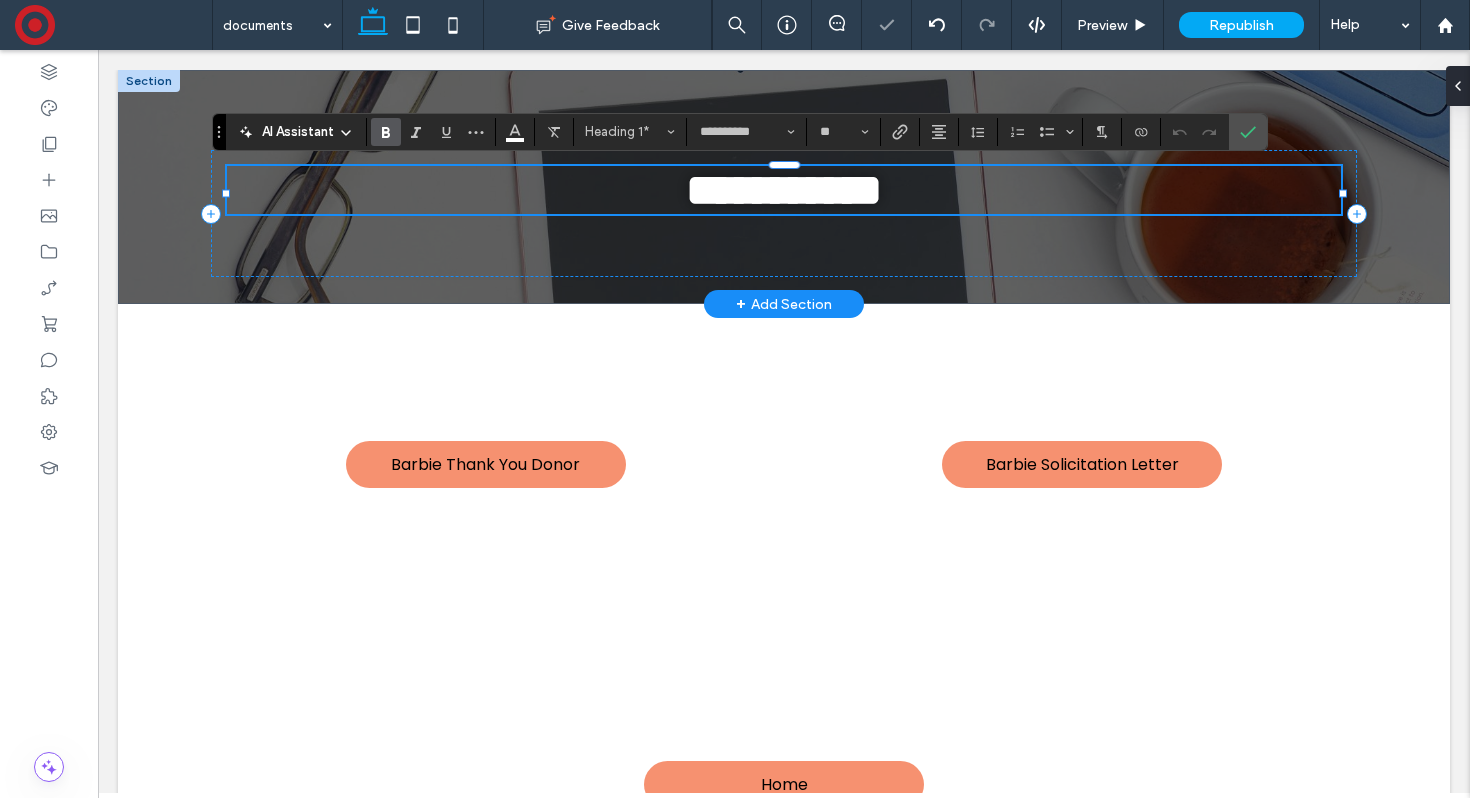 click on "**********" at bounding box center [784, 190] 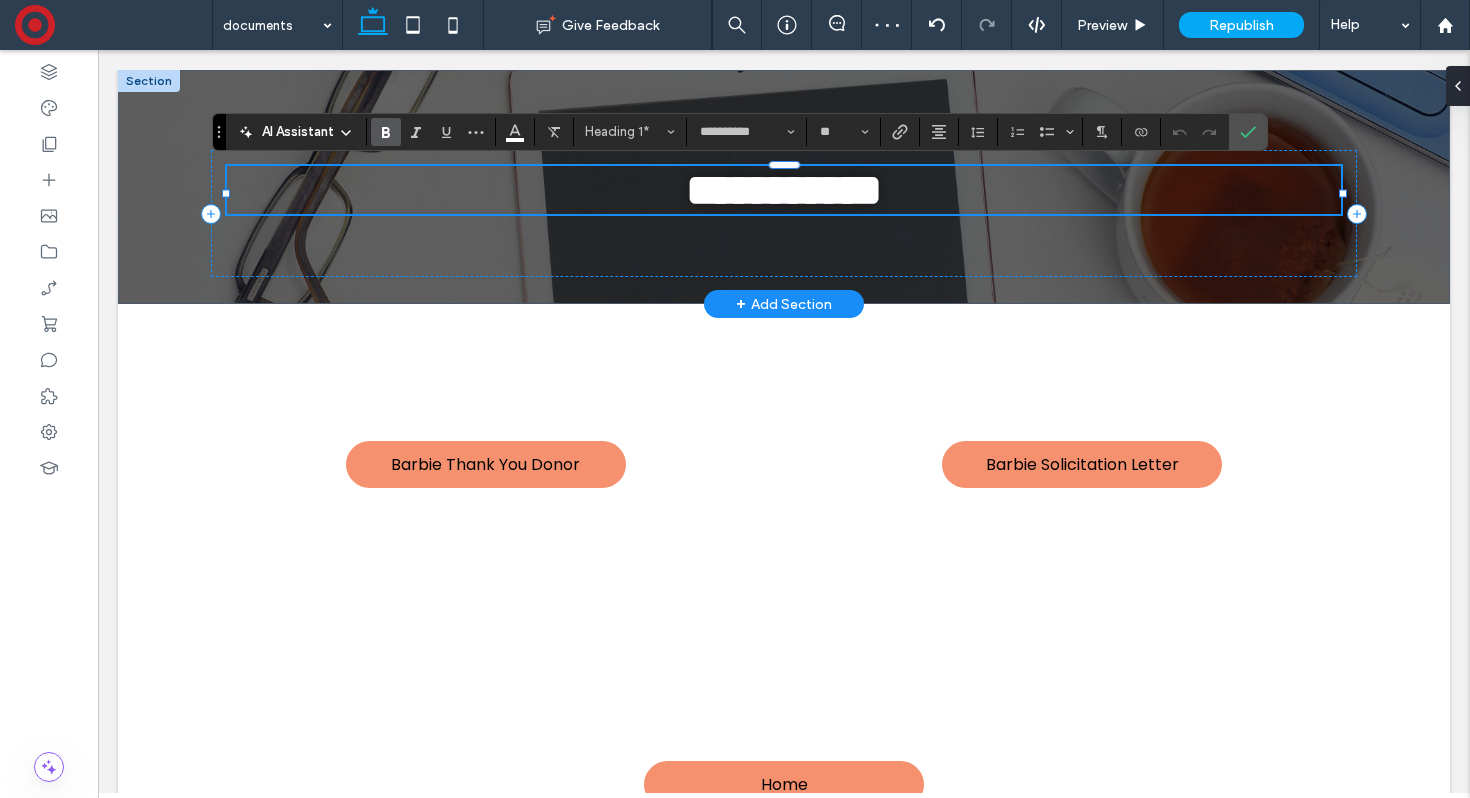 type 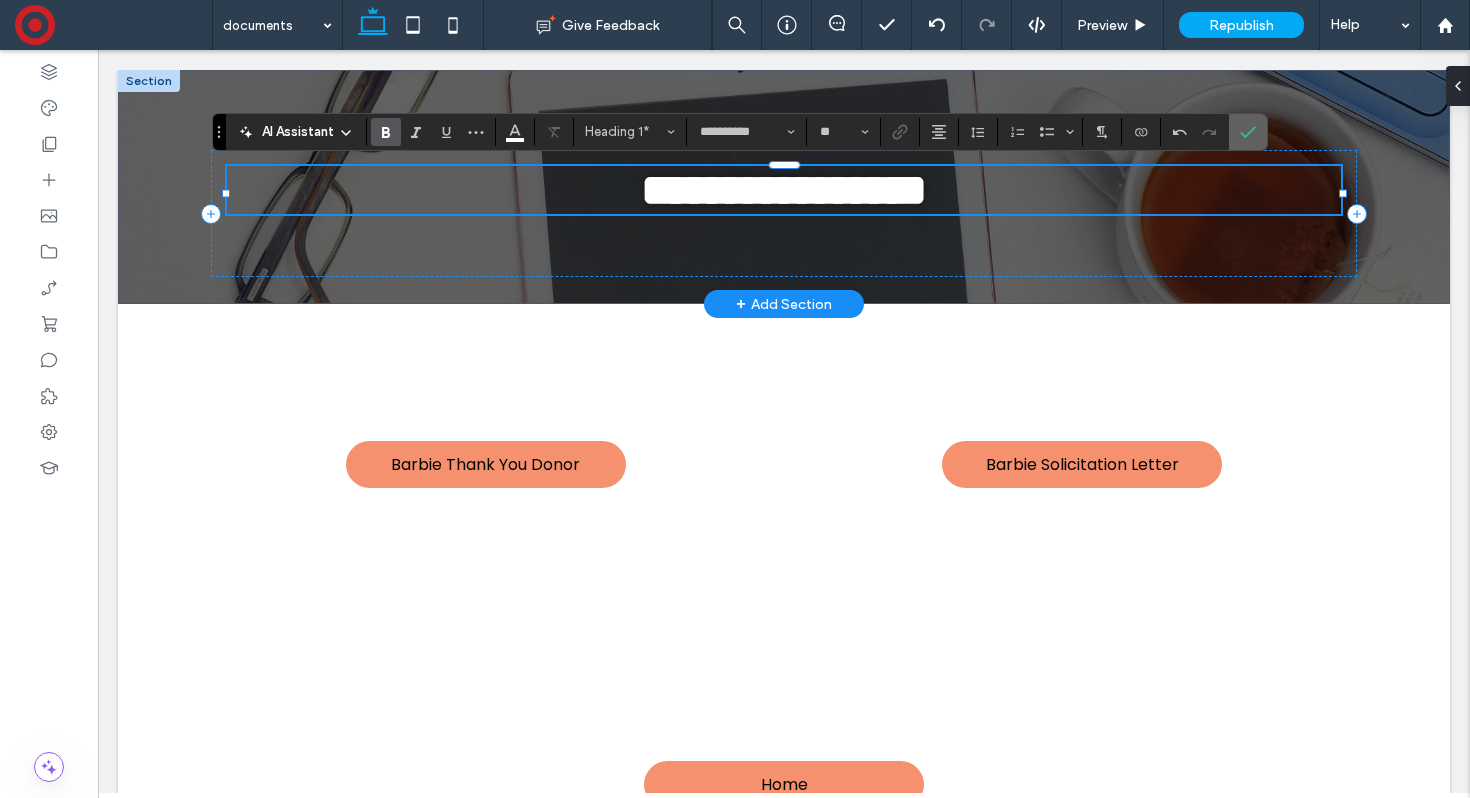 drag, startPoint x: 1244, startPoint y: 131, endPoint x: 1142, endPoint y: 81, distance: 113.59577 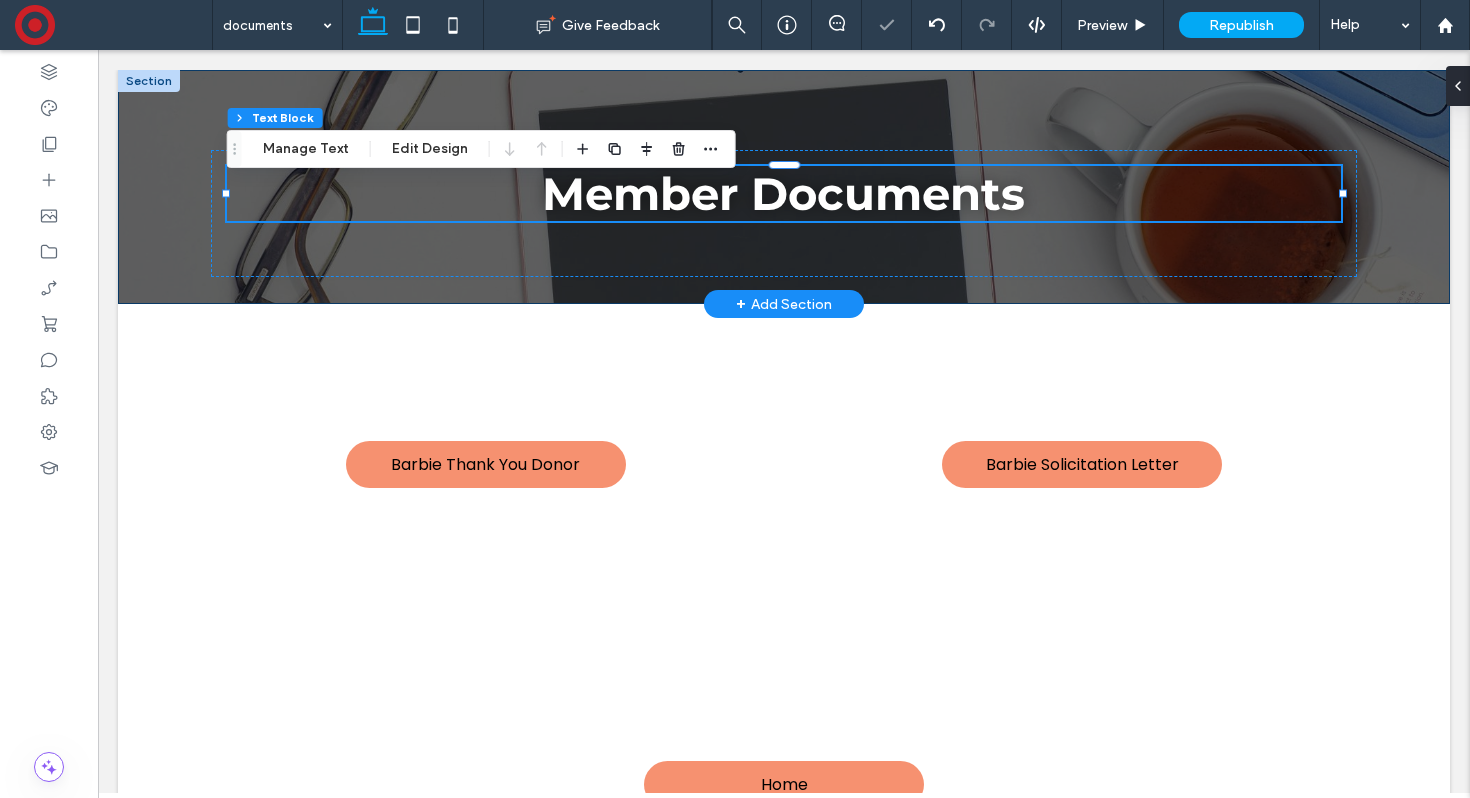 click on "Member Documents" at bounding box center [784, 187] 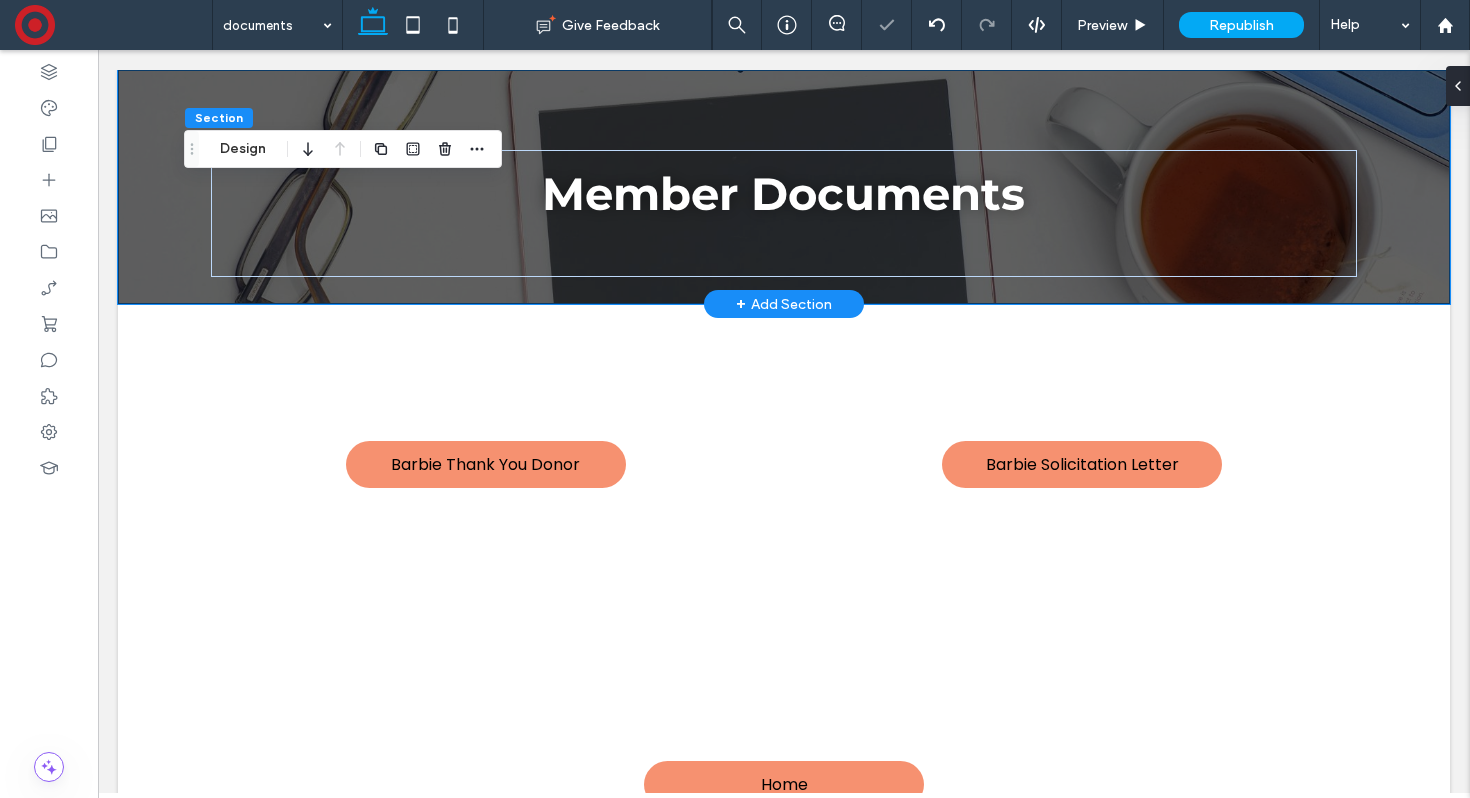 click on "Member Documents" at bounding box center (784, 187) 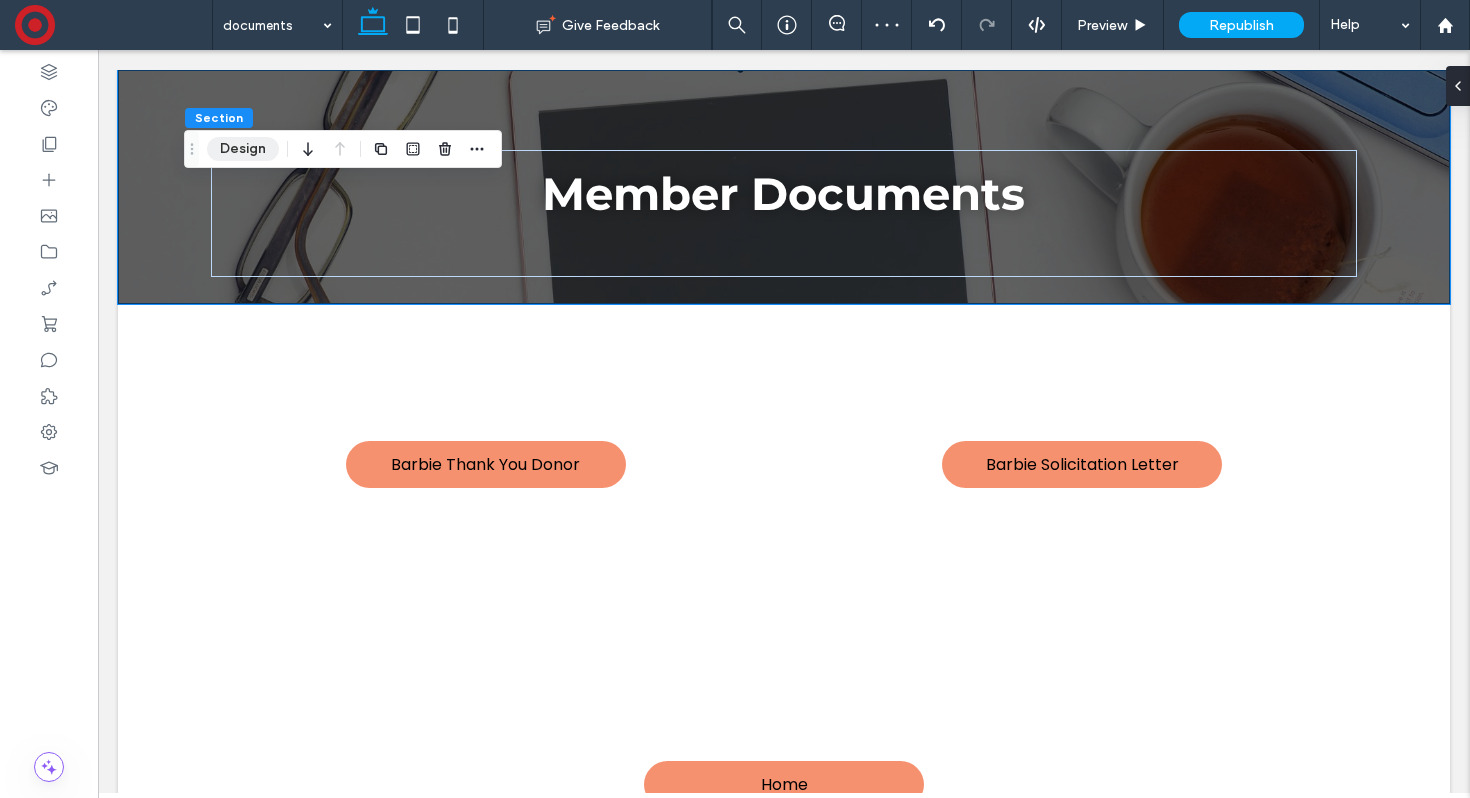 click on "Design" at bounding box center [243, 149] 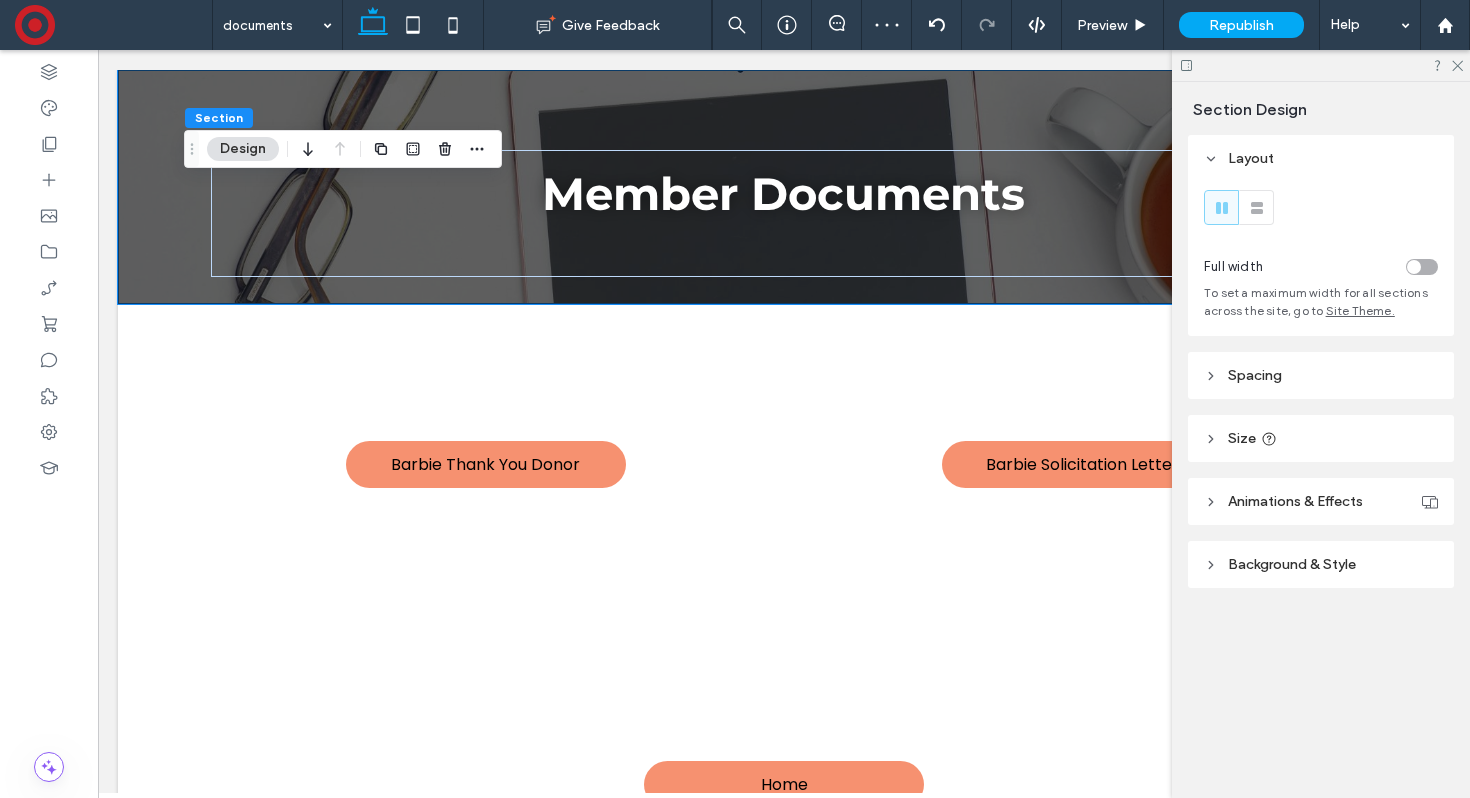 click on "Background & Style" at bounding box center (1292, 564) 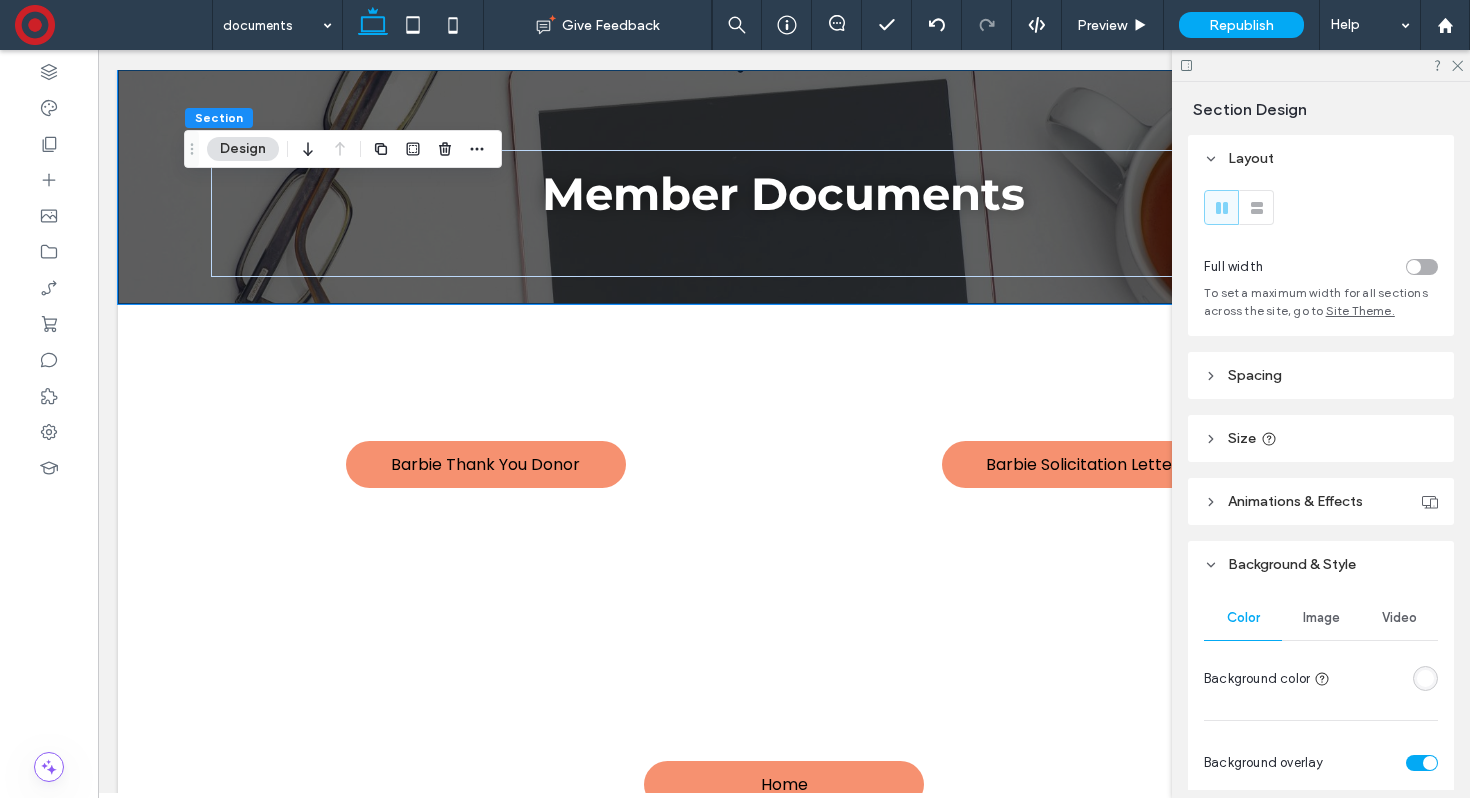 click on "Image" at bounding box center (1321, 618) 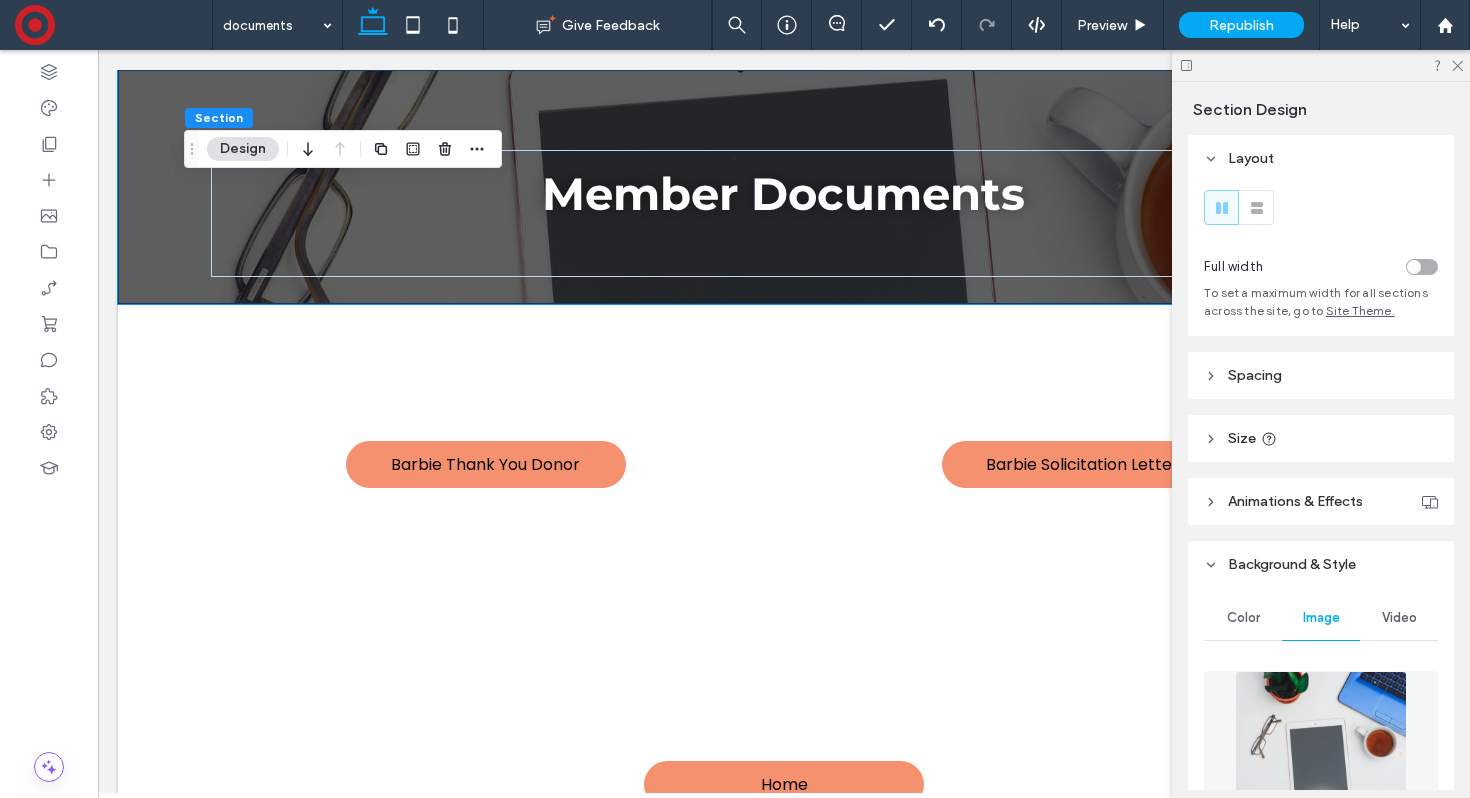 click at bounding box center [1321, 739] 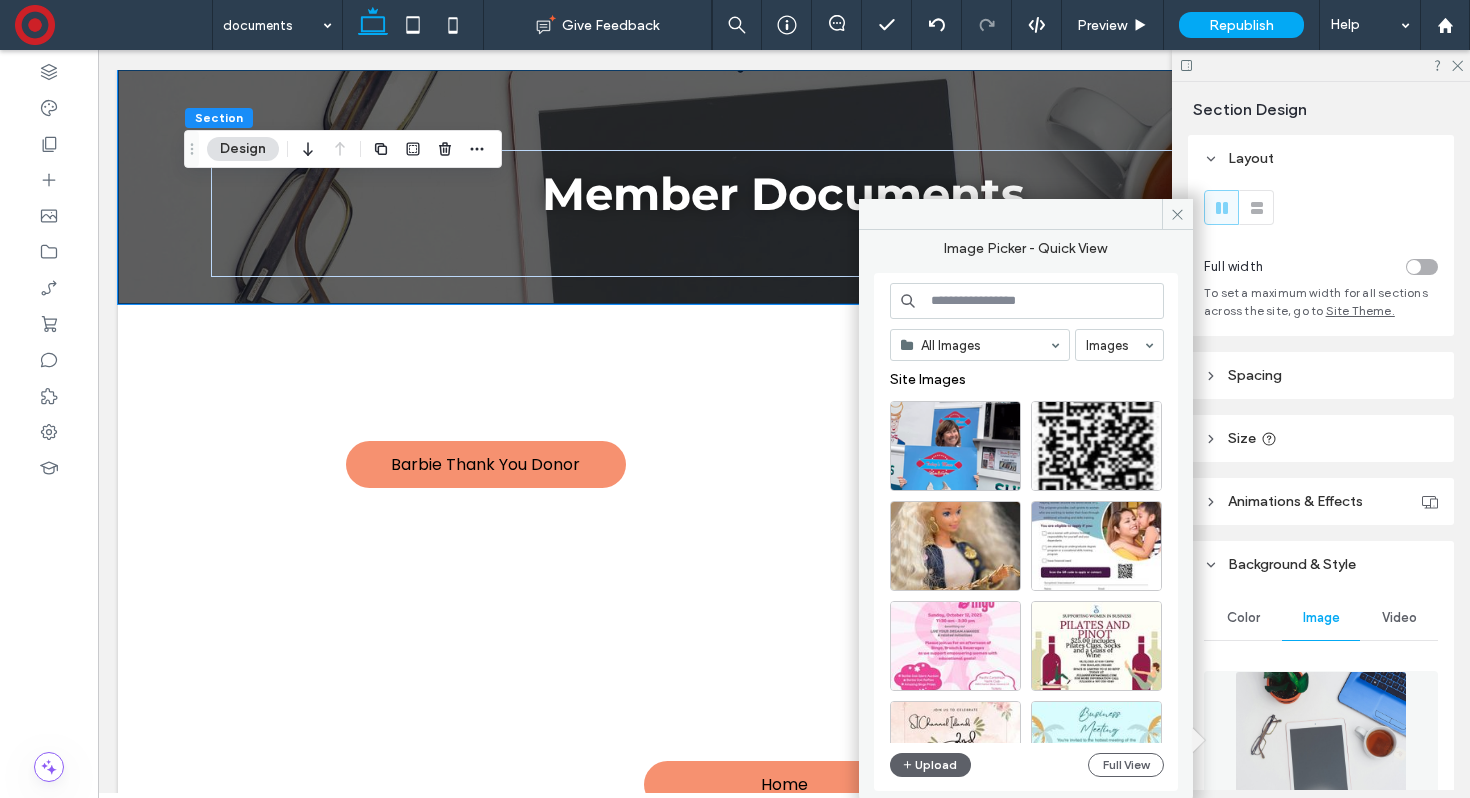 click at bounding box center [1027, 301] 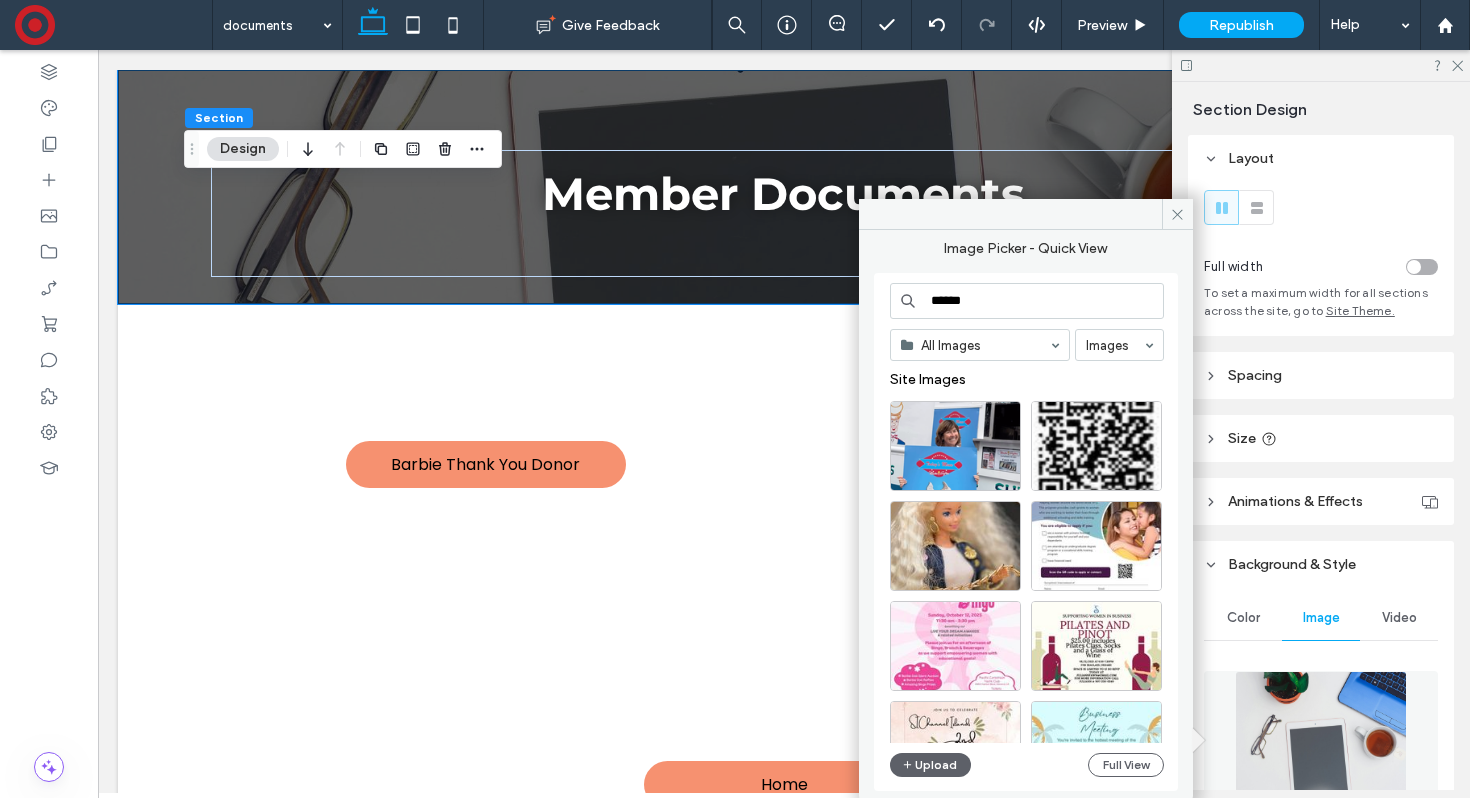 type on "******" 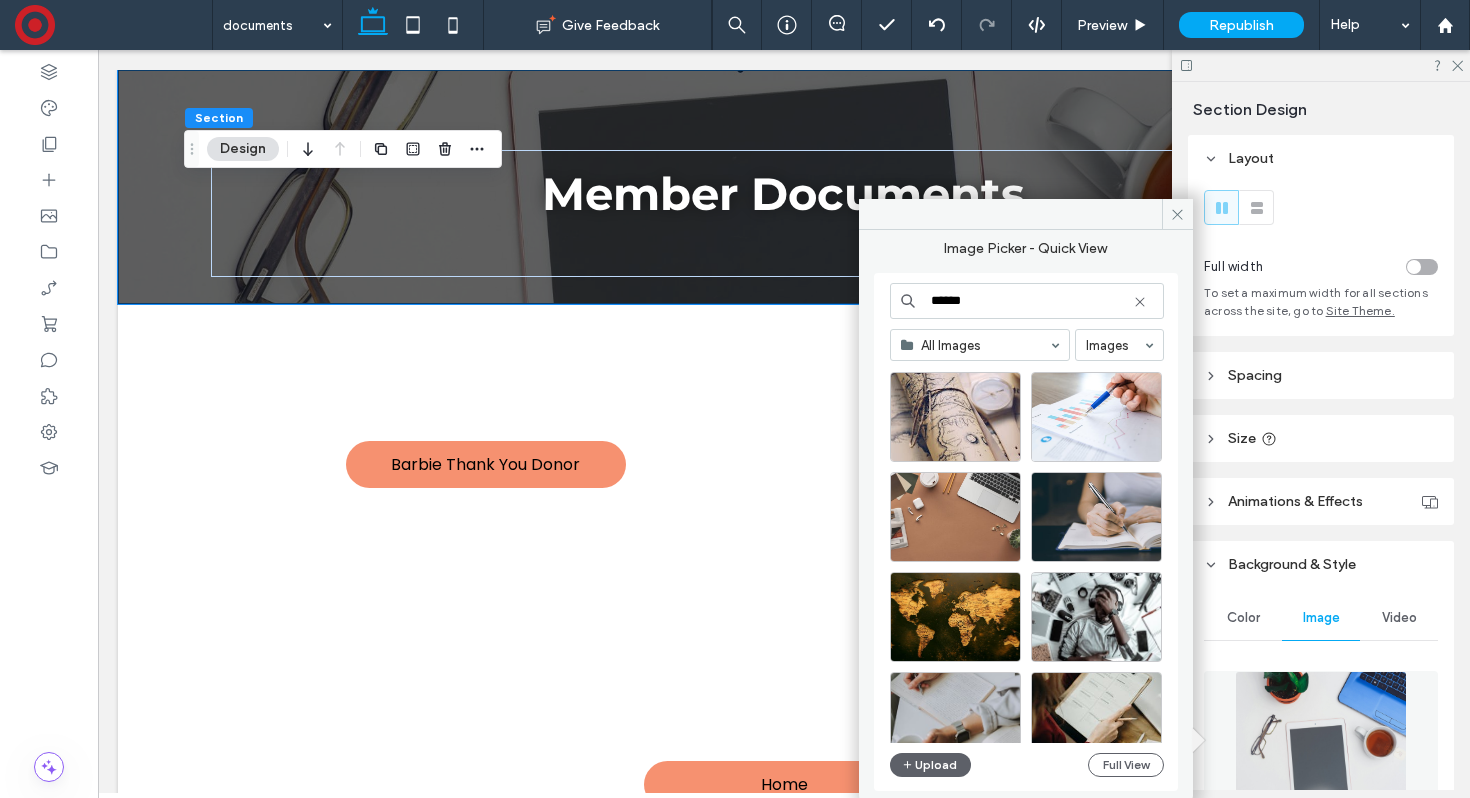 scroll, scrollTop: 1024, scrollLeft: 0, axis: vertical 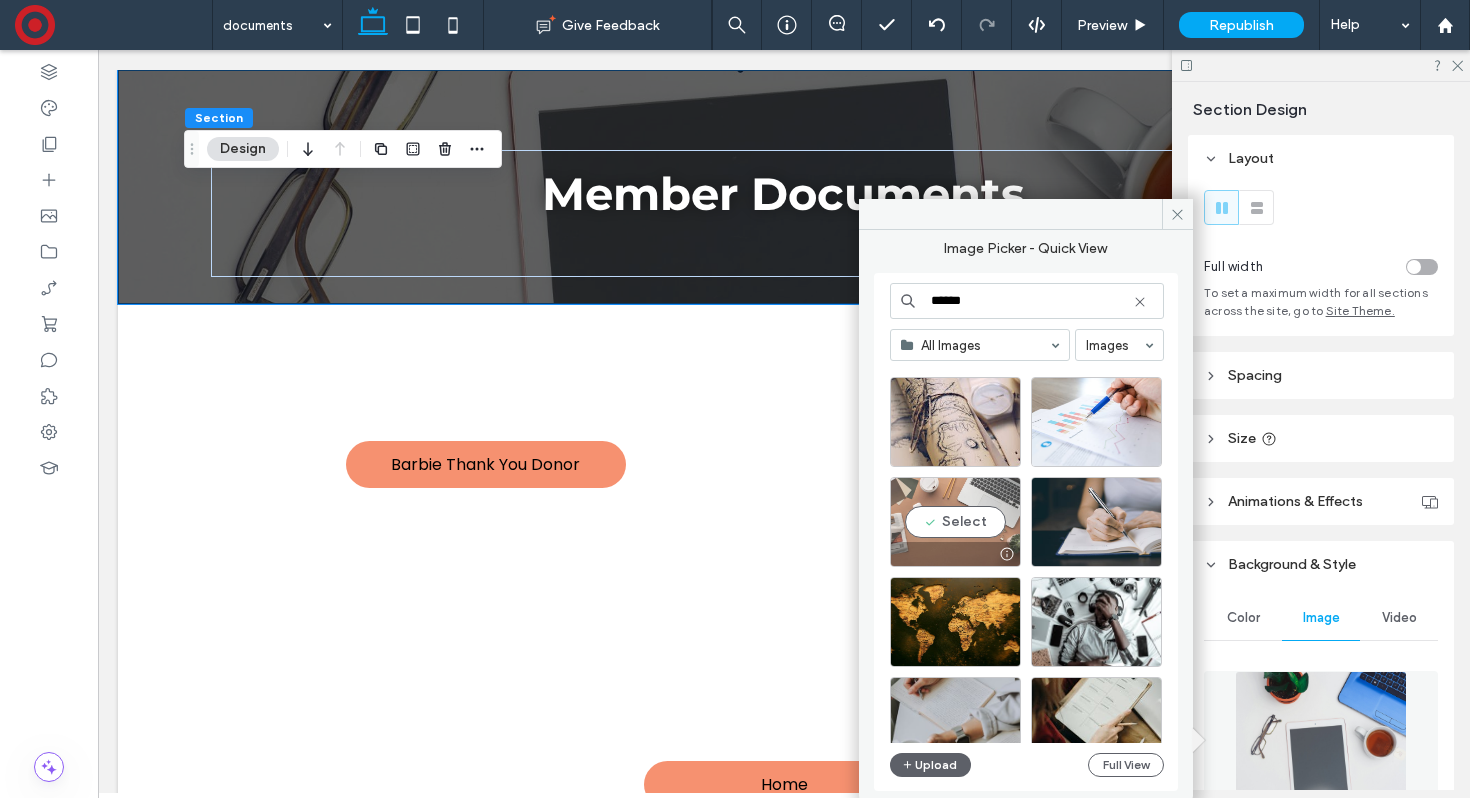 click on "Select" at bounding box center [955, 522] 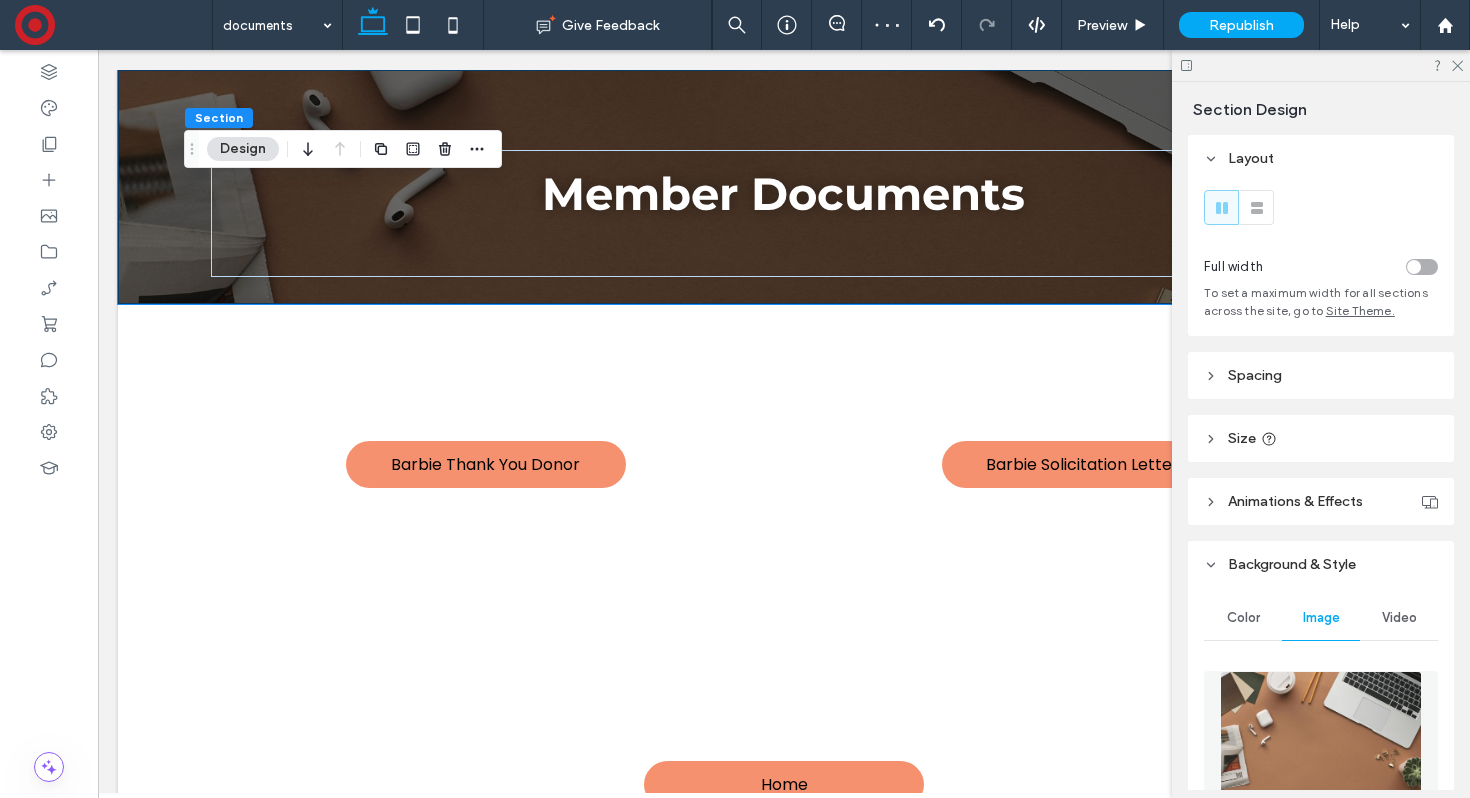 click at bounding box center (1321, 739) 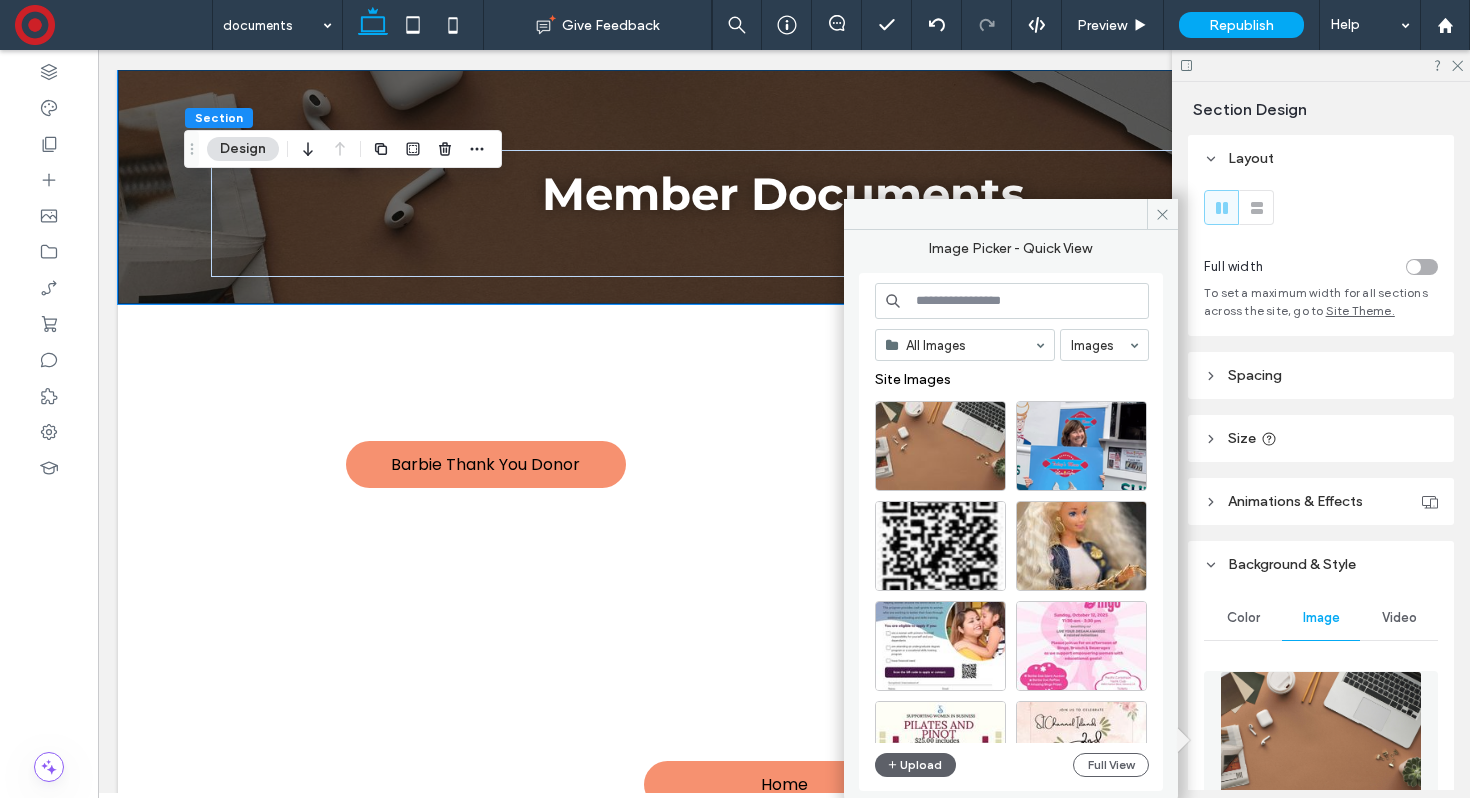 click at bounding box center [1012, 301] 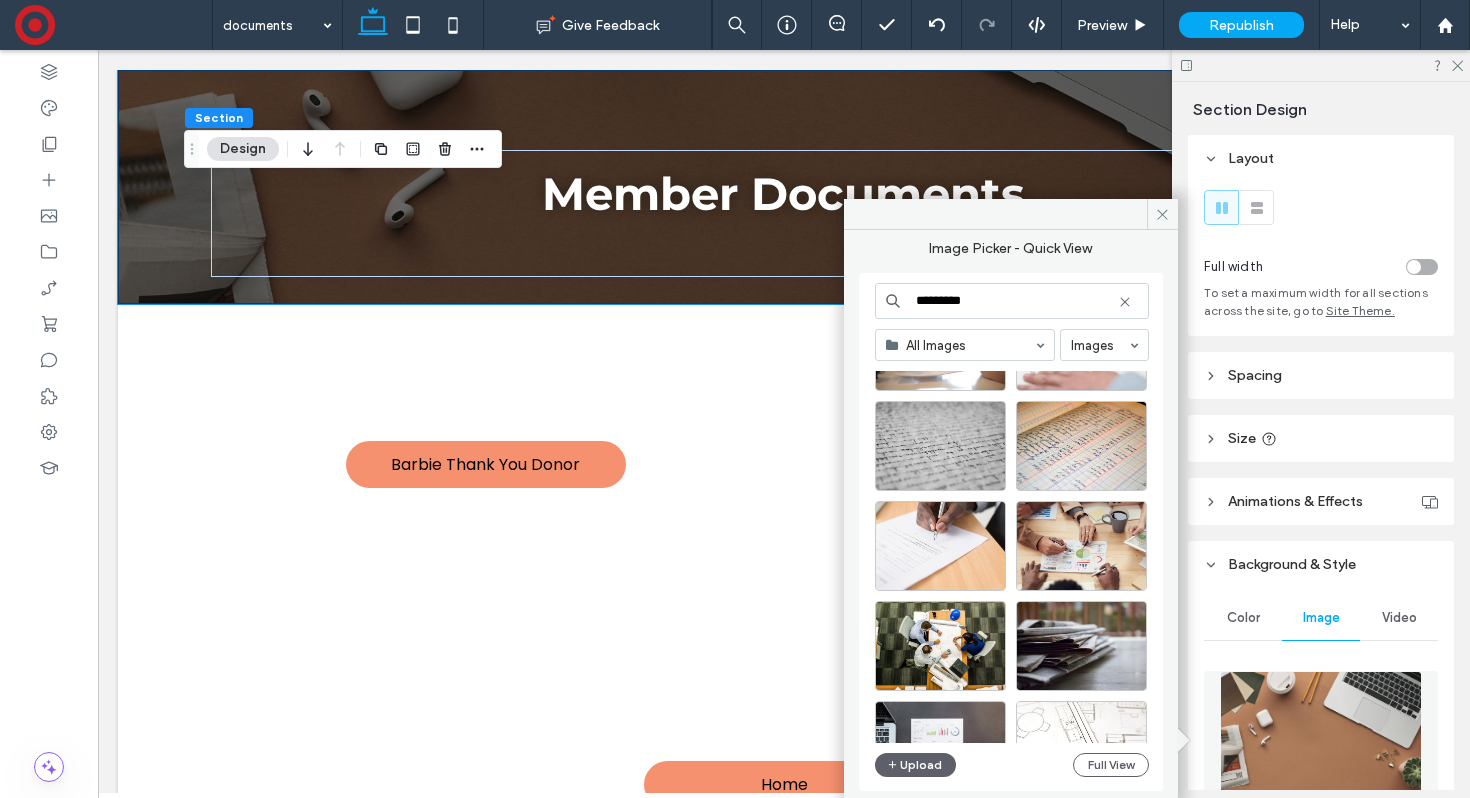 scroll, scrollTop: 1308, scrollLeft: 0, axis: vertical 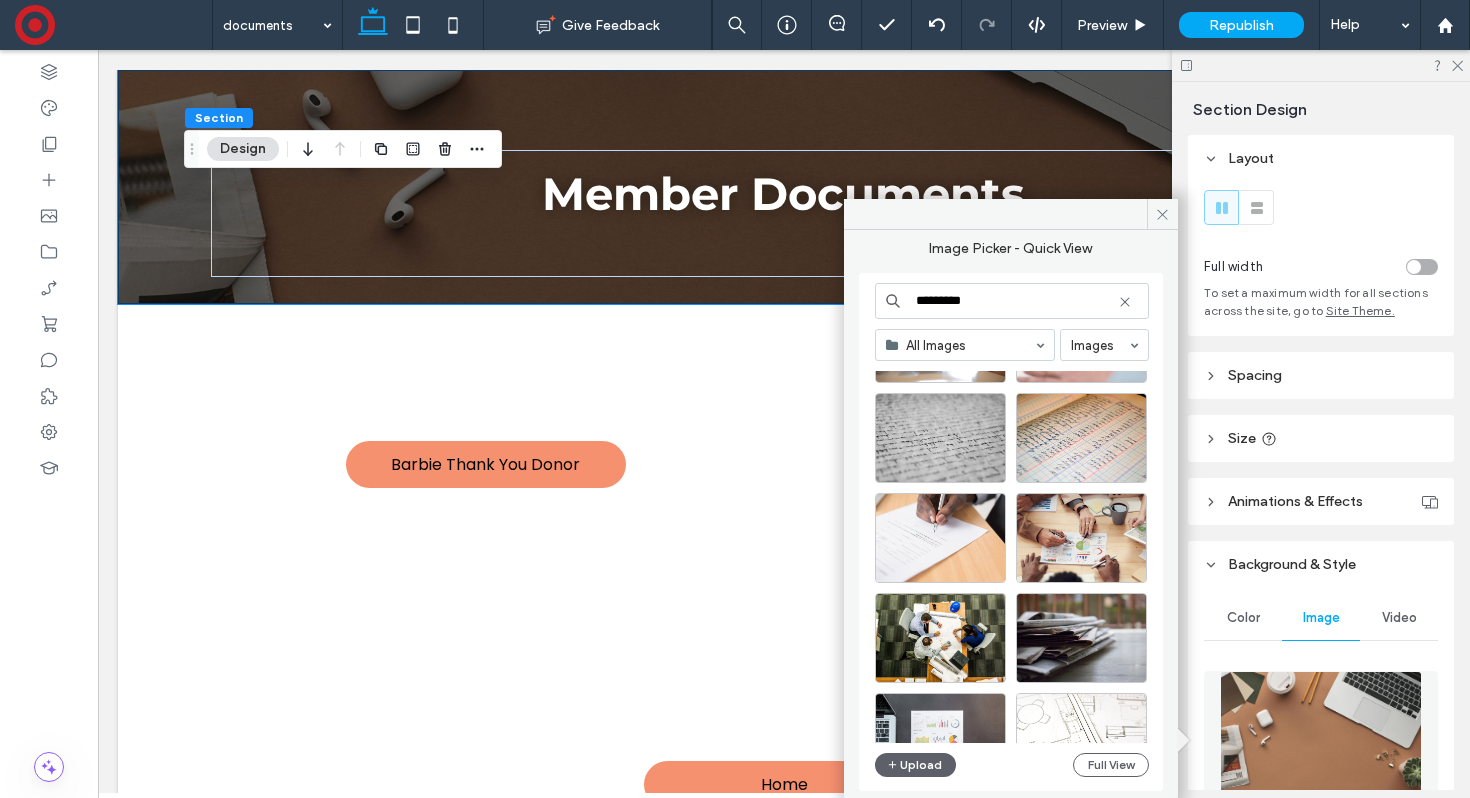 click on "*********" at bounding box center (1012, 301) 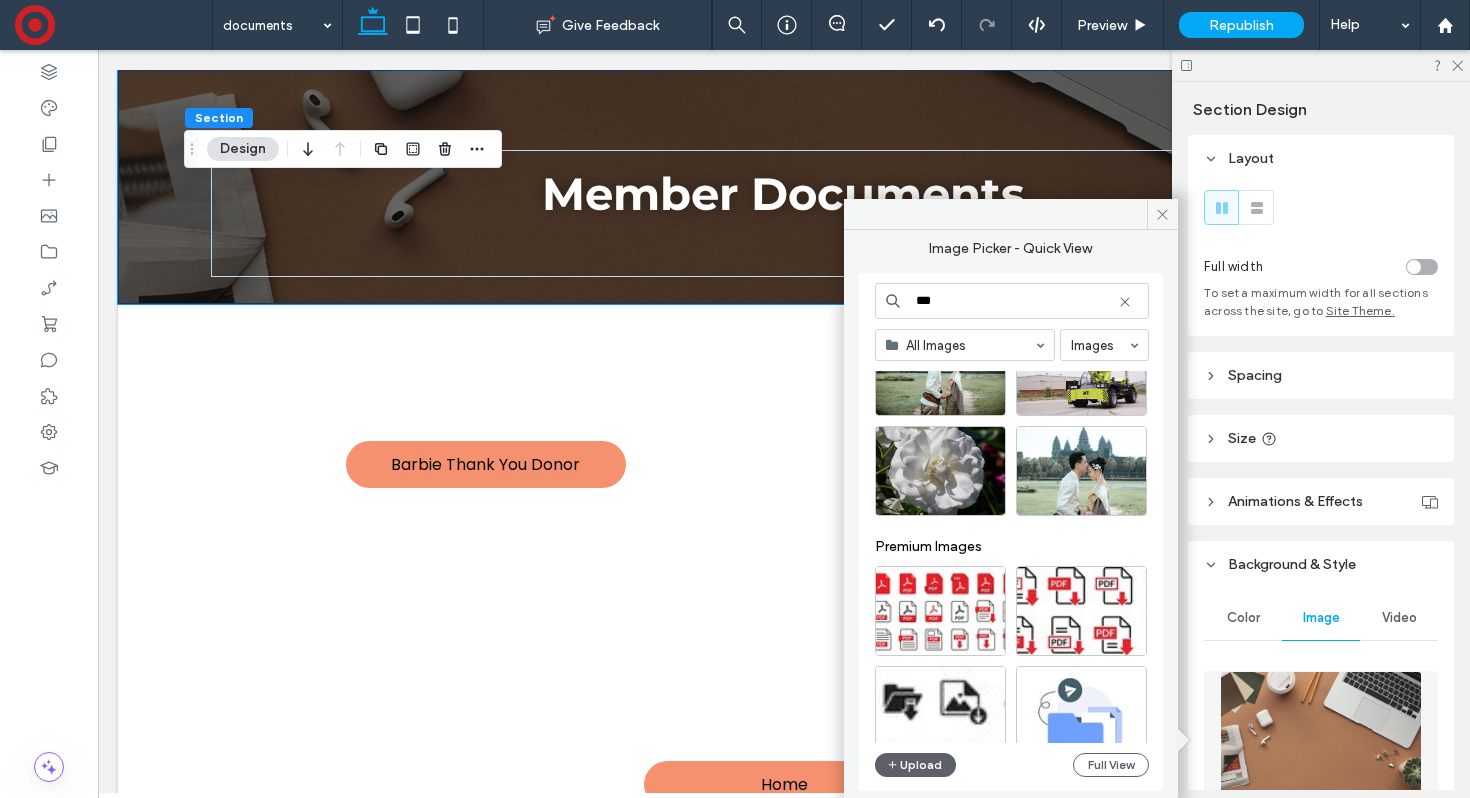scroll, scrollTop: 0, scrollLeft: 0, axis: both 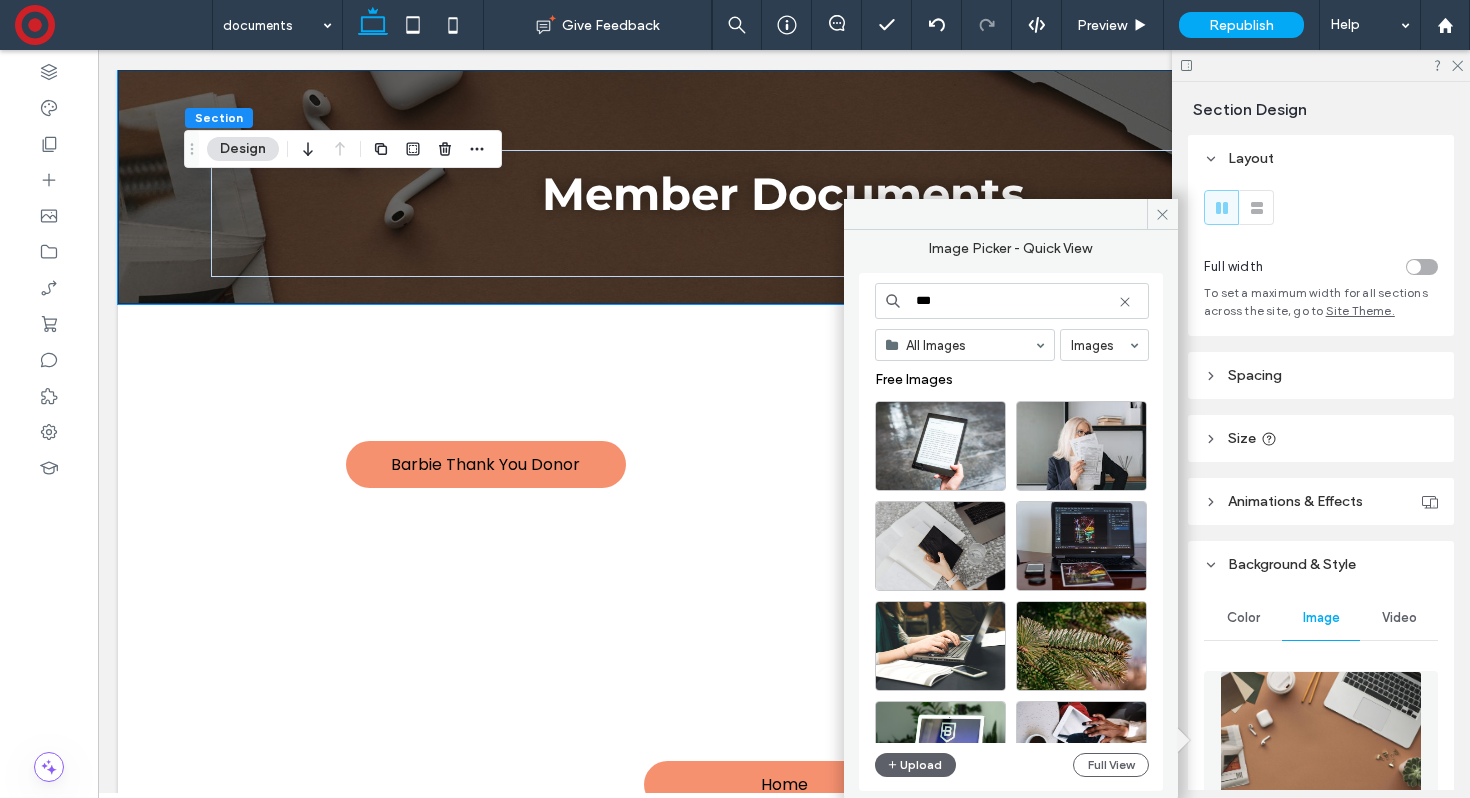 click on "***" at bounding box center [1012, 301] 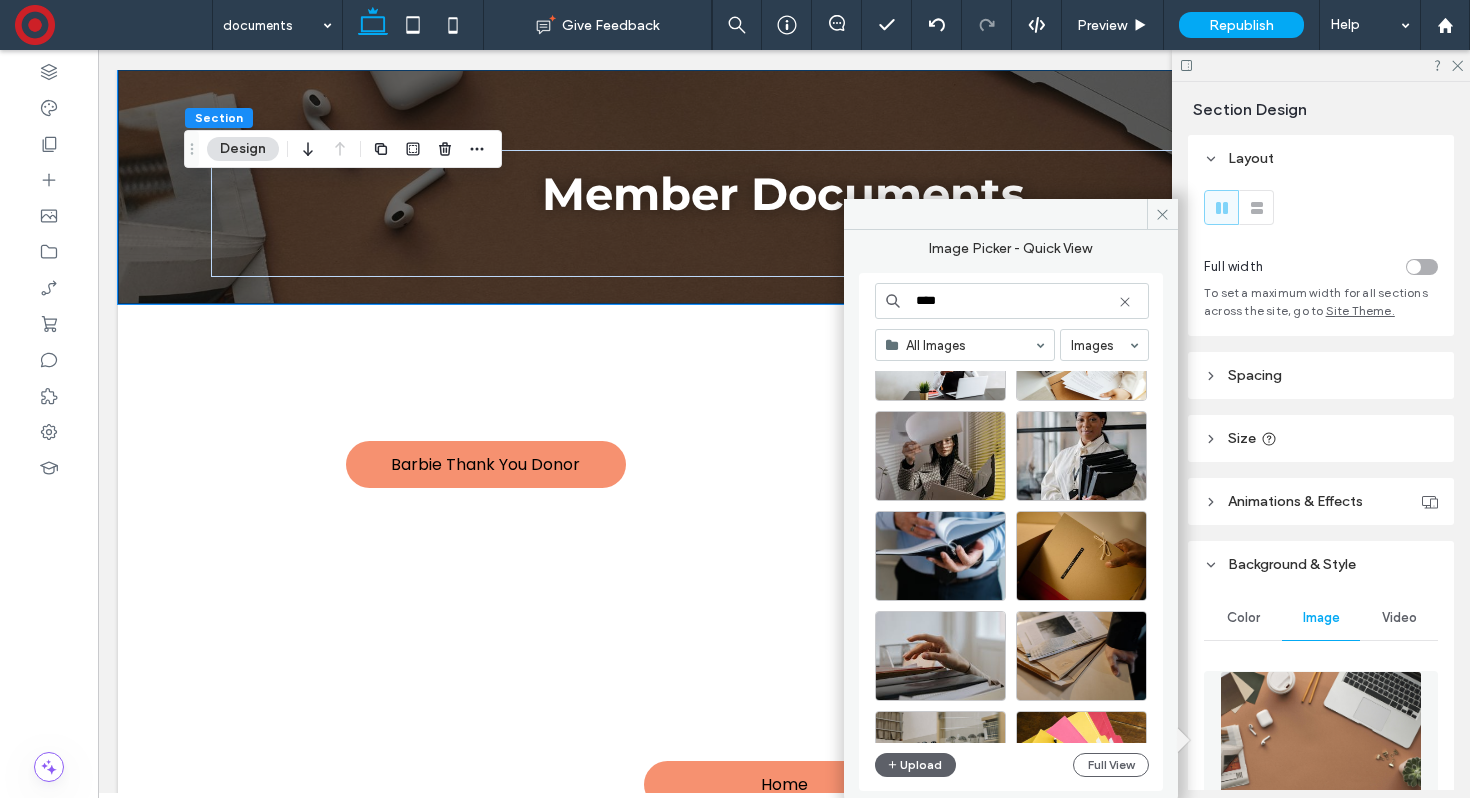 scroll, scrollTop: 595, scrollLeft: 0, axis: vertical 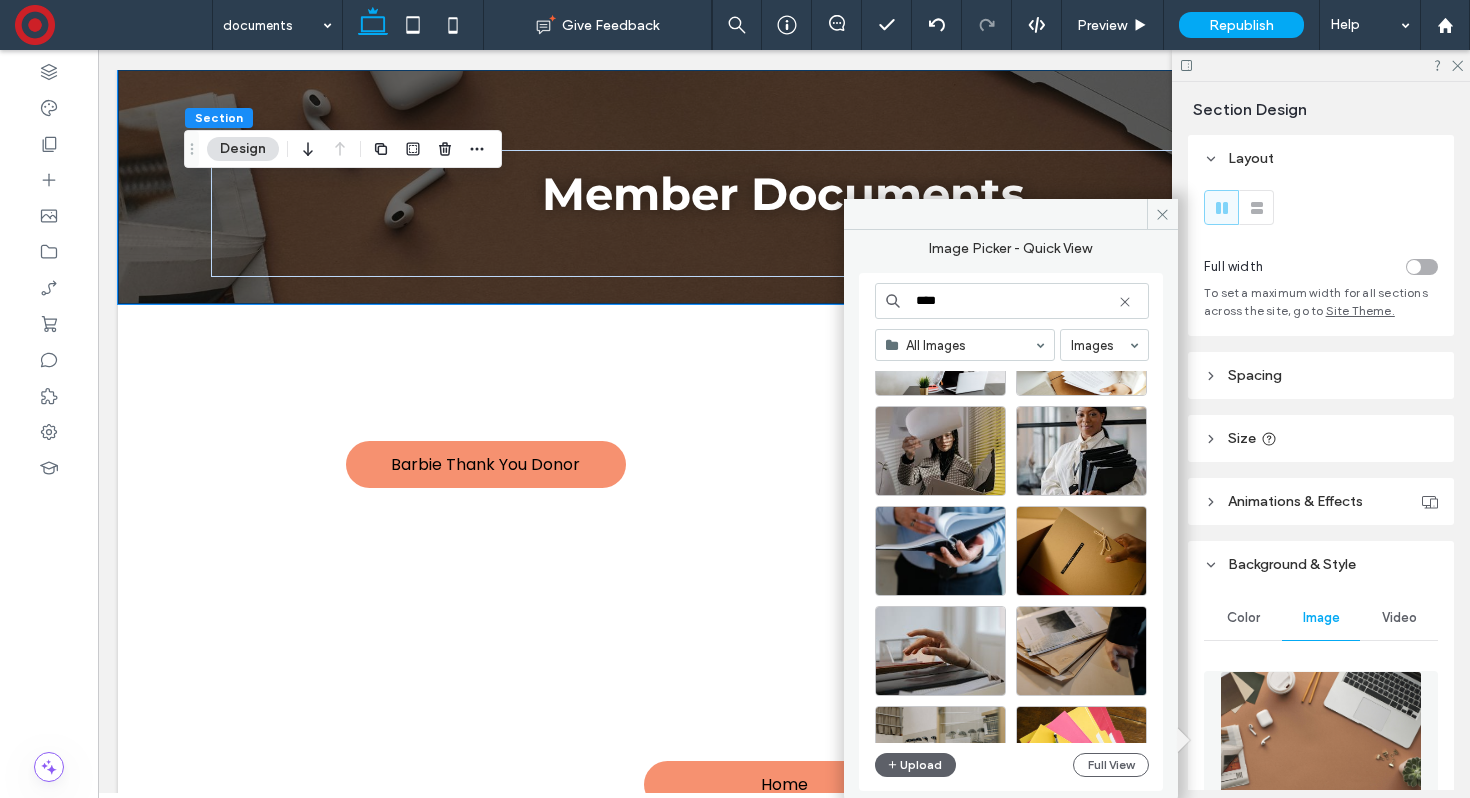 click on "****" at bounding box center [1012, 301] 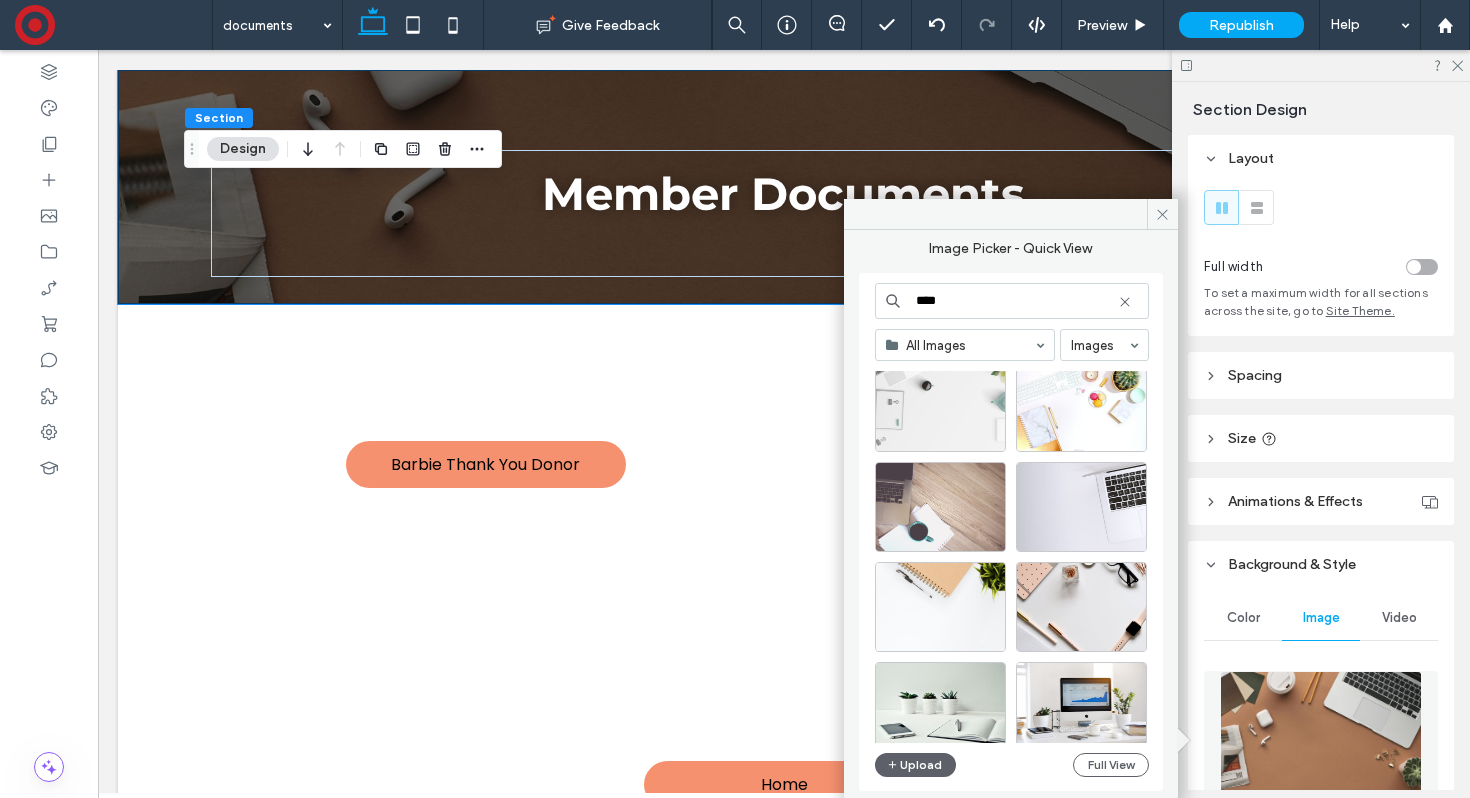 scroll, scrollTop: 253, scrollLeft: 0, axis: vertical 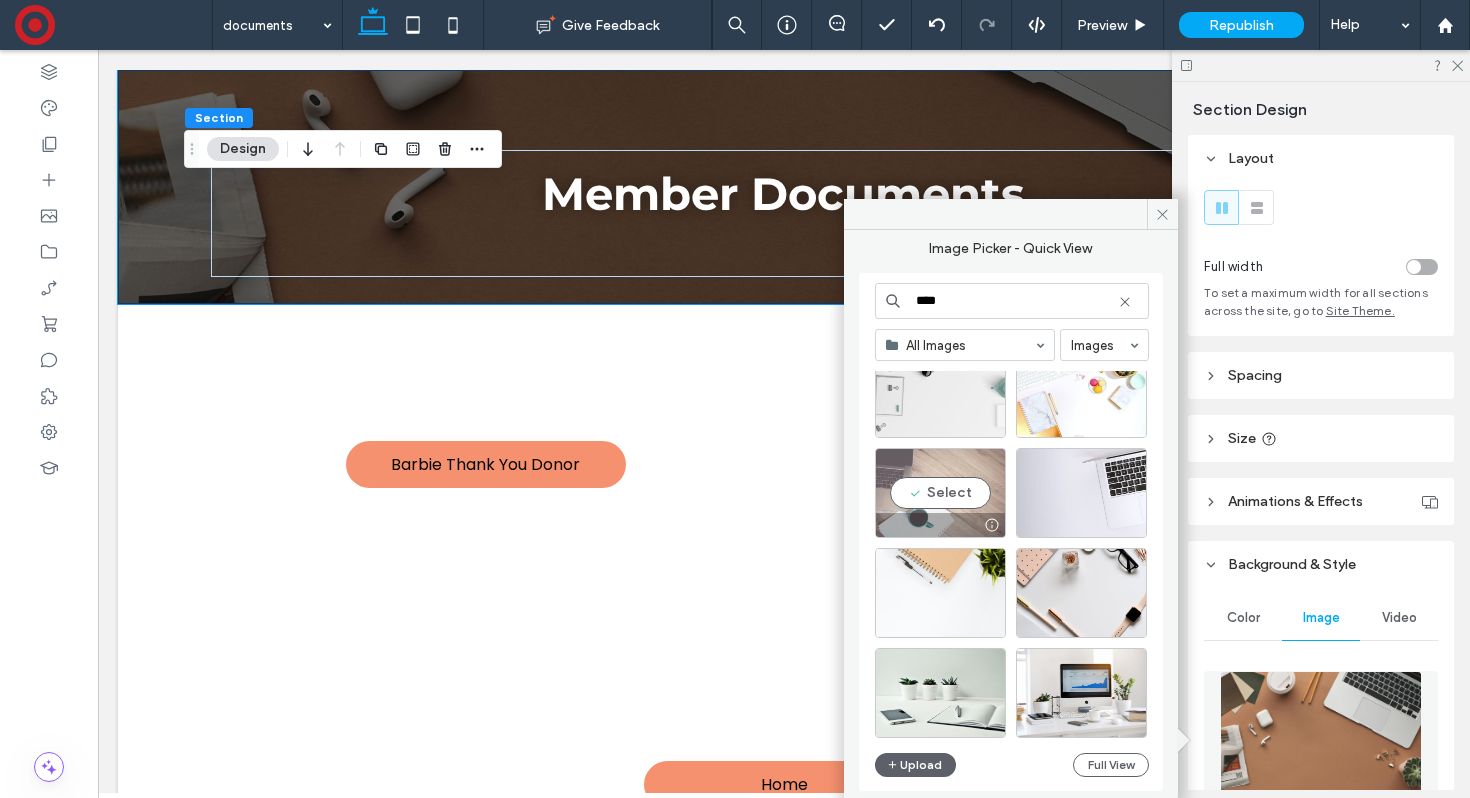 click on "Select" at bounding box center (940, 493) 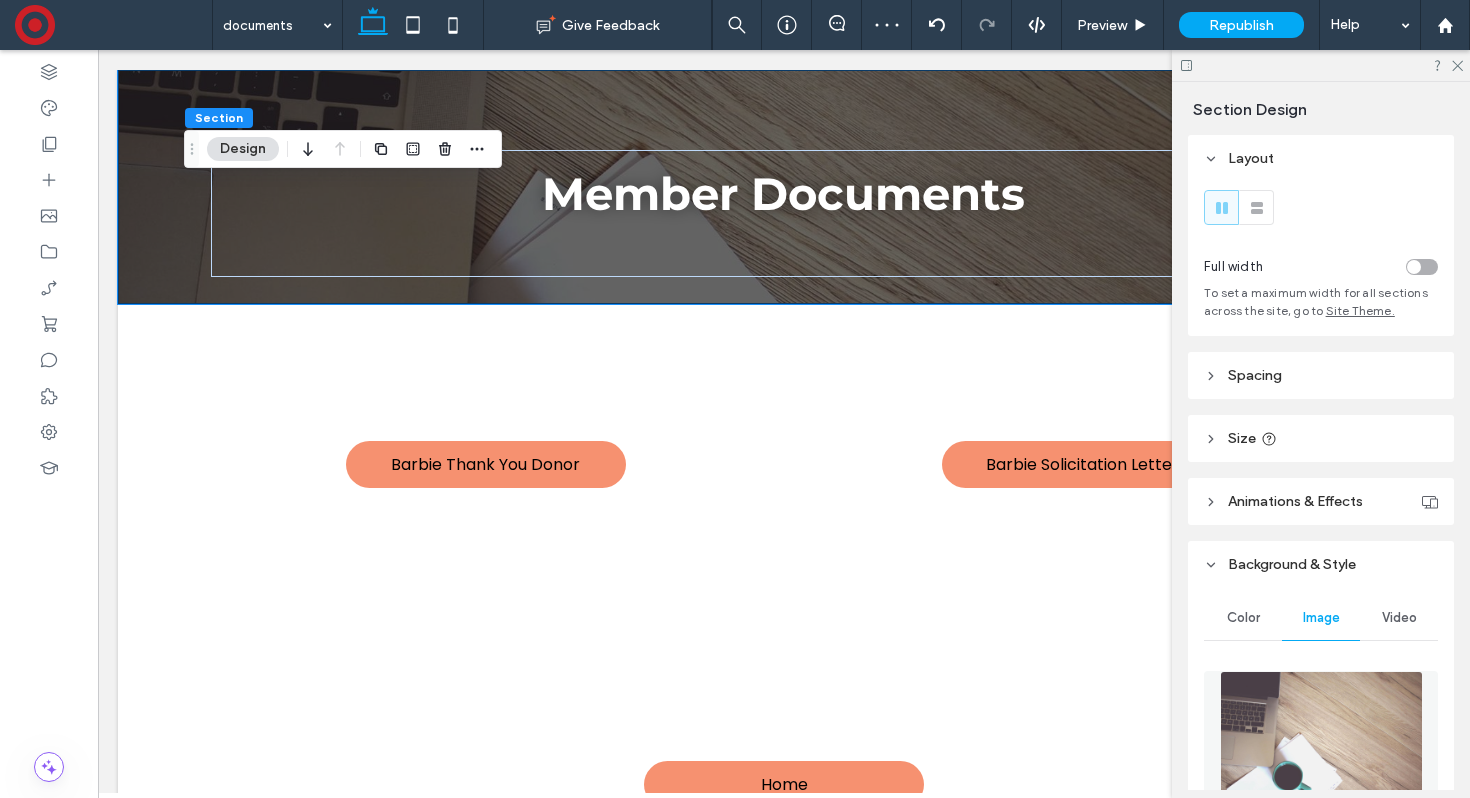click at bounding box center (1321, 739) 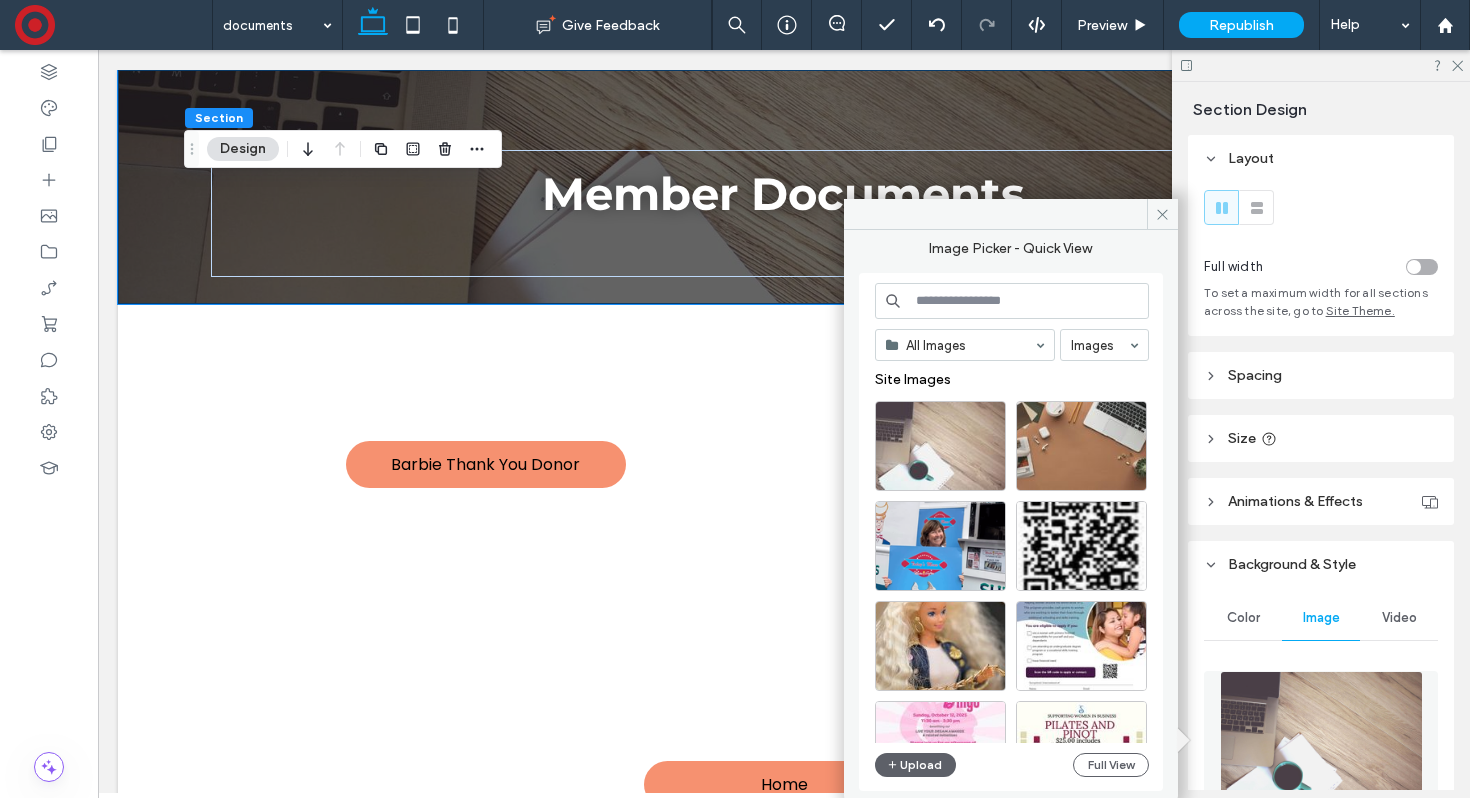 click at bounding box center [1012, 301] 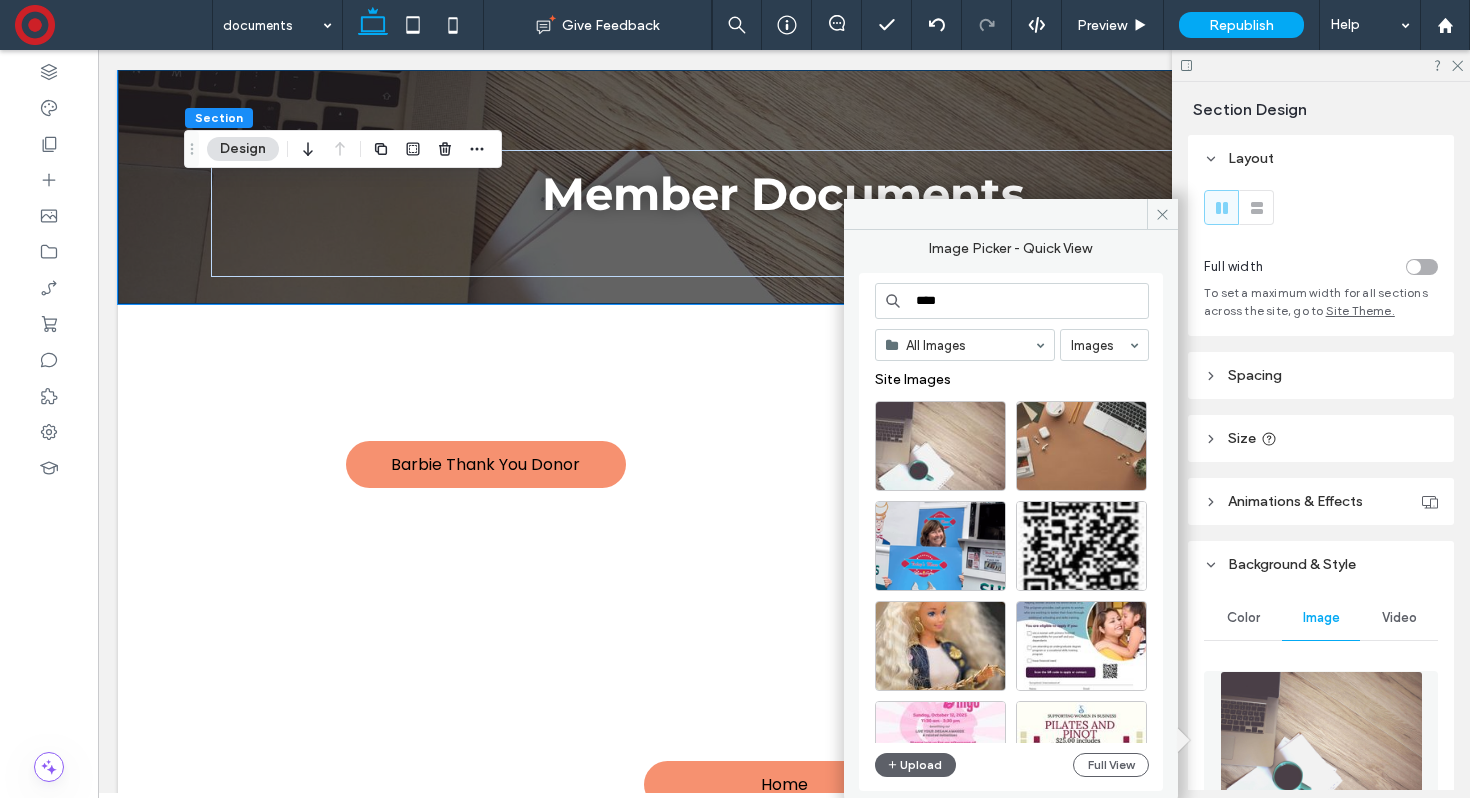 type on "****" 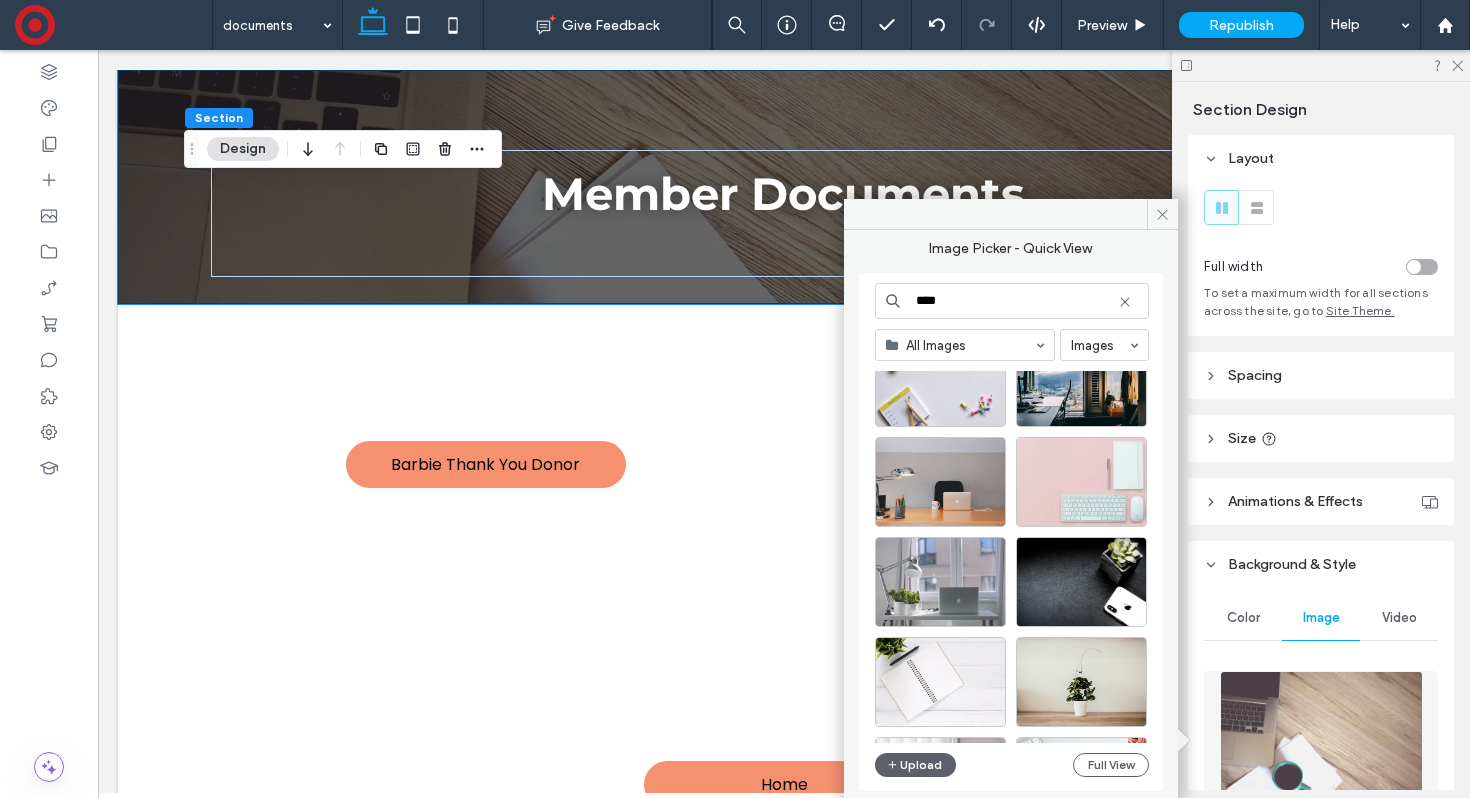 scroll, scrollTop: 907, scrollLeft: 0, axis: vertical 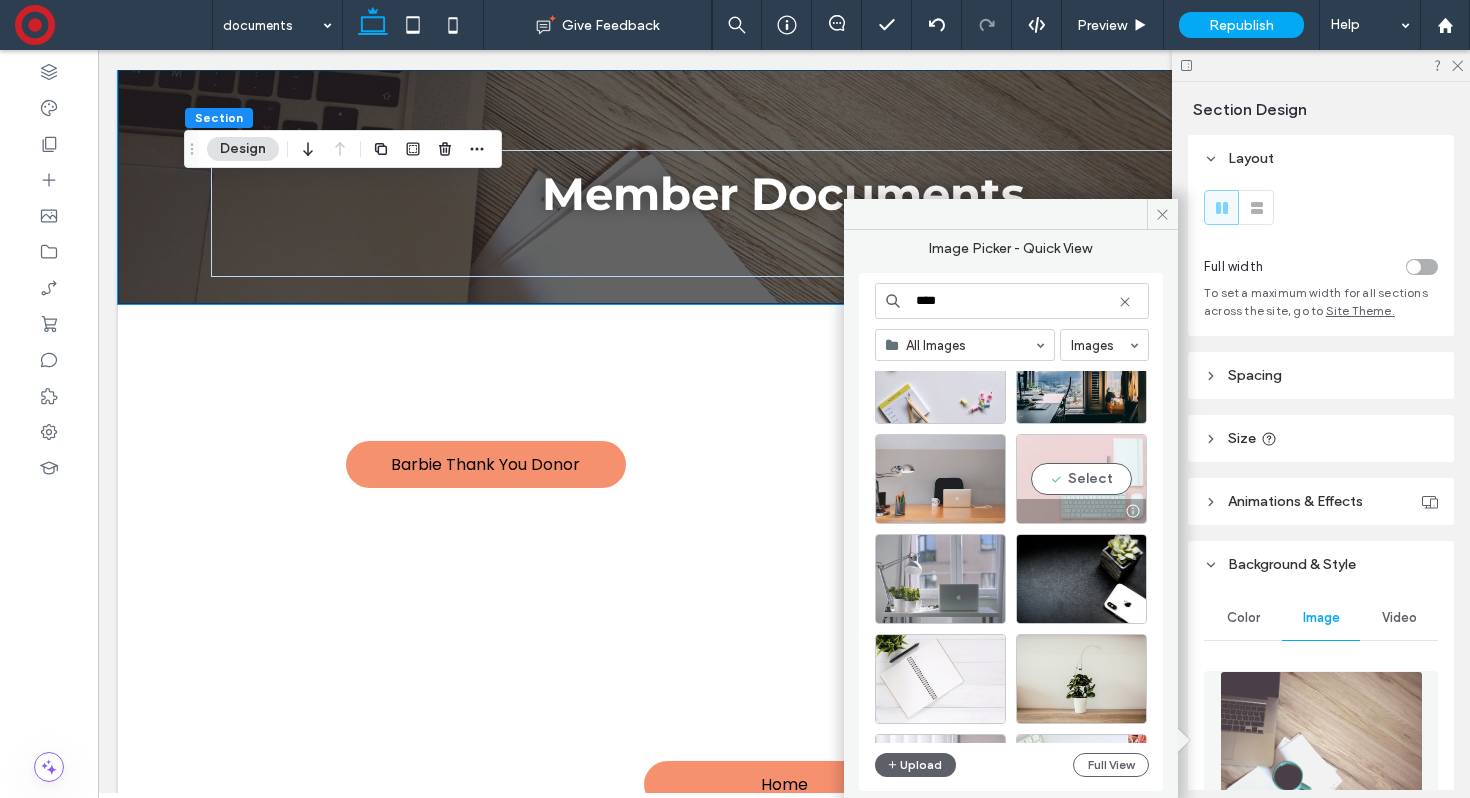 click on "Select" at bounding box center [1081, 479] 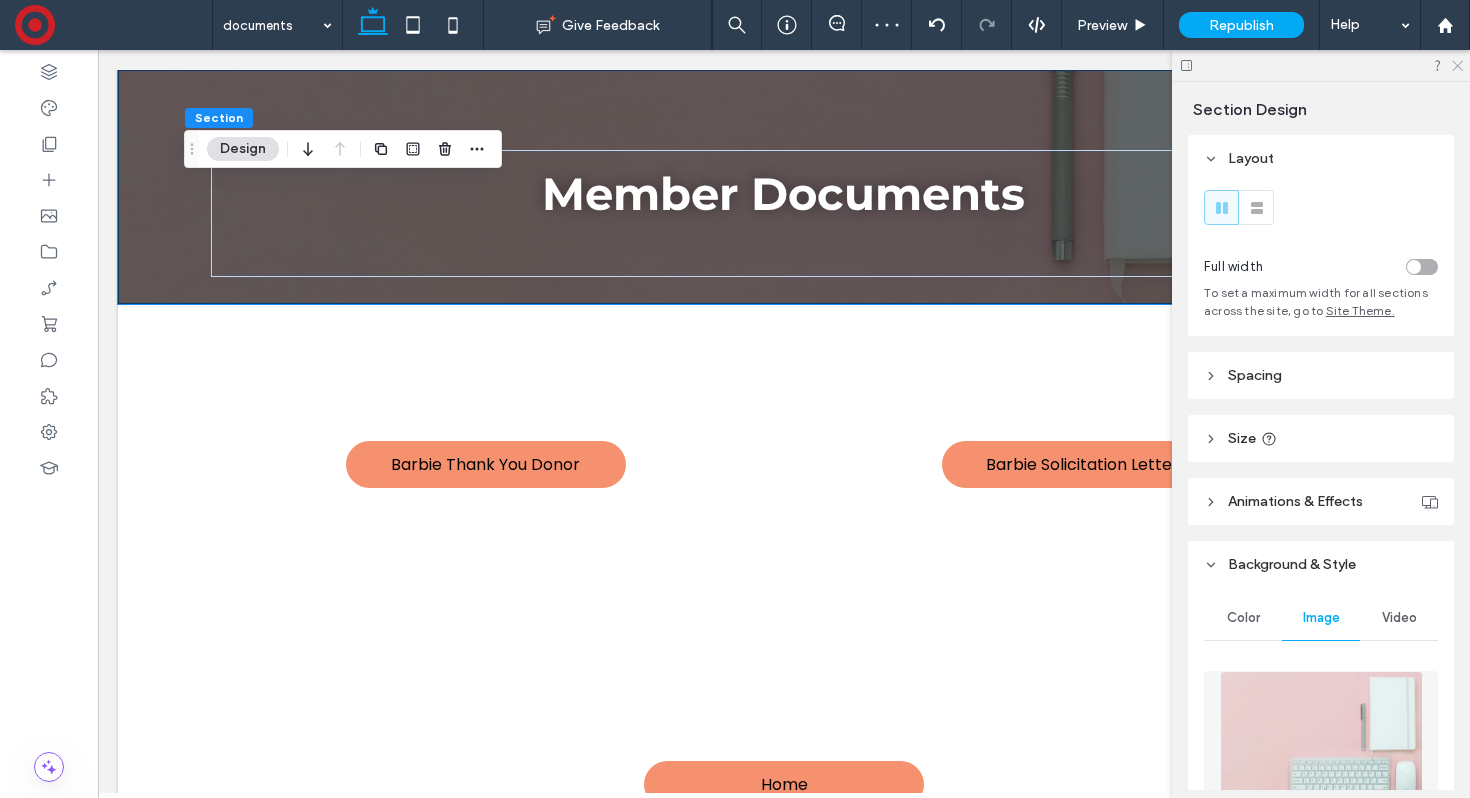 click 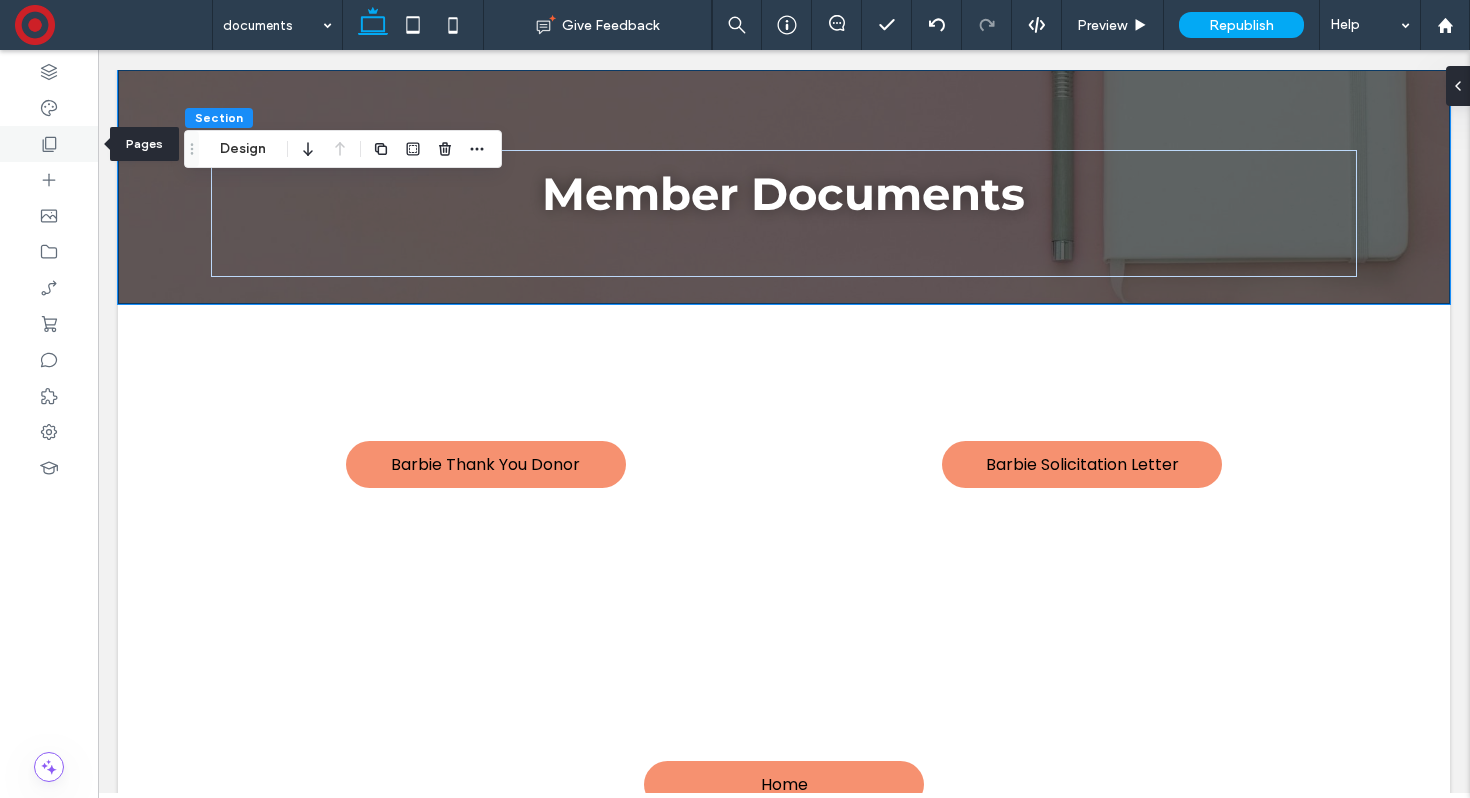click 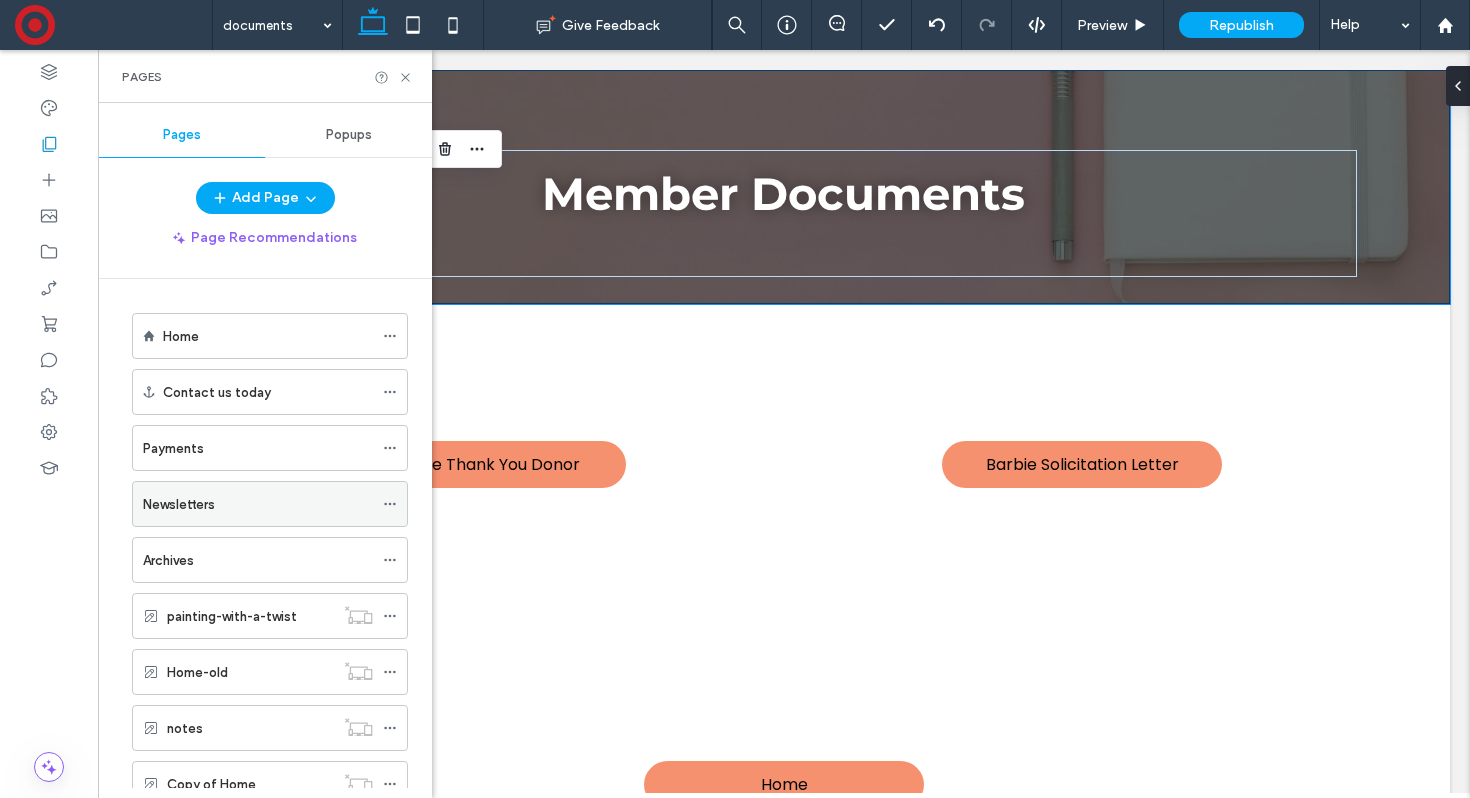 click on "Newsletters" at bounding box center [258, 504] 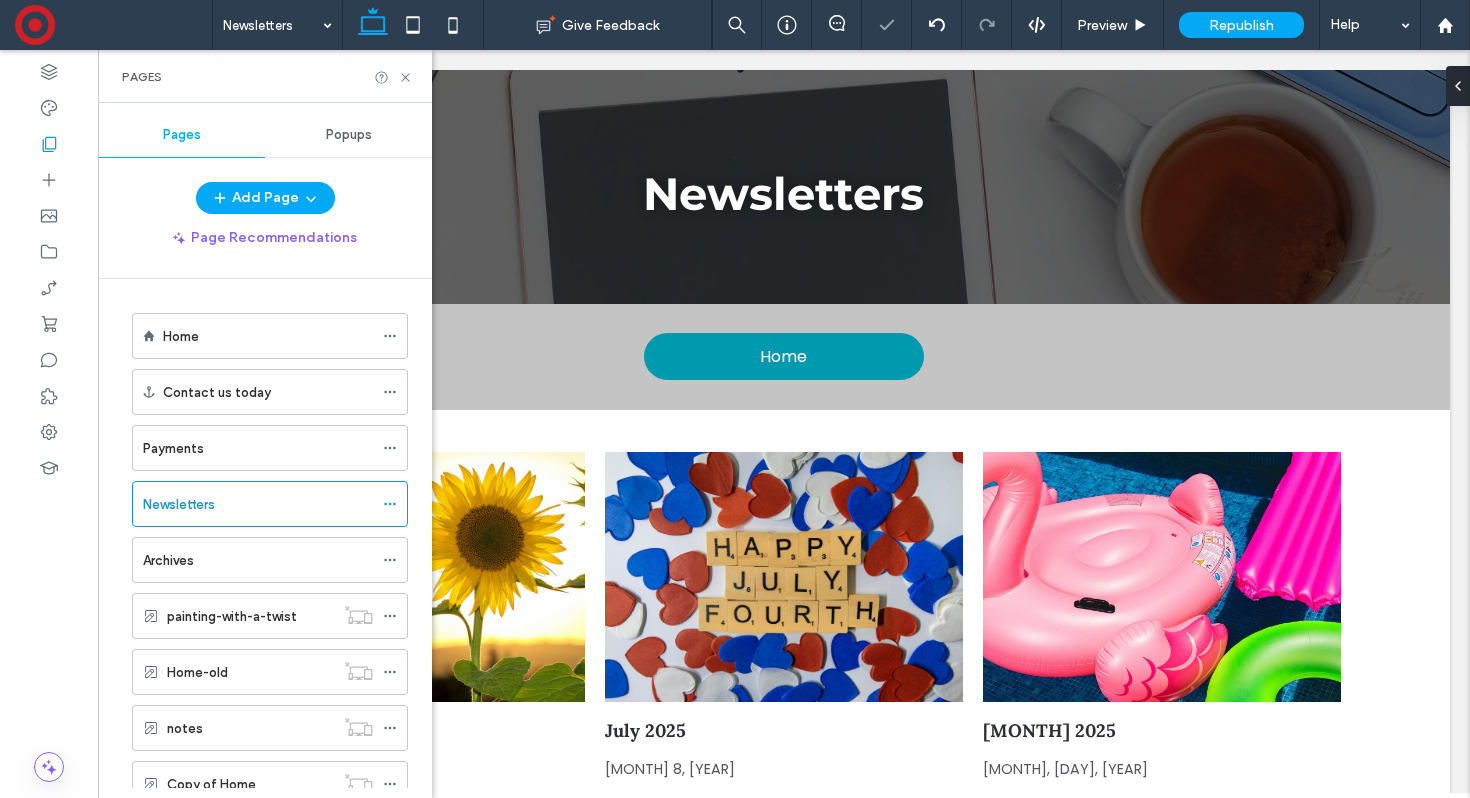 scroll, scrollTop: 0, scrollLeft: 0, axis: both 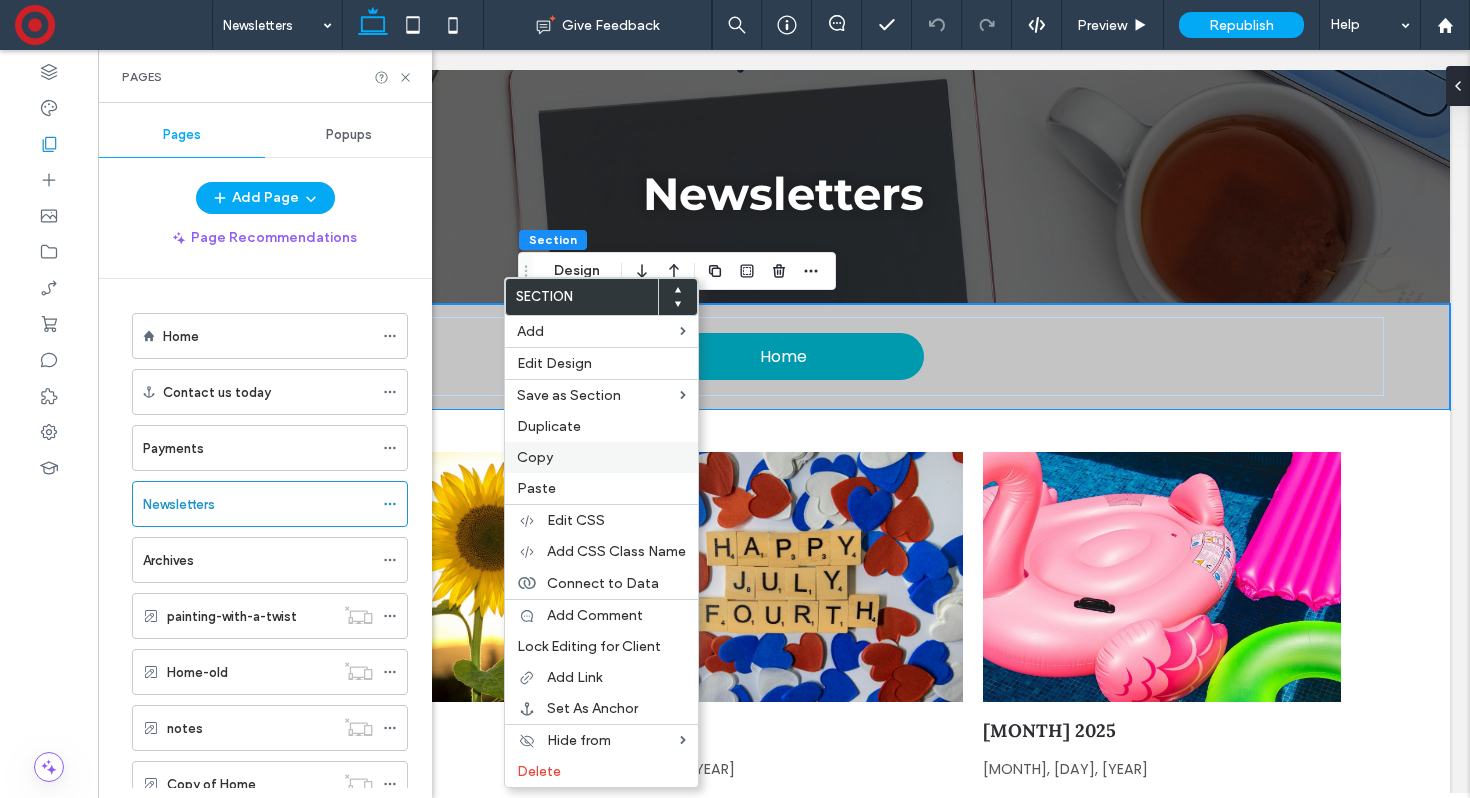 click on "Copy" at bounding box center [601, 457] 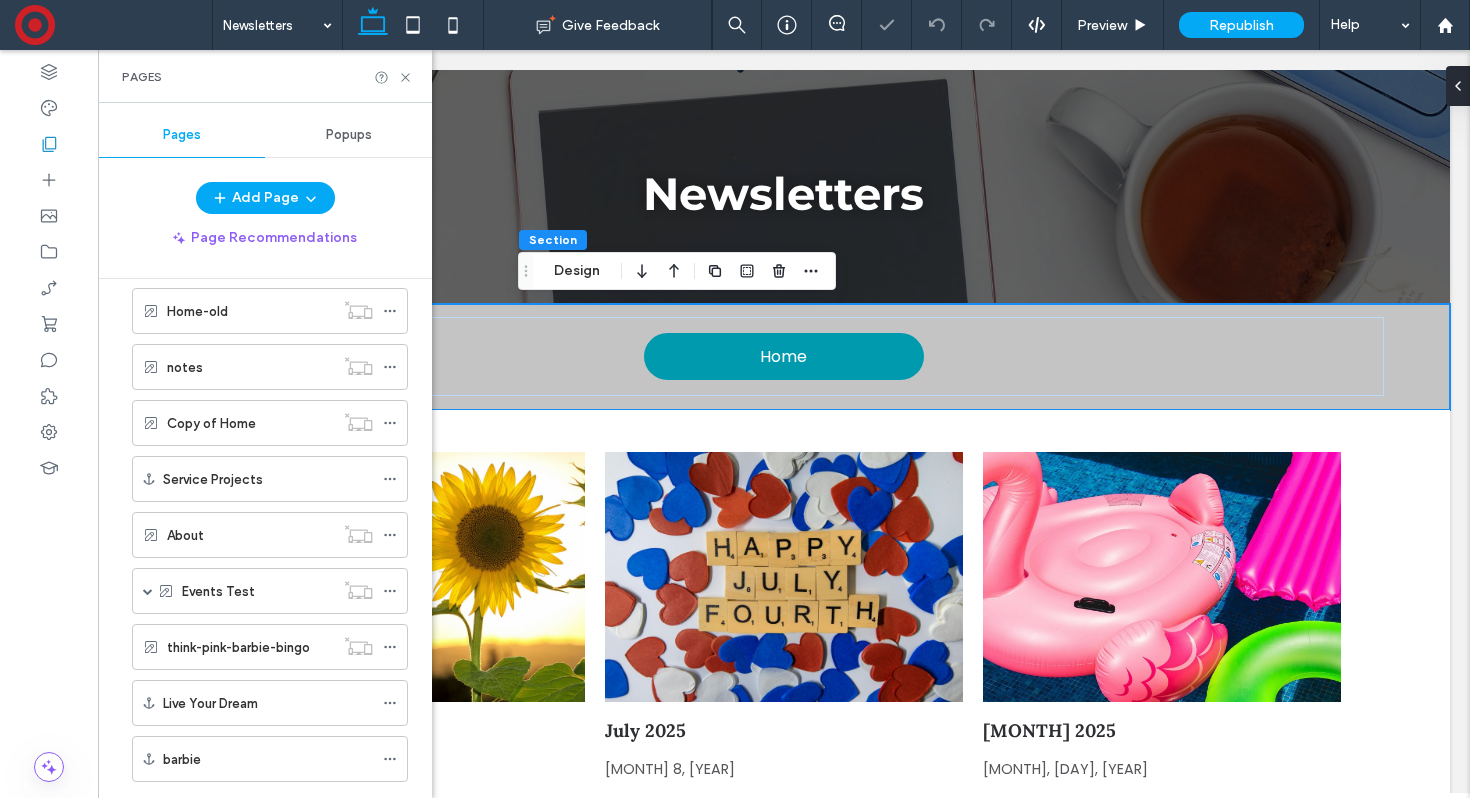 scroll, scrollTop: 965, scrollLeft: 0, axis: vertical 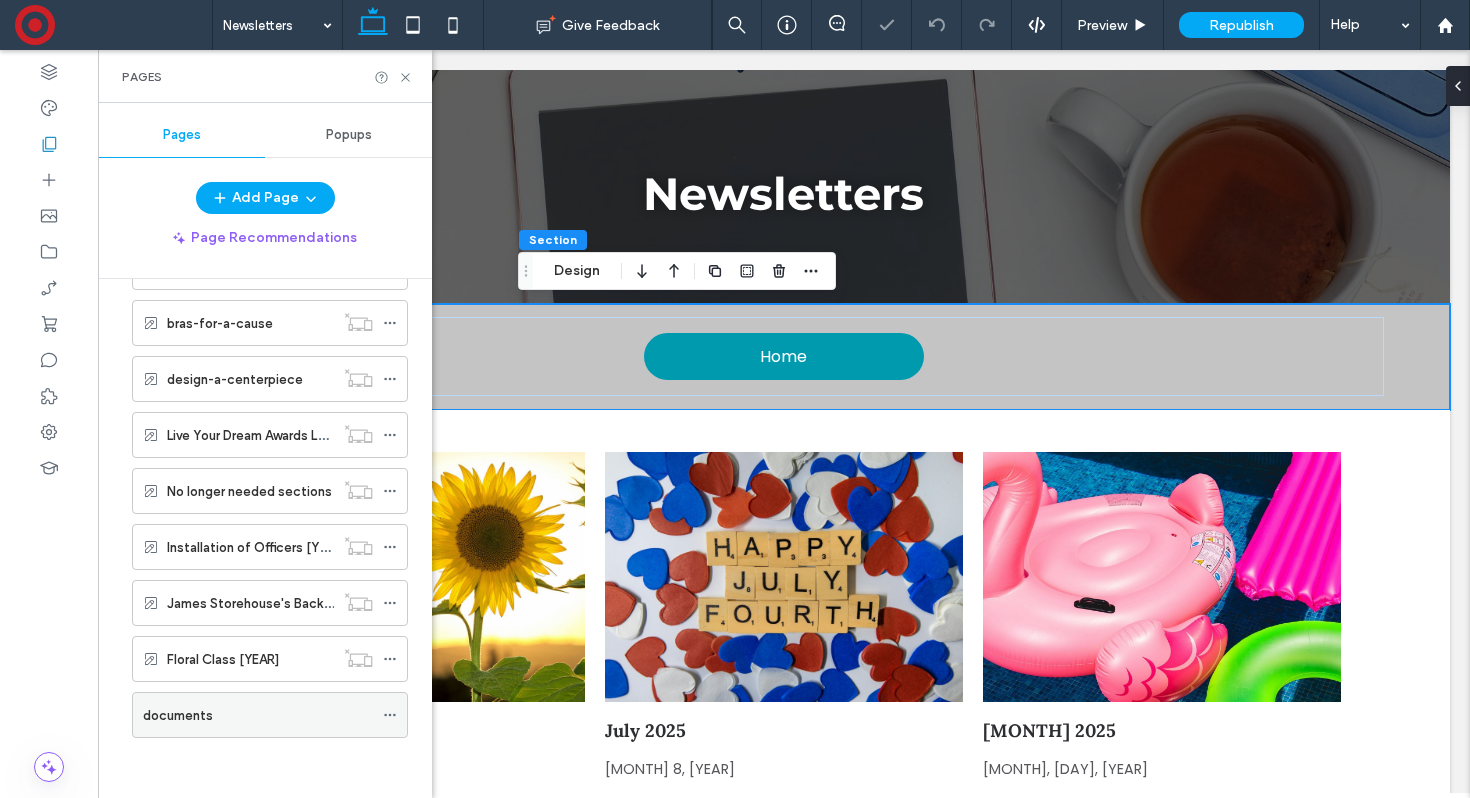 click on "documents" at bounding box center [258, 715] 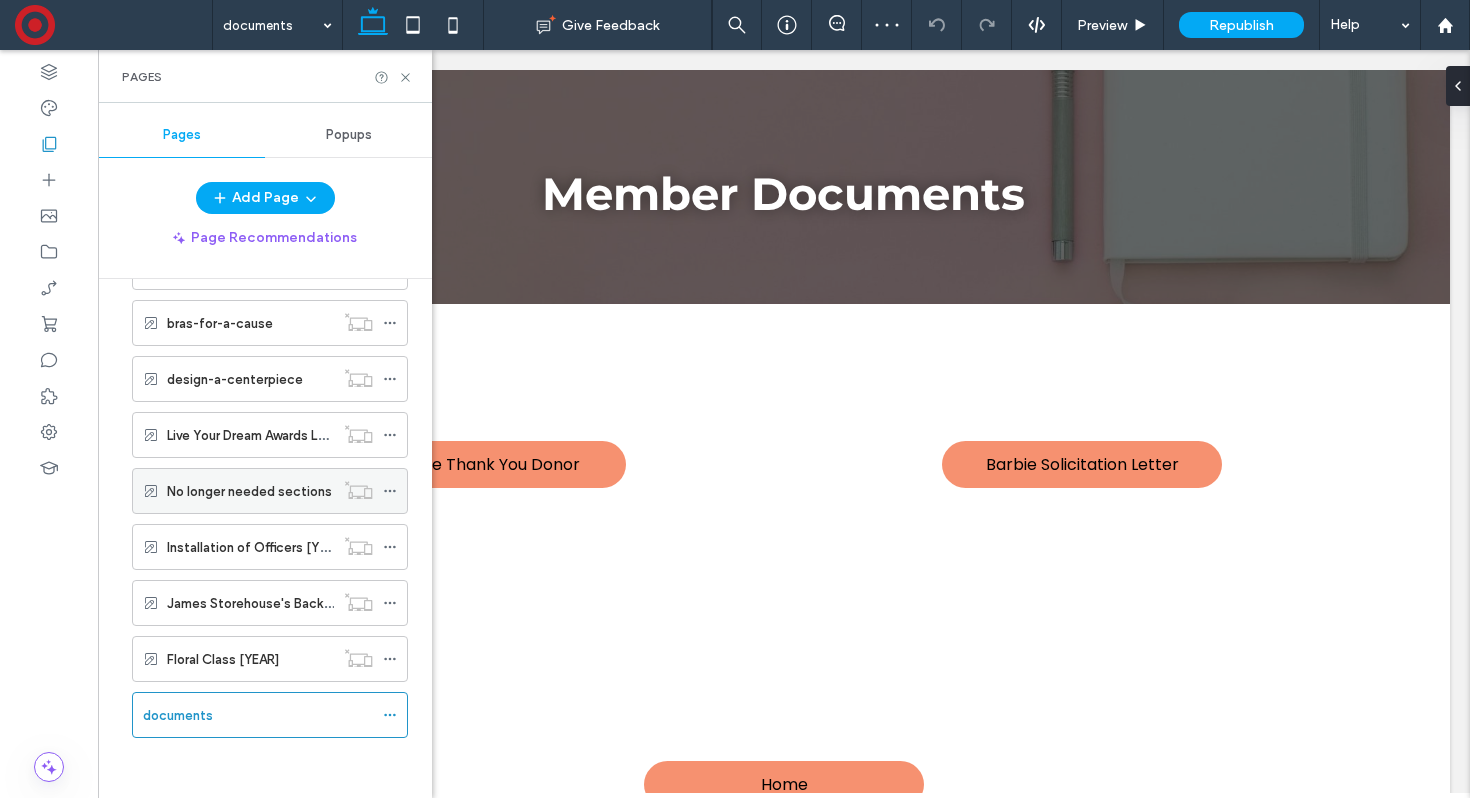 scroll, scrollTop: 0, scrollLeft: 0, axis: both 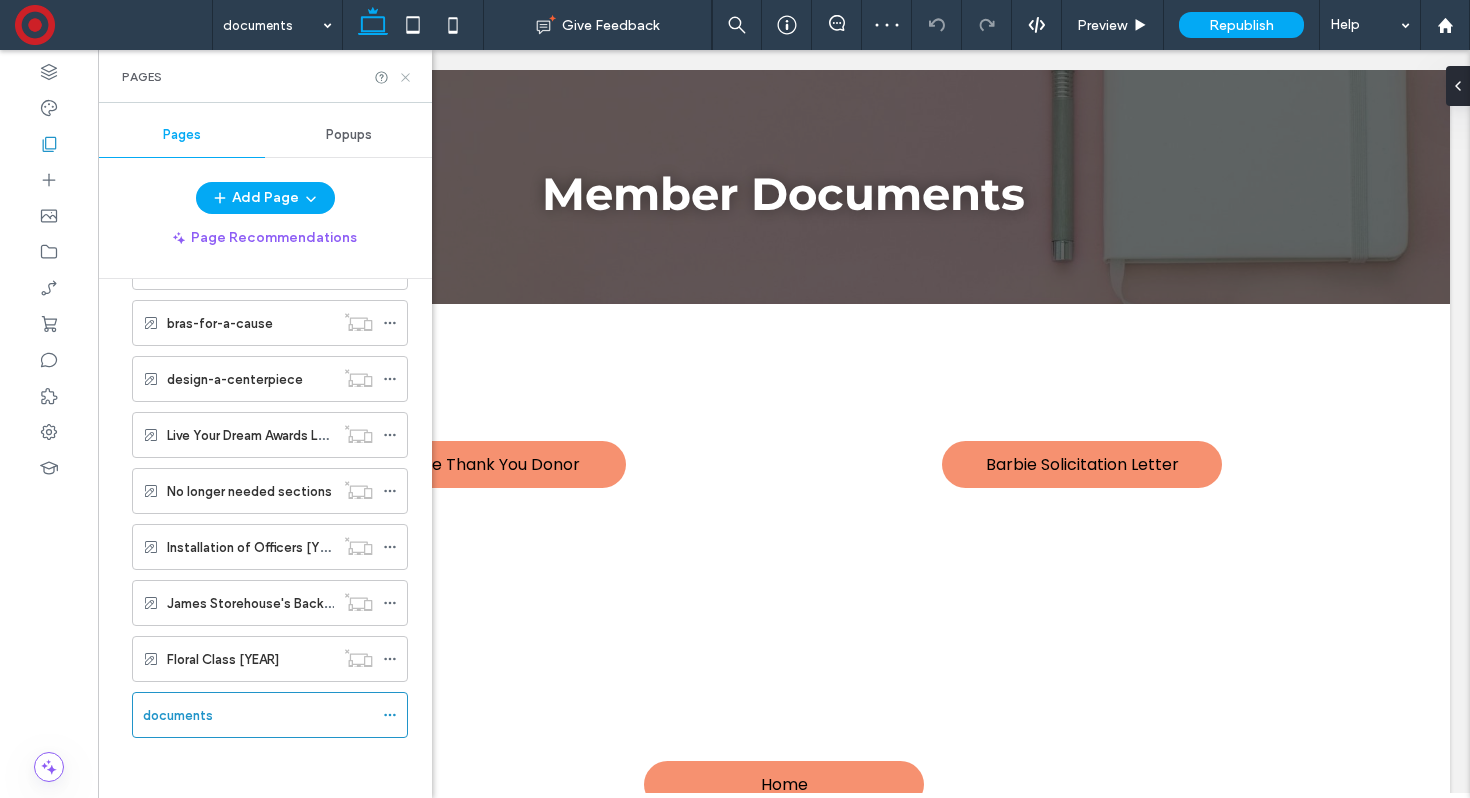 click 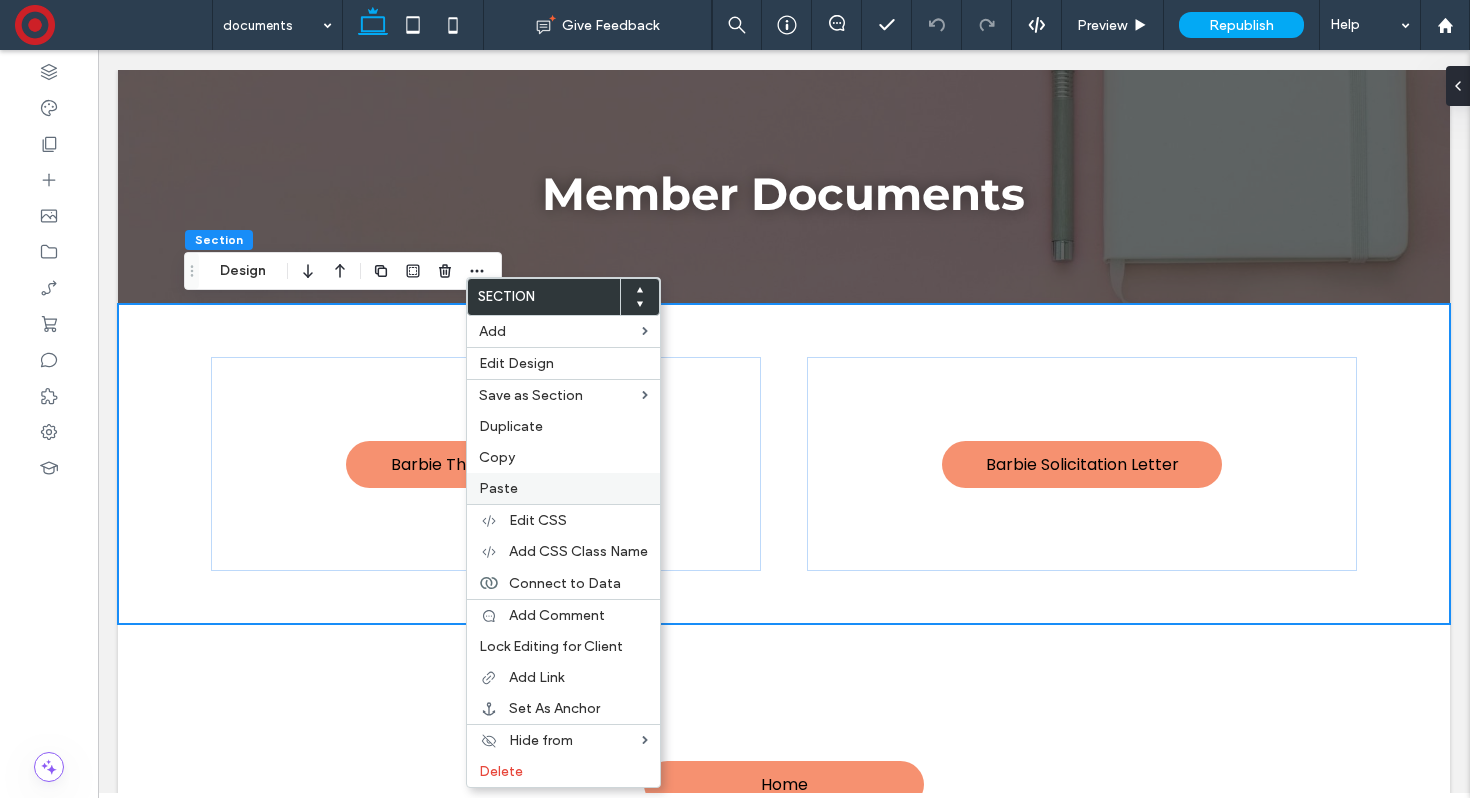 click on "Paste" at bounding box center (563, 488) 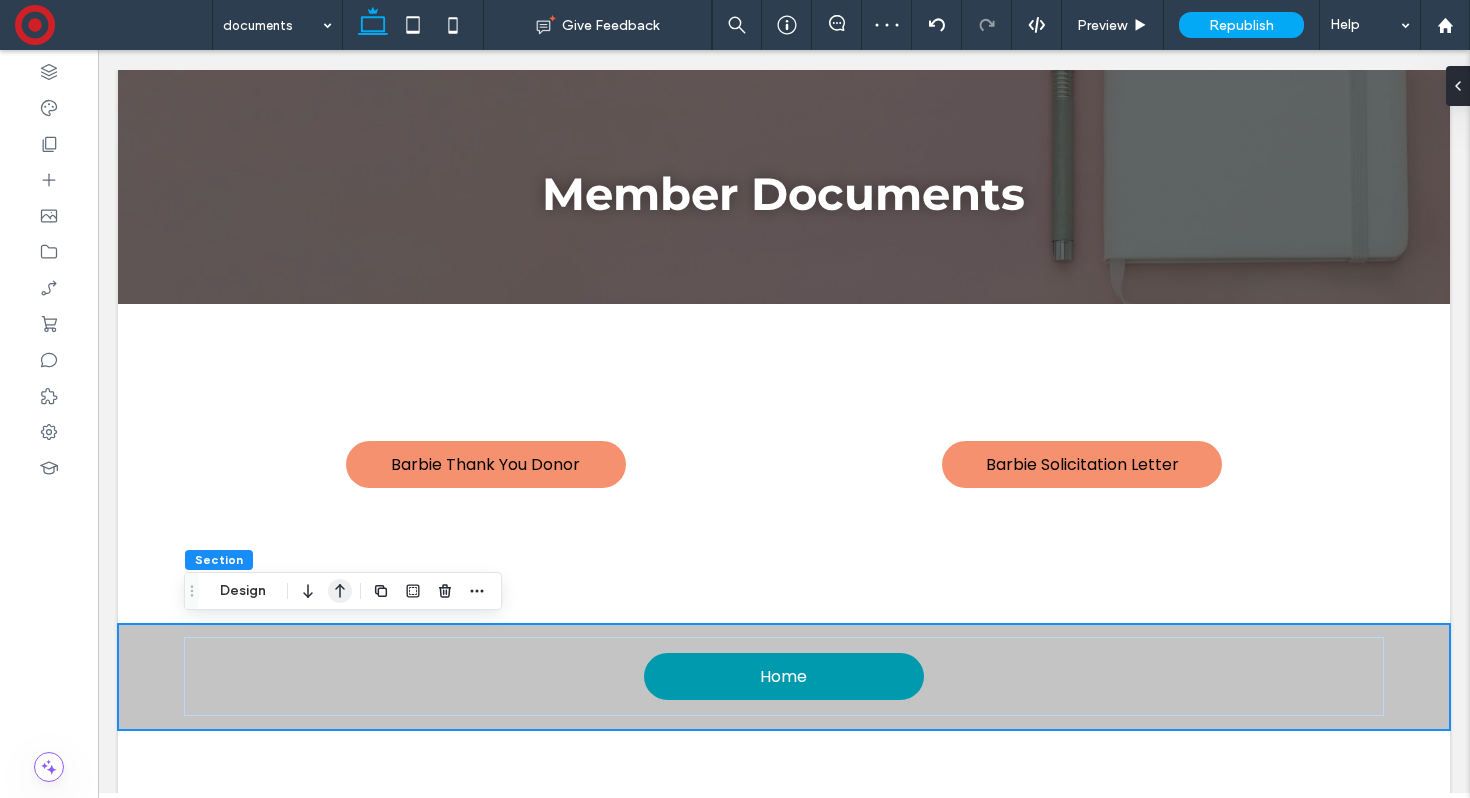 click 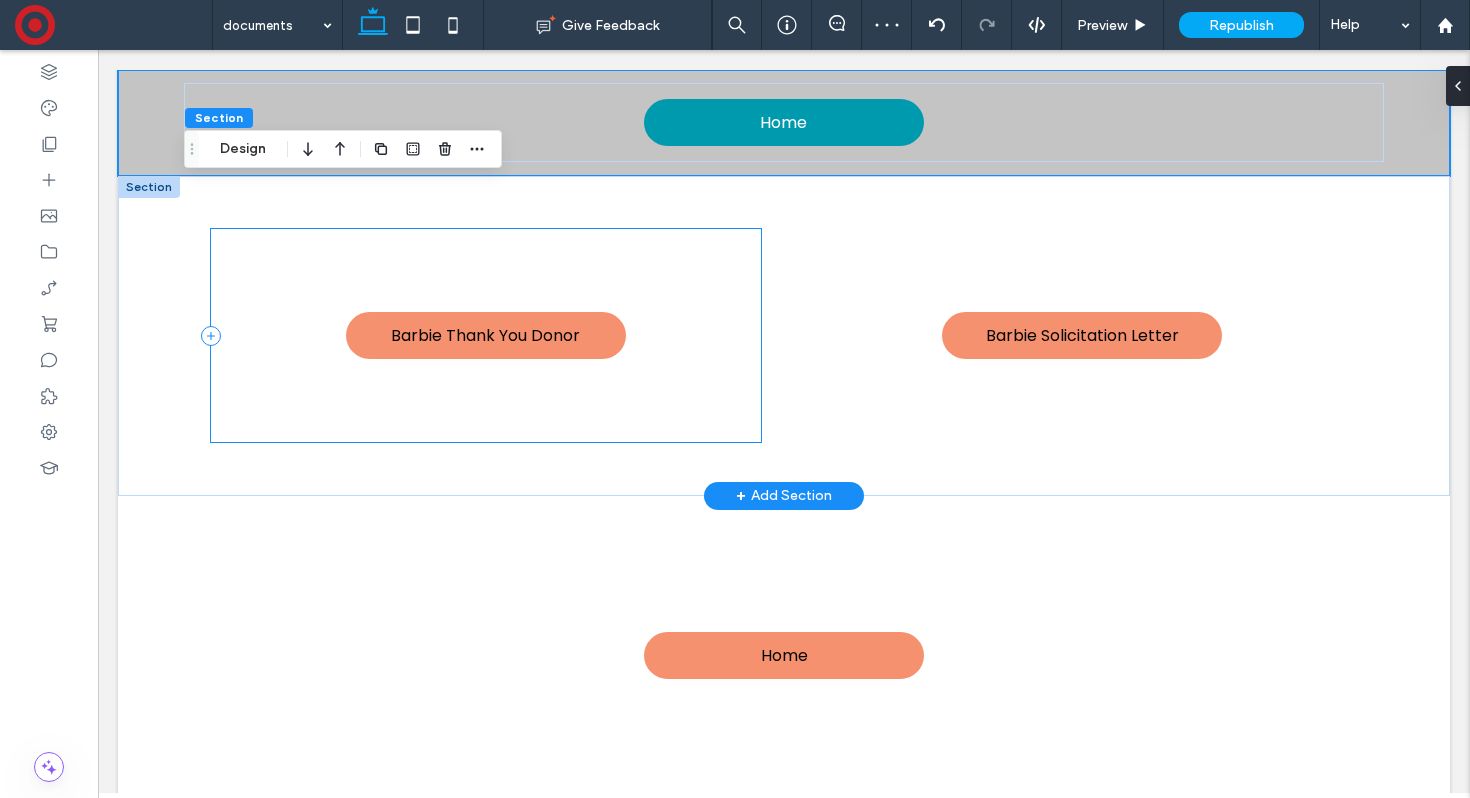 scroll, scrollTop: 292, scrollLeft: 0, axis: vertical 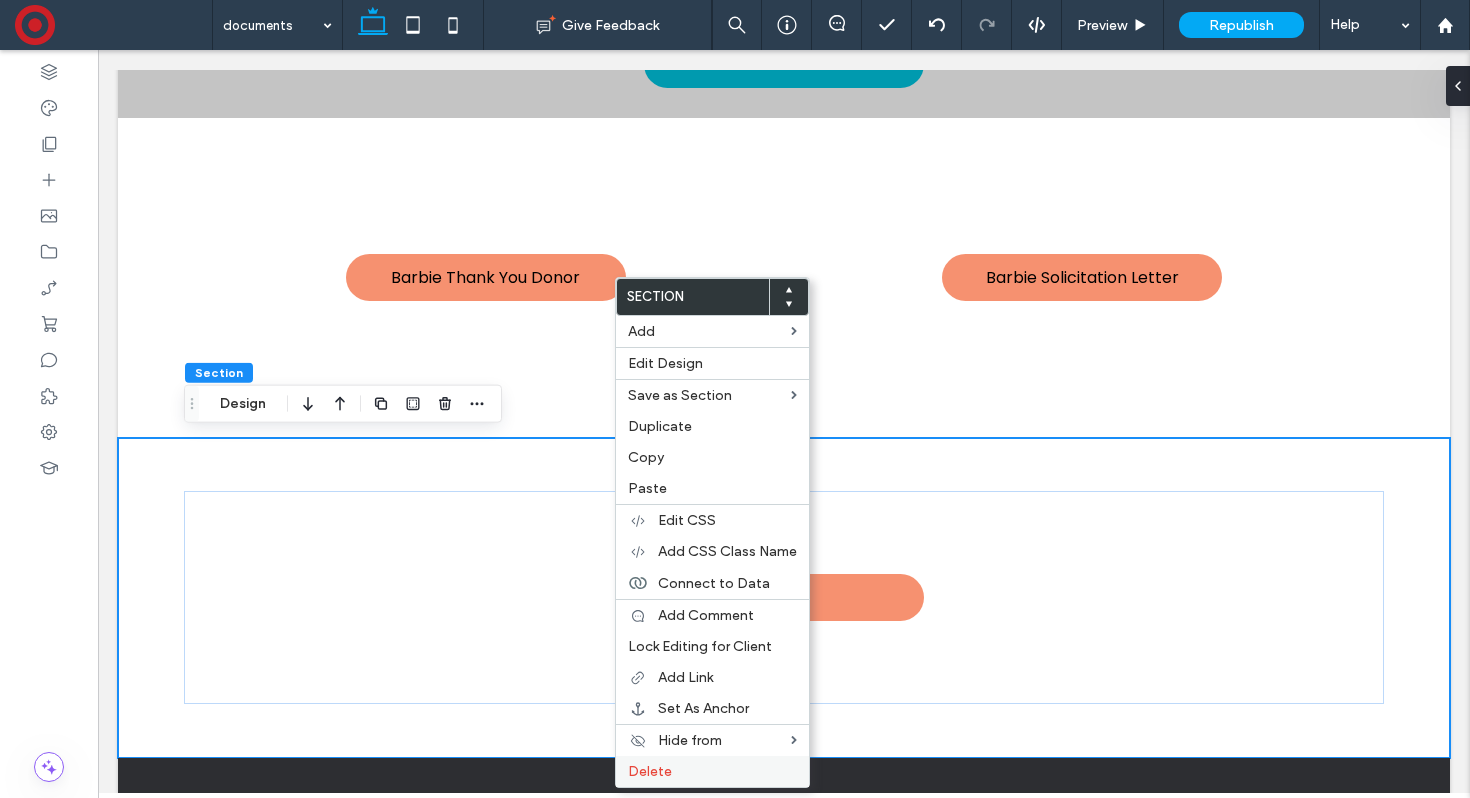 click on "Delete" at bounding box center (712, 771) 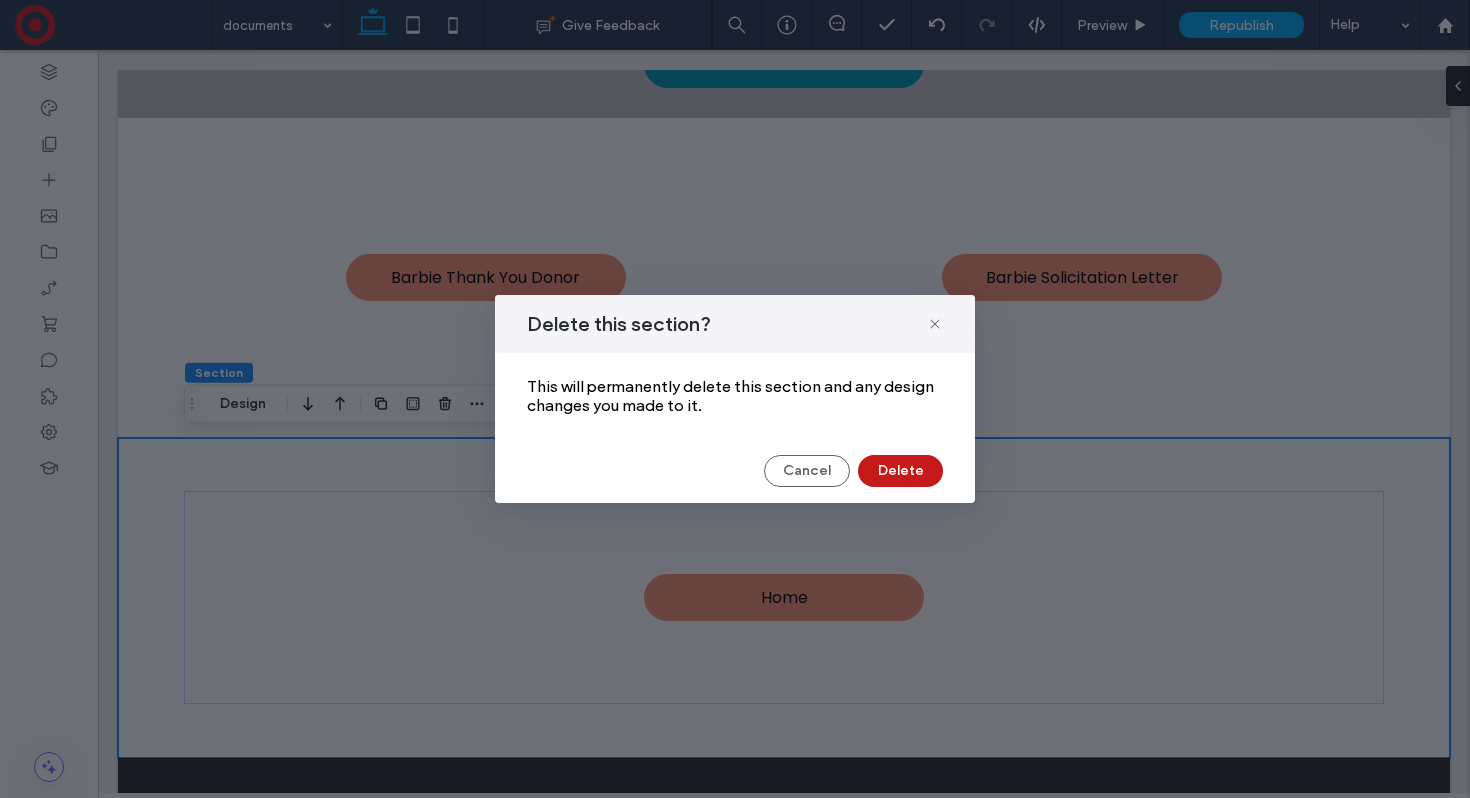 drag, startPoint x: 910, startPoint y: 469, endPoint x: 812, endPoint y: 416, distance: 111.41364 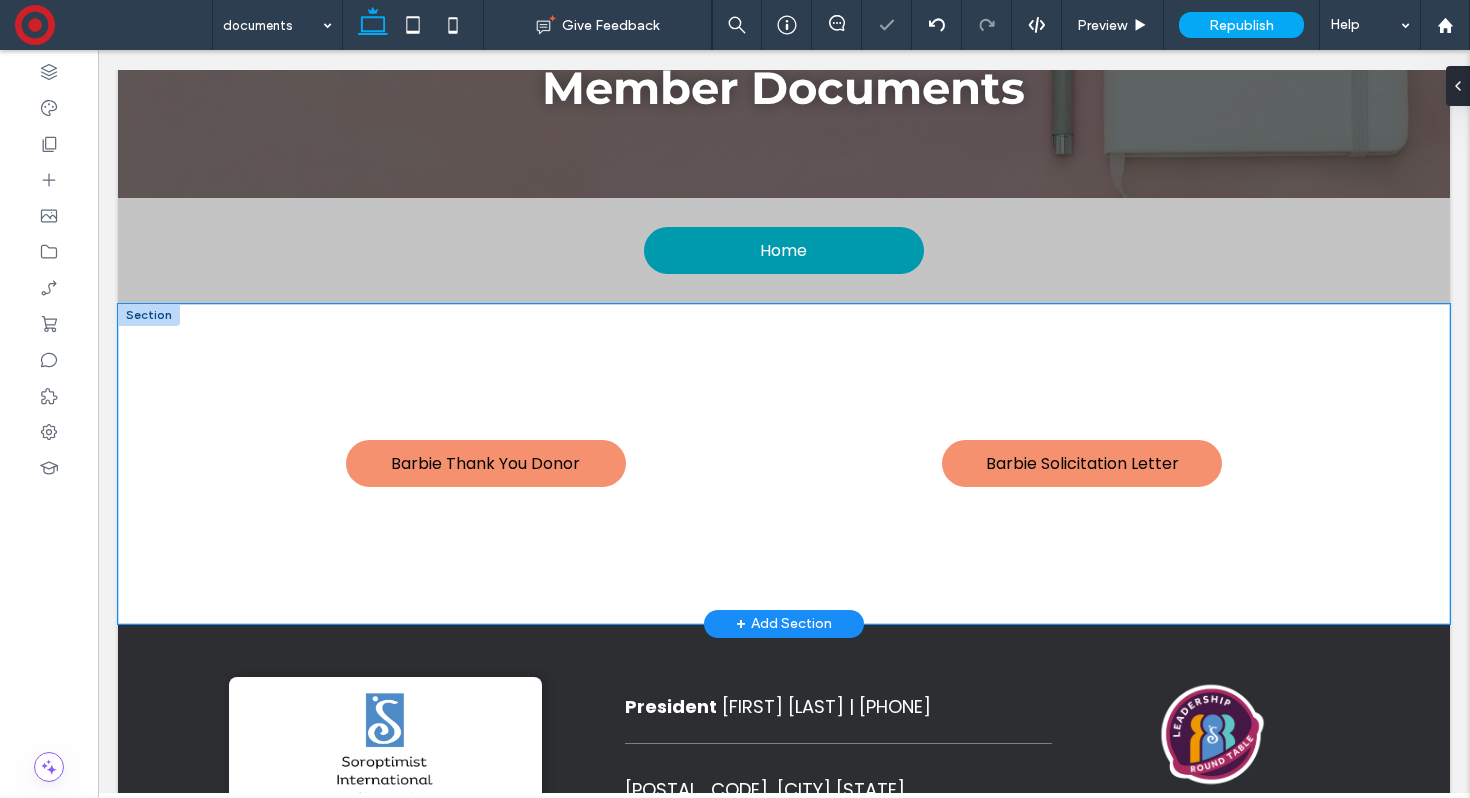 scroll, scrollTop: 0, scrollLeft: 0, axis: both 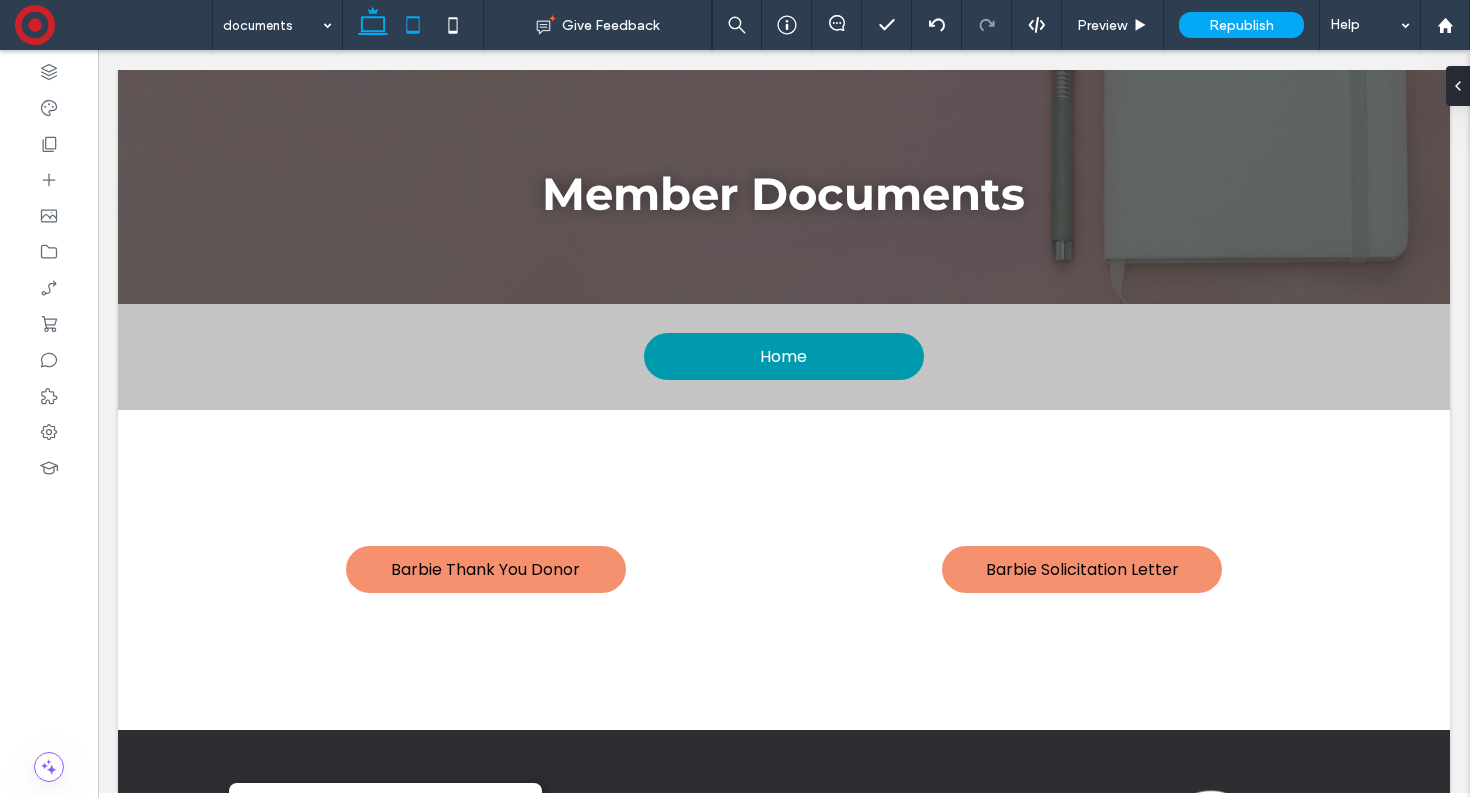 click 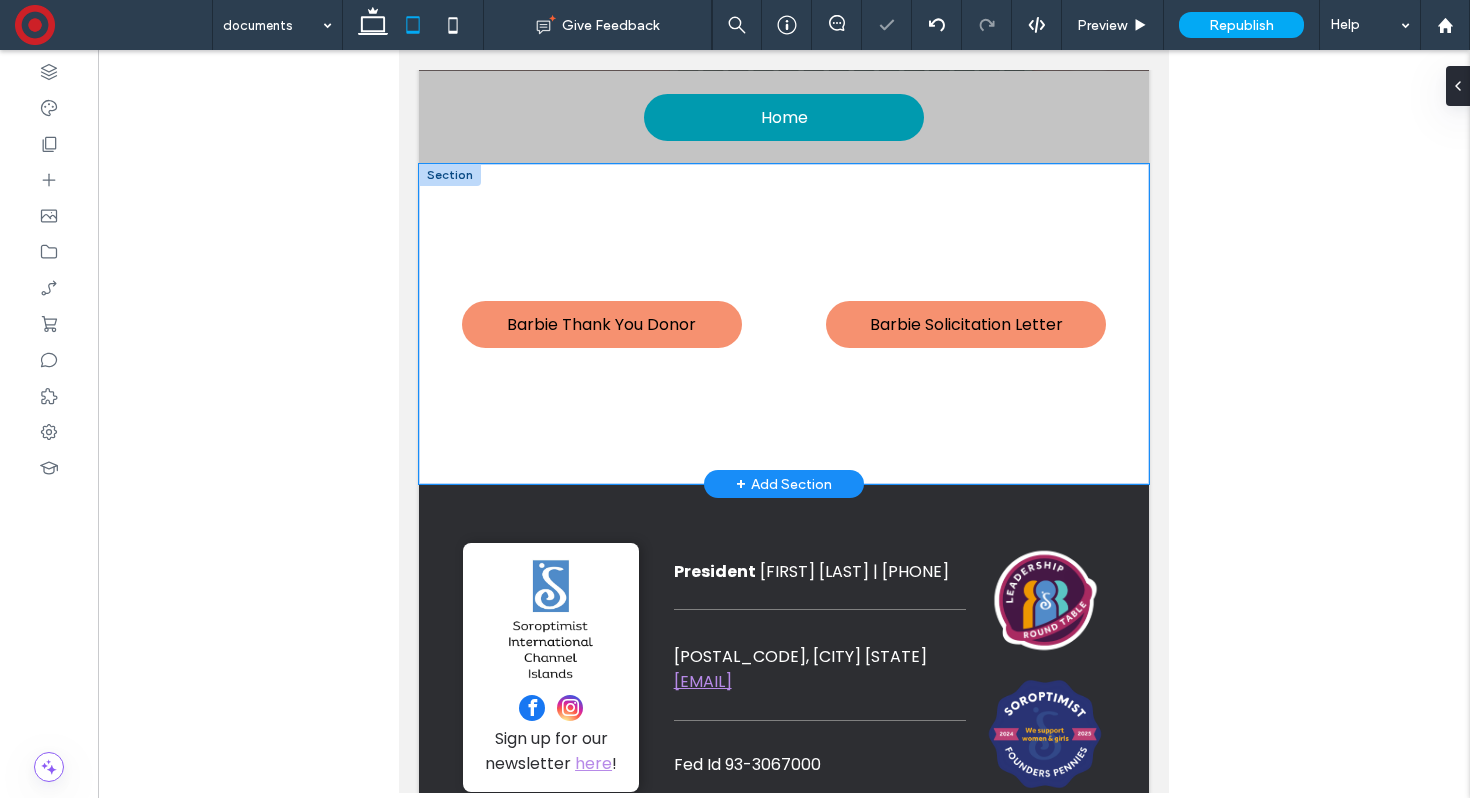 scroll, scrollTop: 0, scrollLeft: 0, axis: both 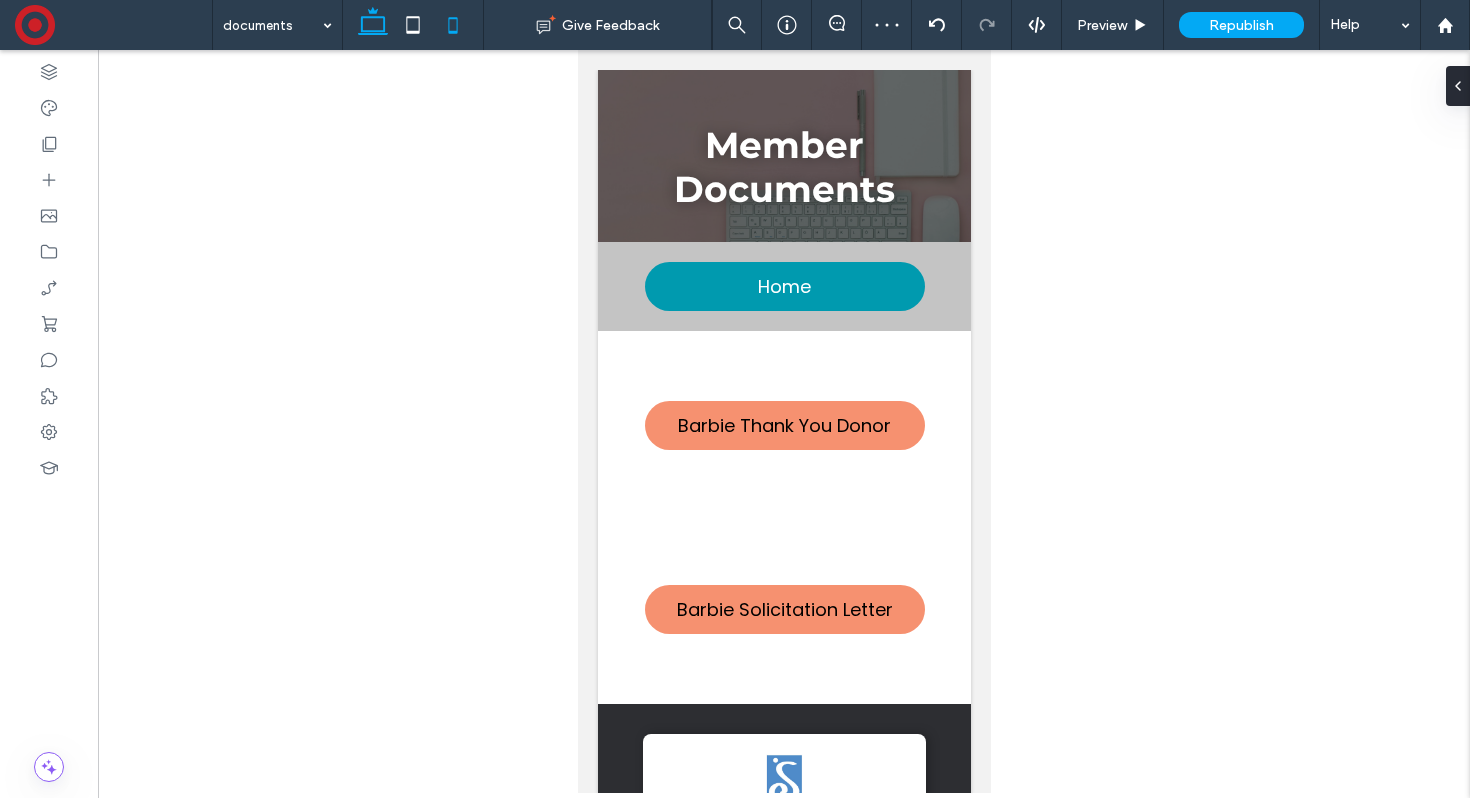 click 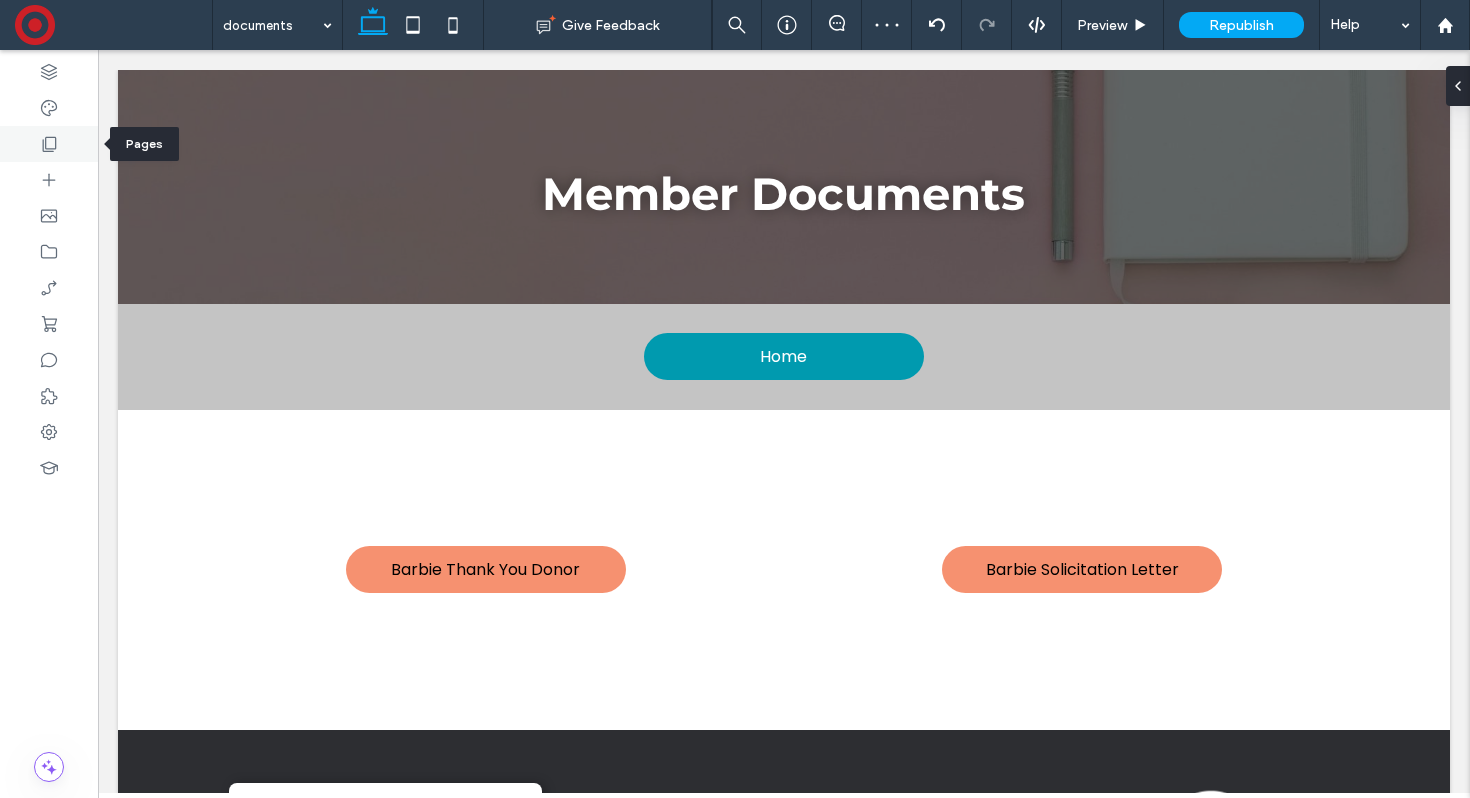 click 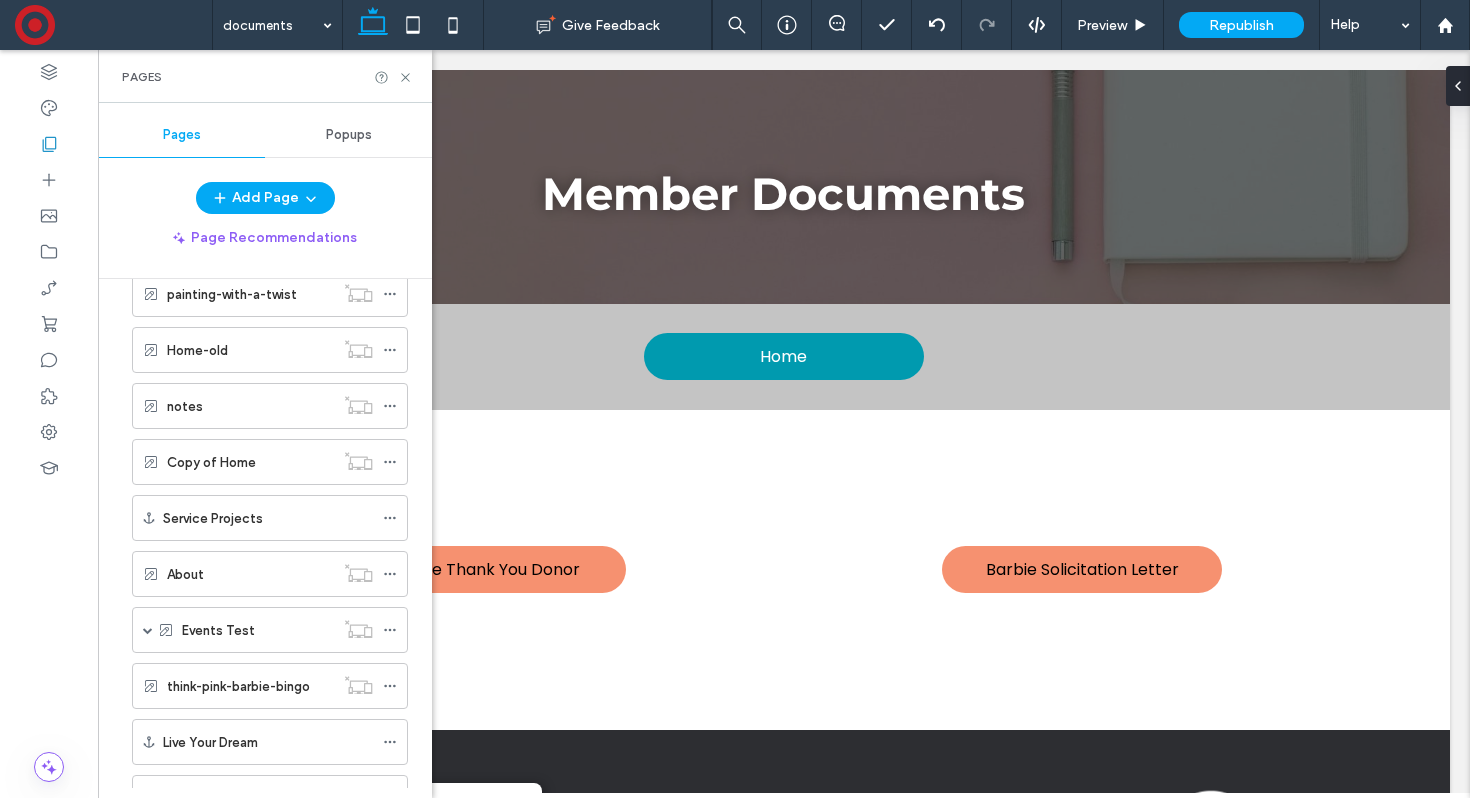 scroll, scrollTop: 965, scrollLeft: 0, axis: vertical 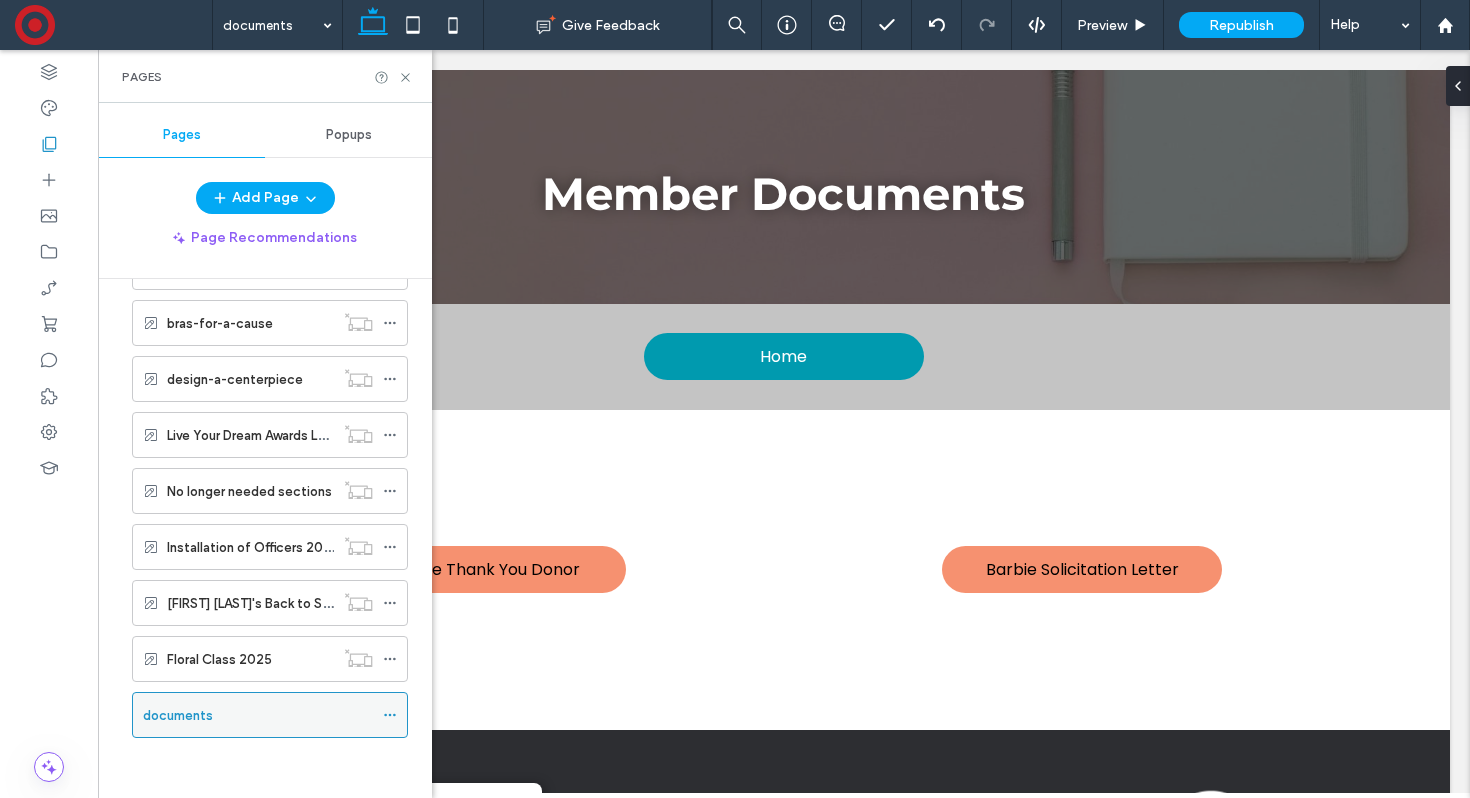 click 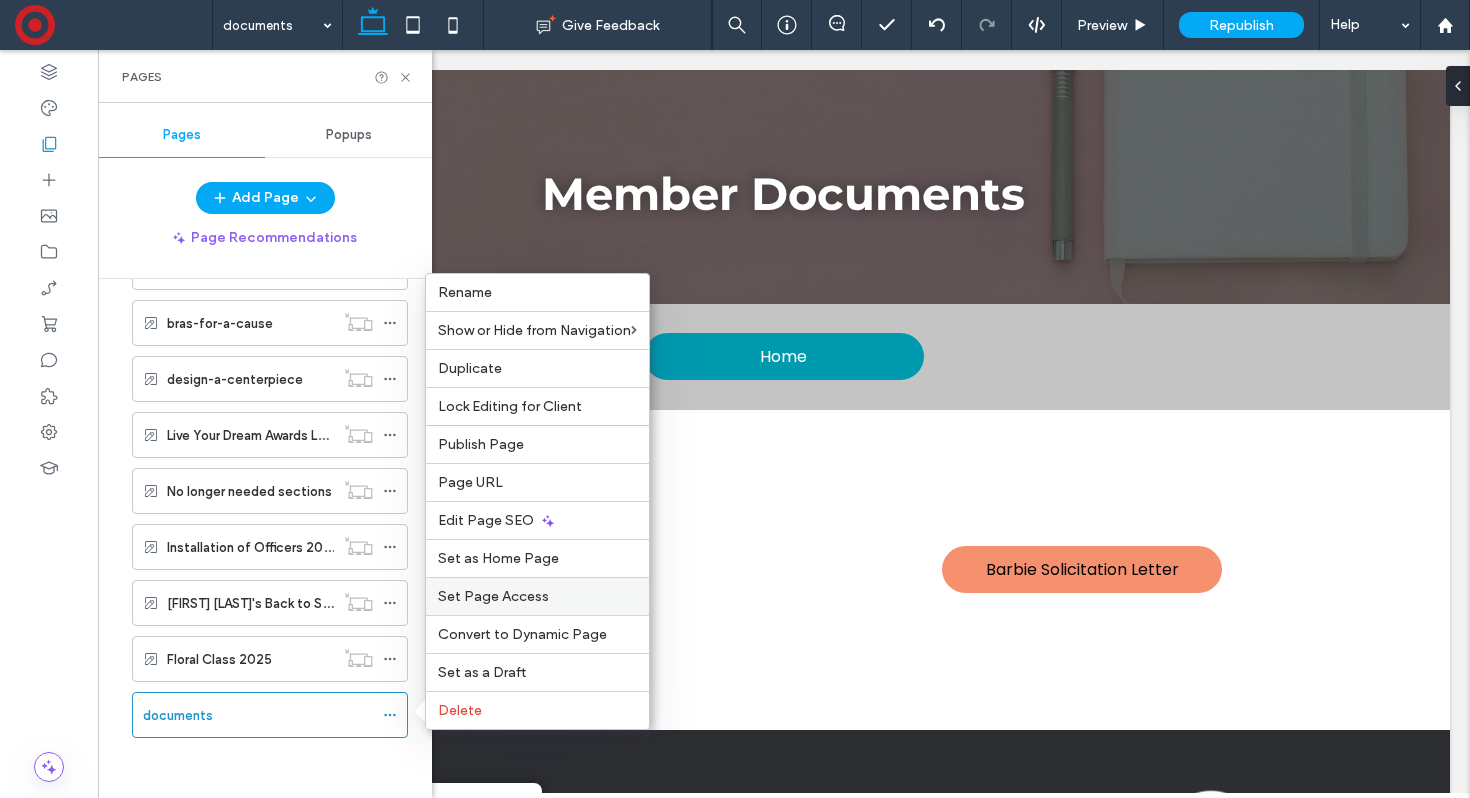 click on "Set Page Access" at bounding box center (493, 596) 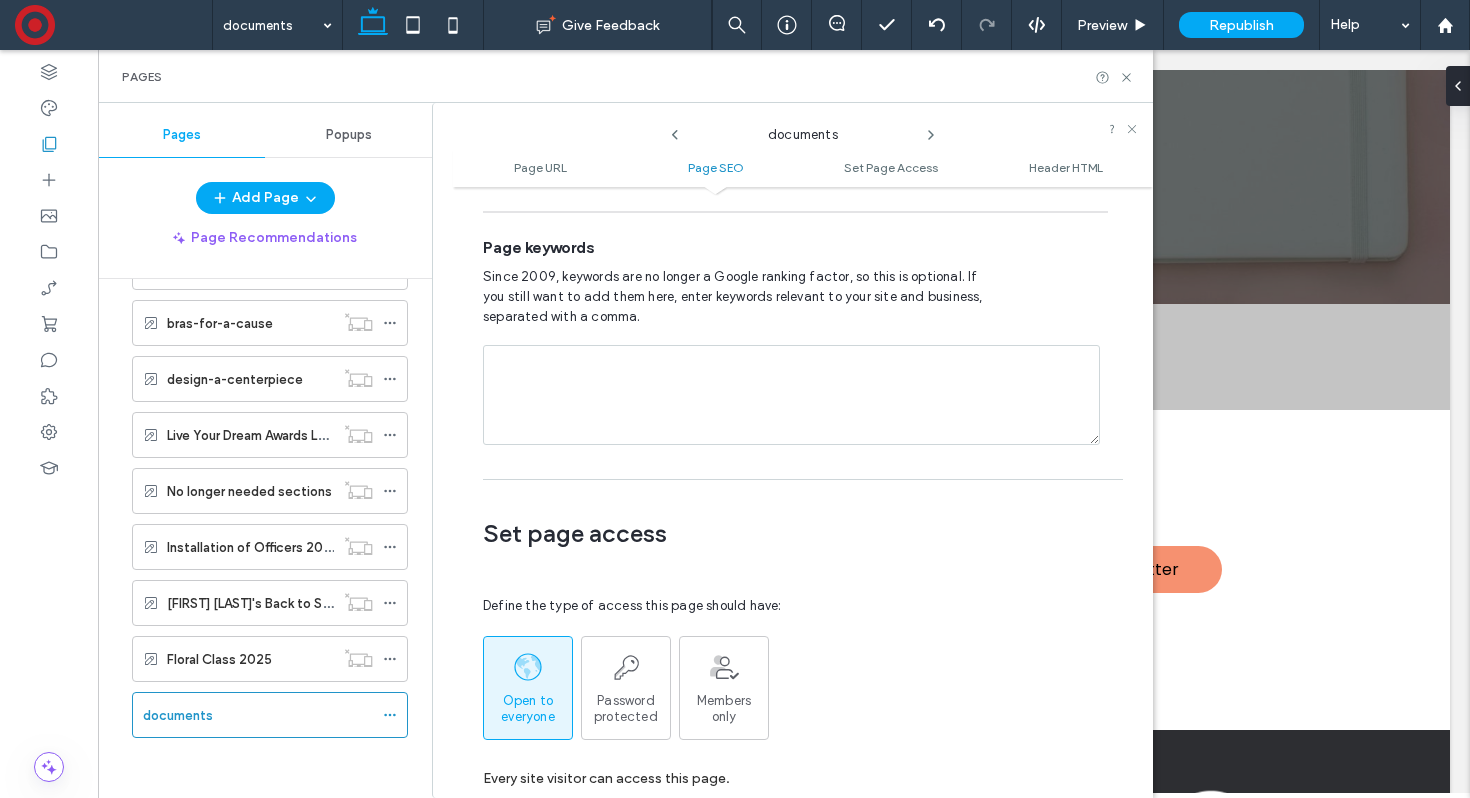 scroll, scrollTop: 1505, scrollLeft: 0, axis: vertical 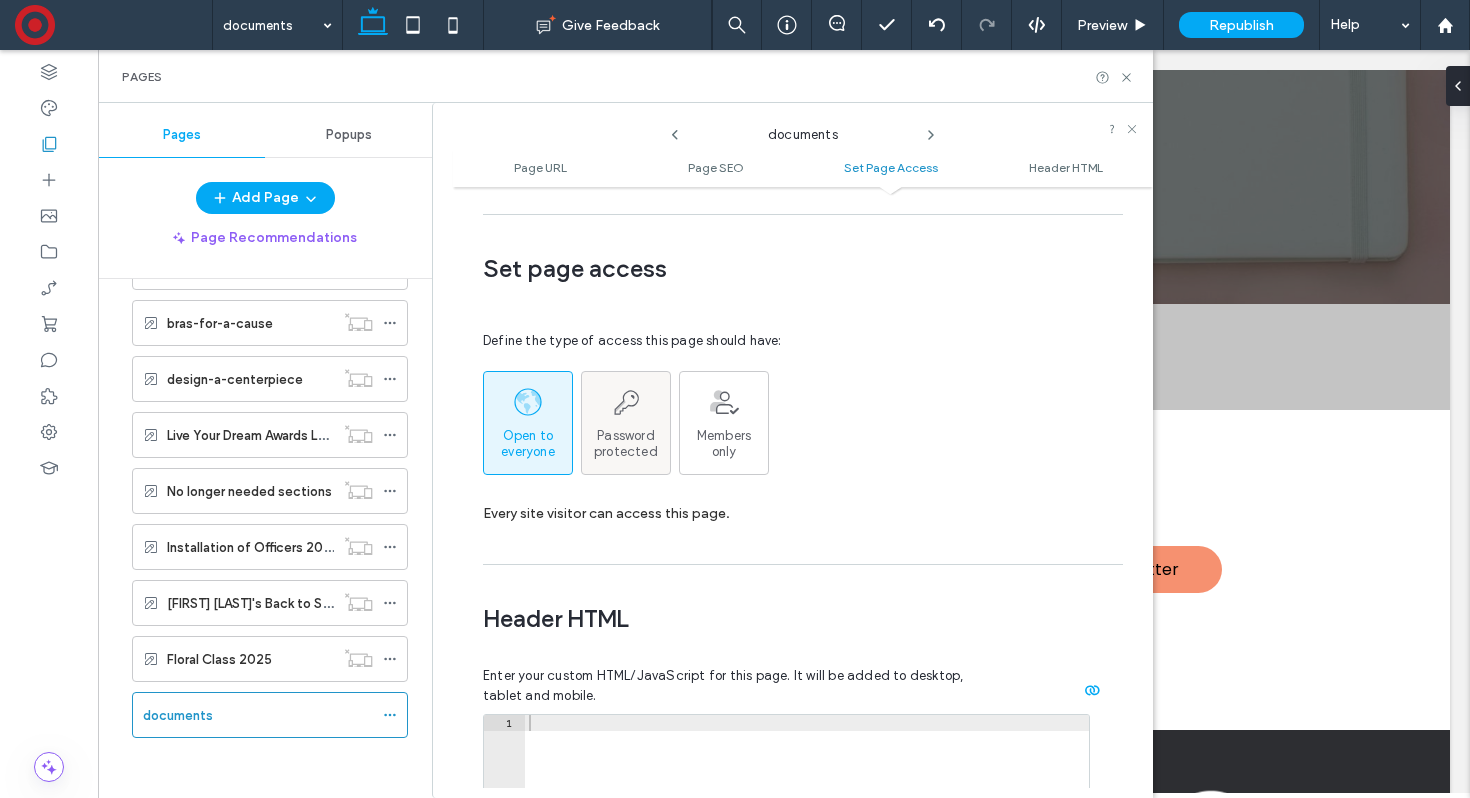 click on "Password protected" at bounding box center (626, 444) 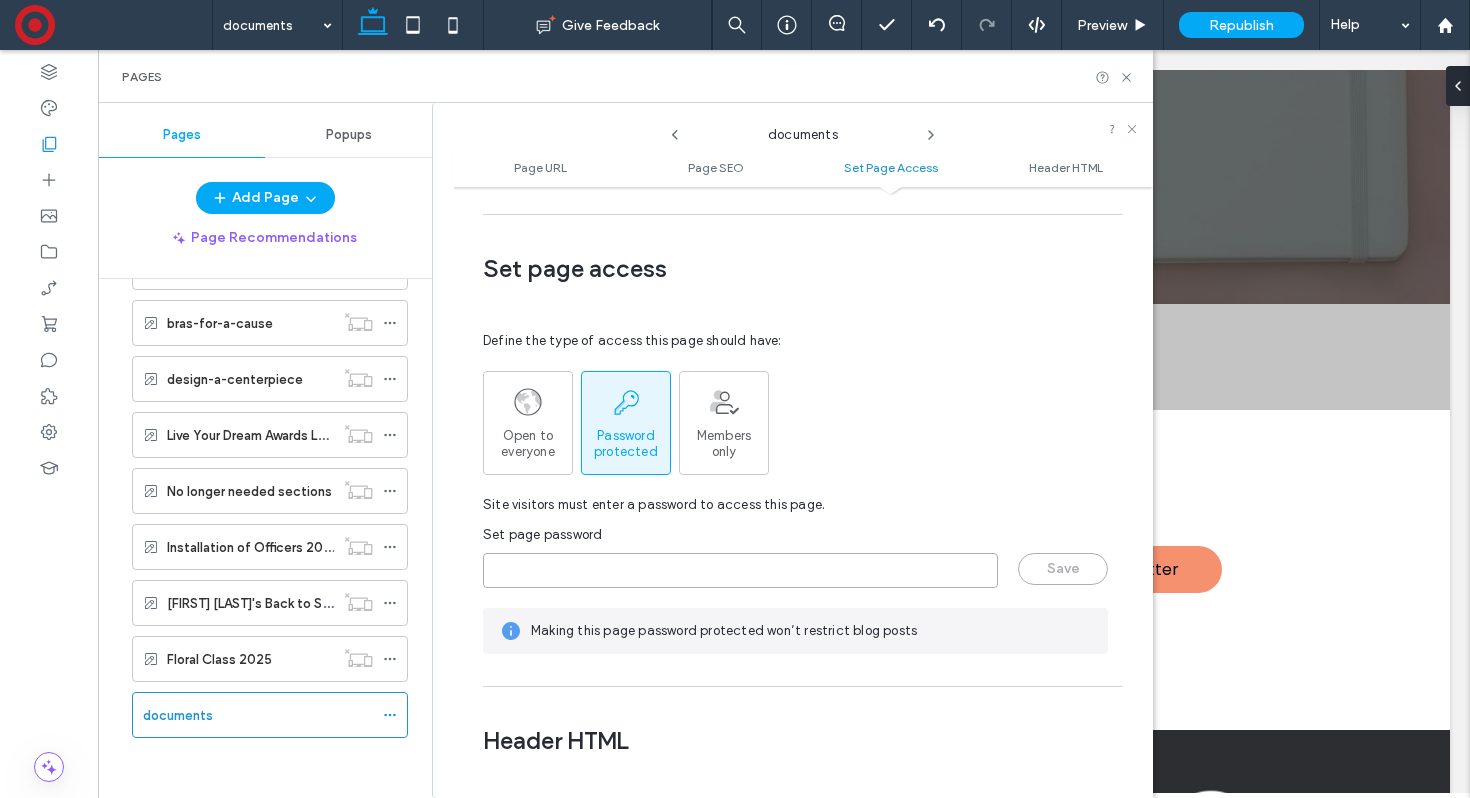 click at bounding box center (740, 570) 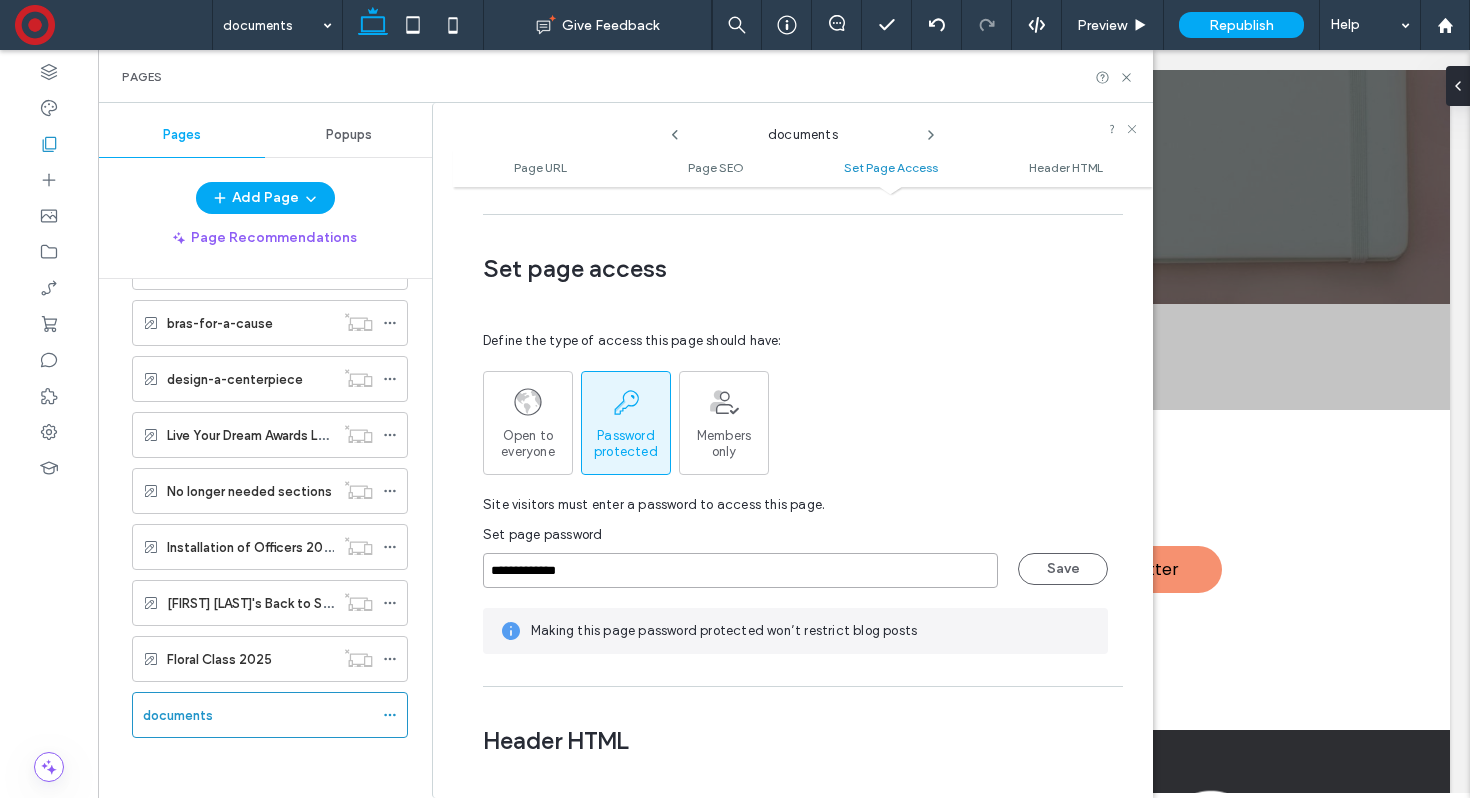 click on "**********" at bounding box center (740, 570) 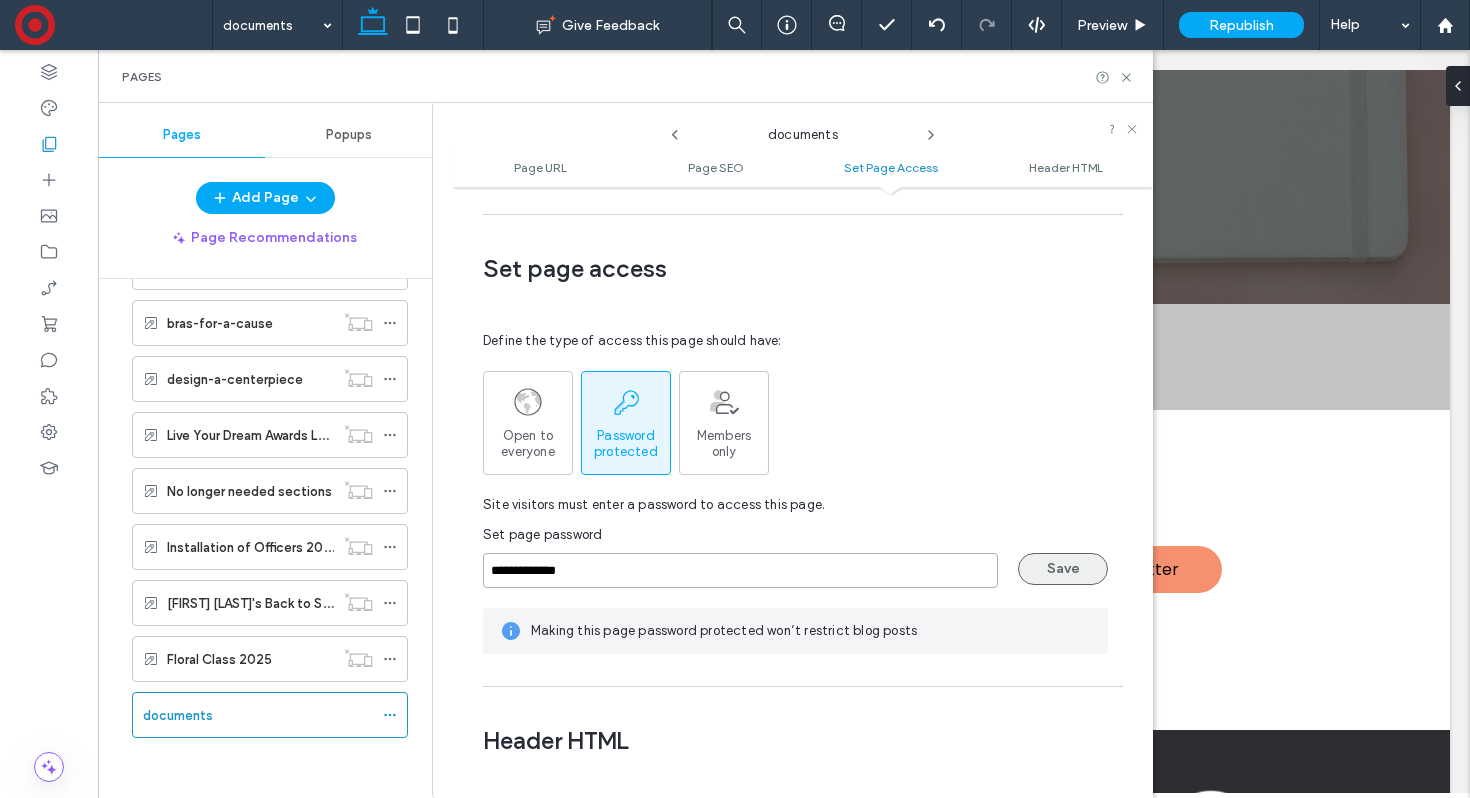 type on "**********" 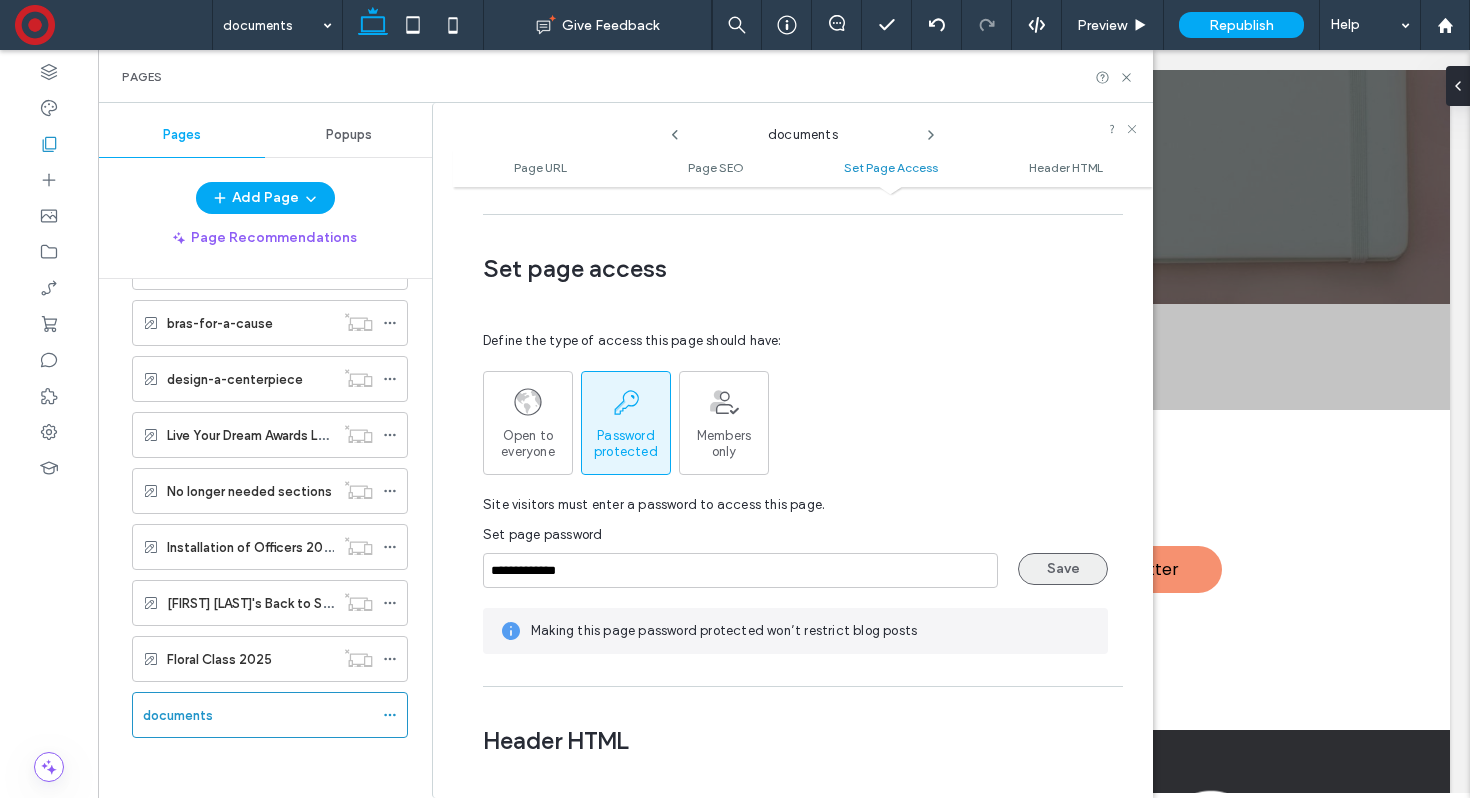 click on "Save" at bounding box center (1063, 569) 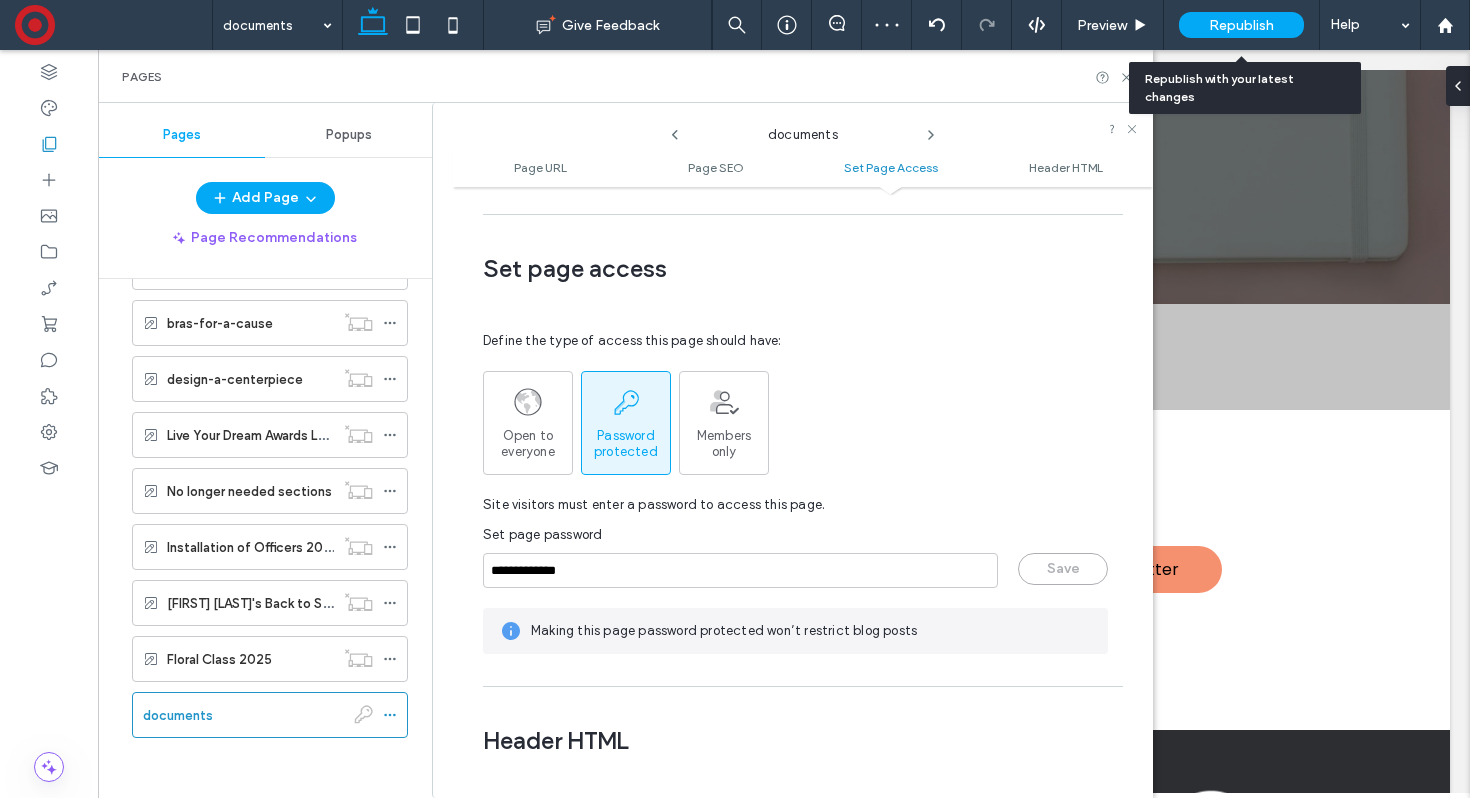 click on "Republish" at bounding box center [1241, 25] 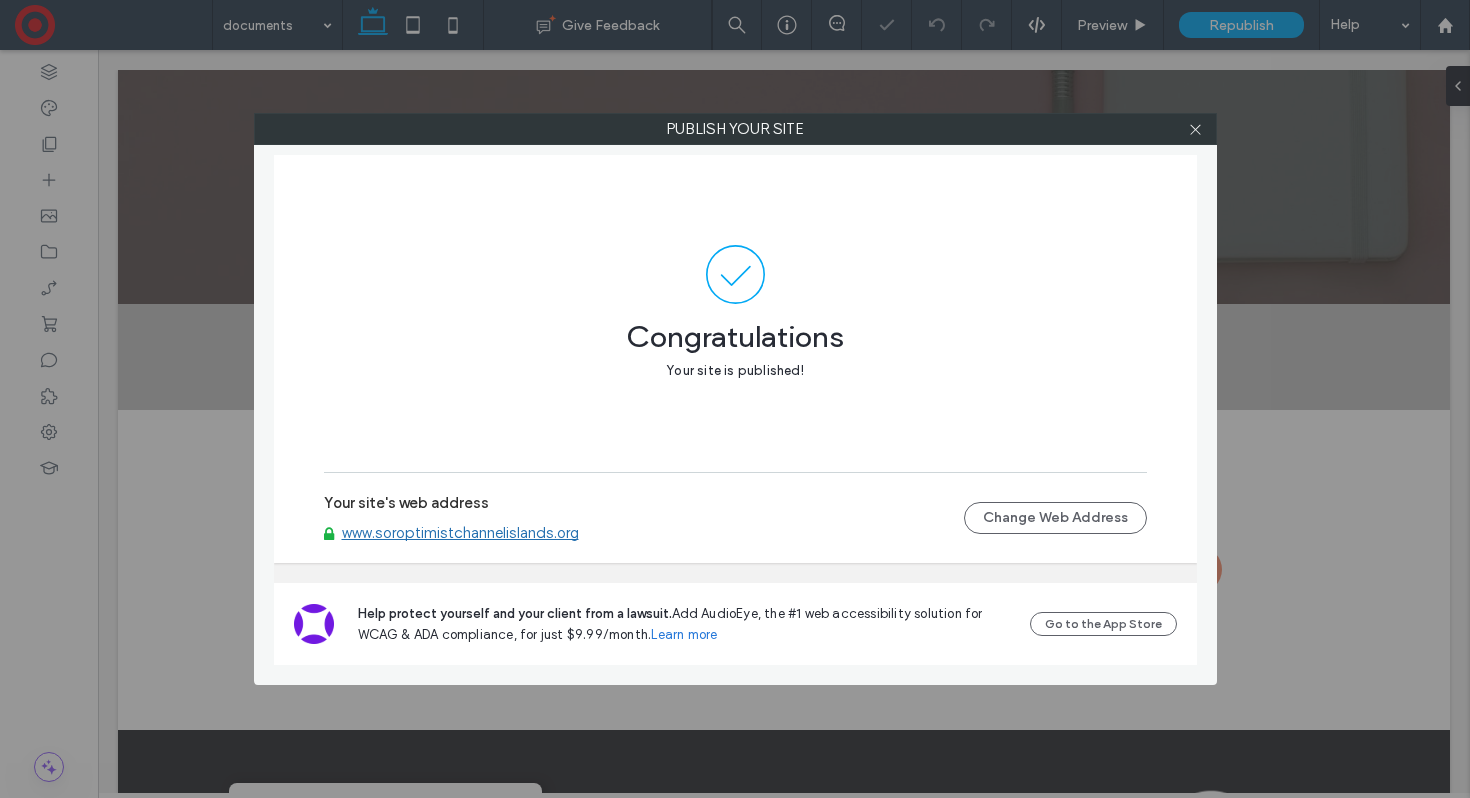 click on "www.soroptimistchannelislands.org" at bounding box center (460, 533) 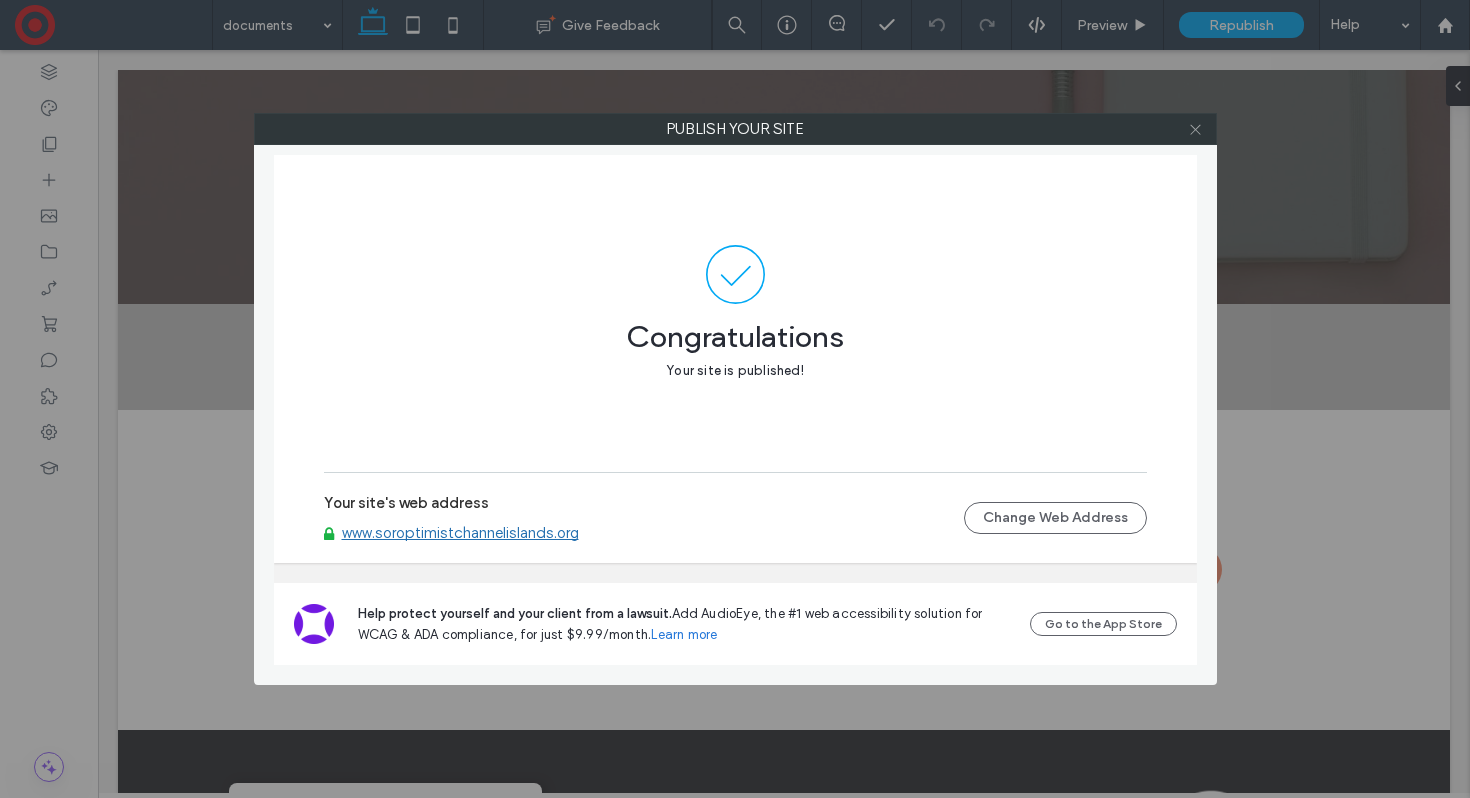 click 